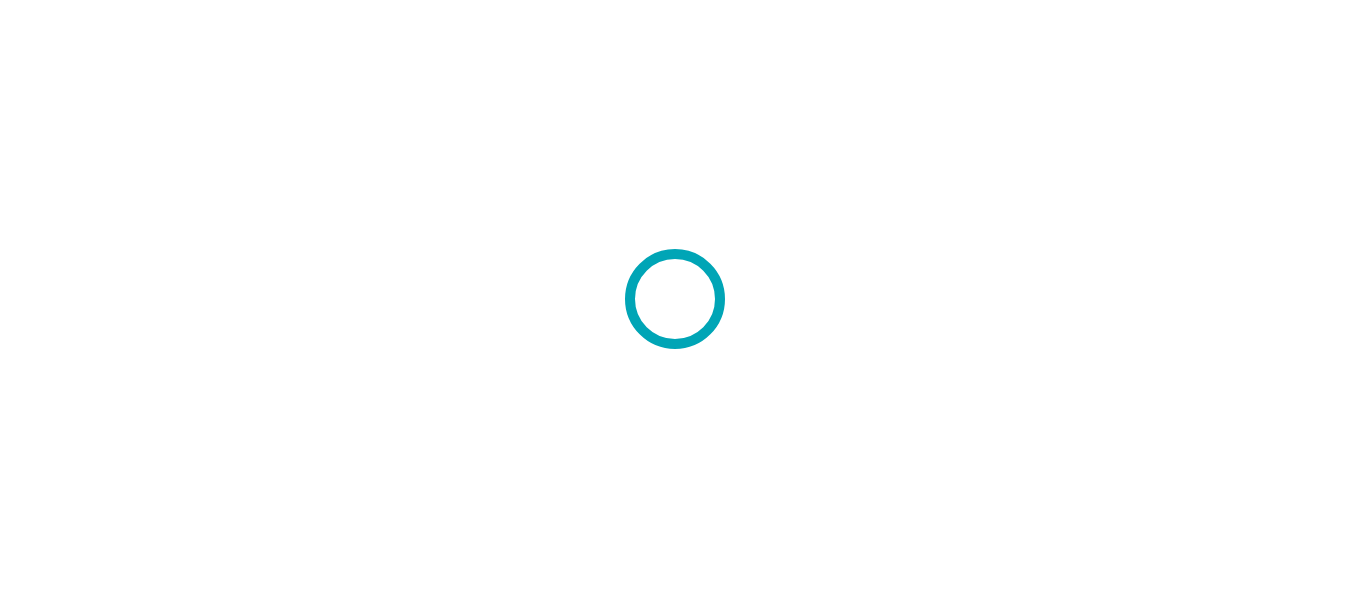 scroll, scrollTop: 0, scrollLeft: 0, axis: both 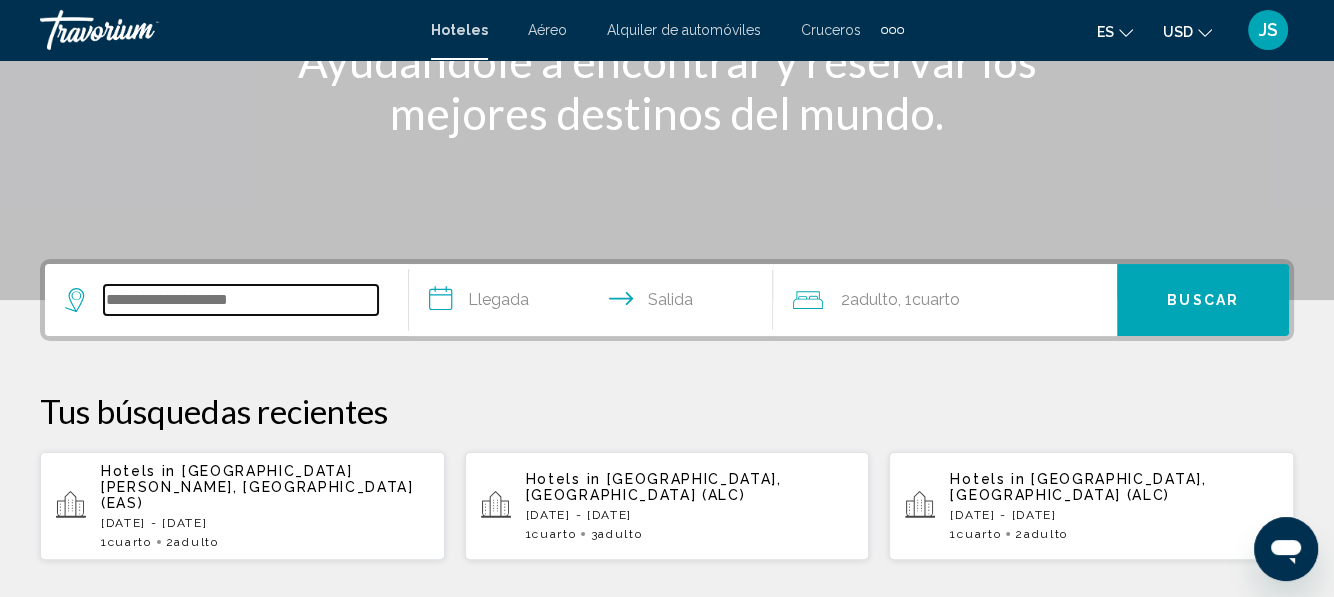 click at bounding box center [241, 300] 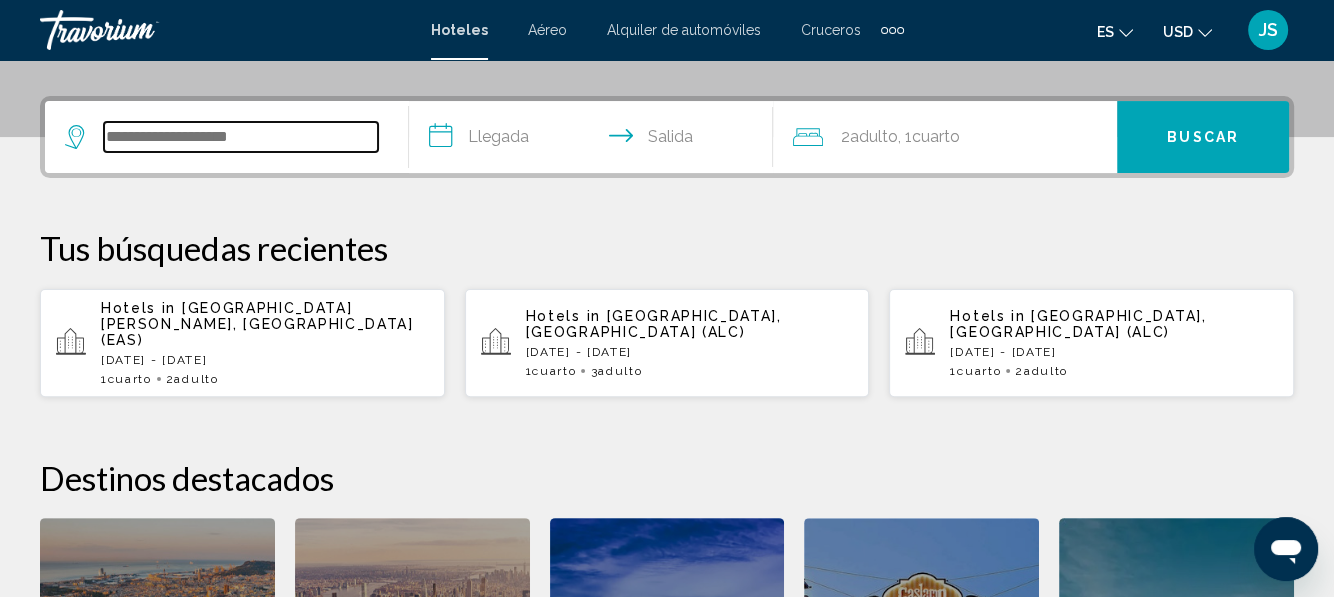 scroll, scrollTop: 494, scrollLeft: 0, axis: vertical 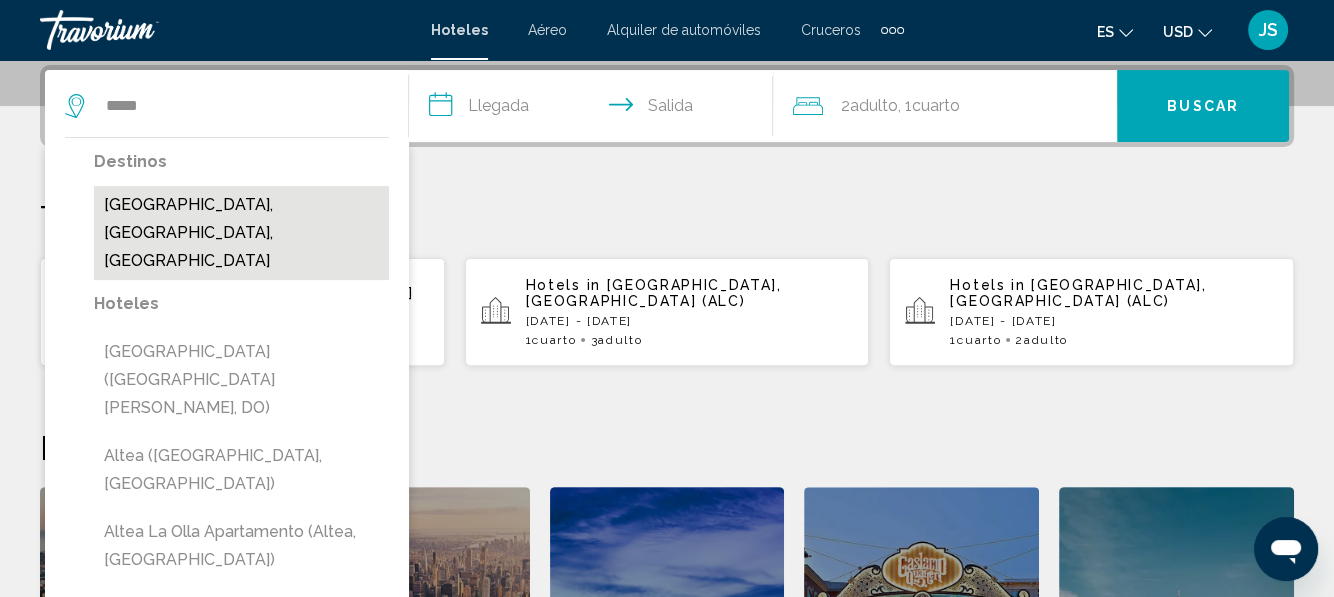 click on "[GEOGRAPHIC_DATA], [GEOGRAPHIC_DATA], [GEOGRAPHIC_DATA]" at bounding box center [241, 233] 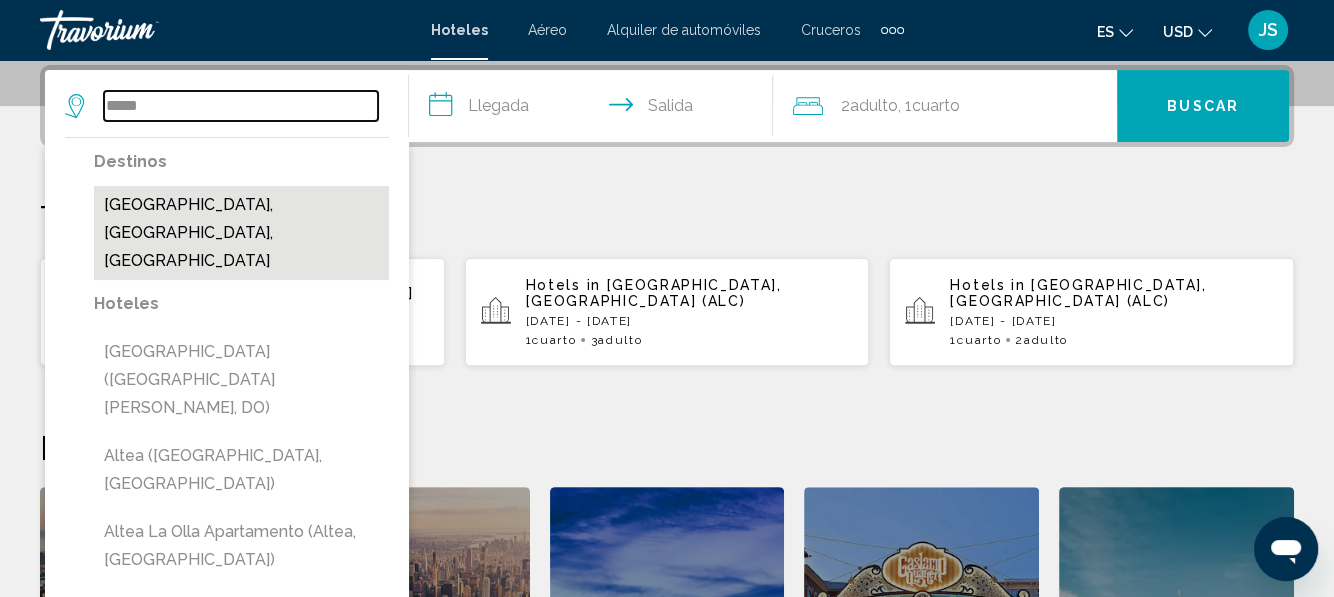 type on "**********" 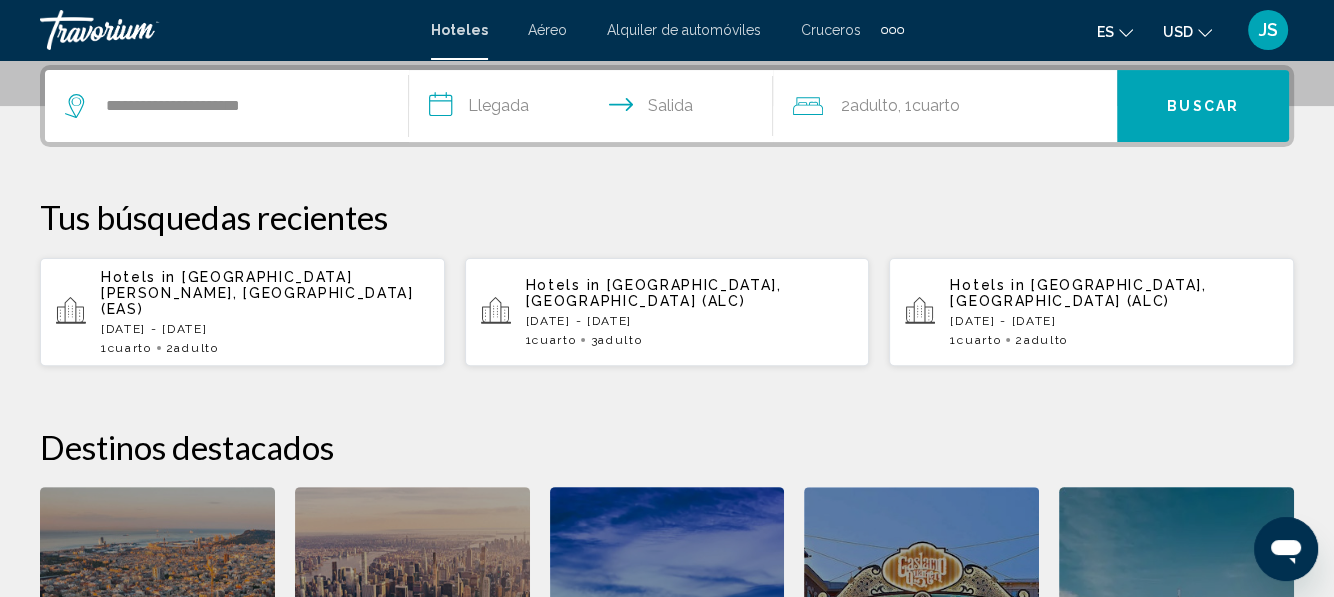 click on "2  Adulto Adulto , 1  Cuarto habitaciones" 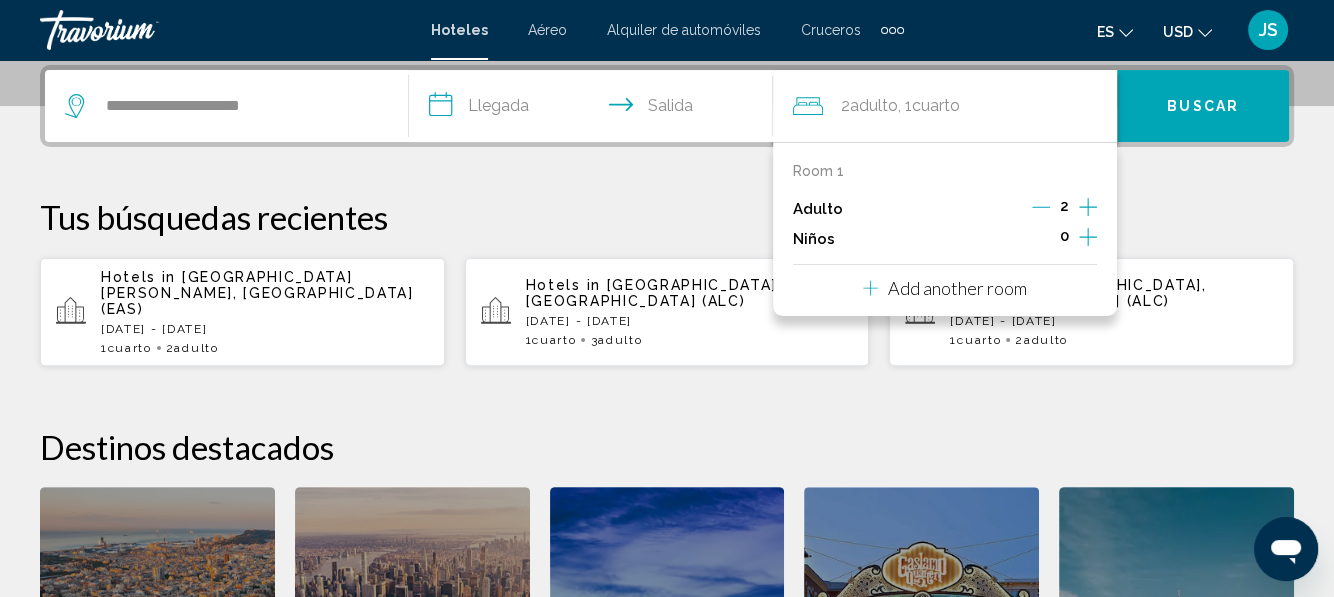 click 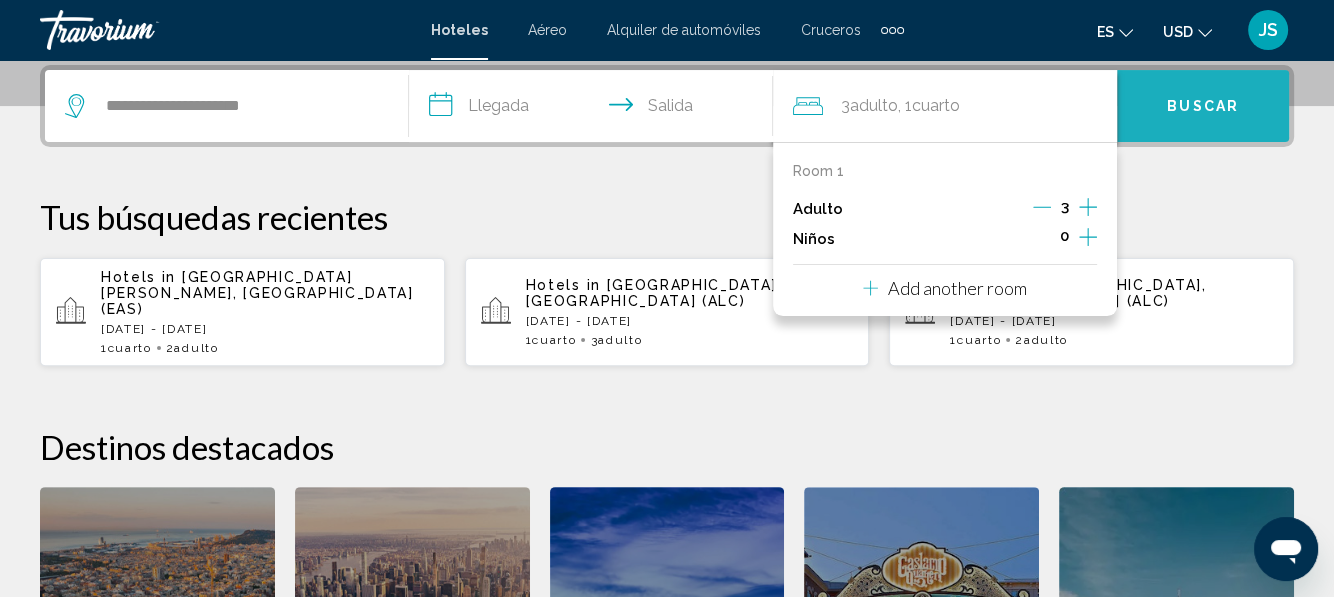 click on "Buscar" at bounding box center [1203, 107] 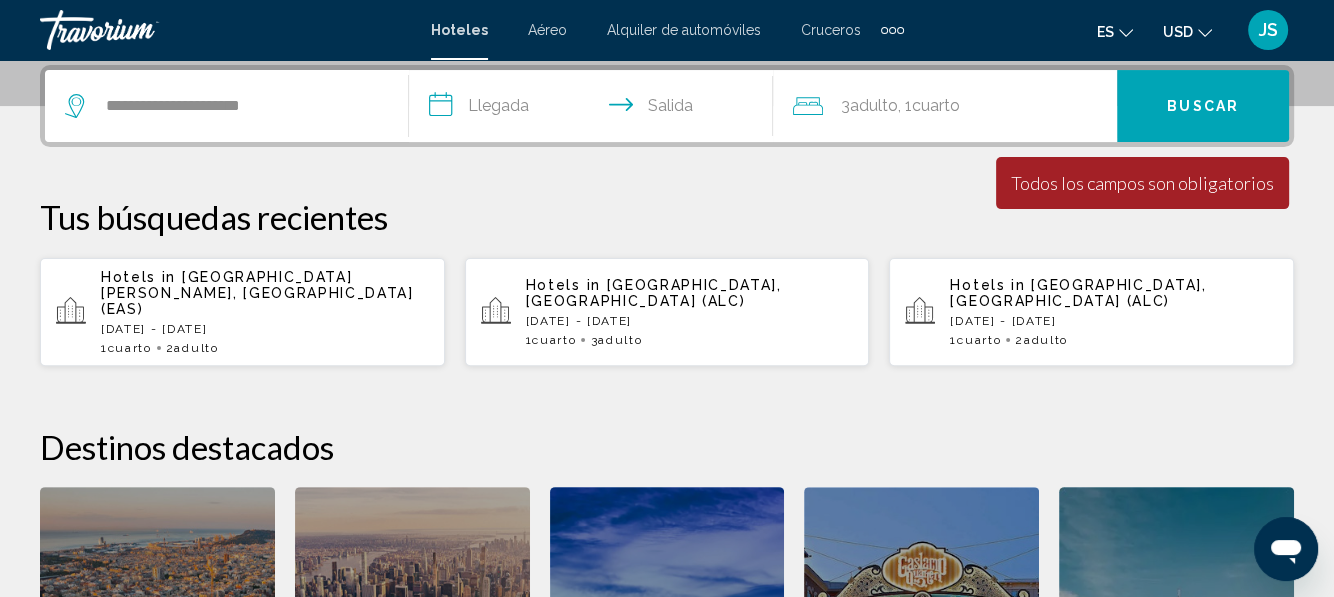 click on "**********" at bounding box center (595, 109) 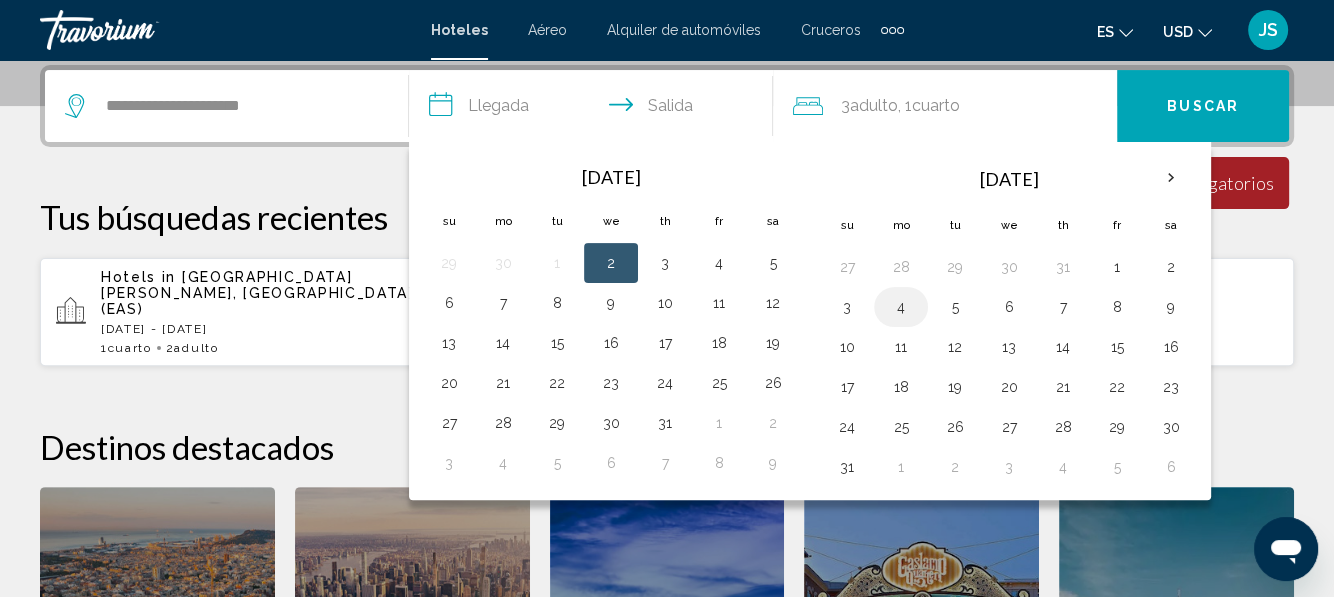 click on "4" at bounding box center [901, 307] 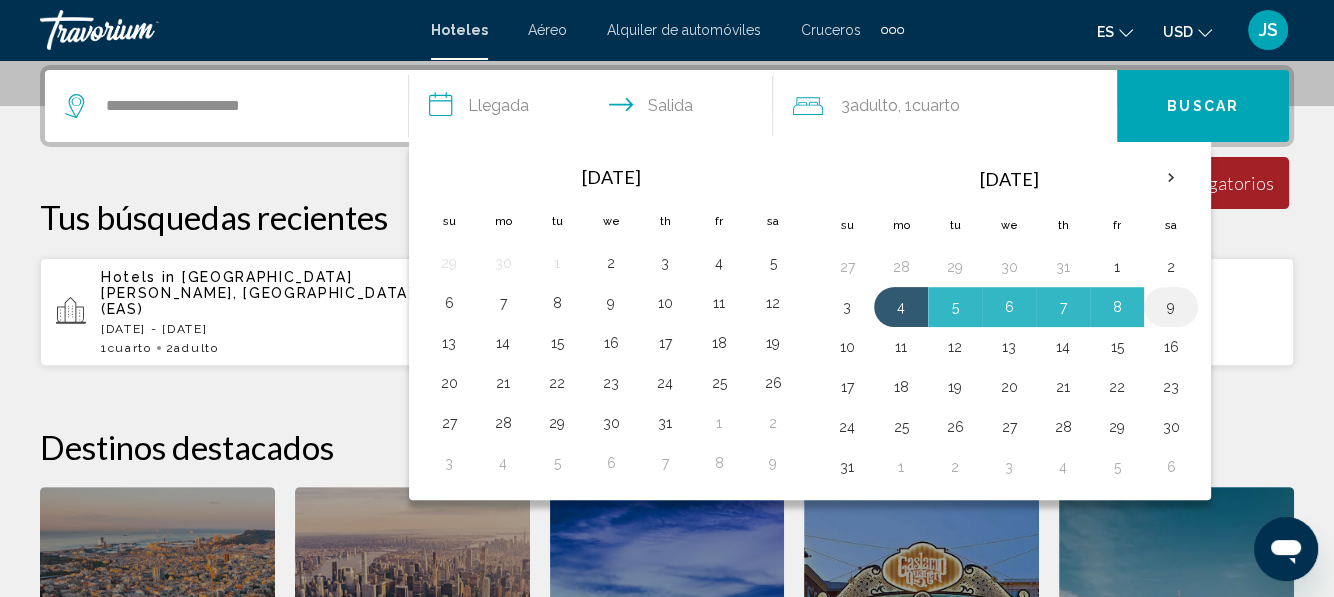 click on "9" at bounding box center (1171, 307) 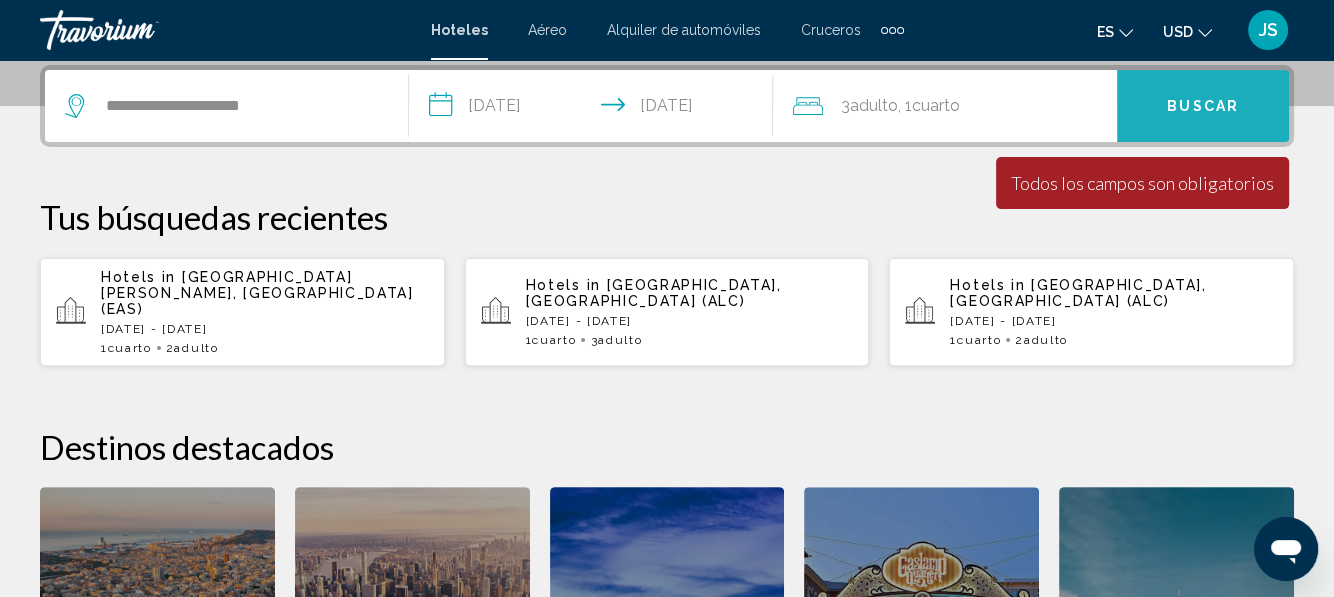 click on "Buscar" at bounding box center [1203, 107] 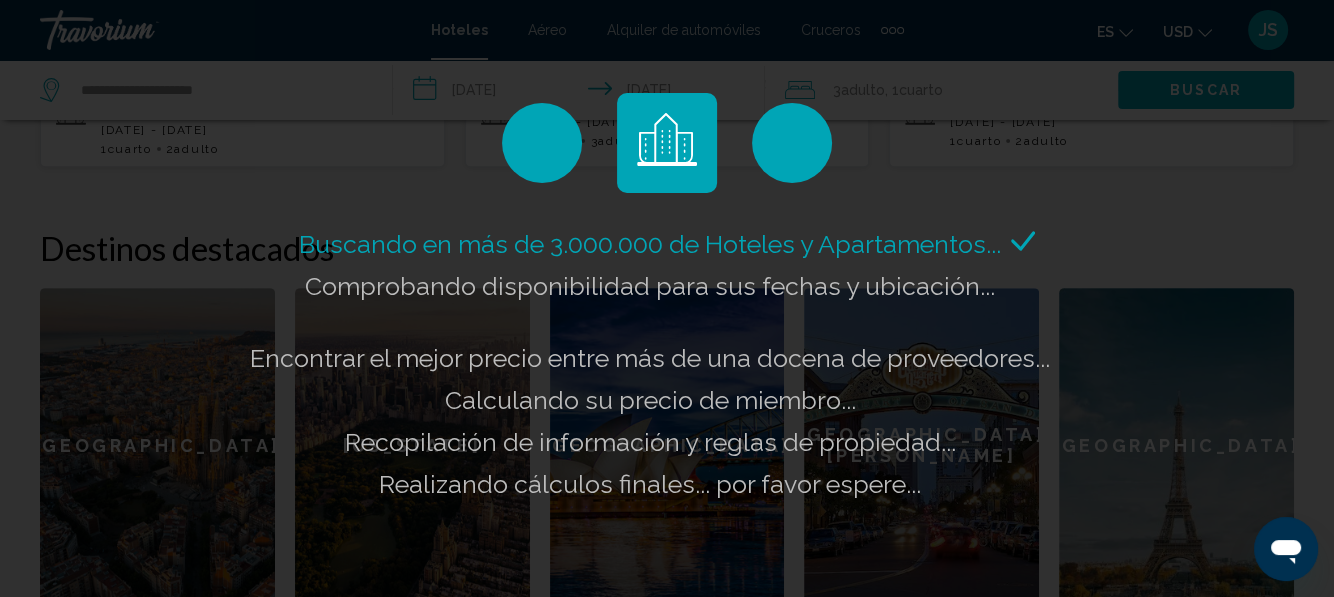 scroll, scrollTop: 894, scrollLeft: 0, axis: vertical 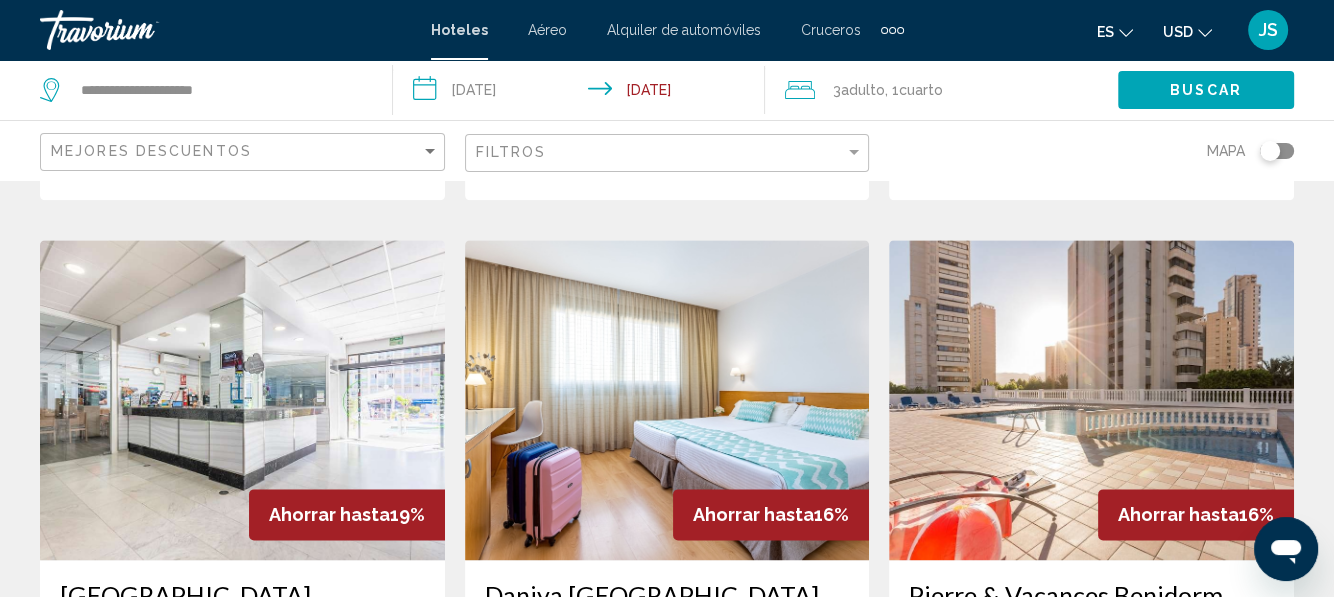 click at bounding box center (1091, 400) 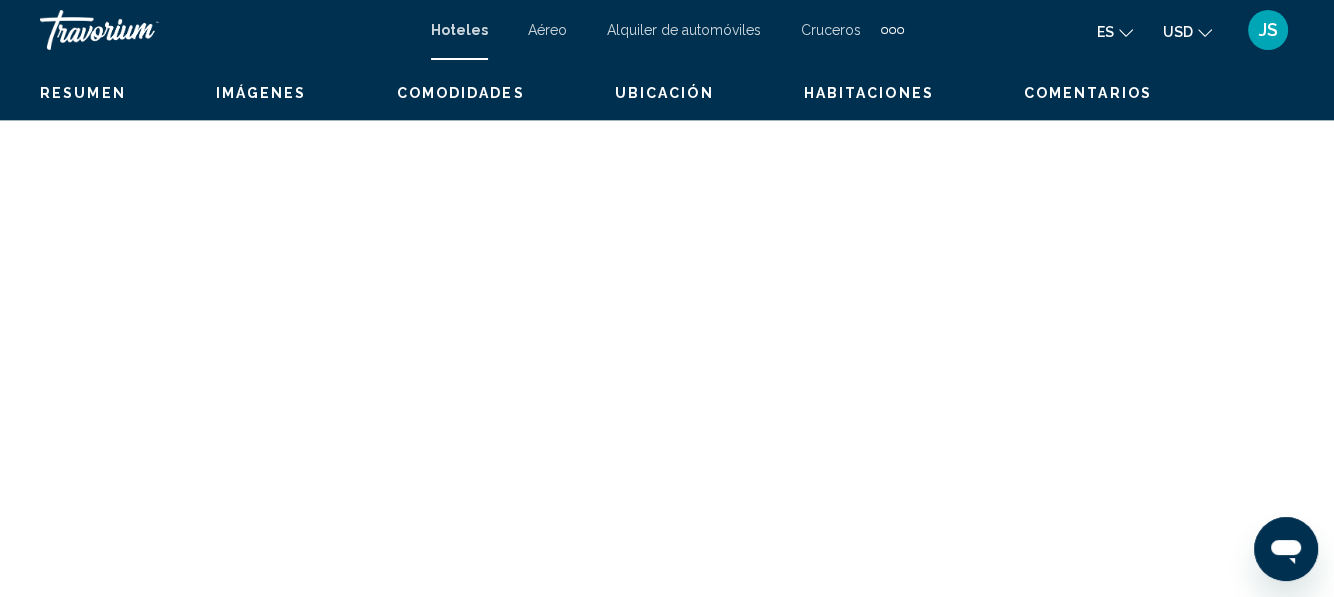 scroll, scrollTop: 236, scrollLeft: 0, axis: vertical 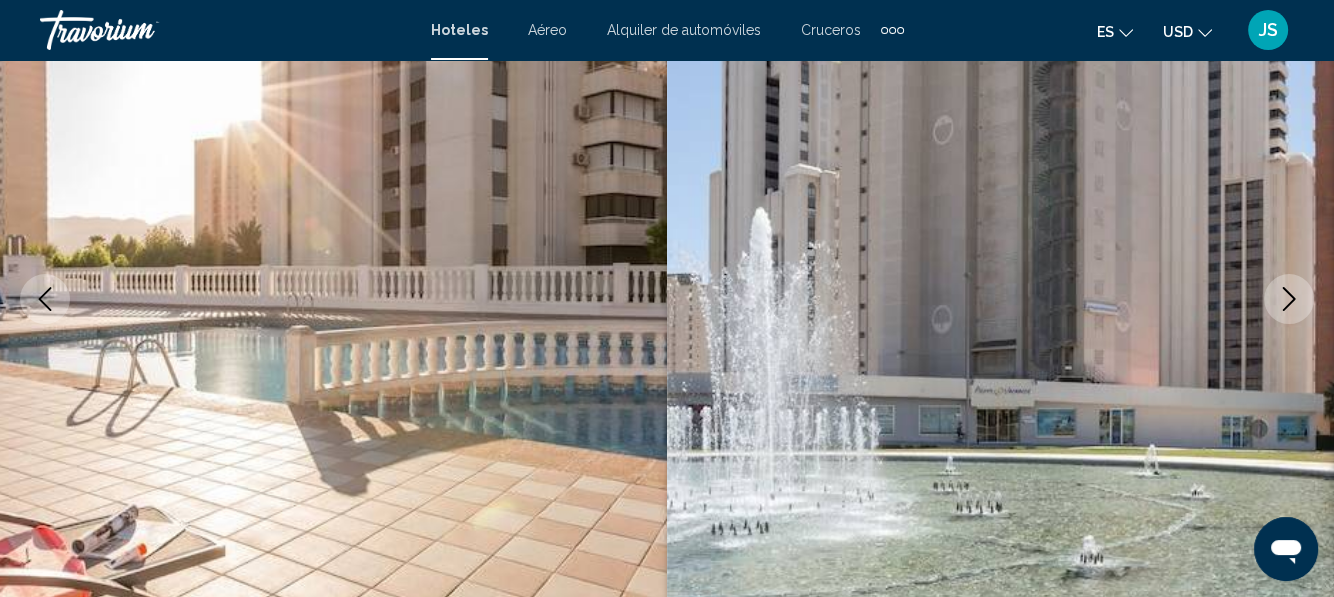 click 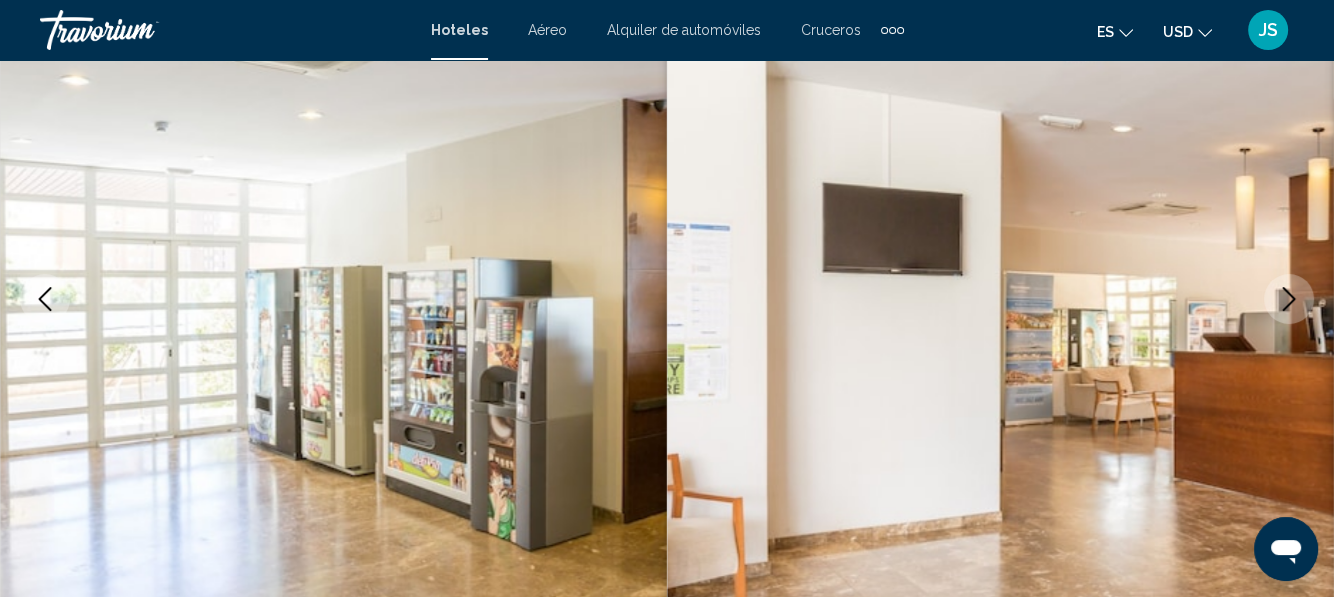click 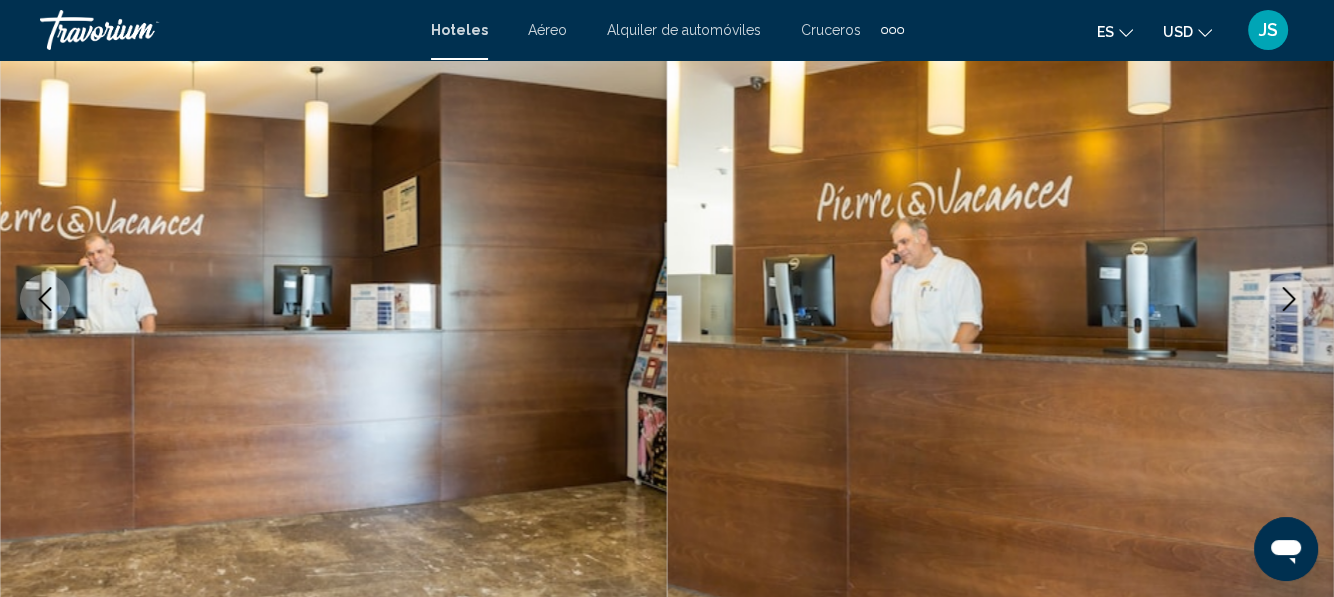 click 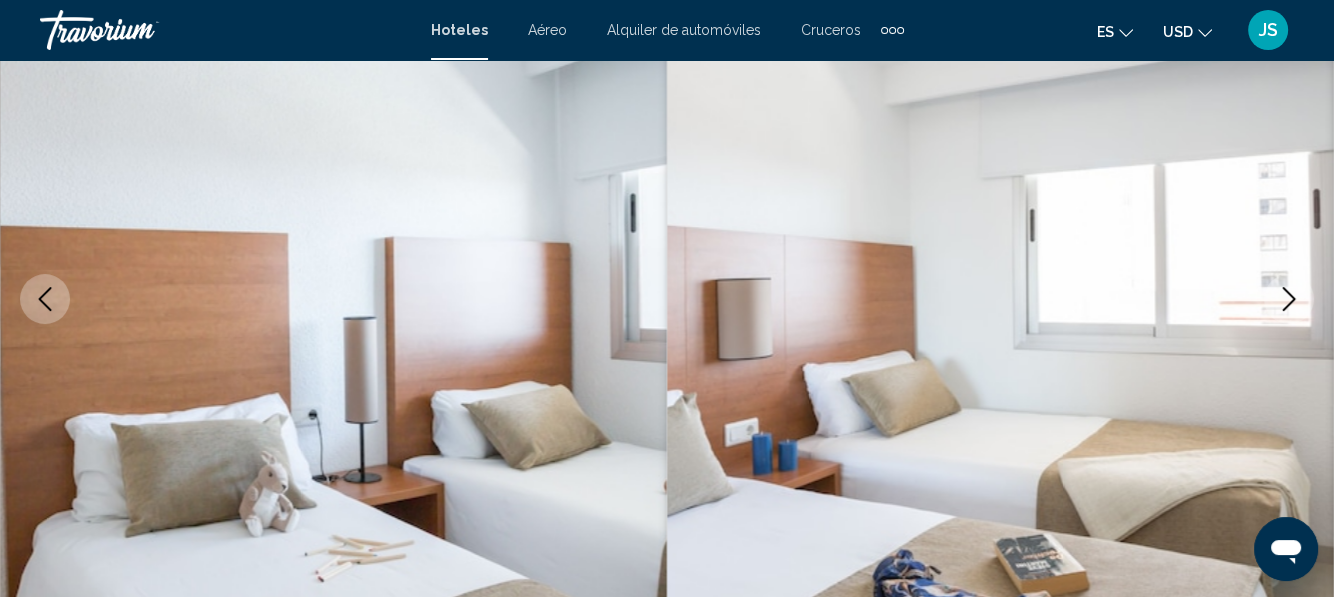 click 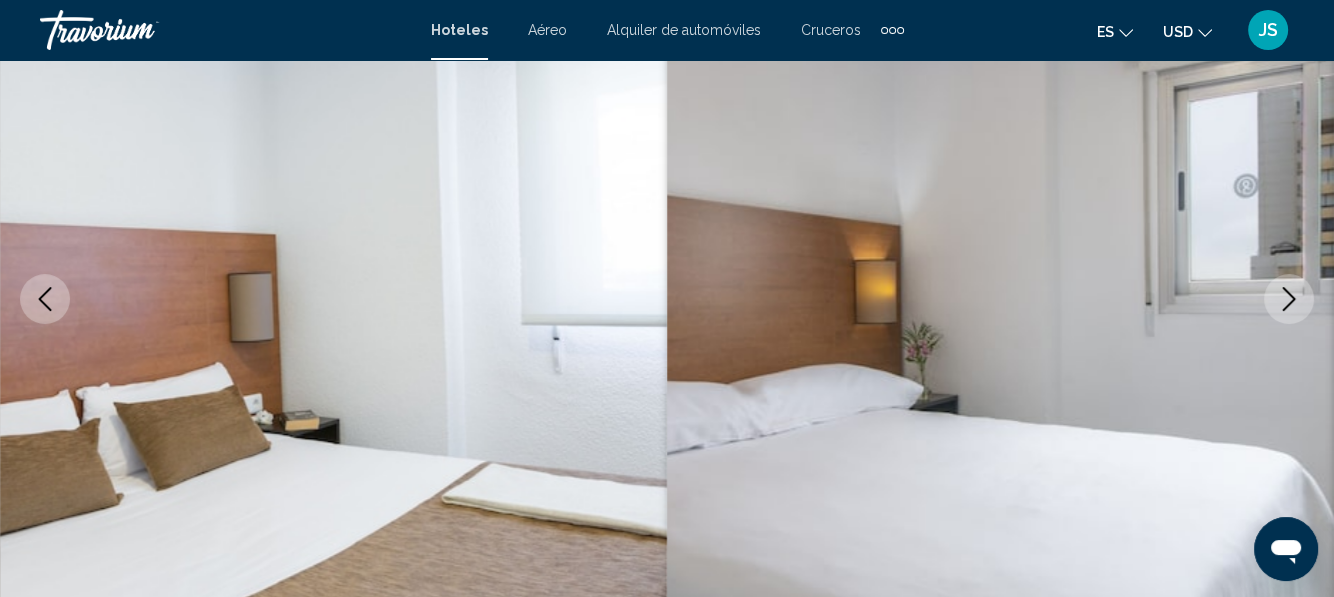 click 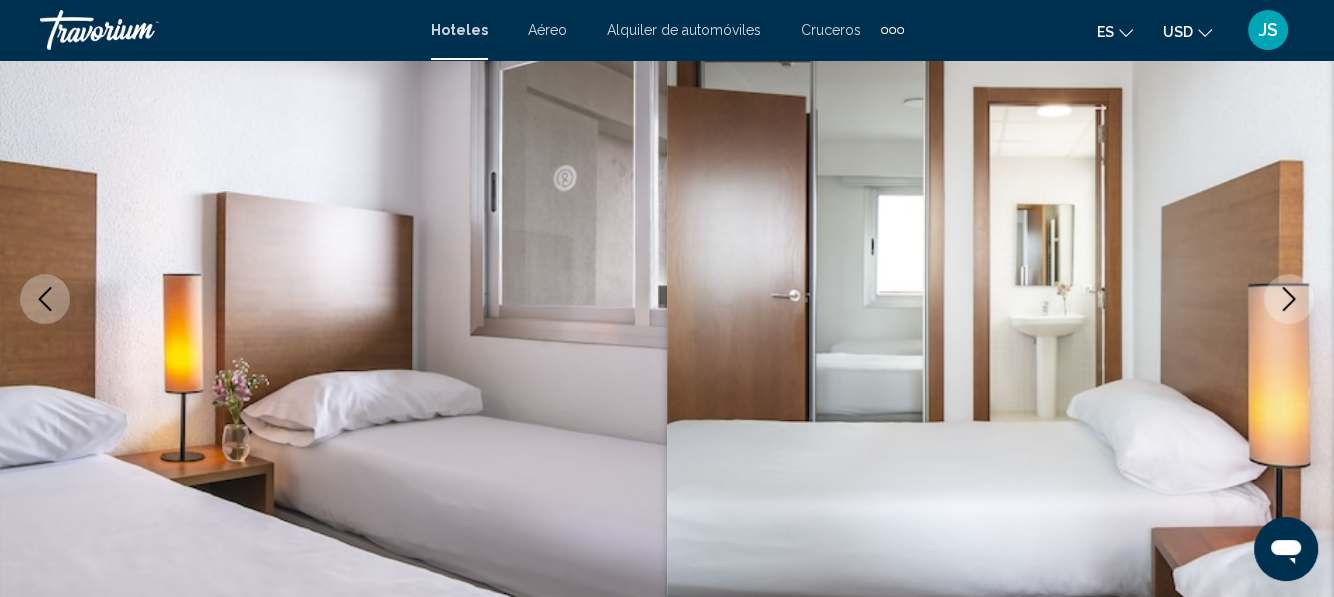 click 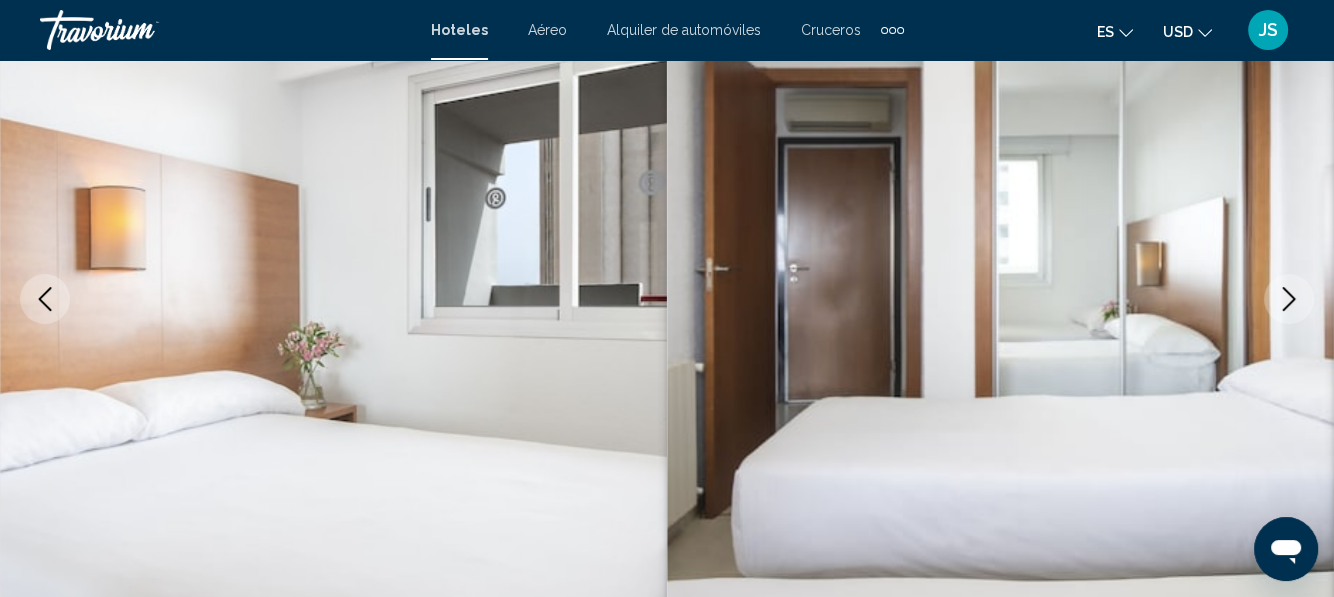 click 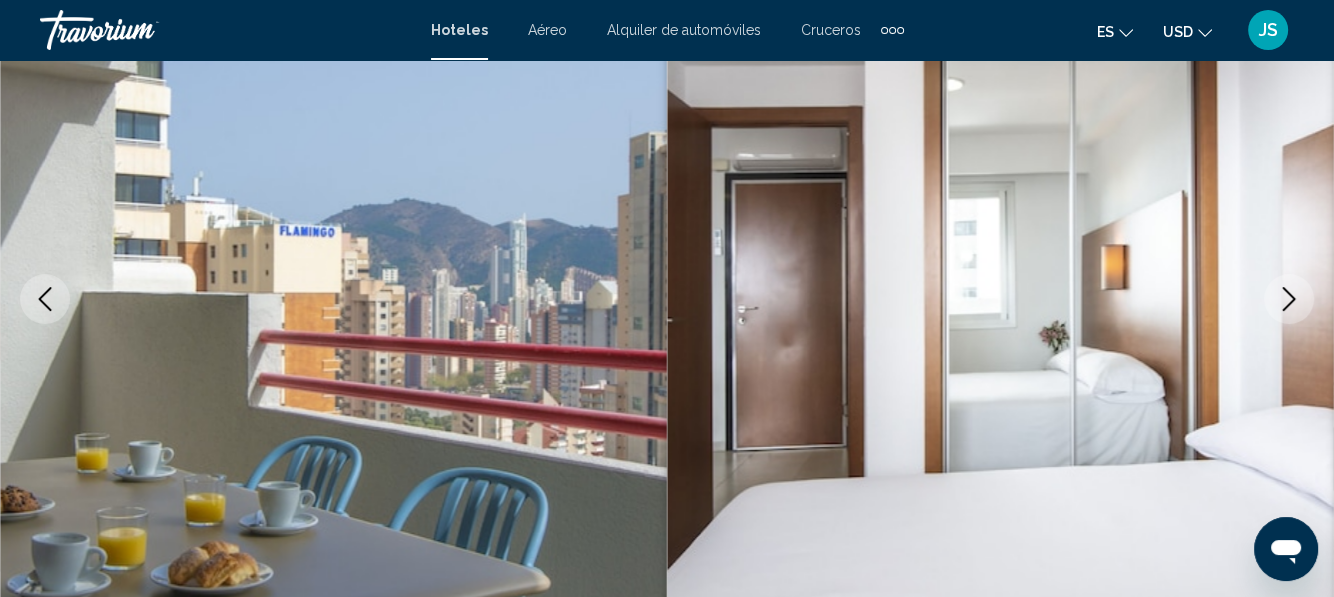 click 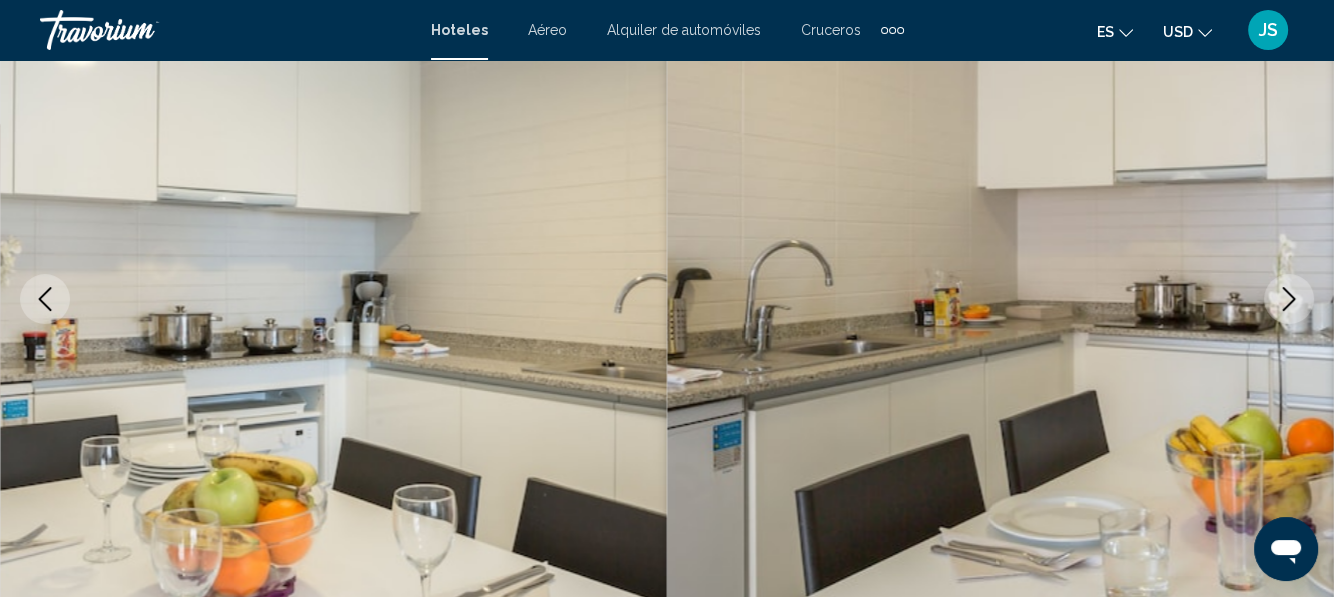 click 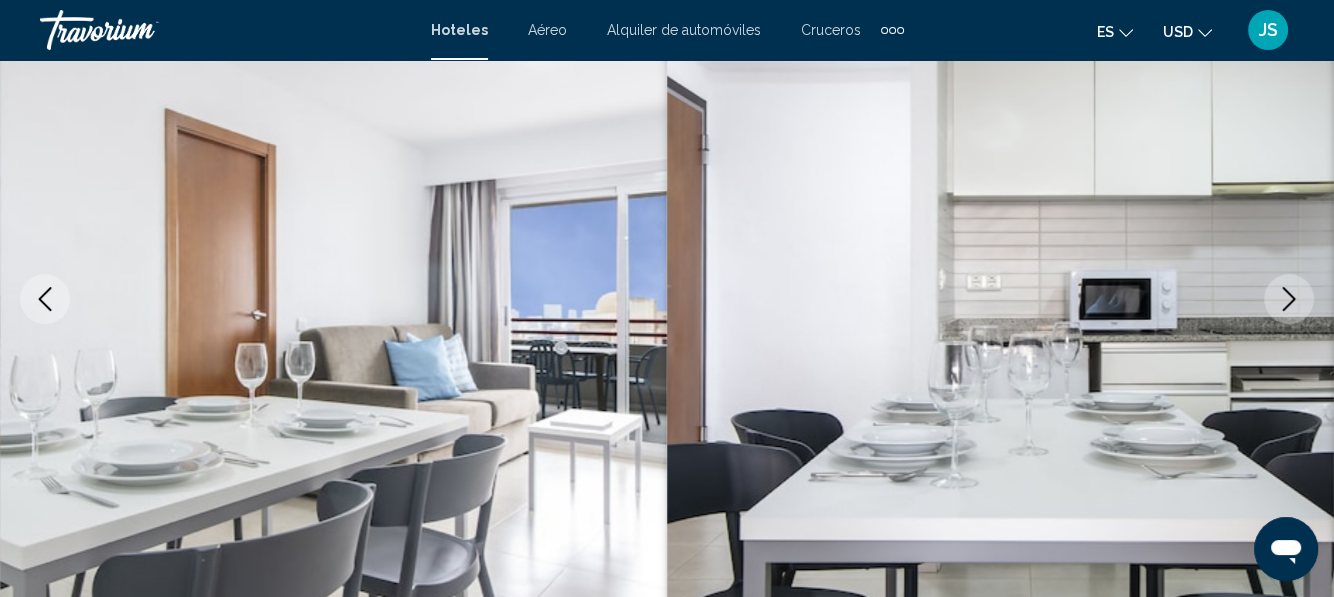 click 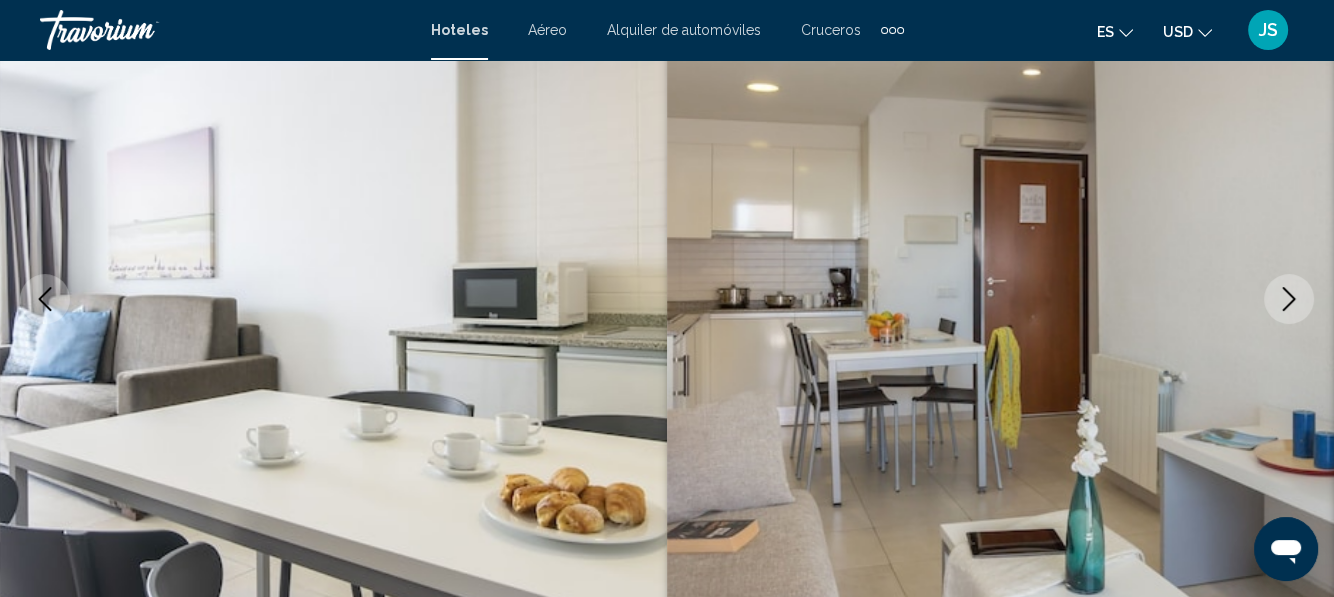 click 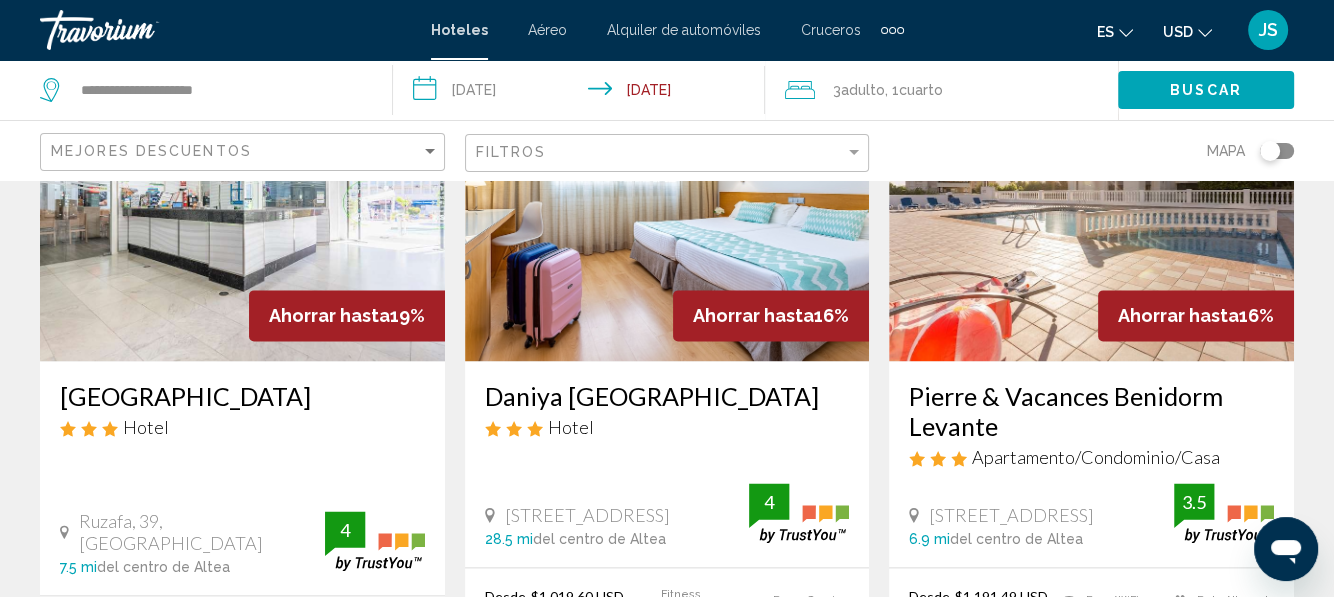 scroll, scrollTop: 2099, scrollLeft: 0, axis: vertical 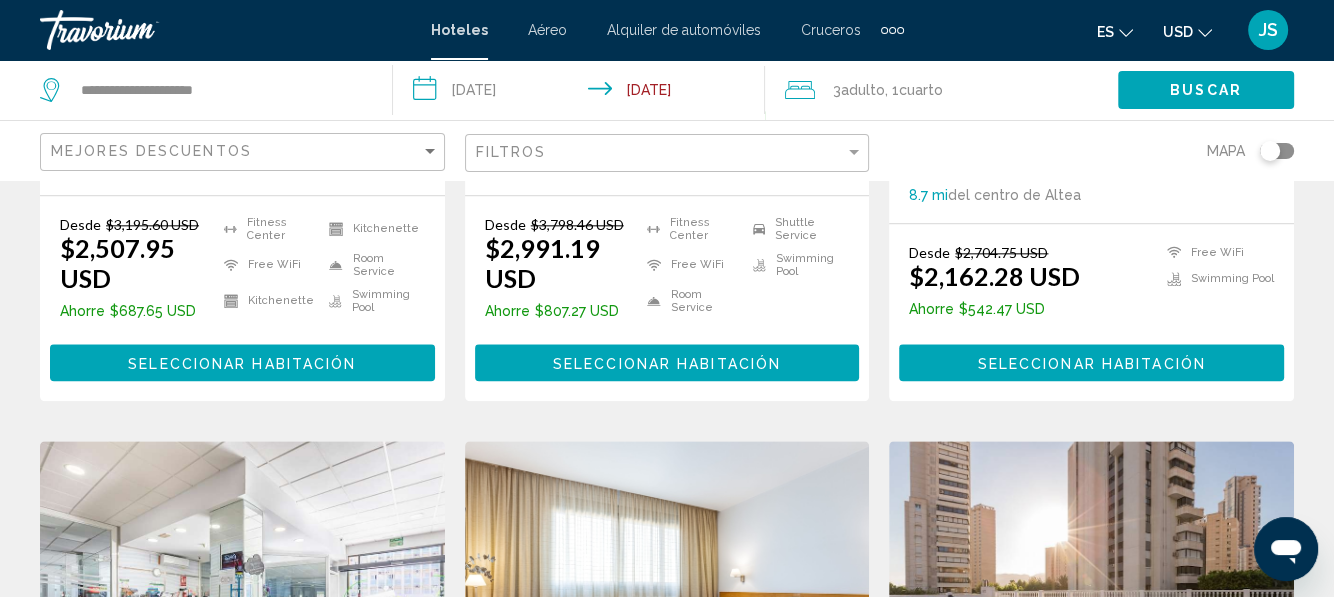 click at bounding box center [667, 601] 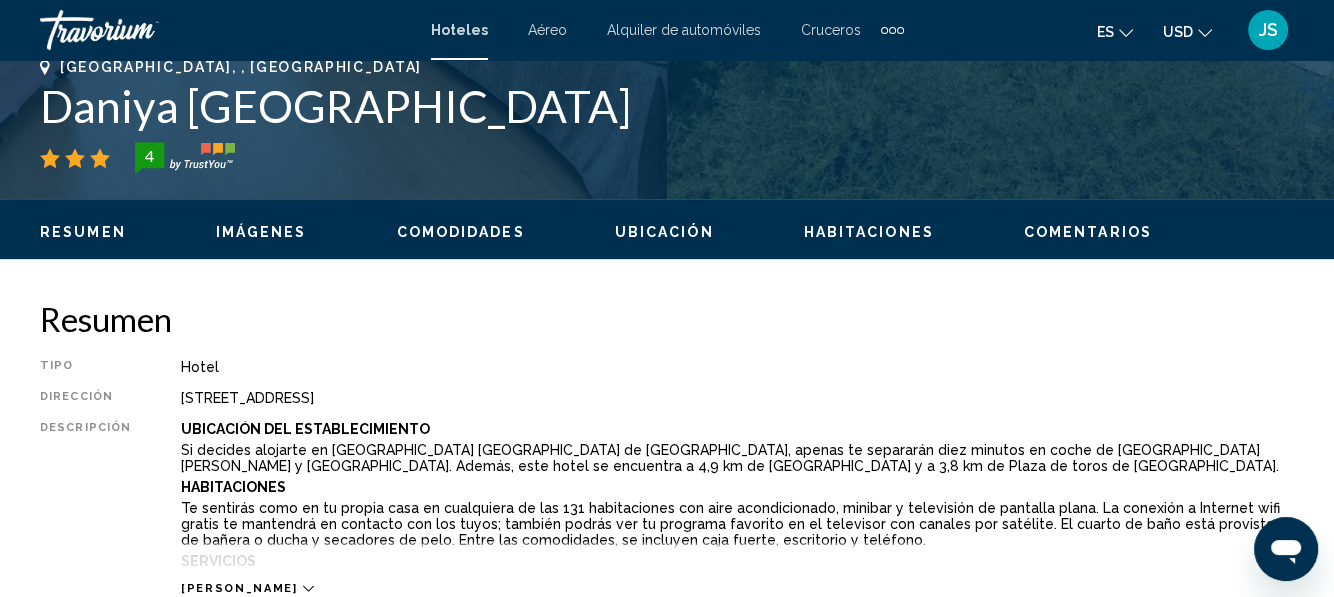 scroll, scrollTop: 836, scrollLeft: 0, axis: vertical 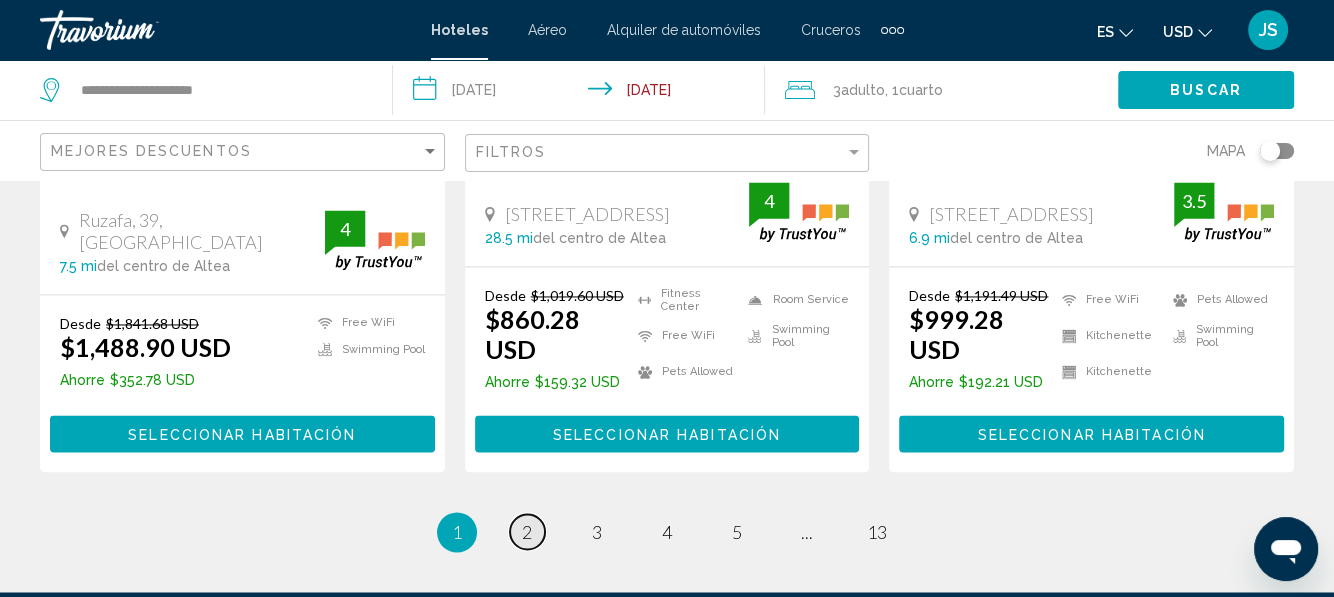 click on "page  2" at bounding box center [527, 531] 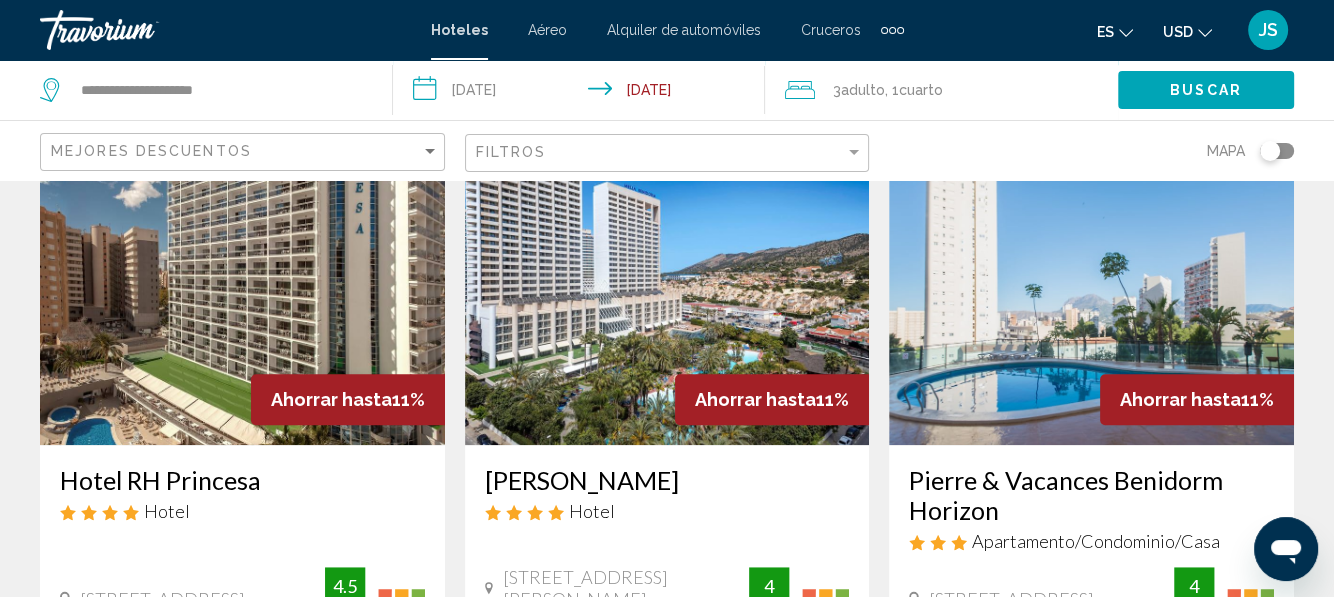scroll, scrollTop: 1699, scrollLeft: 0, axis: vertical 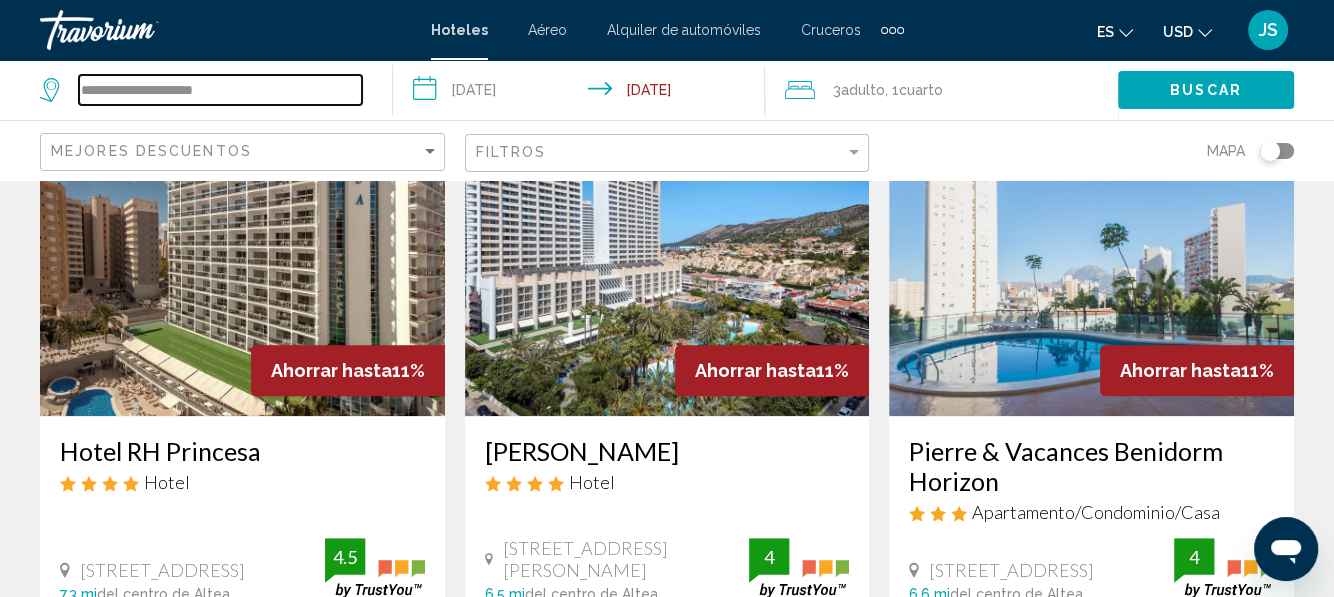 click on "**********" at bounding box center [220, 90] 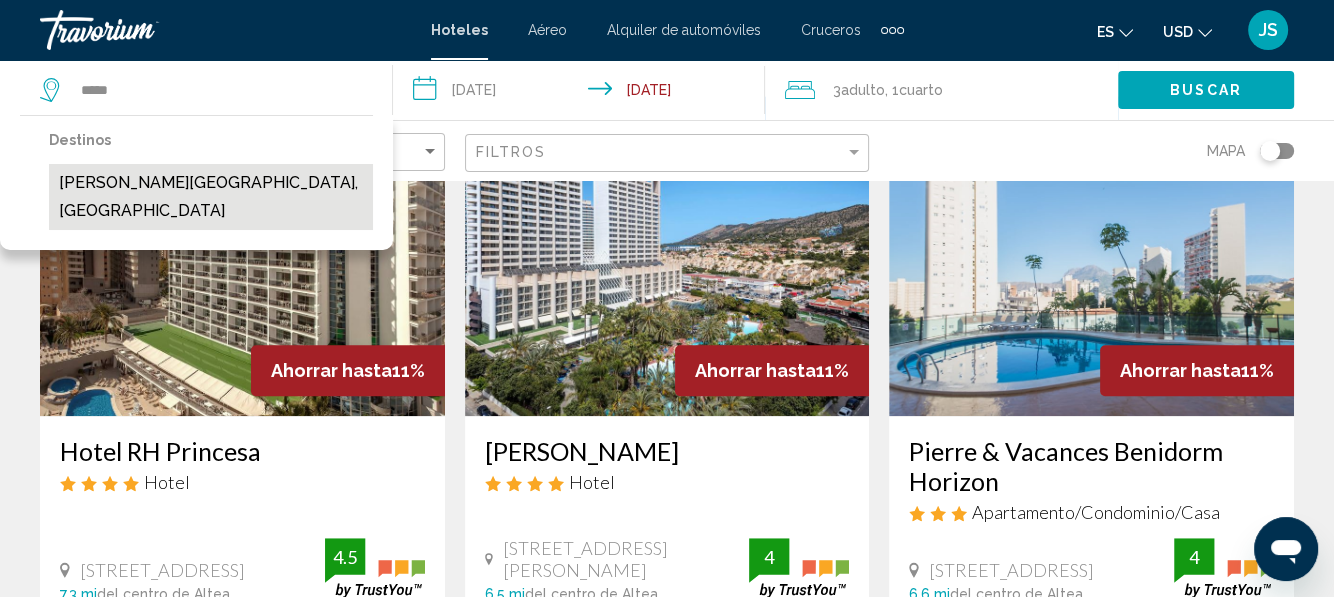 click on "[PERSON_NAME][GEOGRAPHIC_DATA], [GEOGRAPHIC_DATA]" at bounding box center (211, 197) 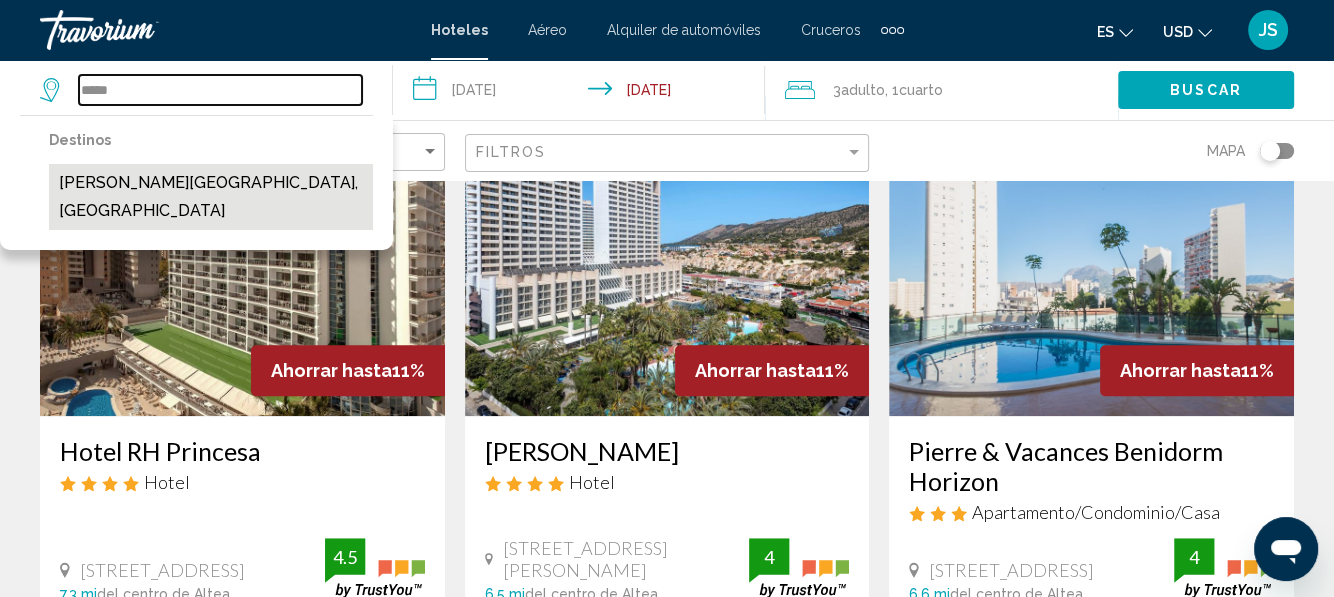 type on "**********" 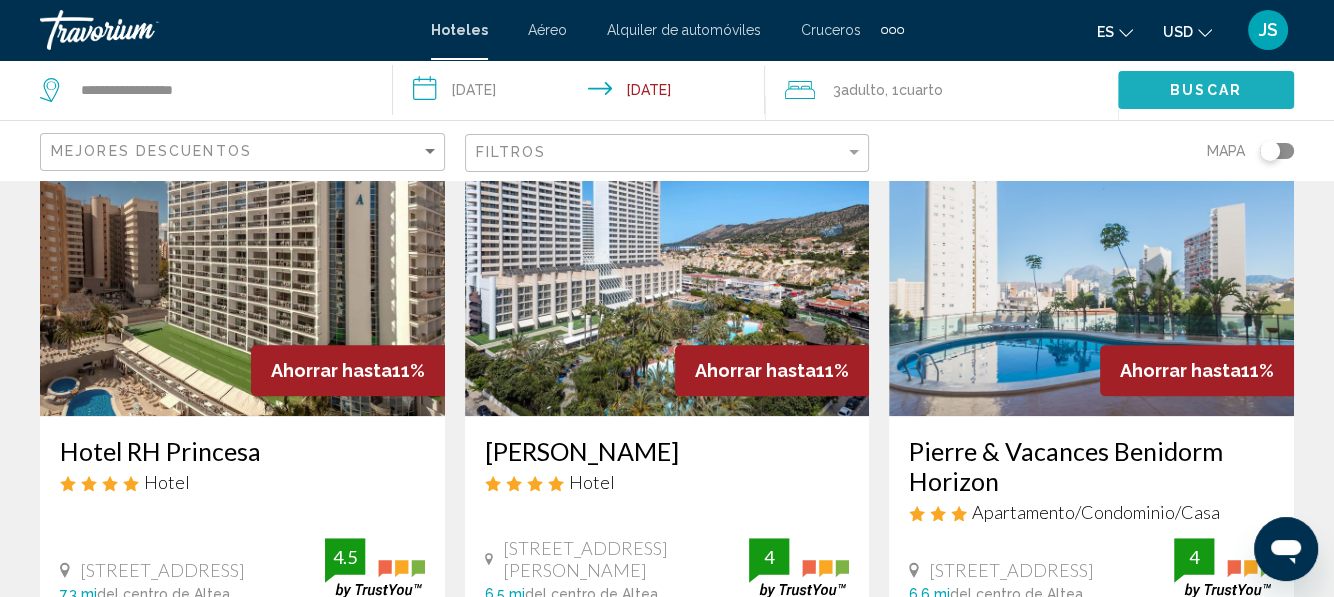 click on "Buscar" 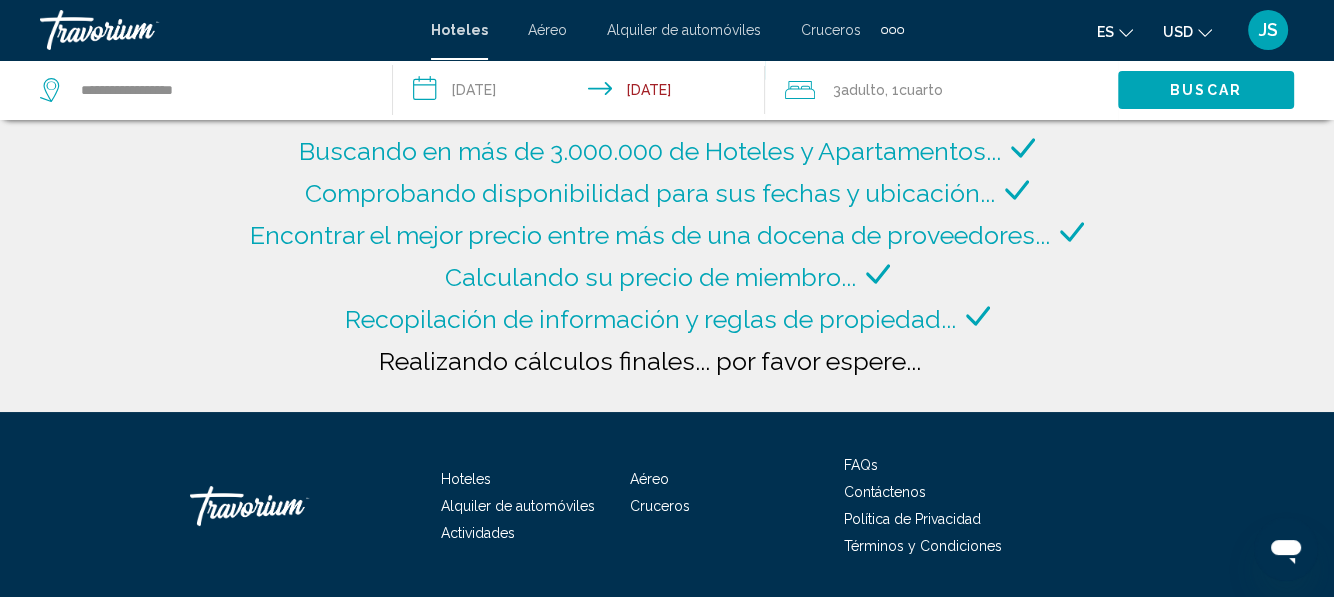 scroll, scrollTop: 0, scrollLeft: 0, axis: both 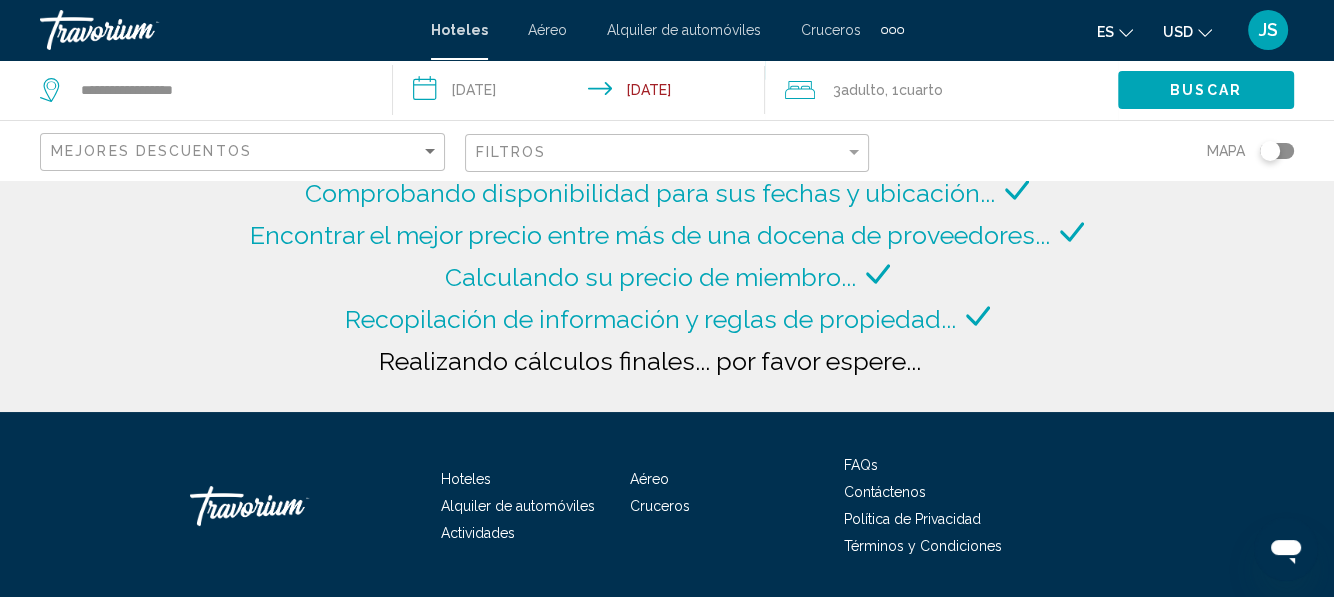 click on "**********" at bounding box center (583, 93) 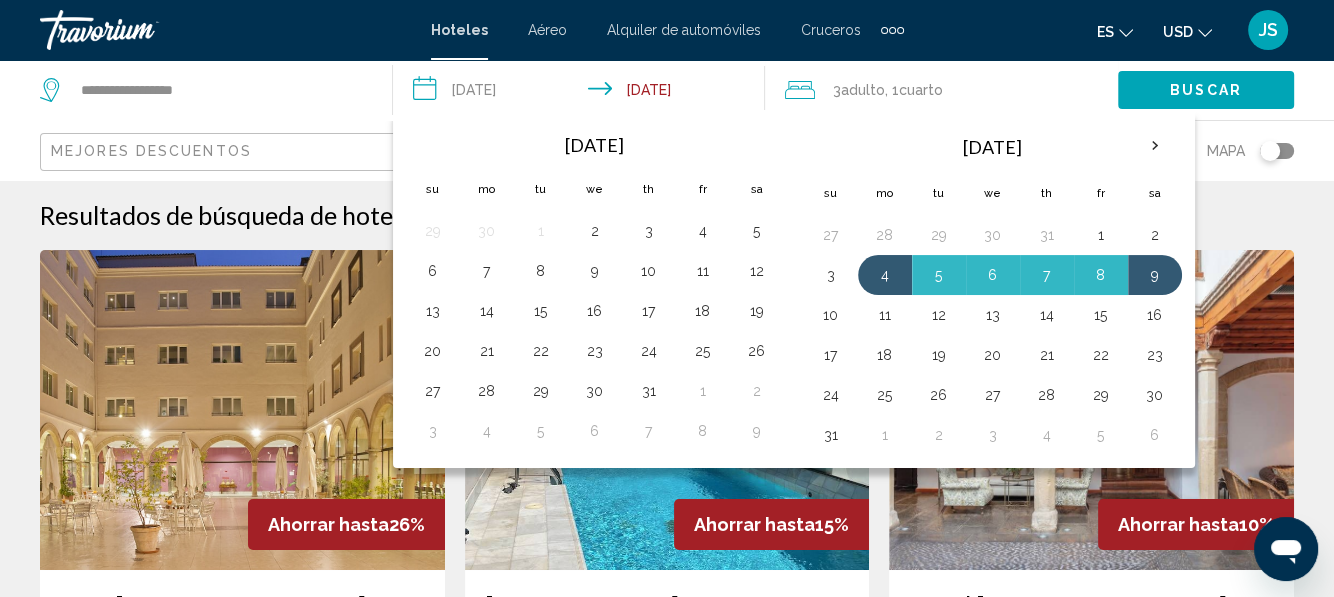 click on "8" at bounding box center [1101, 275] 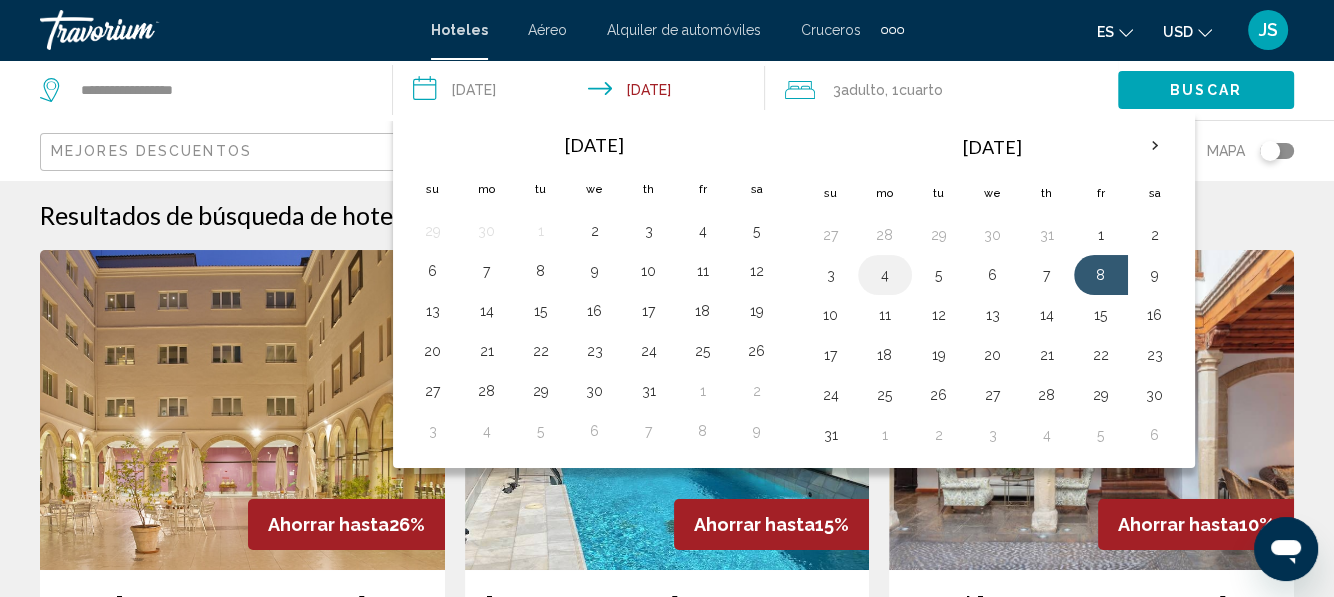 click on "4" at bounding box center [885, 275] 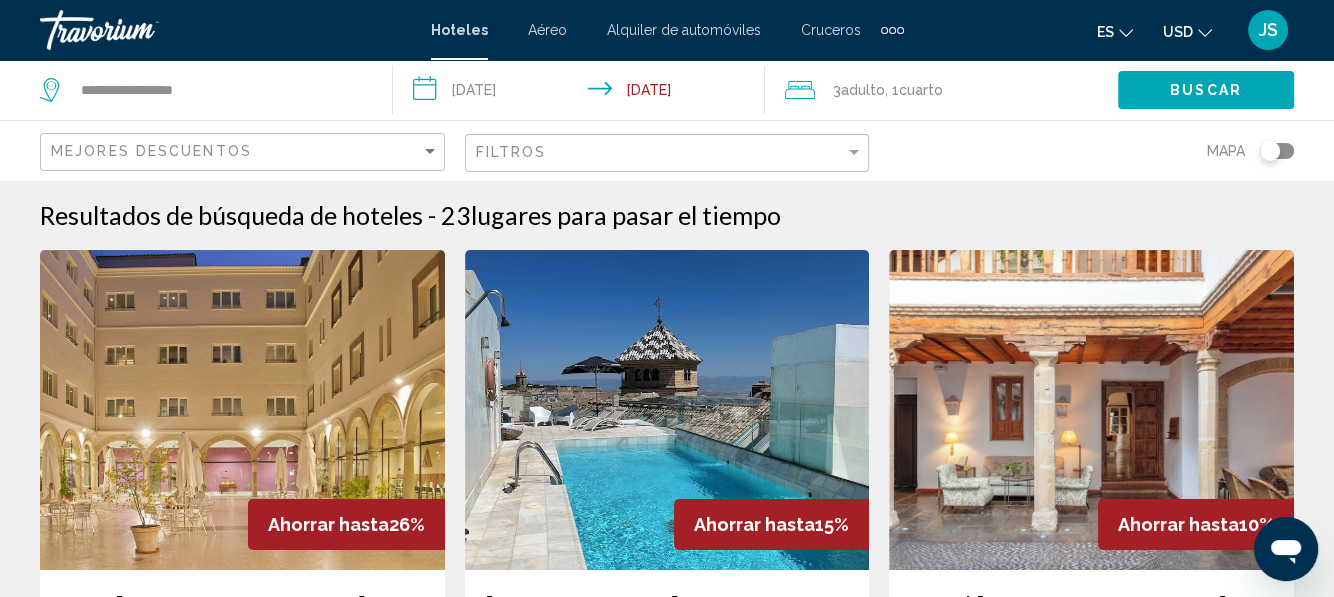 click on "**********" at bounding box center [583, 93] 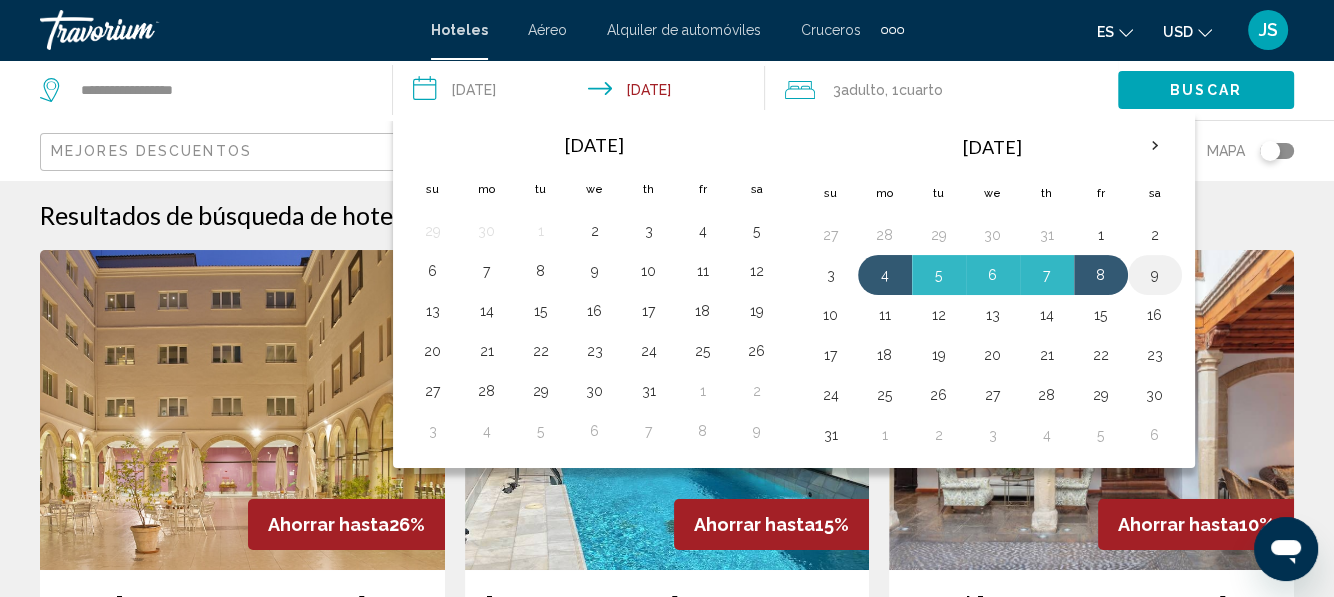 click on "9" at bounding box center [1155, 275] 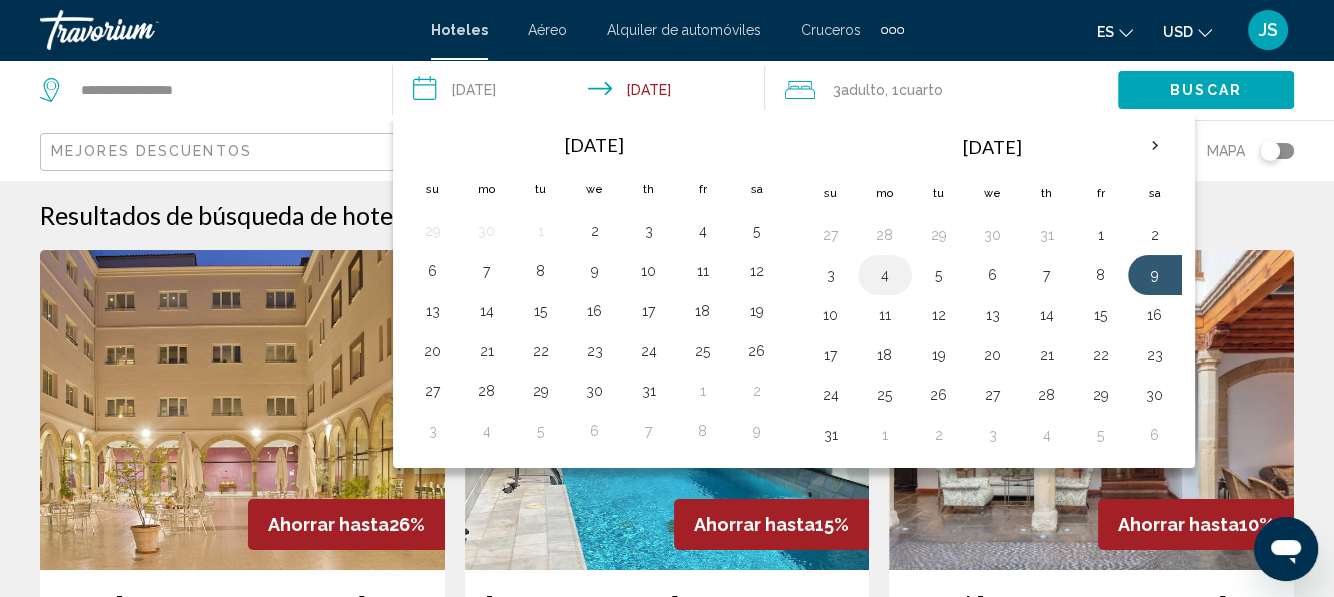 click on "4" at bounding box center [885, 275] 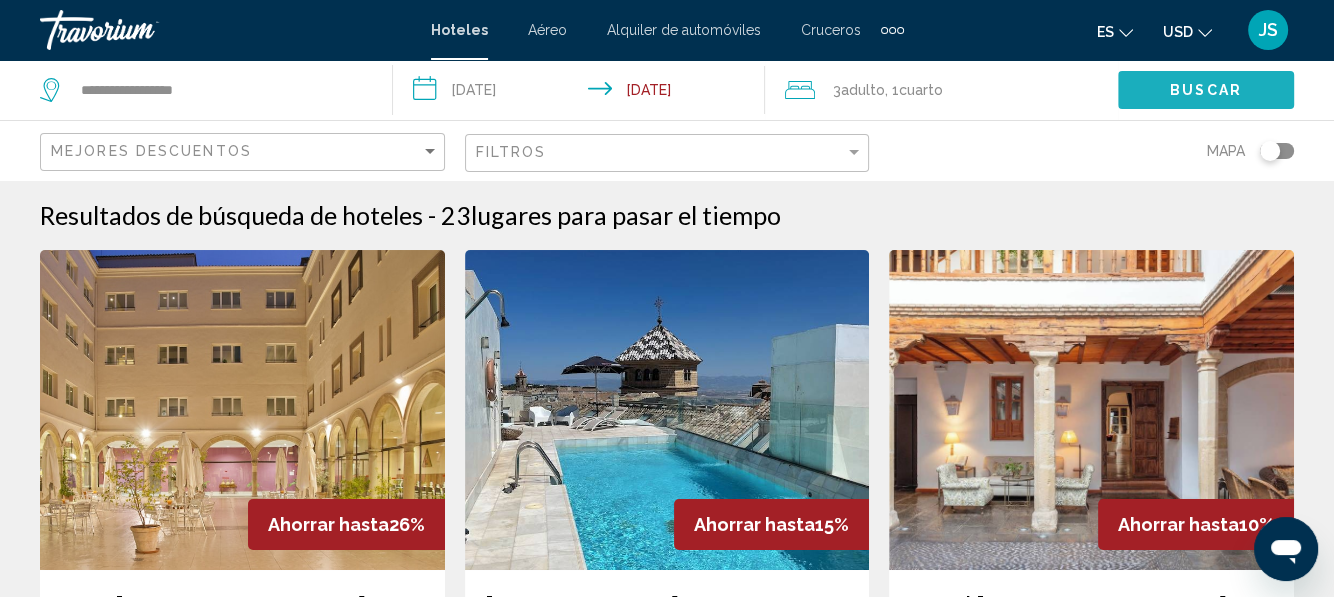 click on "Buscar" 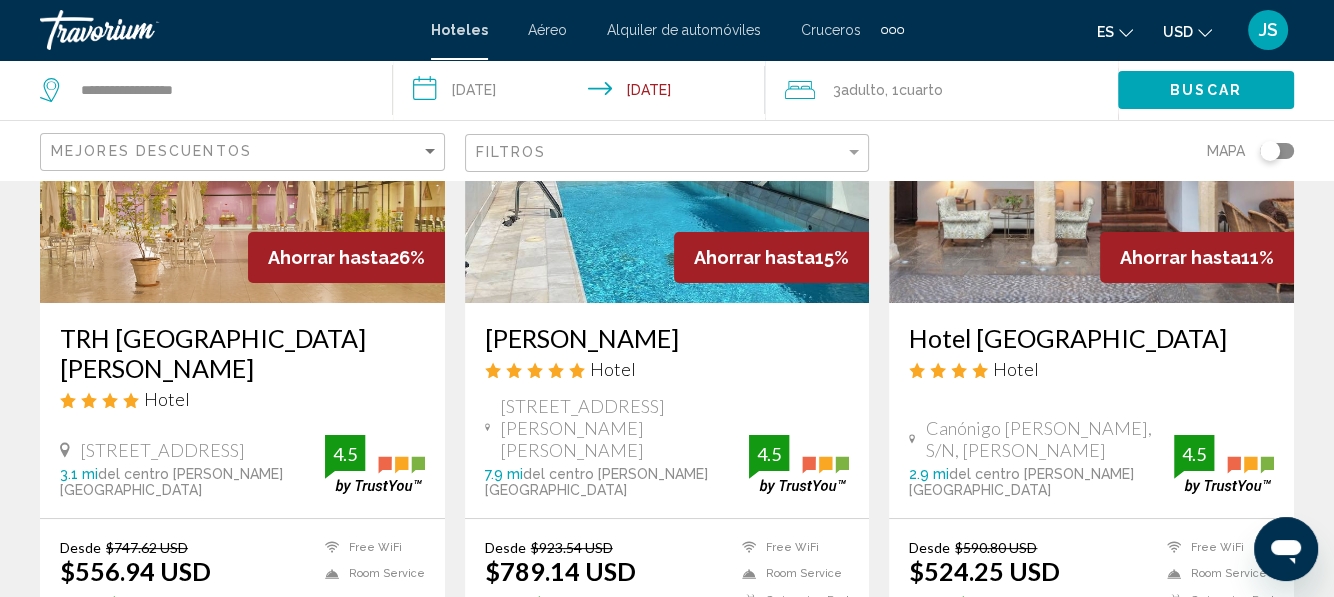 scroll, scrollTop: 300, scrollLeft: 0, axis: vertical 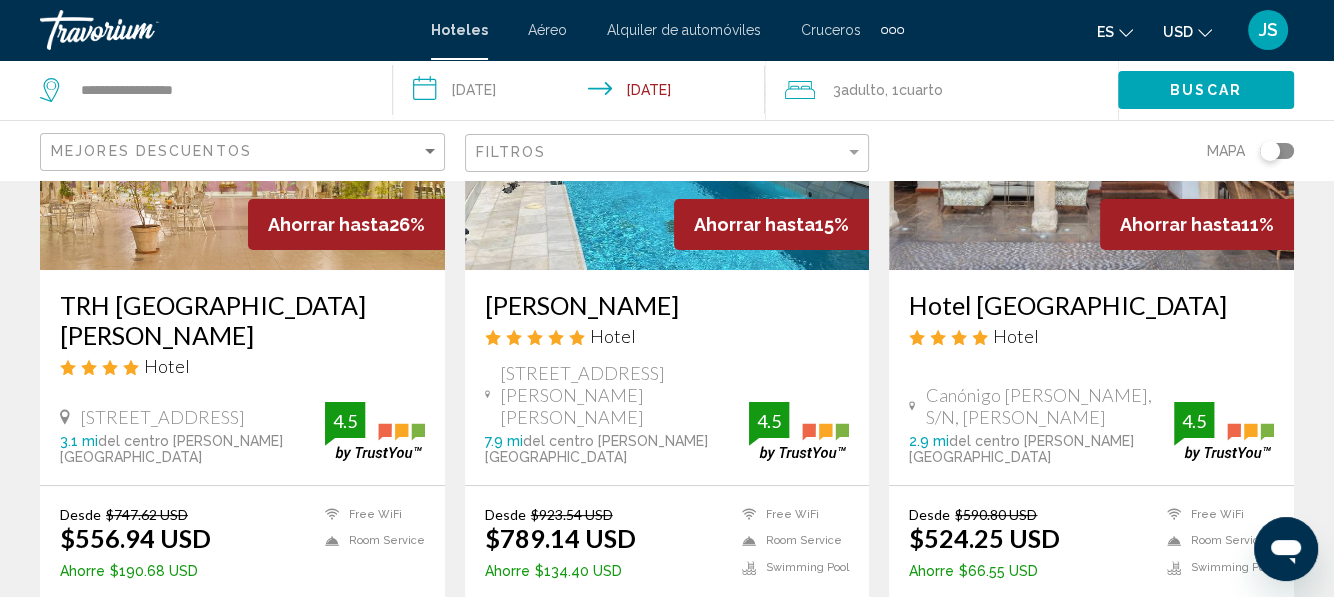 click at bounding box center (1091, 110) 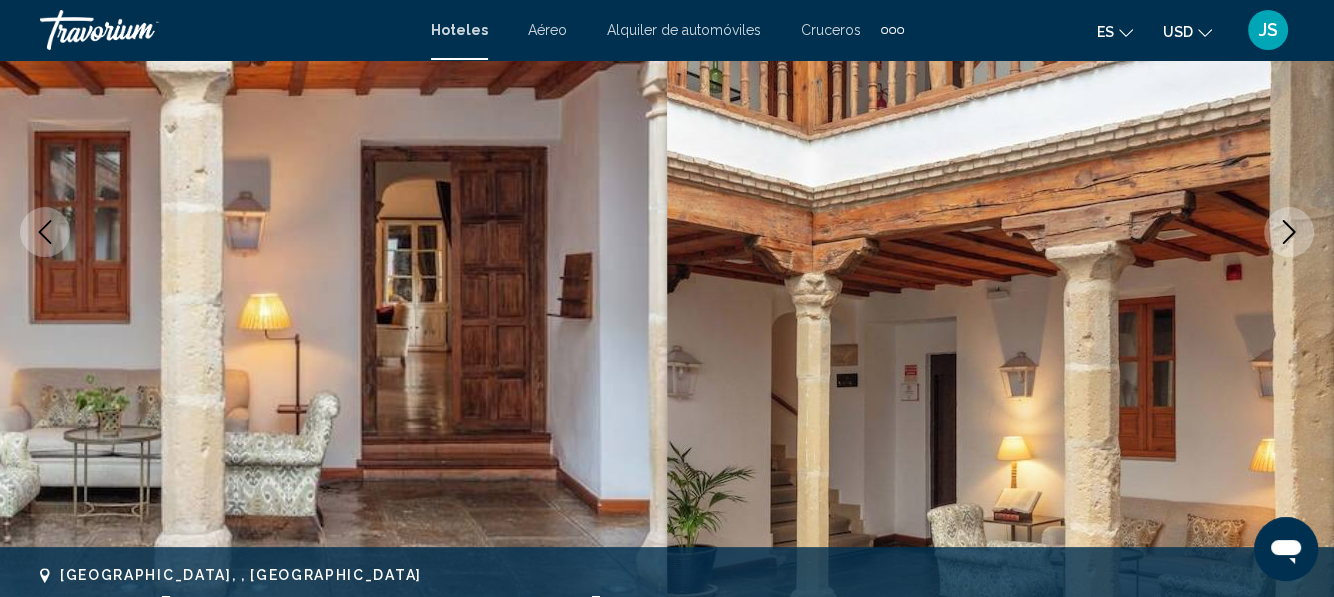 scroll, scrollTop: 336, scrollLeft: 0, axis: vertical 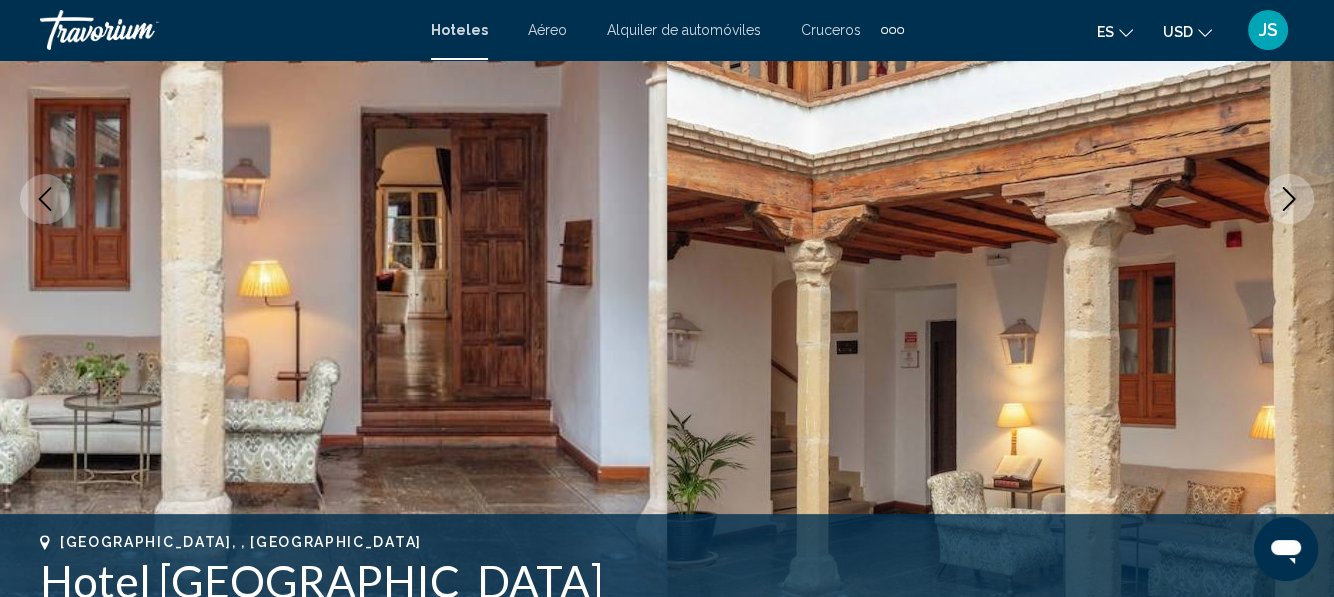 click 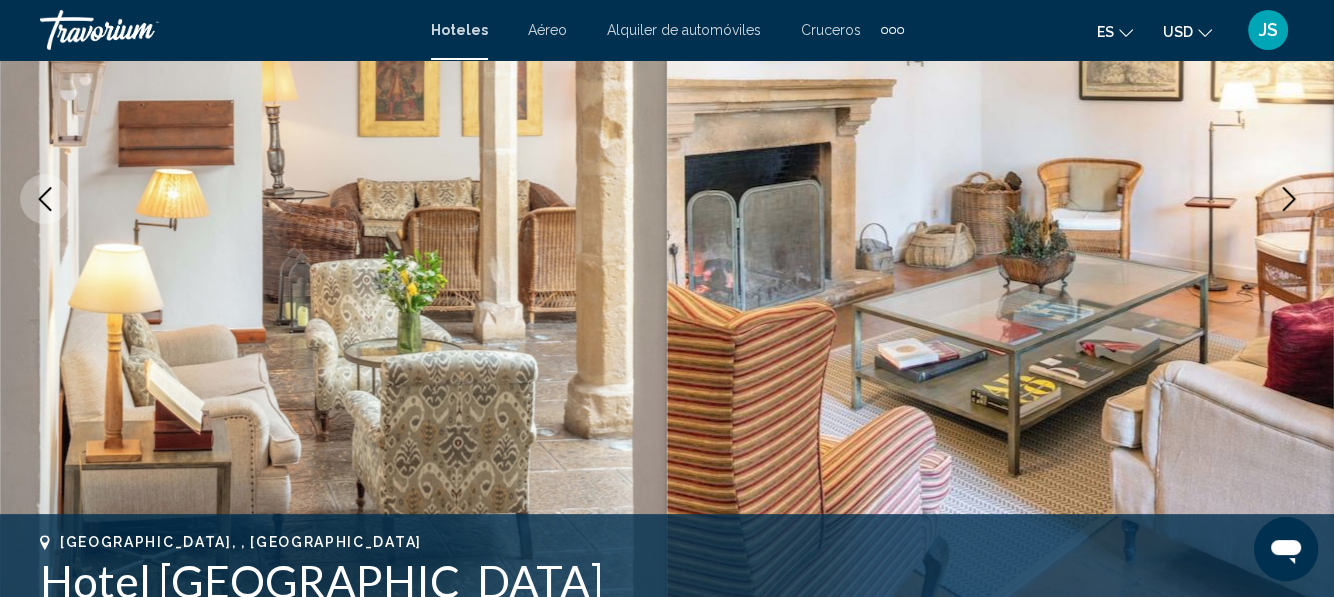click 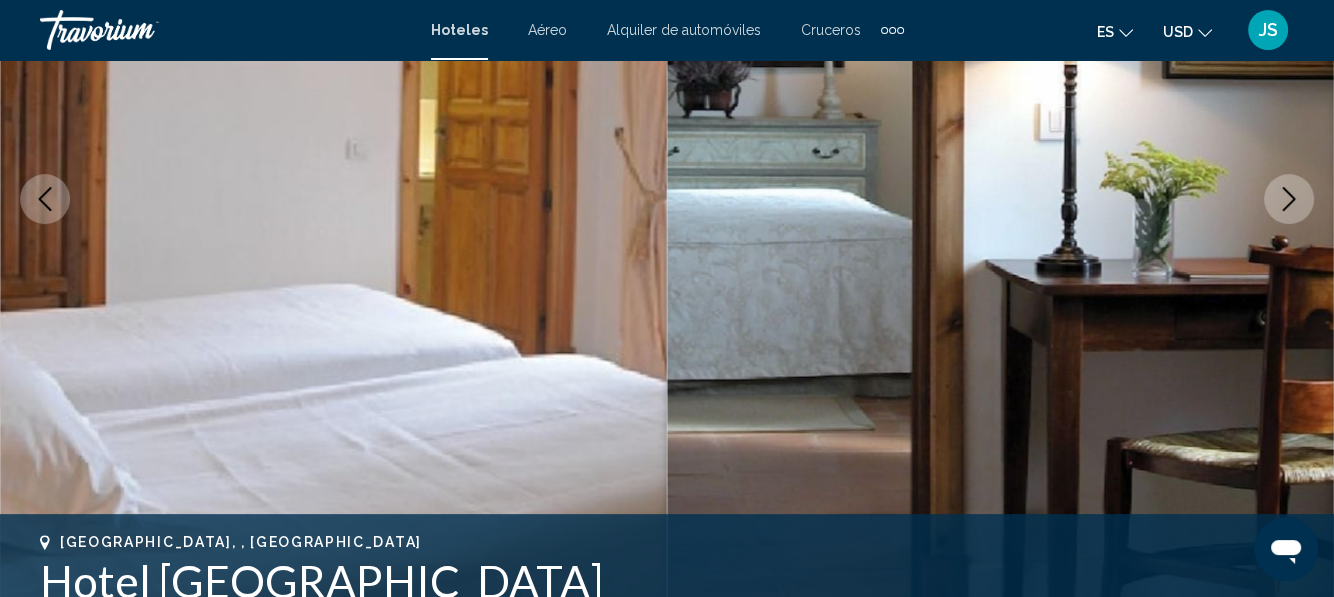 click 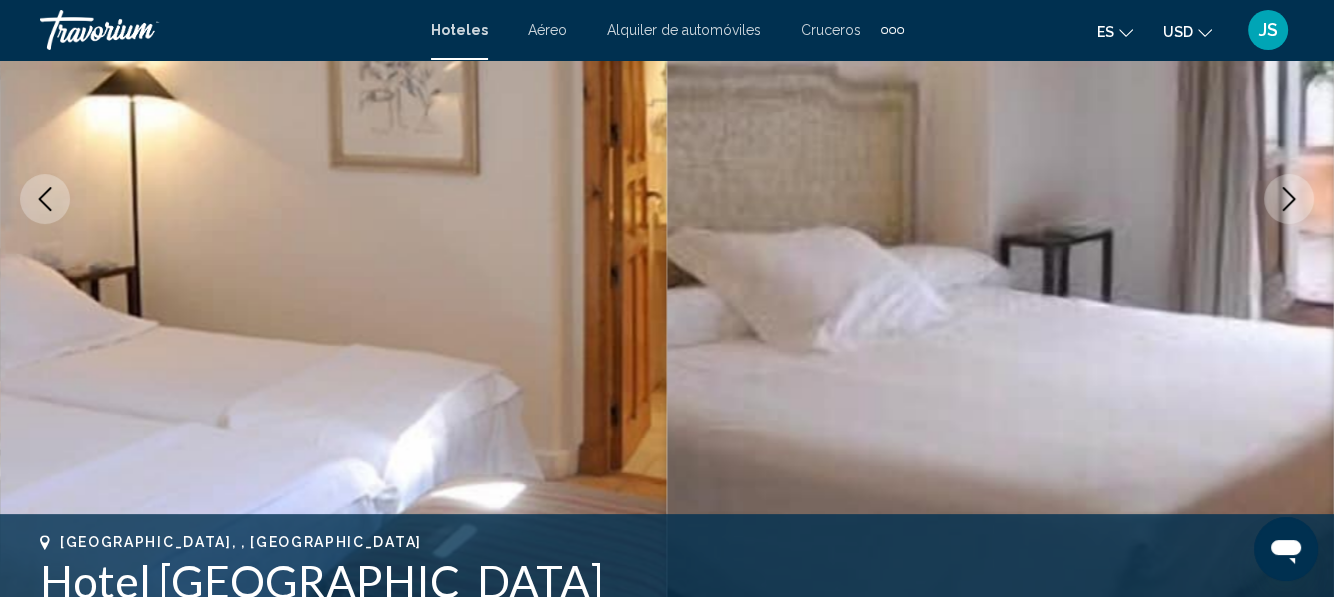 click 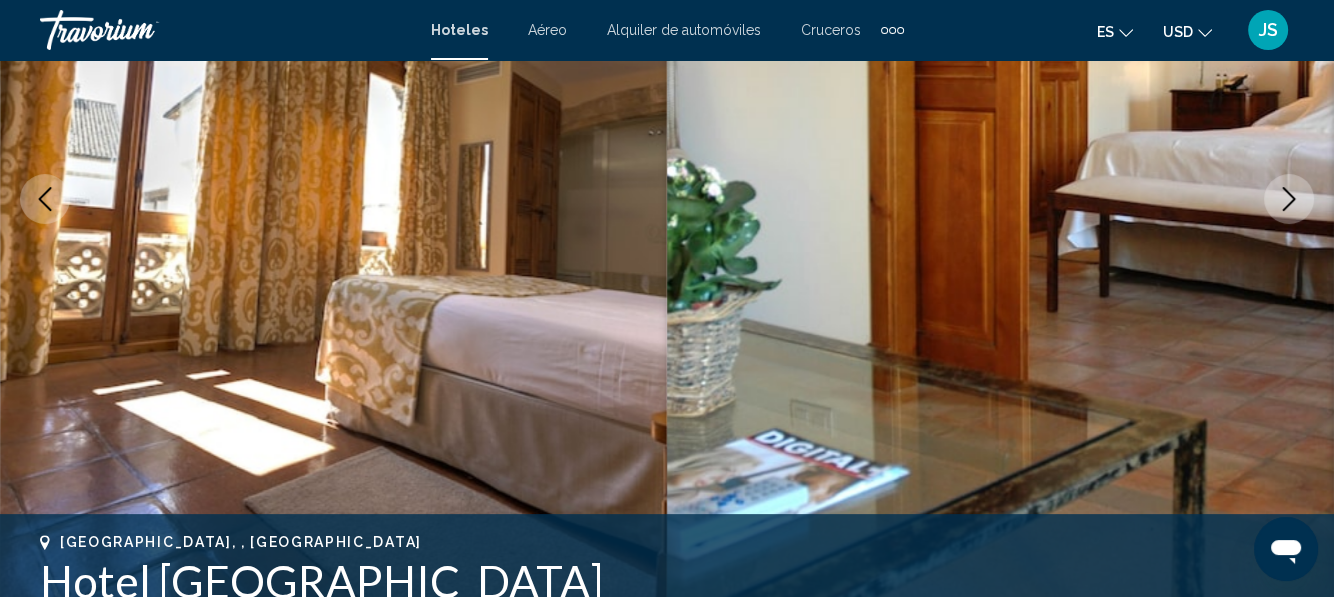 click 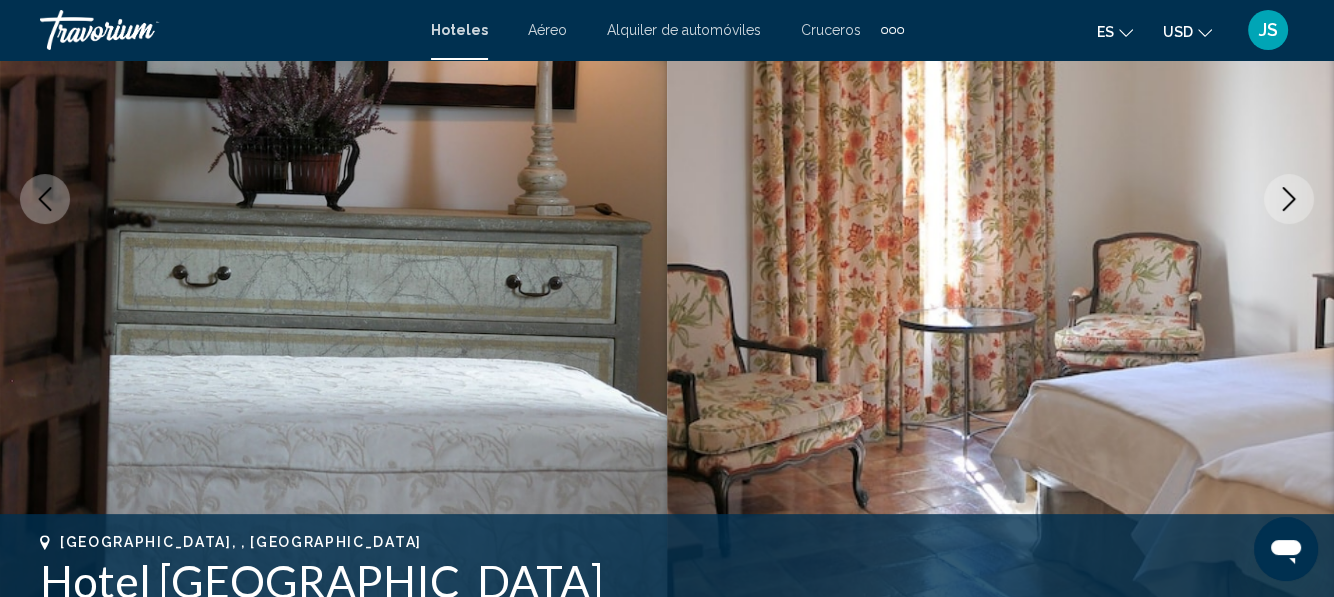 click 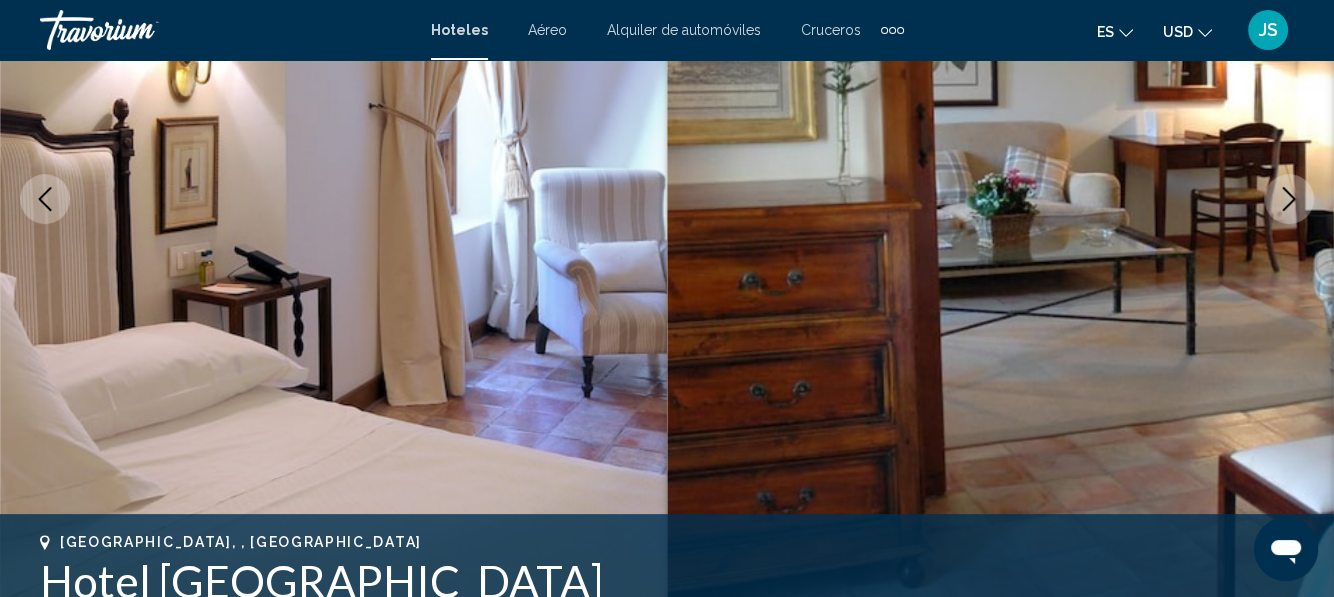click 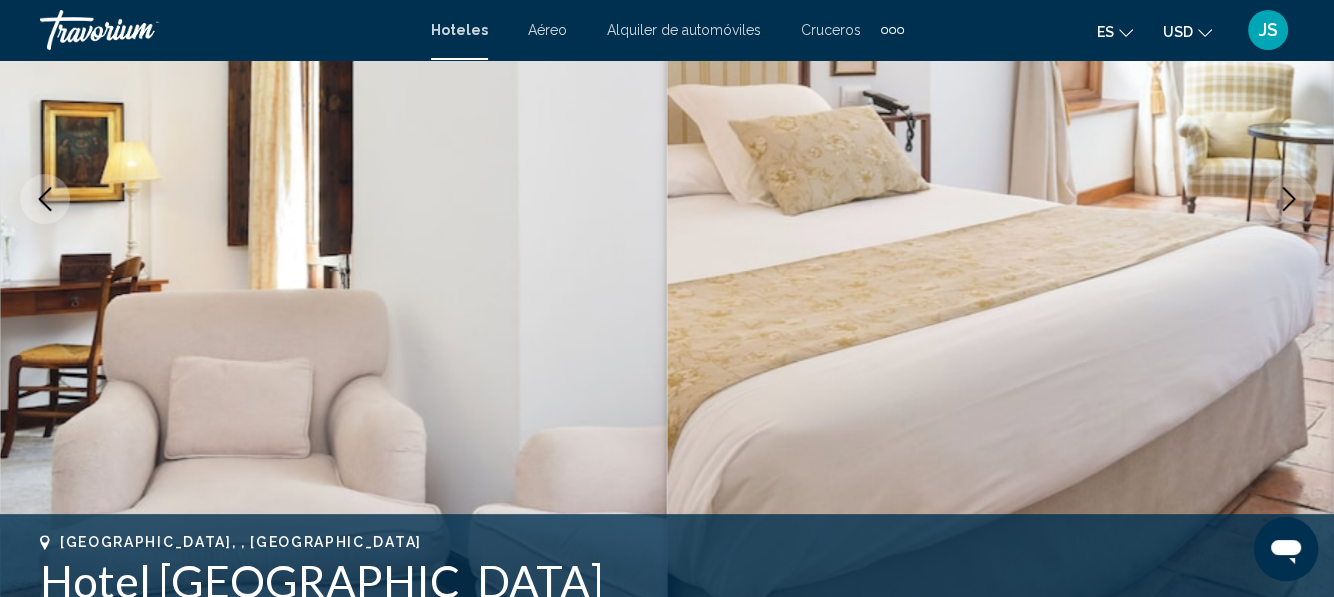 click 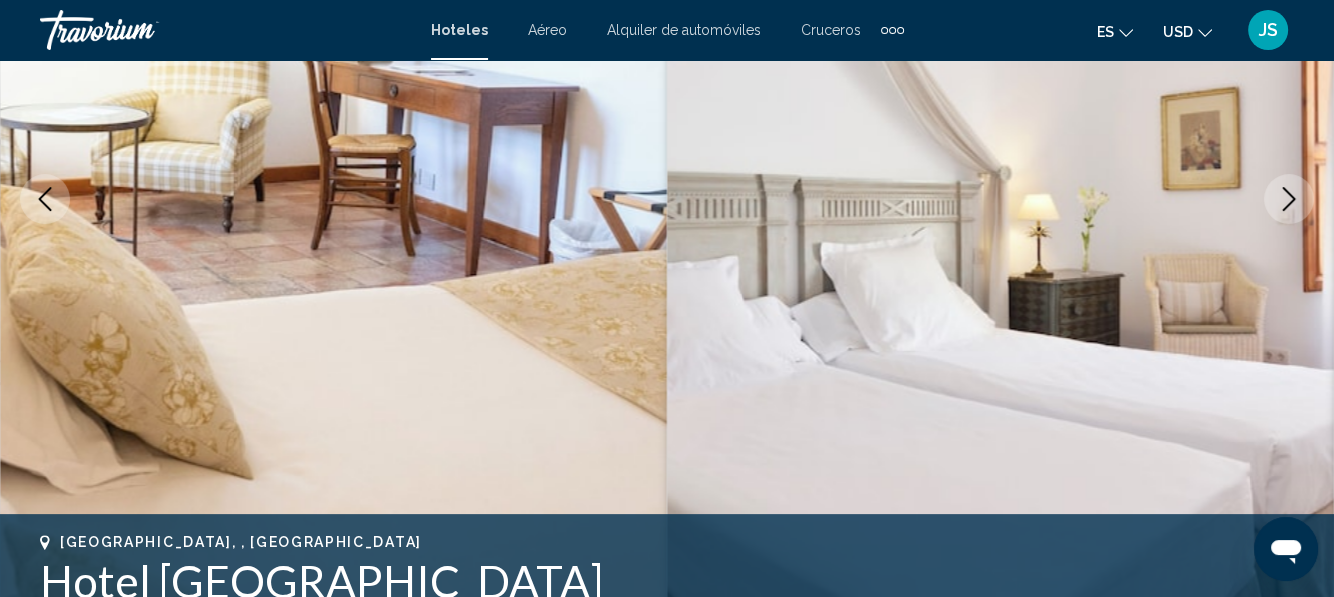 click 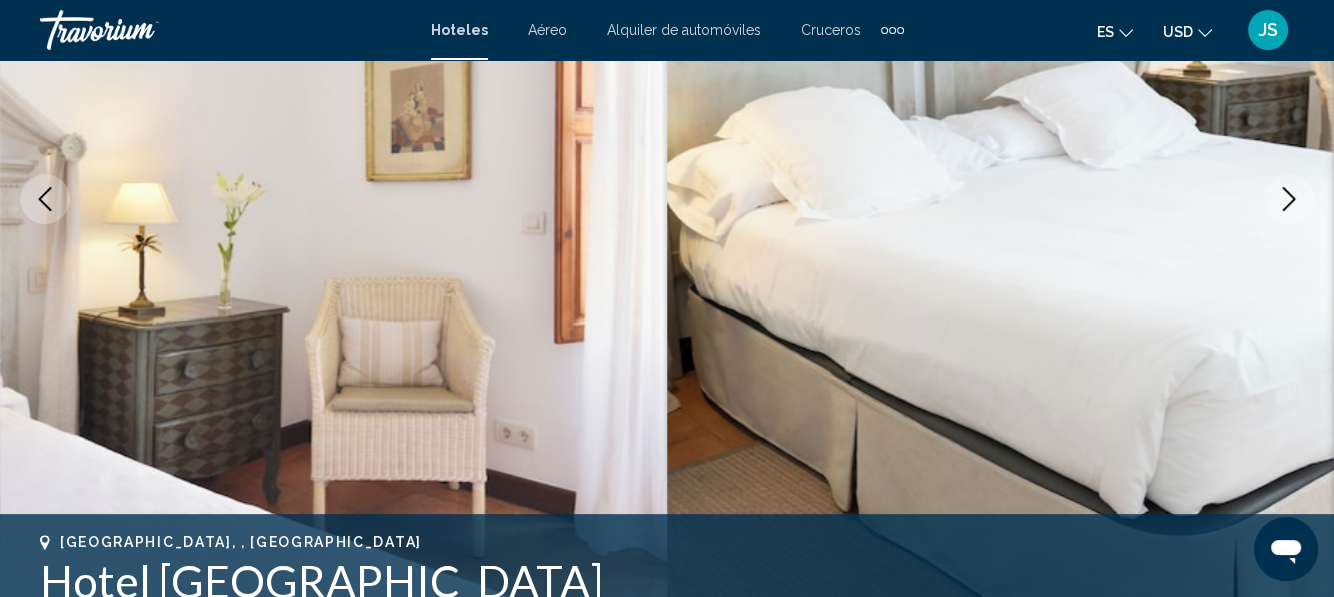 click 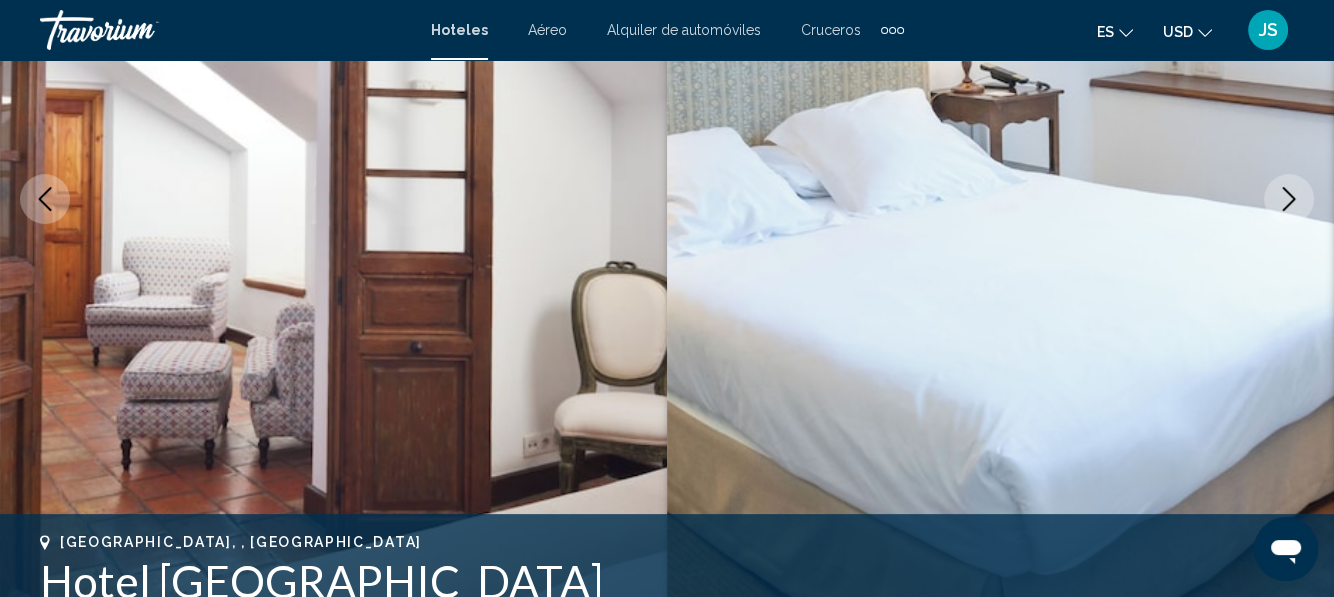 click 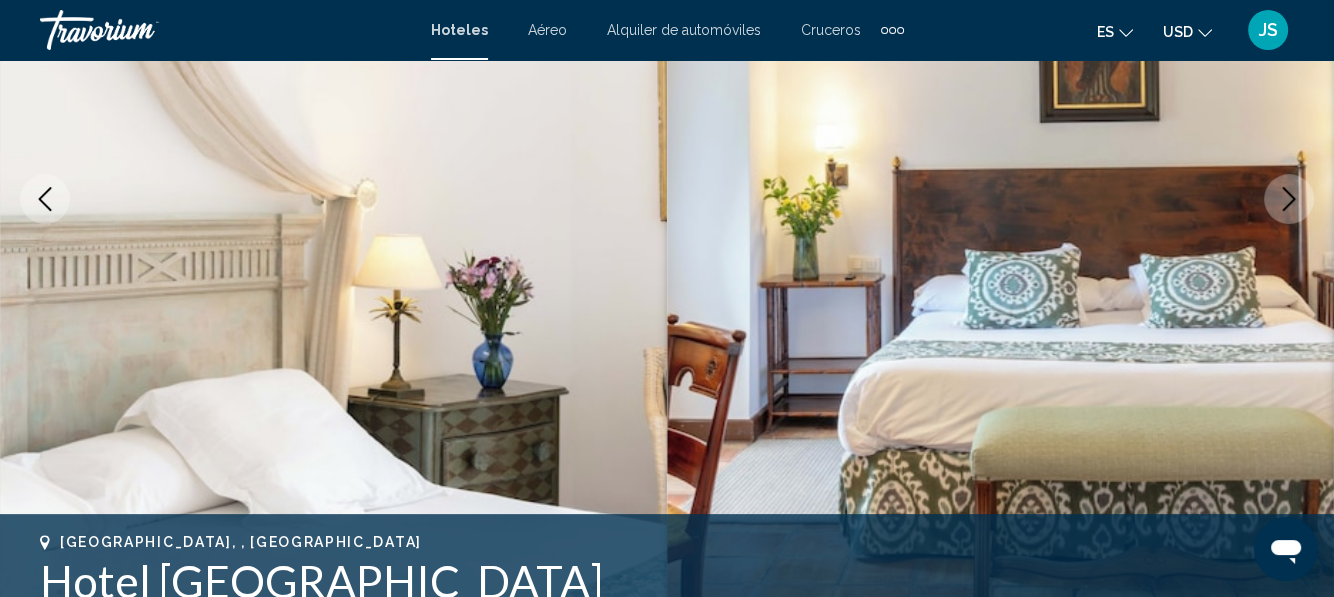 click 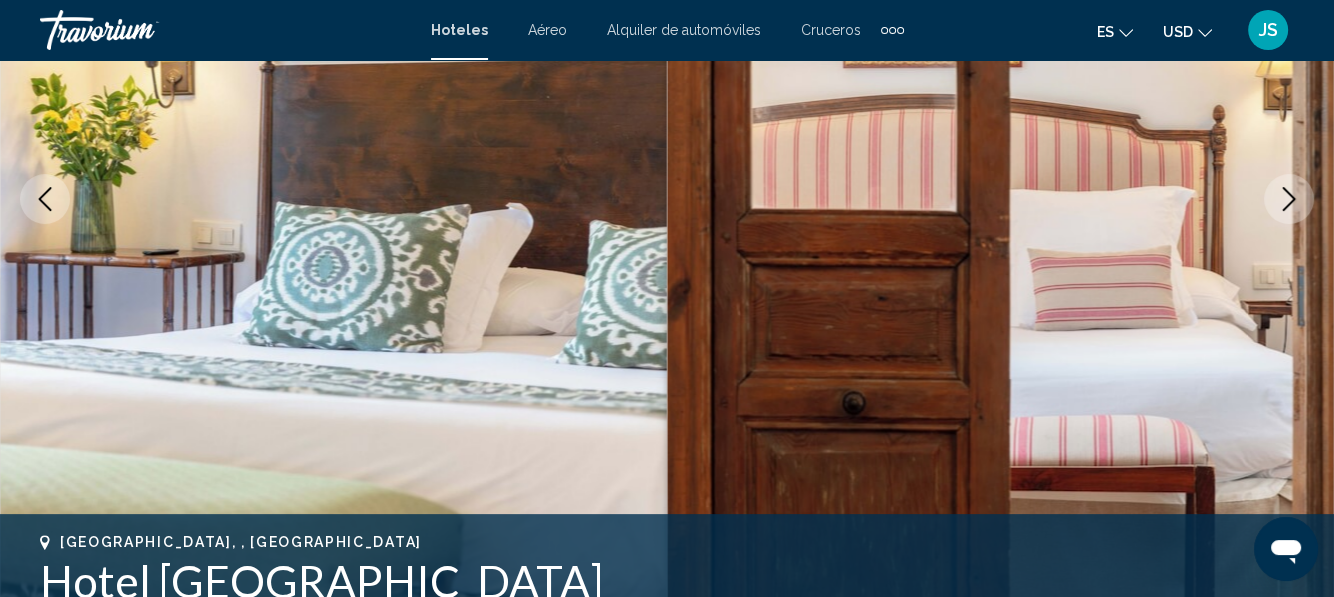 click 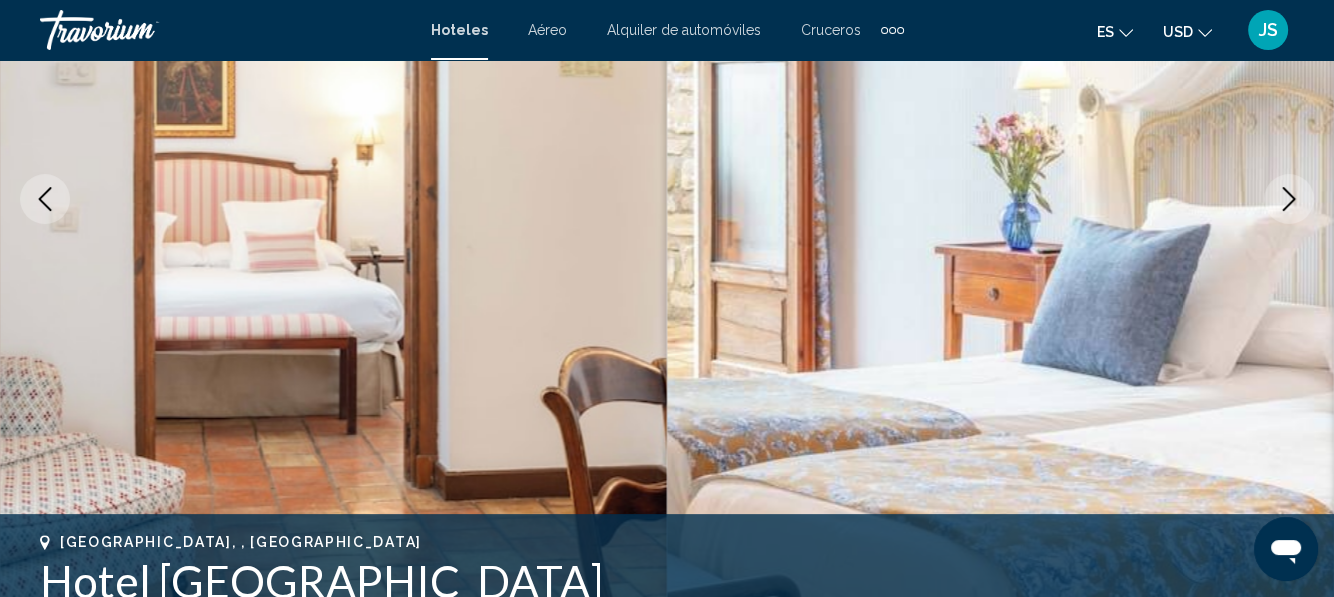 click 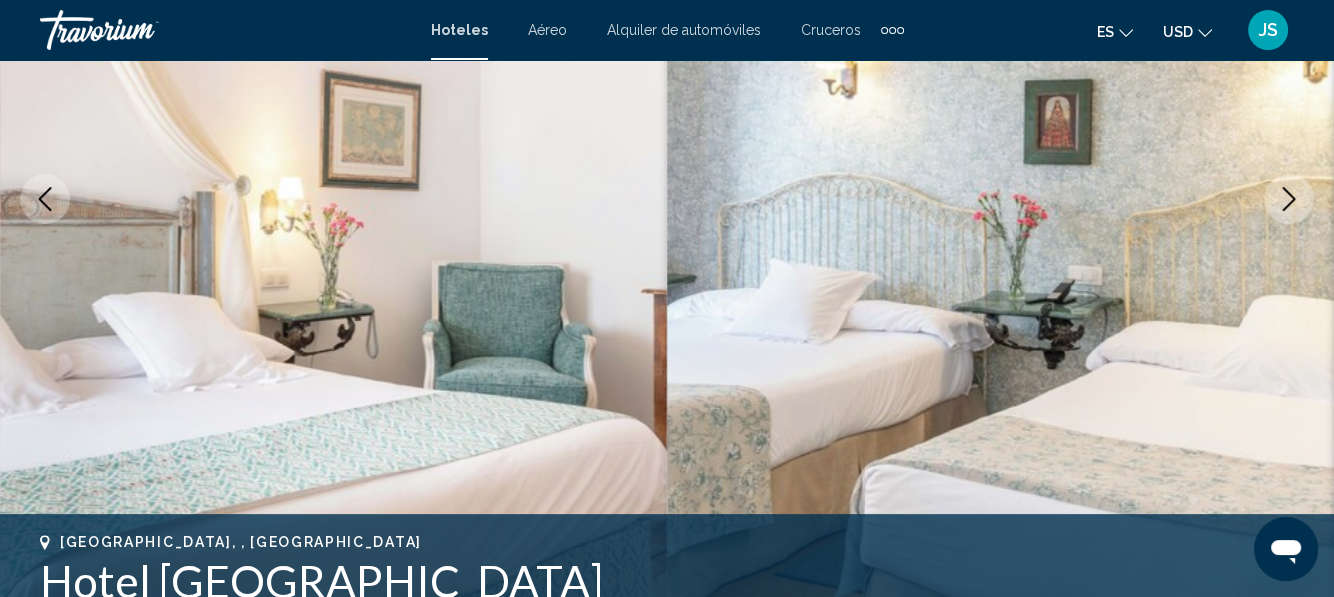 click 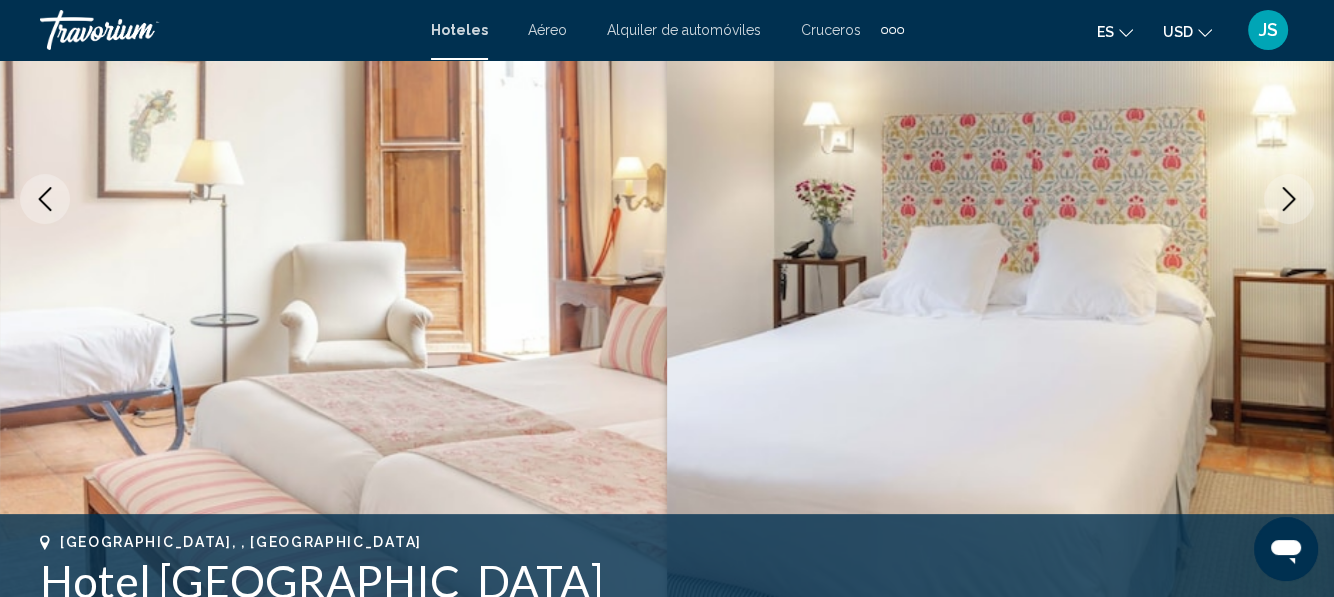 click 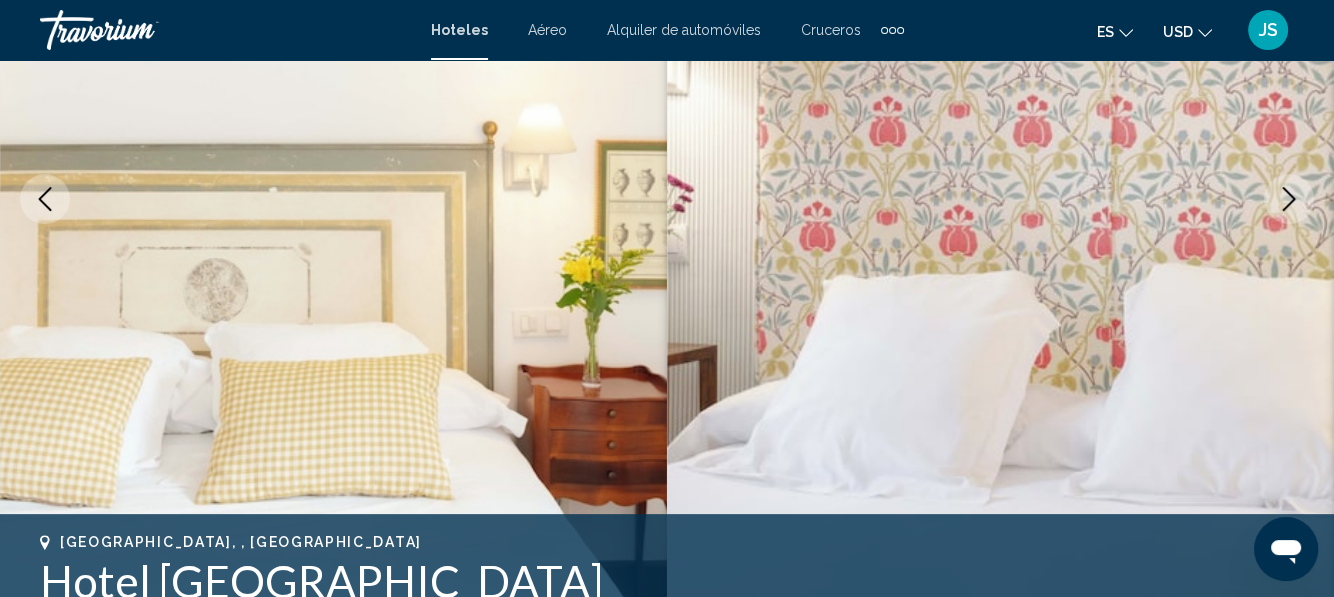 click 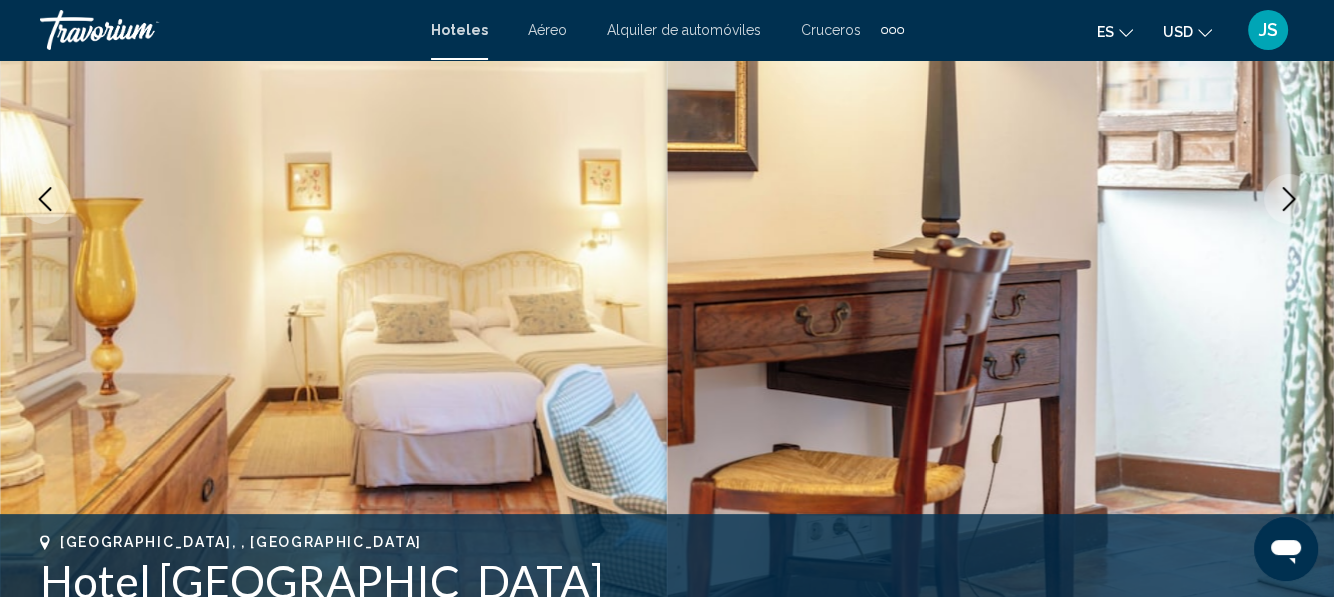 click 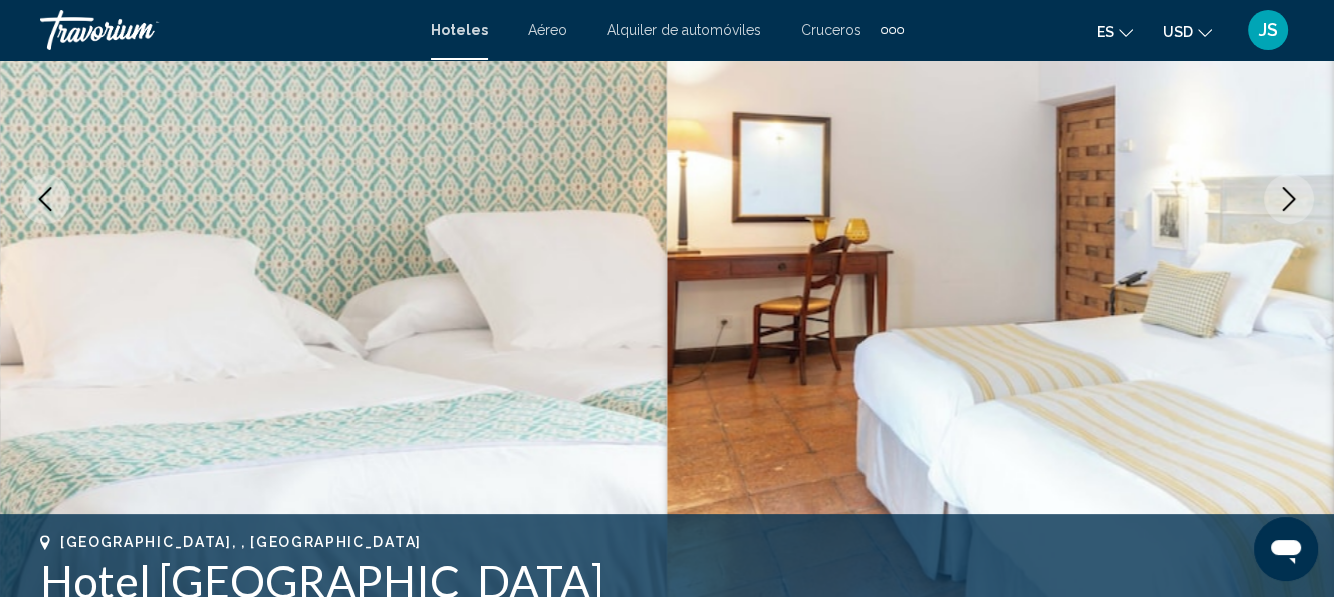 click 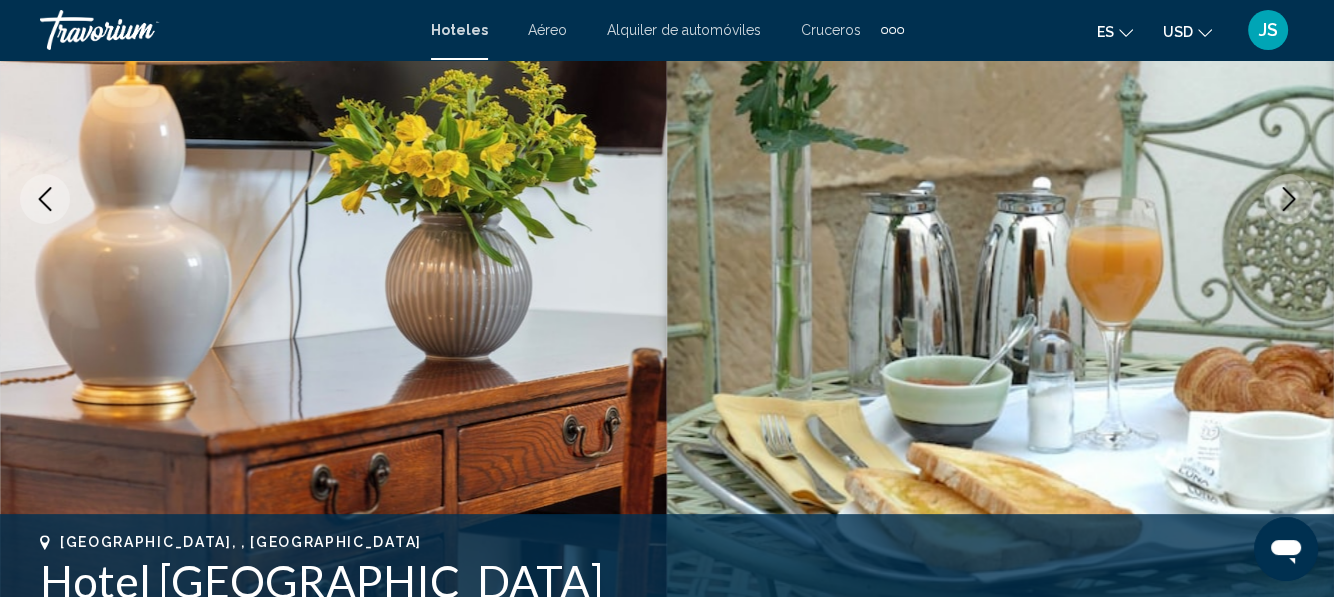 click 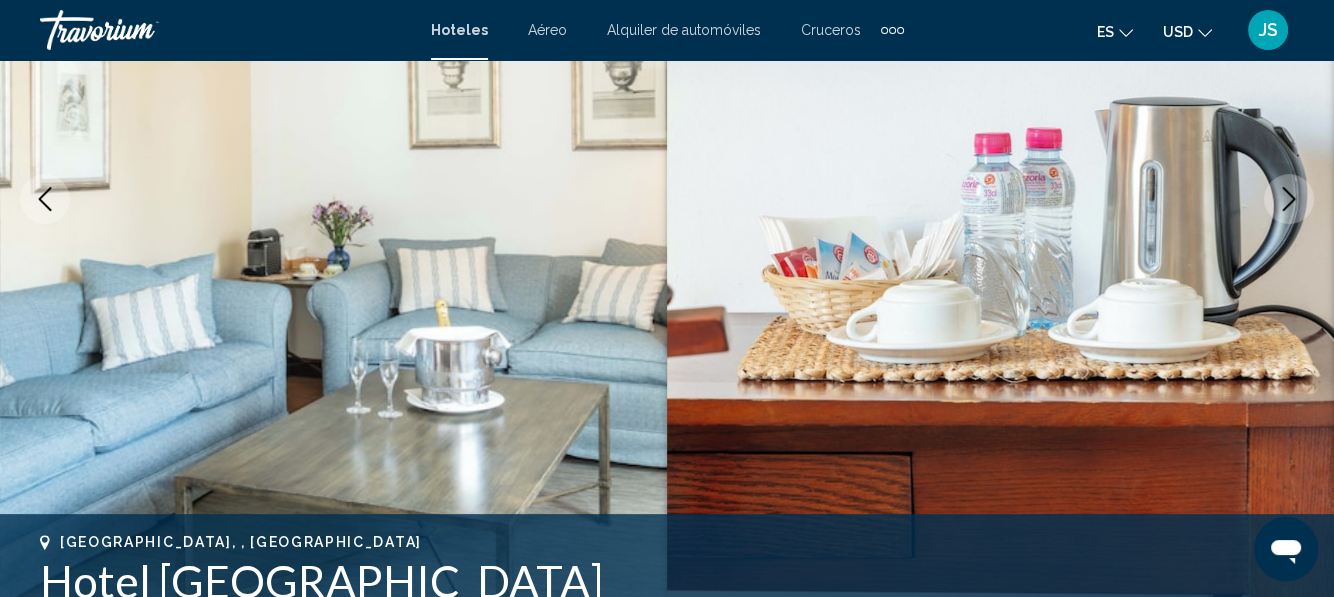 click 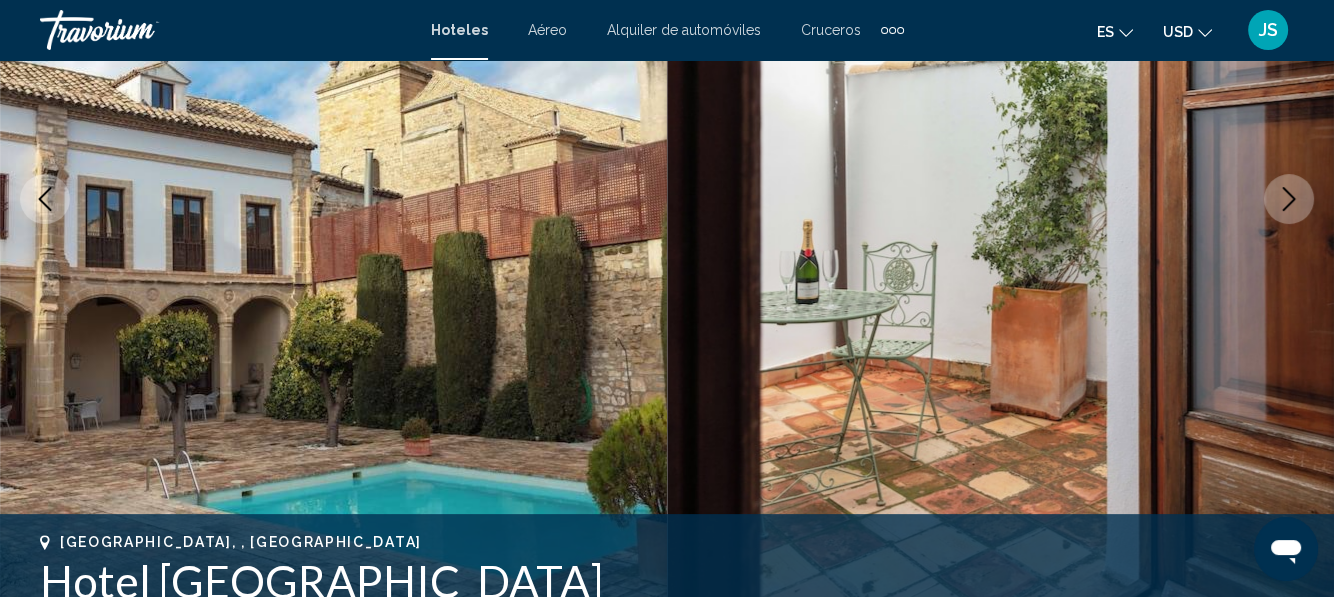 click 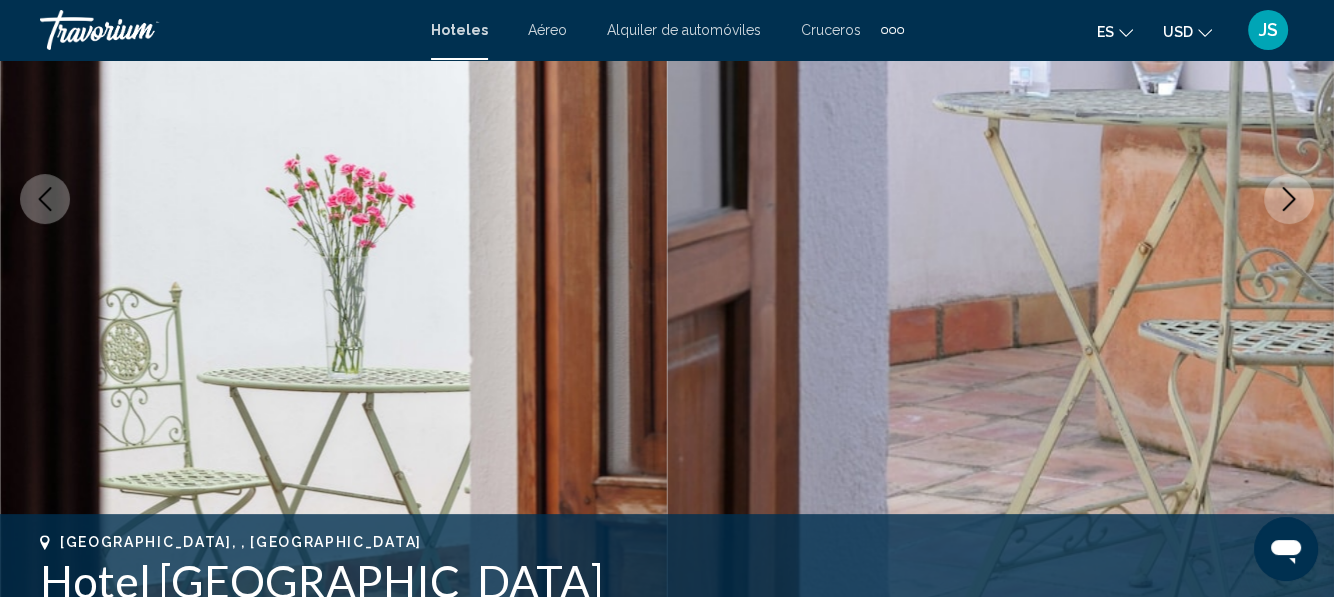 click 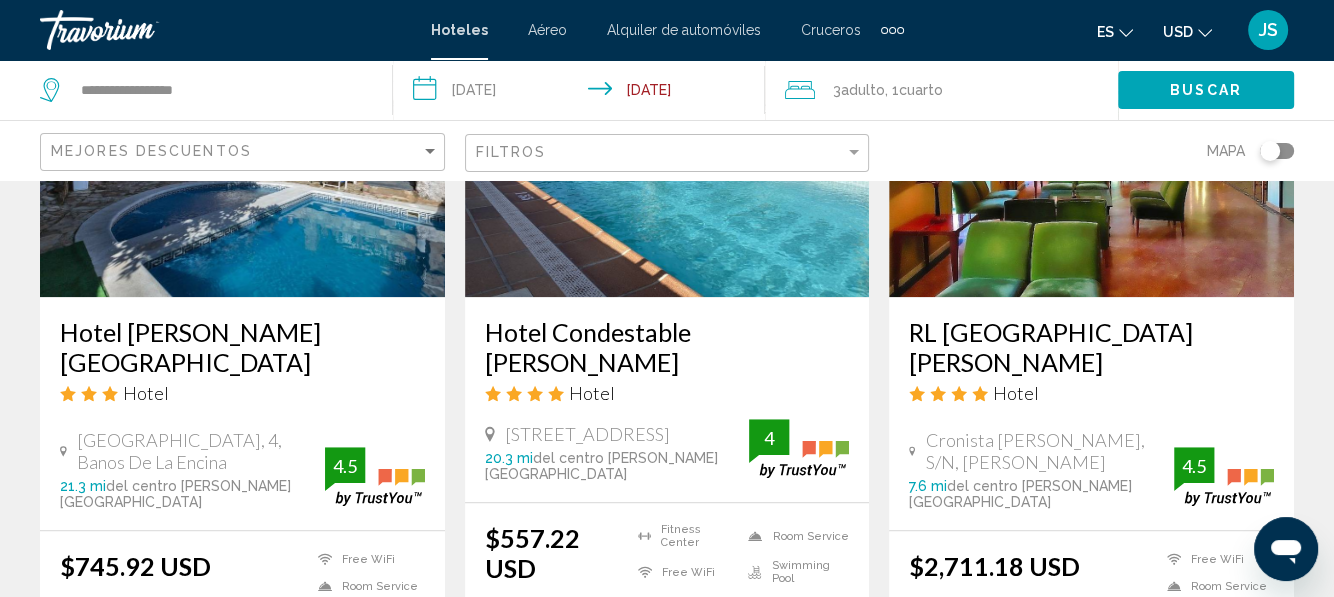 scroll, scrollTop: 2000, scrollLeft: 0, axis: vertical 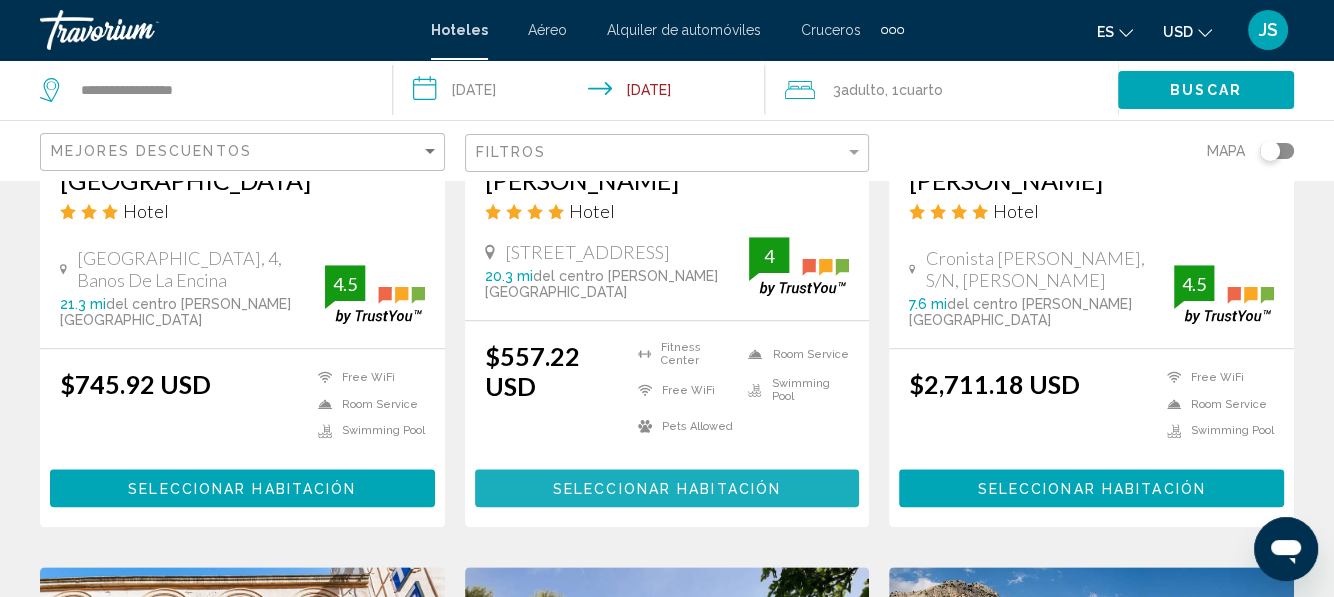 click on "Seleccionar habitación" at bounding box center [667, 489] 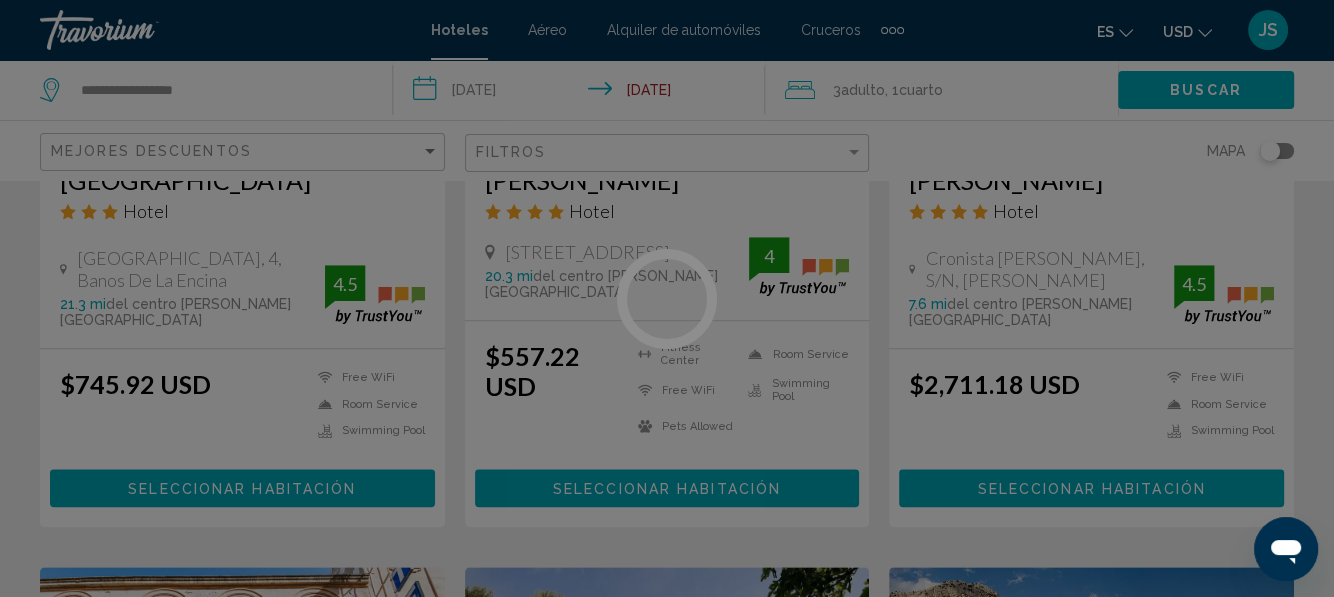 scroll, scrollTop: 235, scrollLeft: 0, axis: vertical 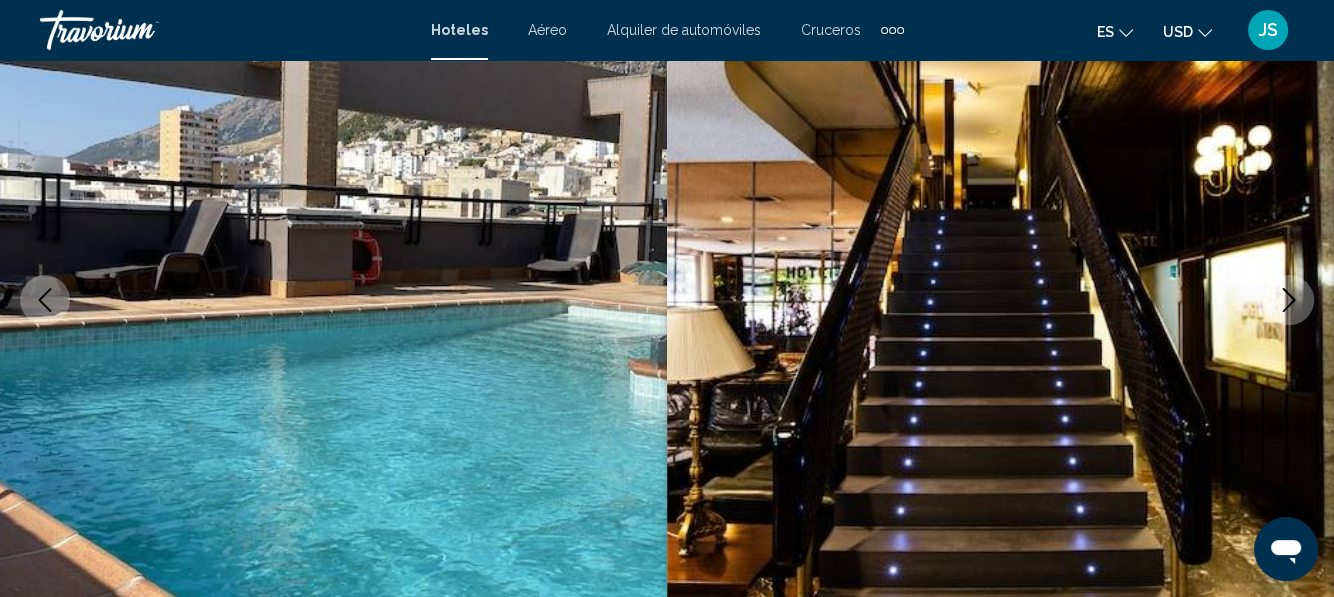 click at bounding box center (1289, 300) 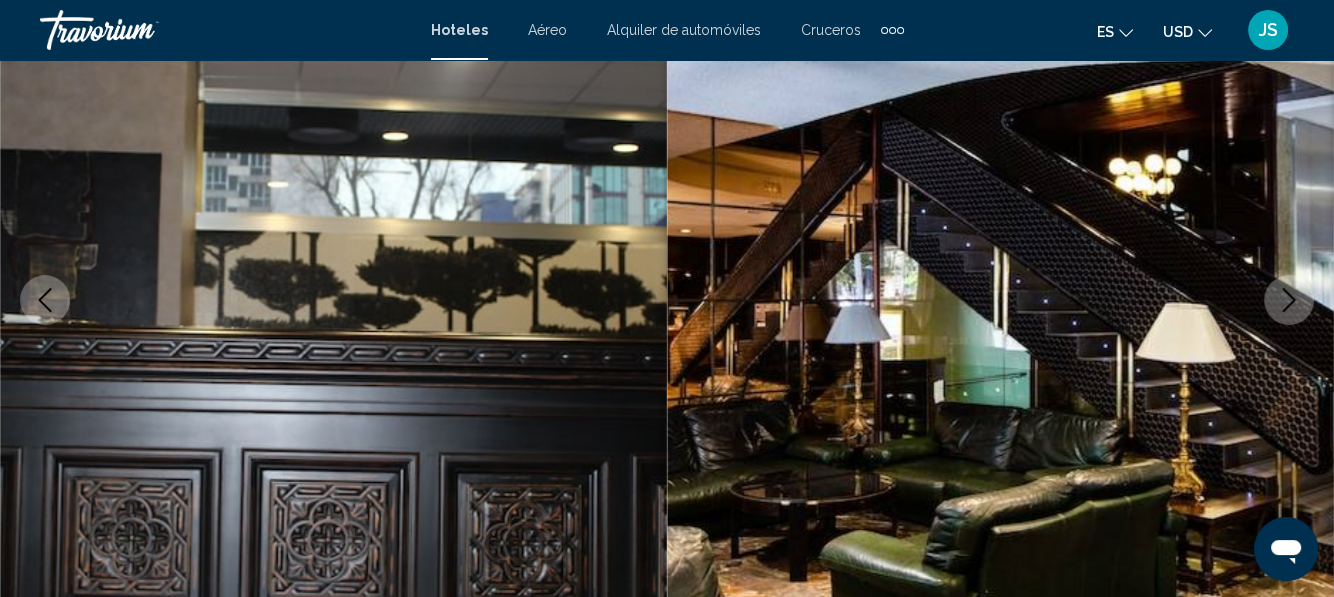 click at bounding box center (1289, 300) 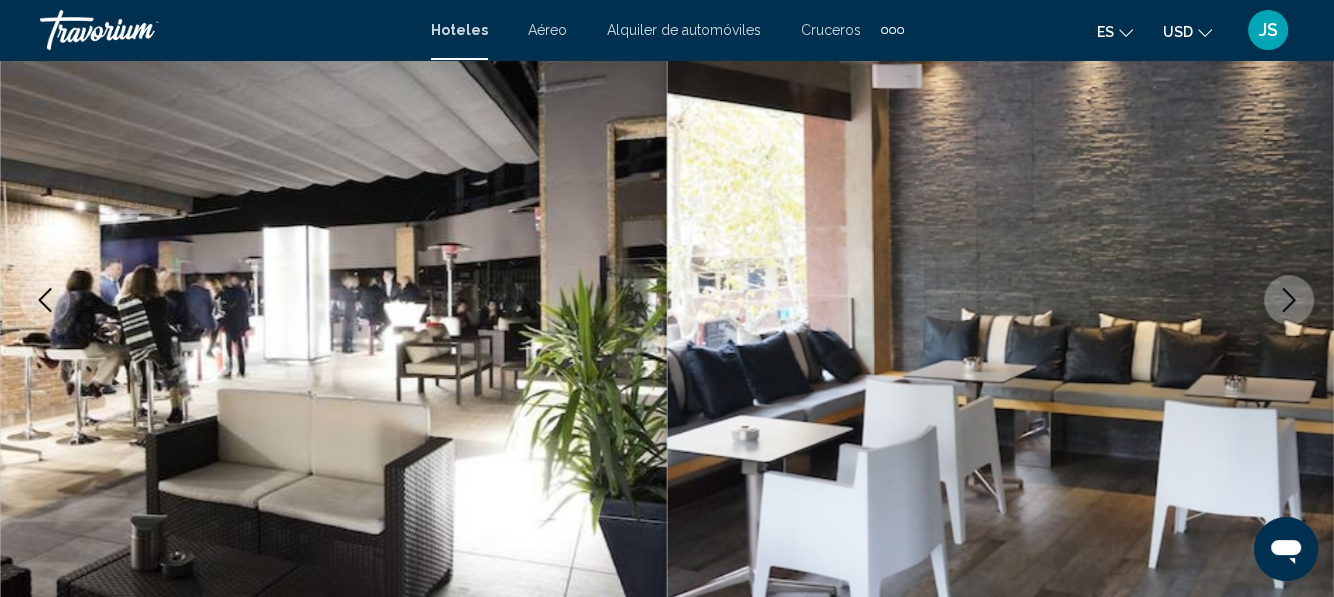 click at bounding box center [1289, 300] 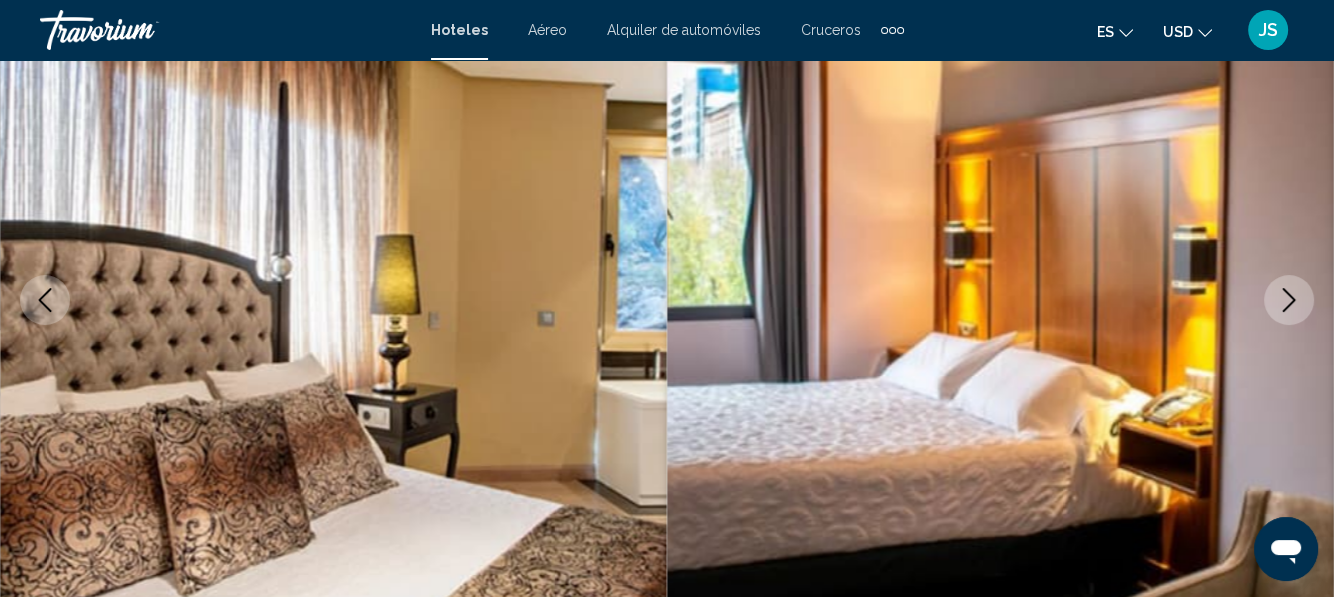 click at bounding box center [1289, 300] 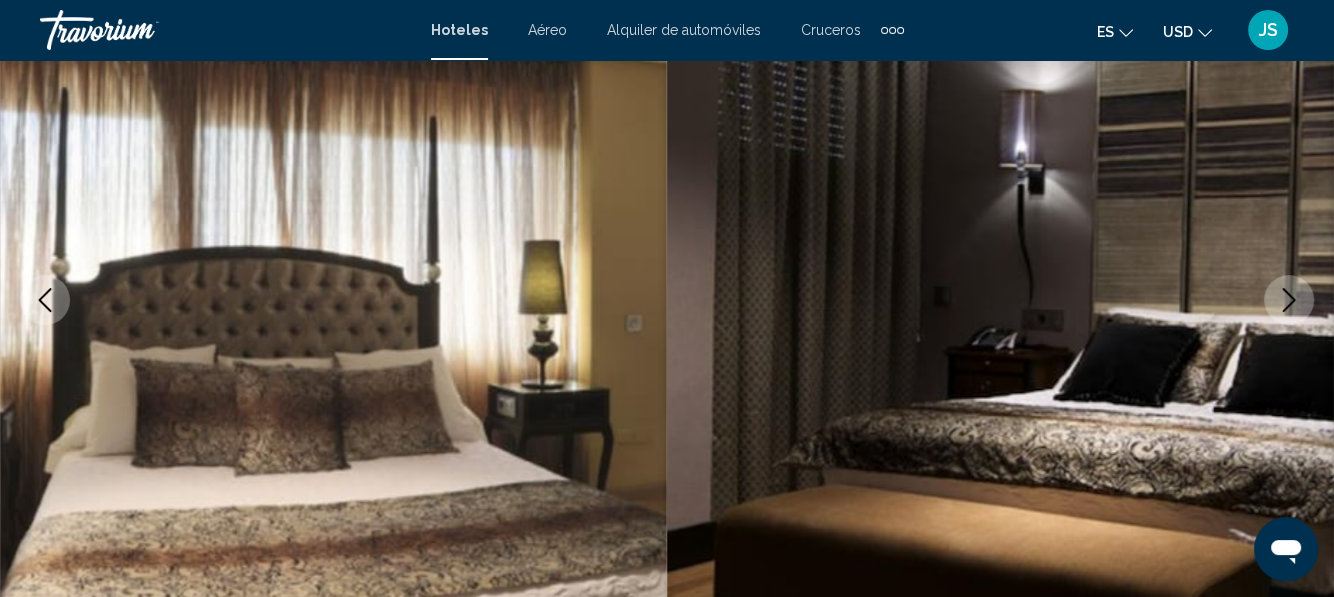 click at bounding box center (1289, 300) 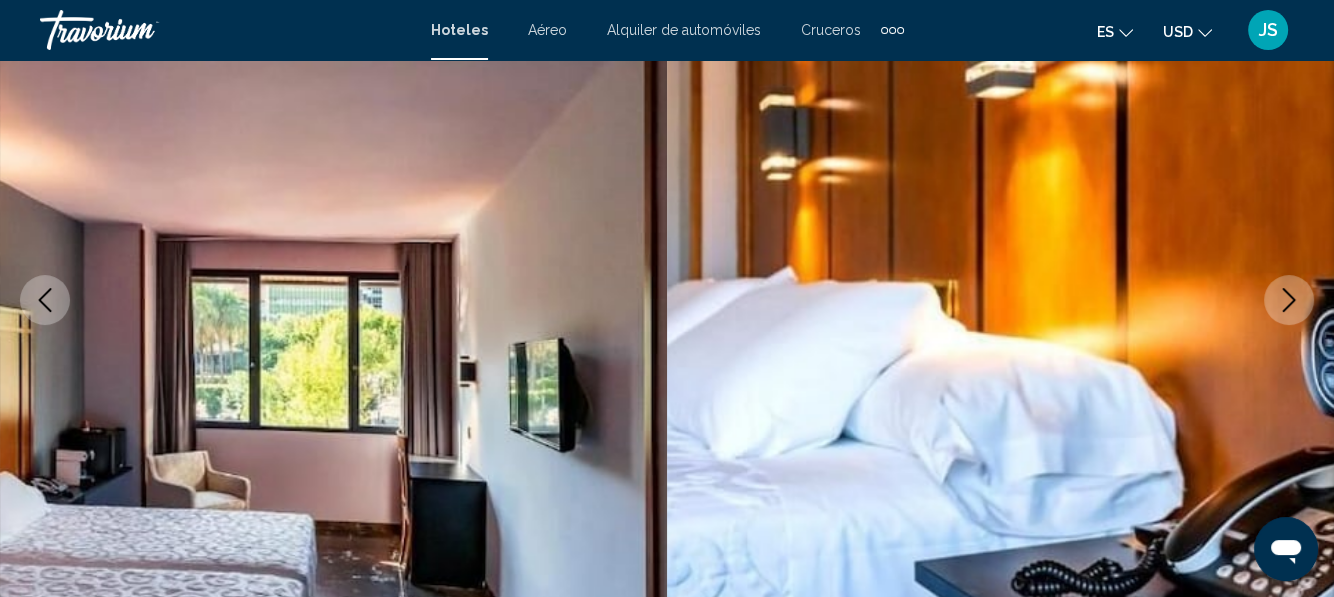 click at bounding box center [1289, 300] 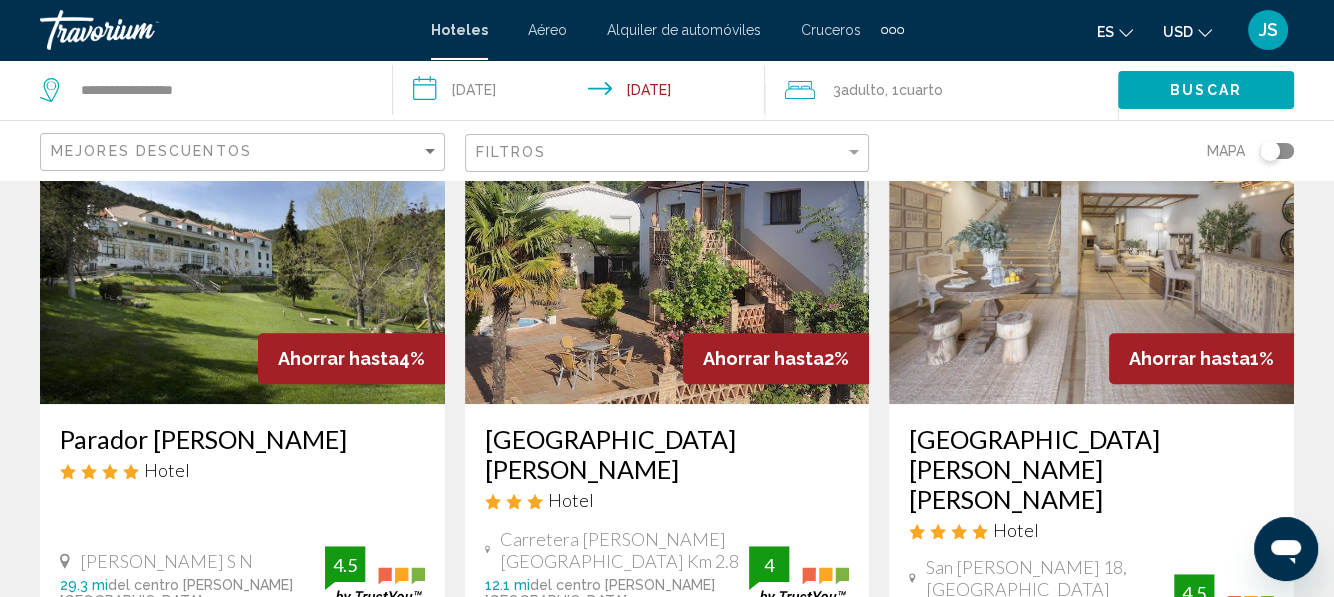 scroll, scrollTop: 1000, scrollLeft: 0, axis: vertical 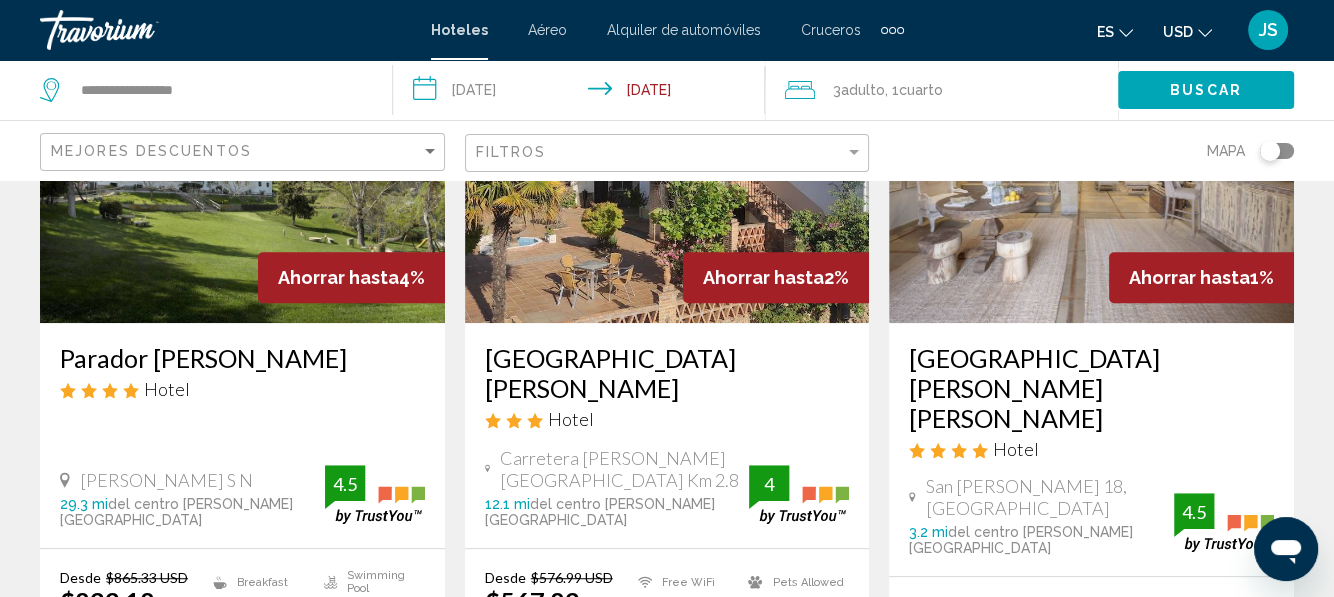 click at bounding box center (242, 163) 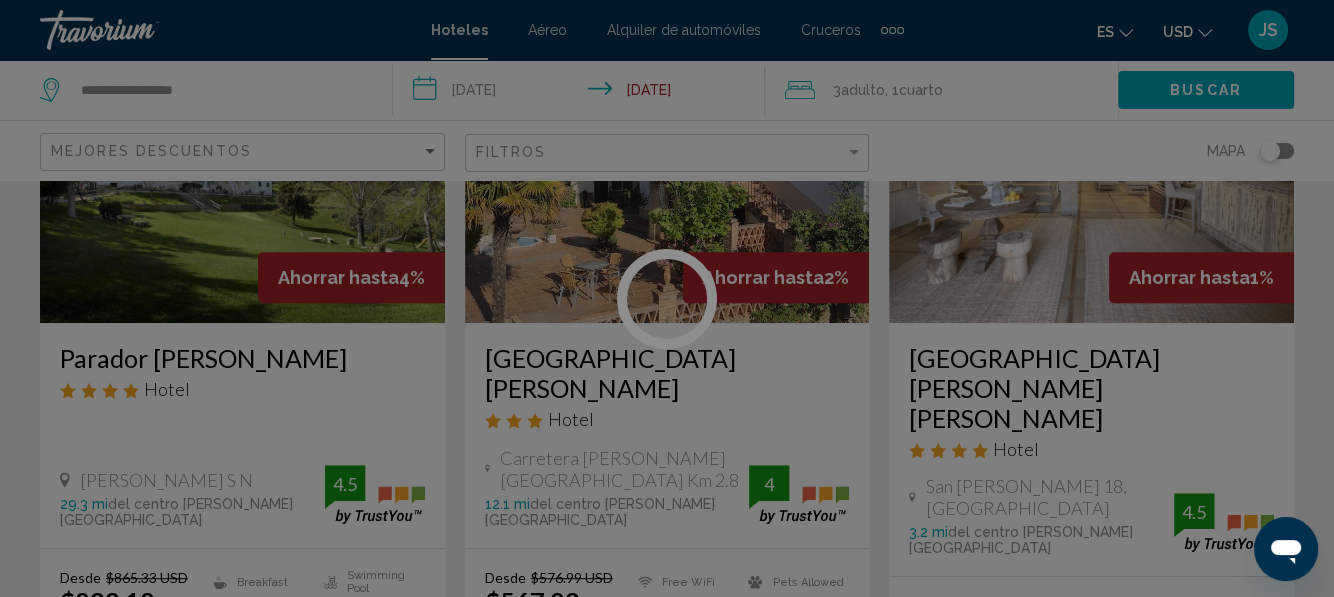 scroll, scrollTop: 235, scrollLeft: 0, axis: vertical 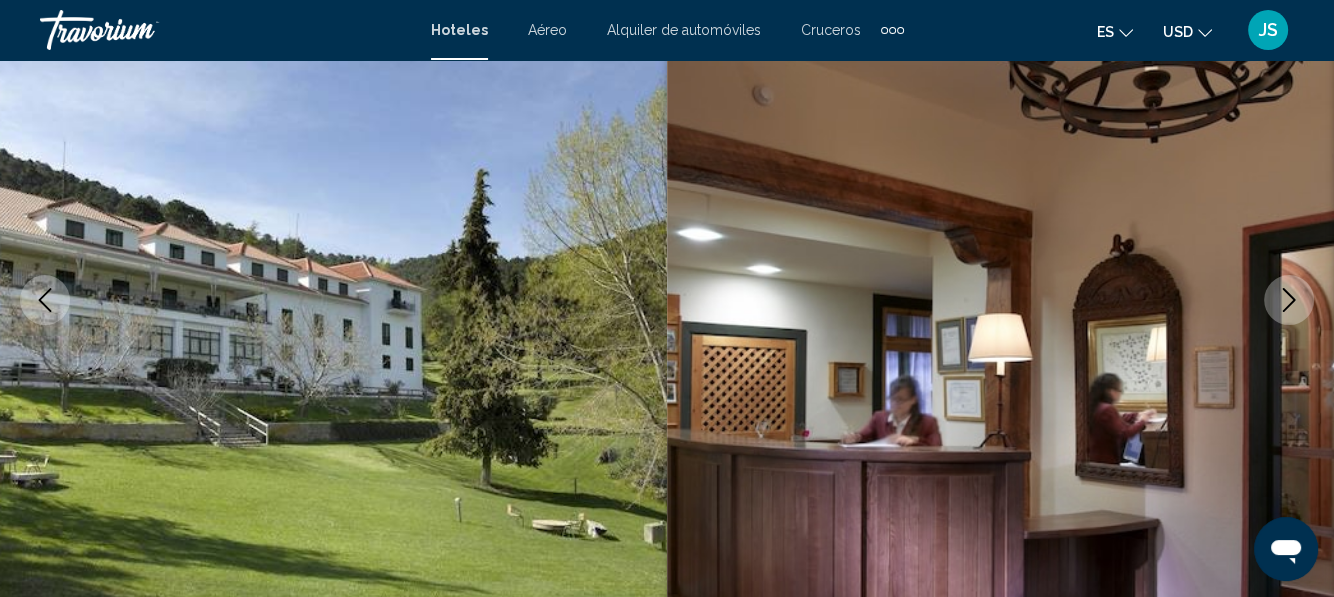 click 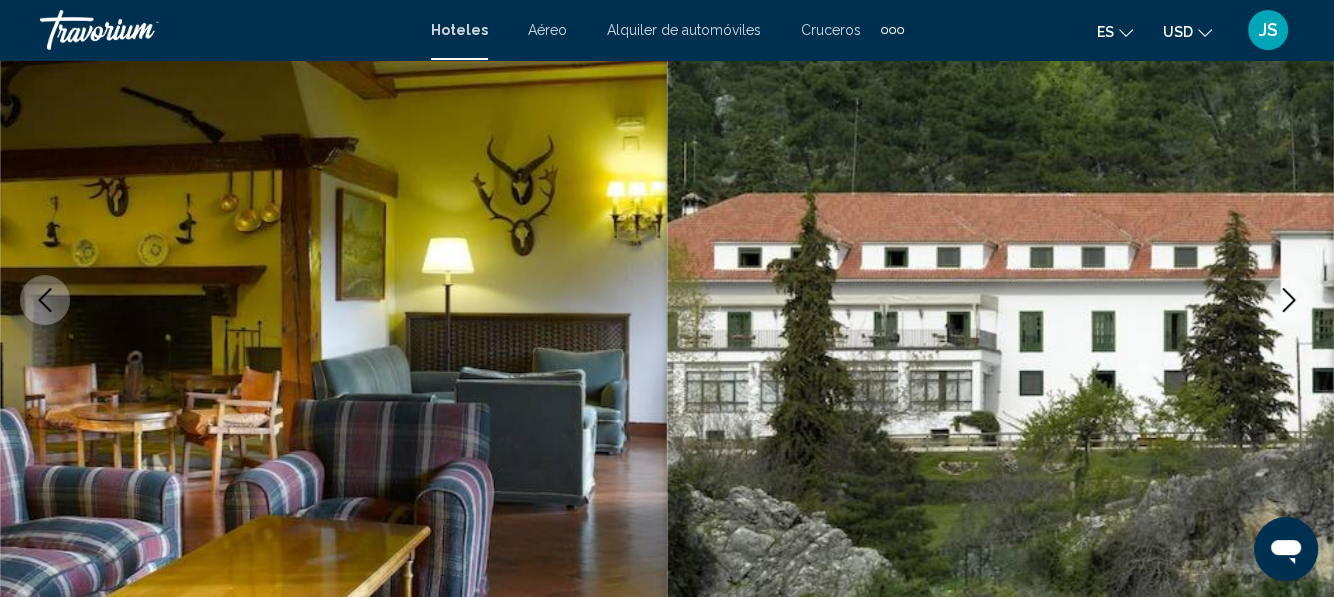 click 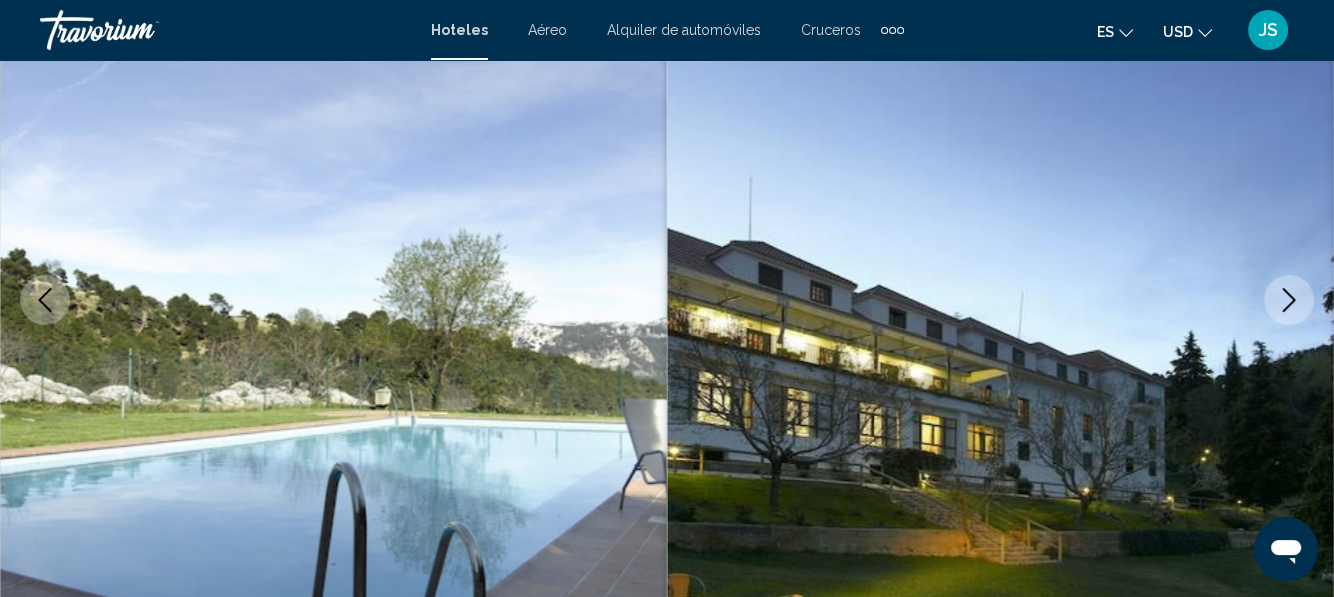 click 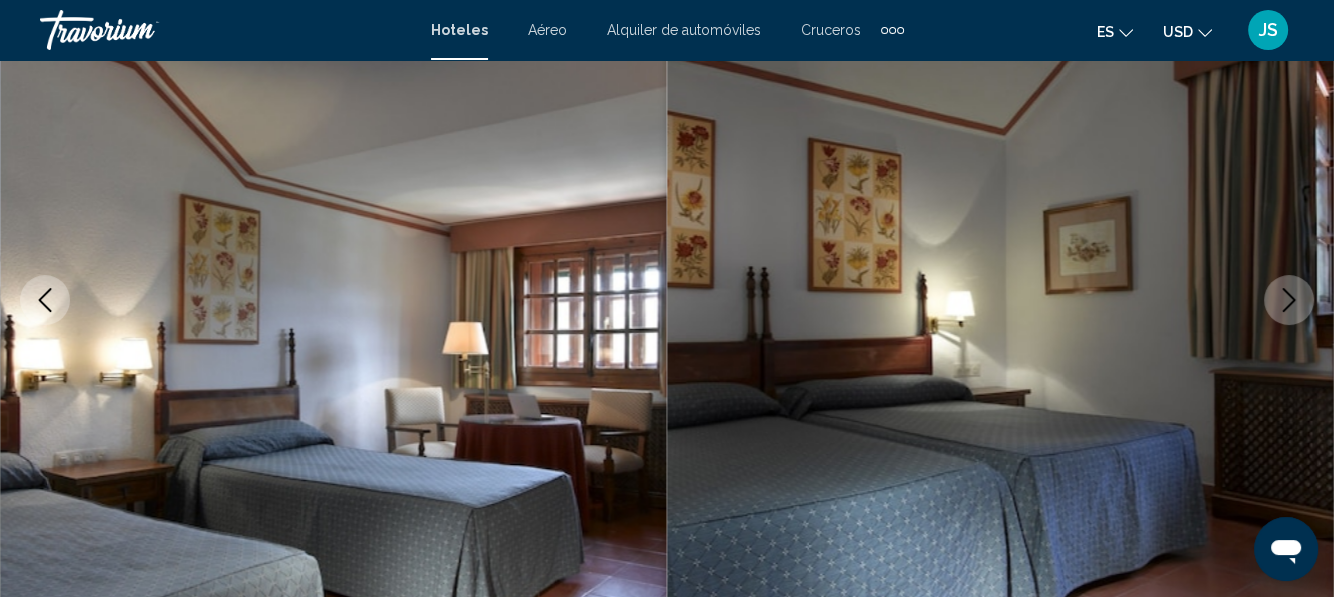 click 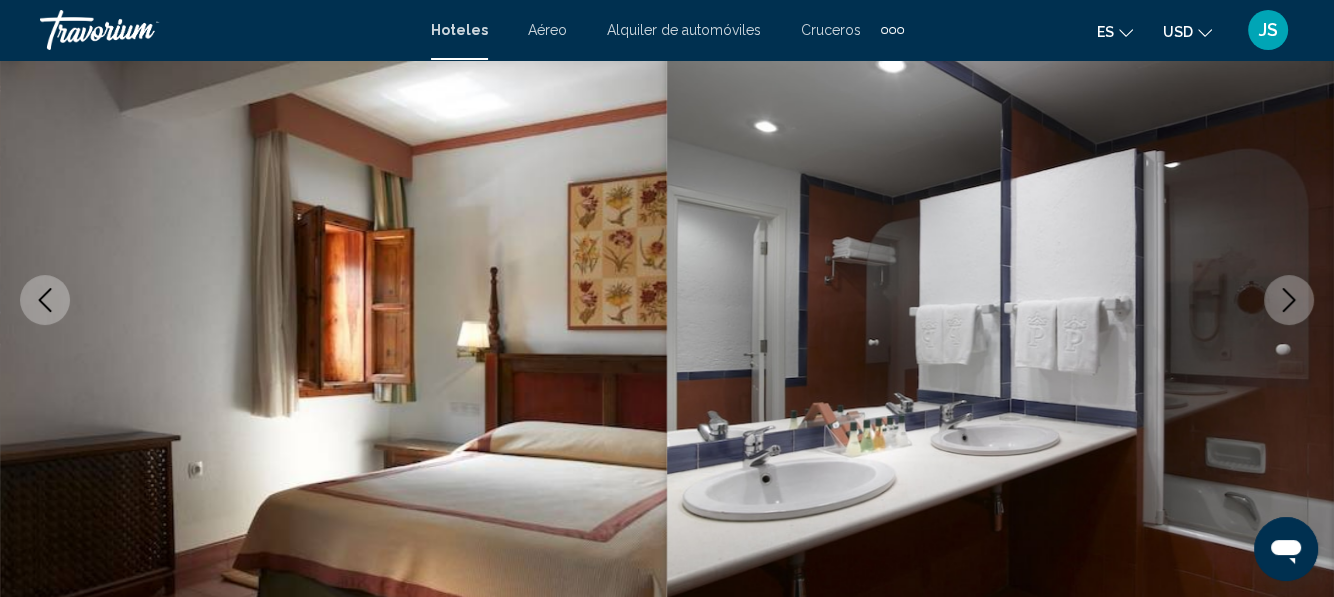 click 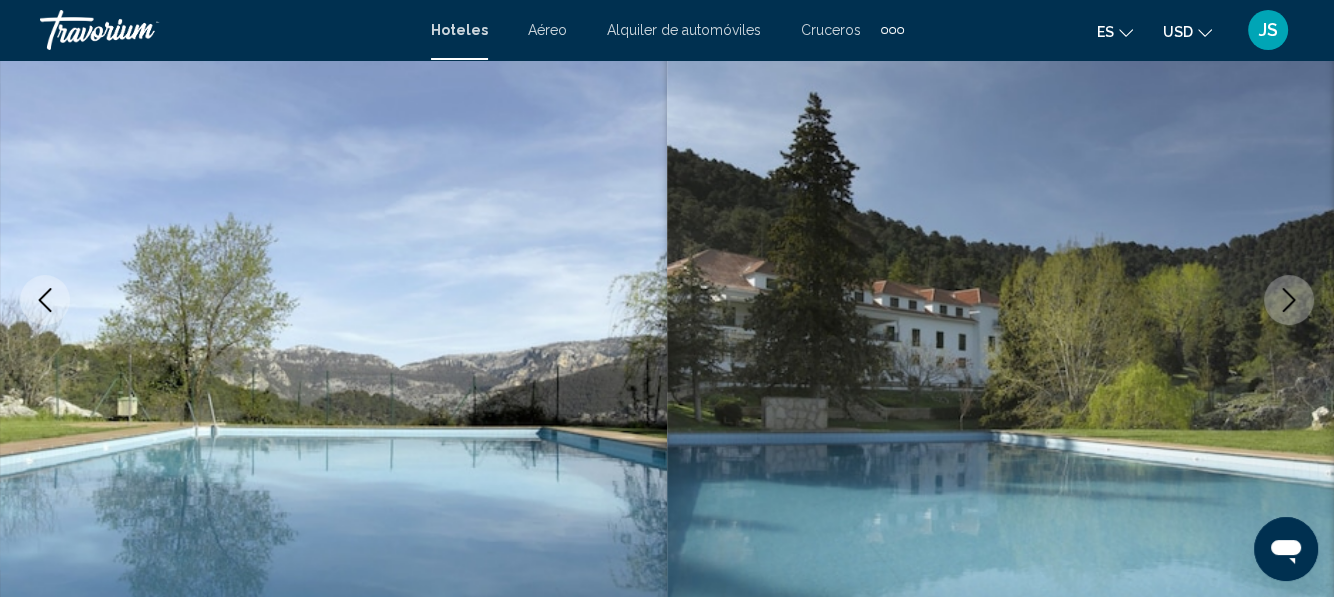 click 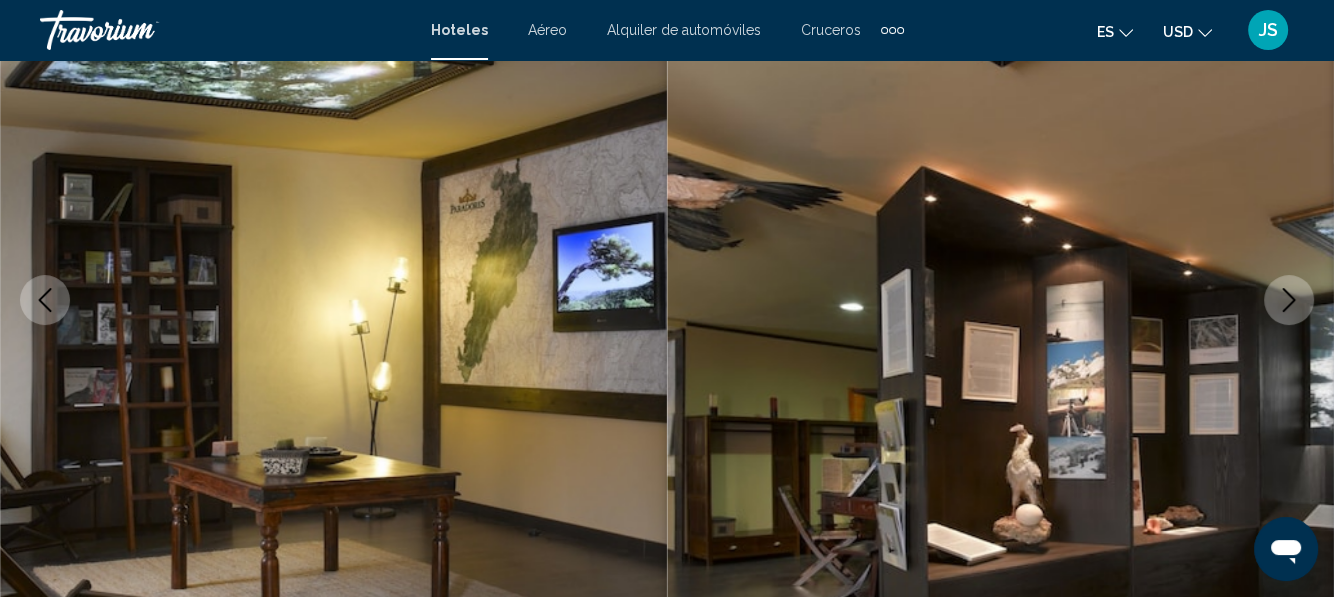 click 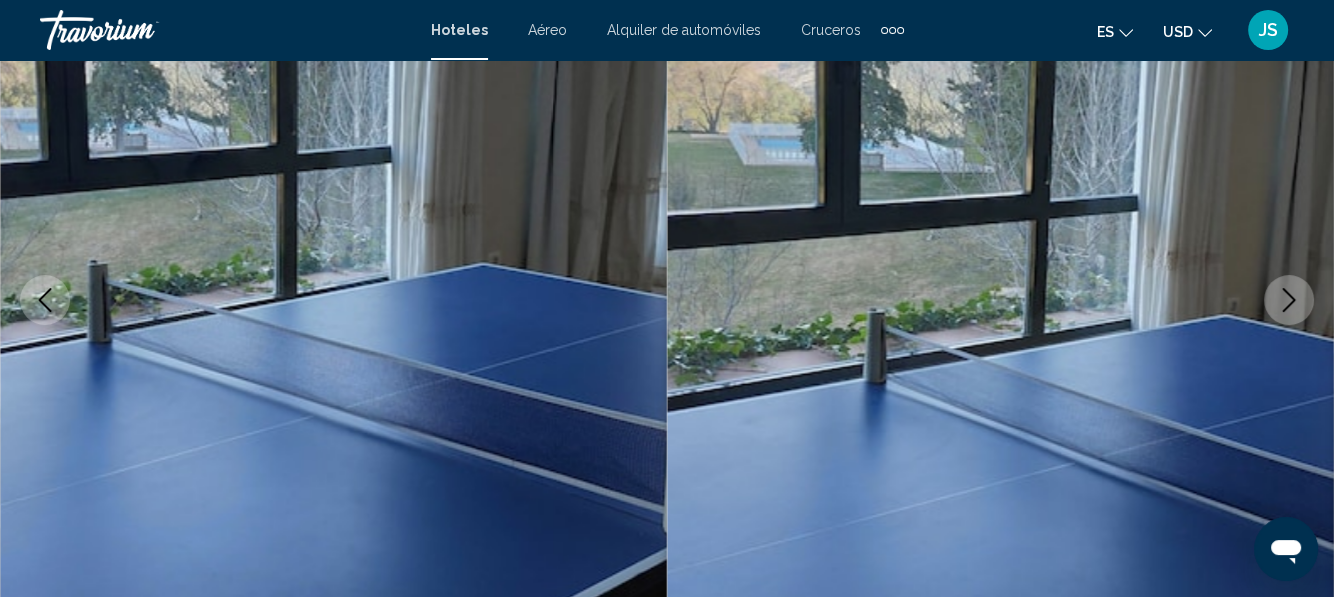 click 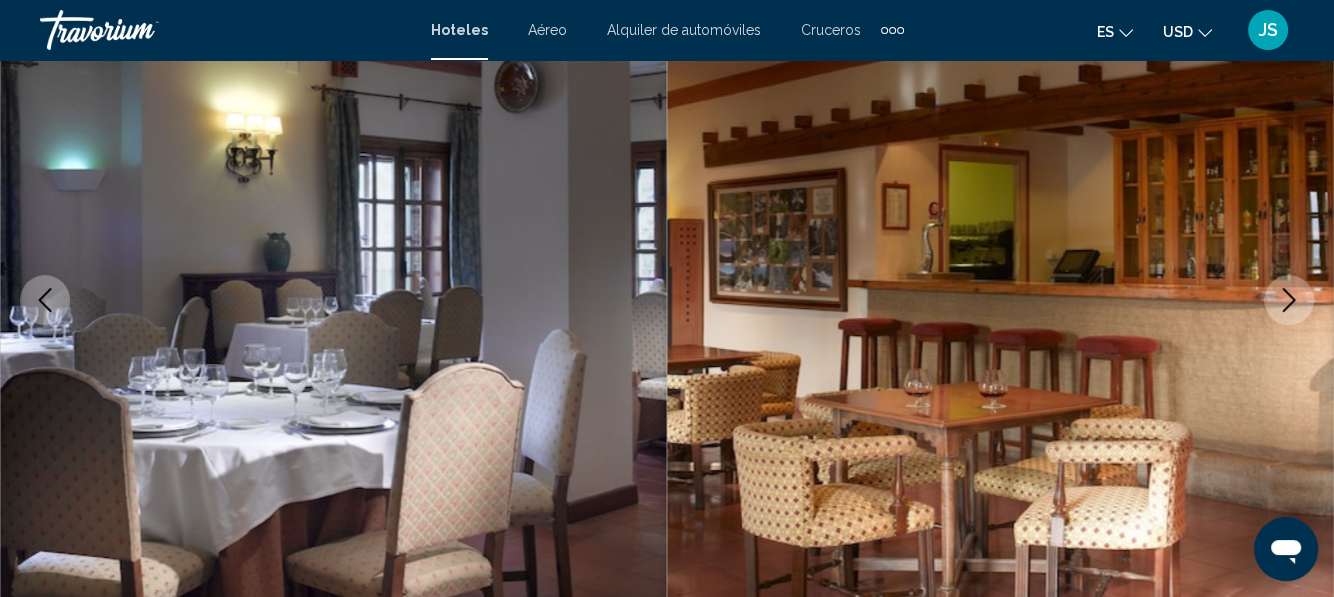 click 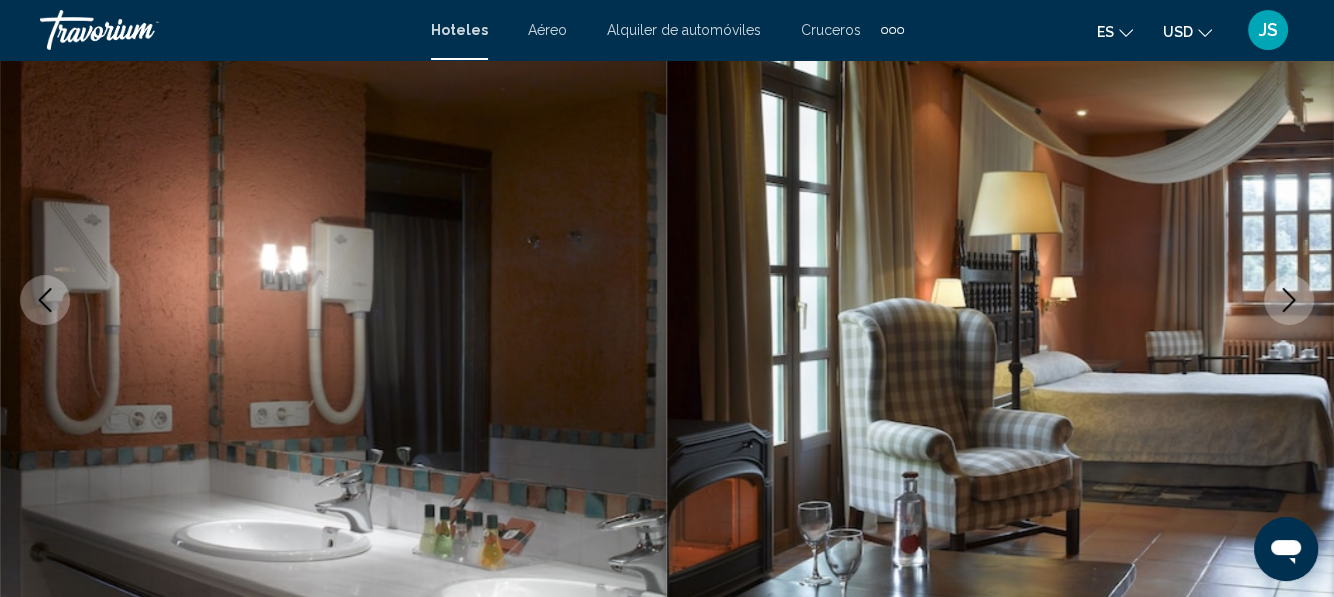 click 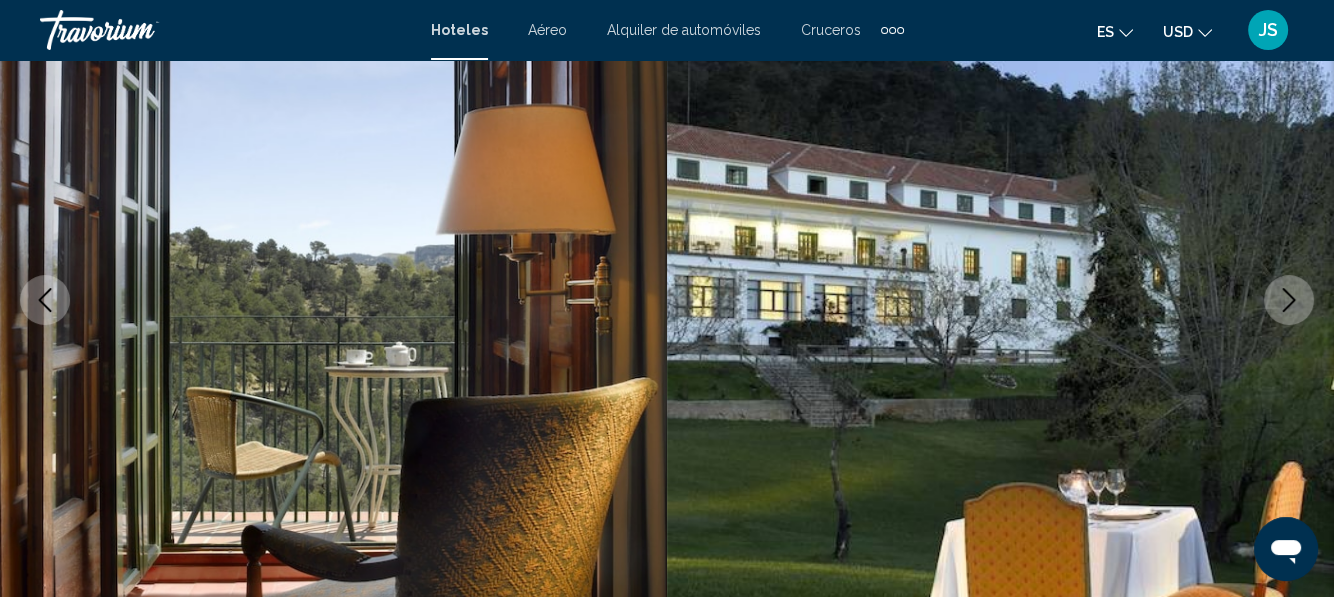 click 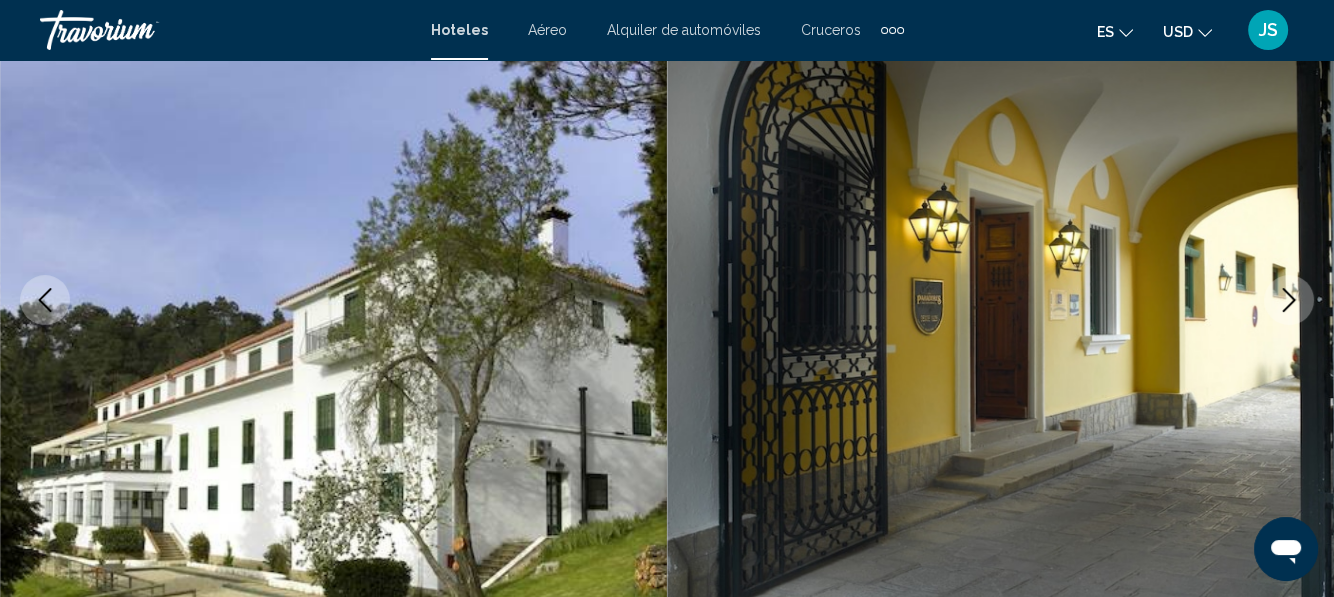 click 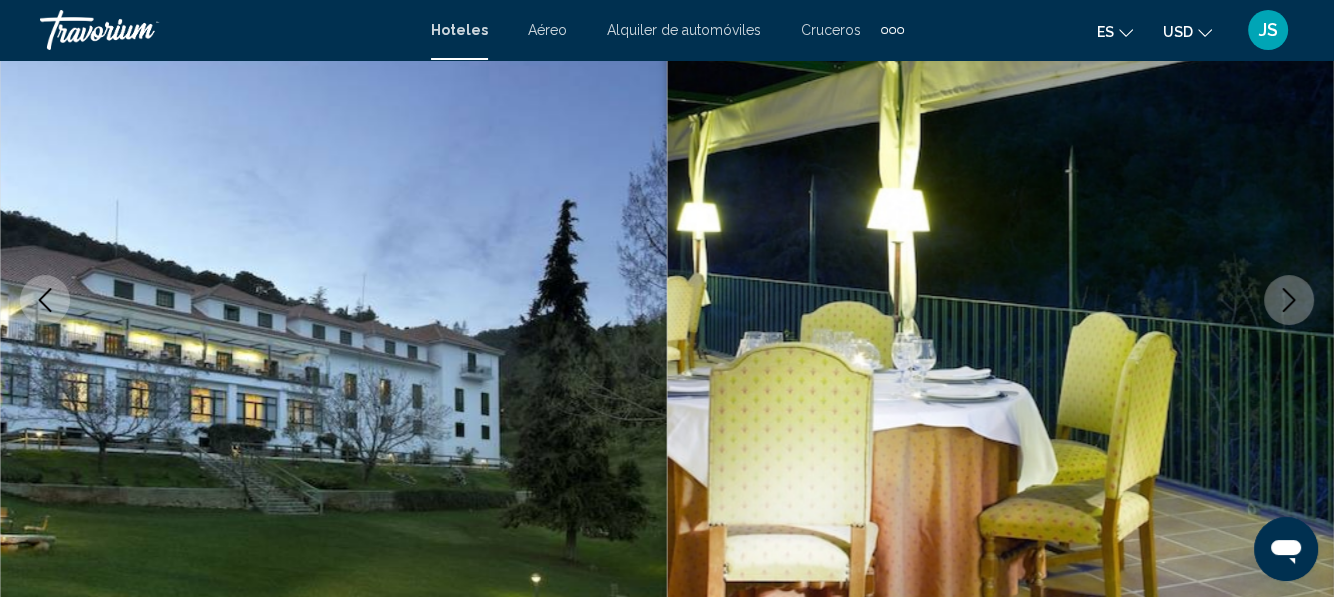 click 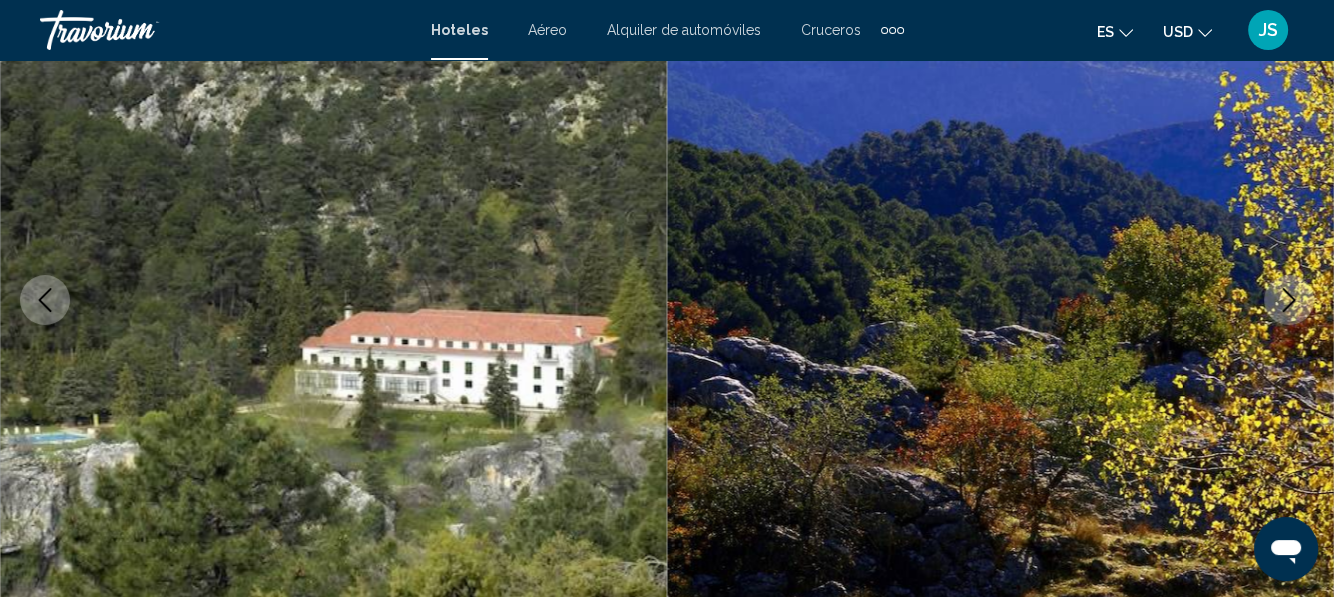 click 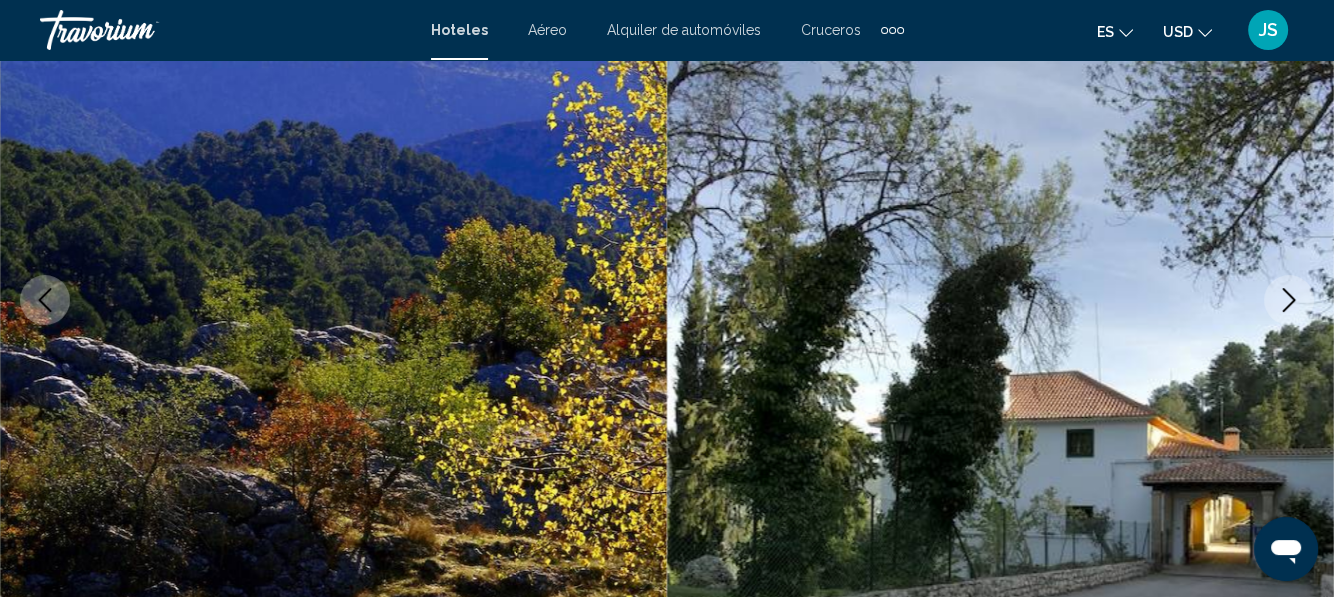 click 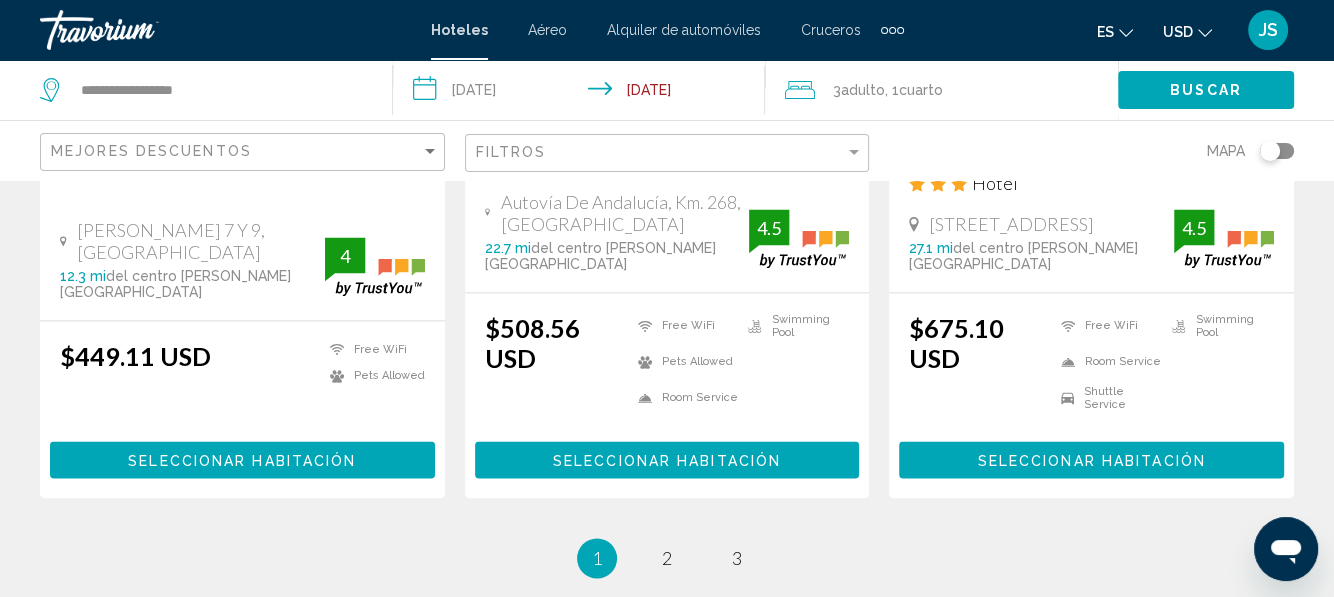 scroll, scrollTop: 2899, scrollLeft: 0, axis: vertical 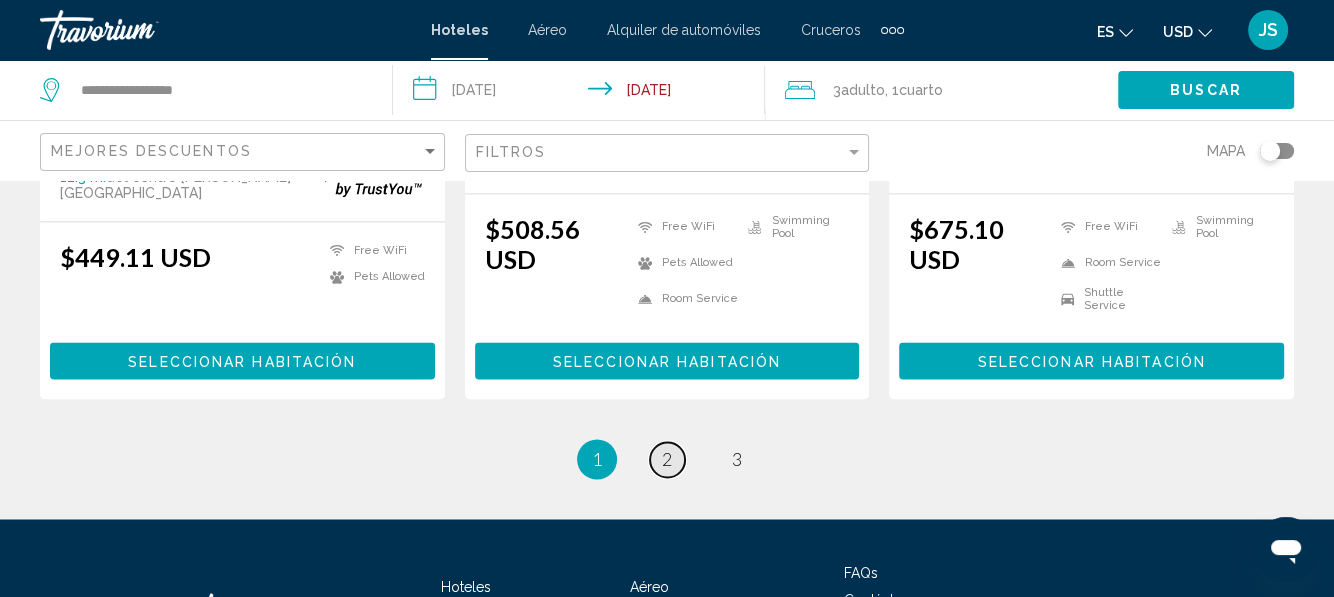 click on "2" at bounding box center (667, 459) 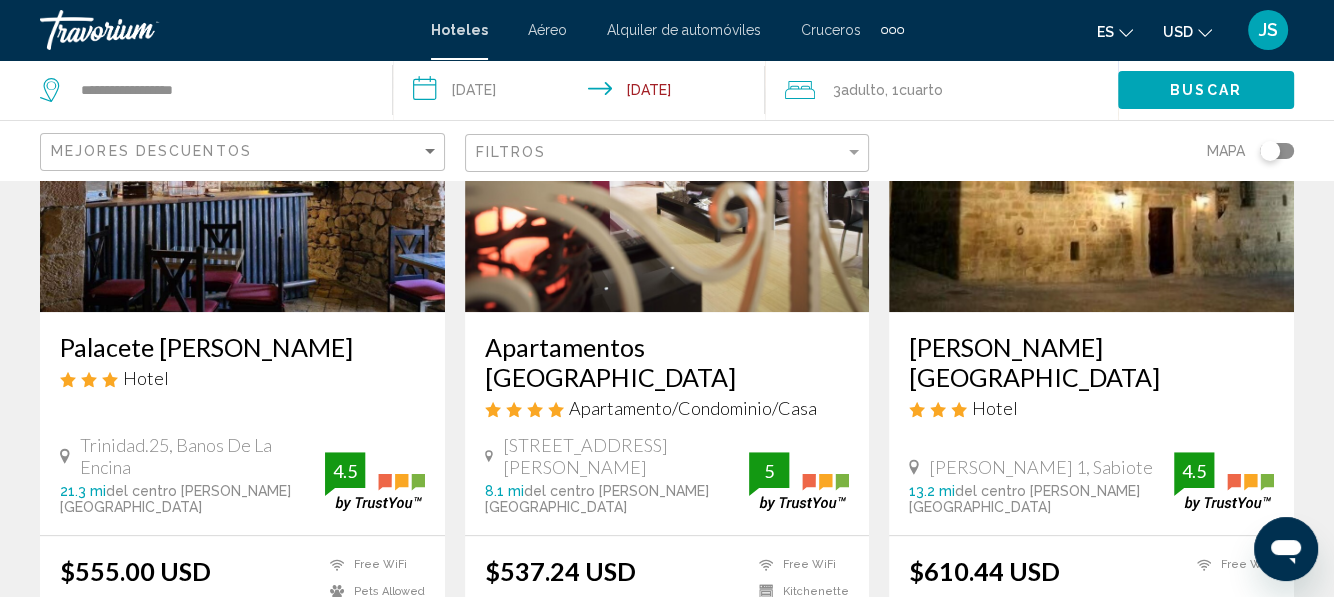scroll, scrollTop: 1100, scrollLeft: 0, axis: vertical 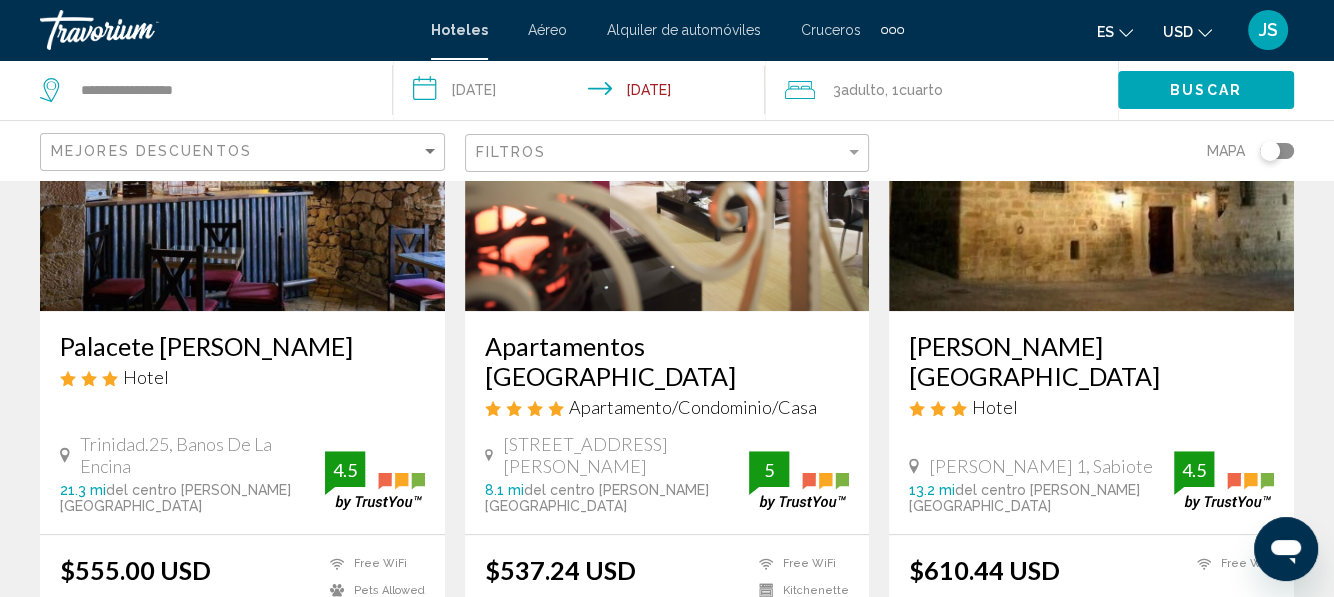 click at bounding box center (667, 151) 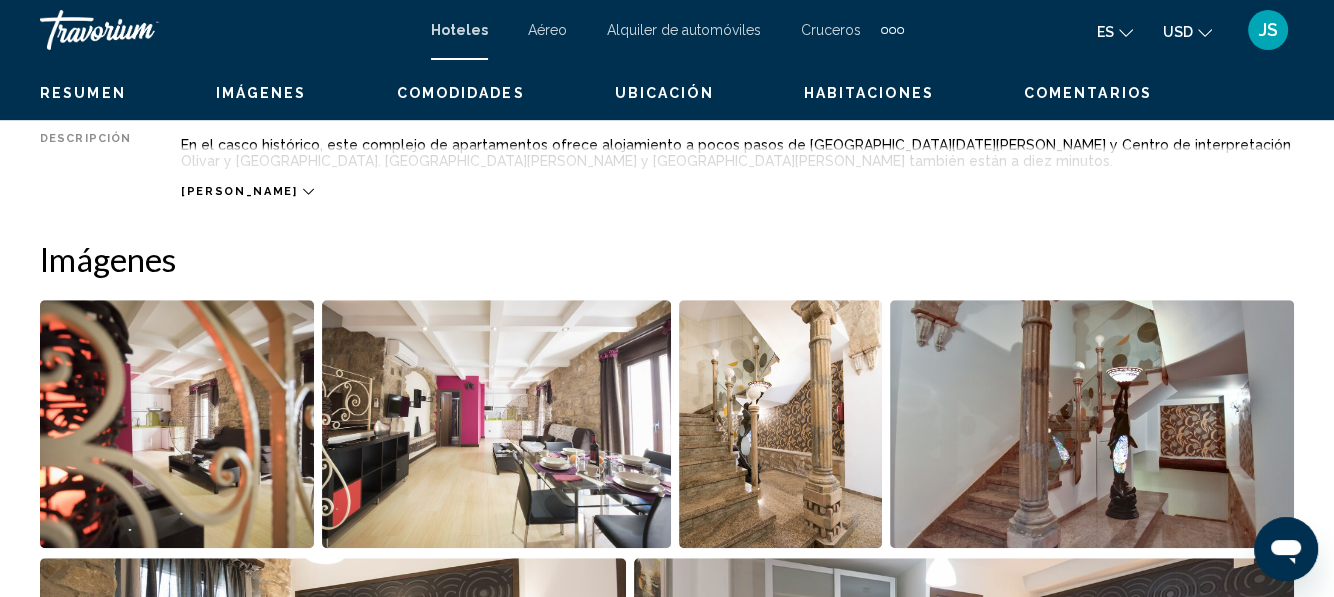 scroll, scrollTop: 236, scrollLeft: 0, axis: vertical 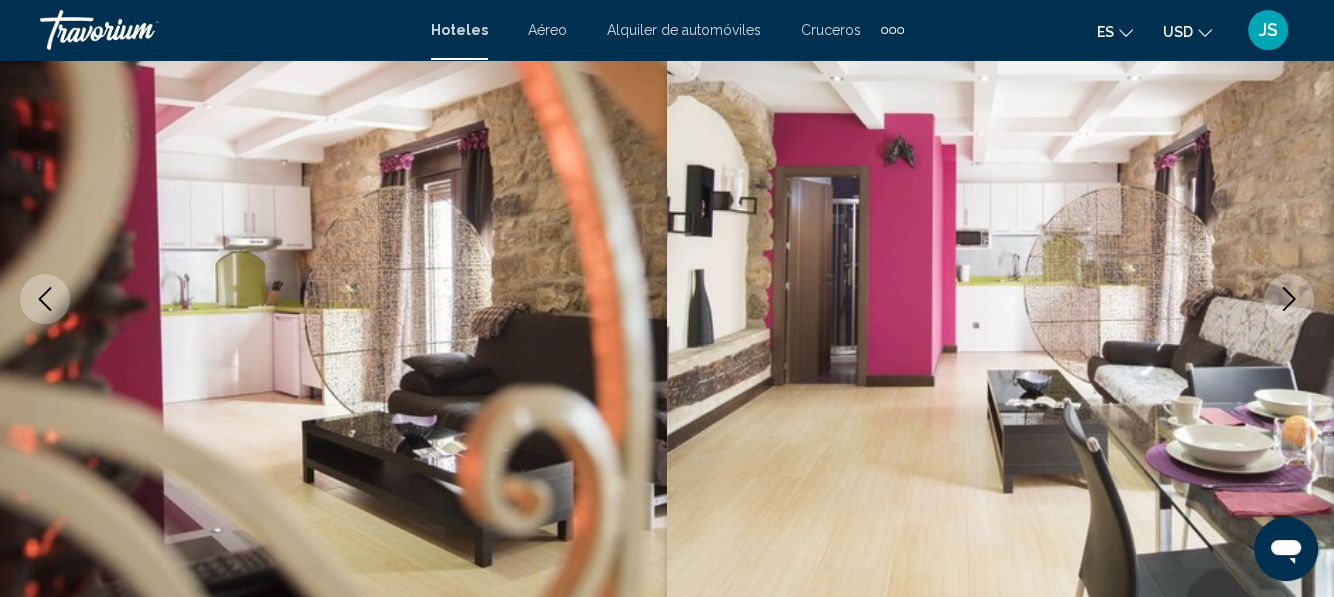 click 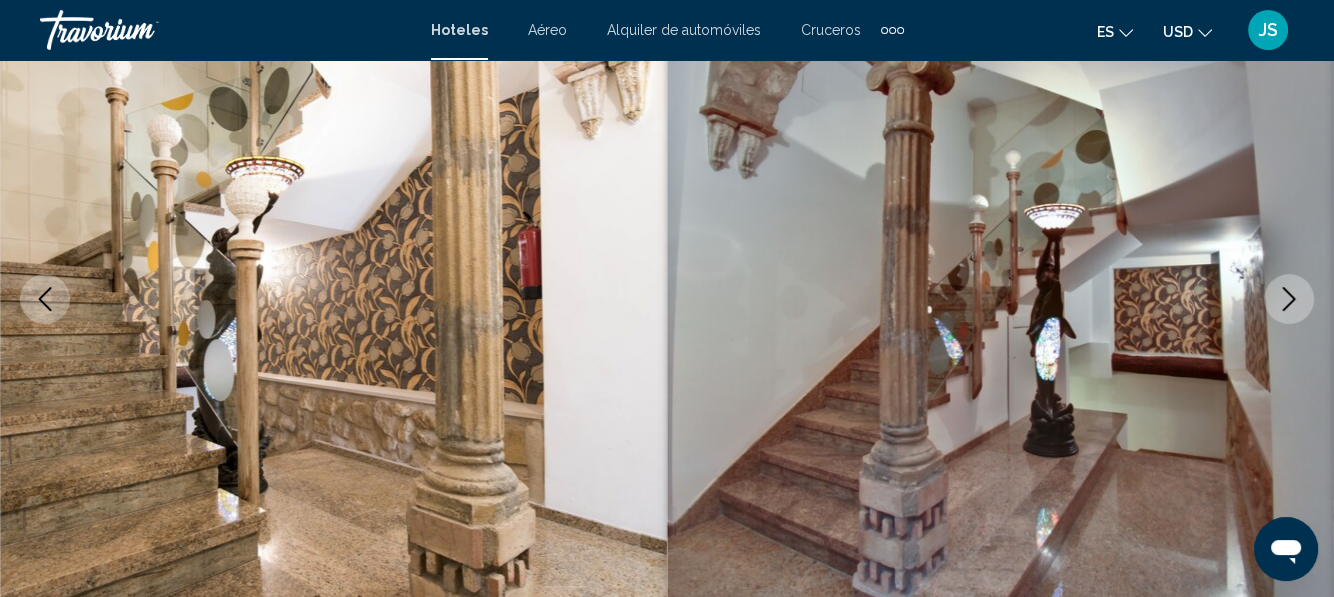 click 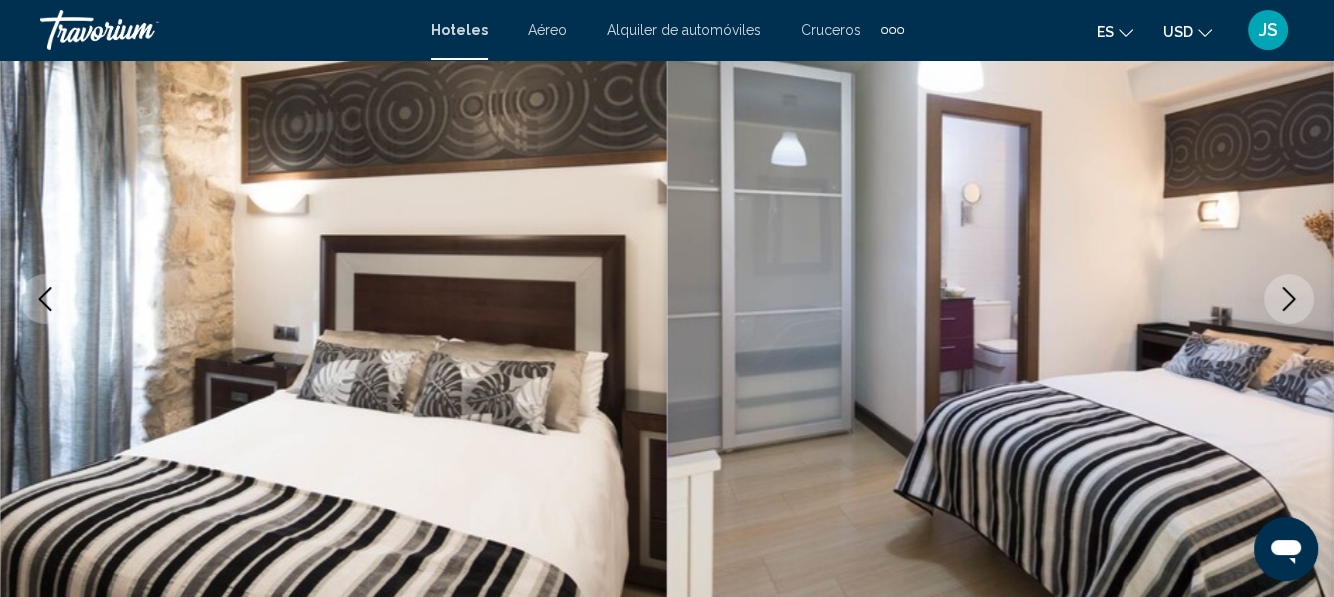 click 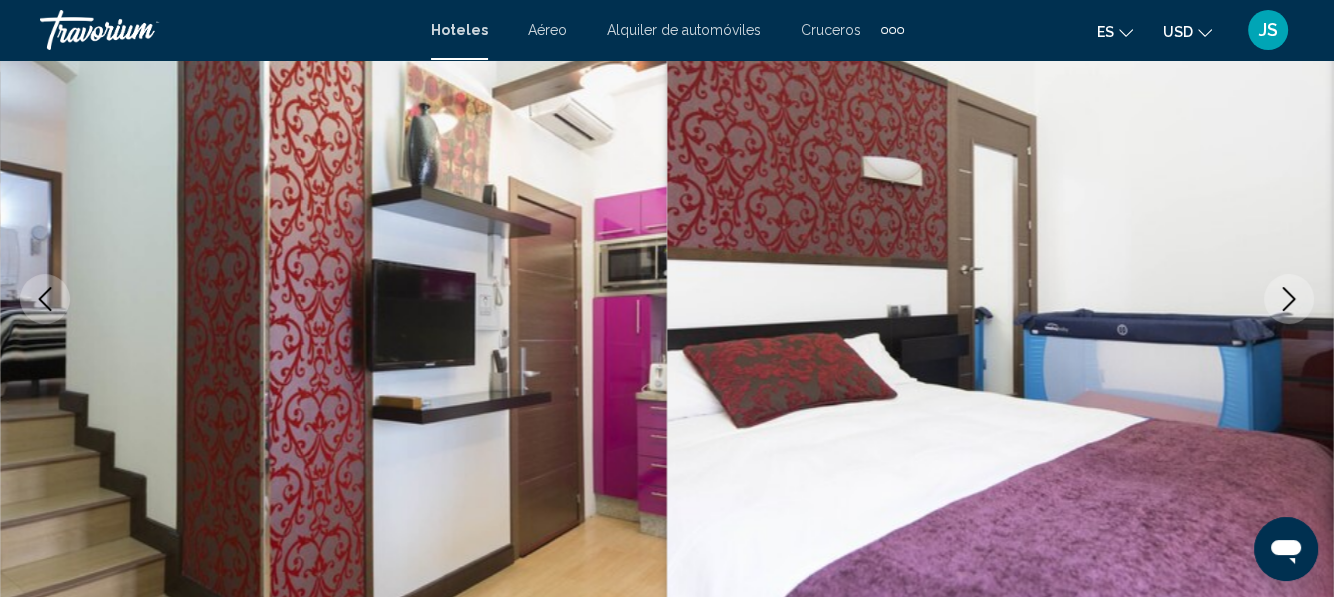 click 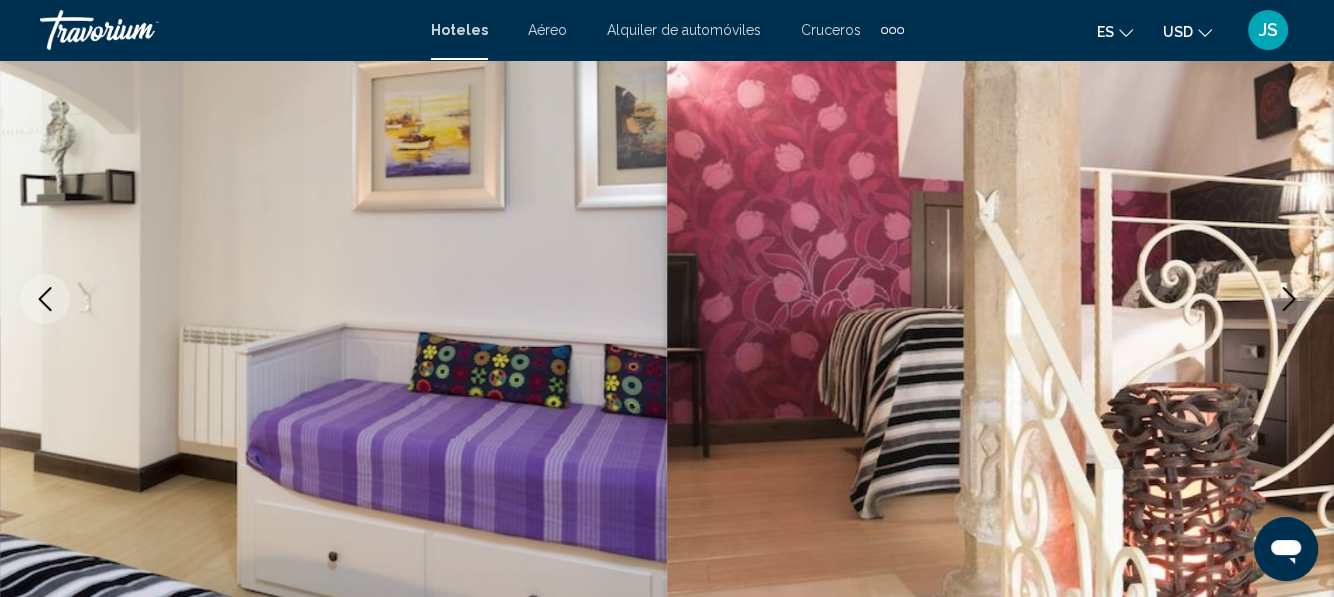 click 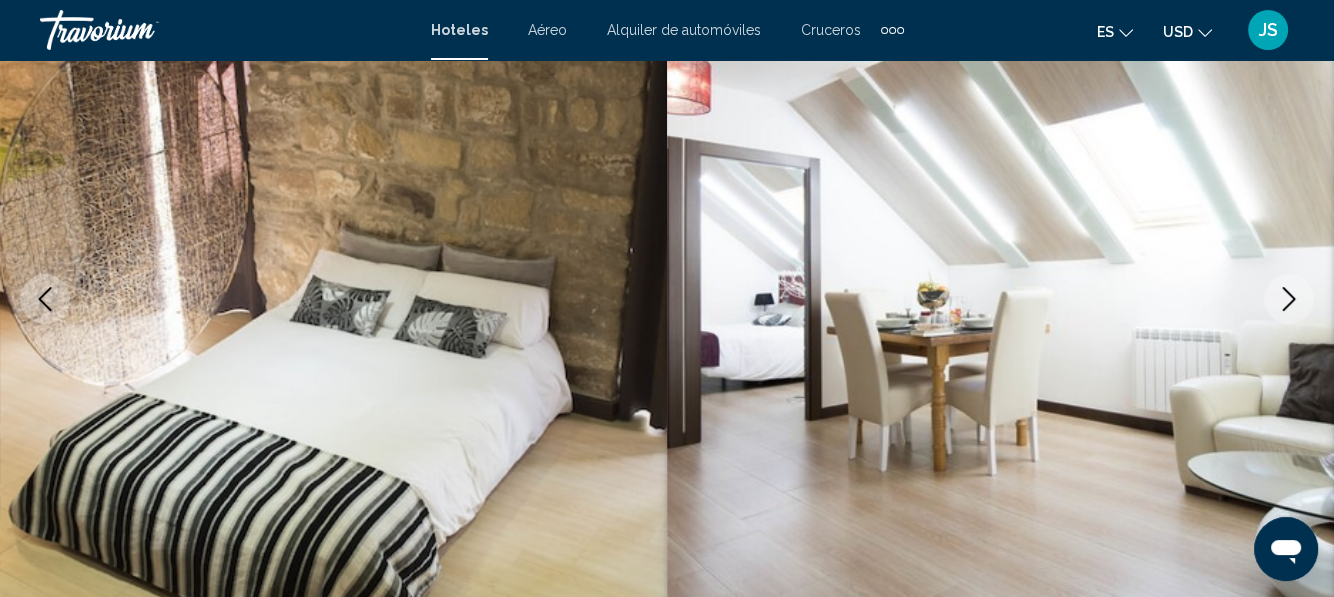 click 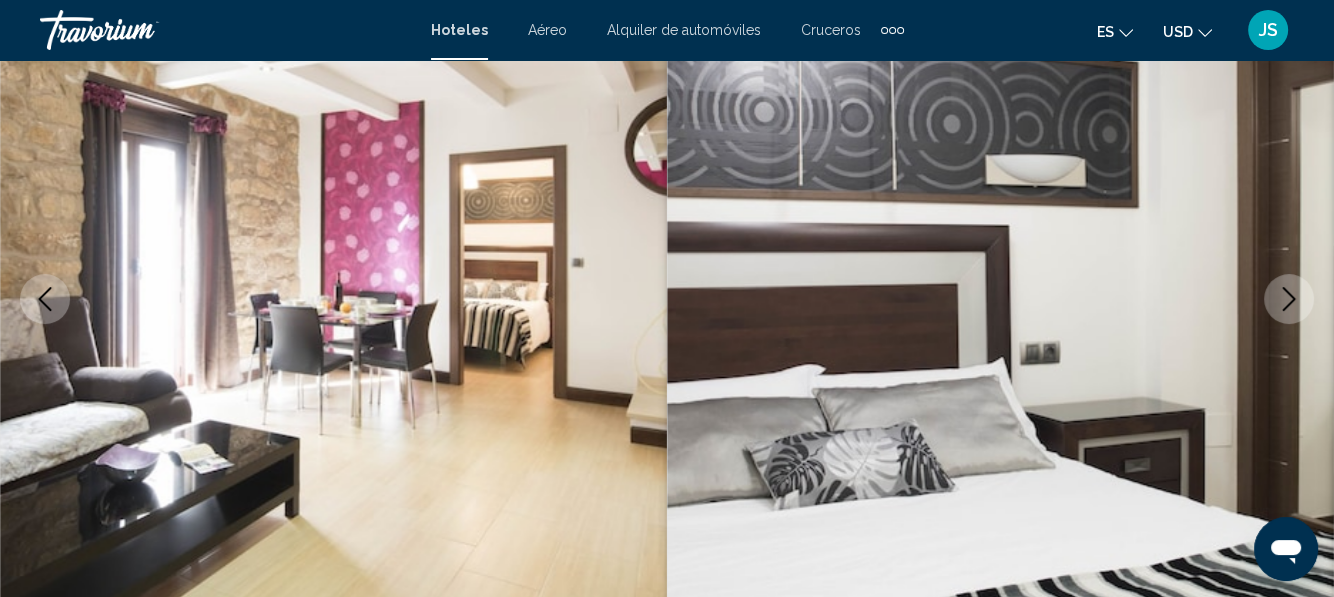 click 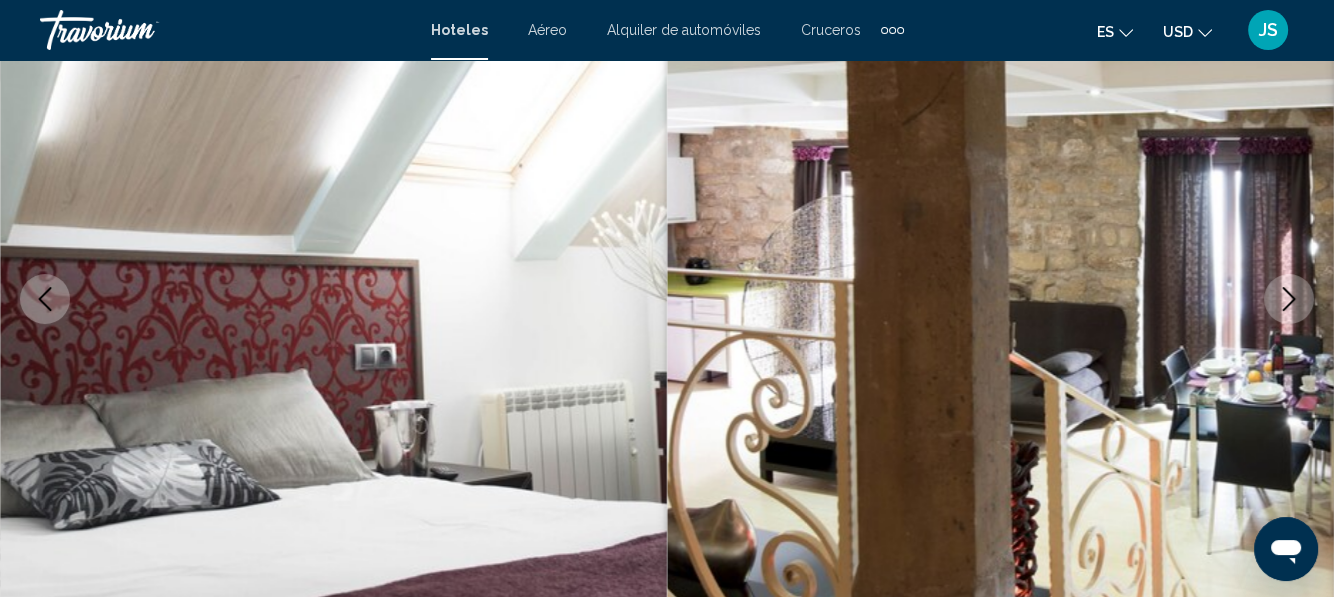 click 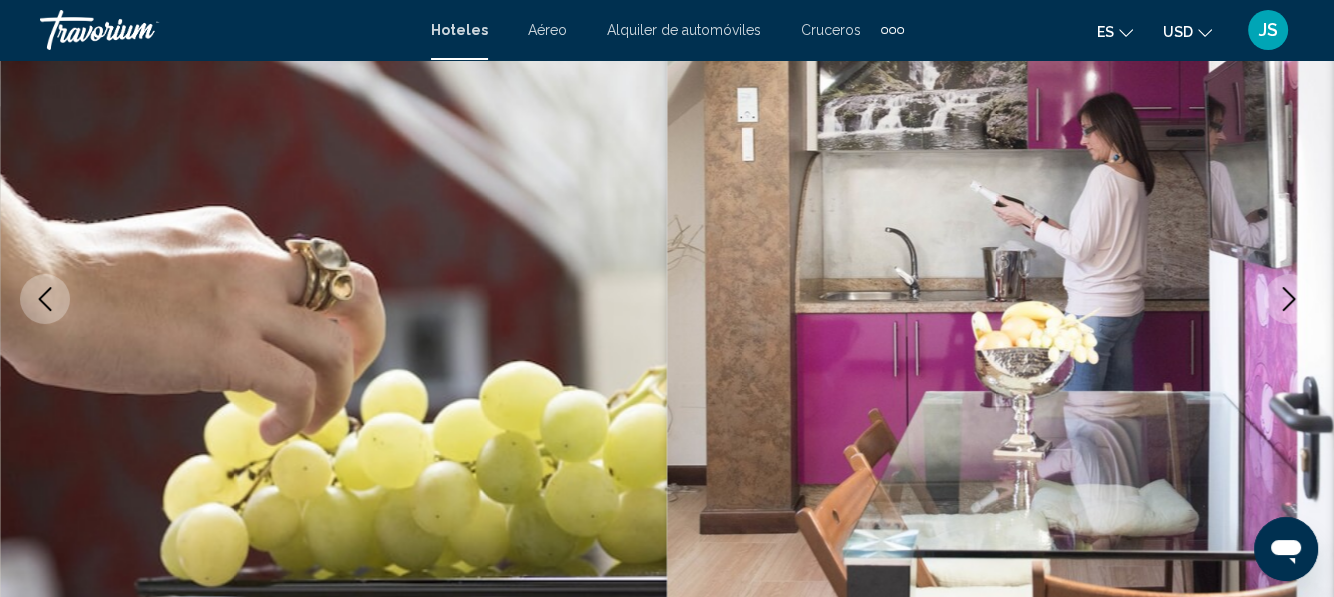 click 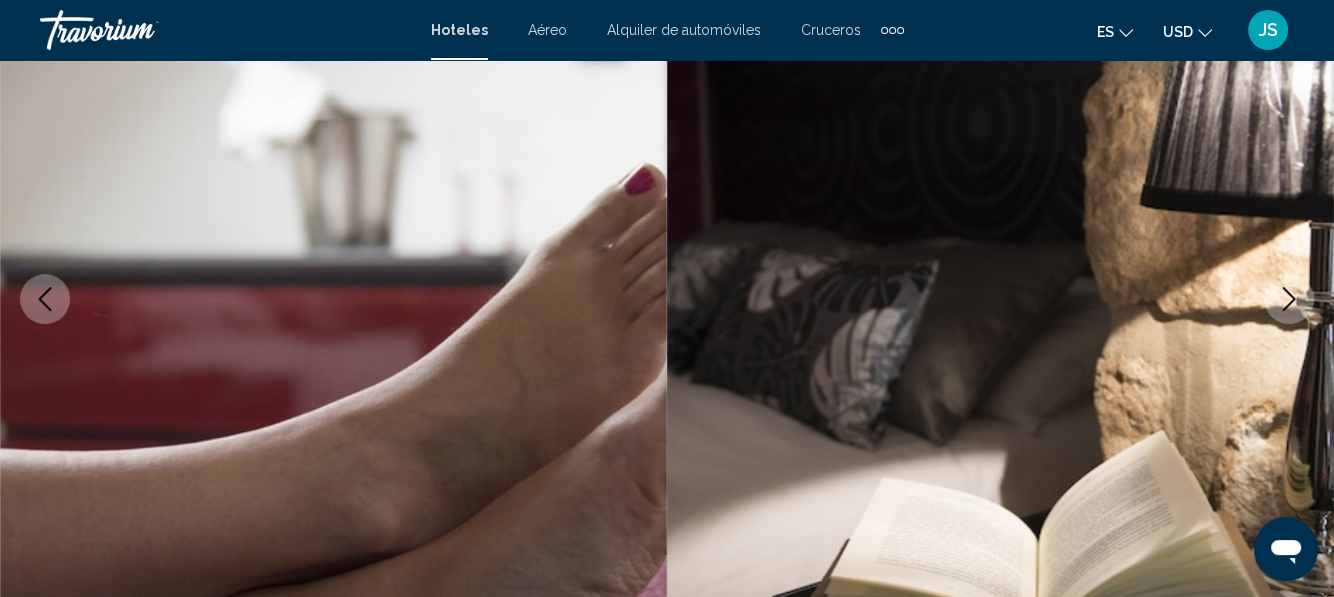 click 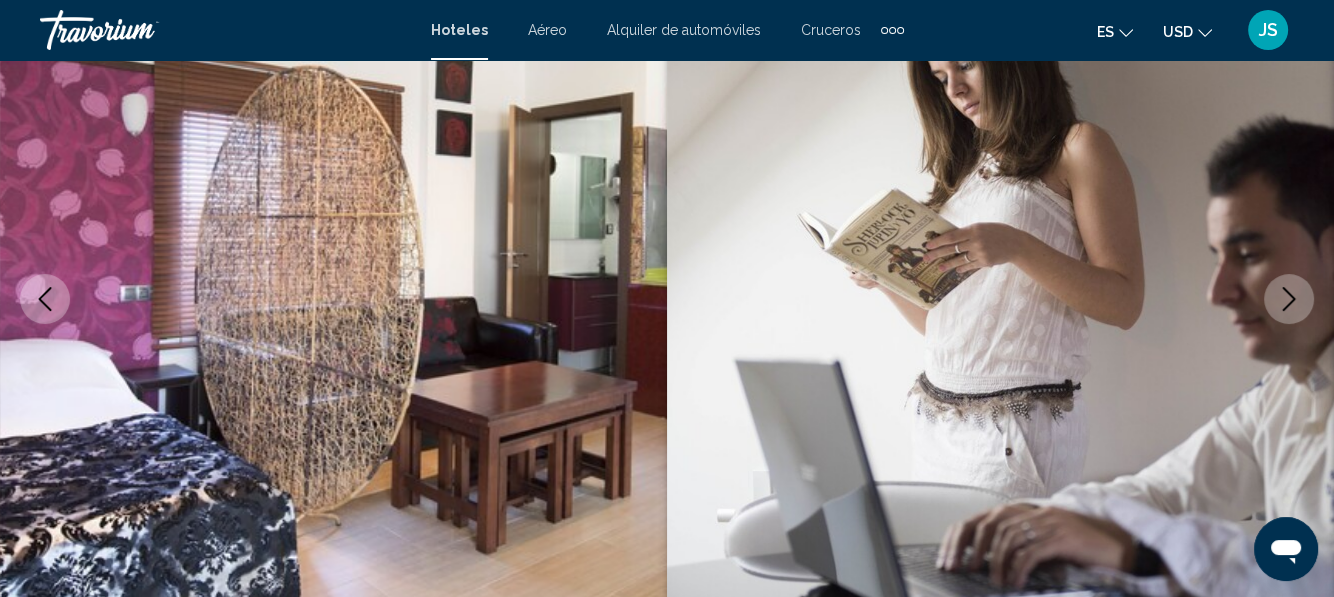 click 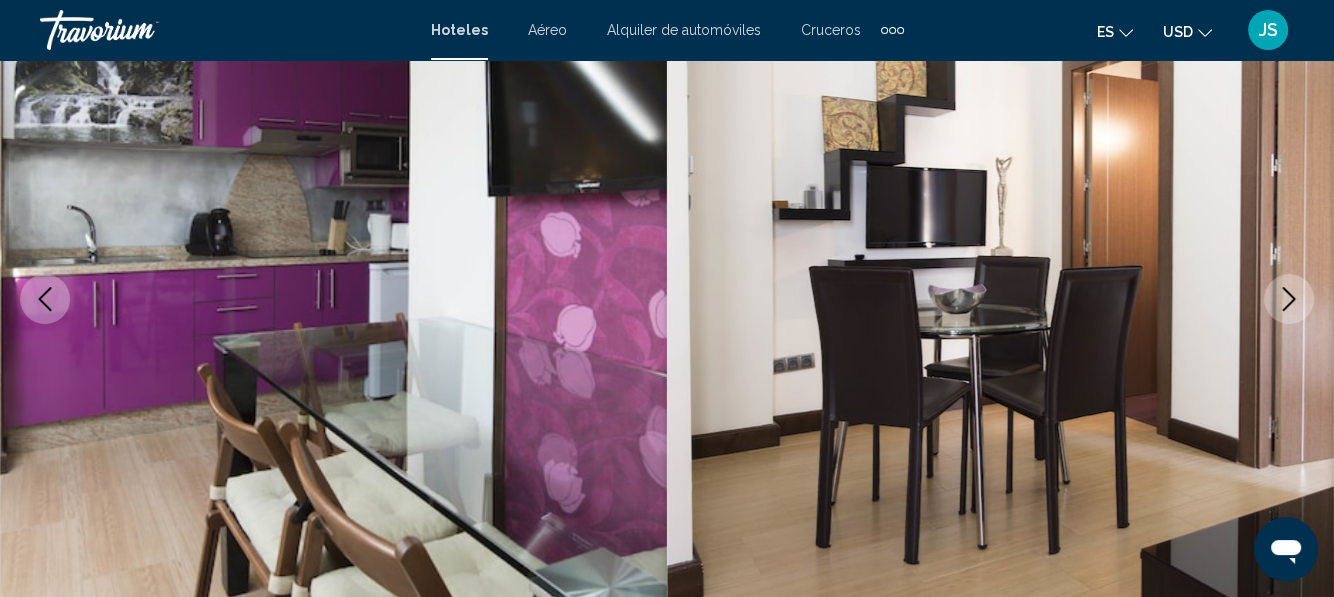 click 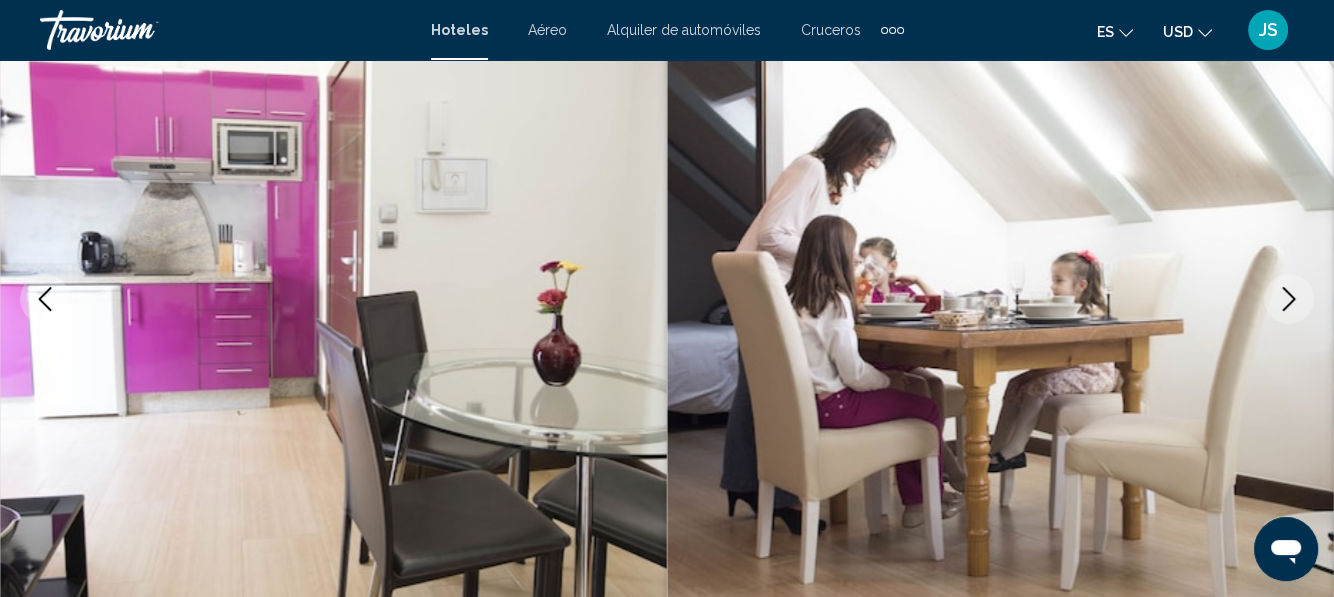 click 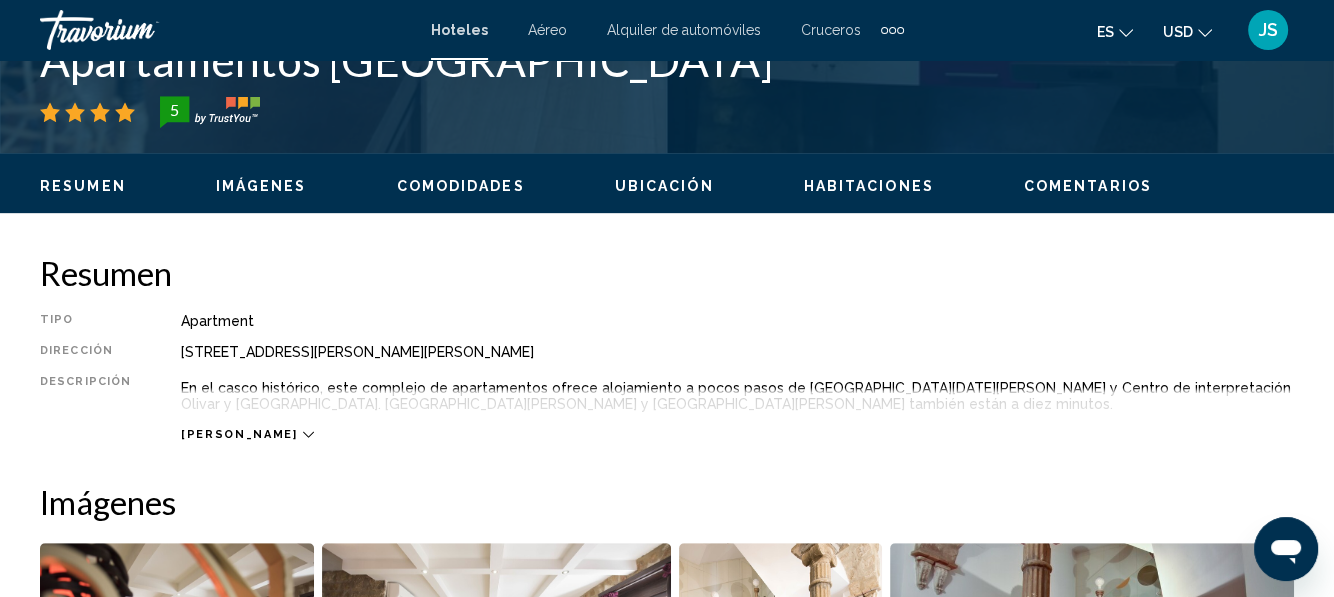 scroll, scrollTop: 1036, scrollLeft: 0, axis: vertical 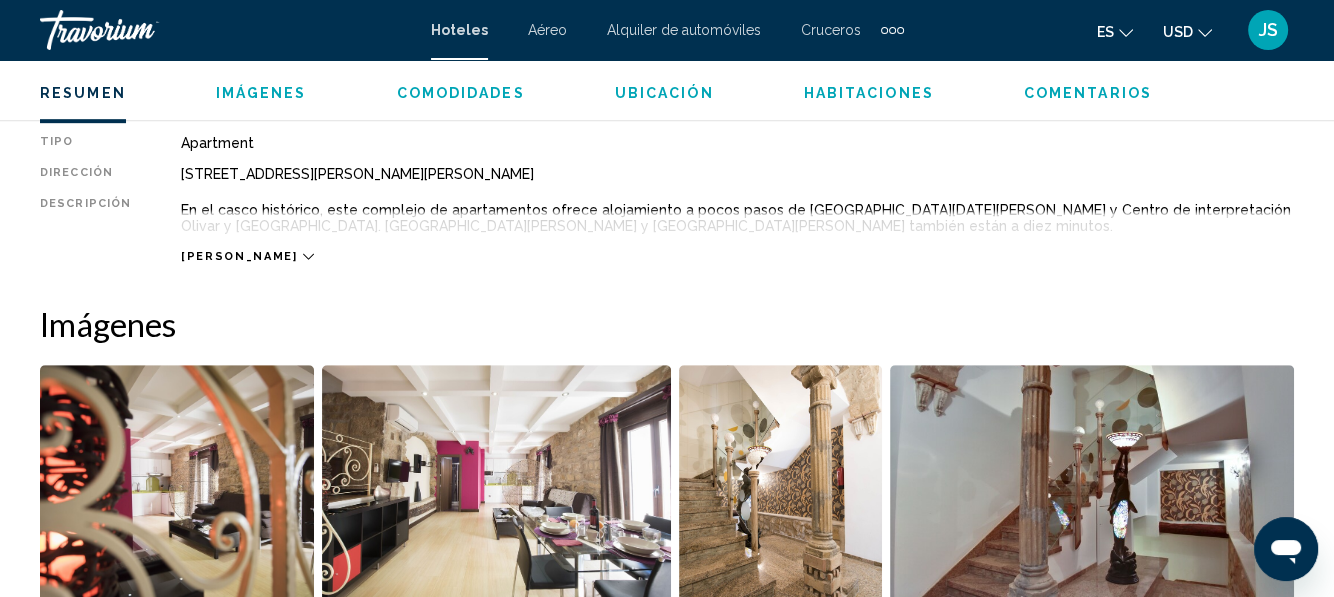 click 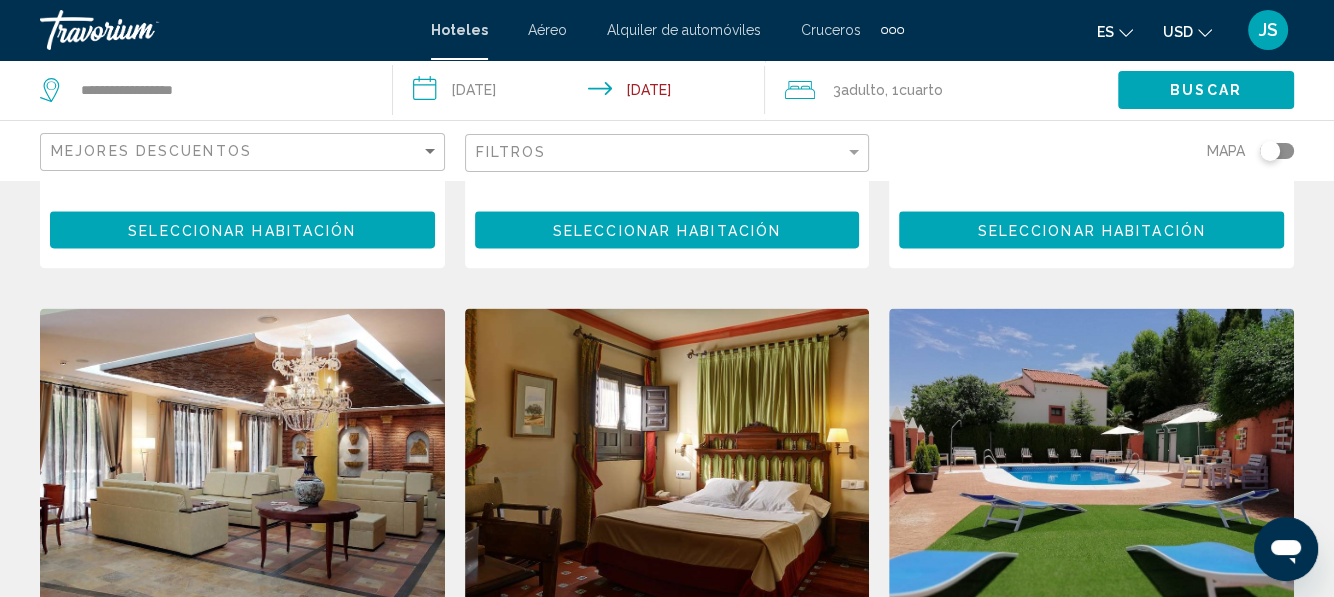 scroll, scrollTop: 2200, scrollLeft: 0, axis: vertical 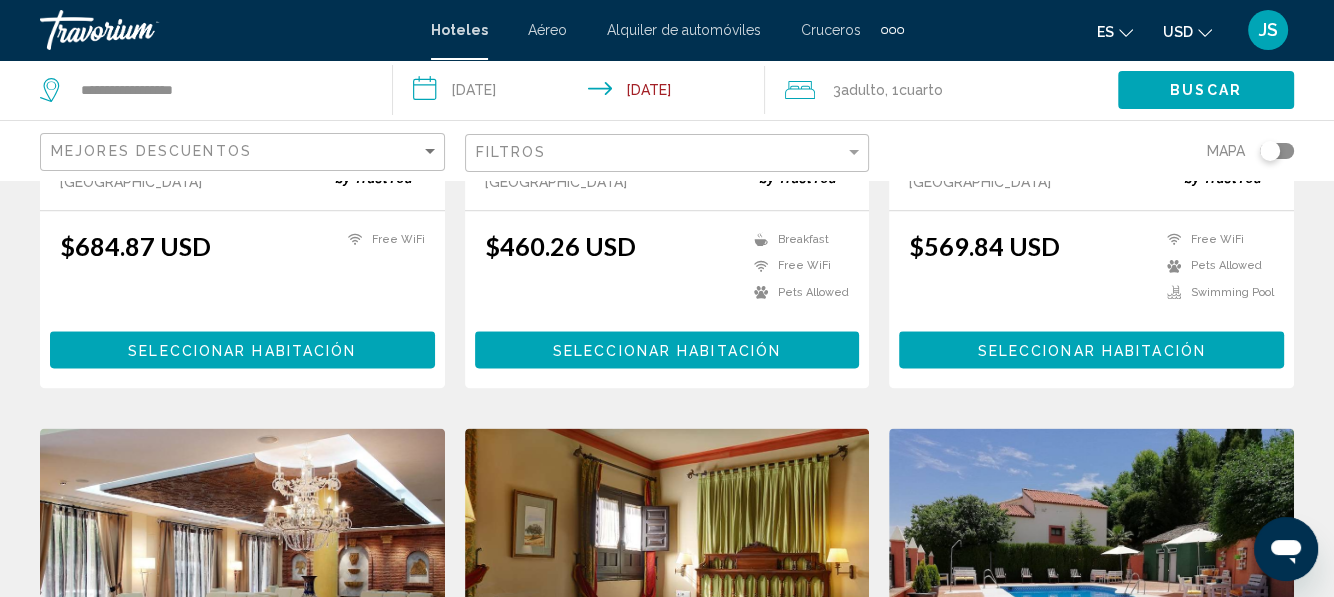 click at bounding box center [1091, 588] 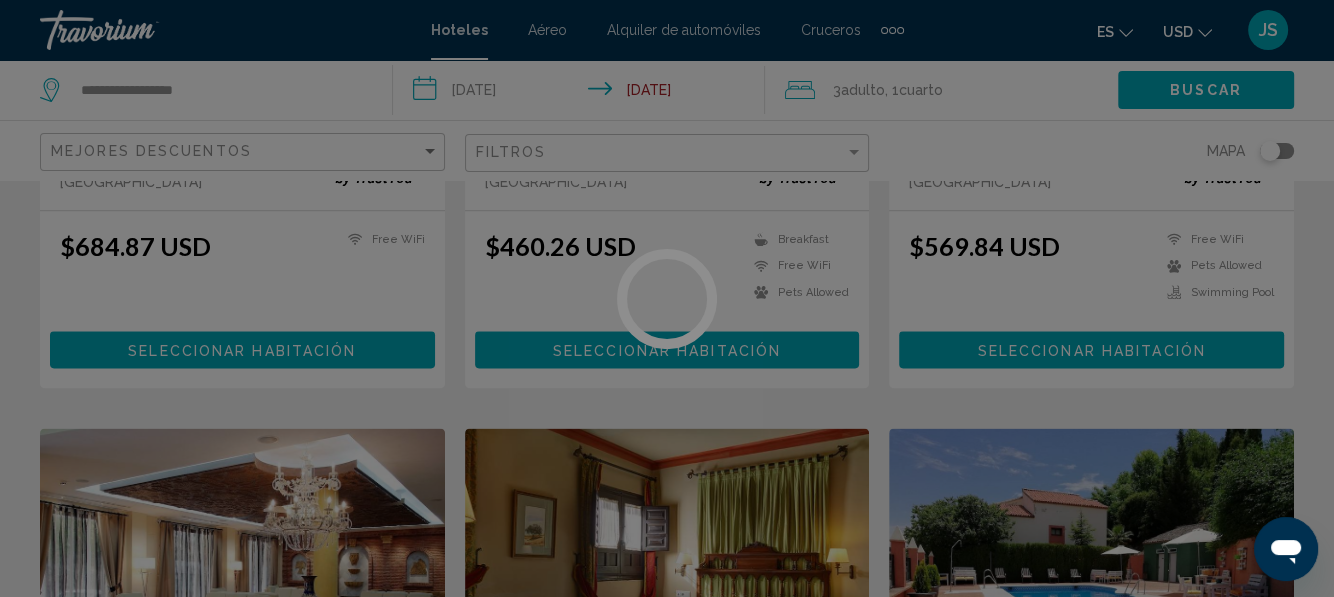 scroll, scrollTop: 236, scrollLeft: 0, axis: vertical 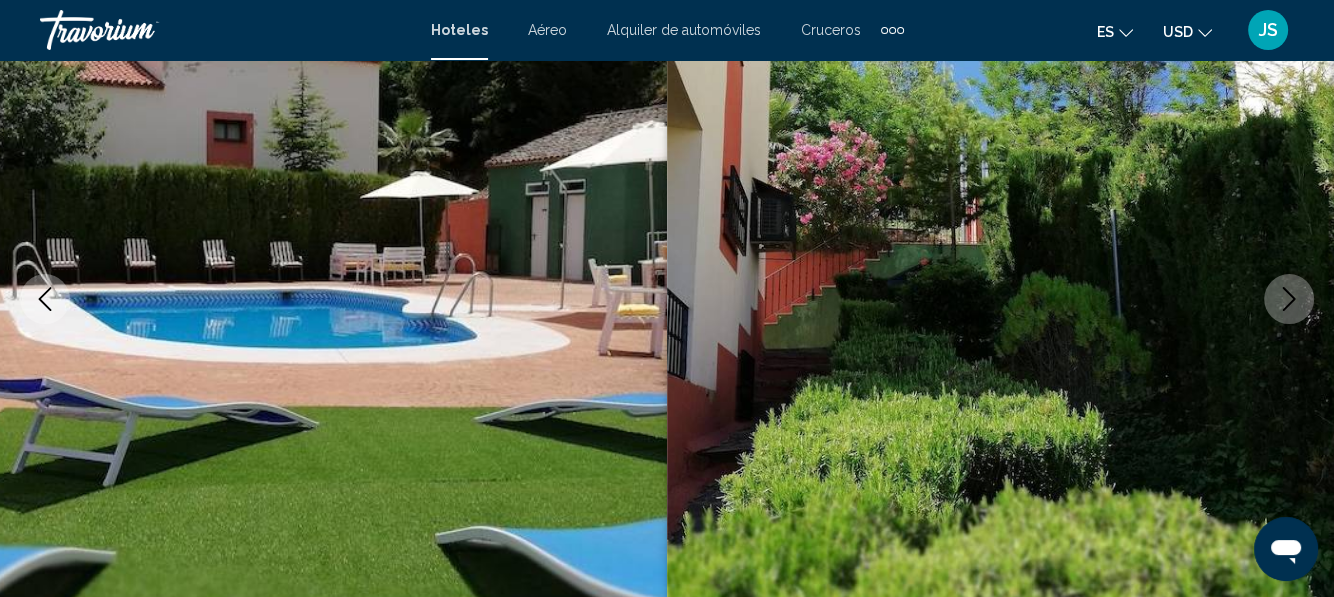 click 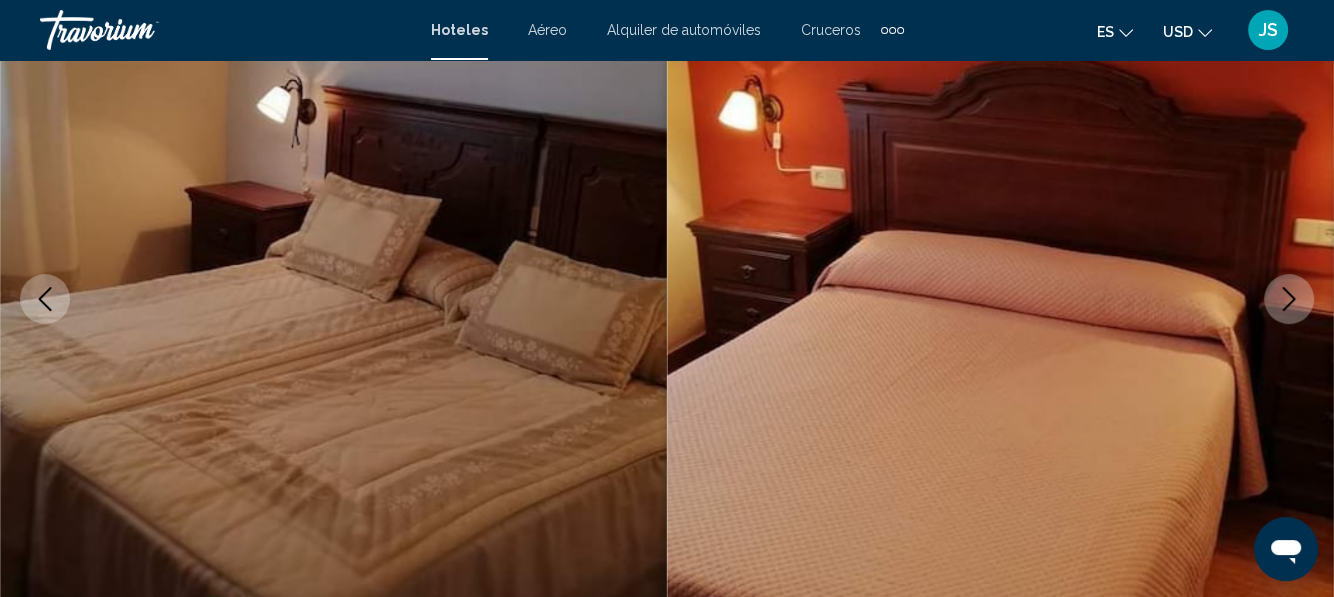 click 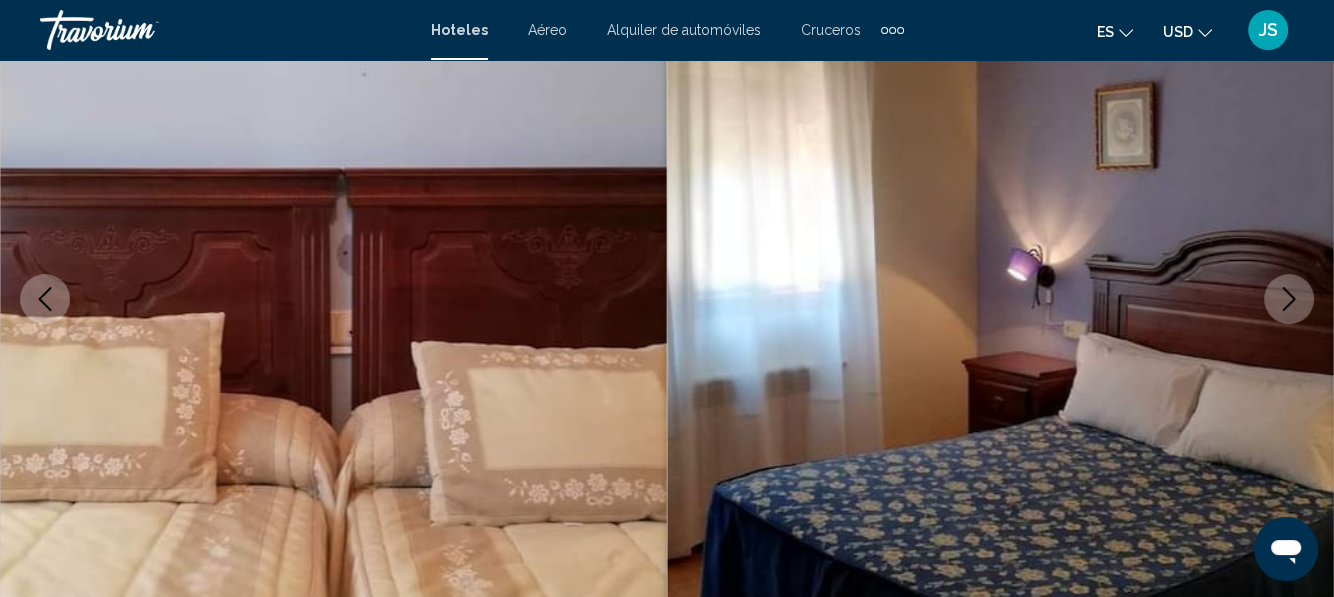 click 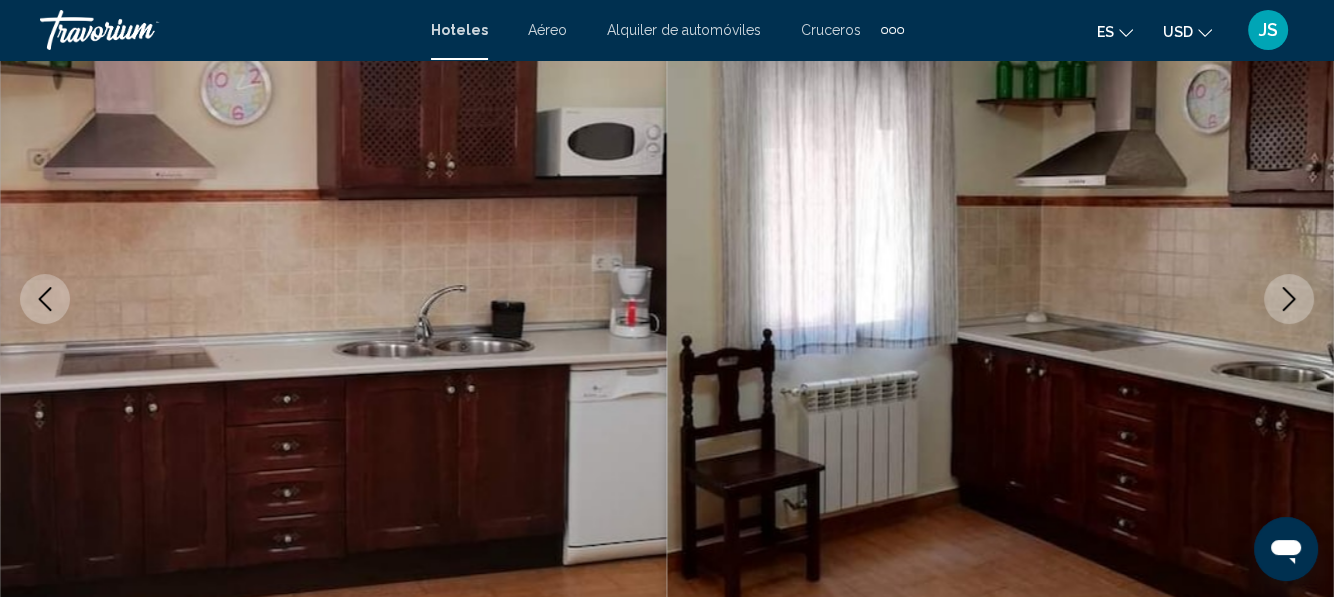 click 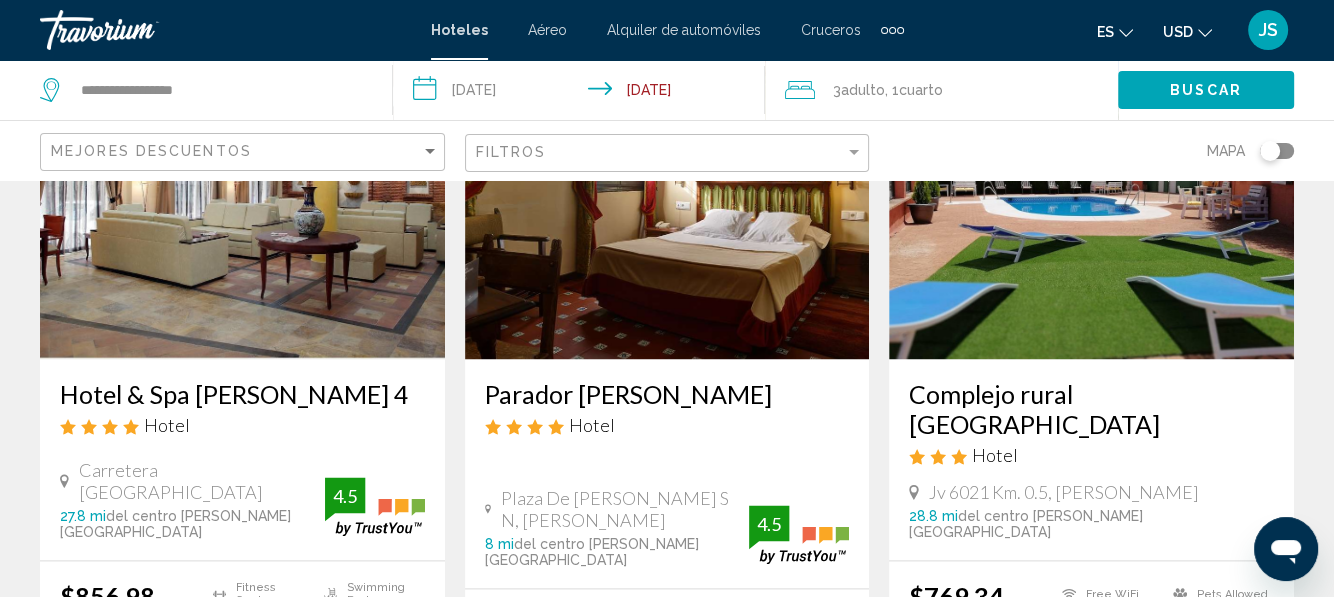 scroll, scrollTop: 2700, scrollLeft: 0, axis: vertical 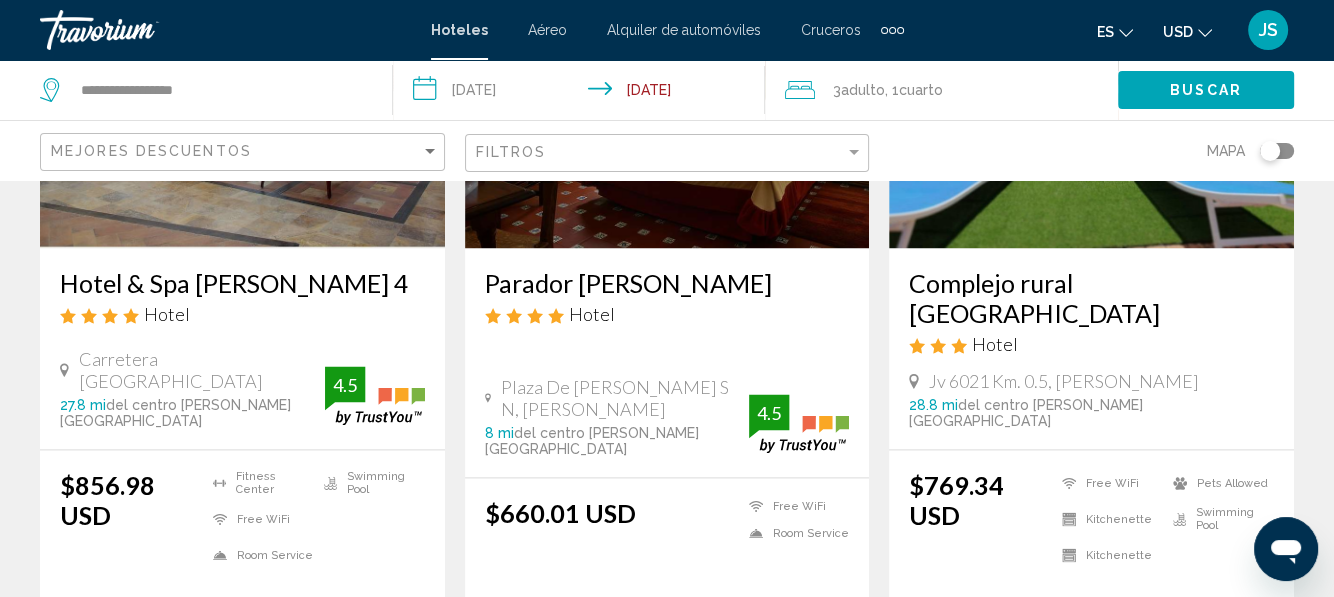 click on "3" at bounding box center (737, 715) 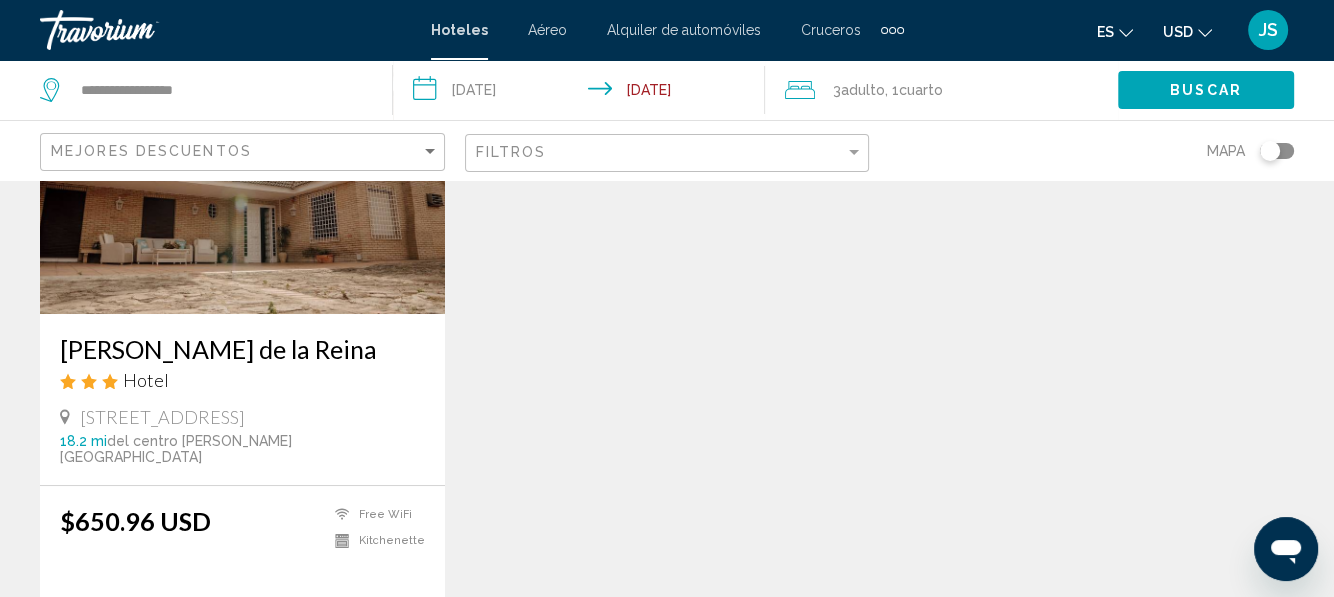 scroll, scrollTop: 99, scrollLeft: 0, axis: vertical 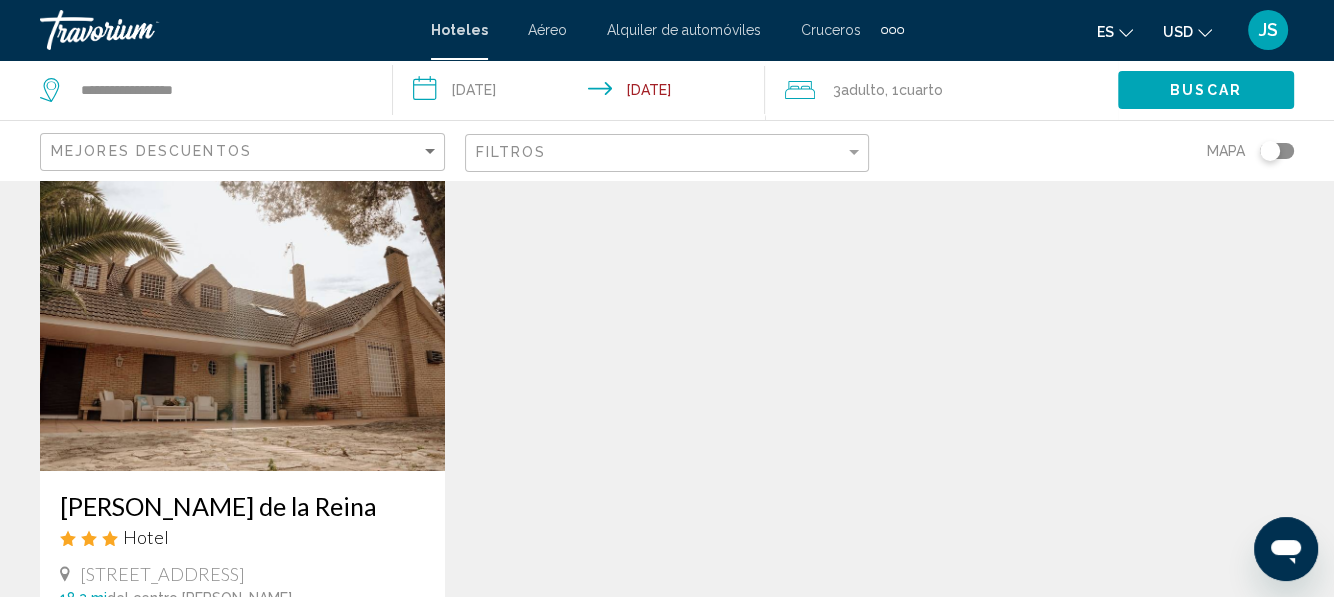 click at bounding box center [242, 311] 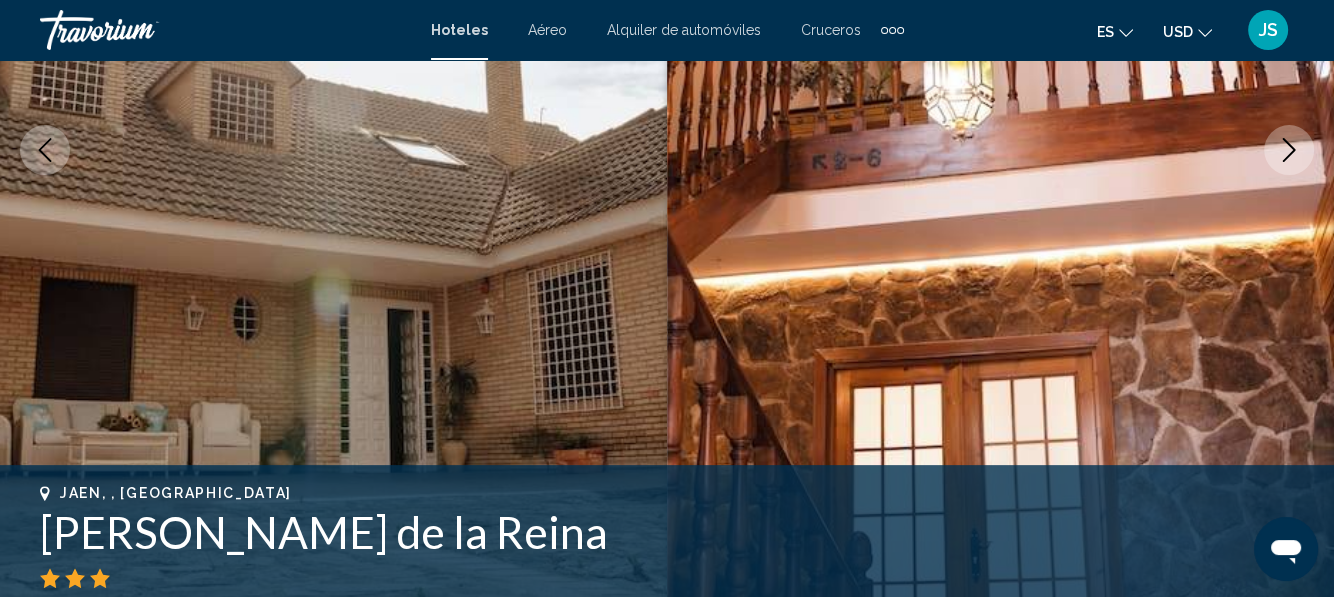 scroll, scrollTop: 436, scrollLeft: 0, axis: vertical 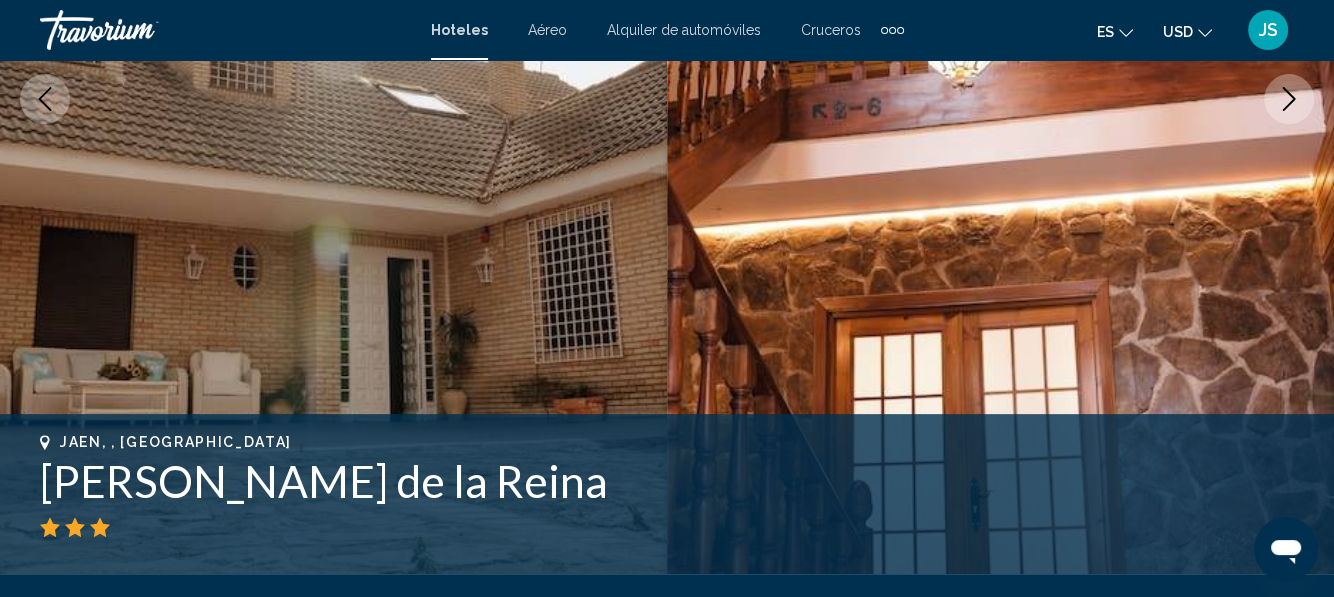 click 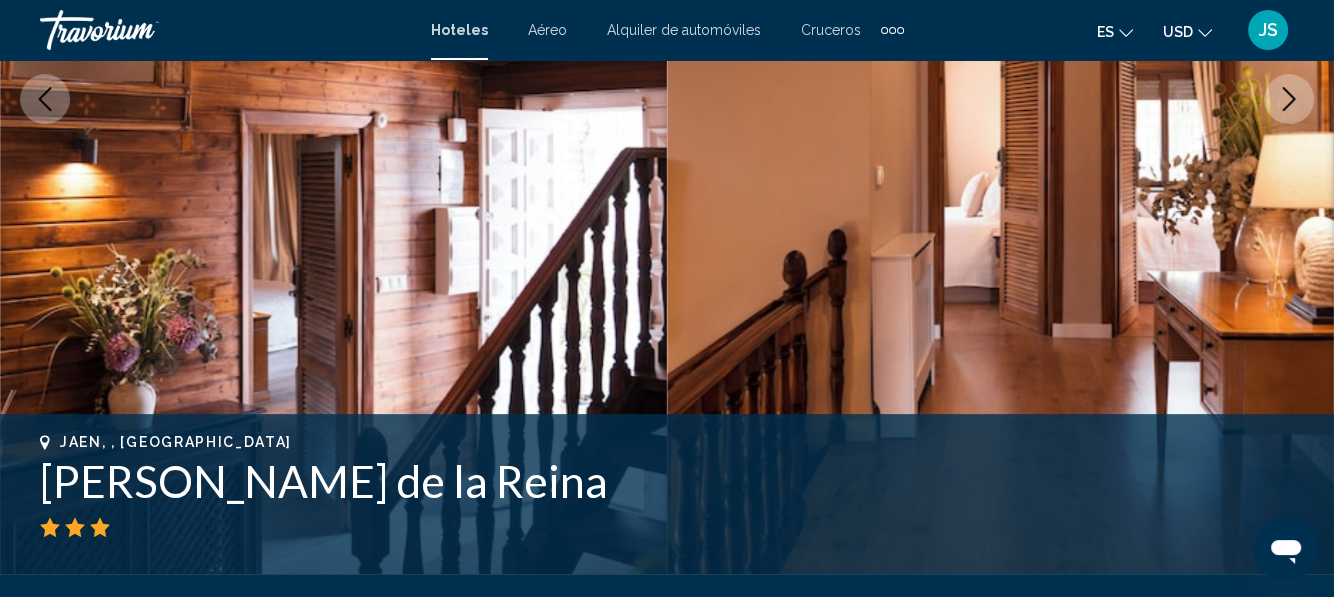 click 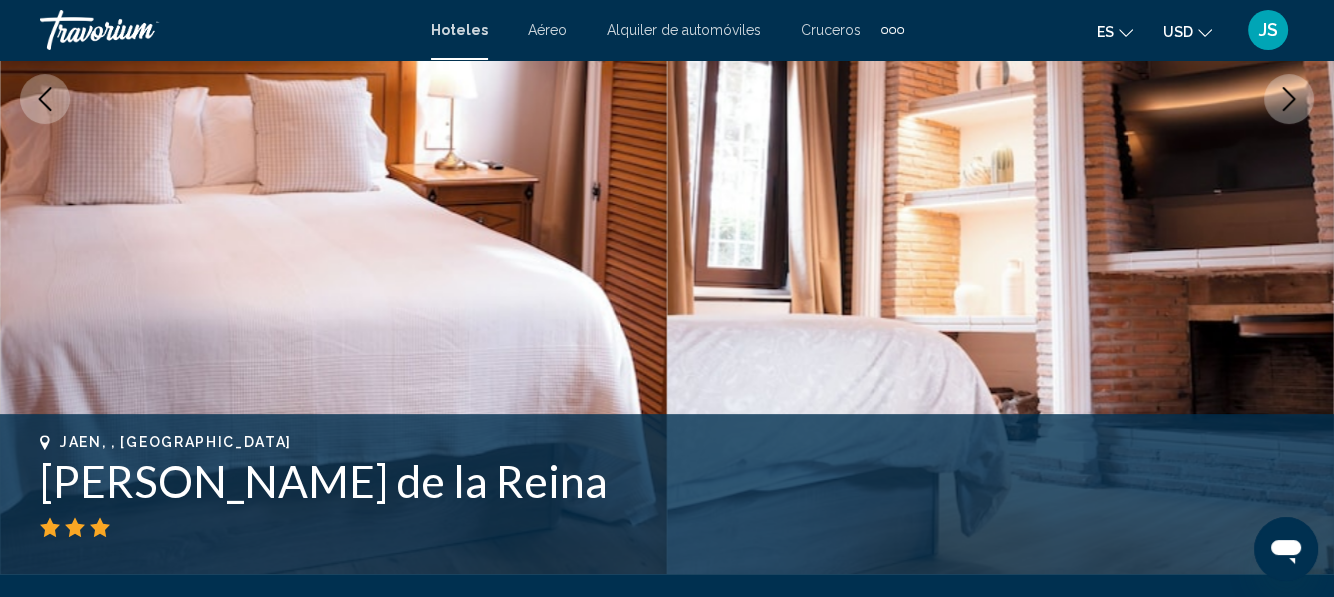 click 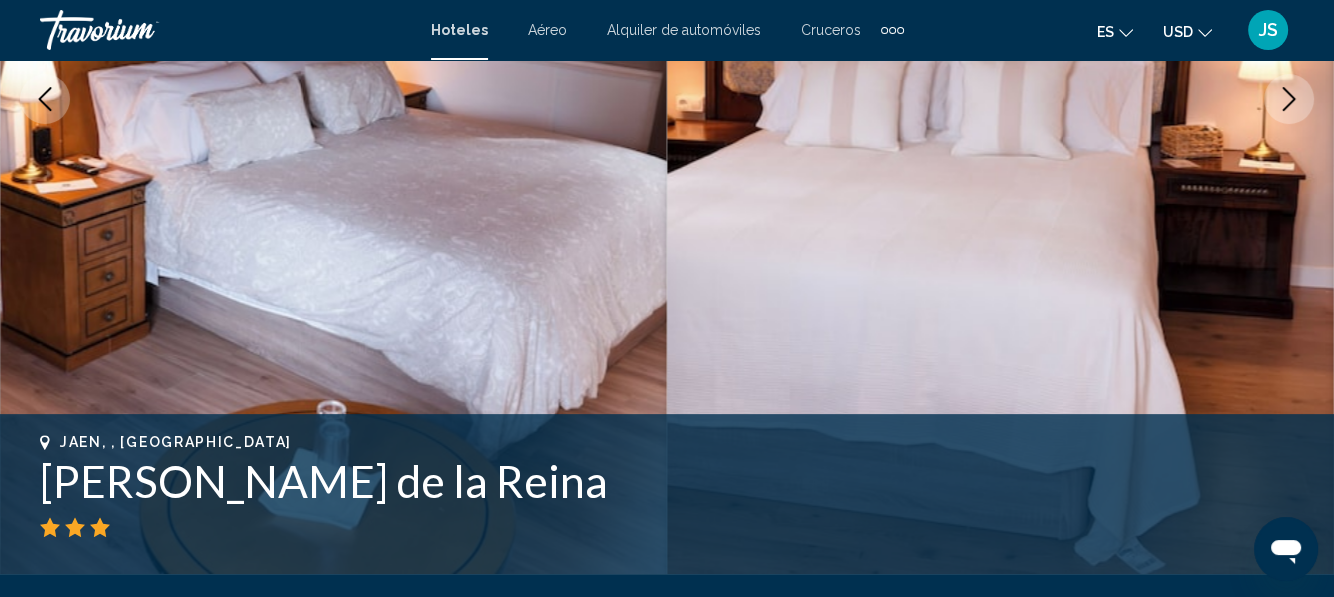 click 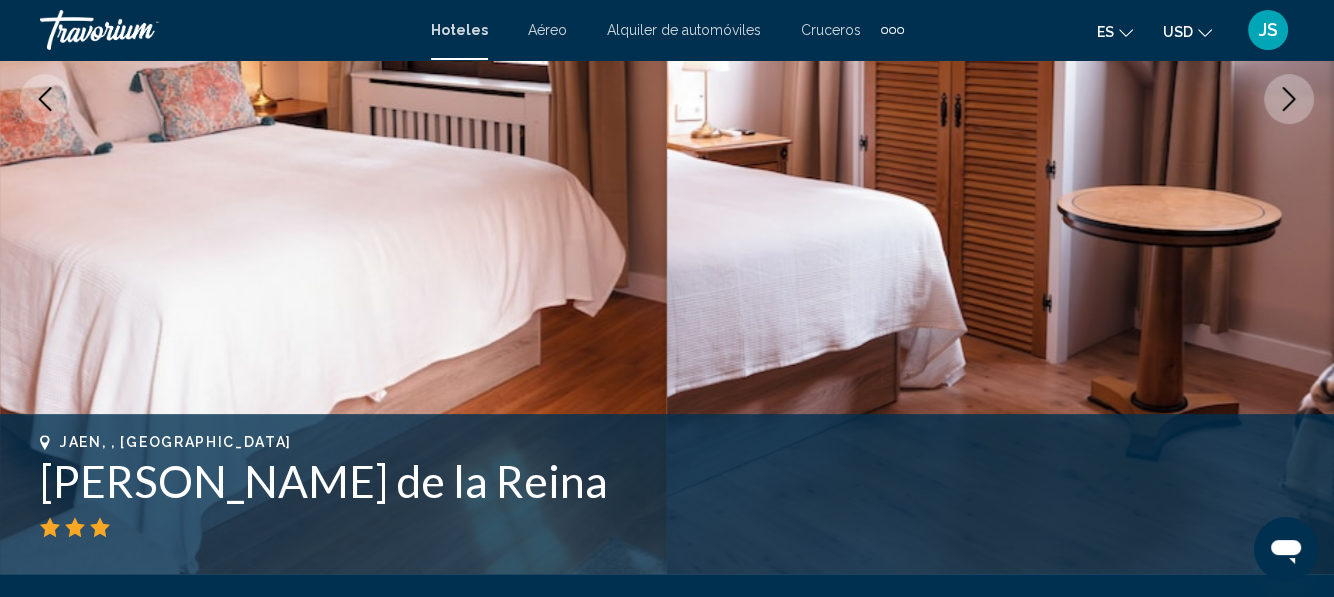 click 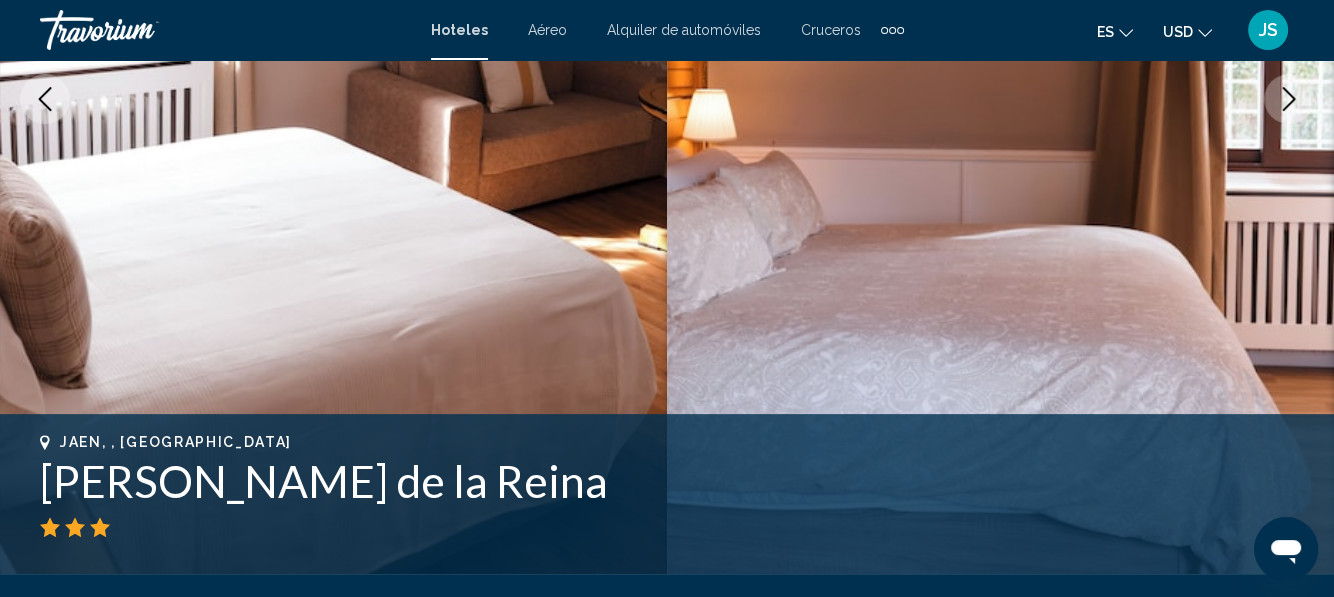 click 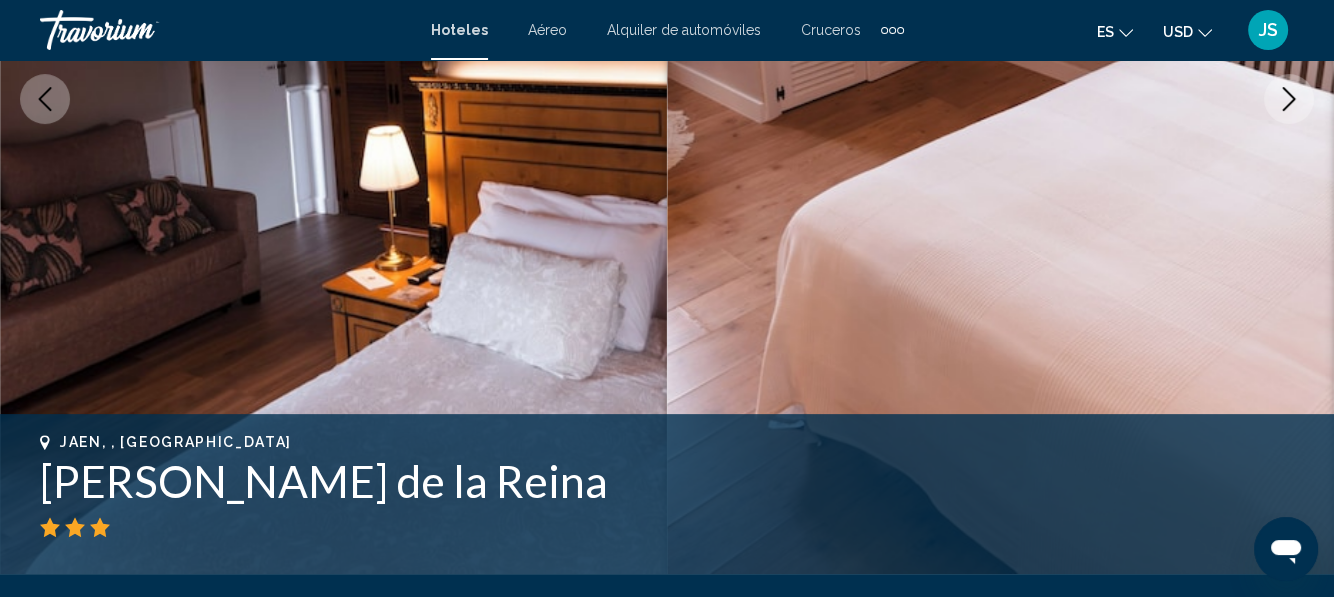 click 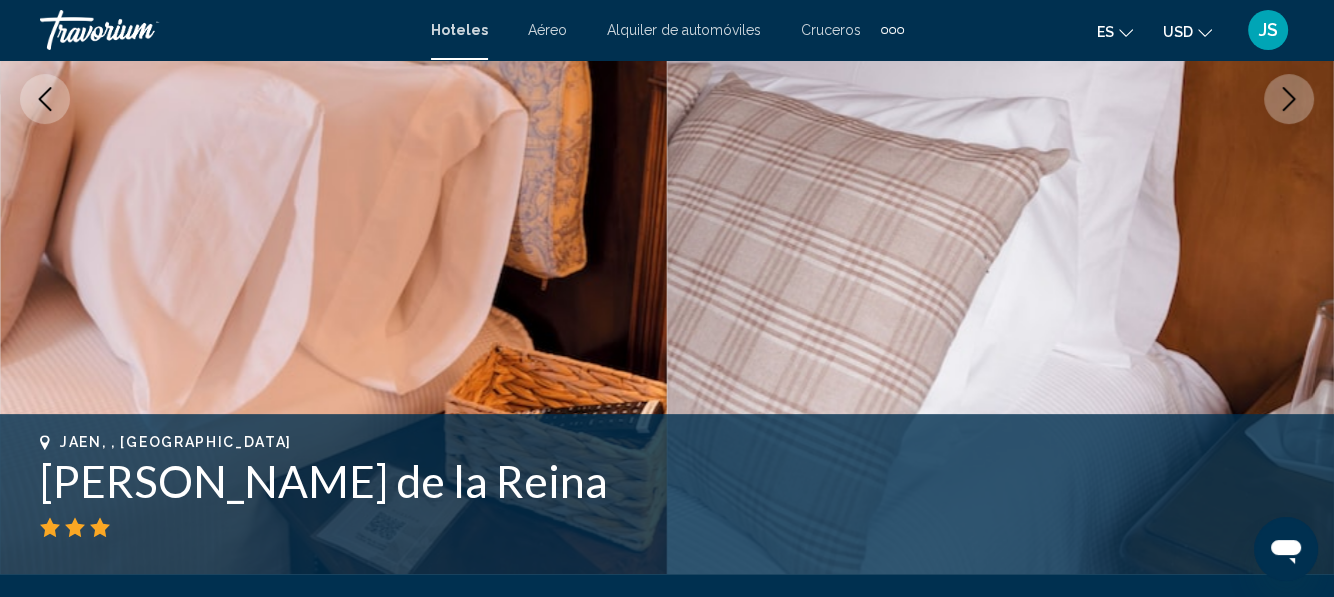 click 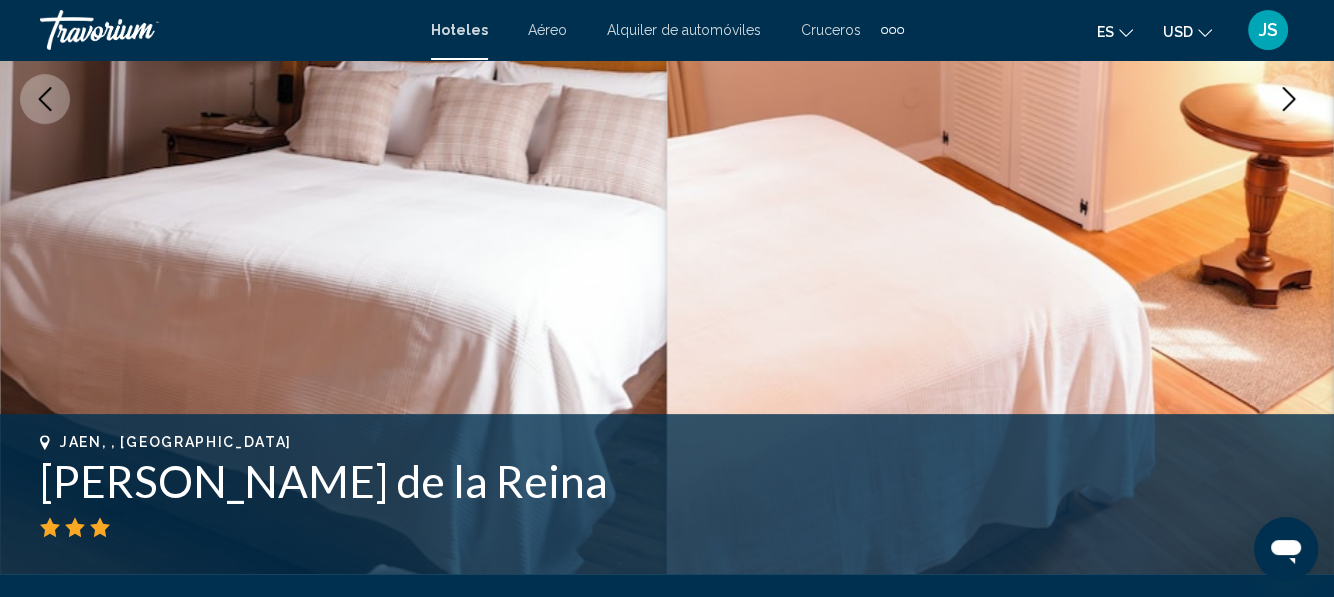 click 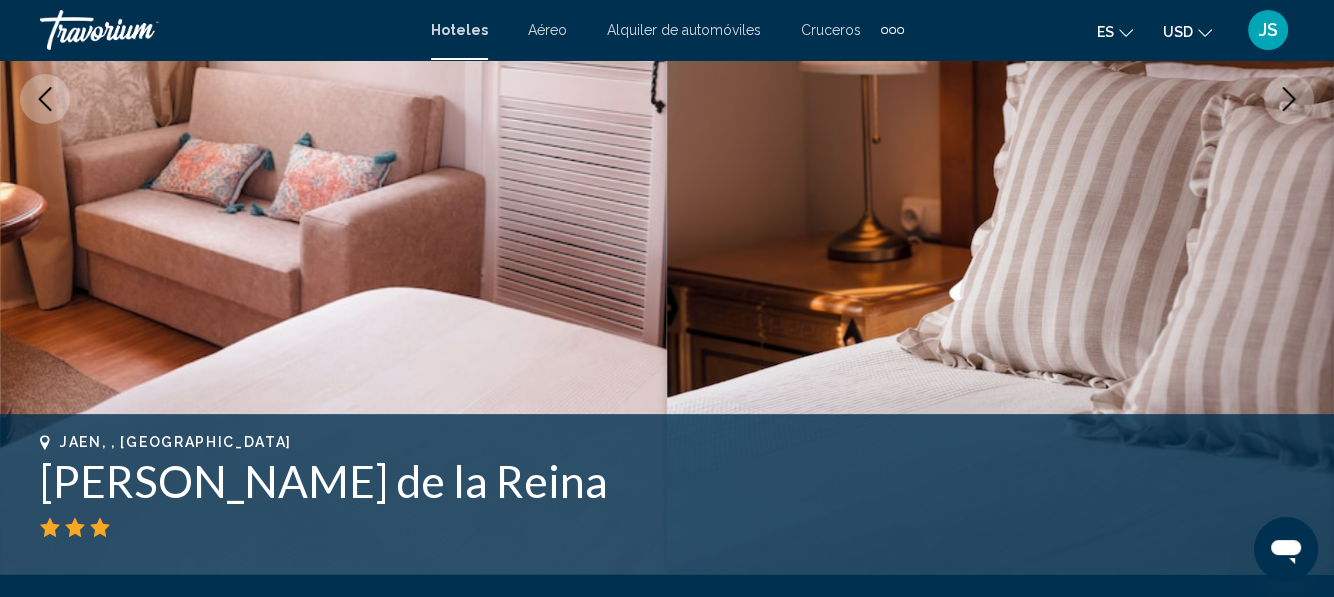 click 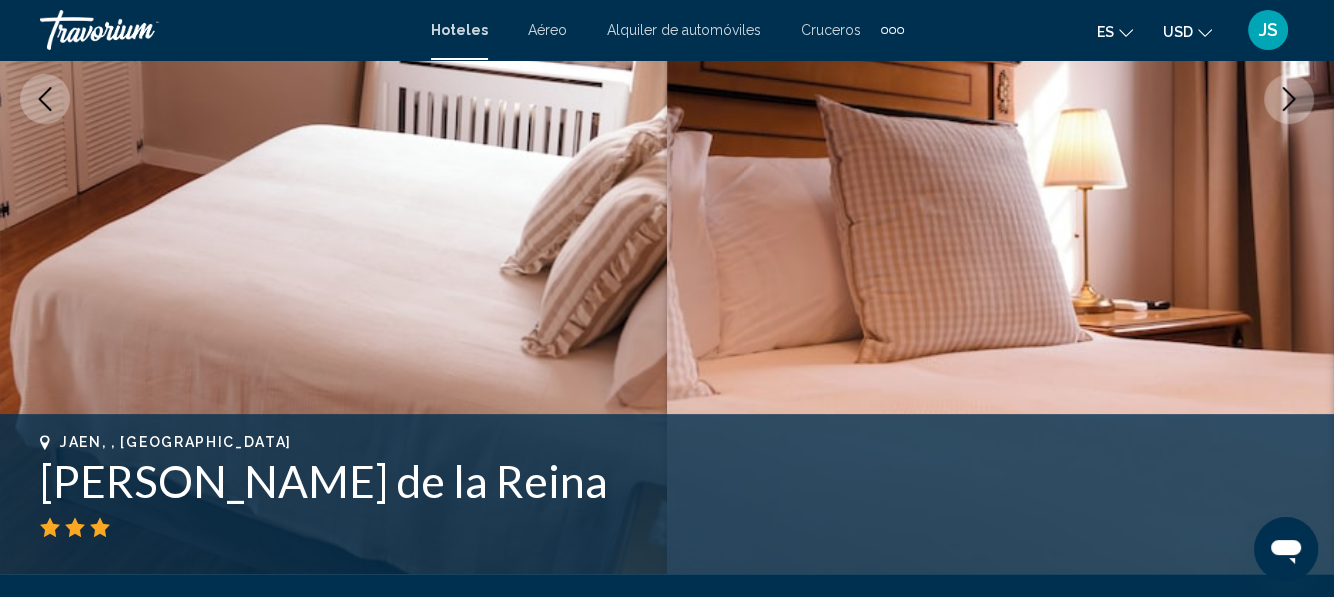 click 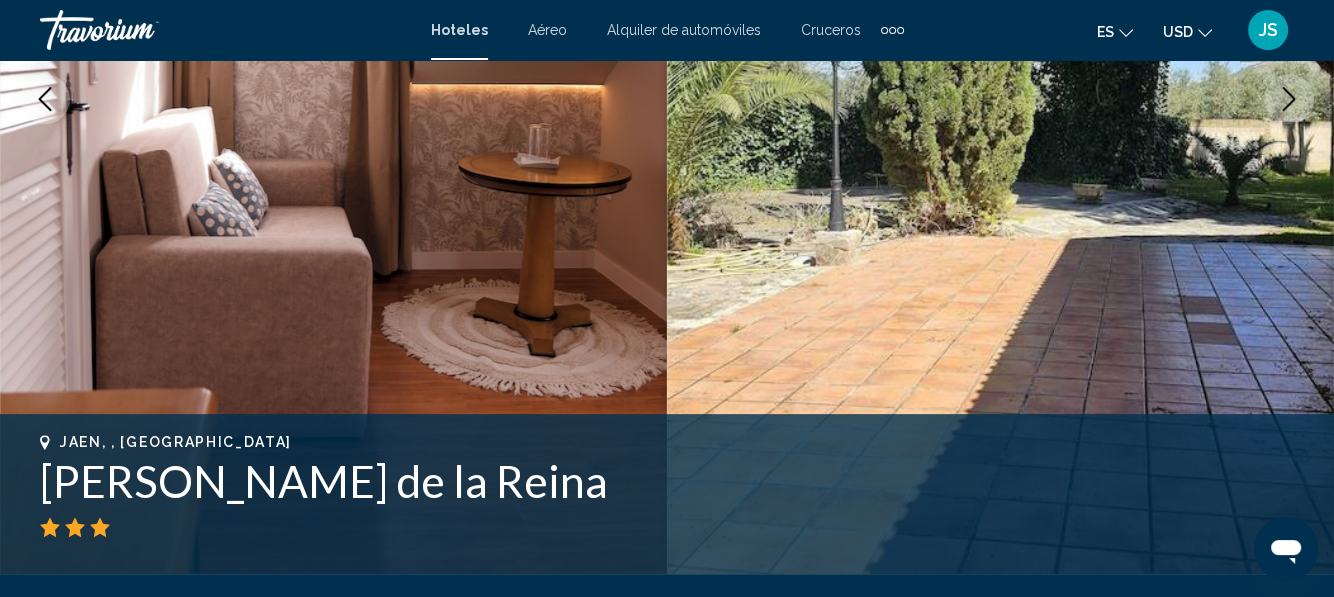 click 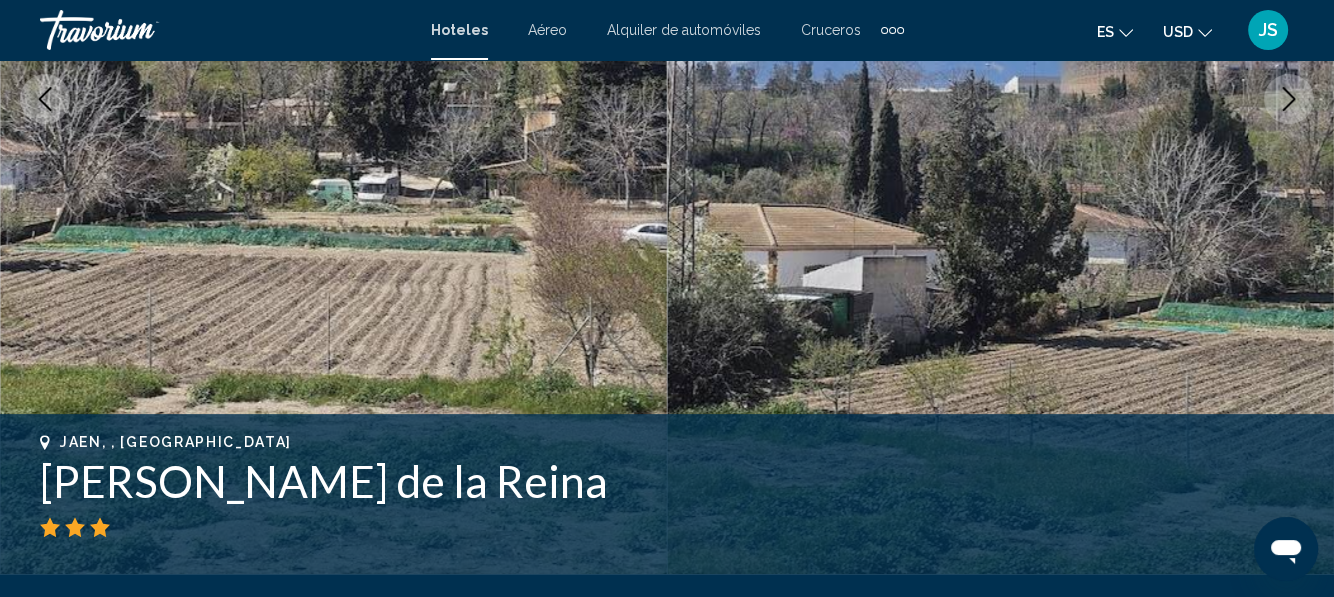 click 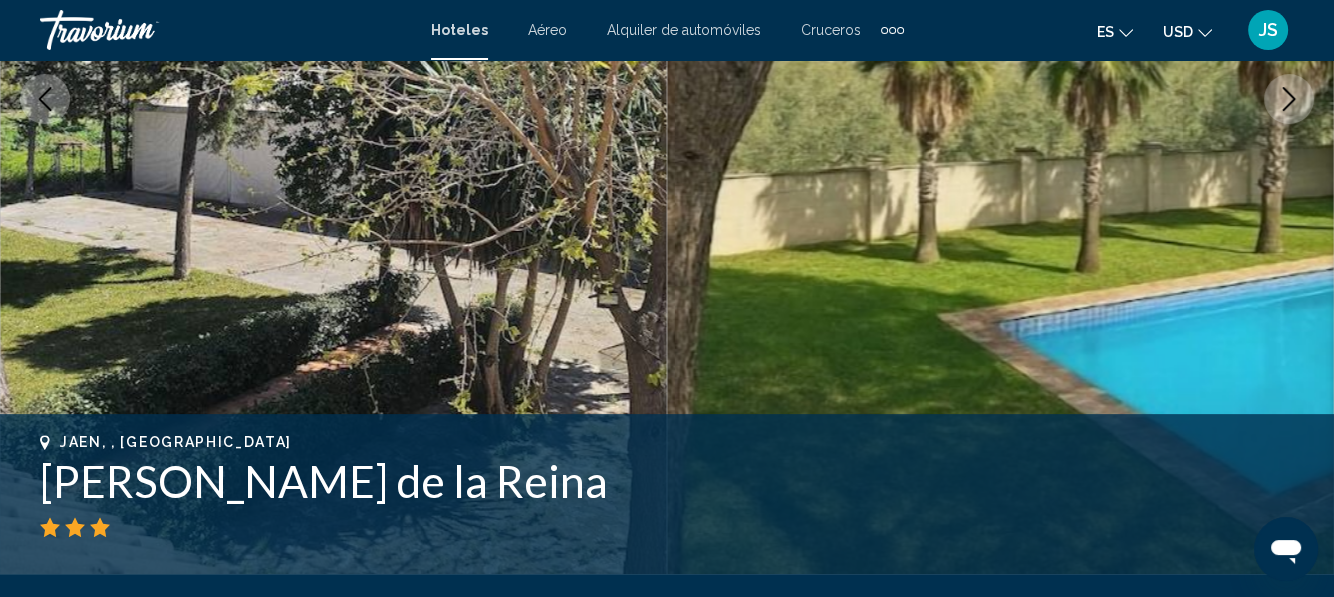 click 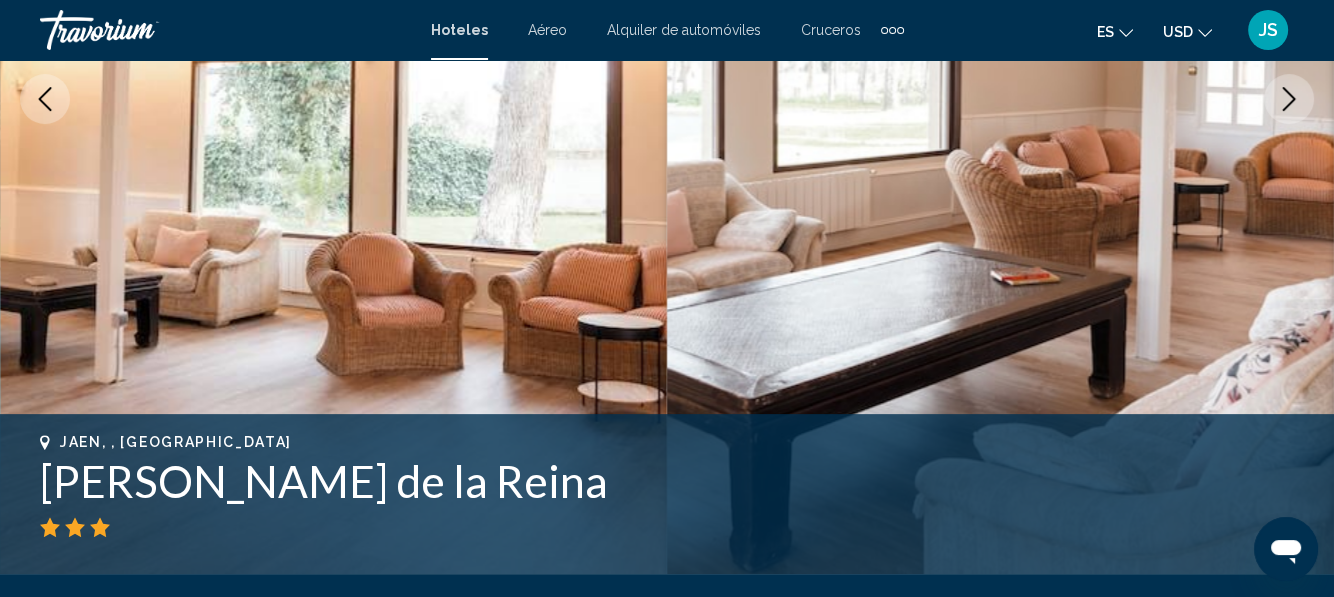 click 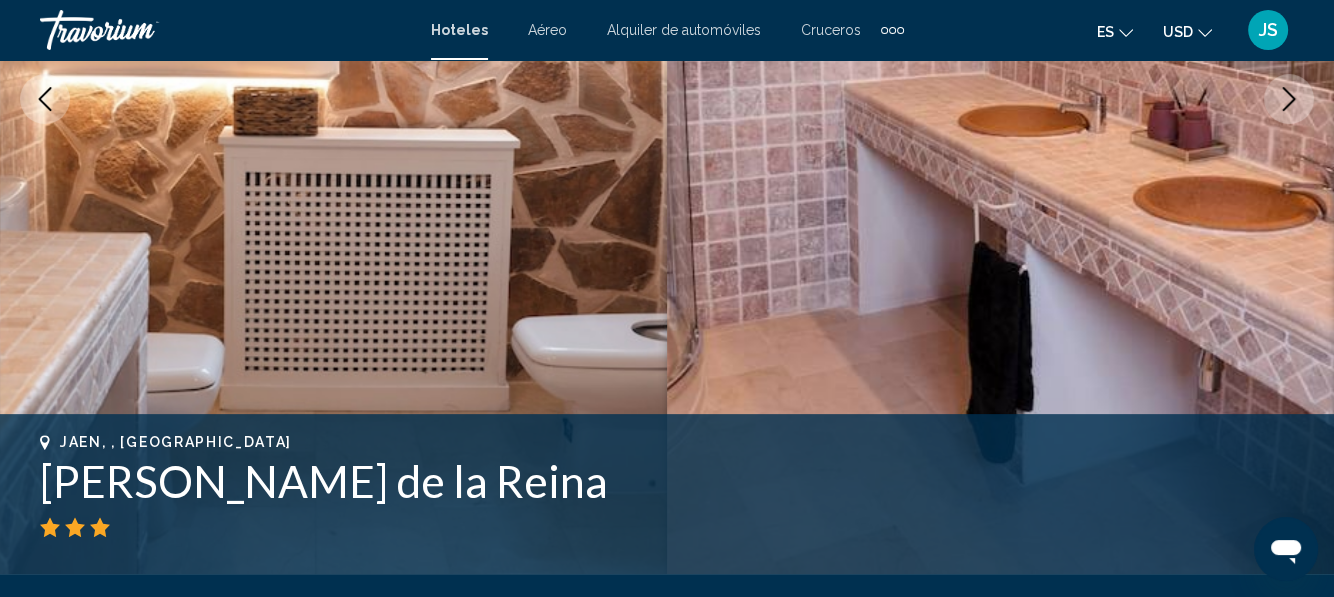 click 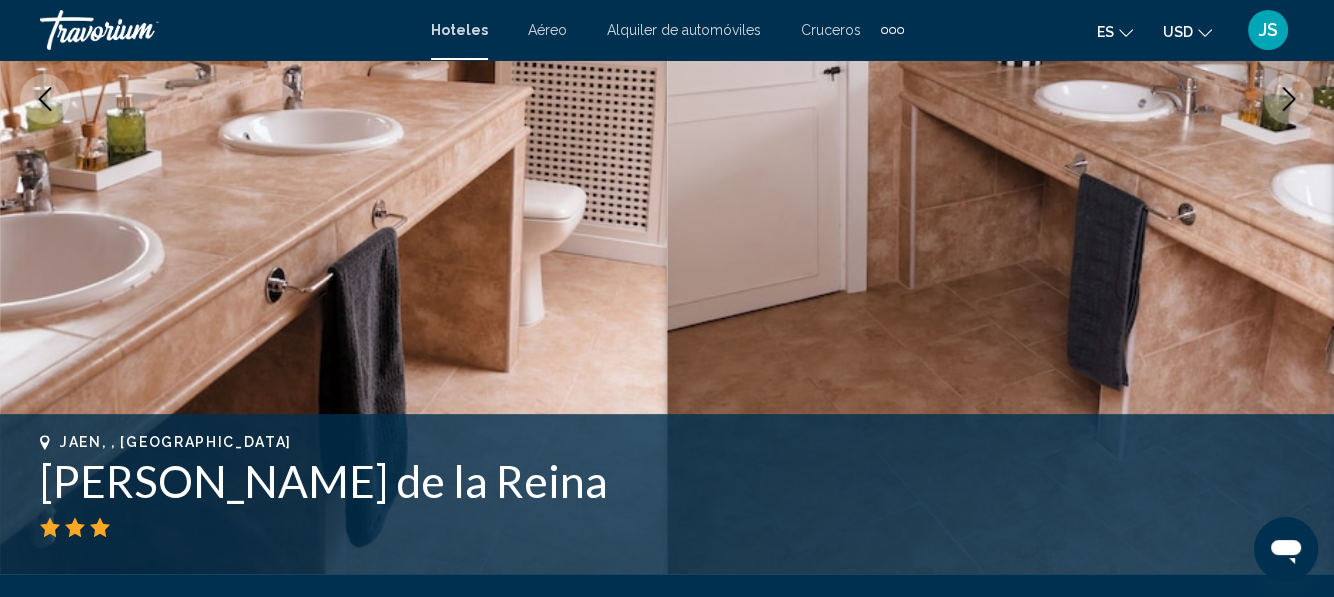 click 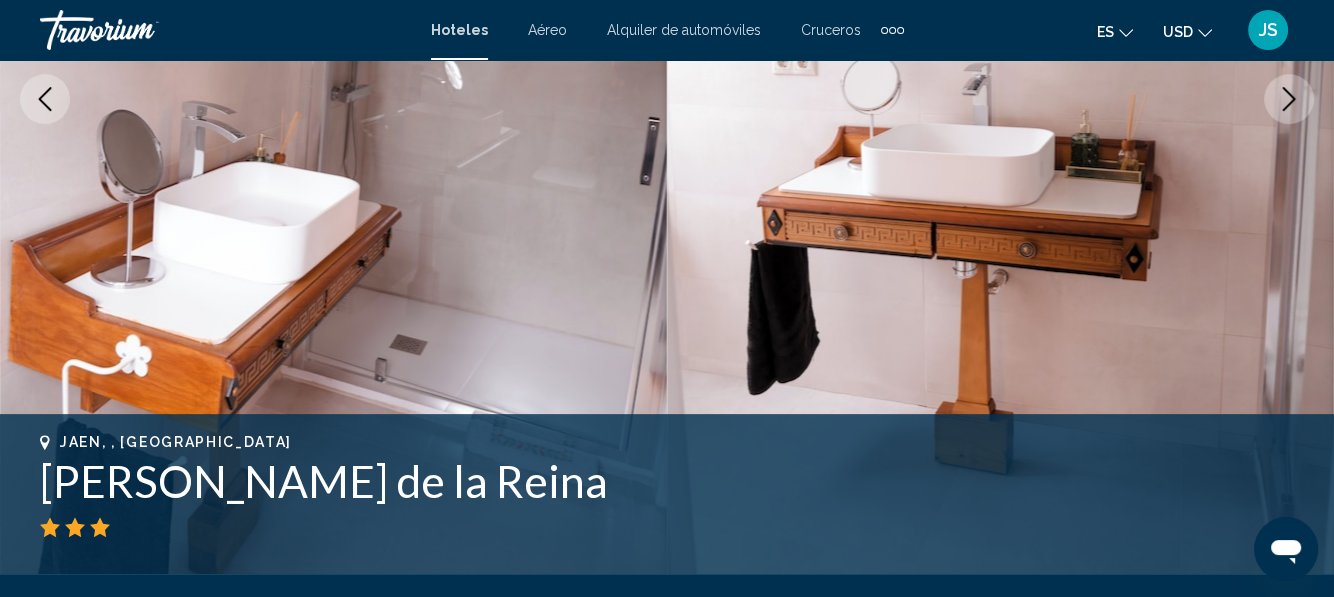 click 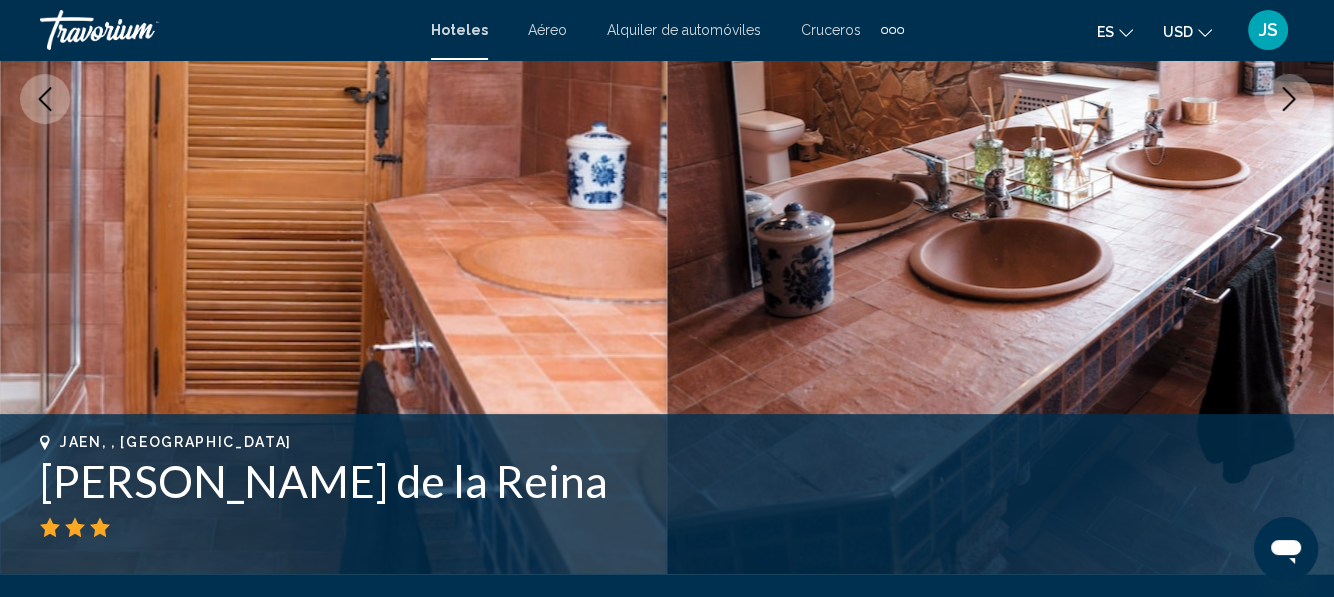 click 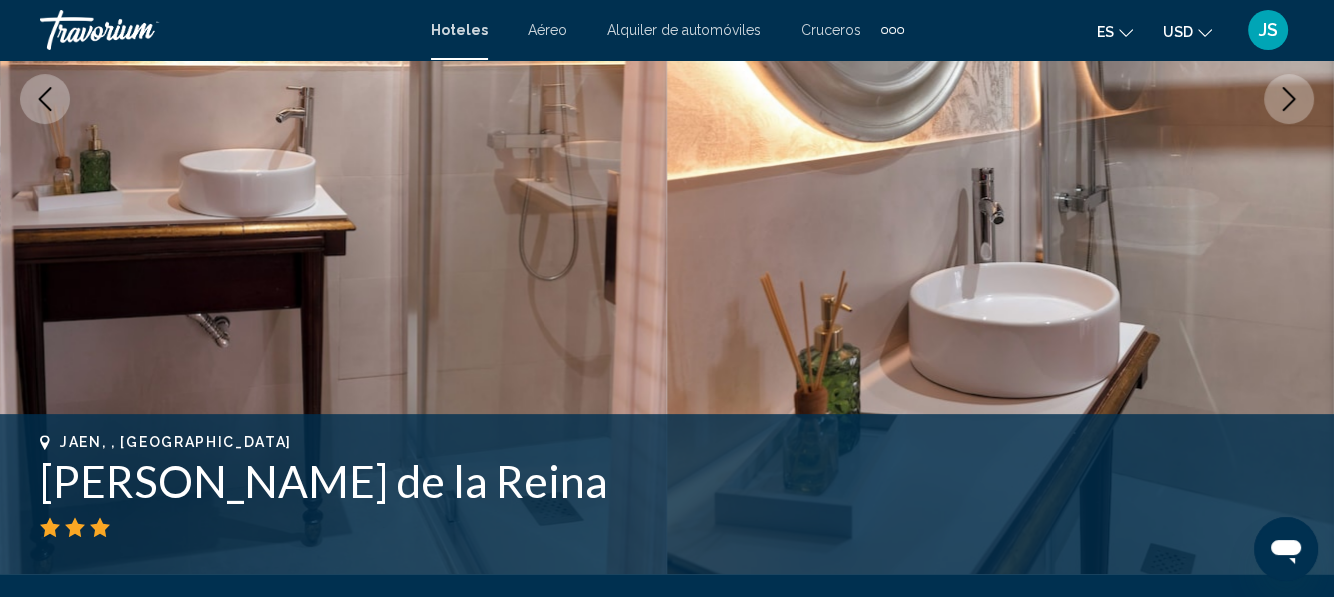 click 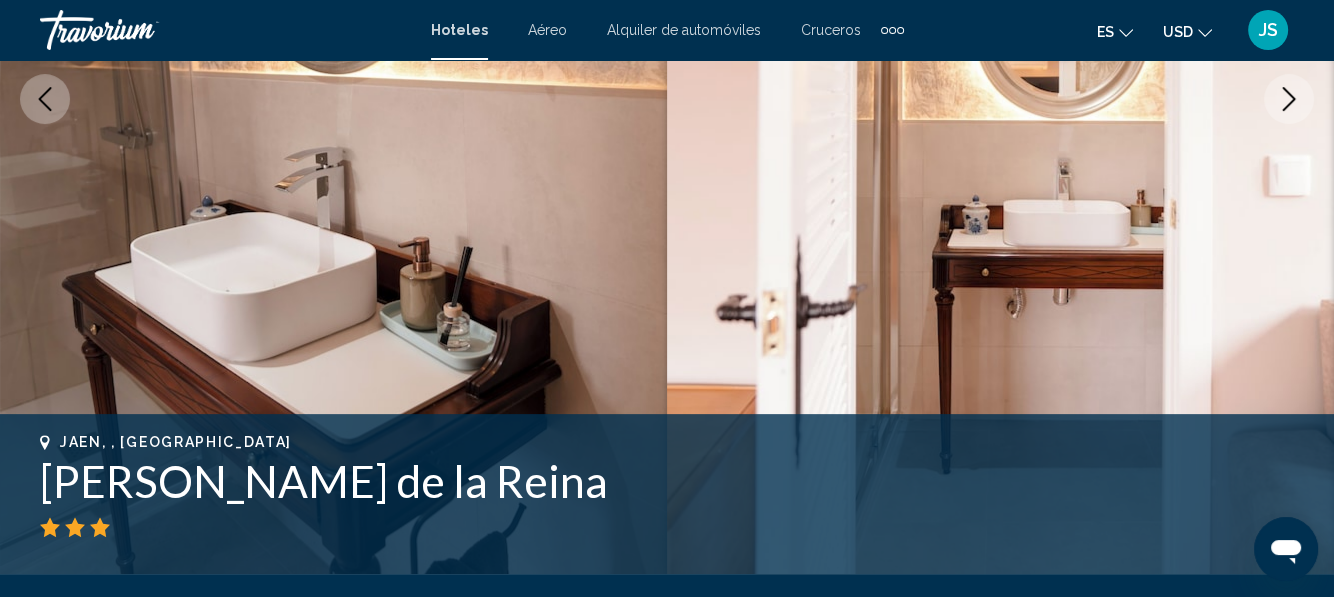 click 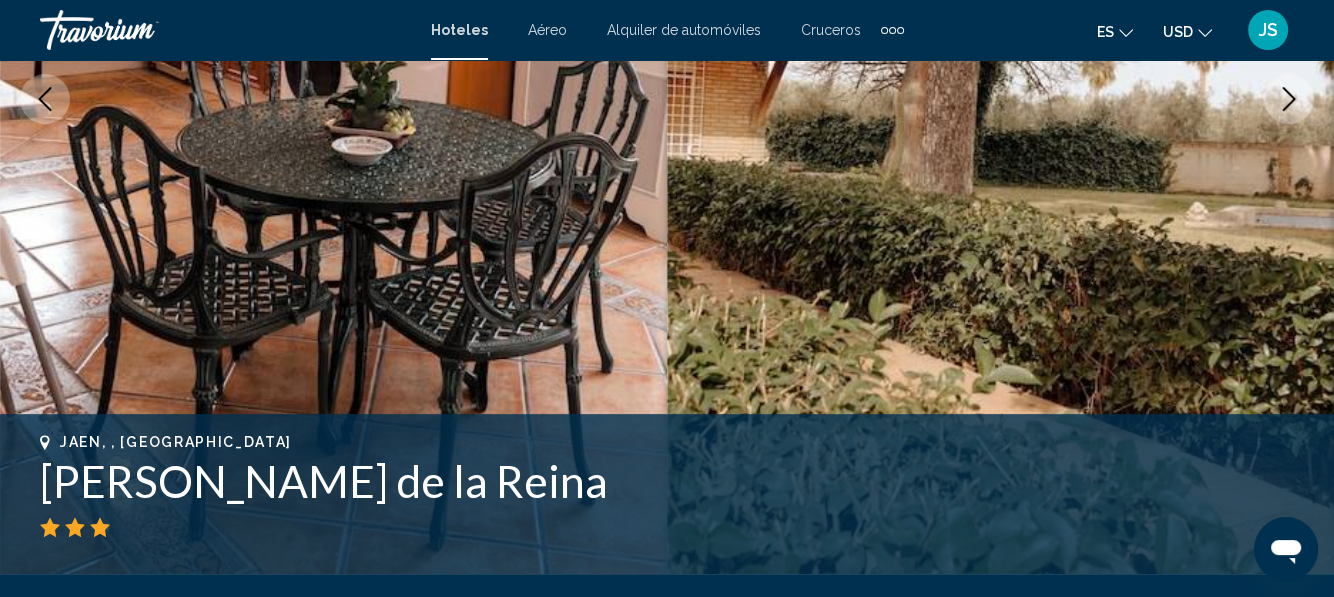 click 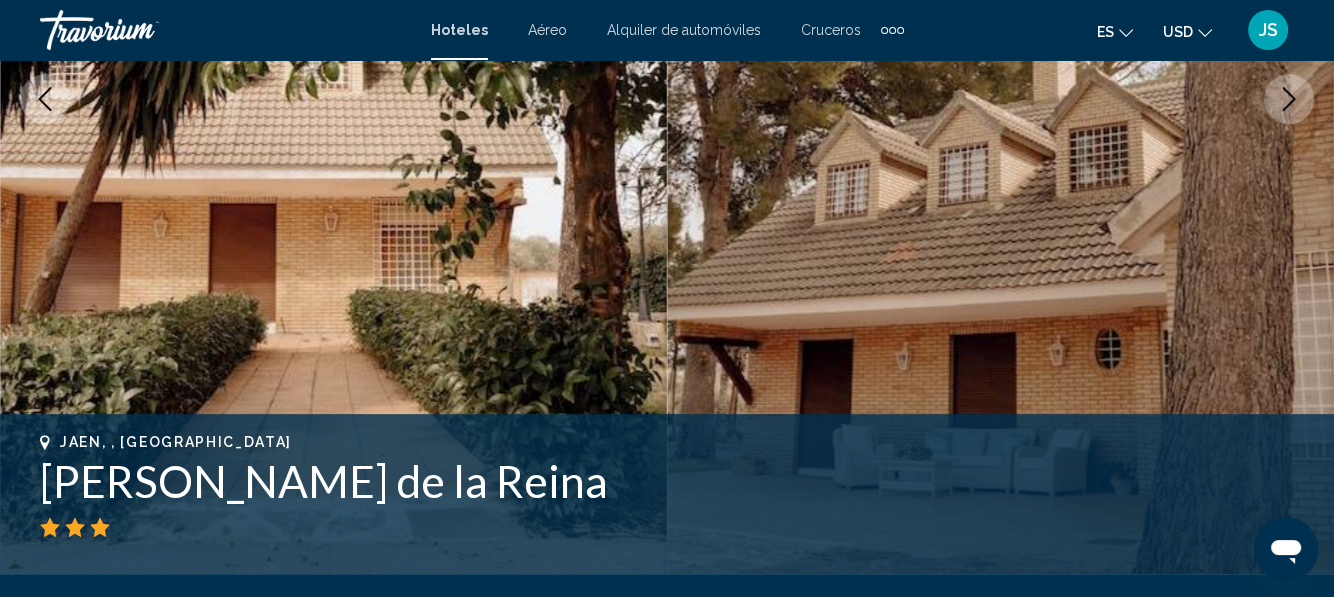 click 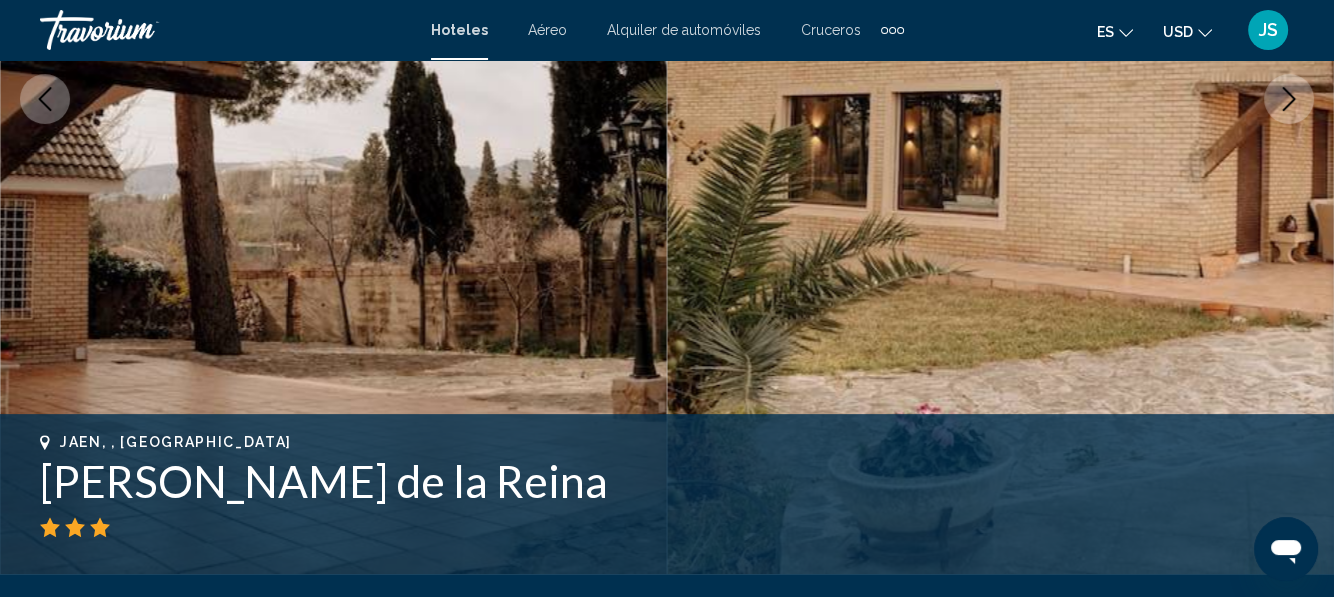 click 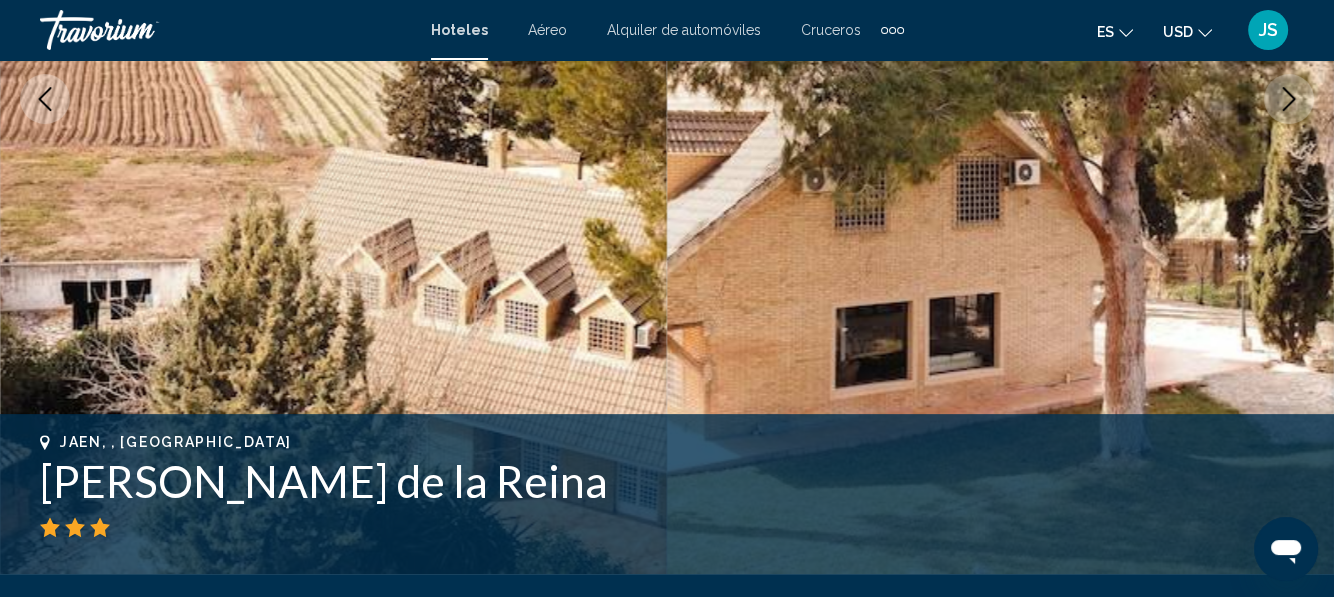 click 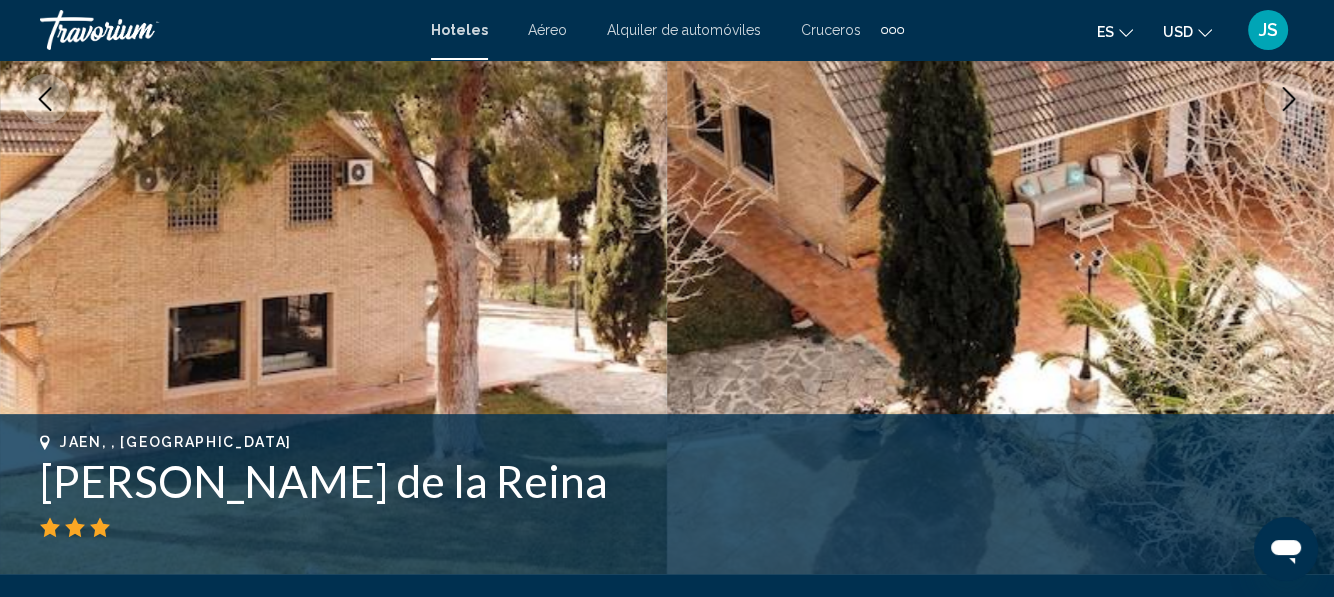 drag, startPoint x: 1290, startPoint y: 104, endPoint x: 806, endPoint y: 74, distance: 484.92886 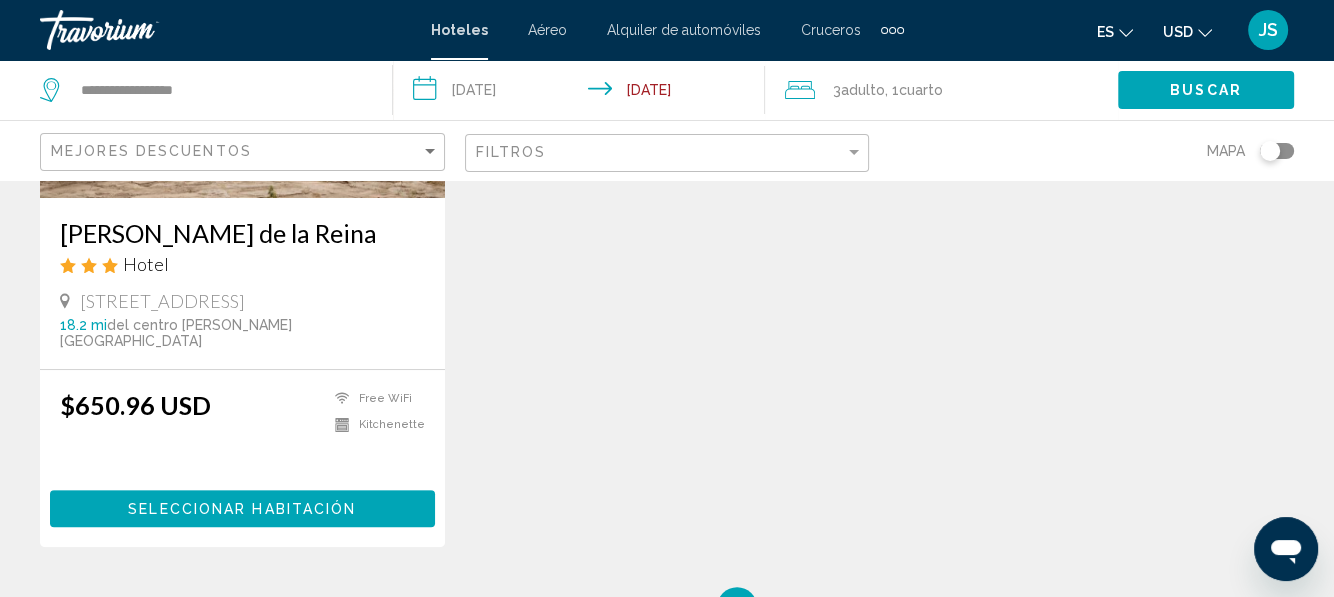scroll, scrollTop: 200, scrollLeft: 0, axis: vertical 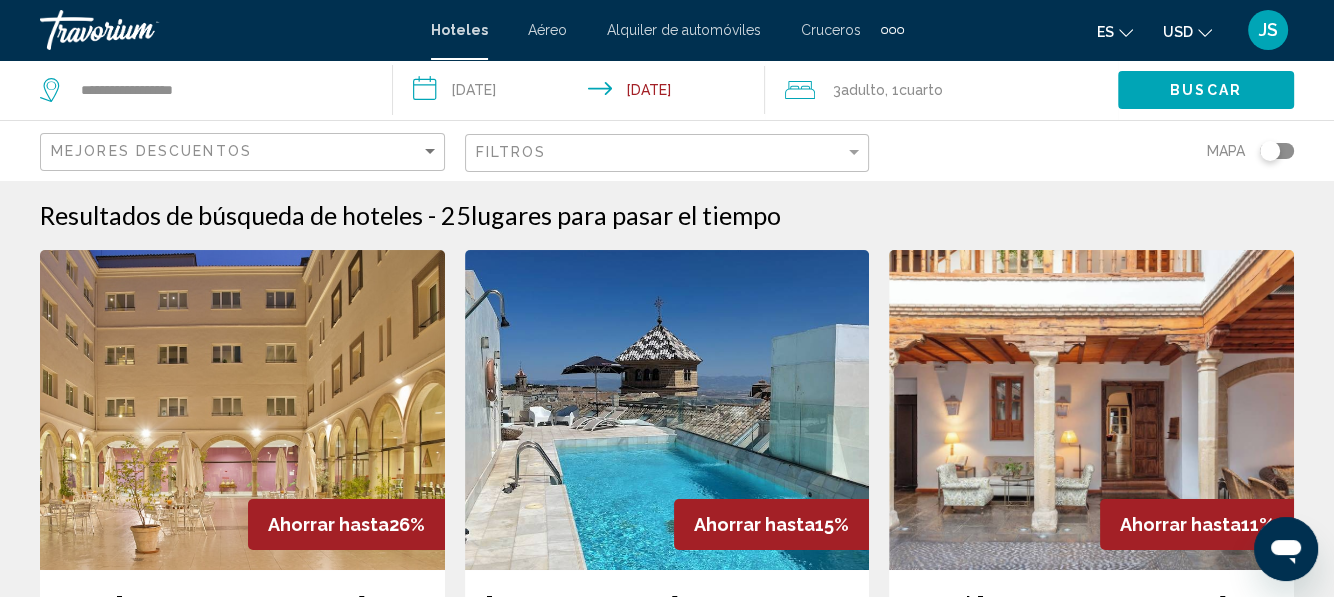 click at bounding box center [1091, 410] 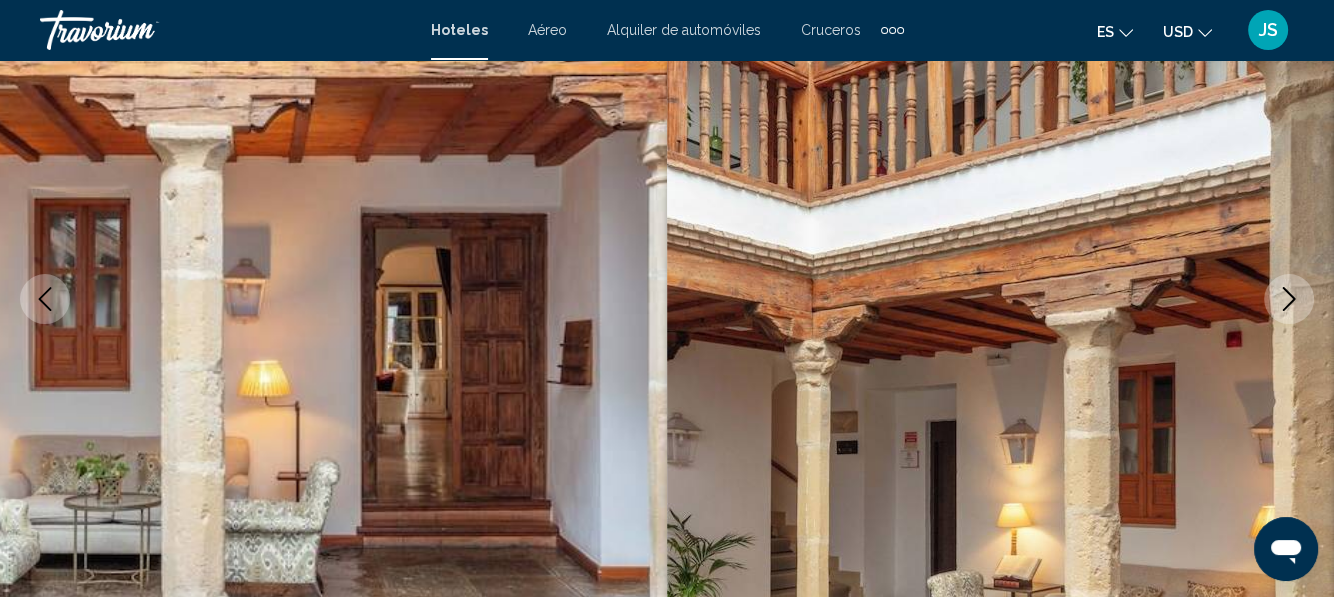 click 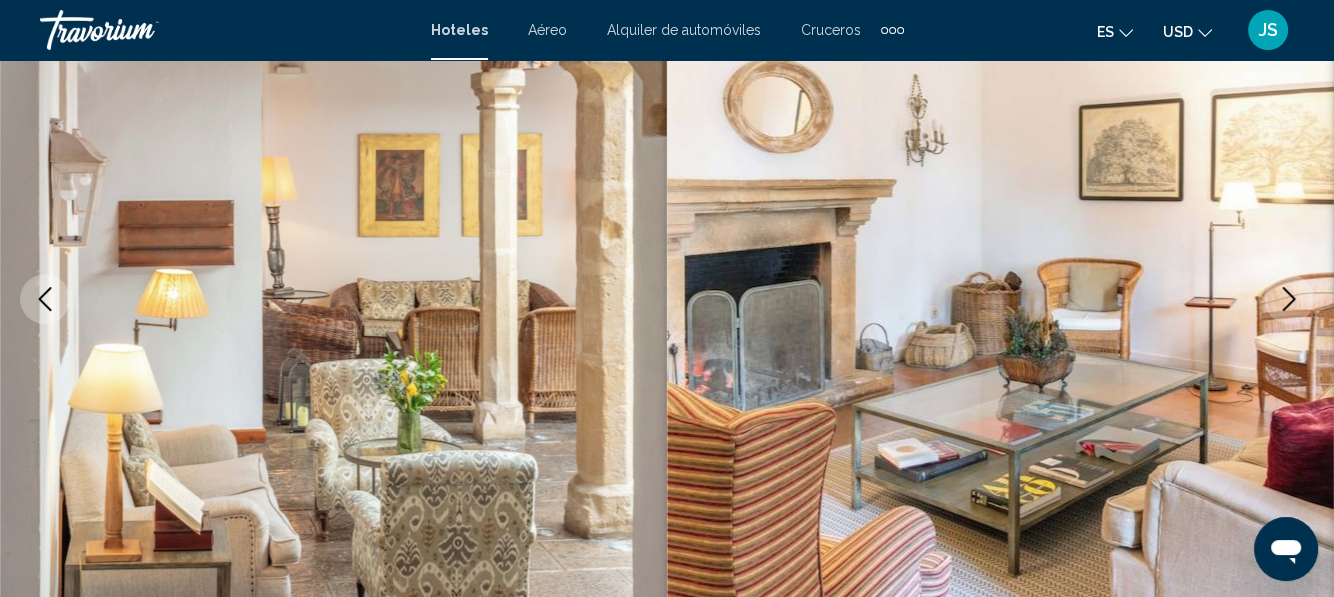 click 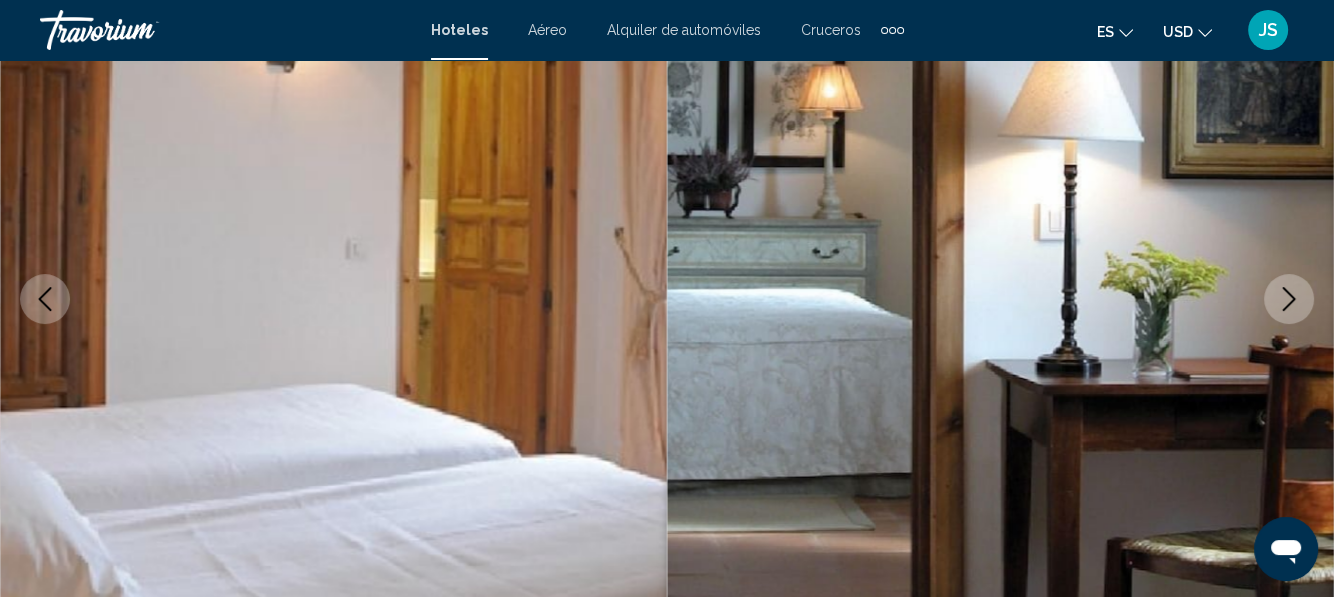 click 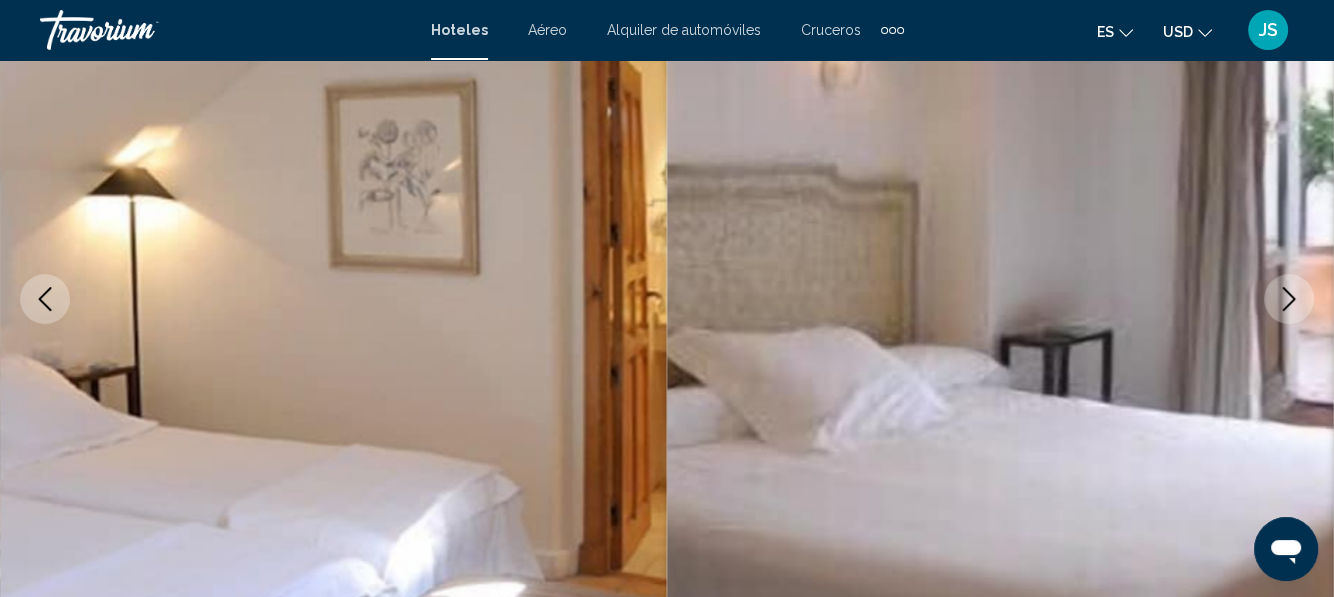 click 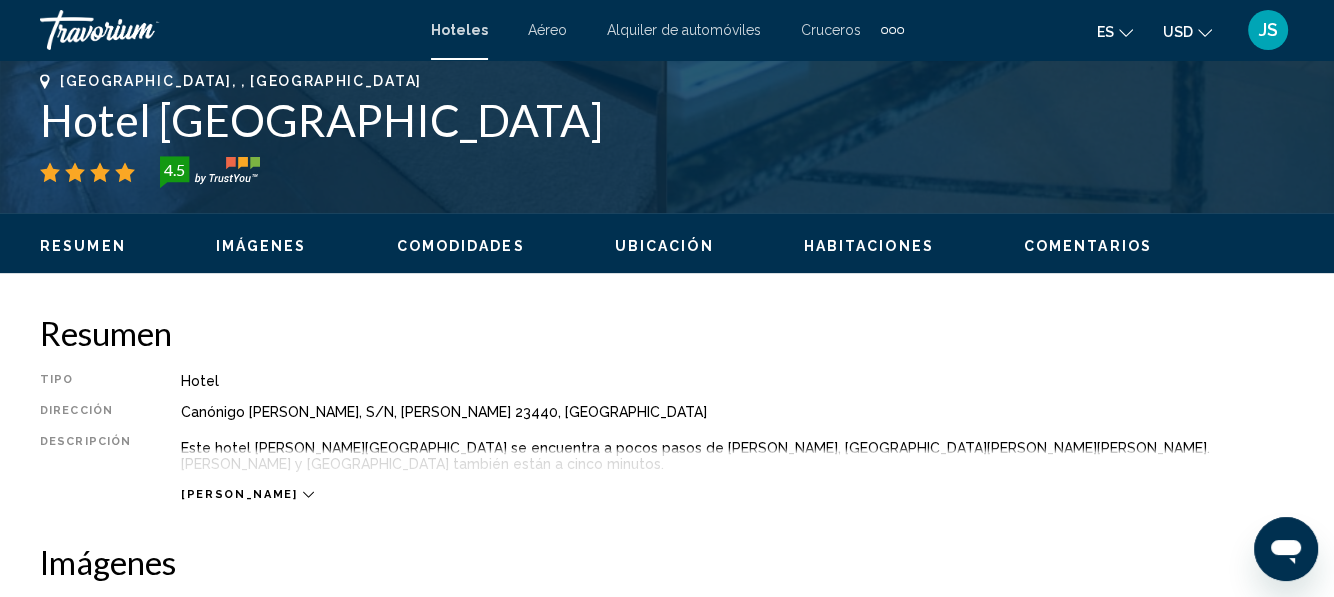 scroll, scrollTop: 836, scrollLeft: 0, axis: vertical 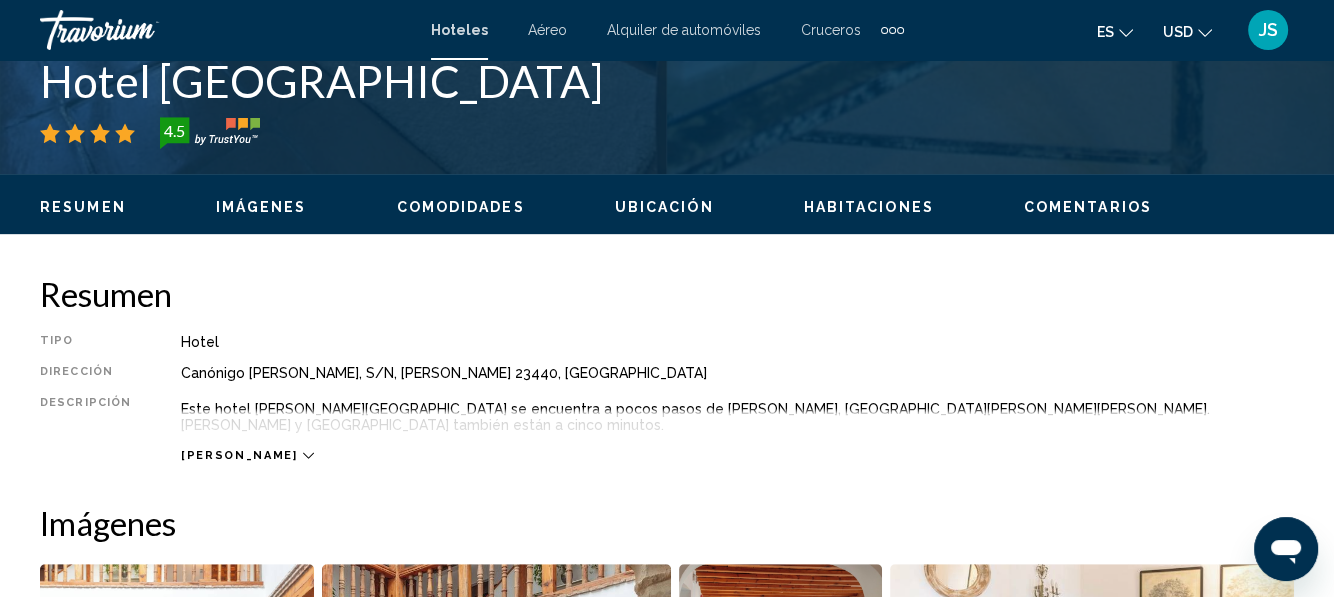 click on "[PERSON_NAME]" at bounding box center (247, 455) 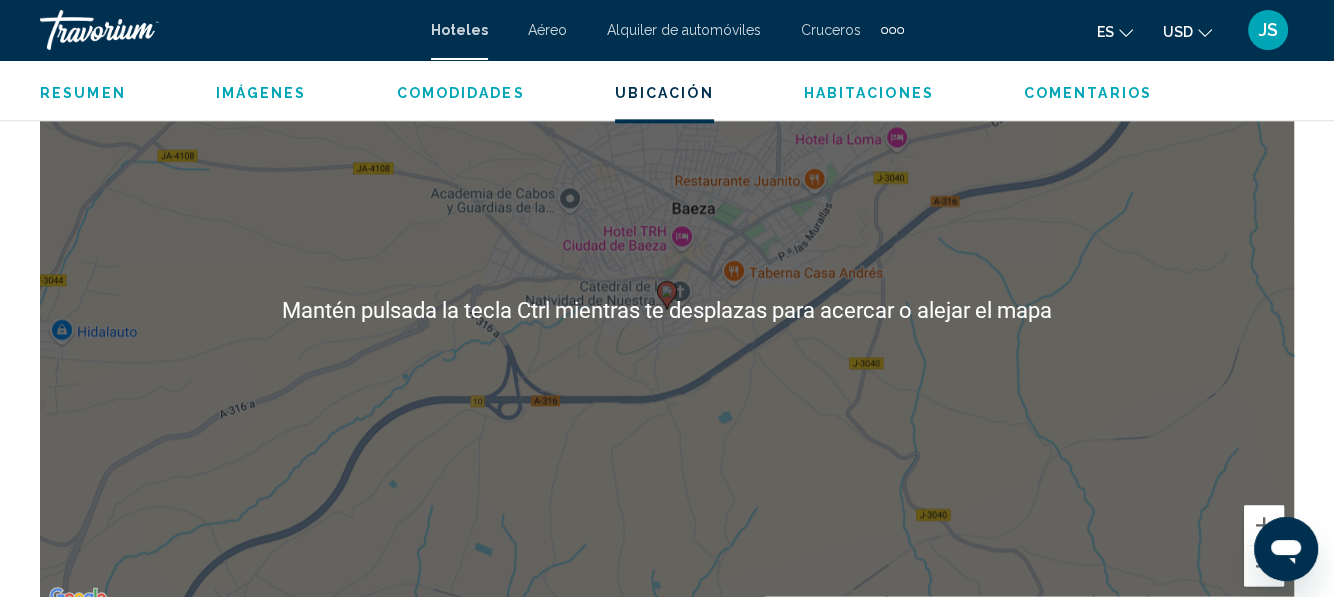 scroll, scrollTop: 2136, scrollLeft: 0, axis: vertical 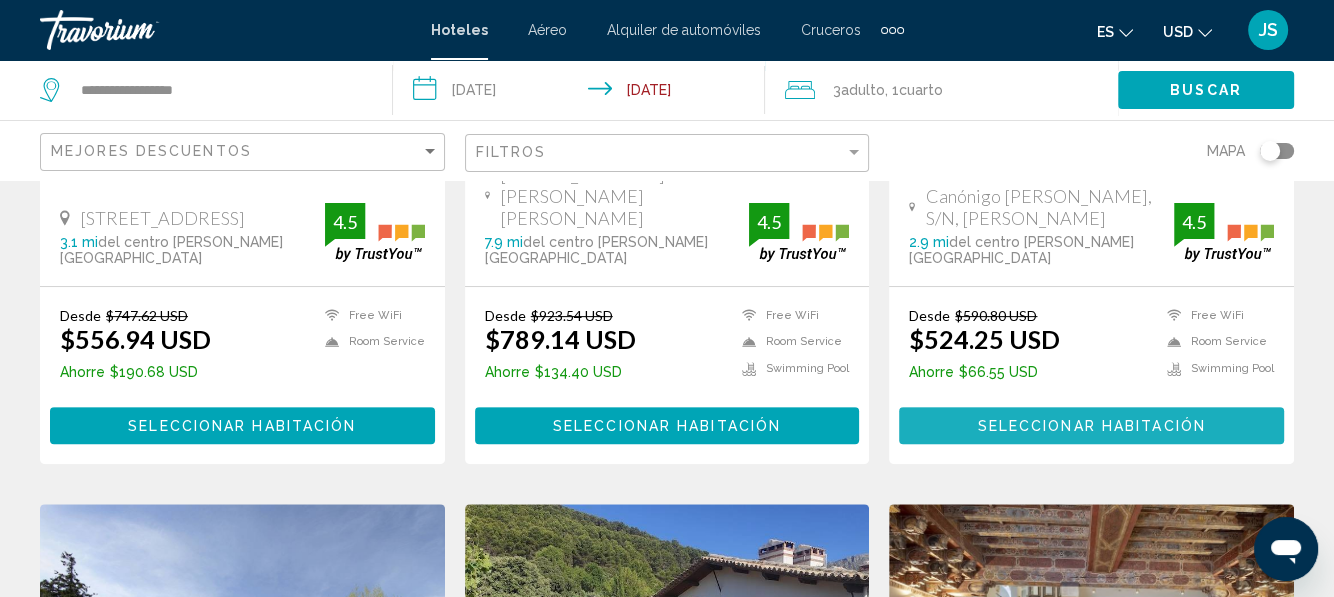 click on "Seleccionar habitación" at bounding box center [1092, 426] 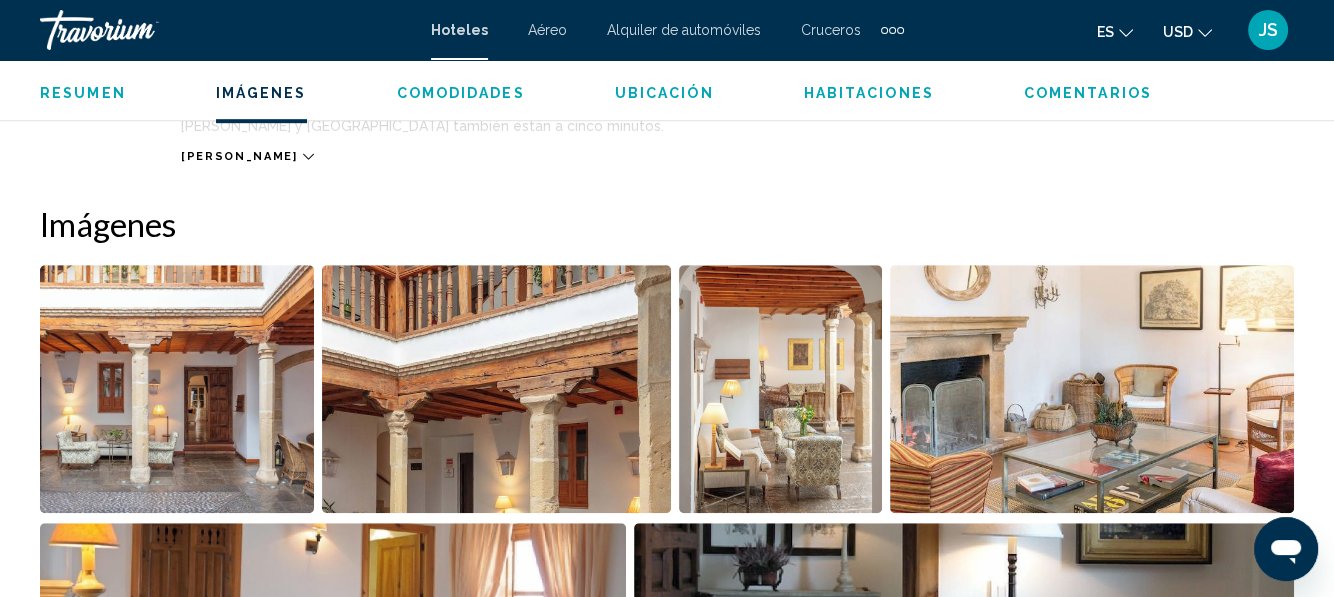 scroll, scrollTop: 1436, scrollLeft: 0, axis: vertical 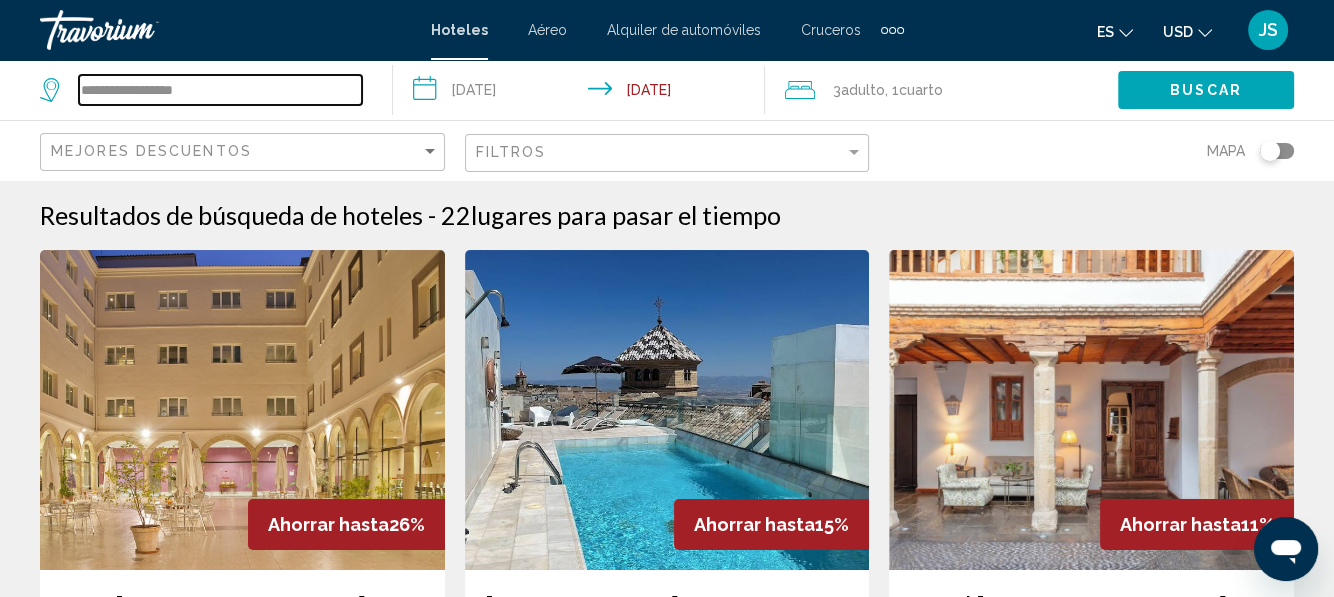drag, startPoint x: 223, startPoint y: 92, endPoint x: 166, endPoint y: 91, distance: 57.00877 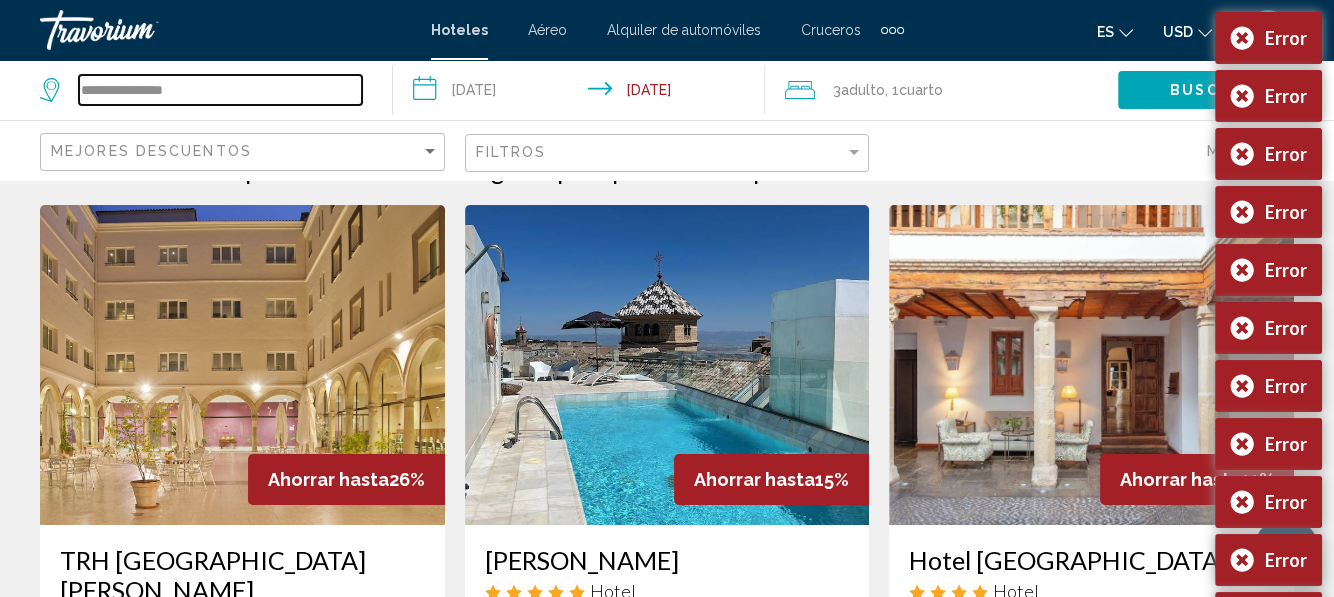 scroll, scrollTop: 0, scrollLeft: 0, axis: both 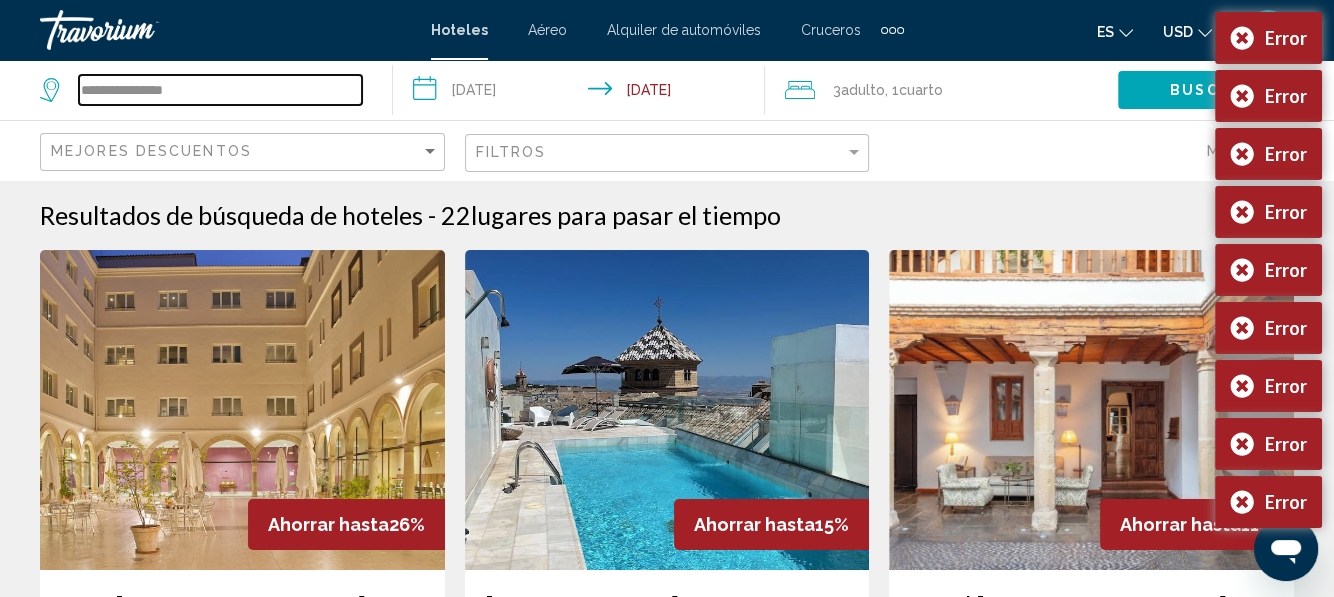 click on "**********" at bounding box center [220, 90] 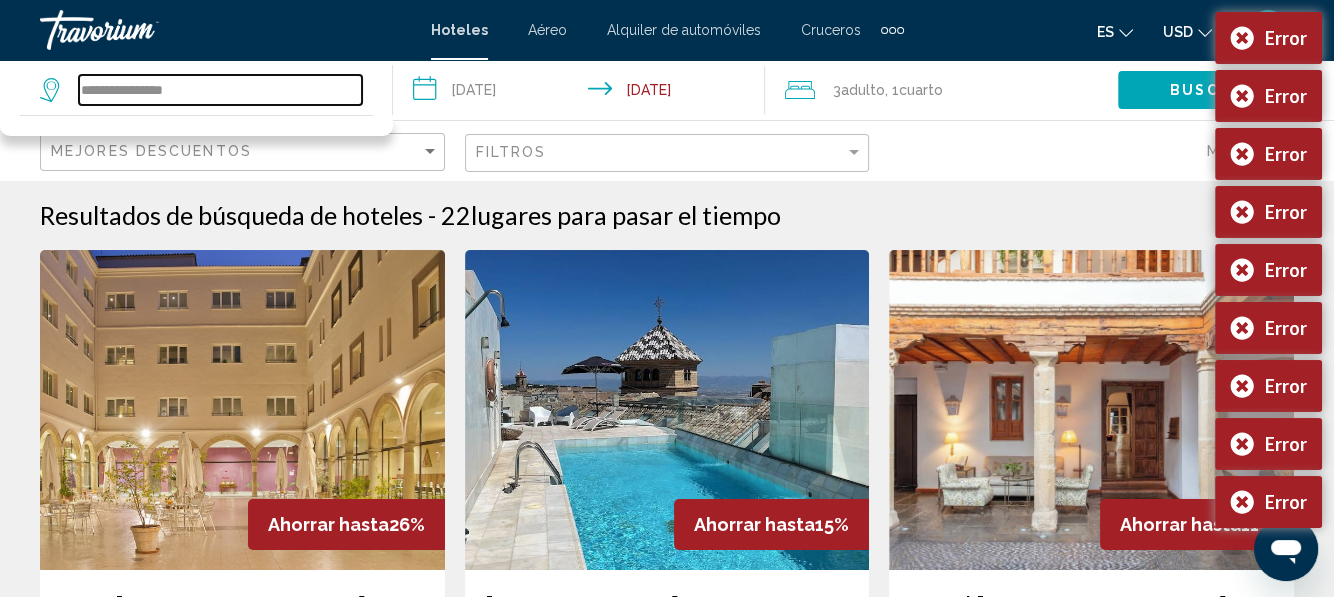 click on "**********" at bounding box center [220, 90] 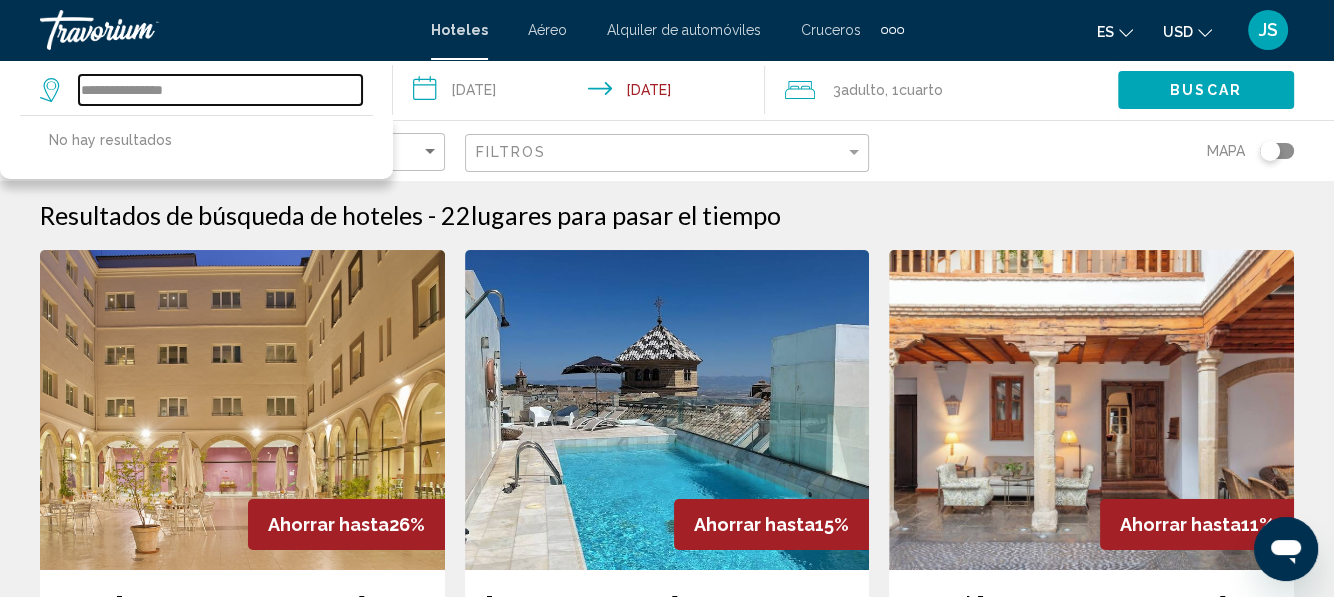 drag, startPoint x: 144, startPoint y: 91, endPoint x: 75, endPoint y: 81, distance: 69.72087 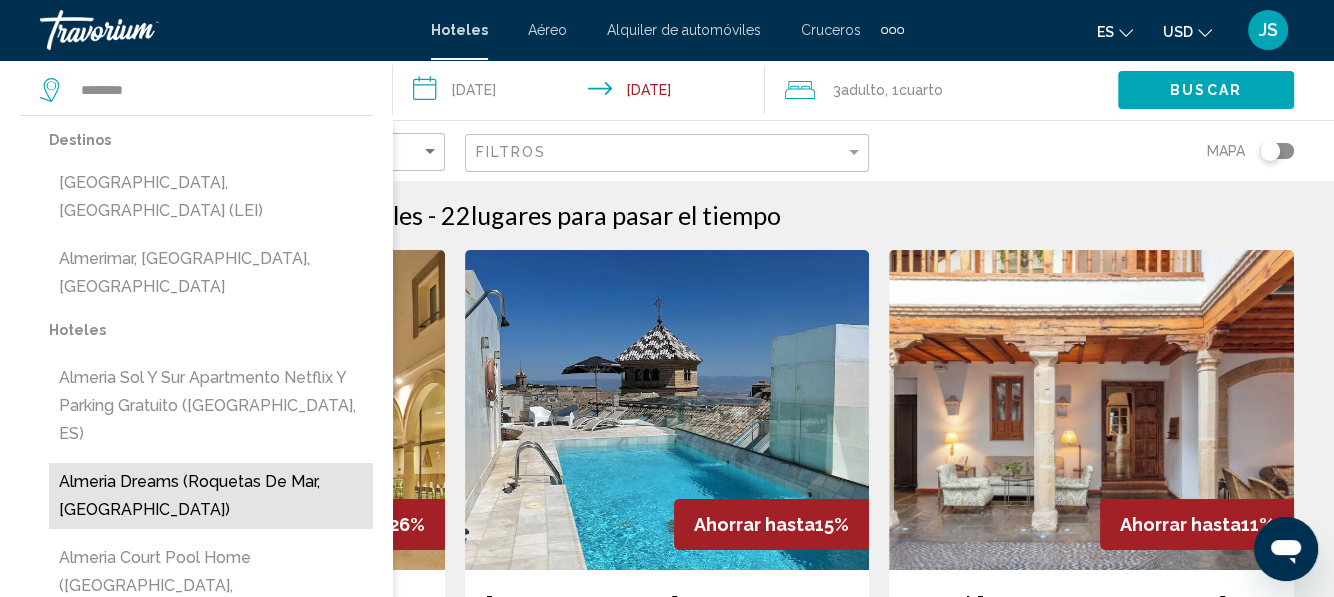 click on "Almeria Dreams (Roquetas De Mar, [GEOGRAPHIC_DATA])" at bounding box center (211, 496) 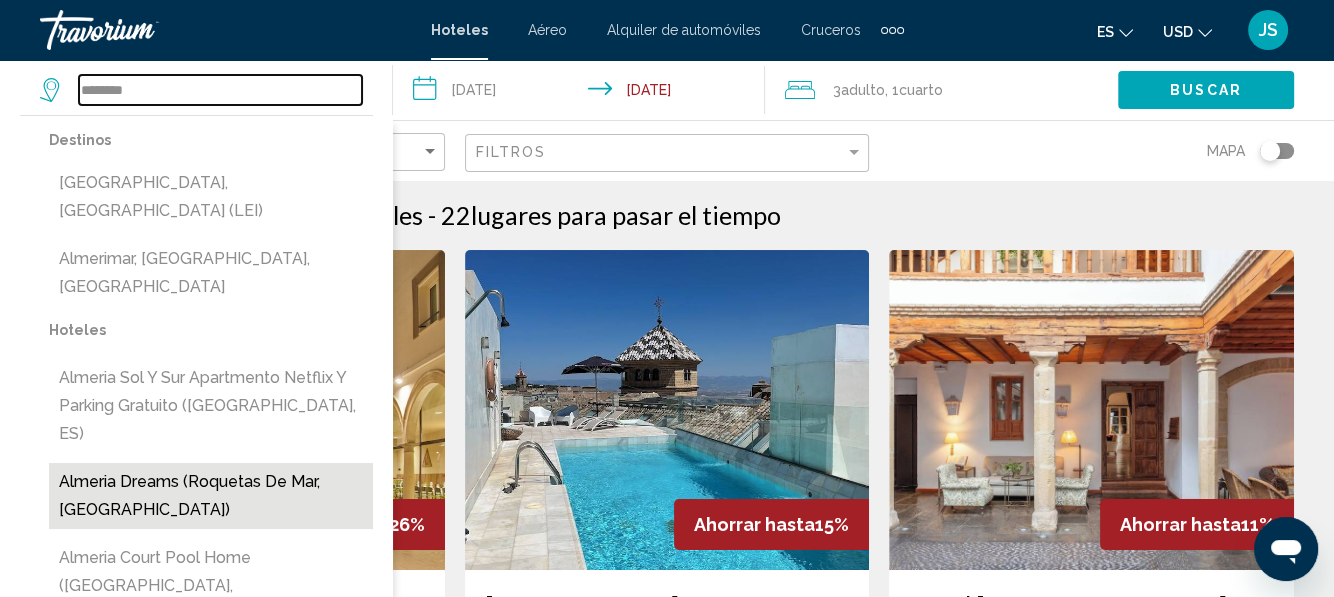type on "**********" 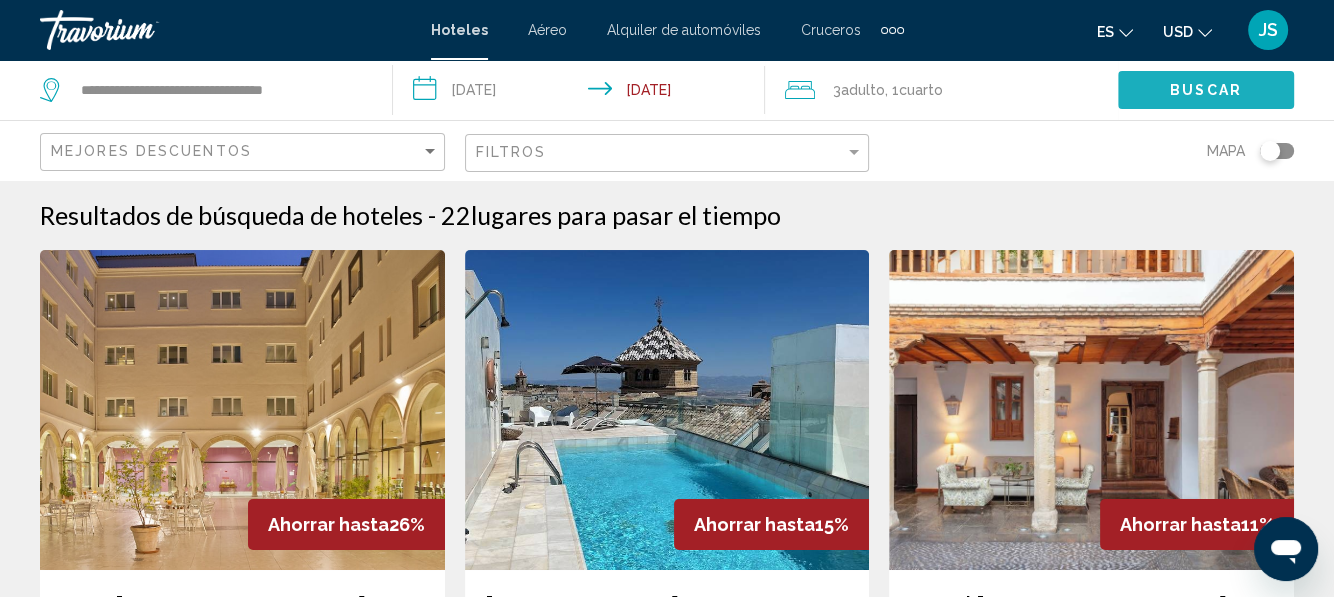click on "Buscar" 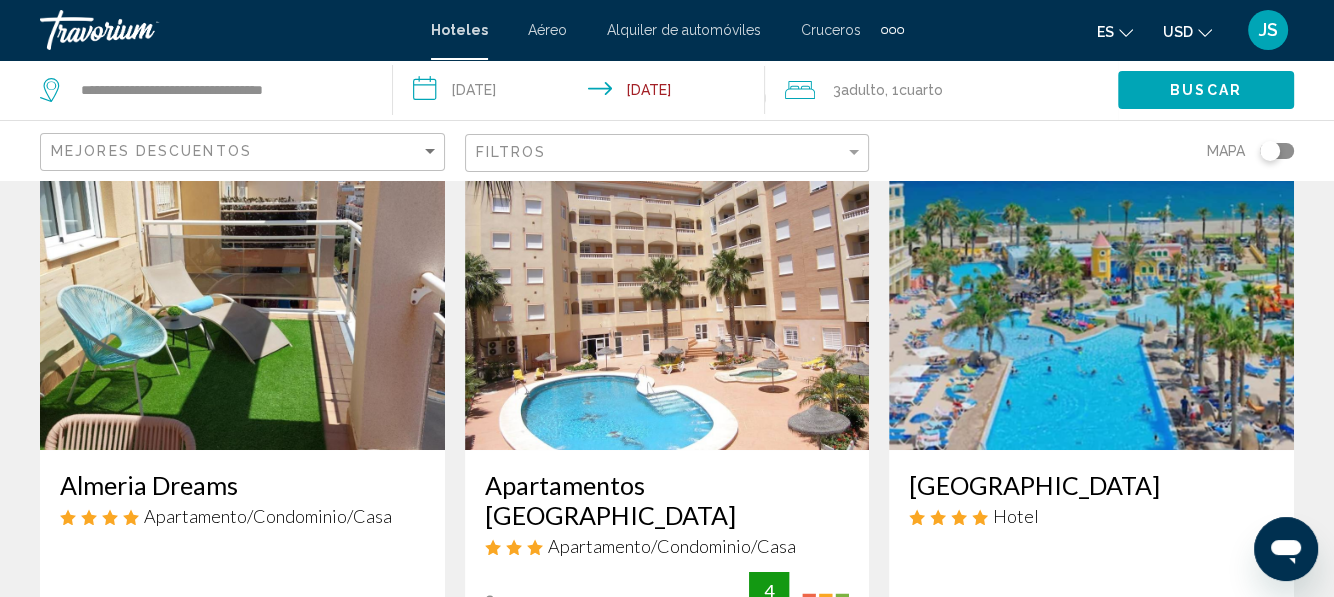 scroll, scrollTop: 99, scrollLeft: 0, axis: vertical 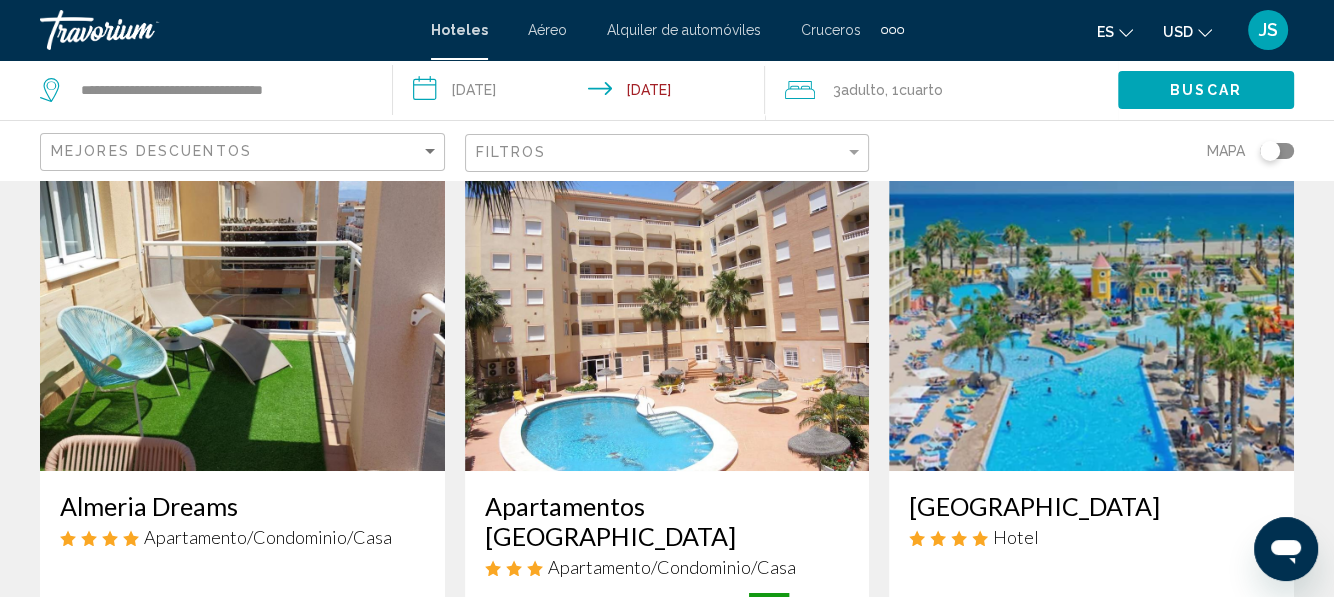 click at bounding box center [242, 311] 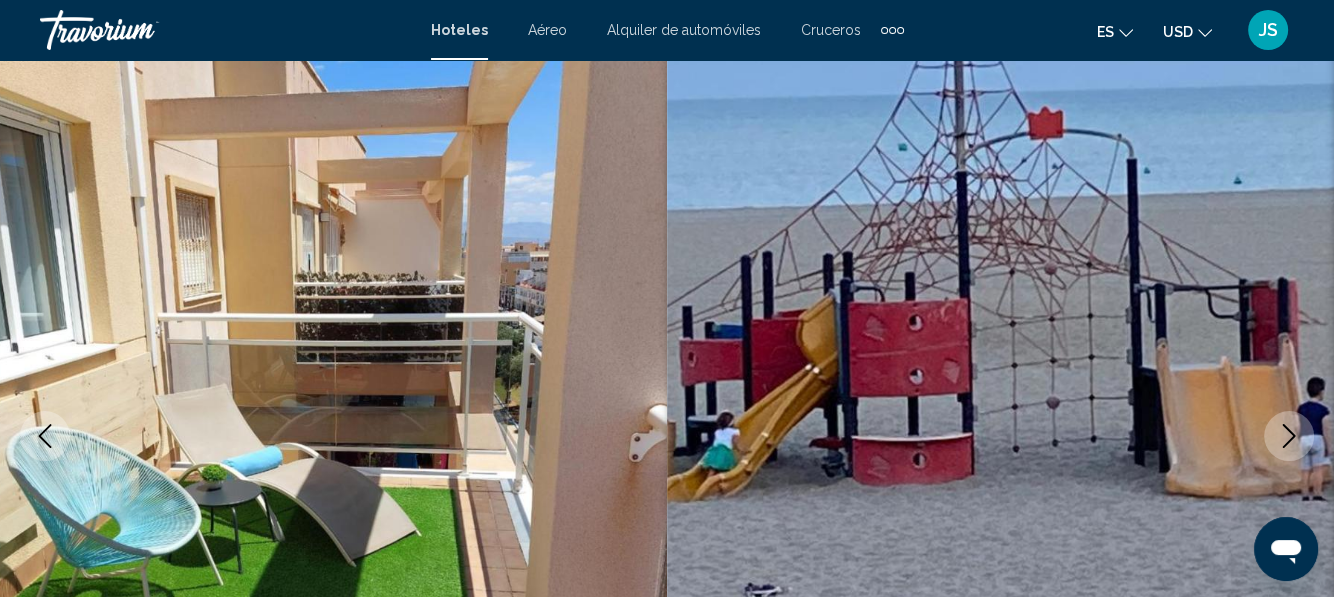 scroll, scrollTop: 236, scrollLeft: 0, axis: vertical 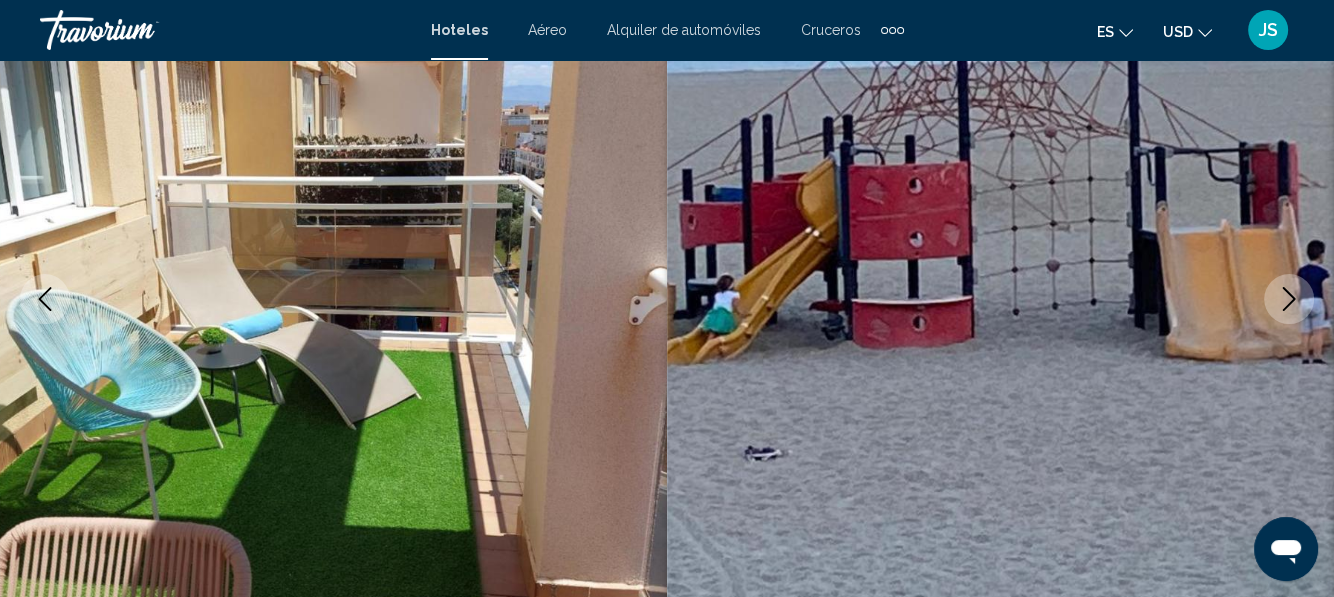 click 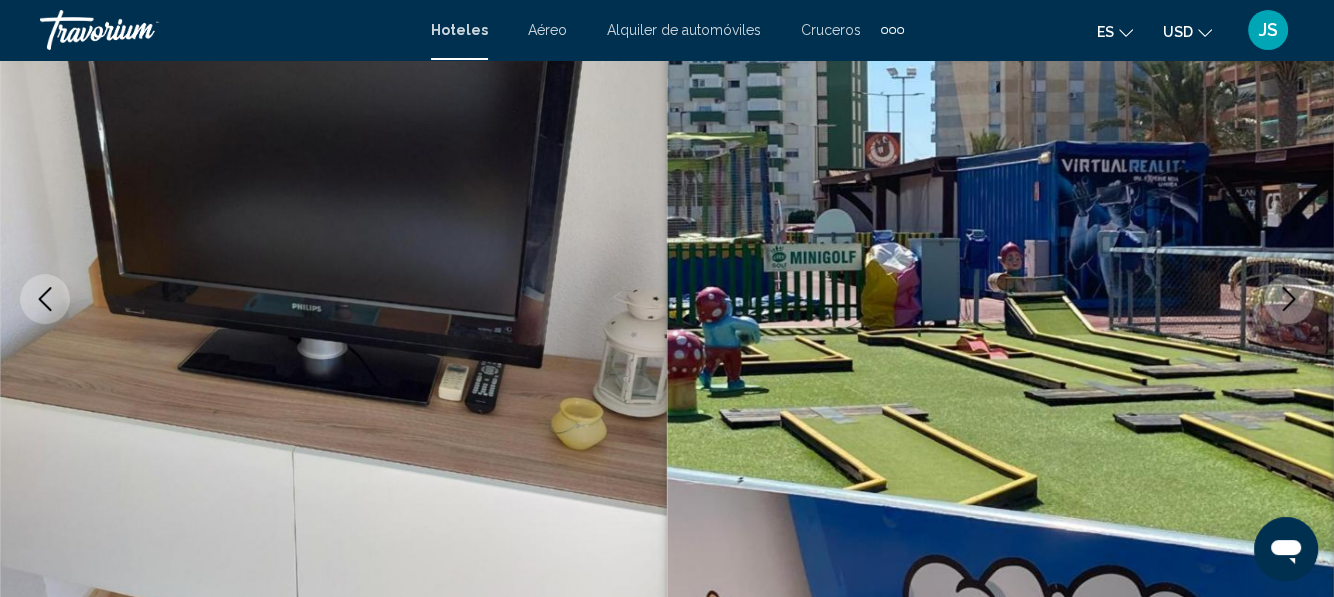 click 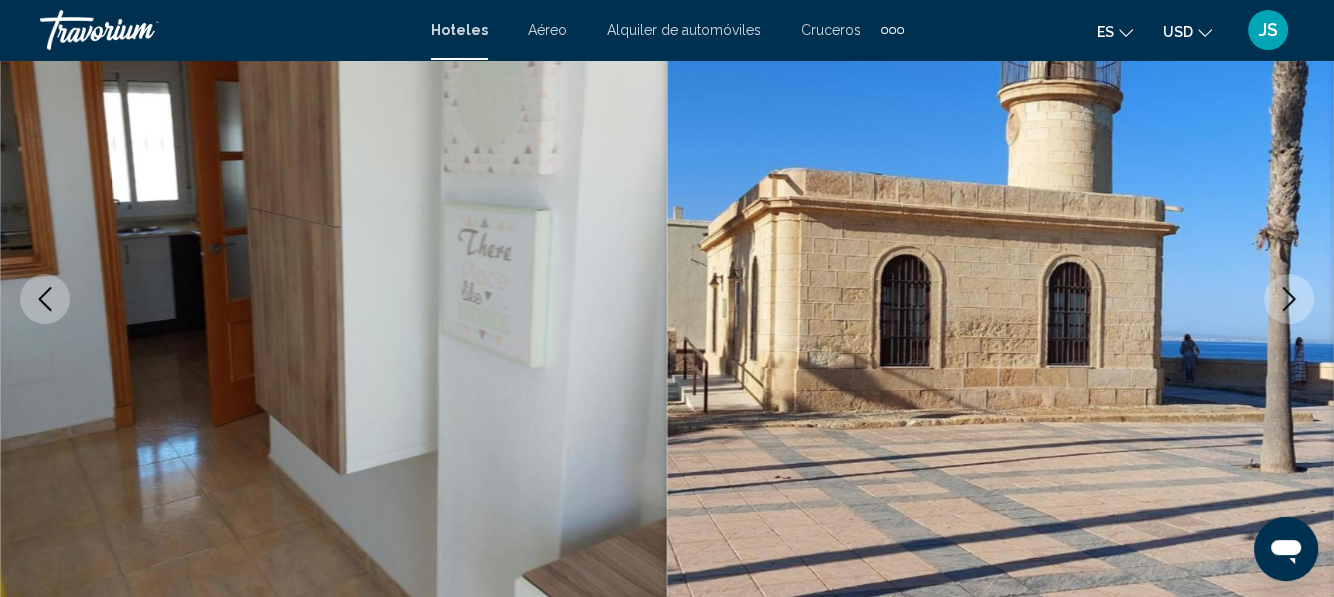 click 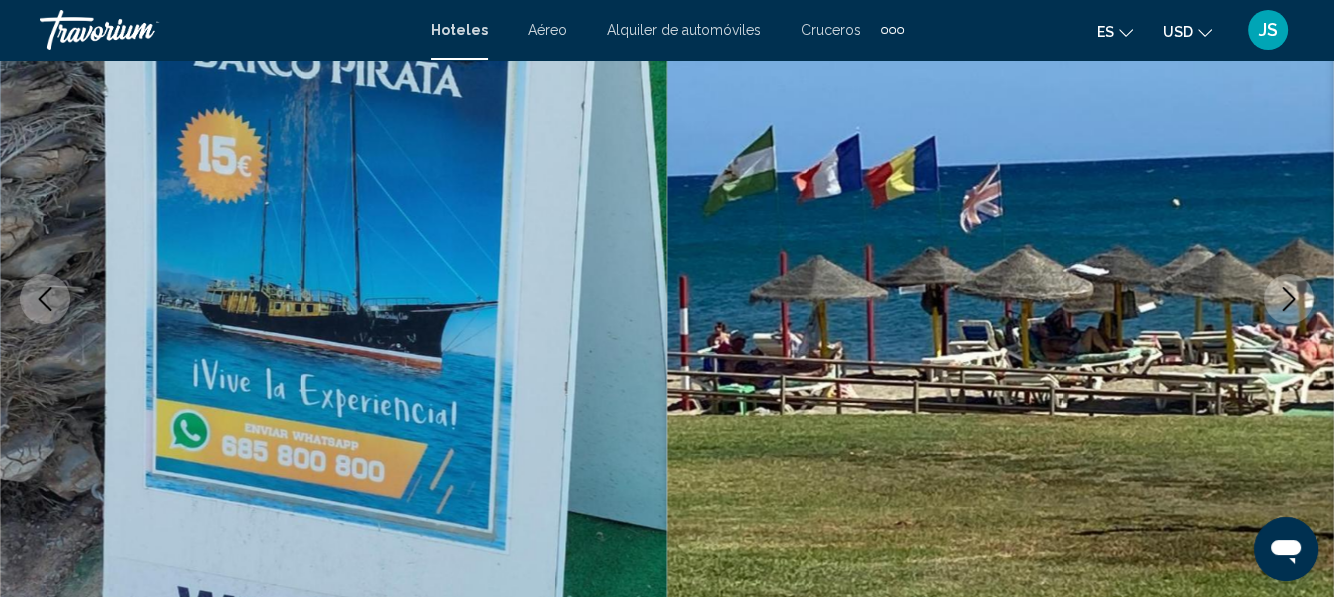 click 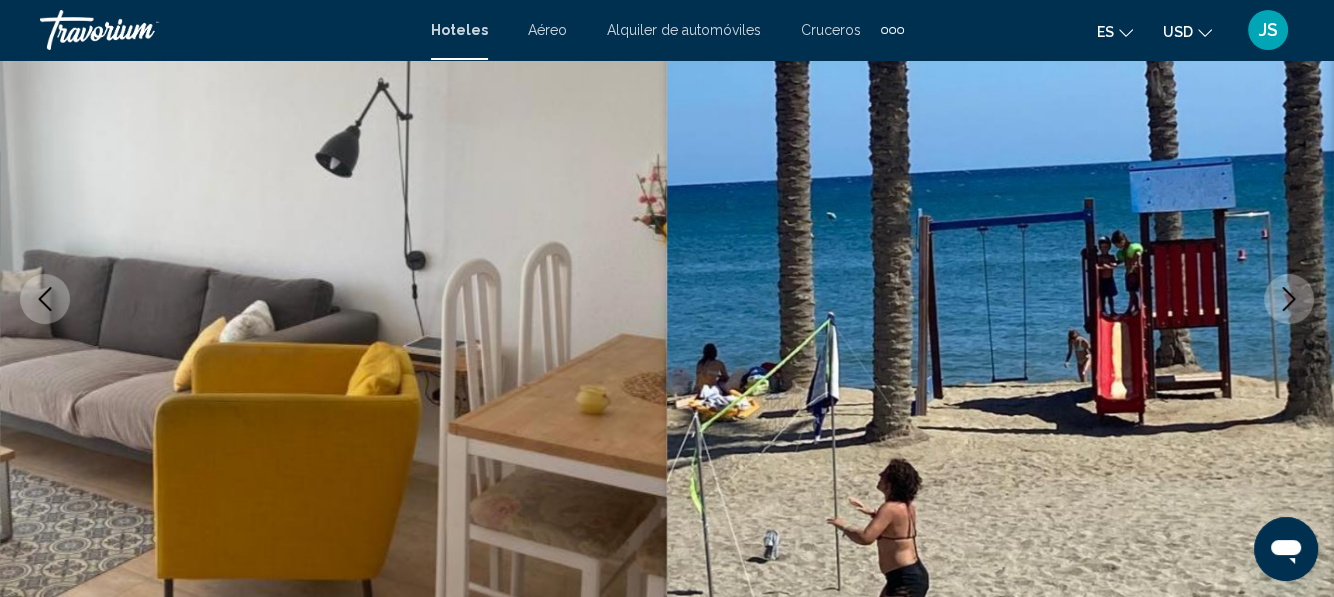 click 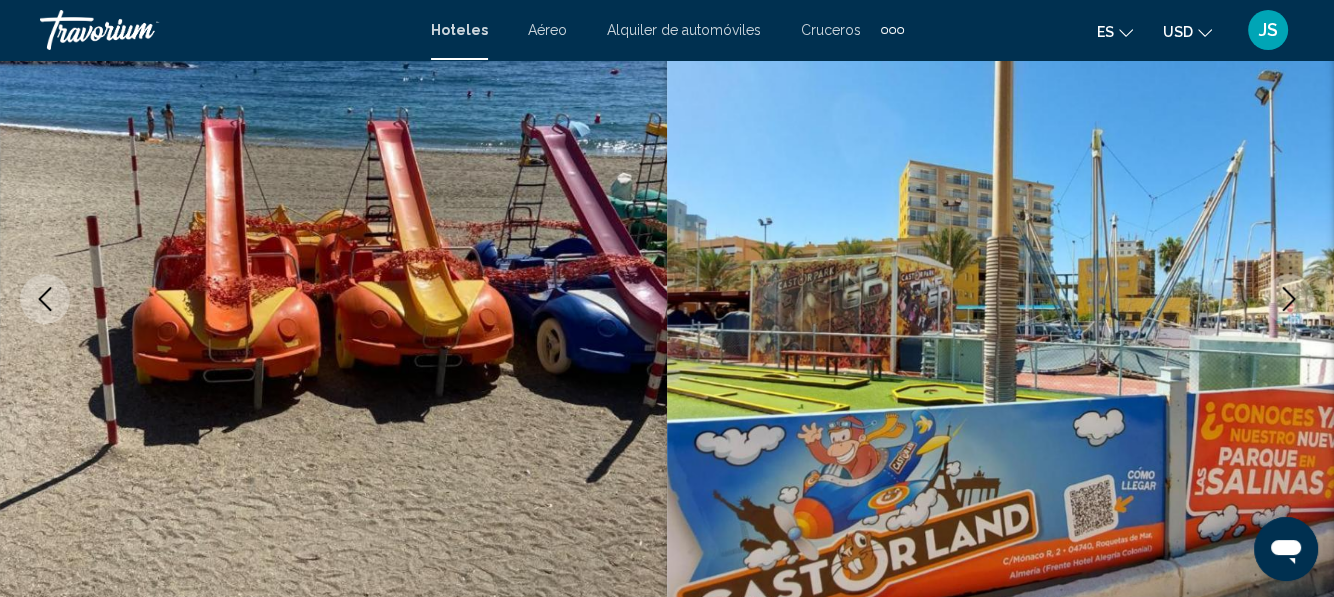 click 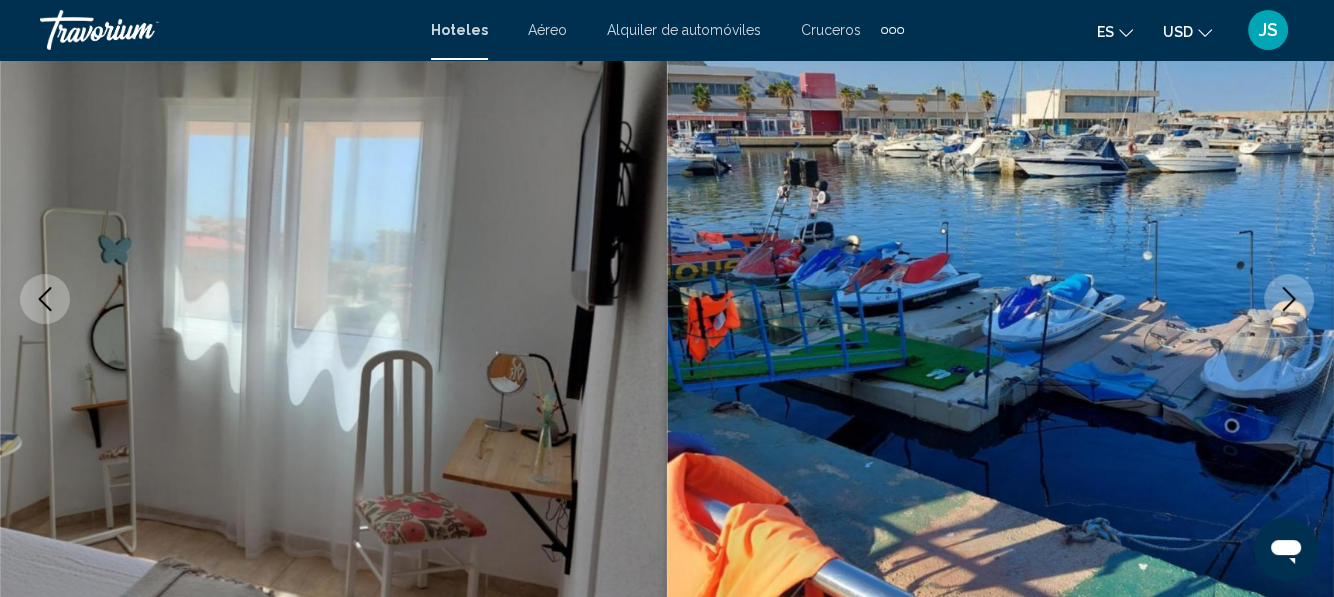 click 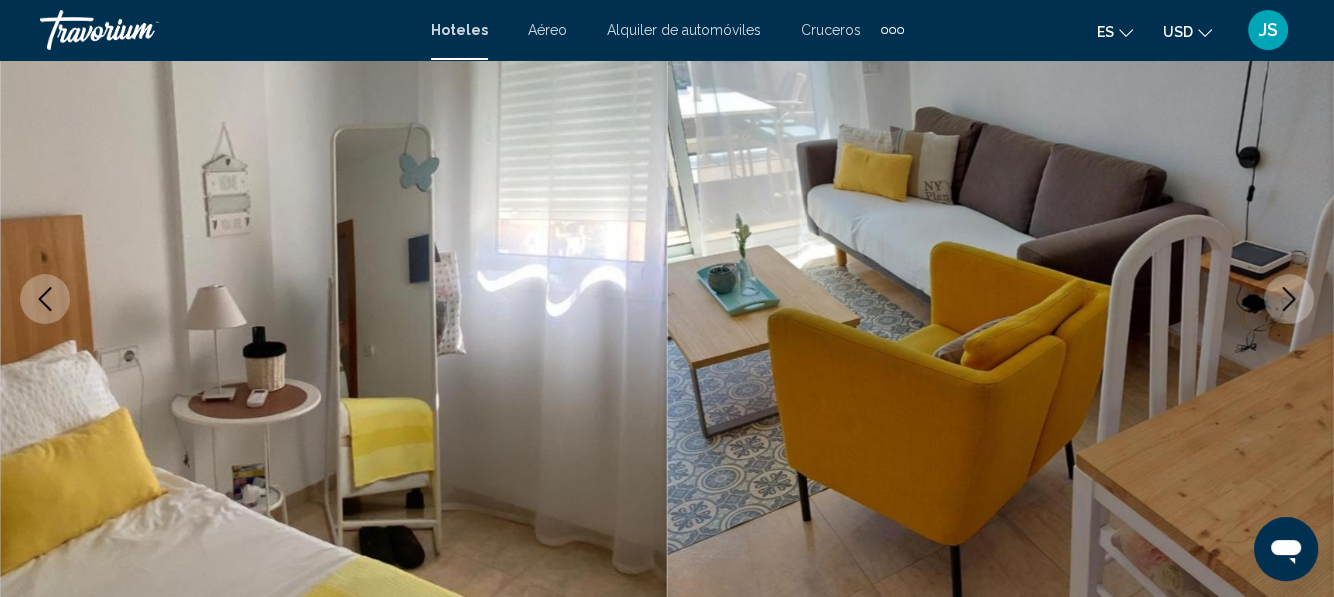 click 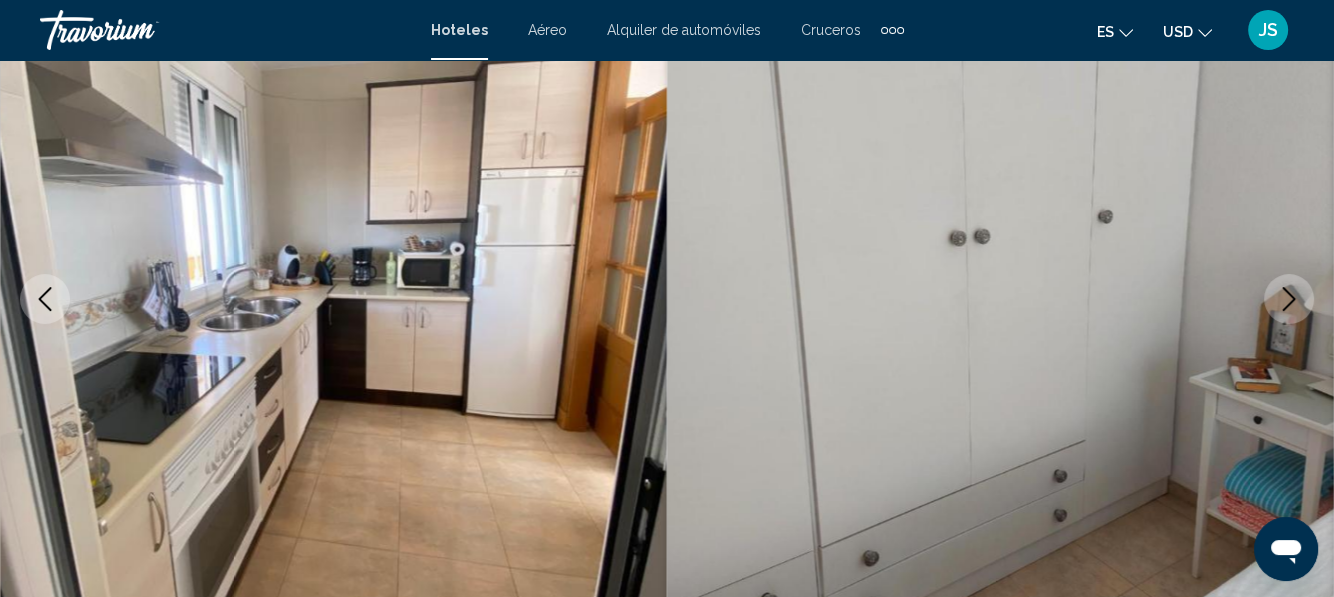 click 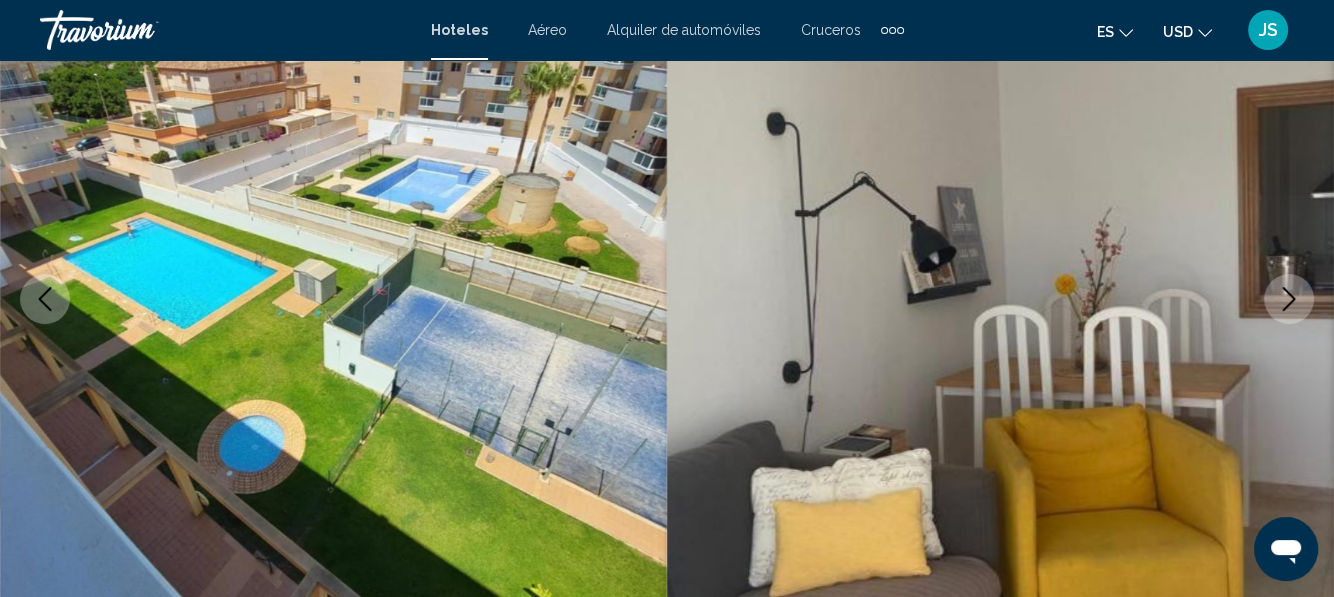 click 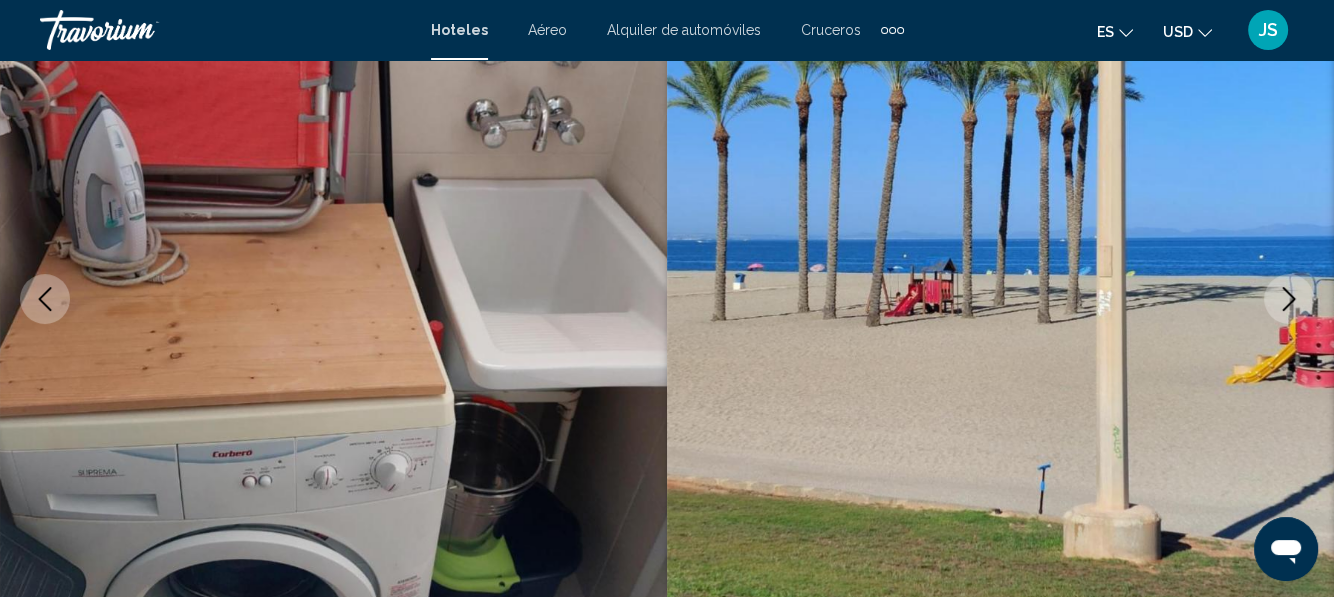 click 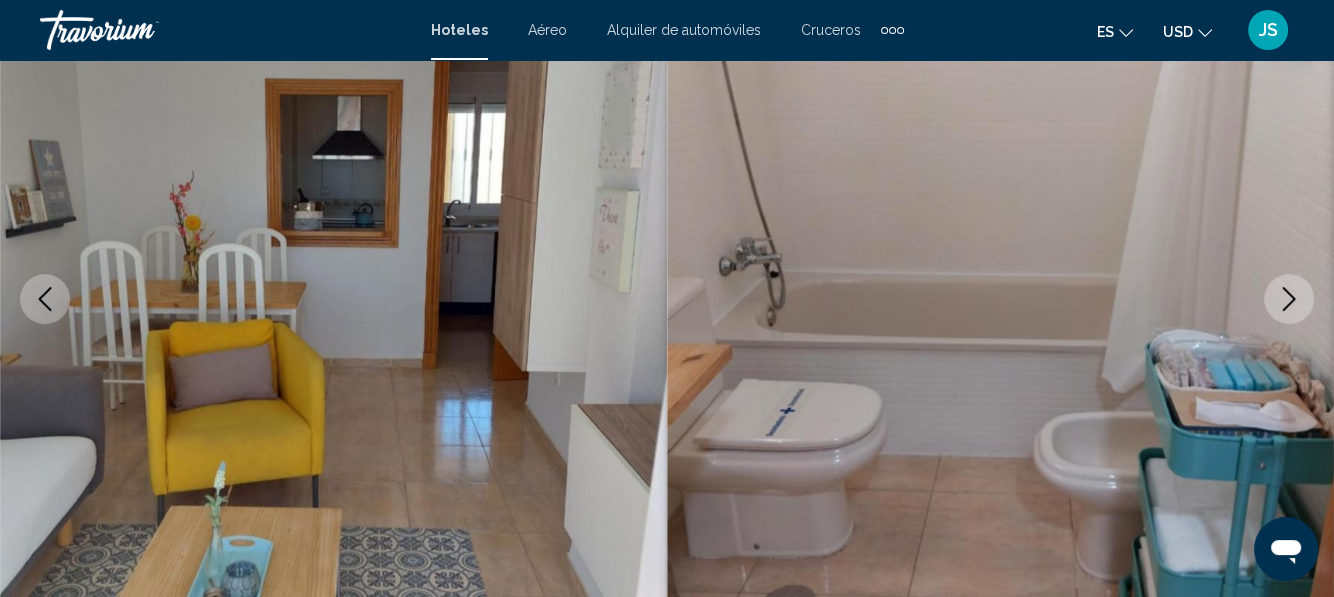 click 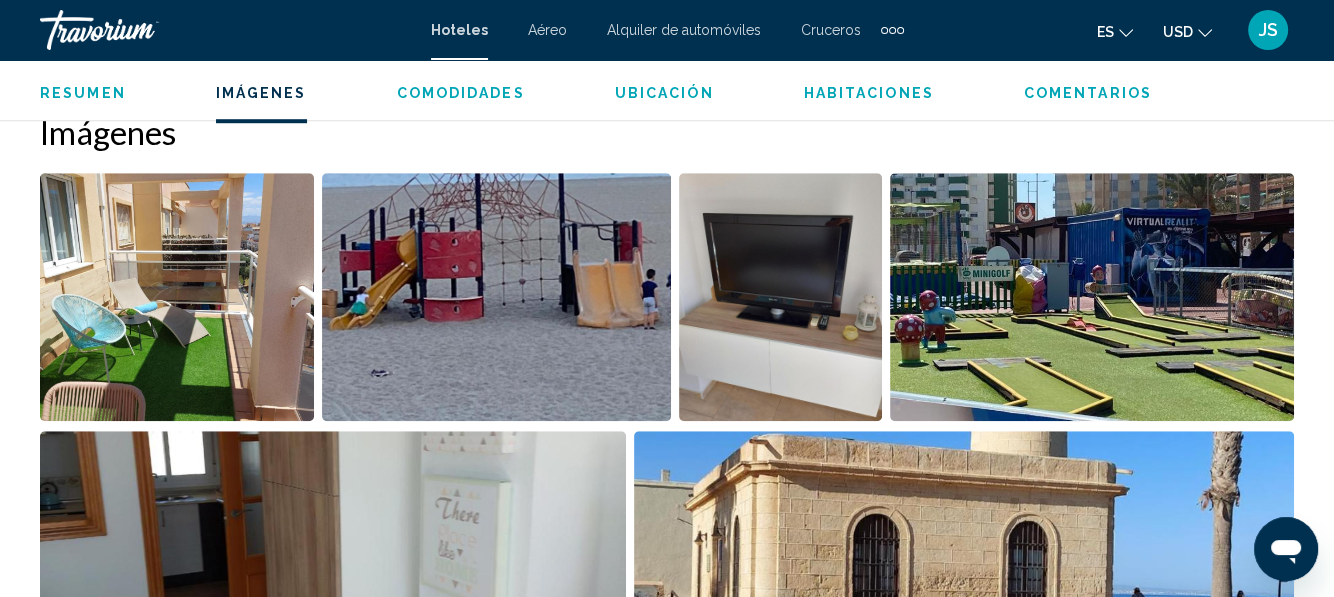 scroll, scrollTop: 1636, scrollLeft: 0, axis: vertical 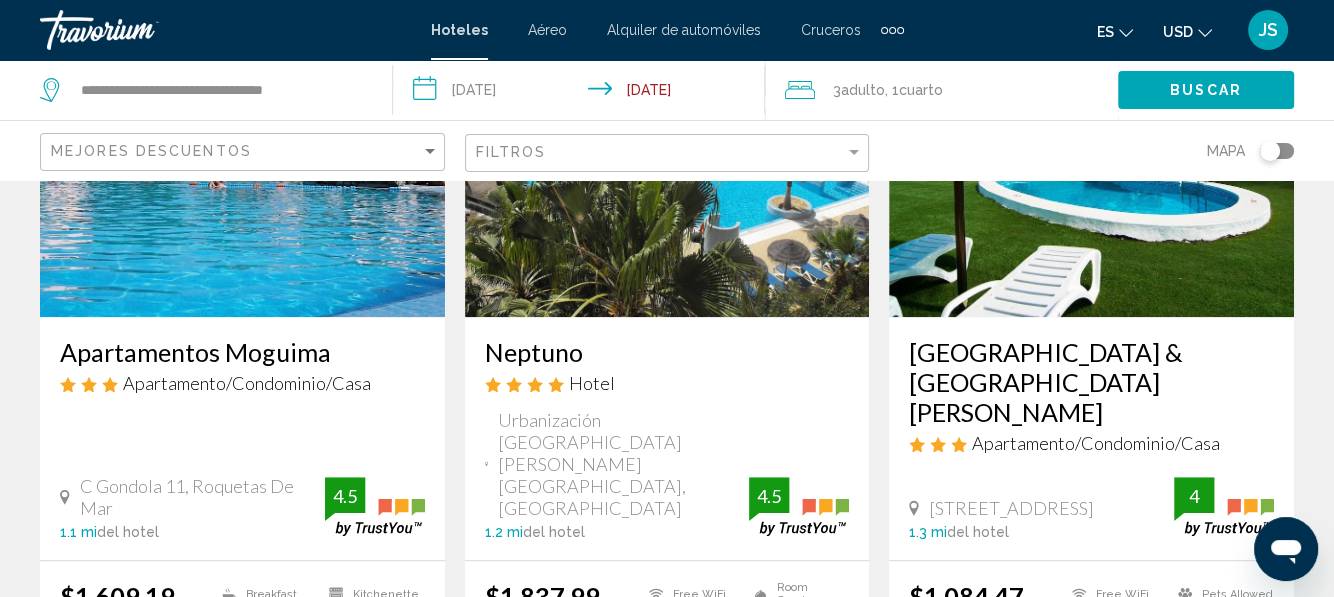 click at bounding box center [1091, 157] 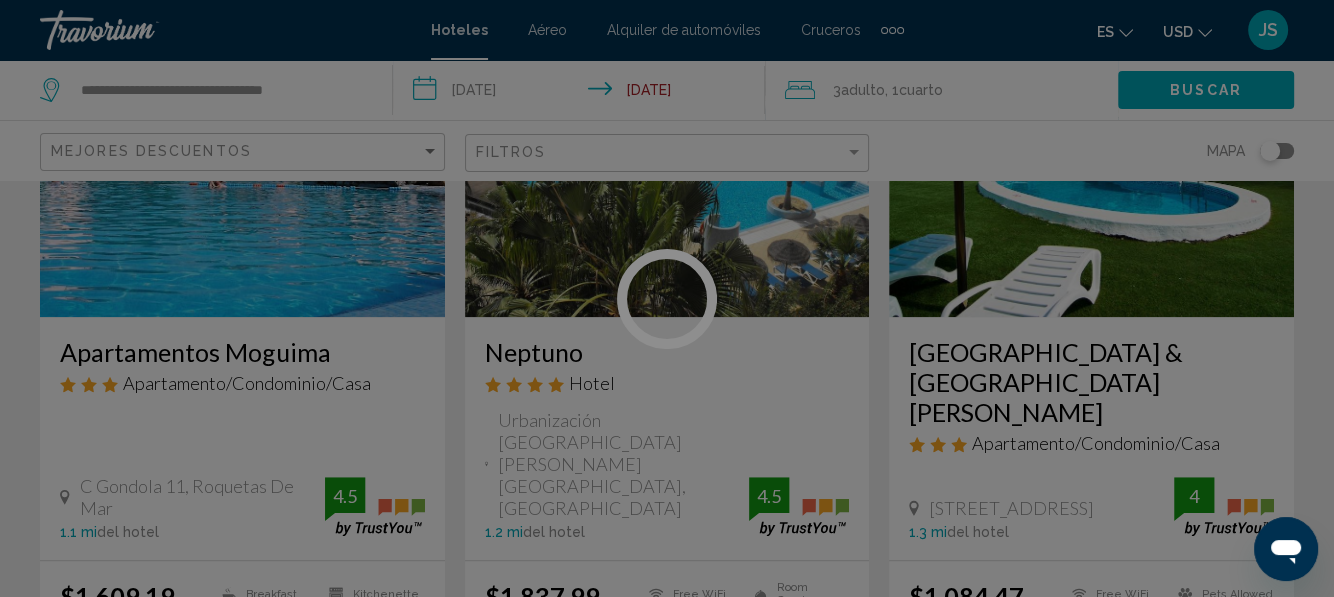 scroll, scrollTop: 236, scrollLeft: 0, axis: vertical 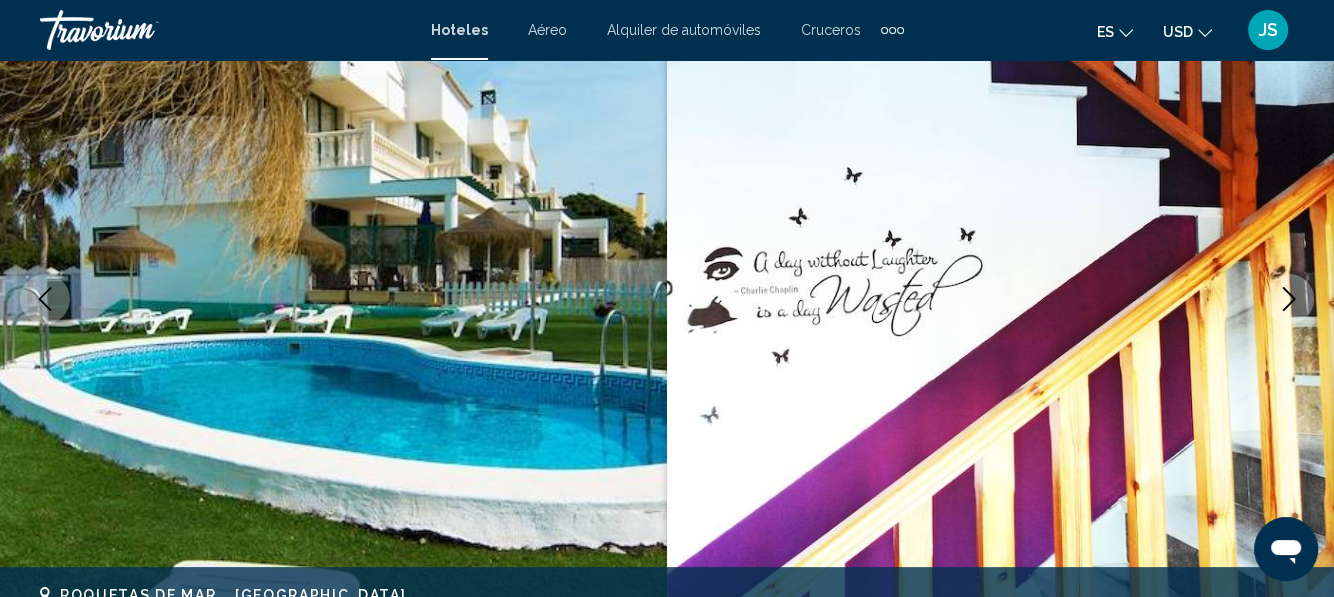click 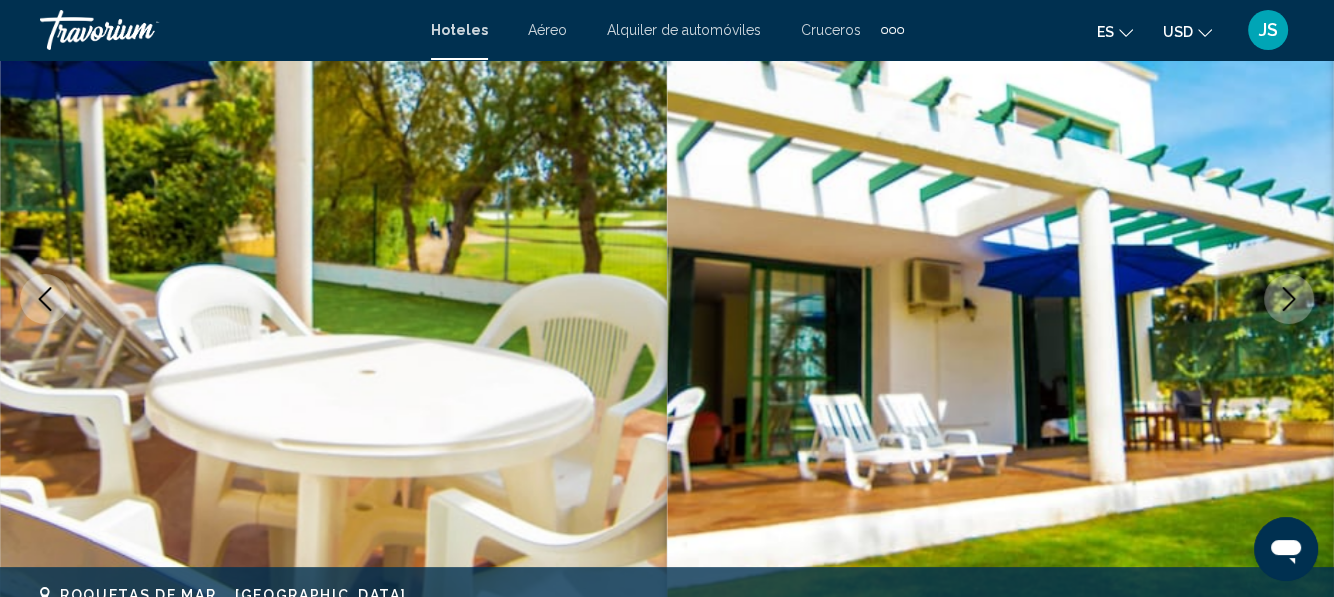 click at bounding box center [1289, 299] 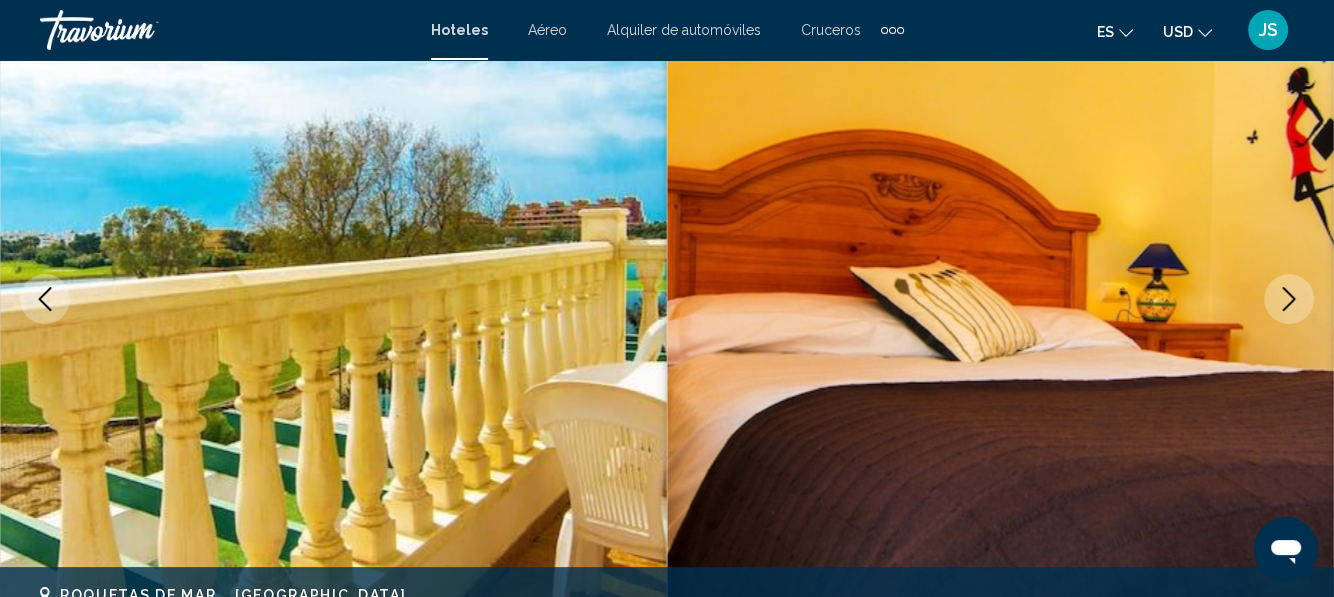 click 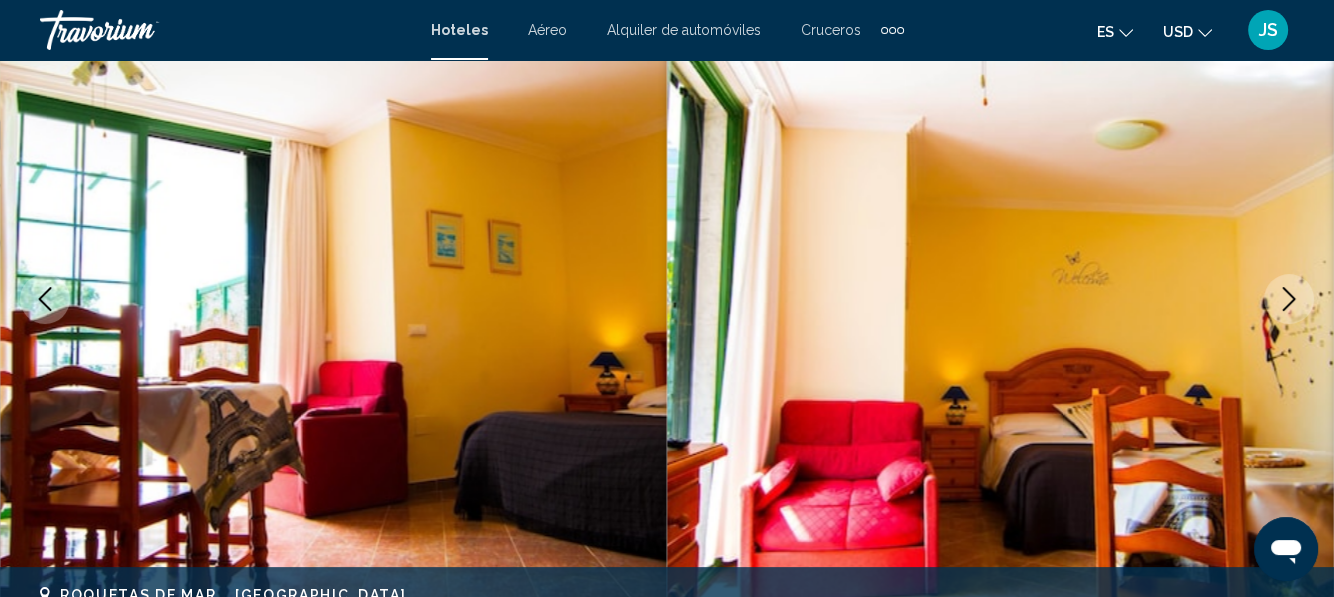 click 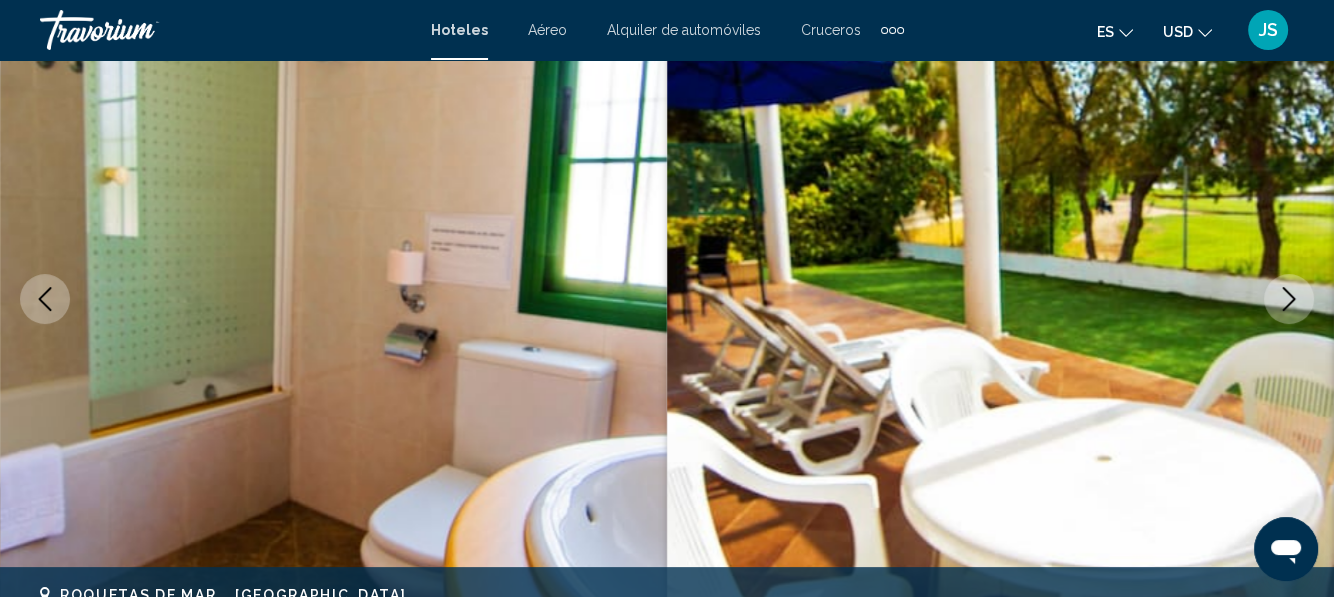 click 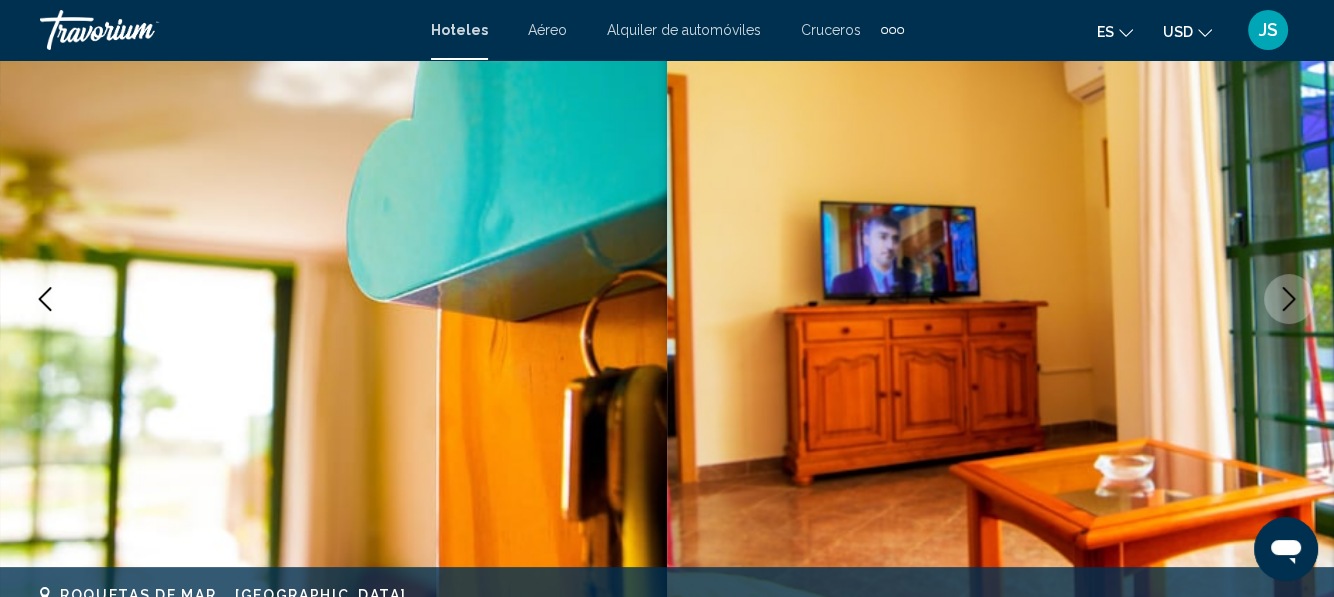 click 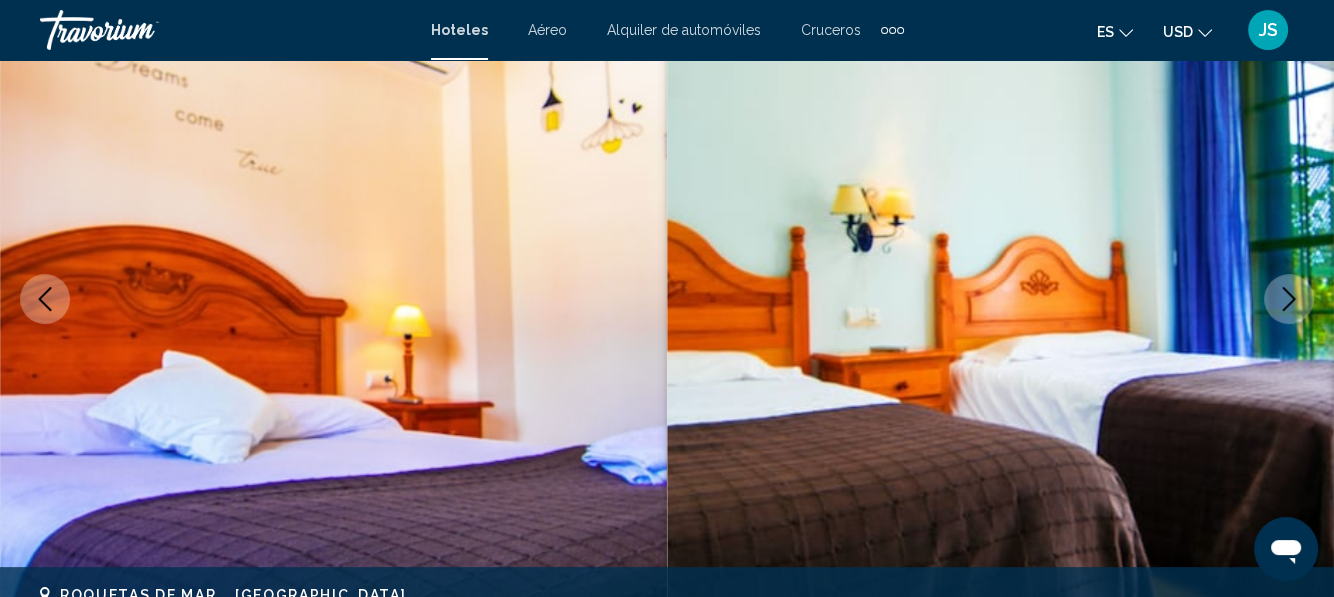 click 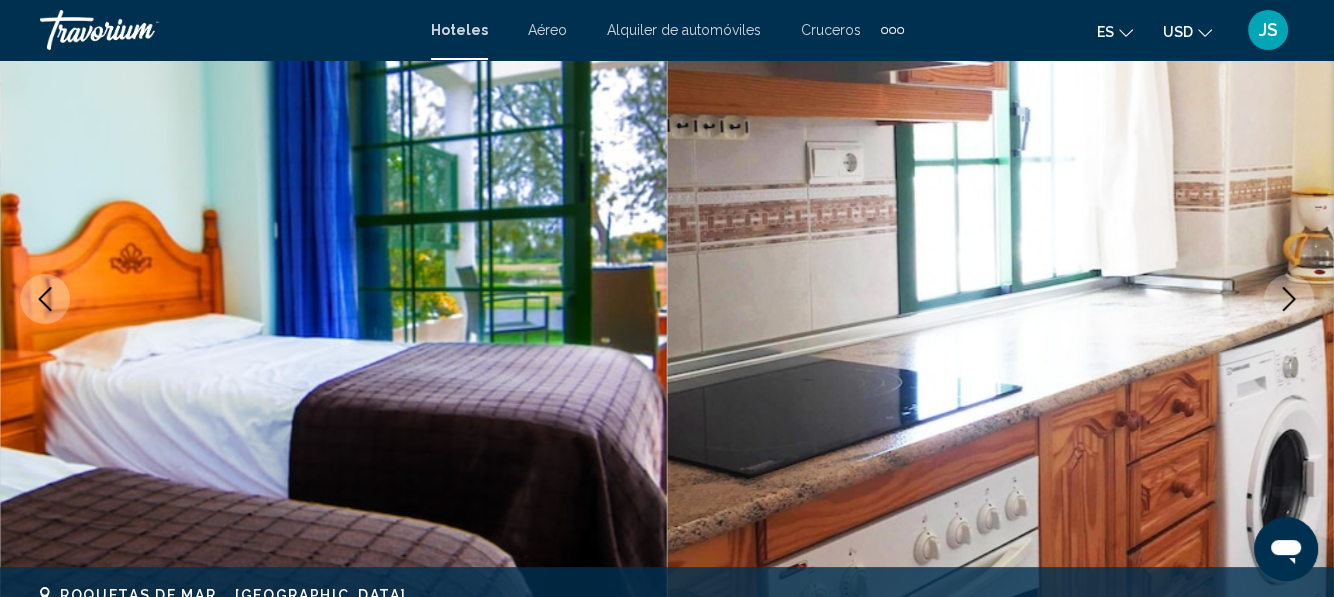 click 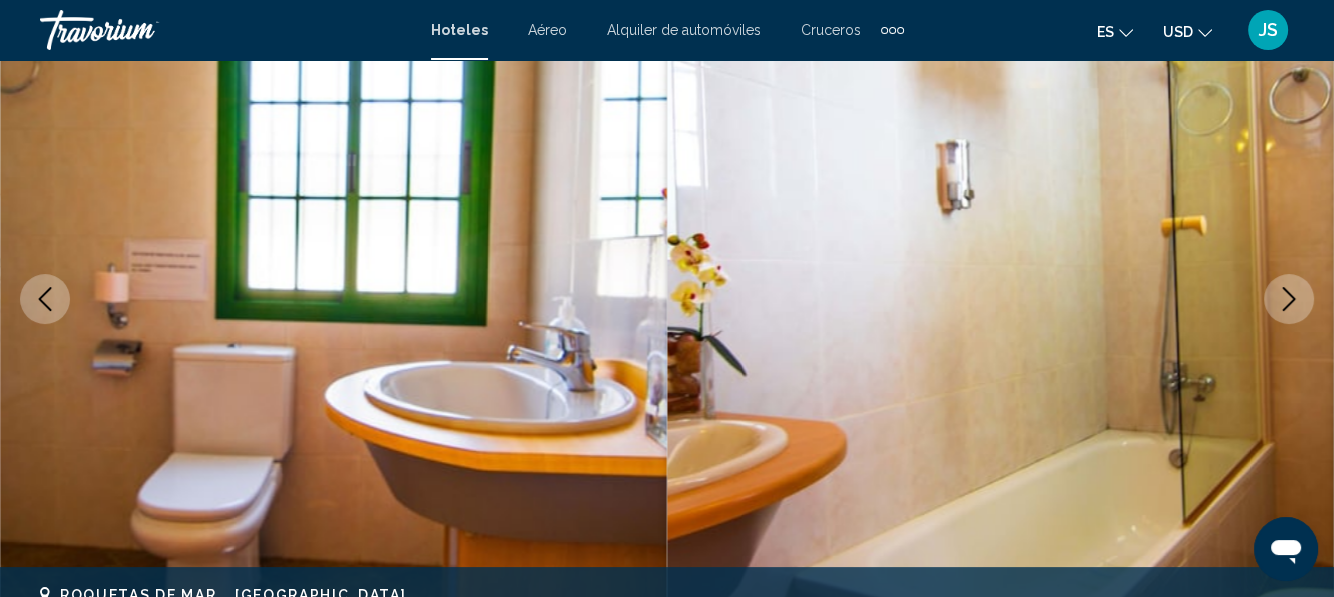 click 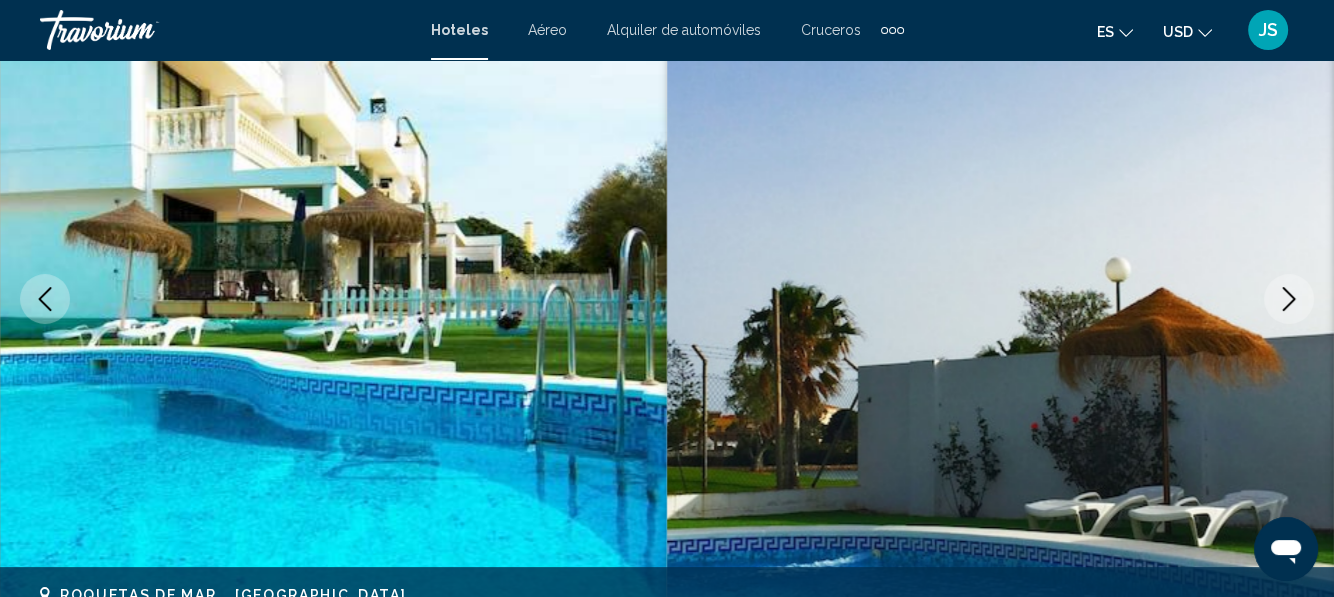 click at bounding box center (1289, 299) 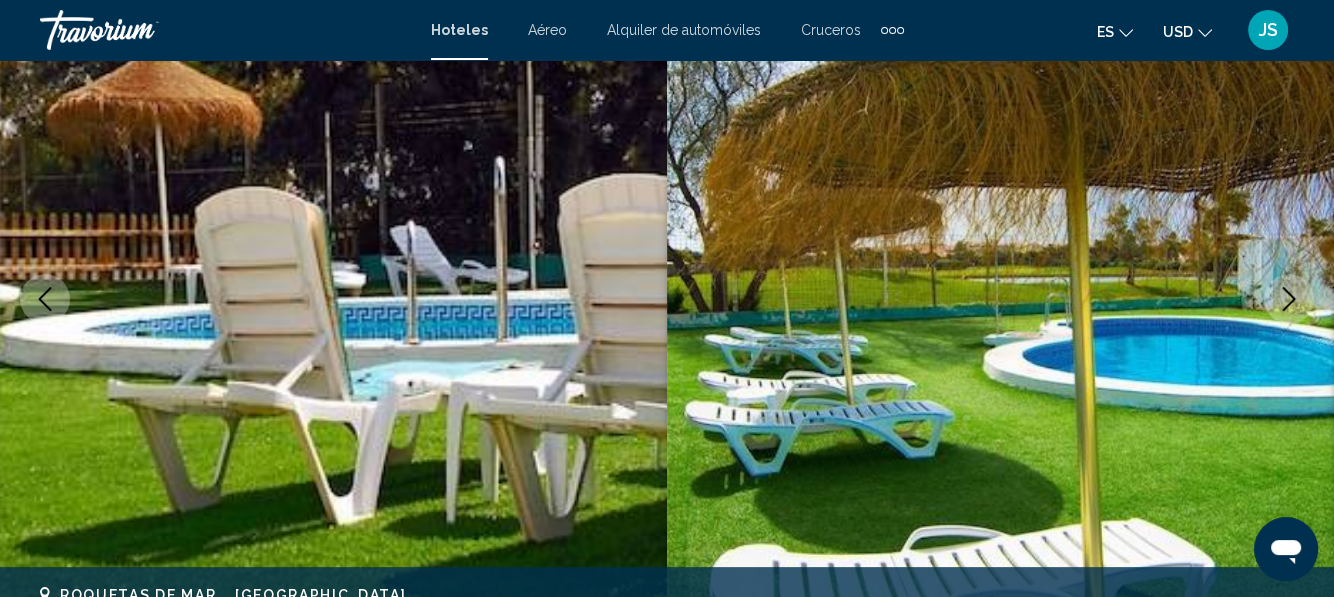 click at bounding box center [1289, 299] 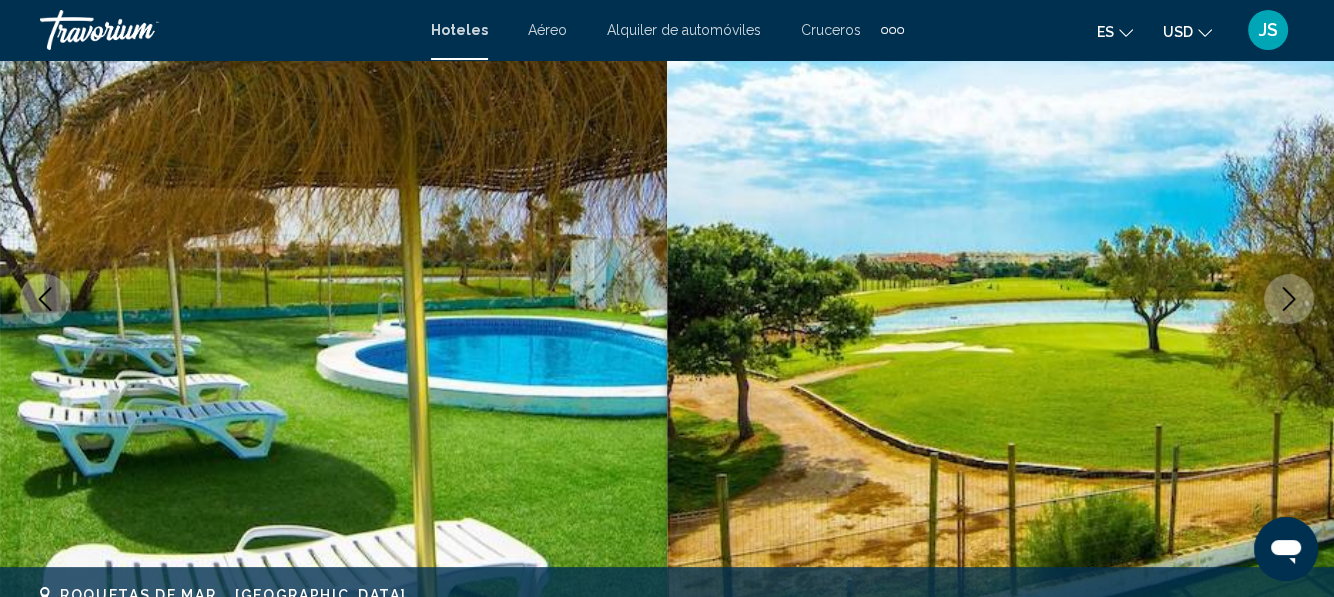 click at bounding box center [1289, 299] 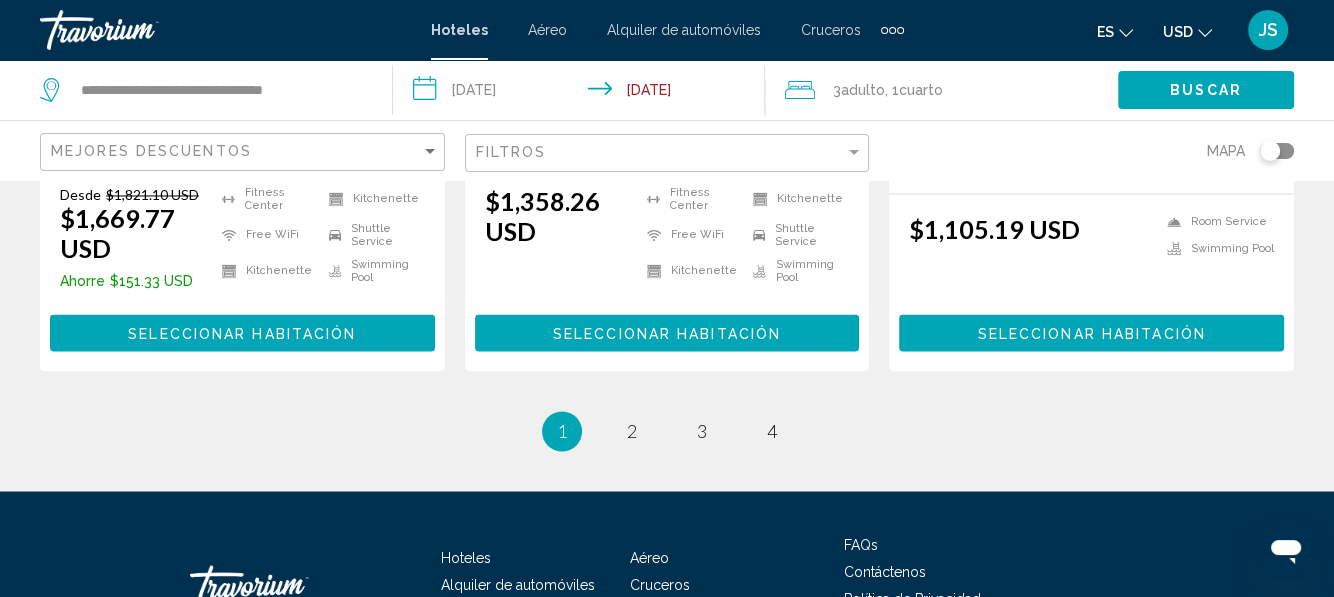 scroll, scrollTop: 2981, scrollLeft: 0, axis: vertical 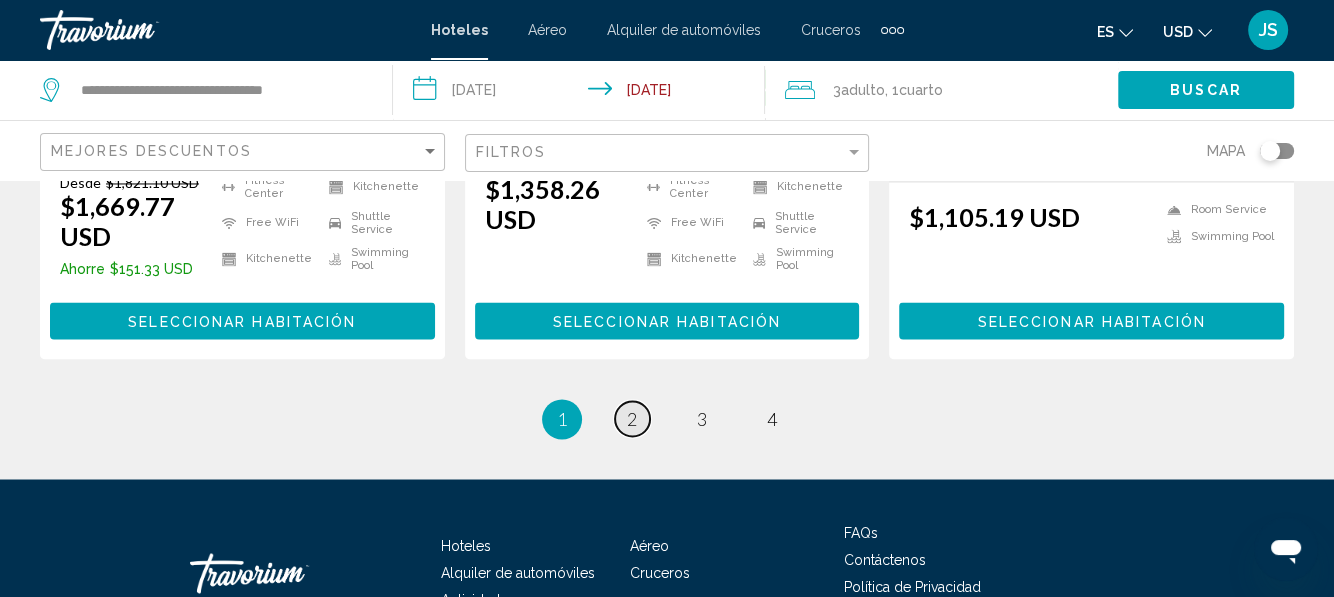 click on "page  2" at bounding box center [632, 418] 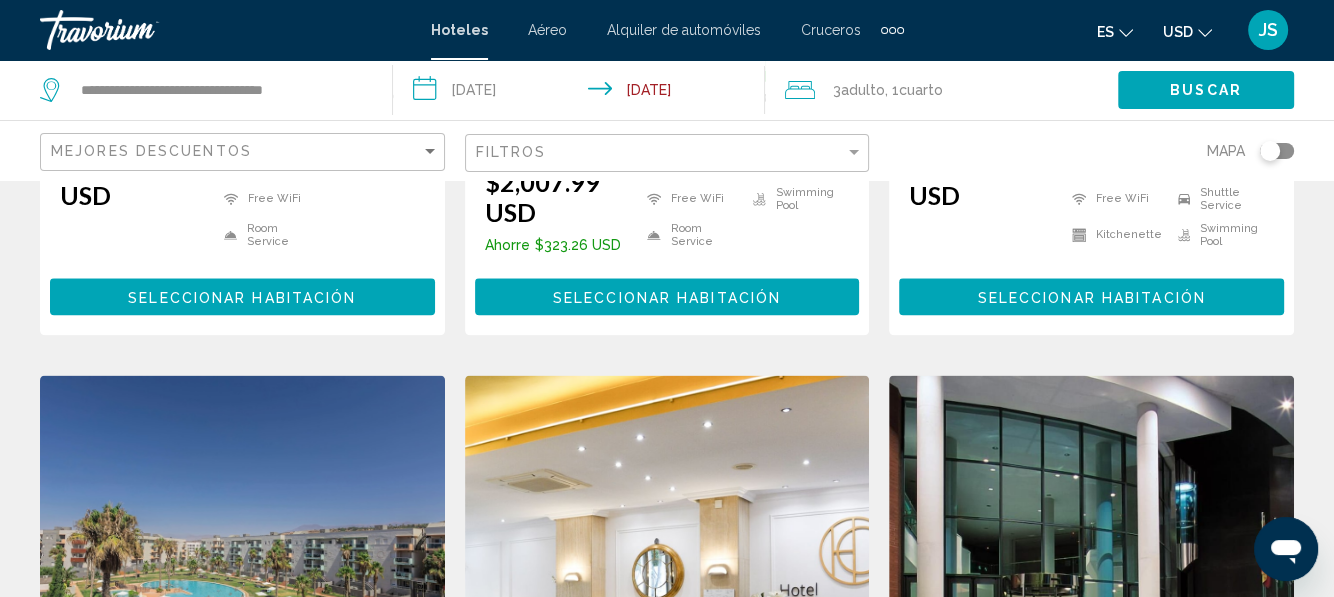 scroll, scrollTop: 2200, scrollLeft: 0, axis: vertical 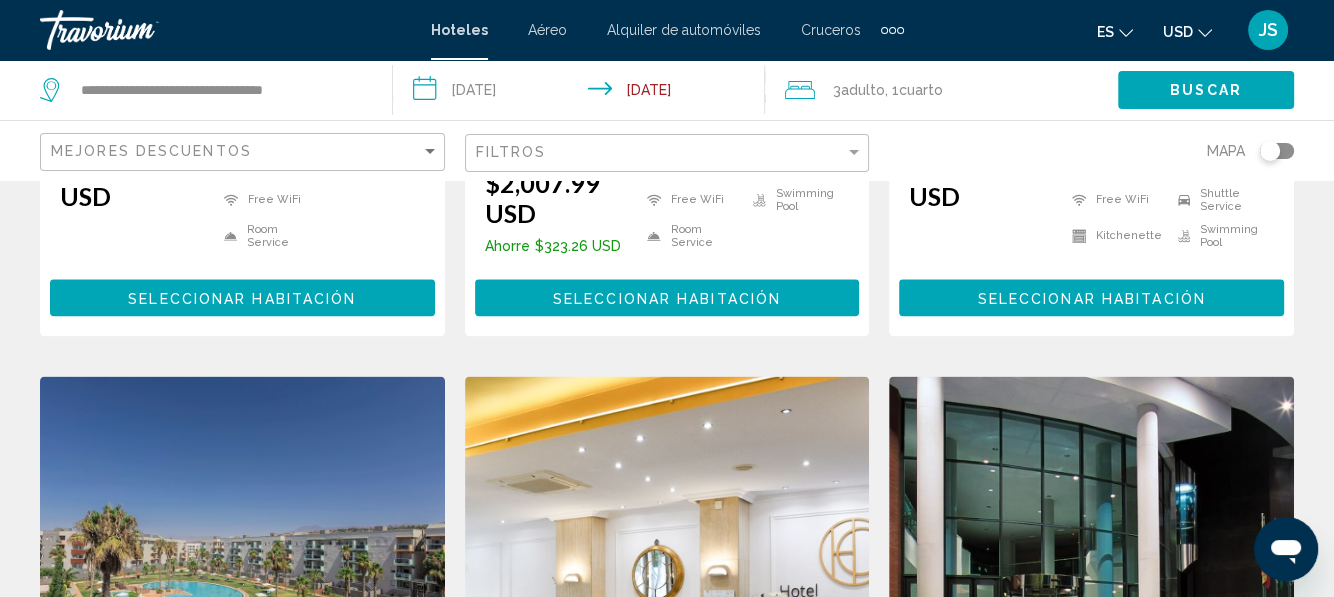 click at bounding box center (242, 536) 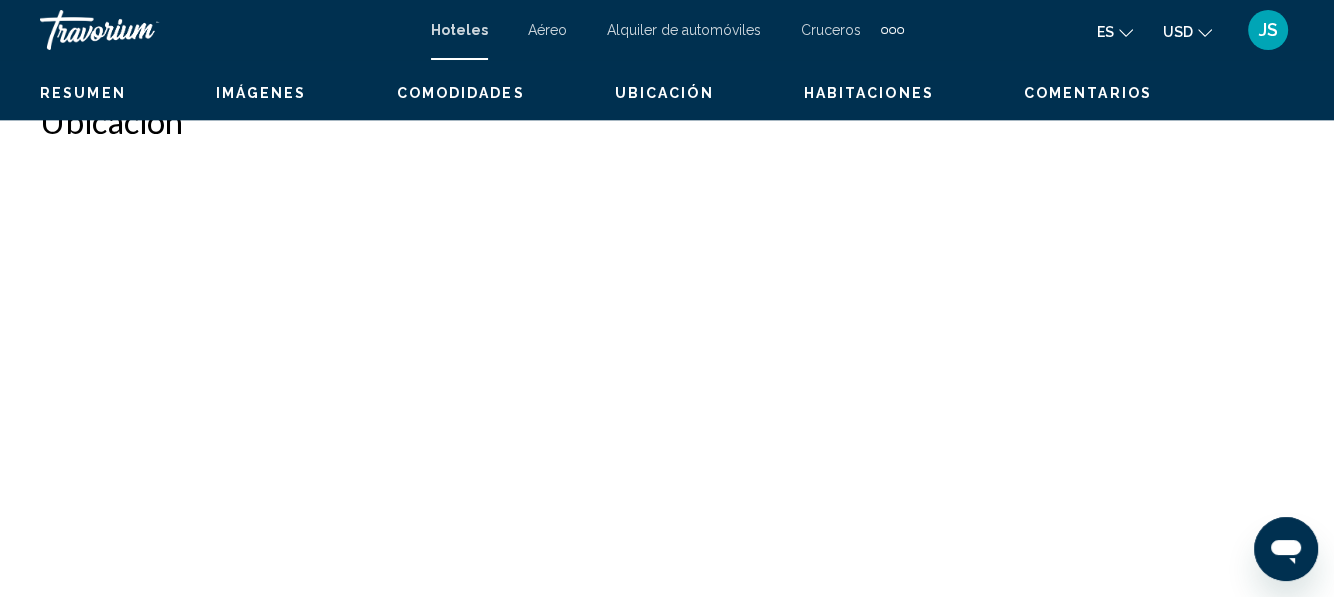 scroll, scrollTop: 235, scrollLeft: 0, axis: vertical 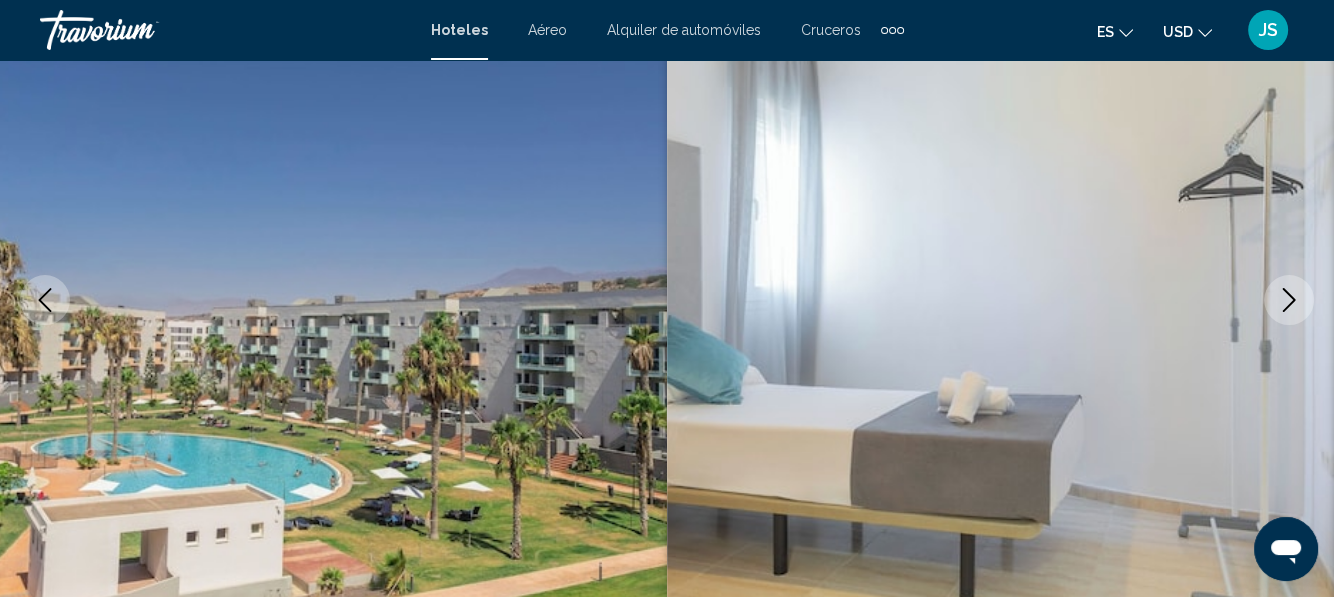 click 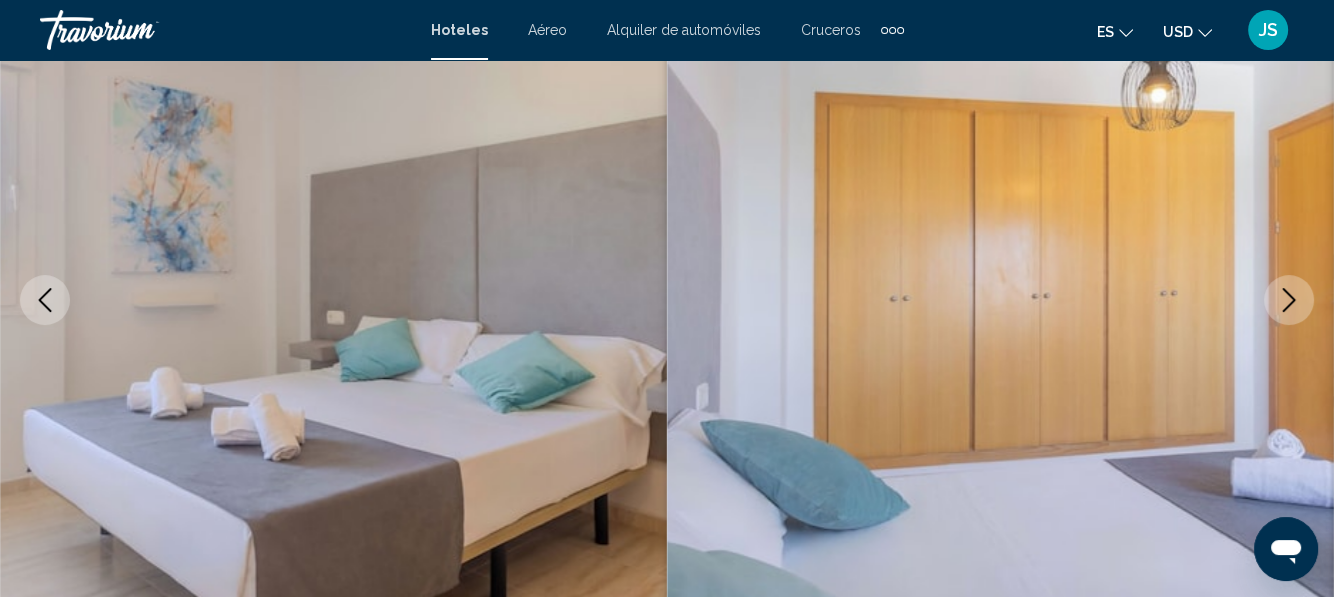 click 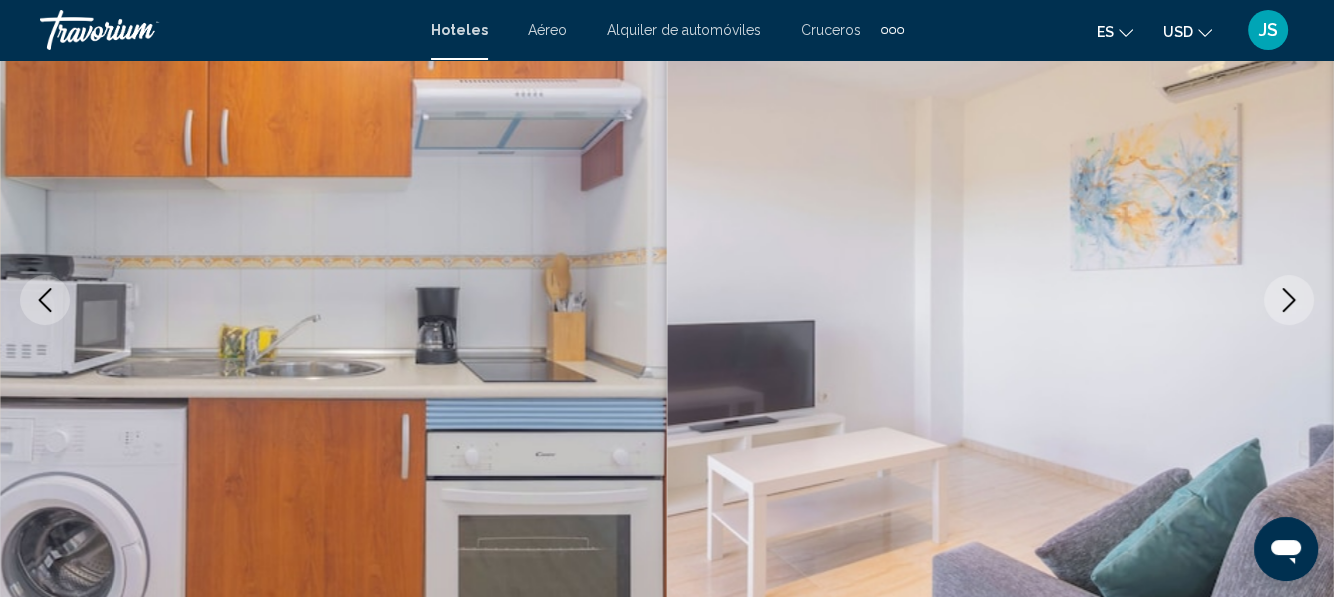 click 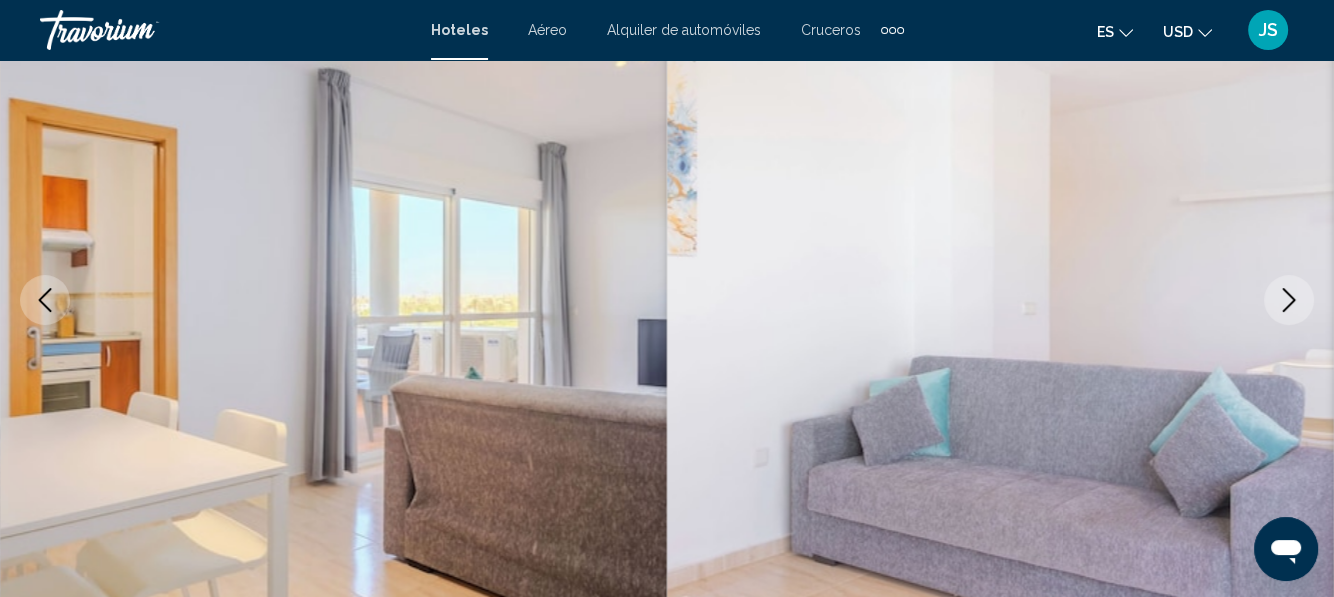 click 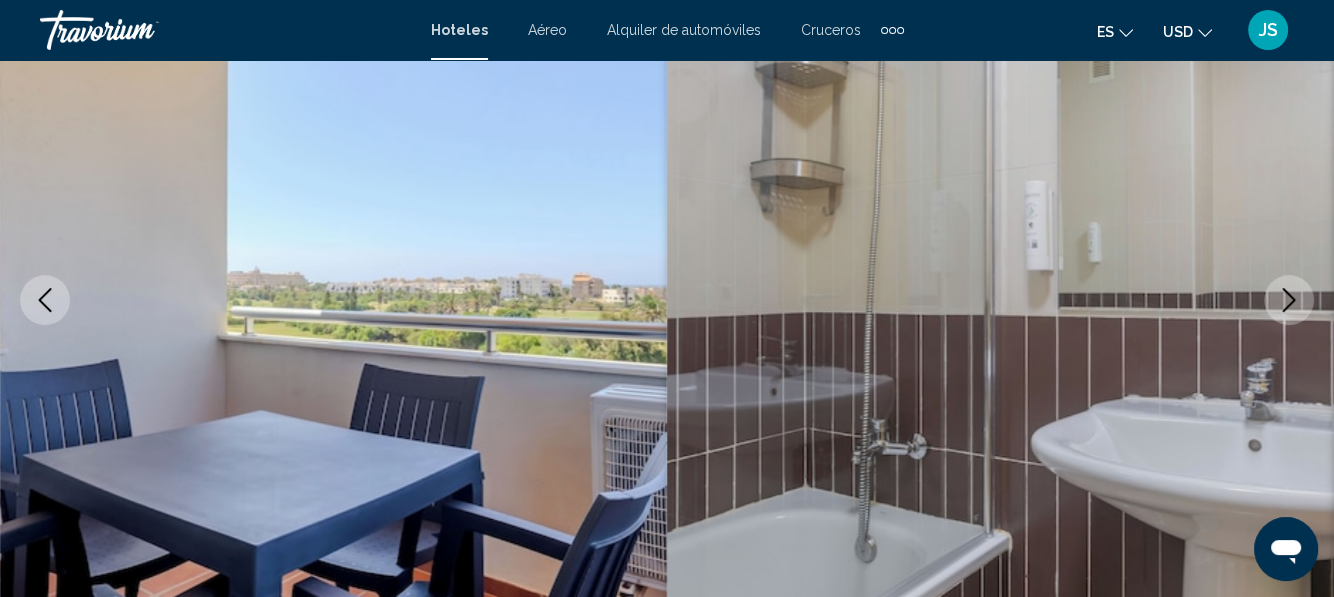 click 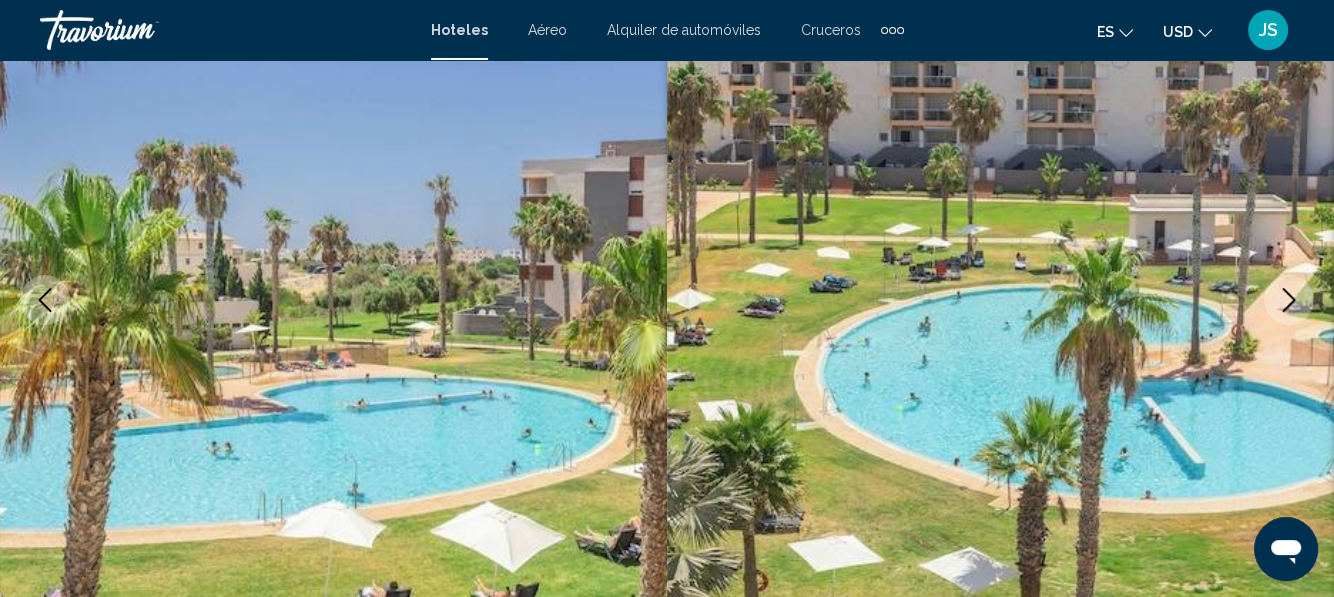 click 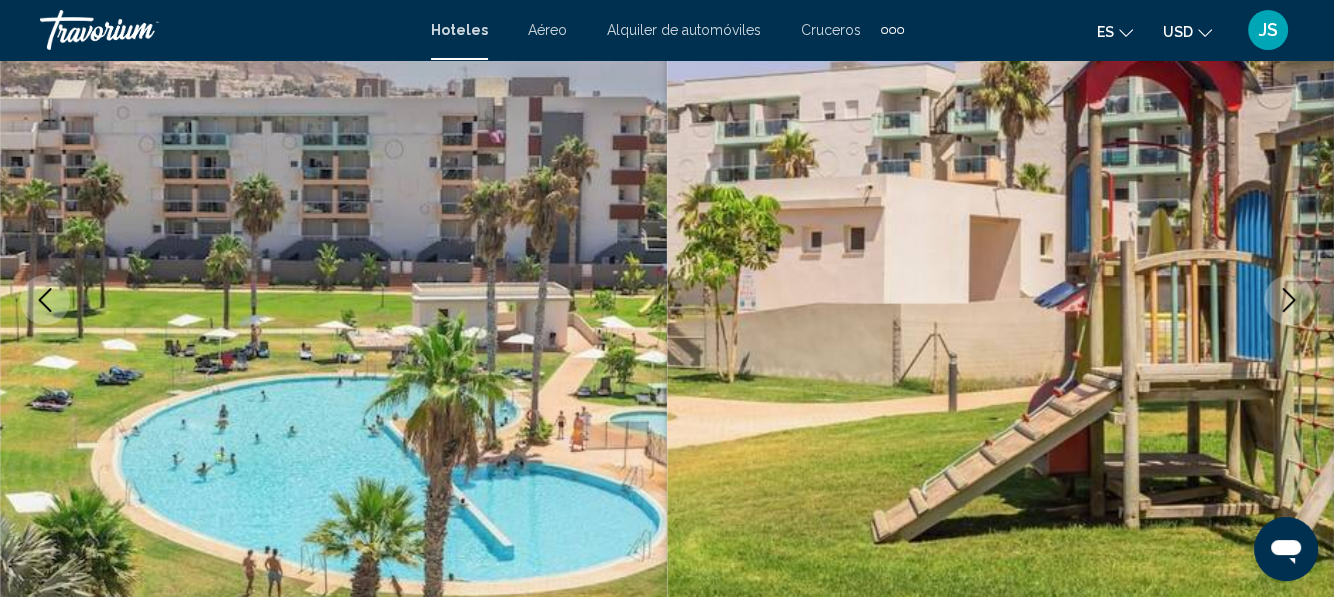 click 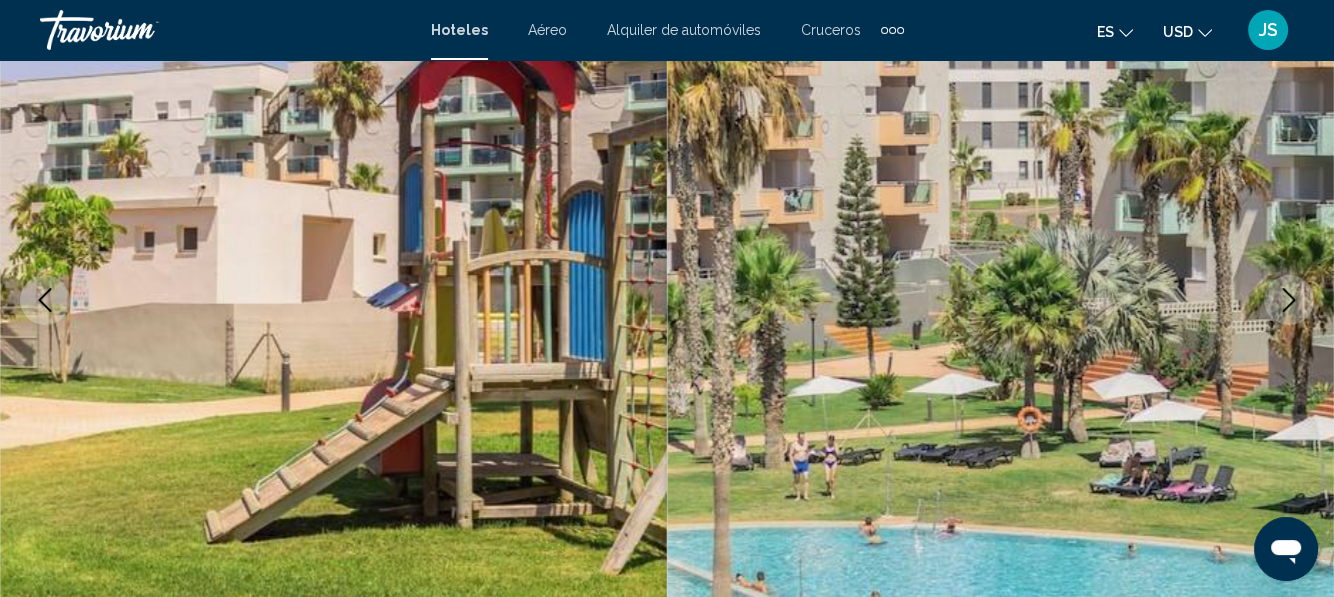 click 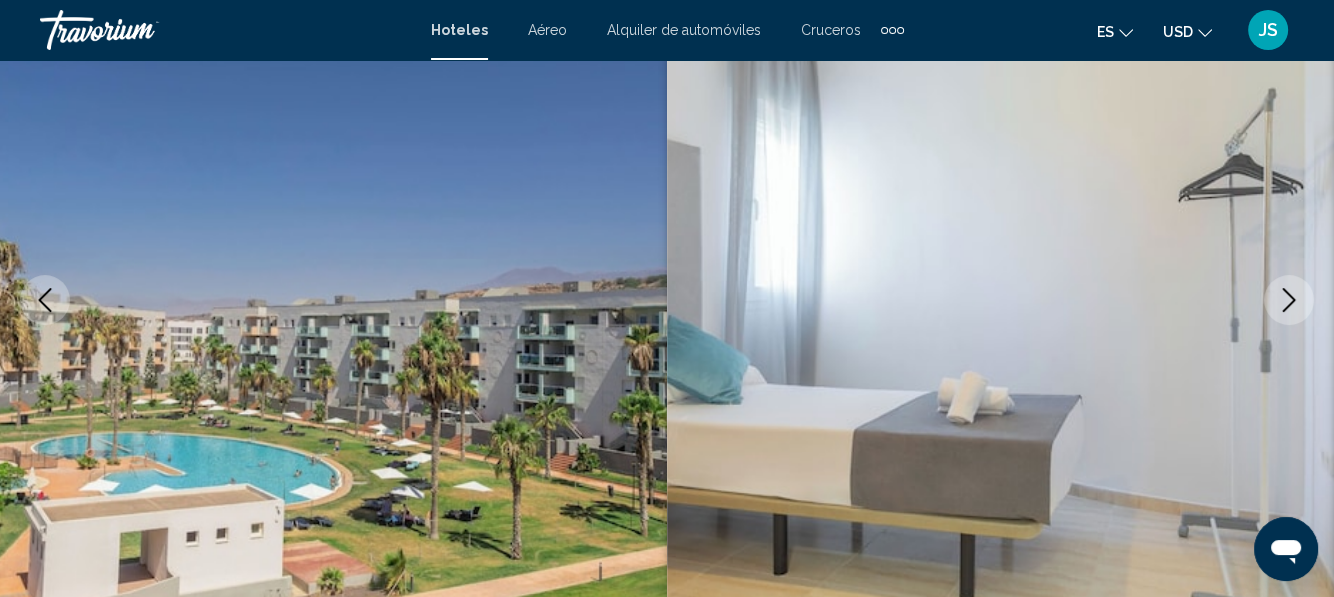 click 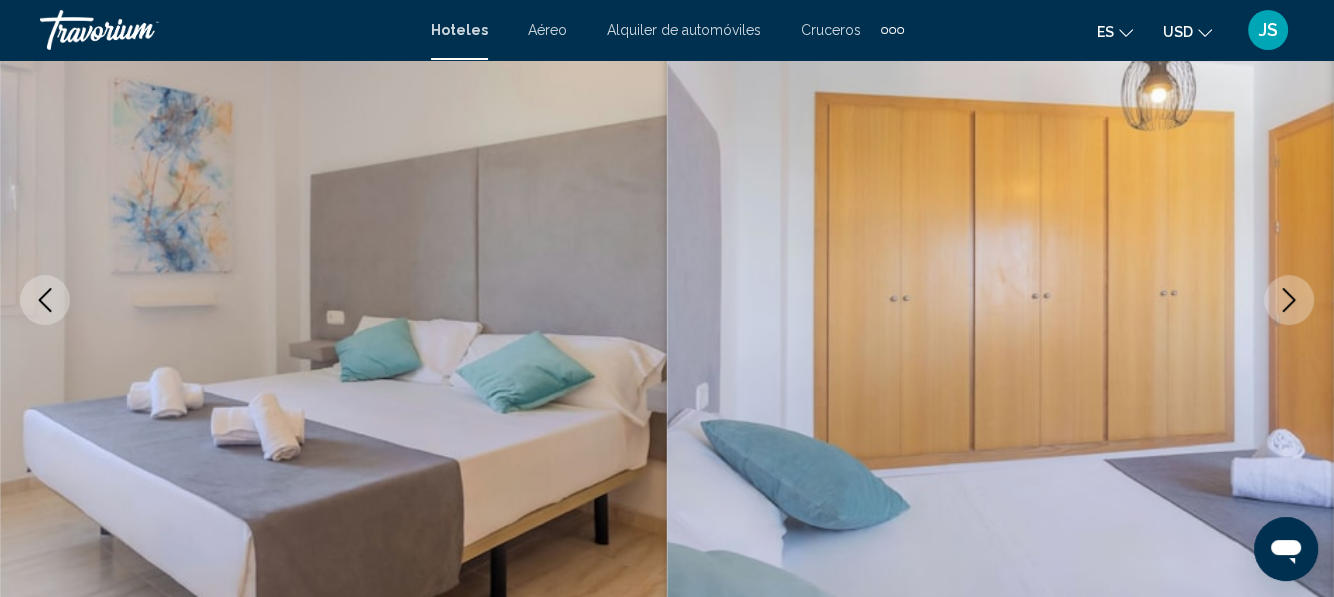 click 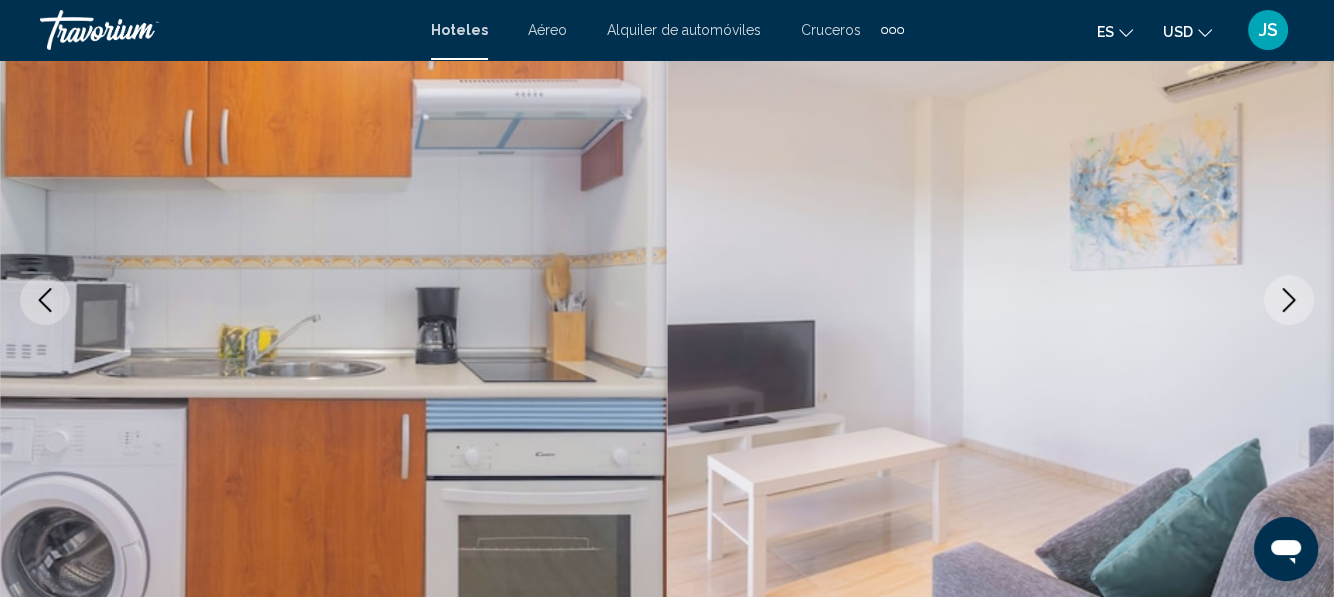 click 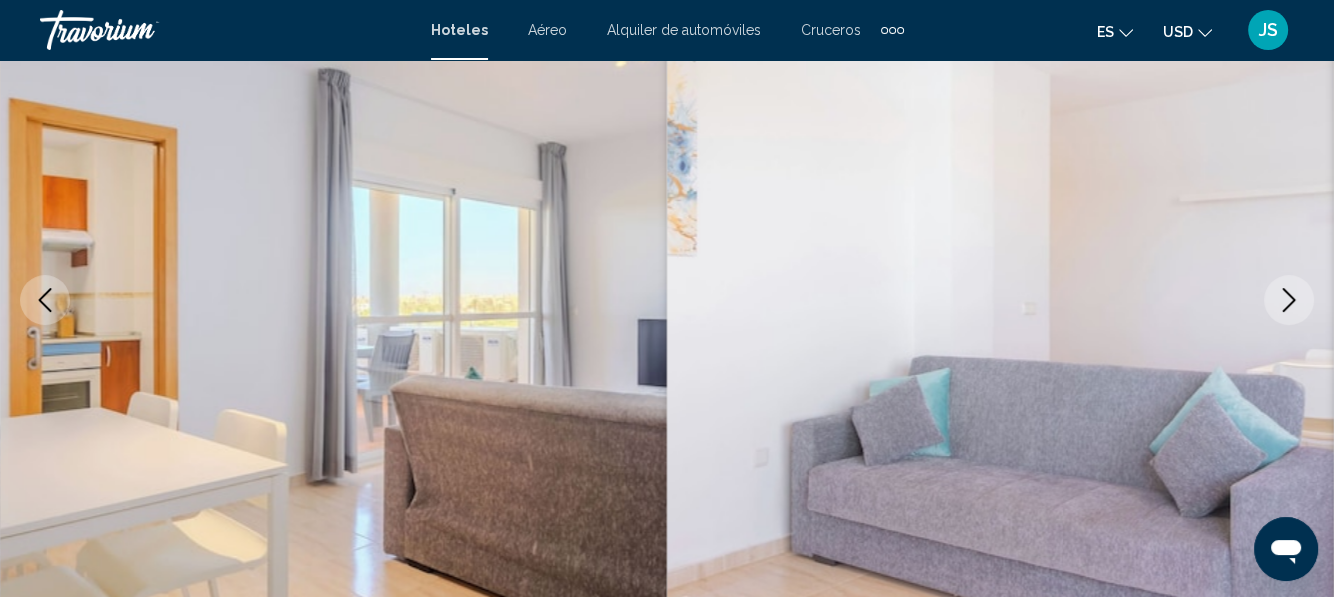 click 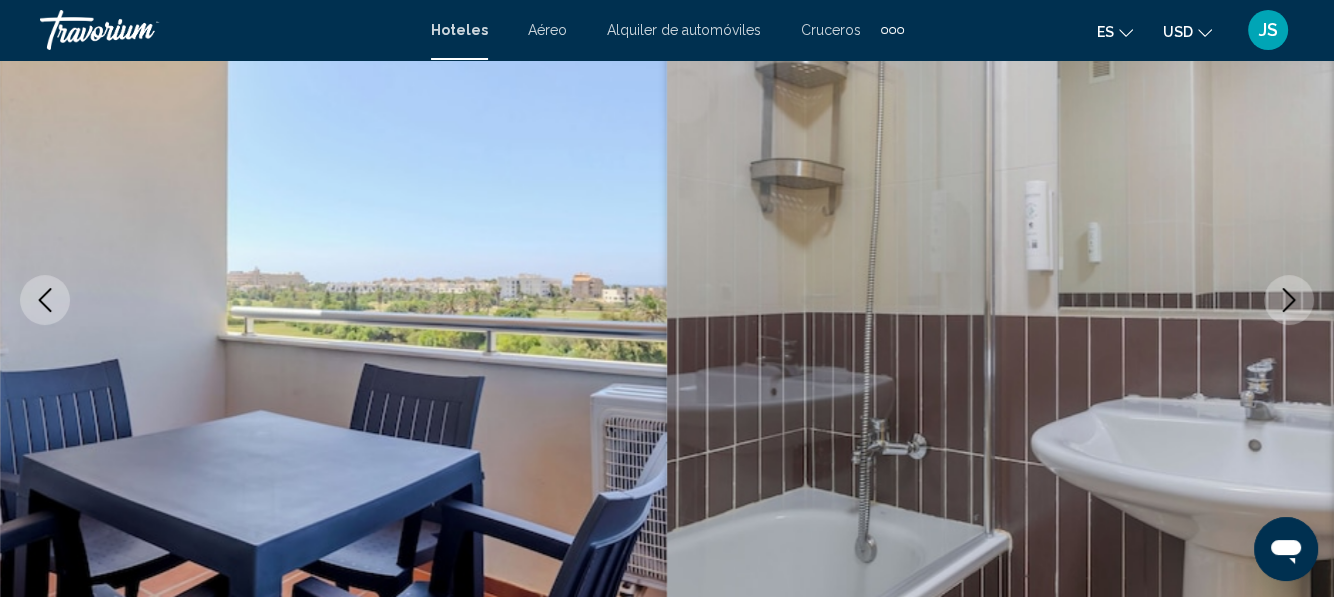 click 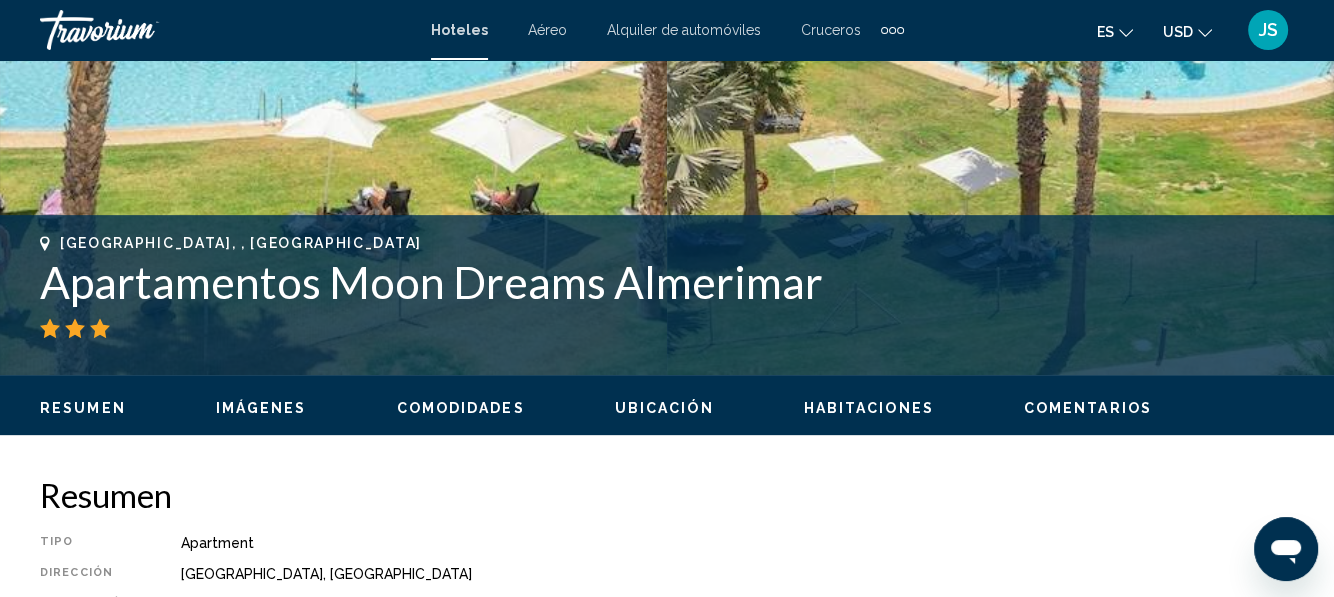 scroll, scrollTop: 1035, scrollLeft: 0, axis: vertical 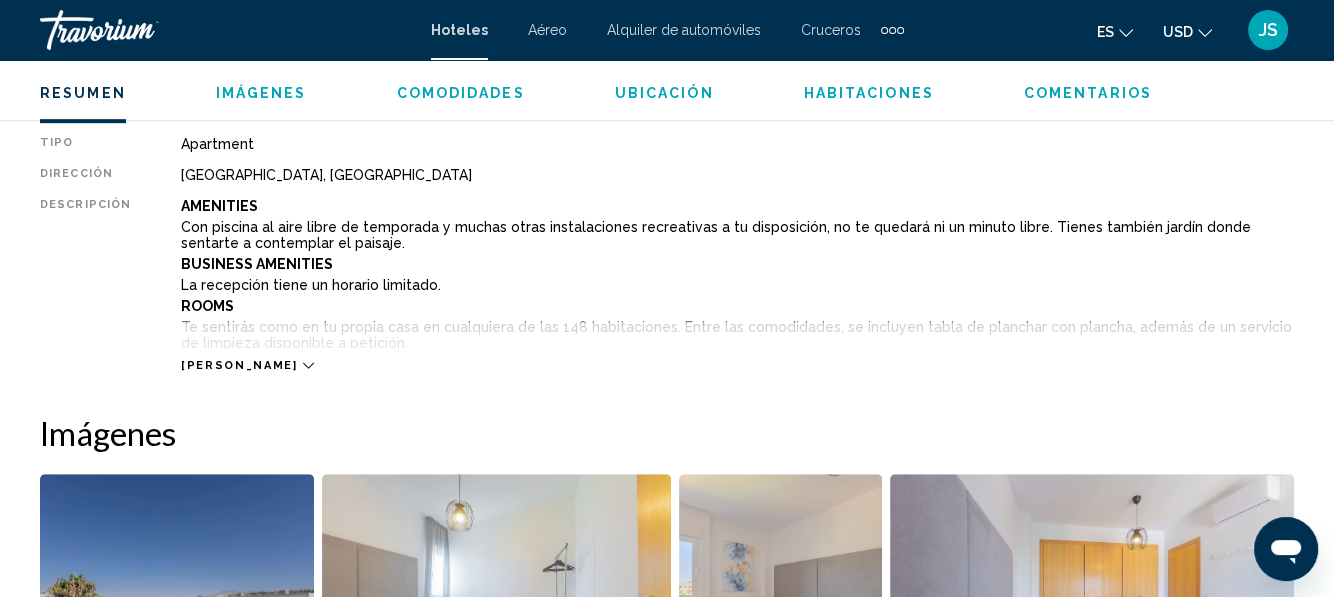 click 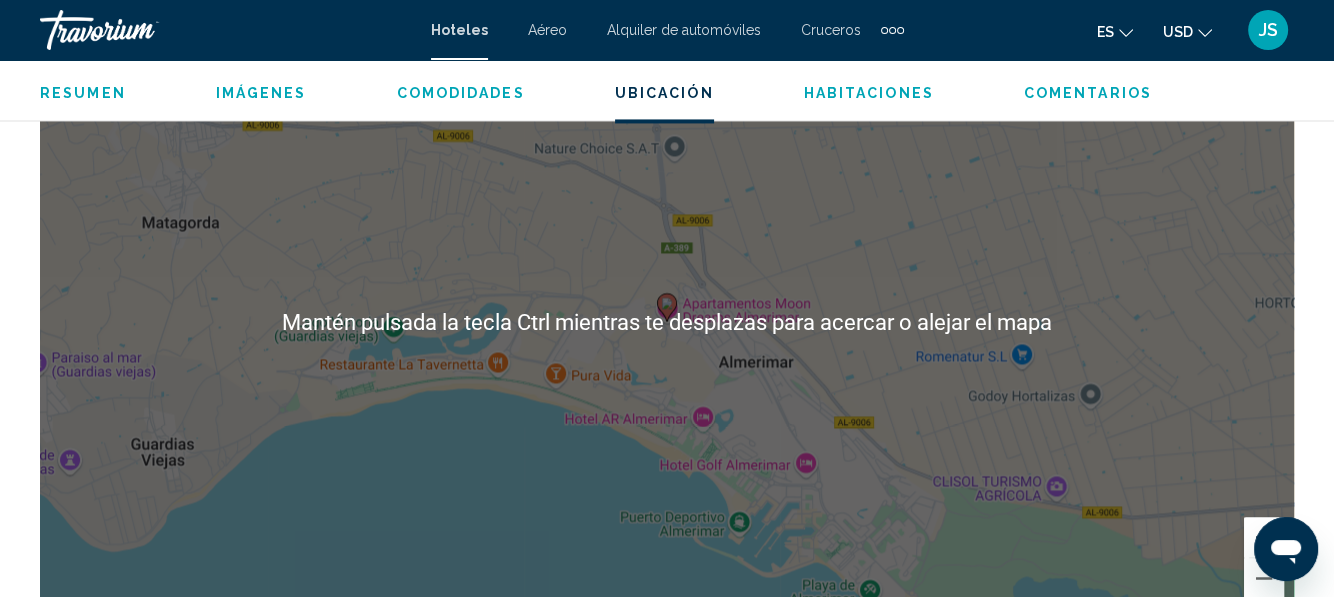 scroll, scrollTop: 2735, scrollLeft: 0, axis: vertical 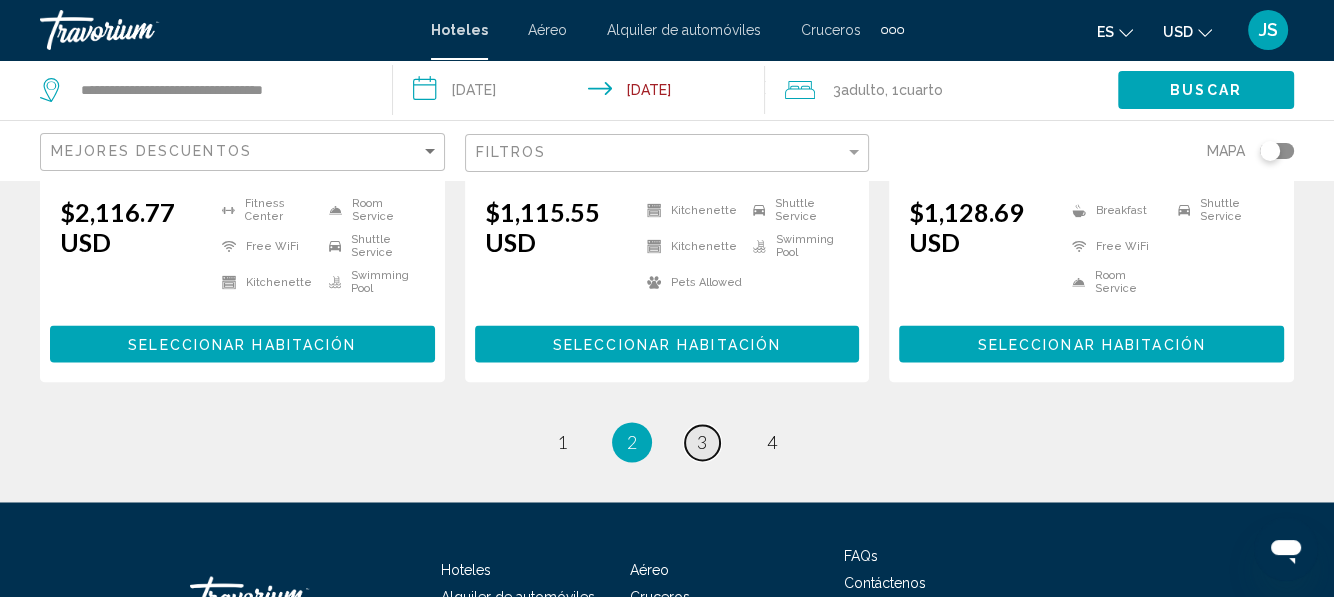 click on "page  3" at bounding box center [702, 442] 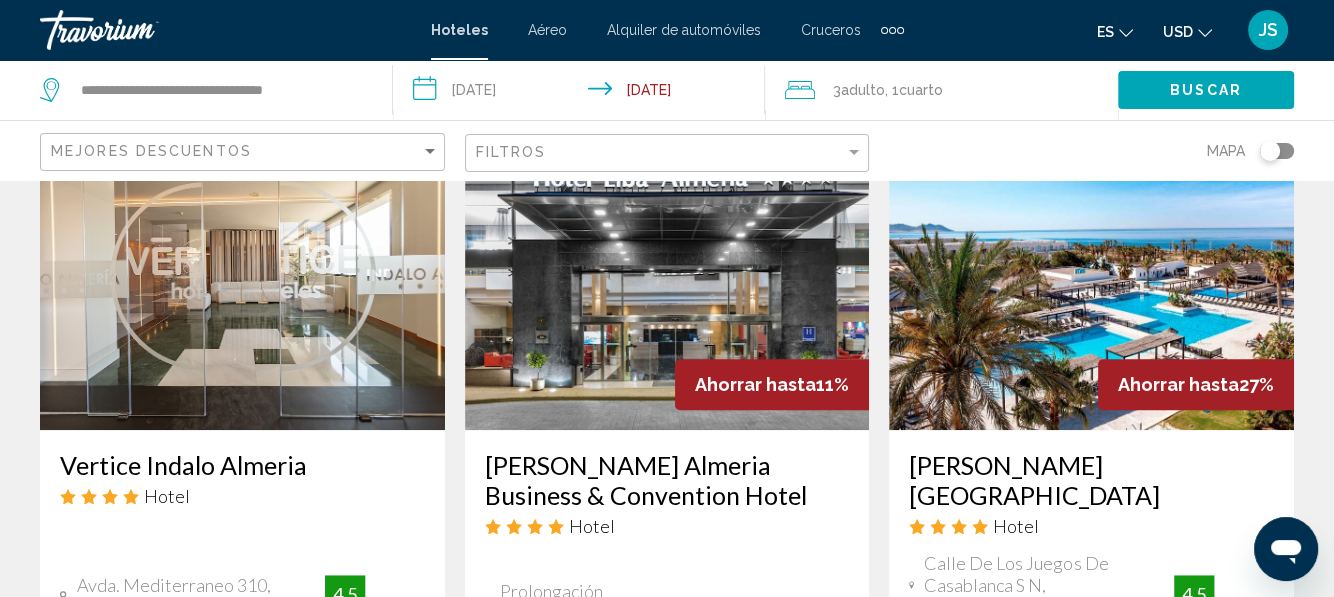 scroll, scrollTop: 800, scrollLeft: 0, axis: vertical 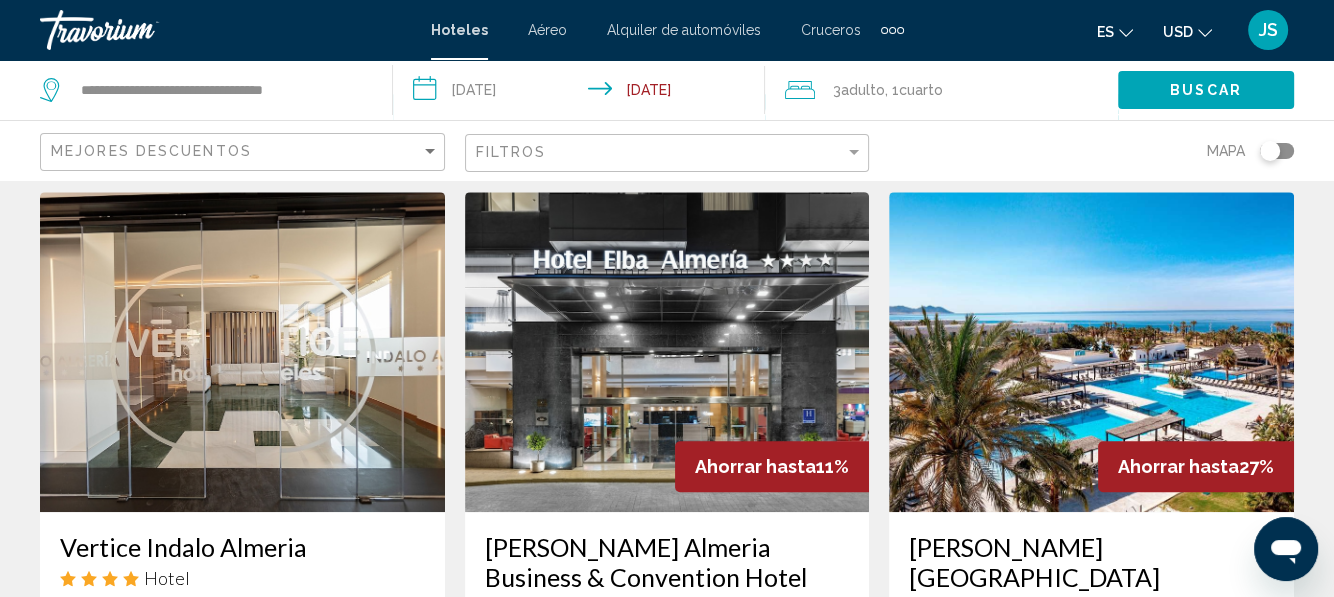 click at bounding box center [242, 352] 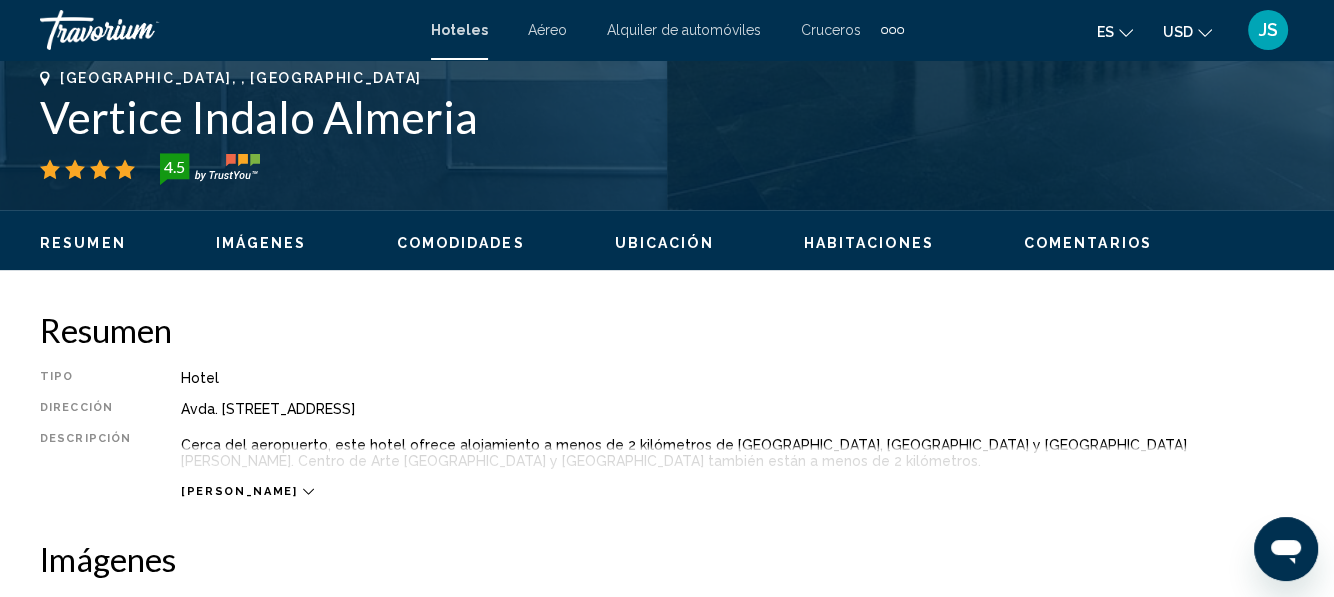 scroll, scrollTop: 236, scrollLeft: 0, axis: vertical 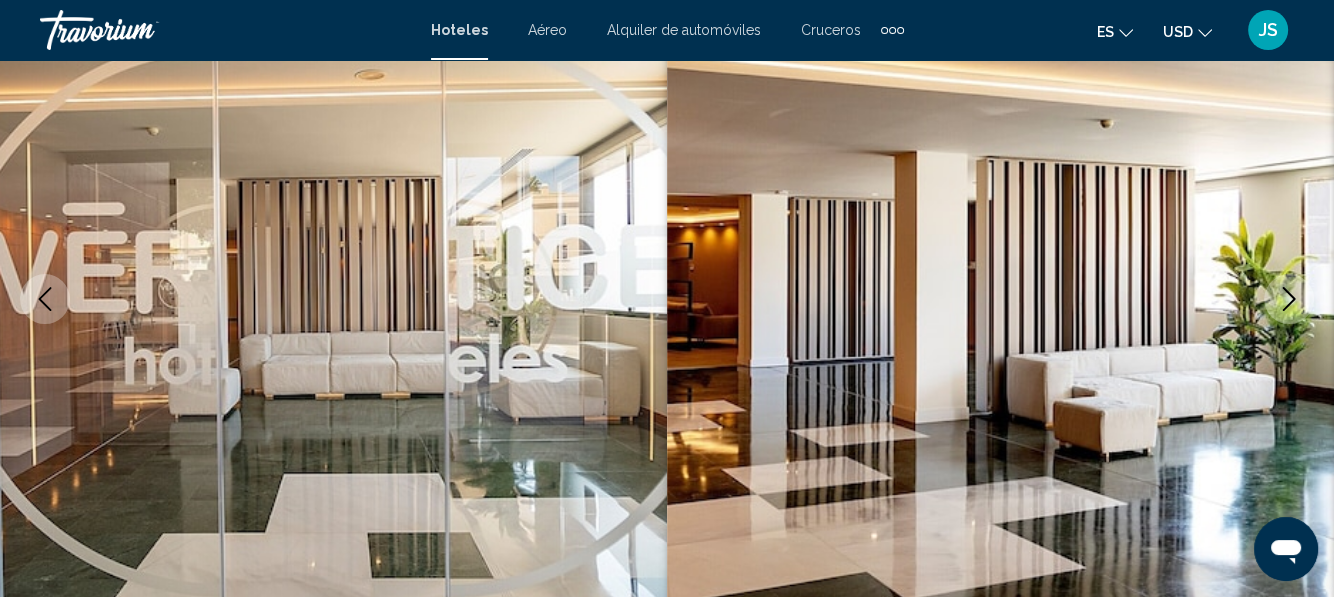 click 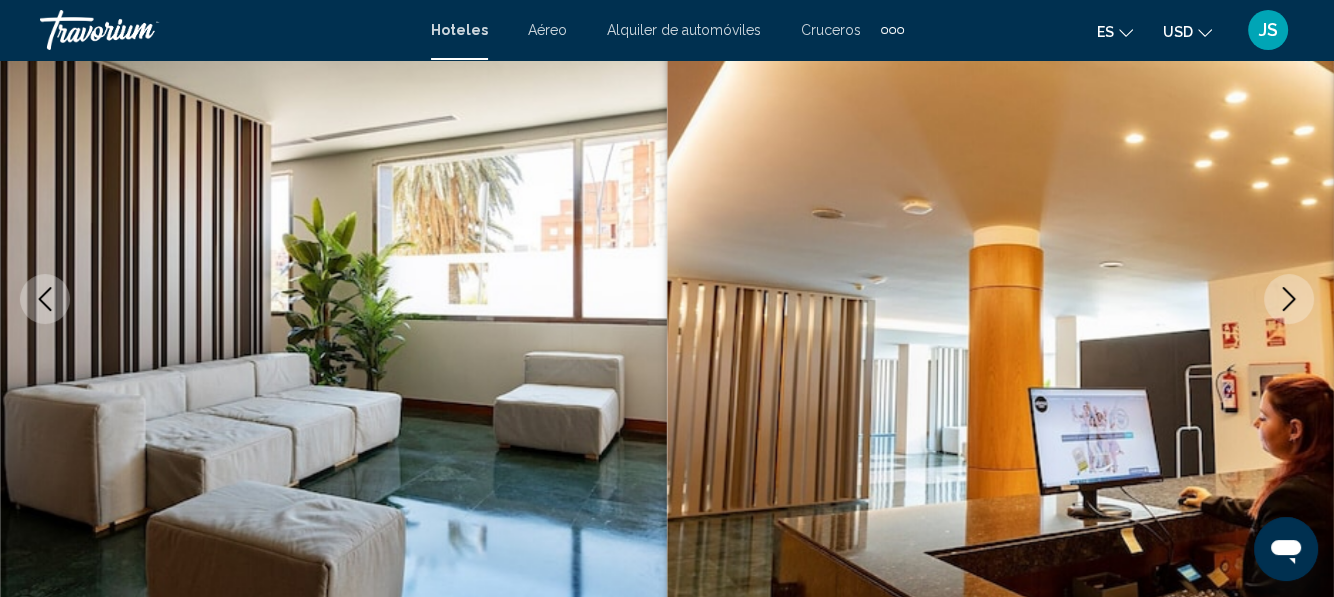 click 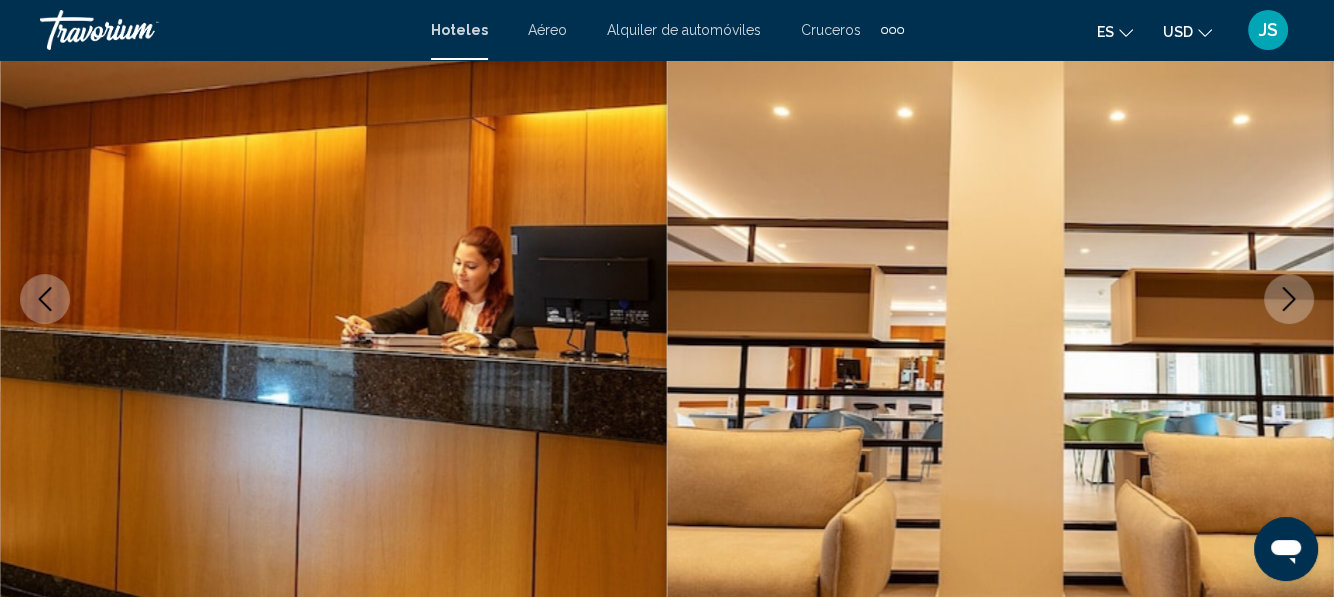 click 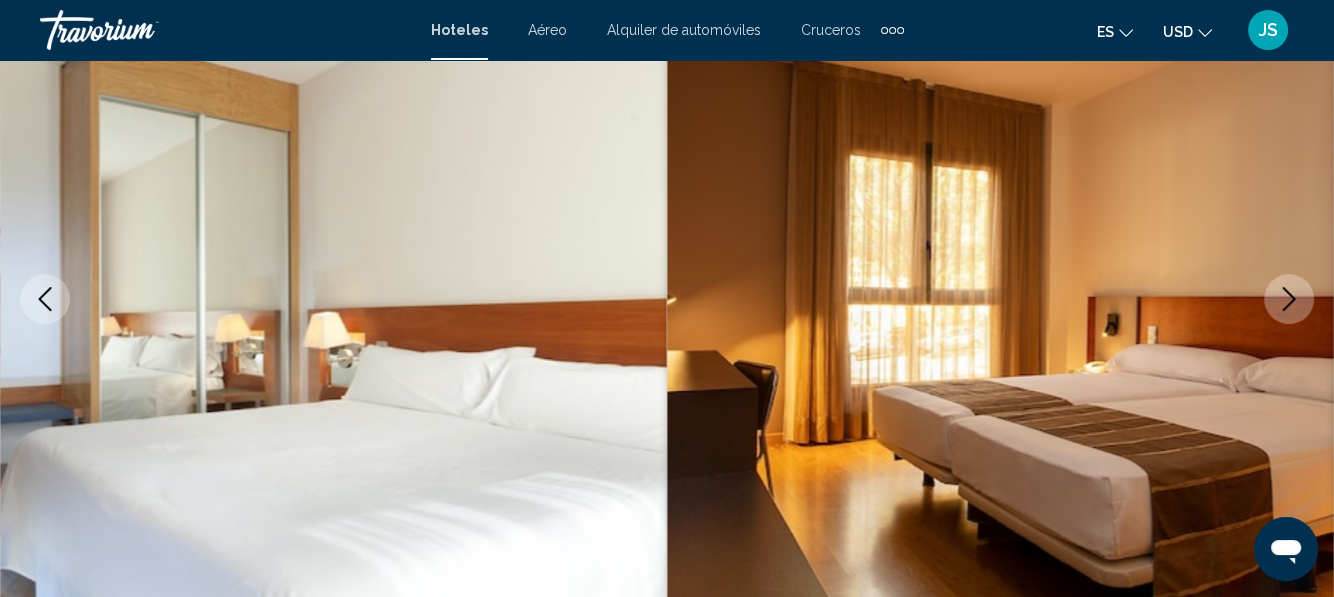 click 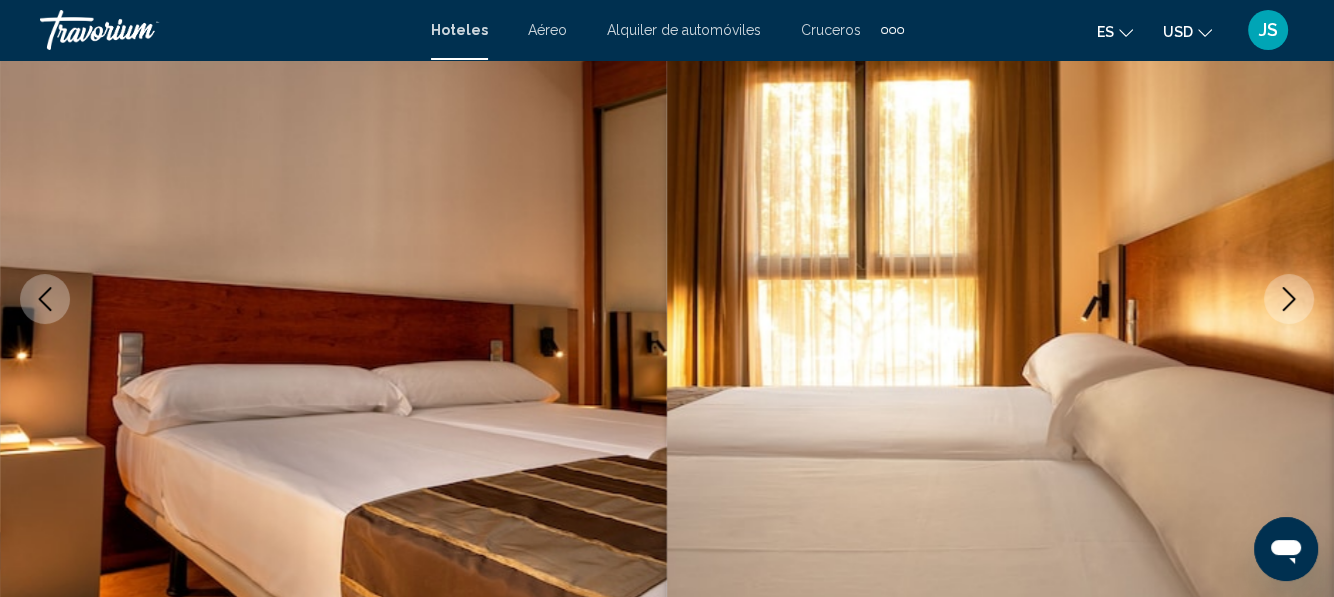 click 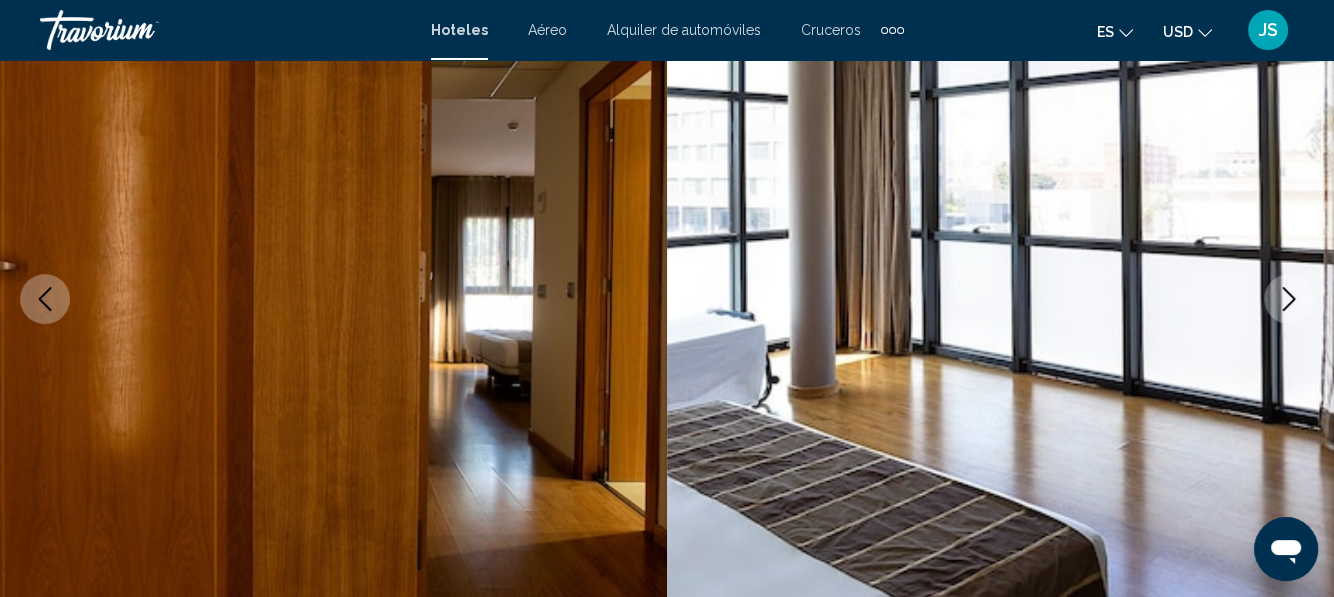 click 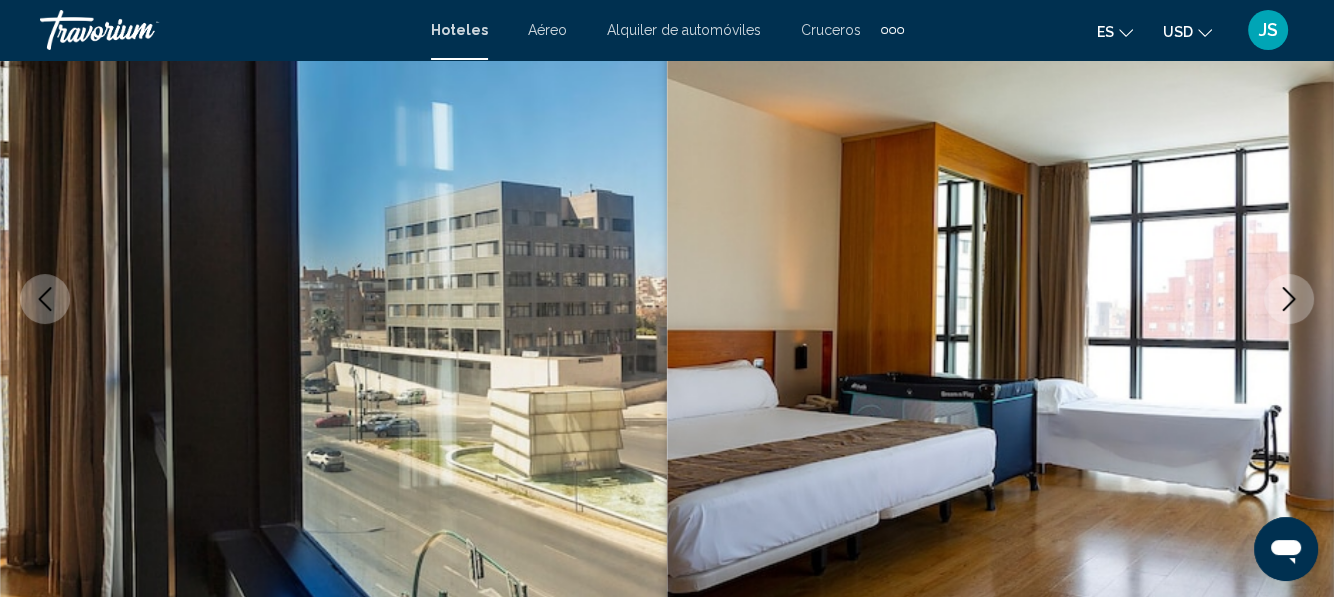 click 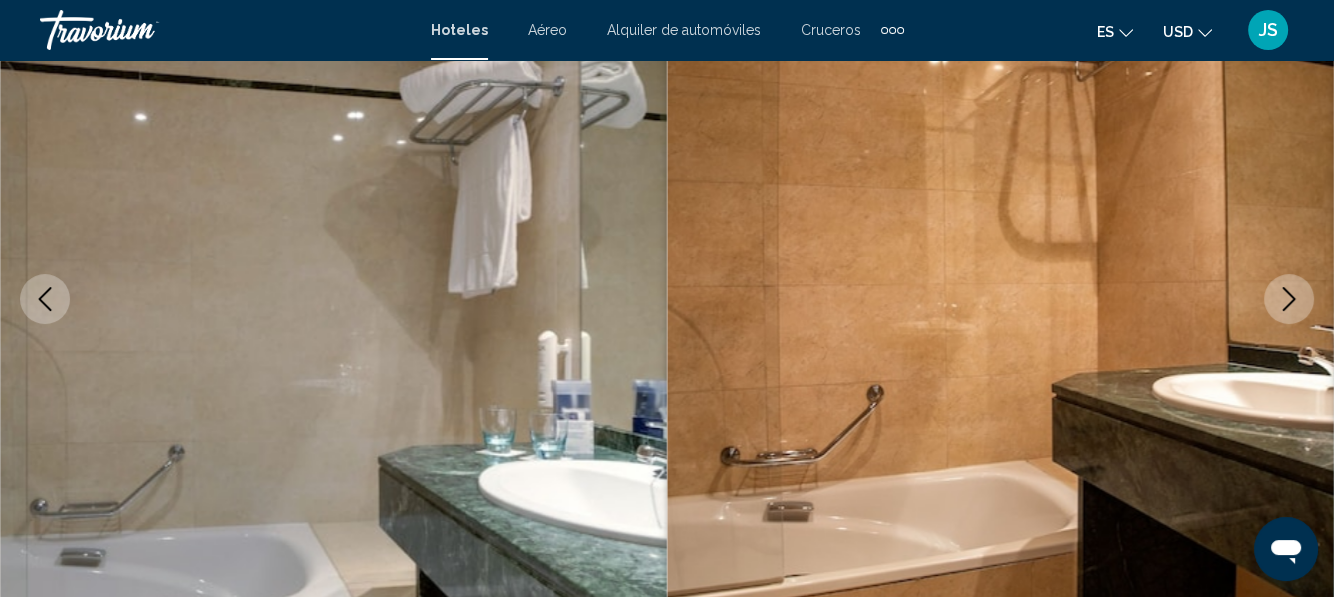 click 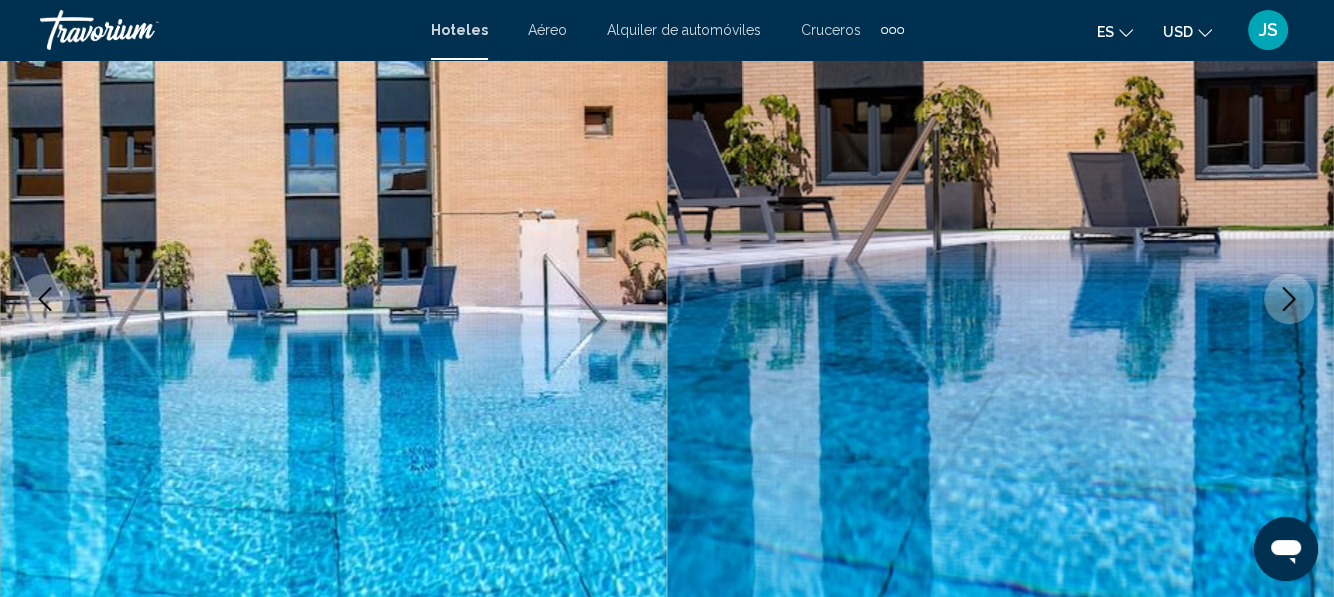 click 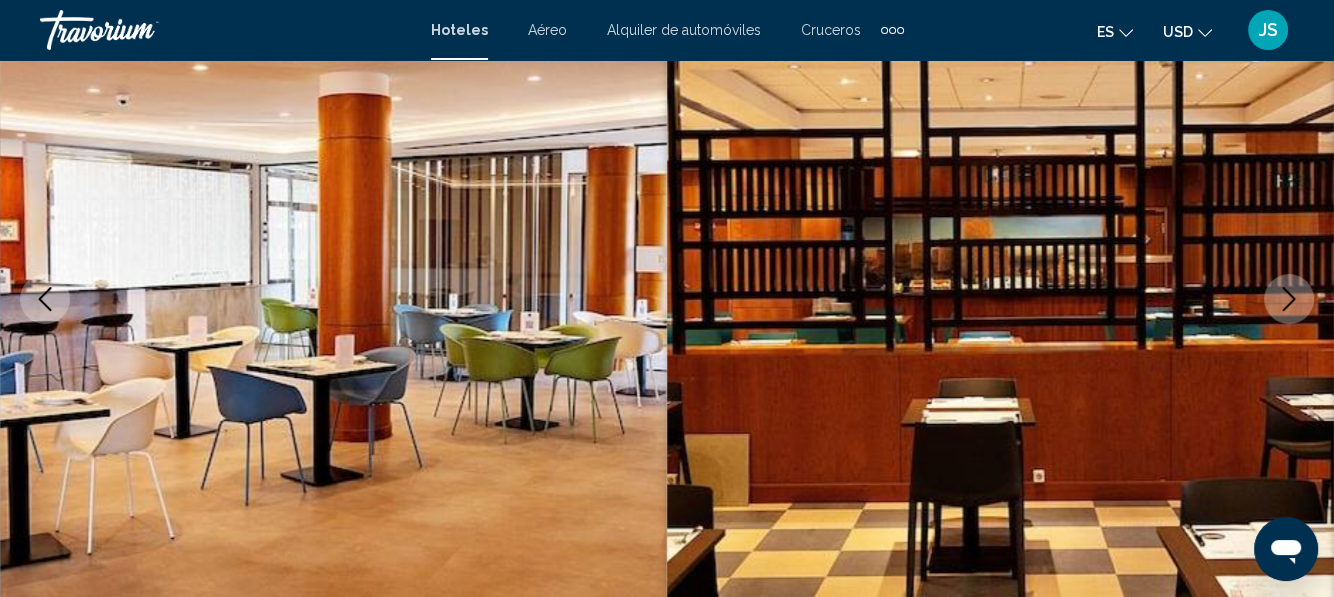 click 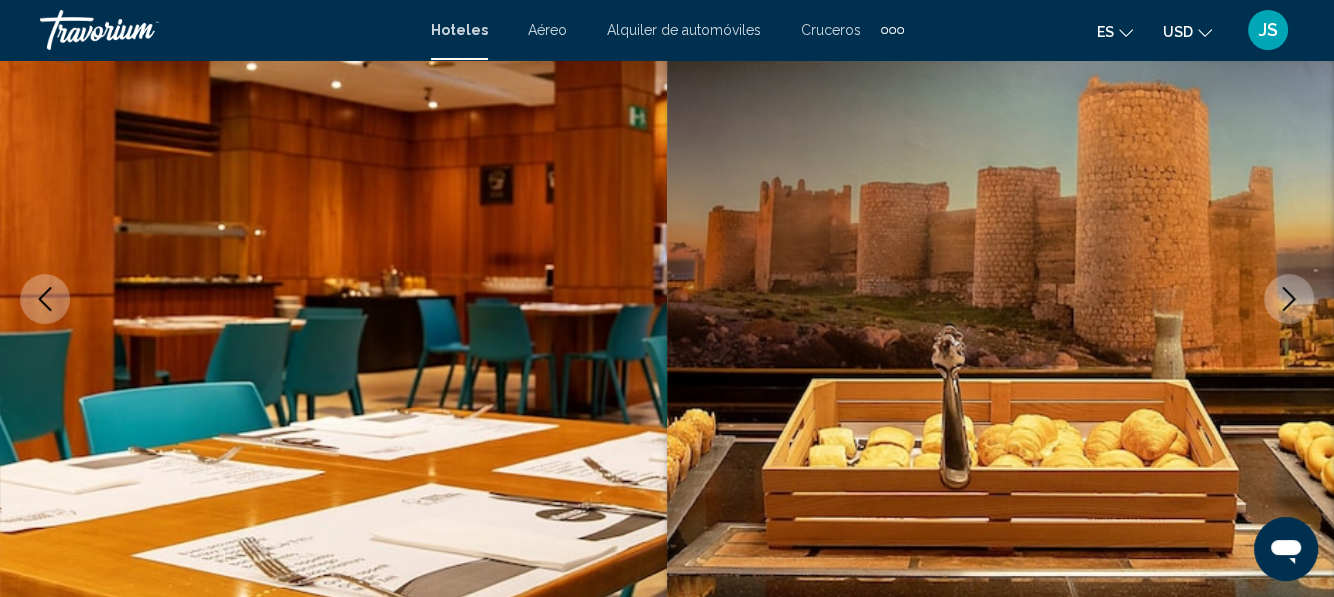 click 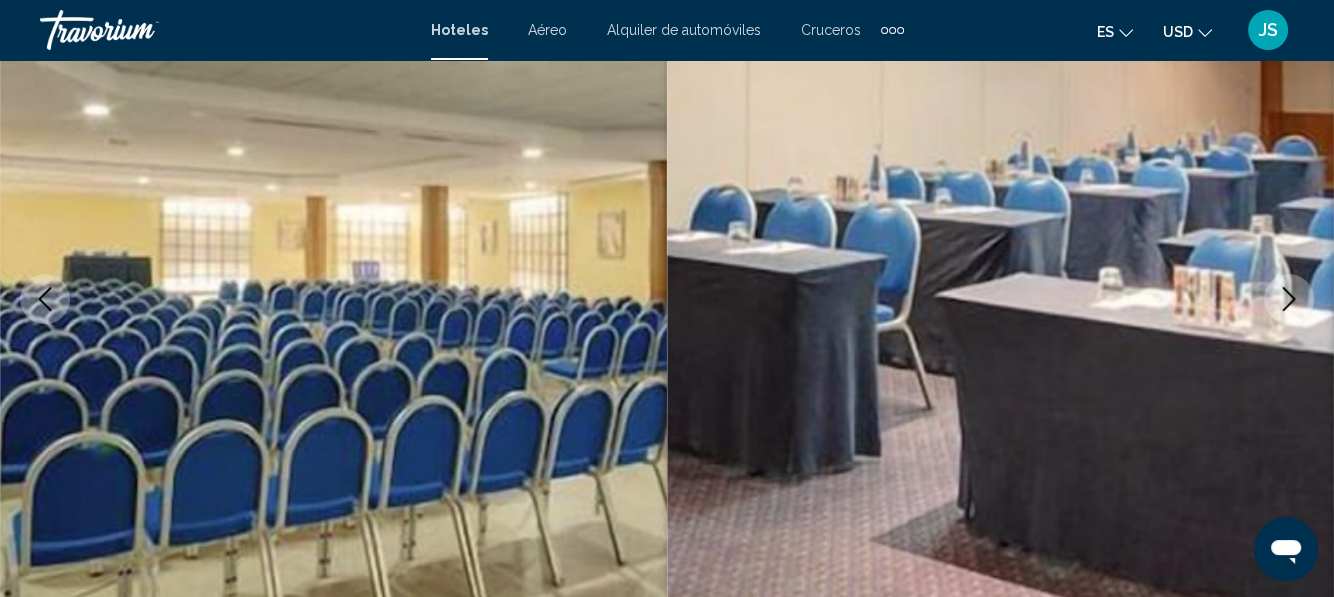 click 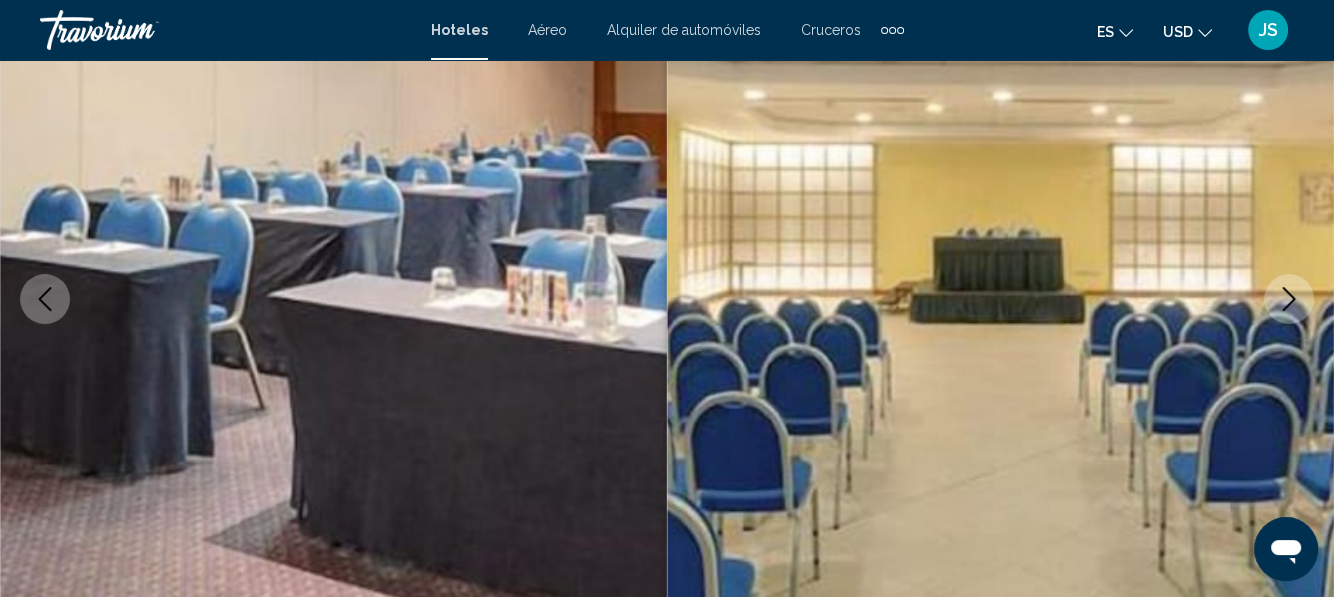 click 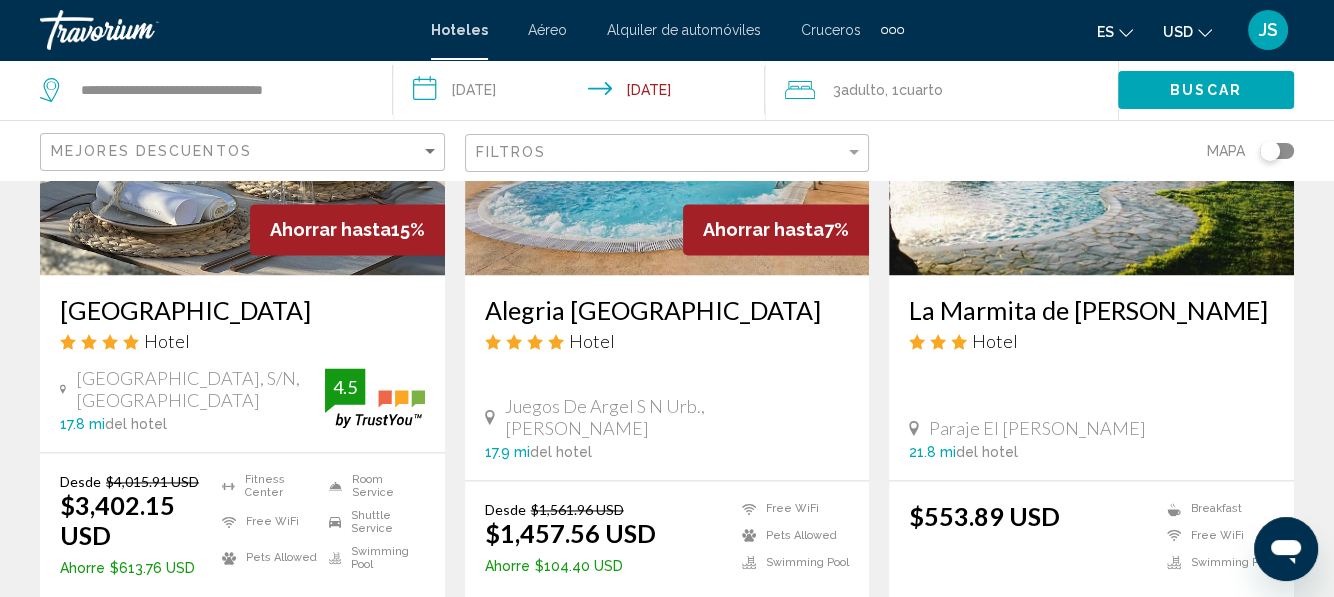 scroll, scrollTop: 2899, scrollLeft: 0, axis: vertical 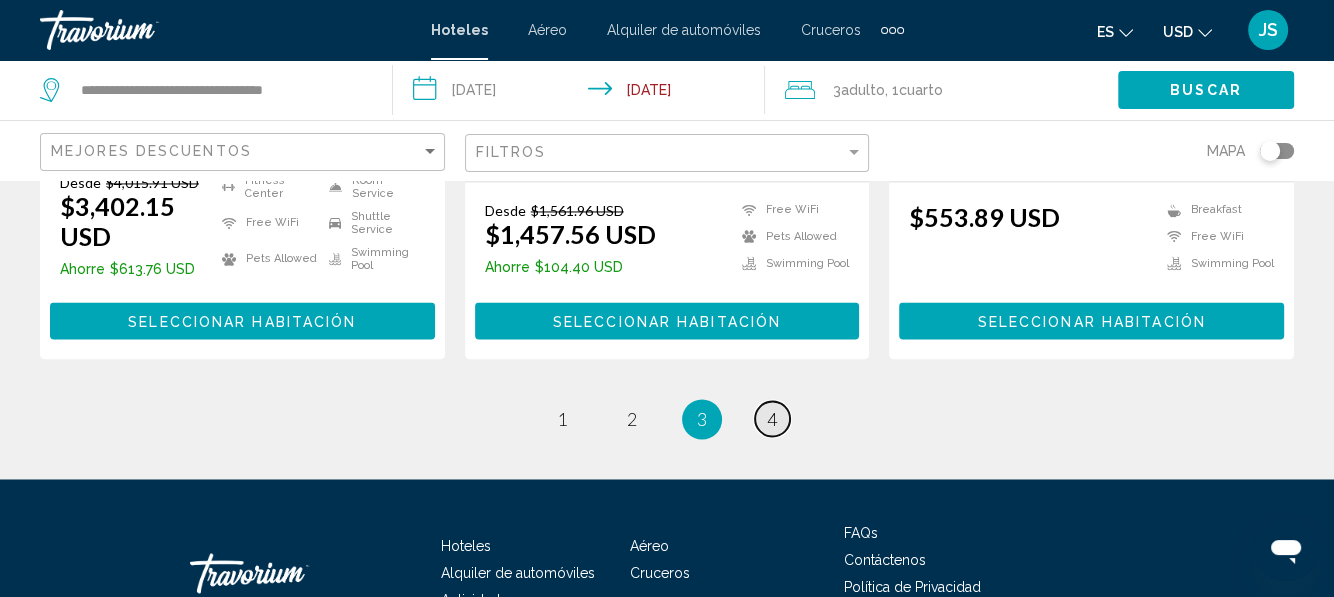 click on "4" at bounding box center [772, 419] 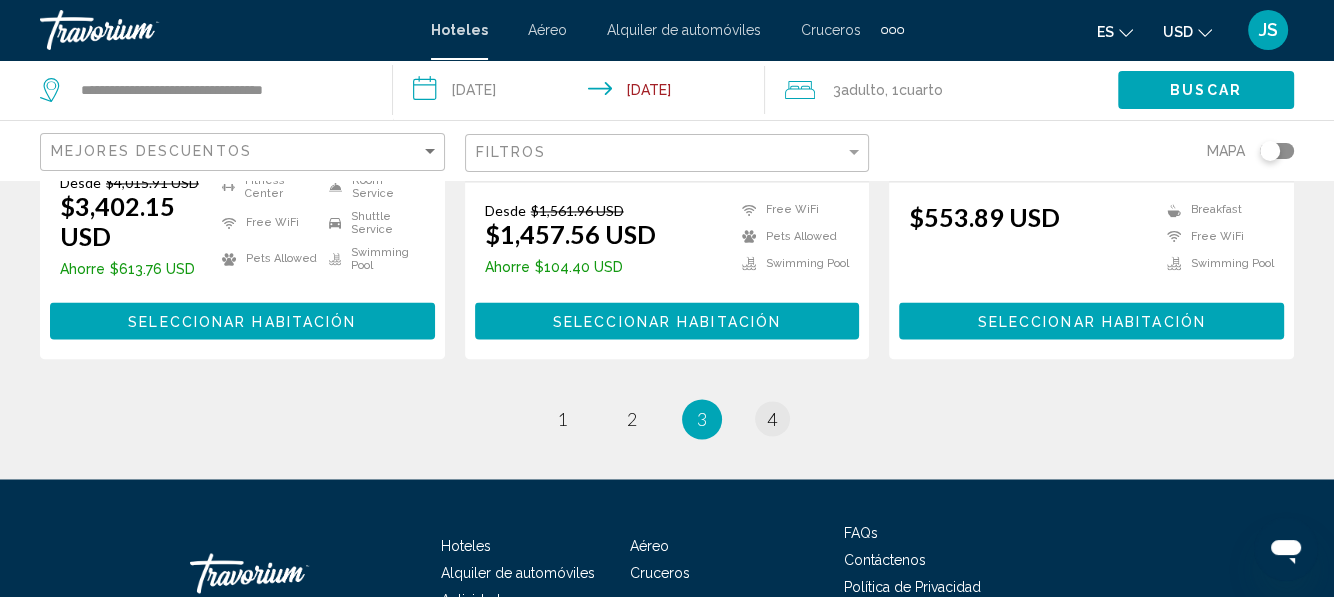 scroll, scrollTop: 0, scrollLeft: 0, axis: both 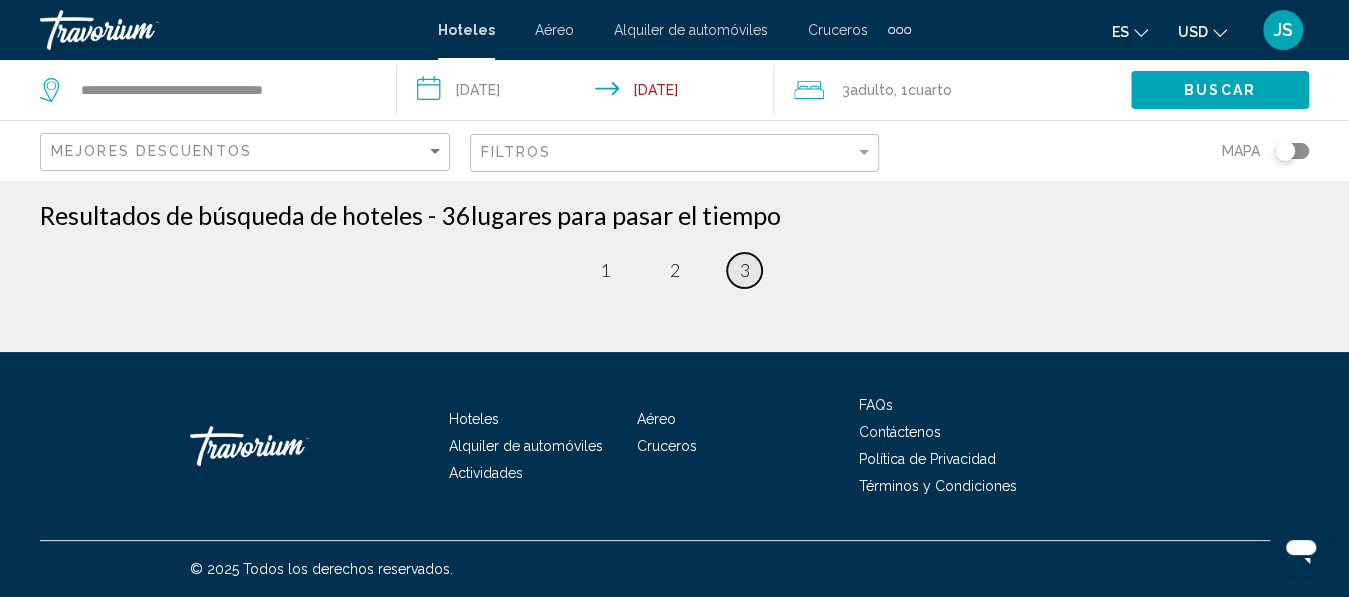 click on "page  3" at bounding box center [744, 270] 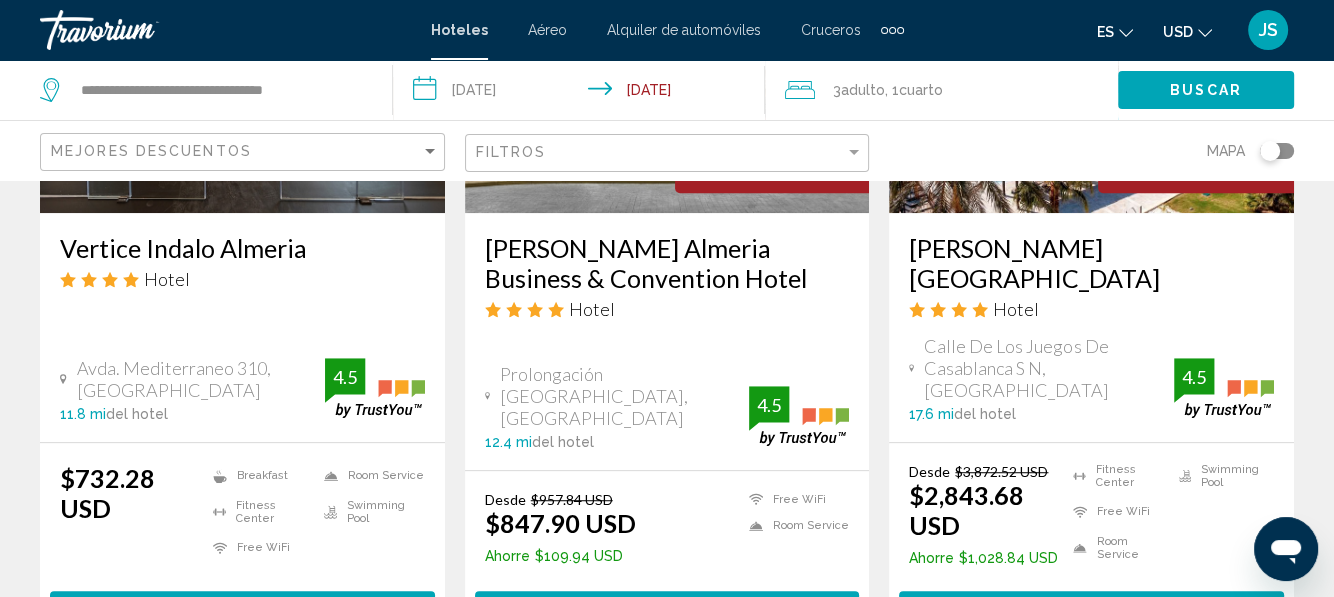 scroll, scrollTop: 1100, scrollLeft: 0, axis: vertical 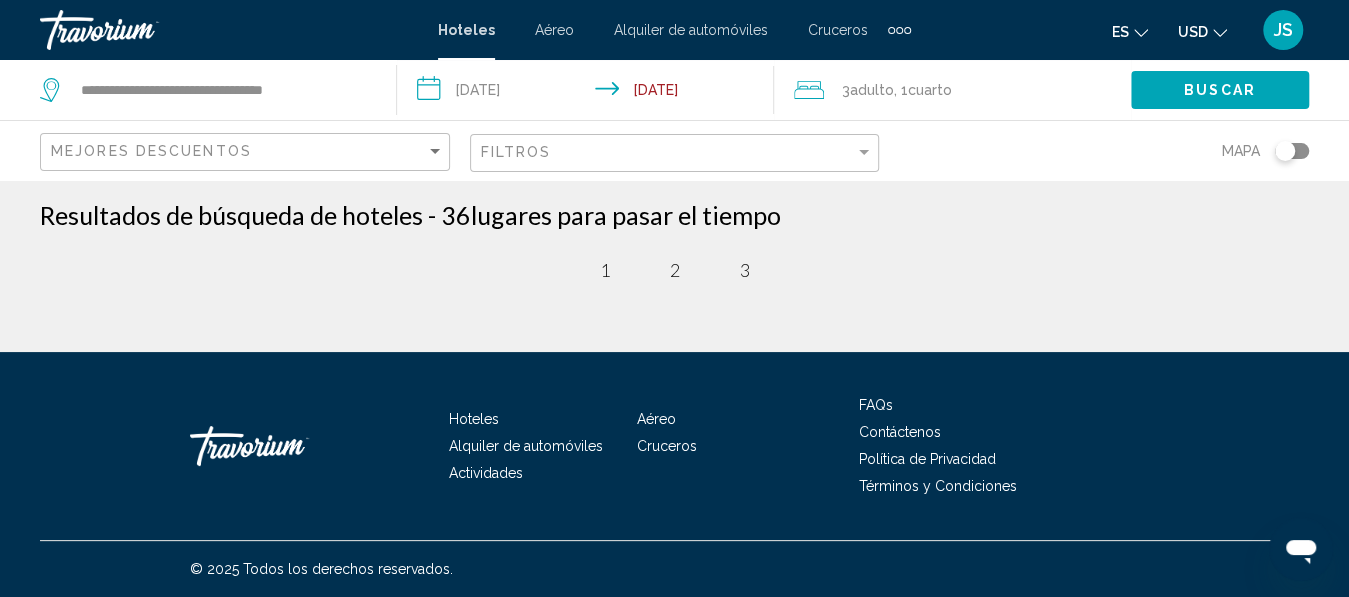 click on "Cuarto" 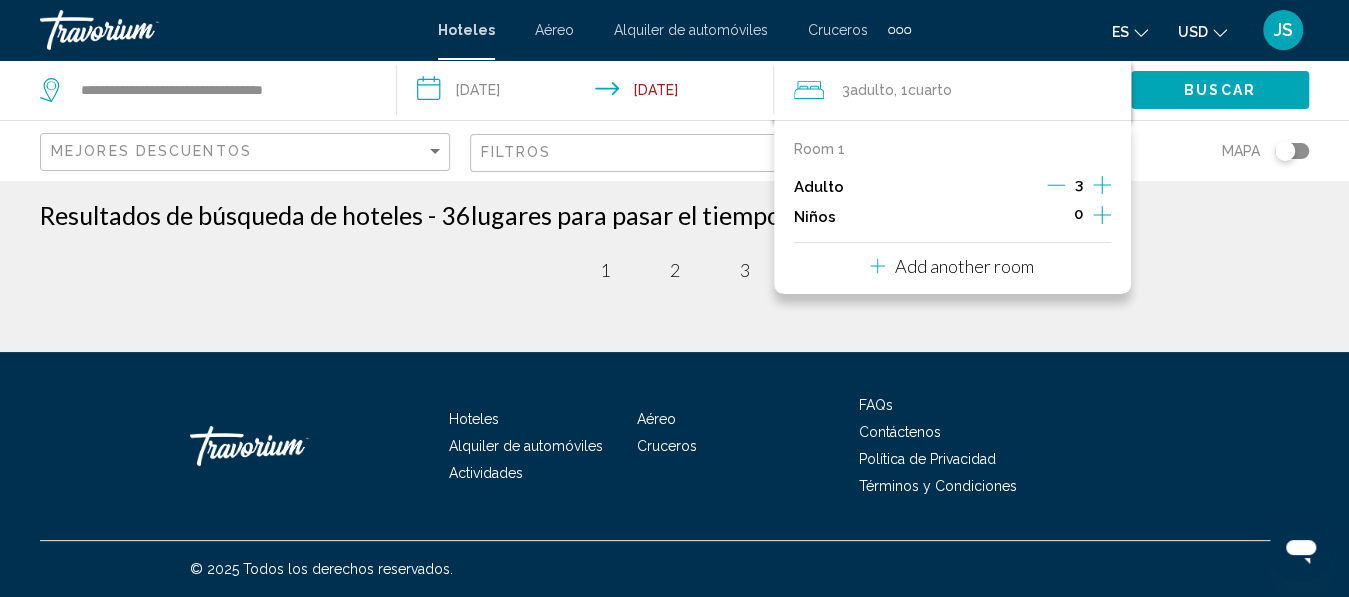 click on "Room 1" at bounding box center [819, 149] 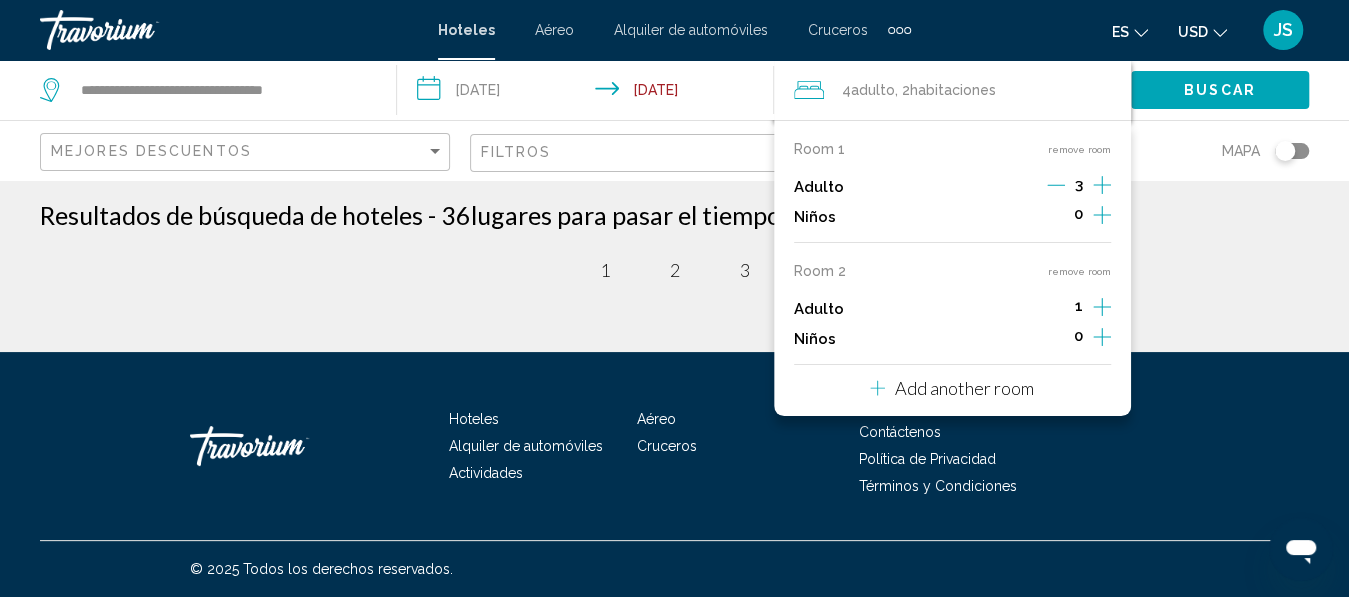 click 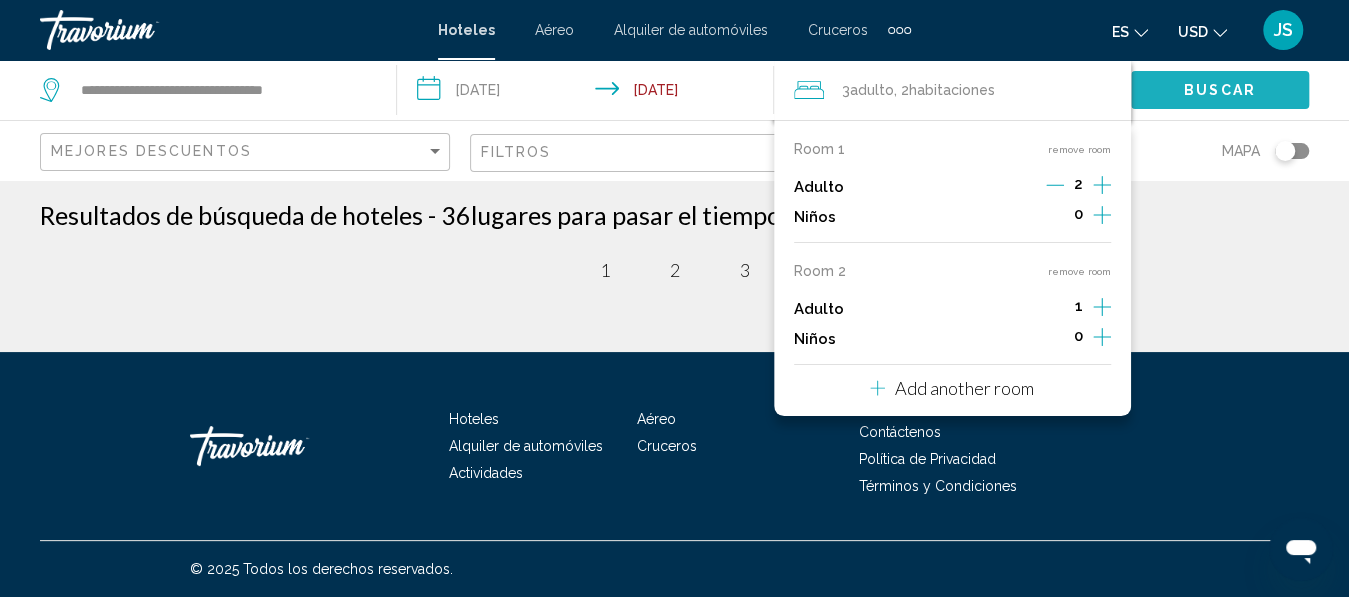 click on "Buscar" 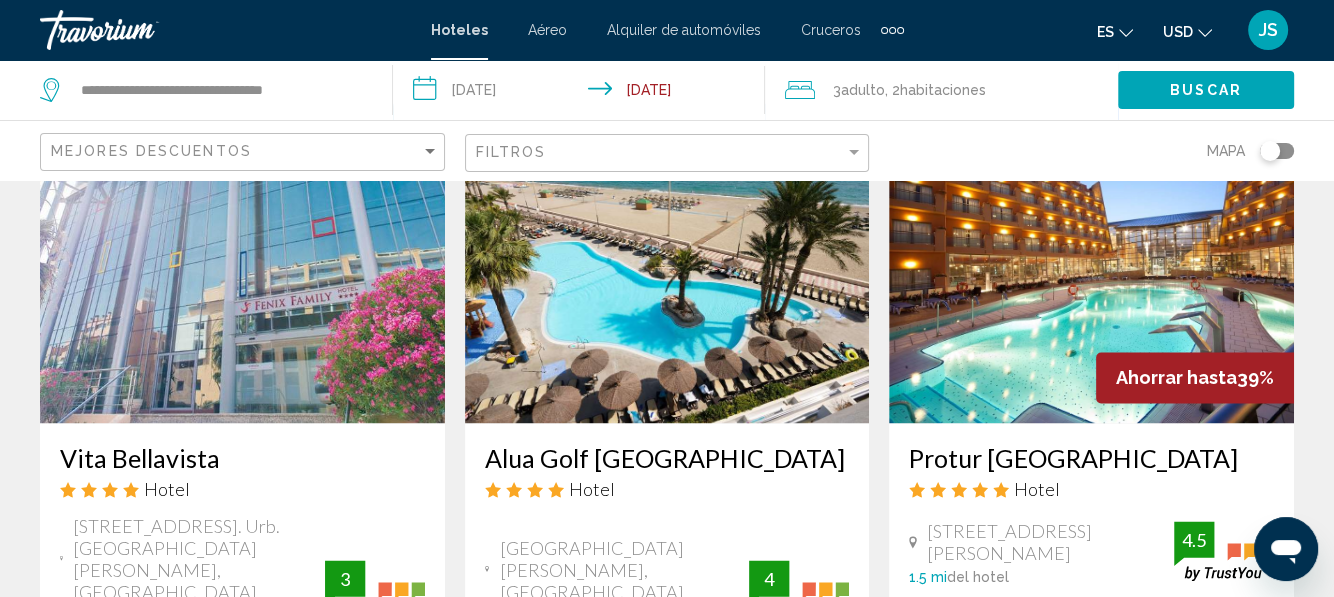 scroll, scrollTop: 2300, scrollLeft: 0, axis: vertical 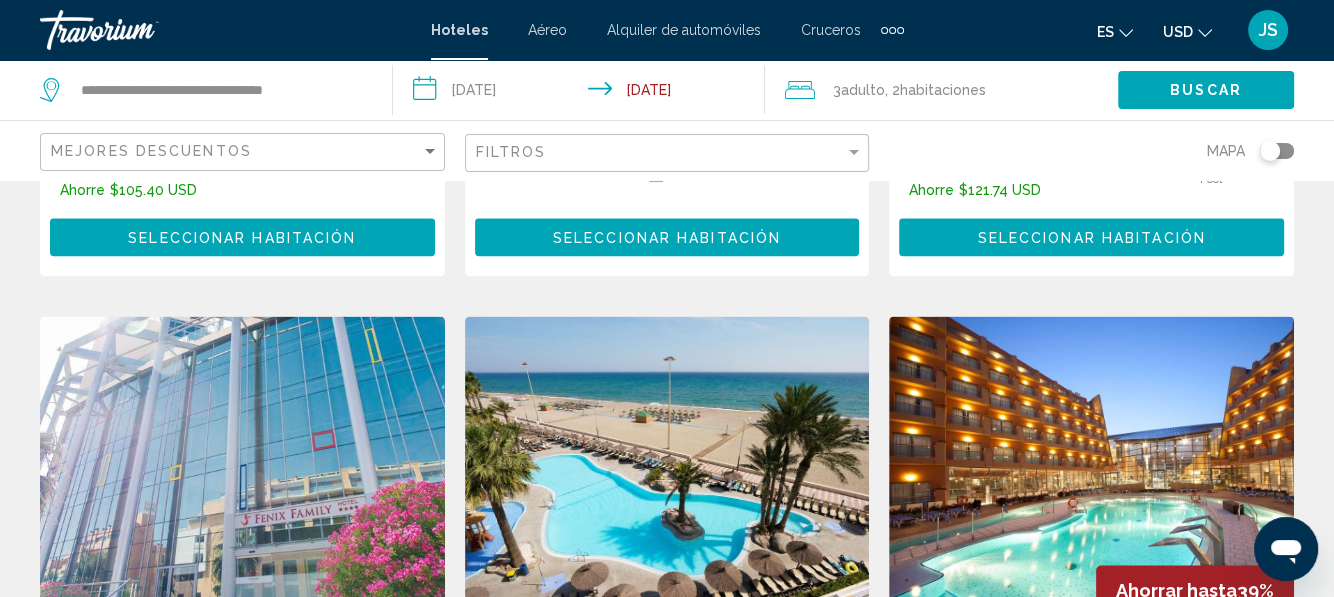 click at bounding box center [242, 476] 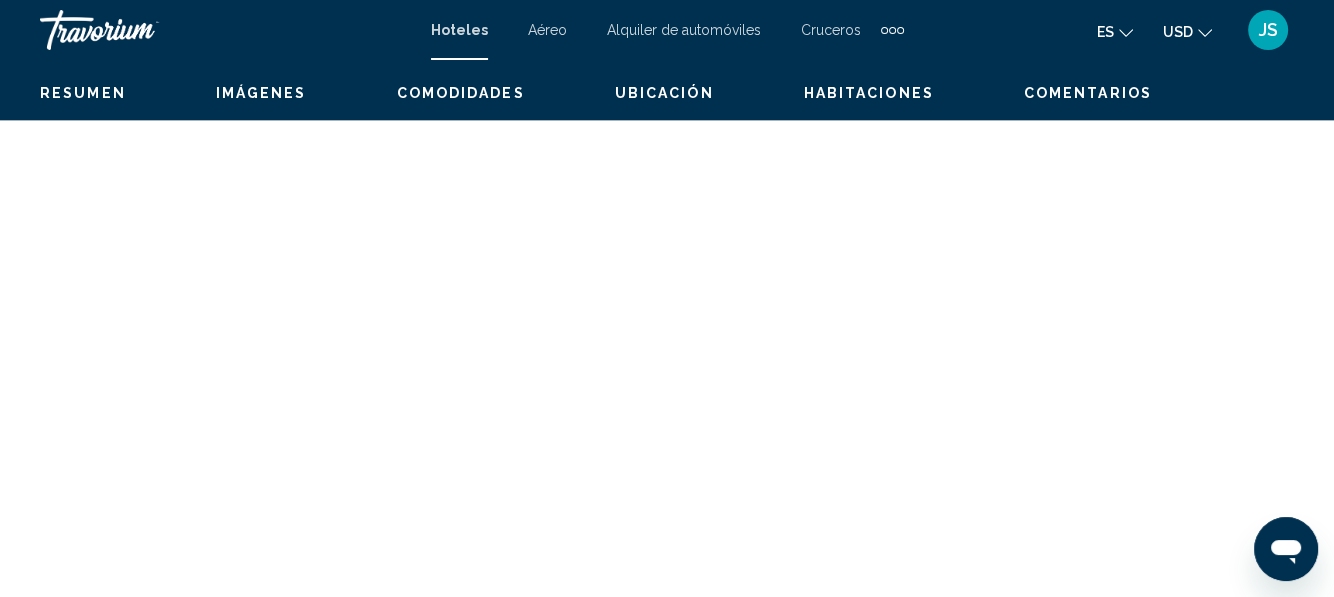 scroll, scrollTop: 236, scrollLeft: 0, axis: vertical 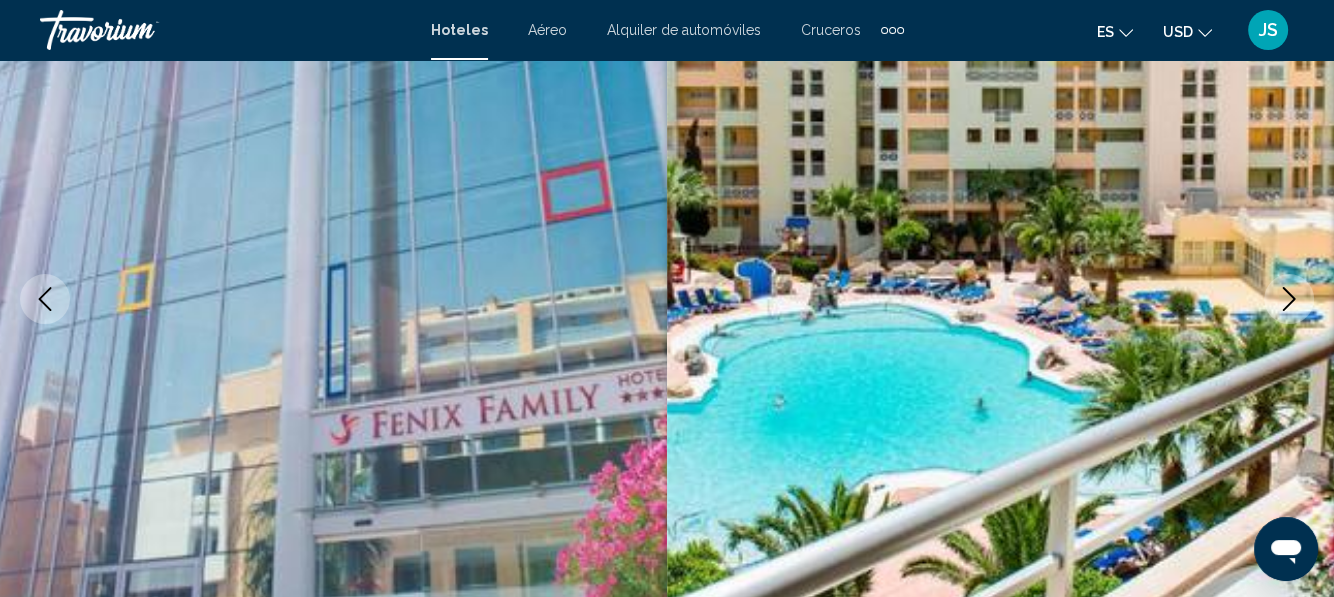 click 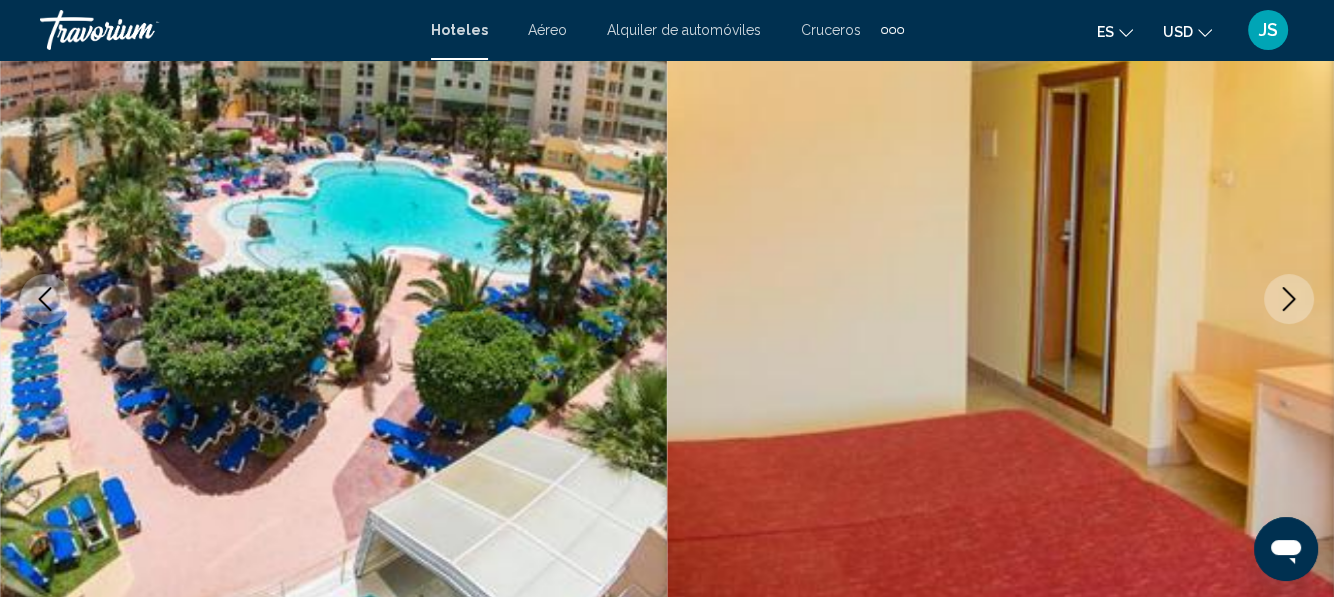 click 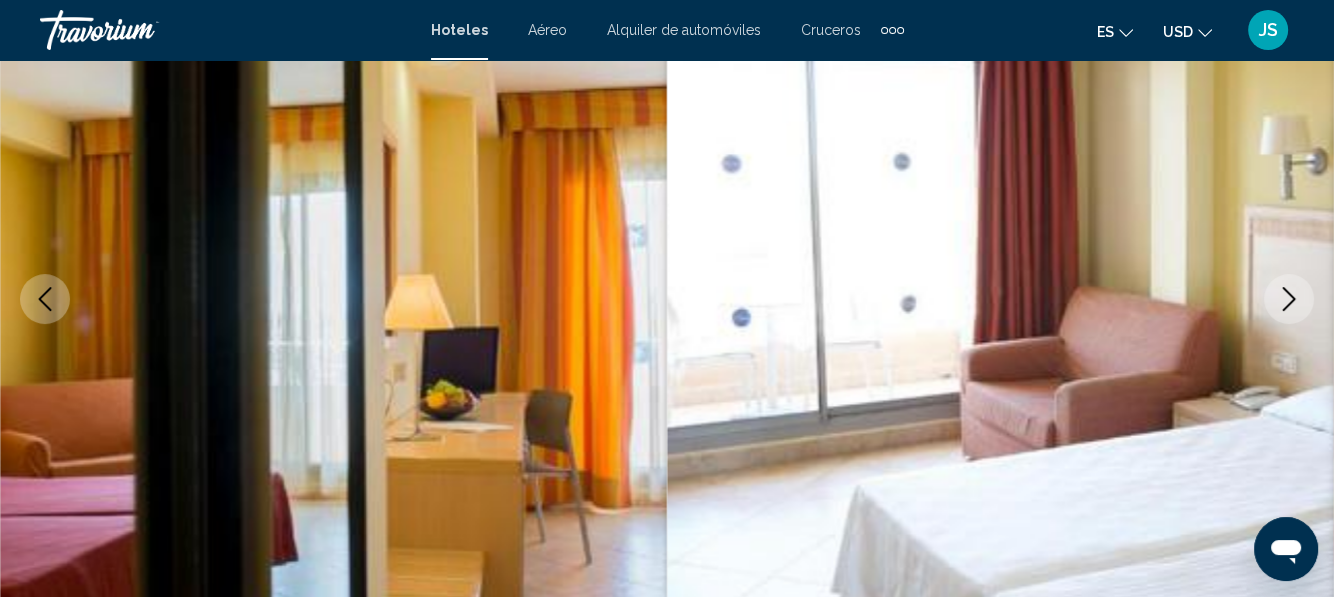 click 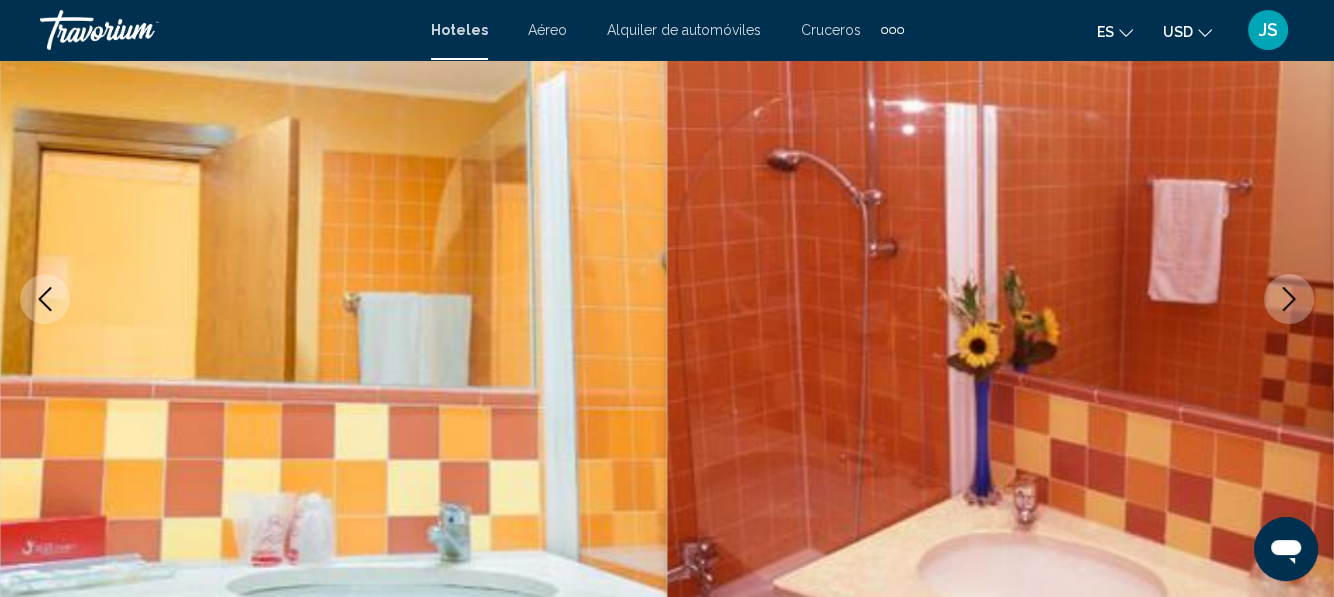click 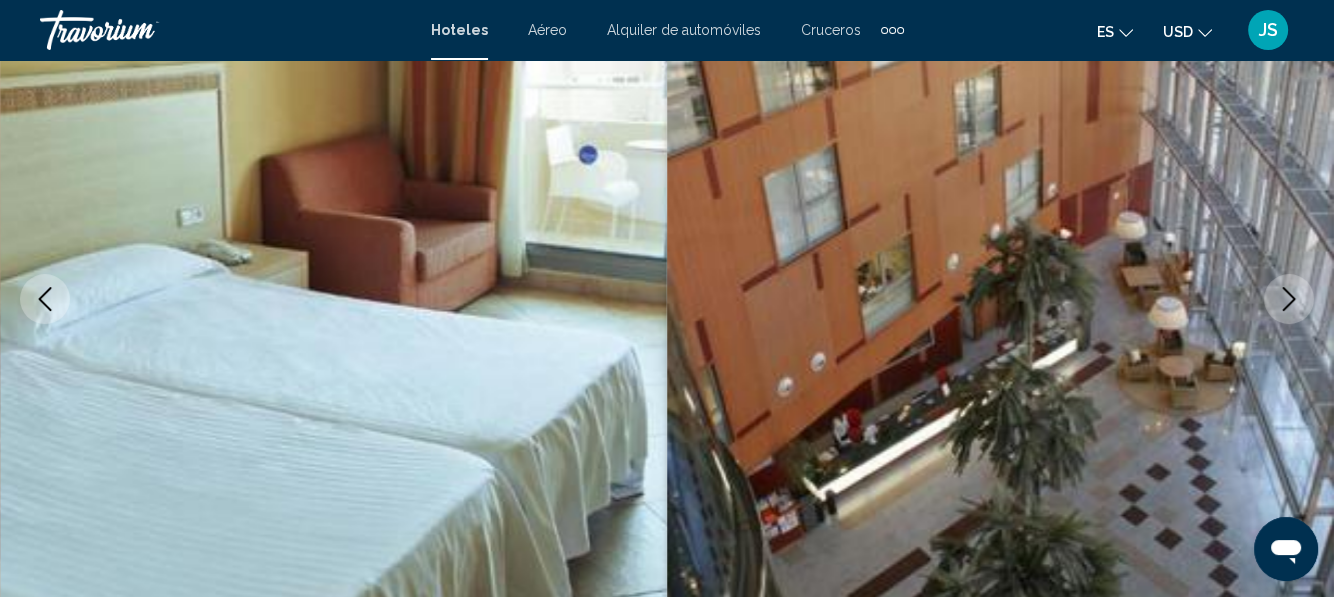 click 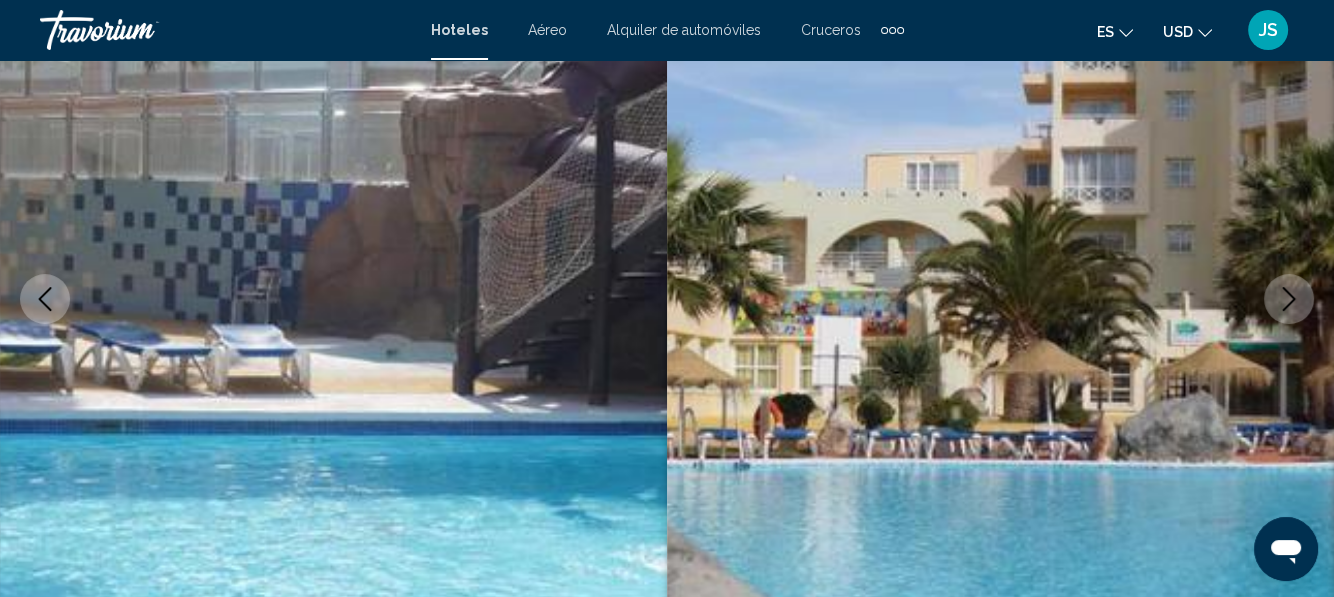 click 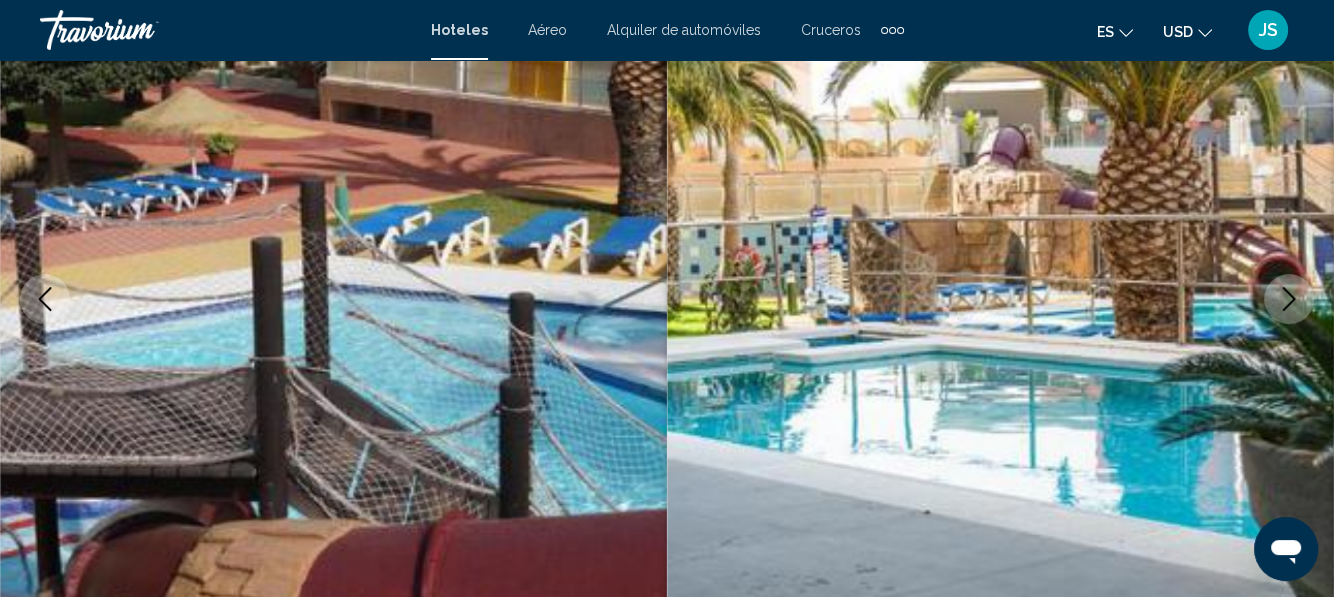 click 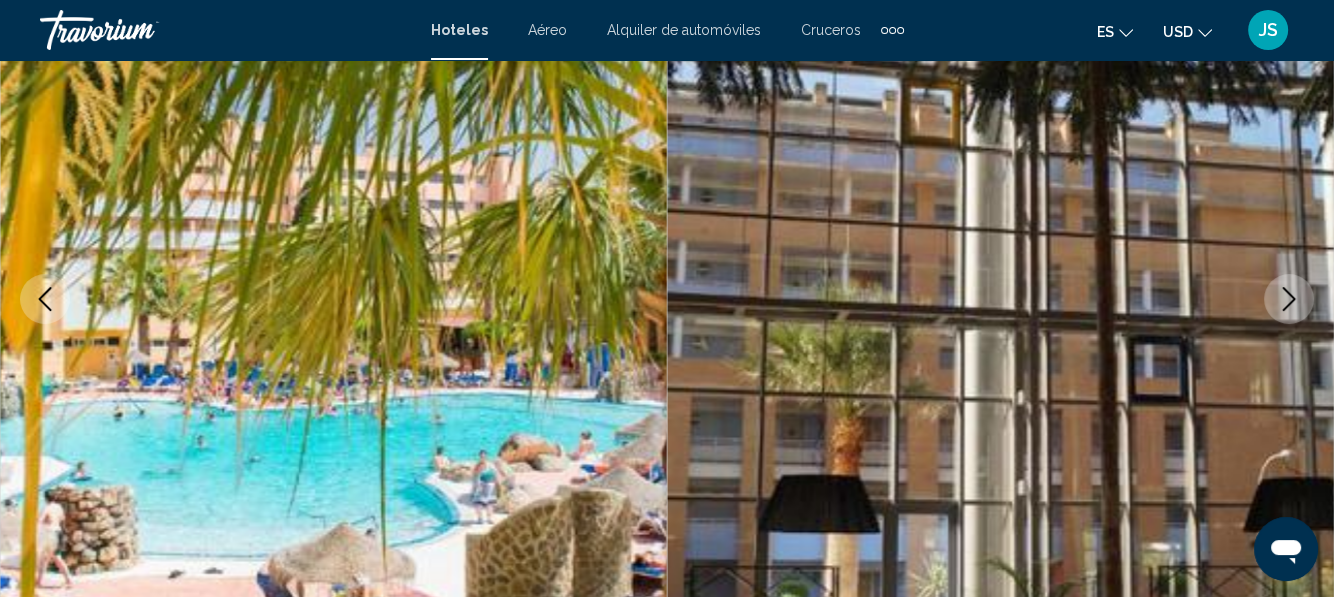 click 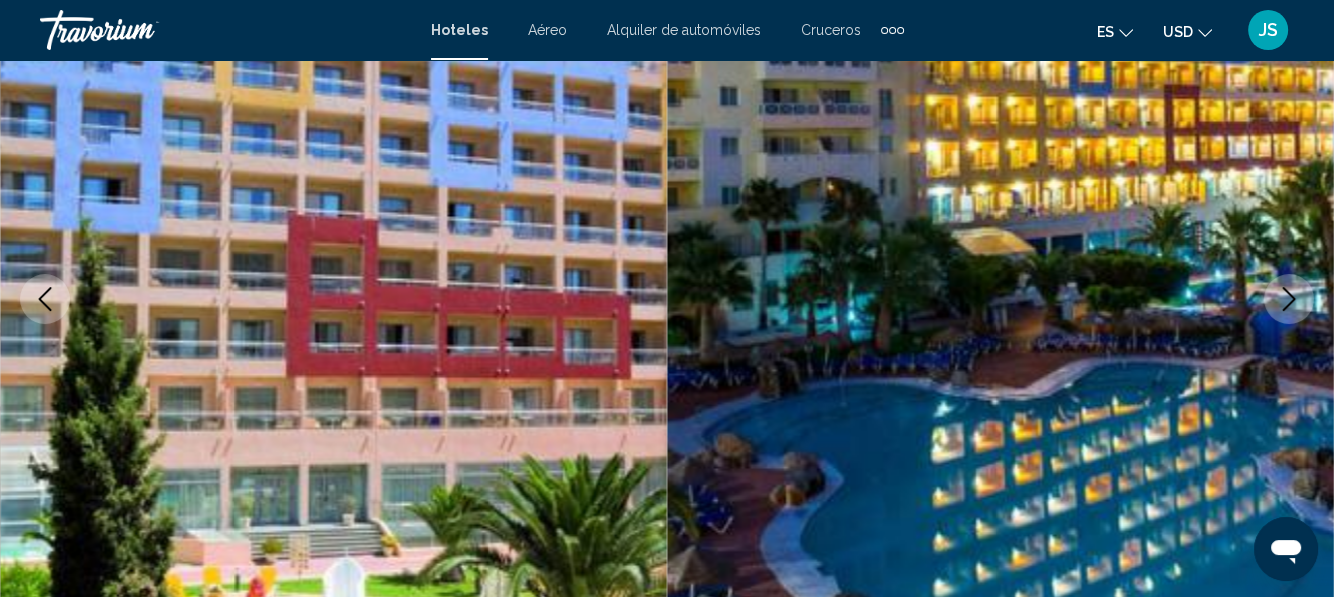 click 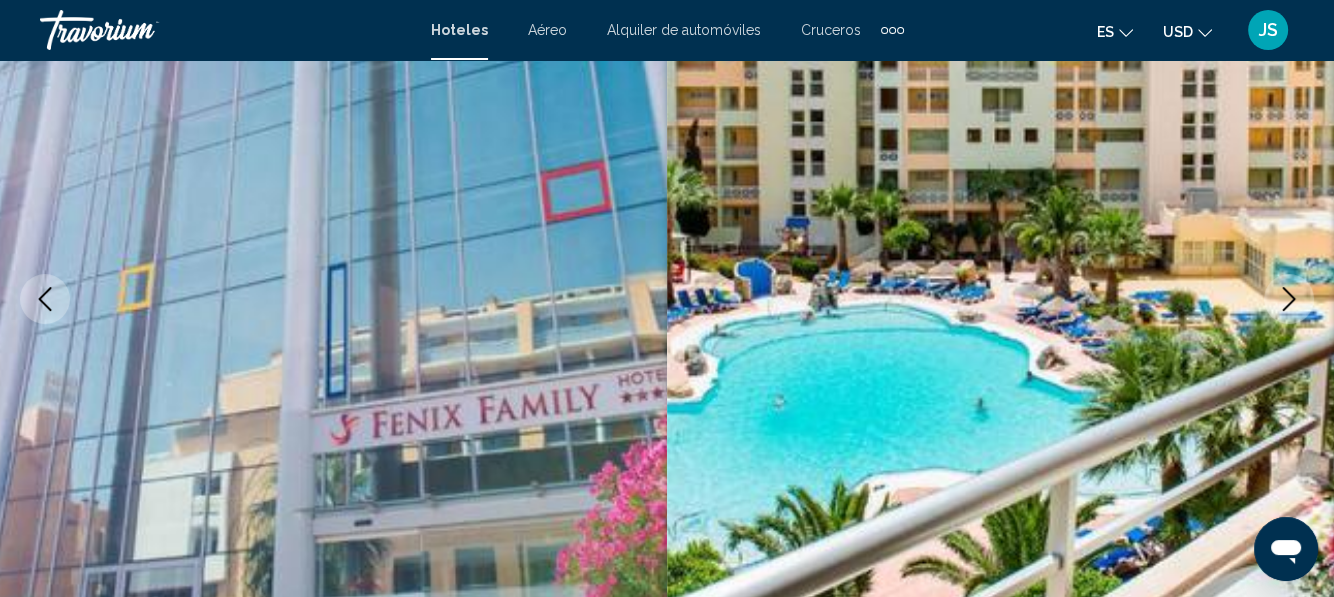 click 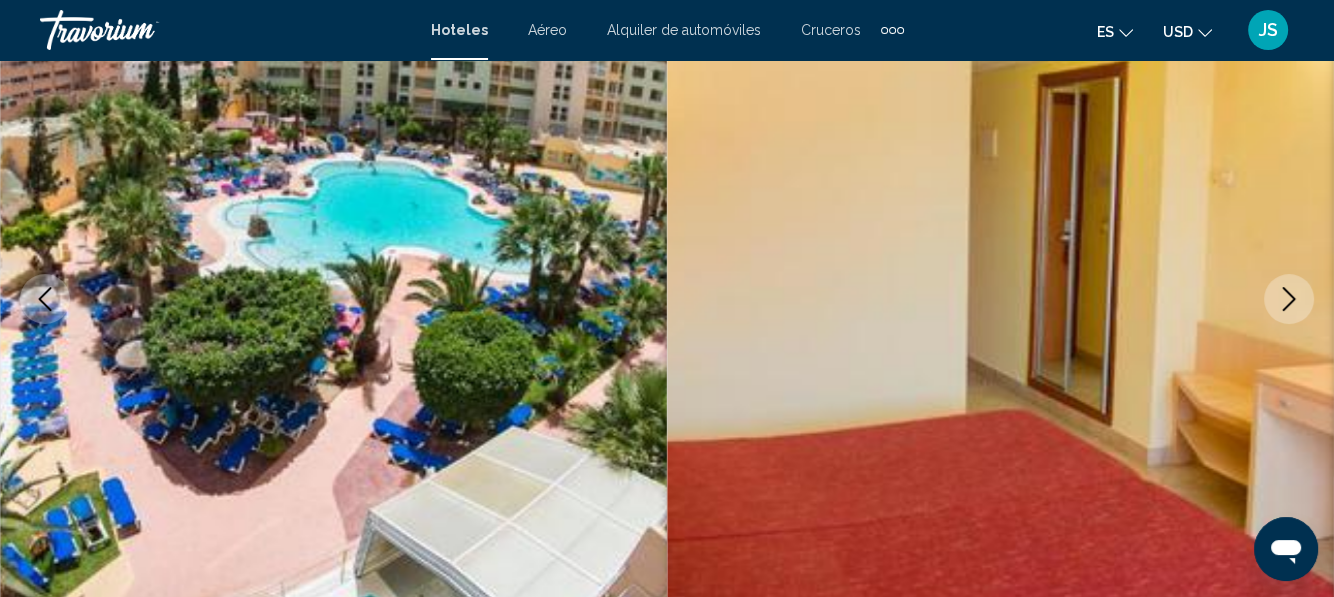 click 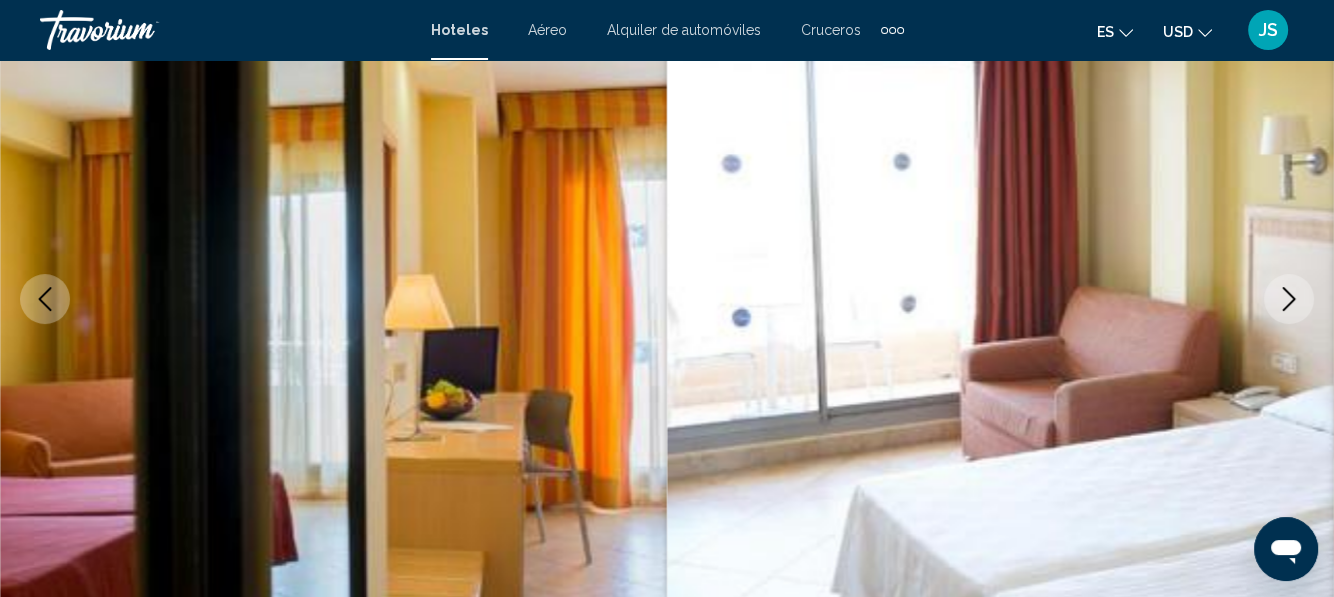 click 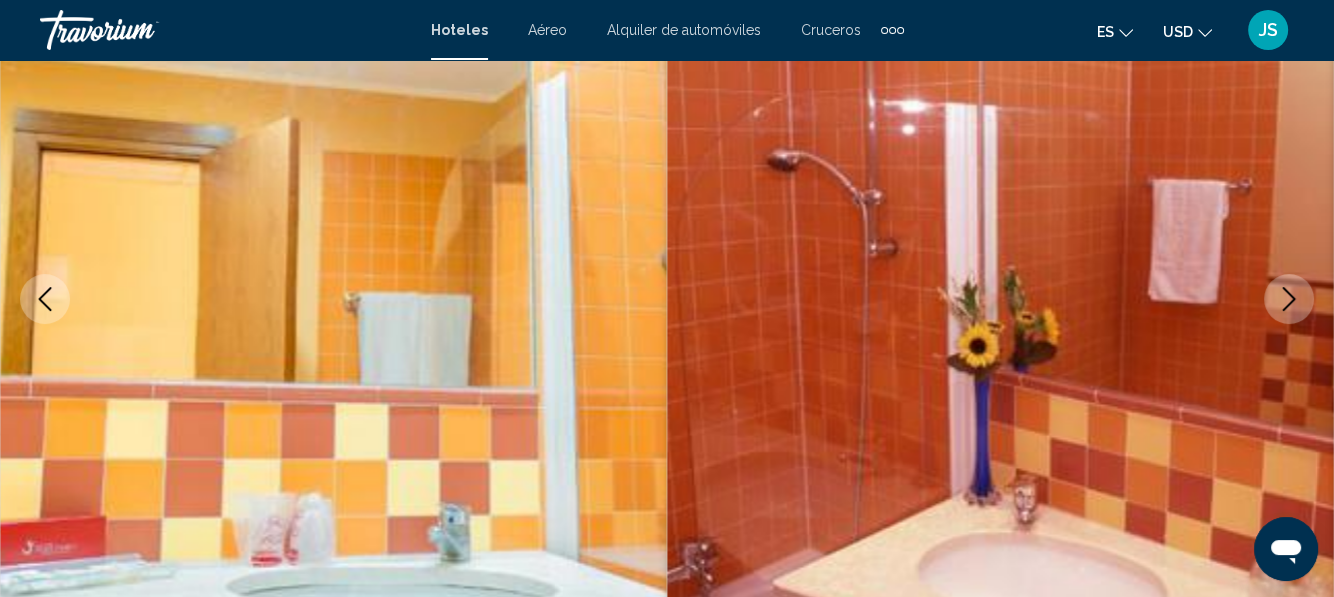 click 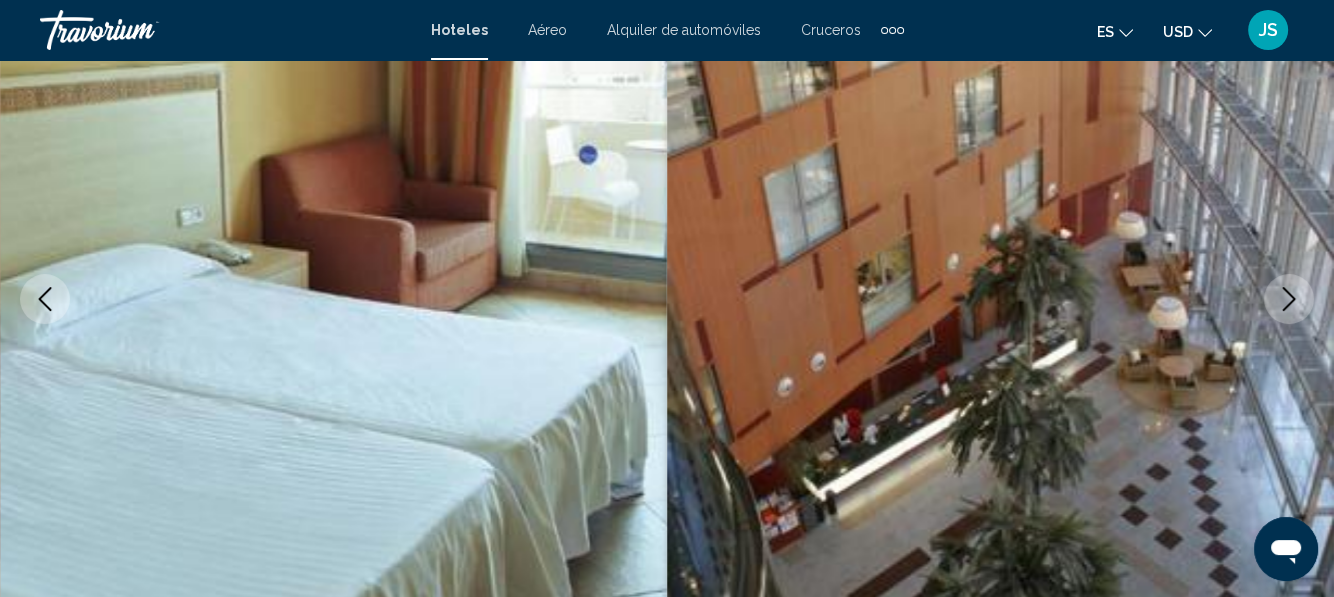 click 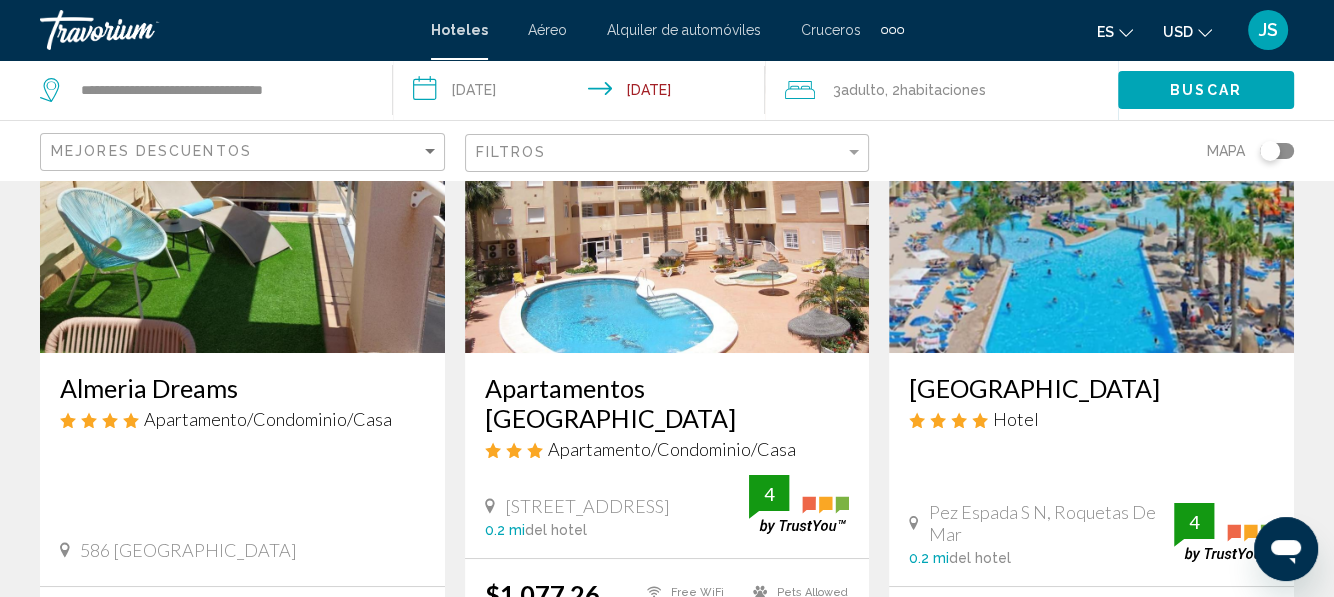 scroll, scrollTop: 400, scrollLeft: 0, axis: vertical 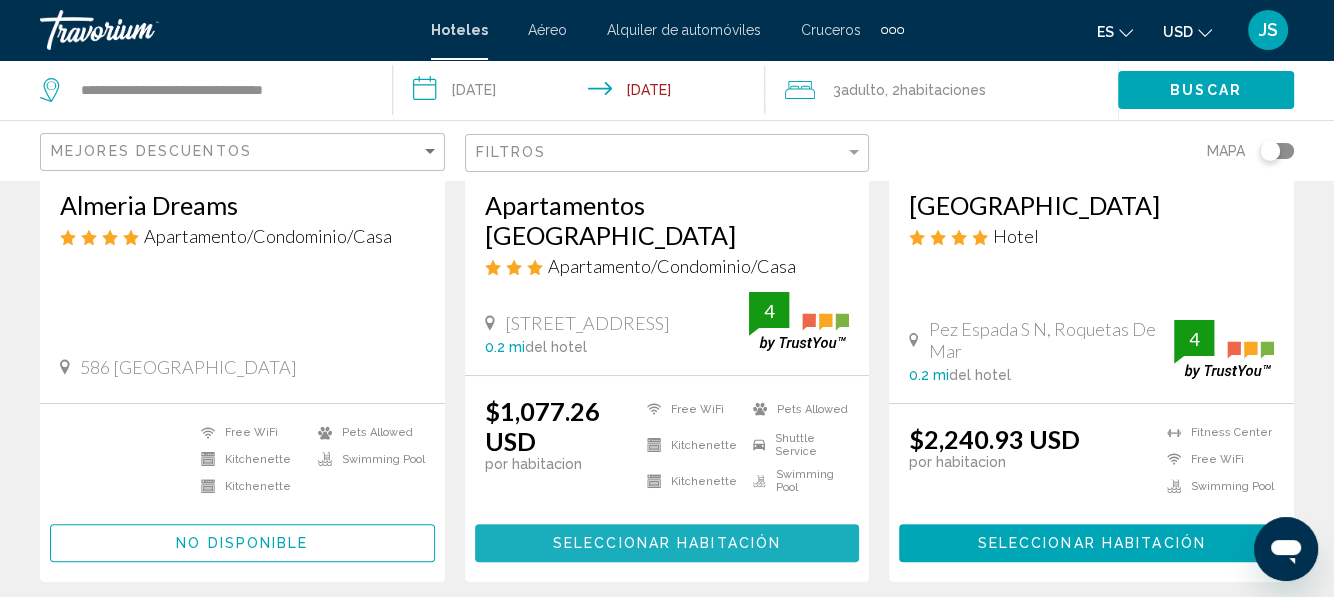 click on "Seleccionar habitación" at bounding box center (667, 544) 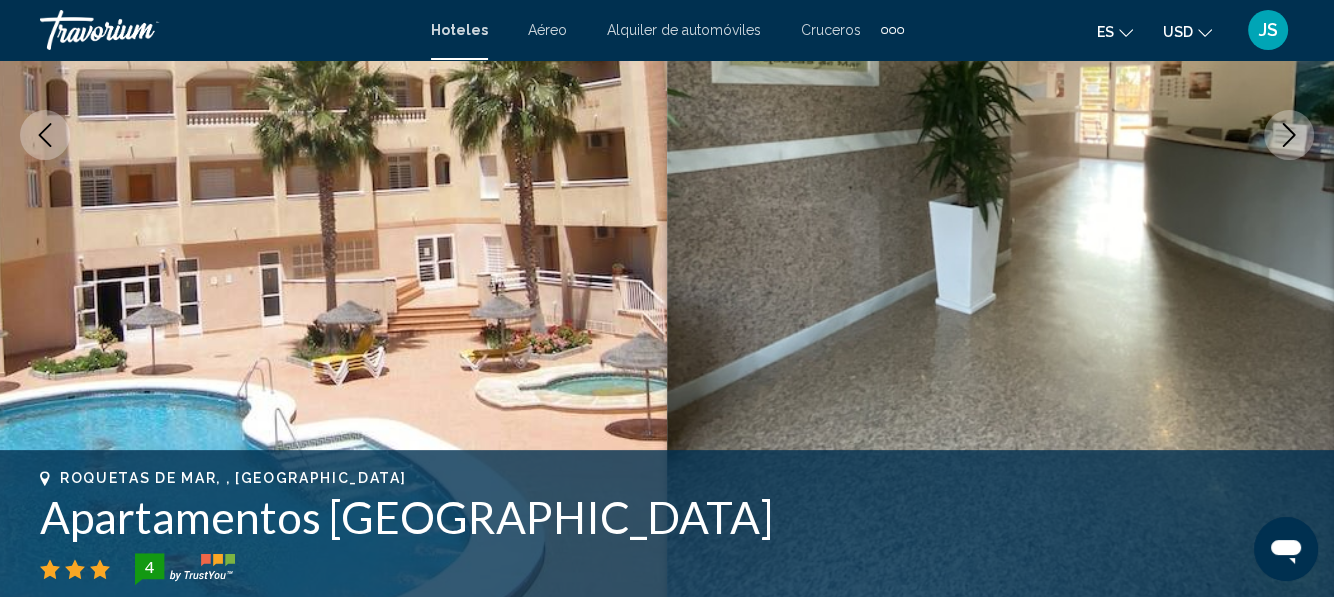 scroll, scrollTop: 236, scrollLeft: 0, axis: vertical 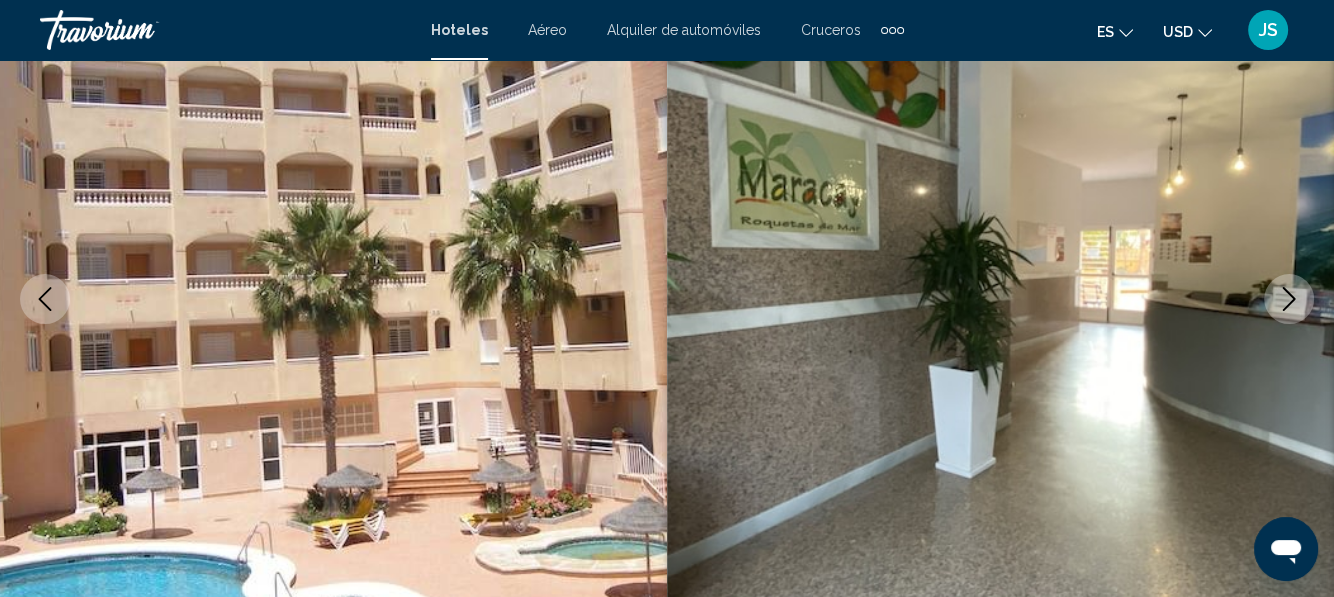 click 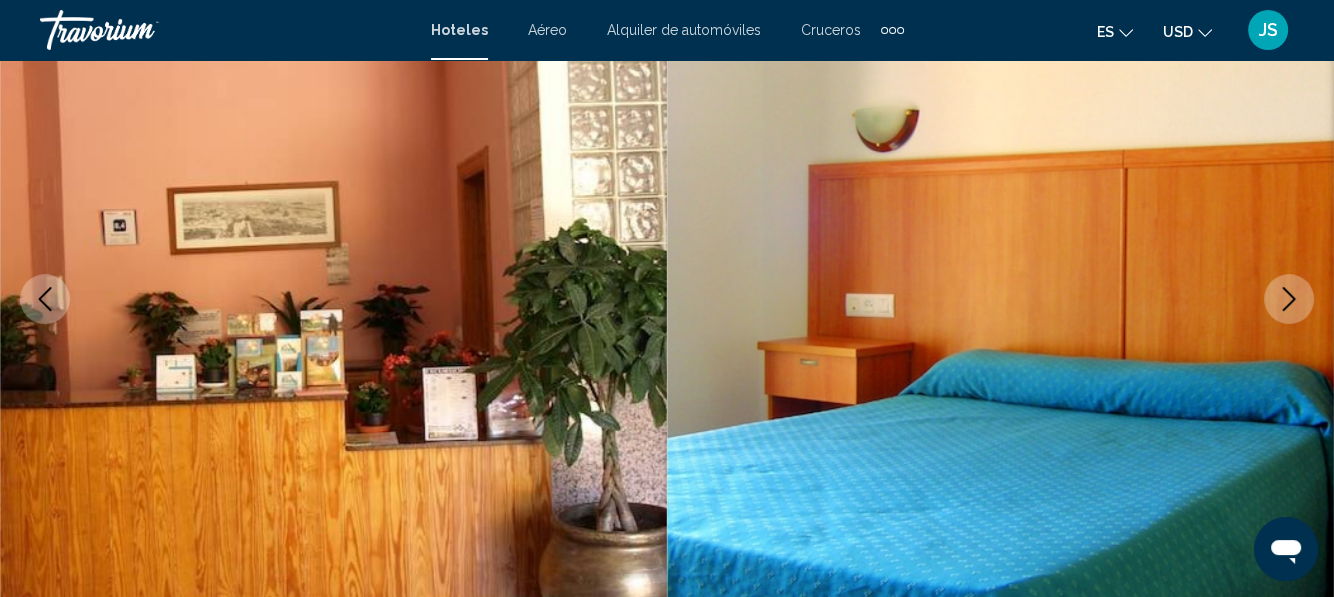 click 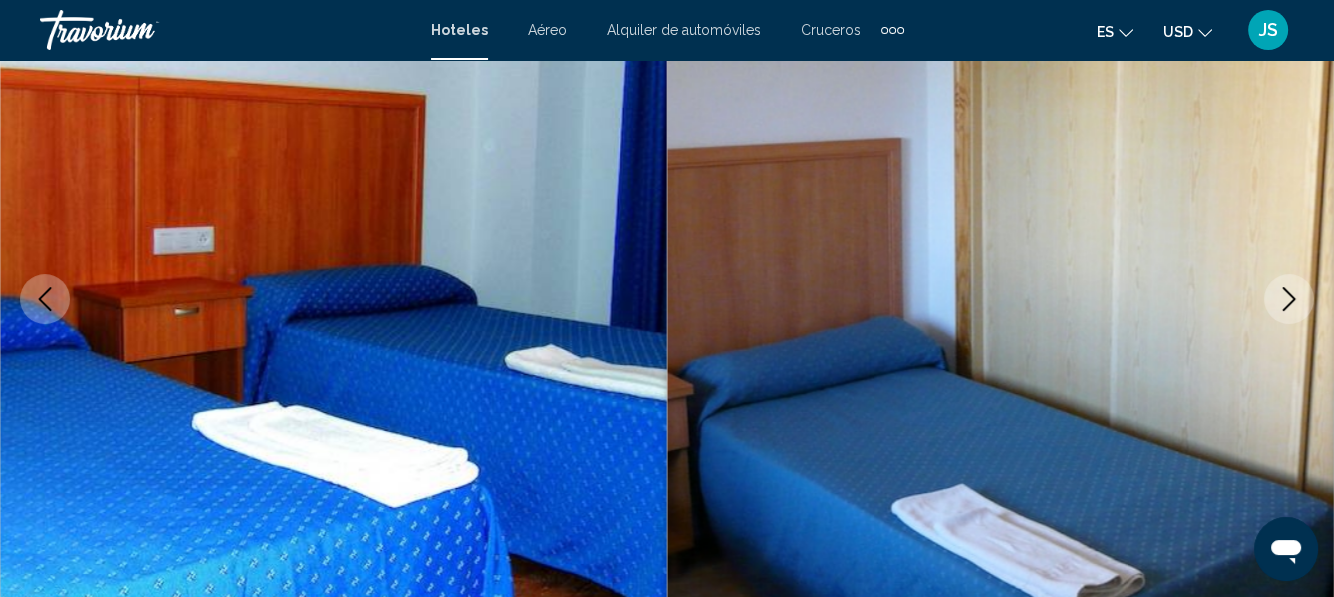 click 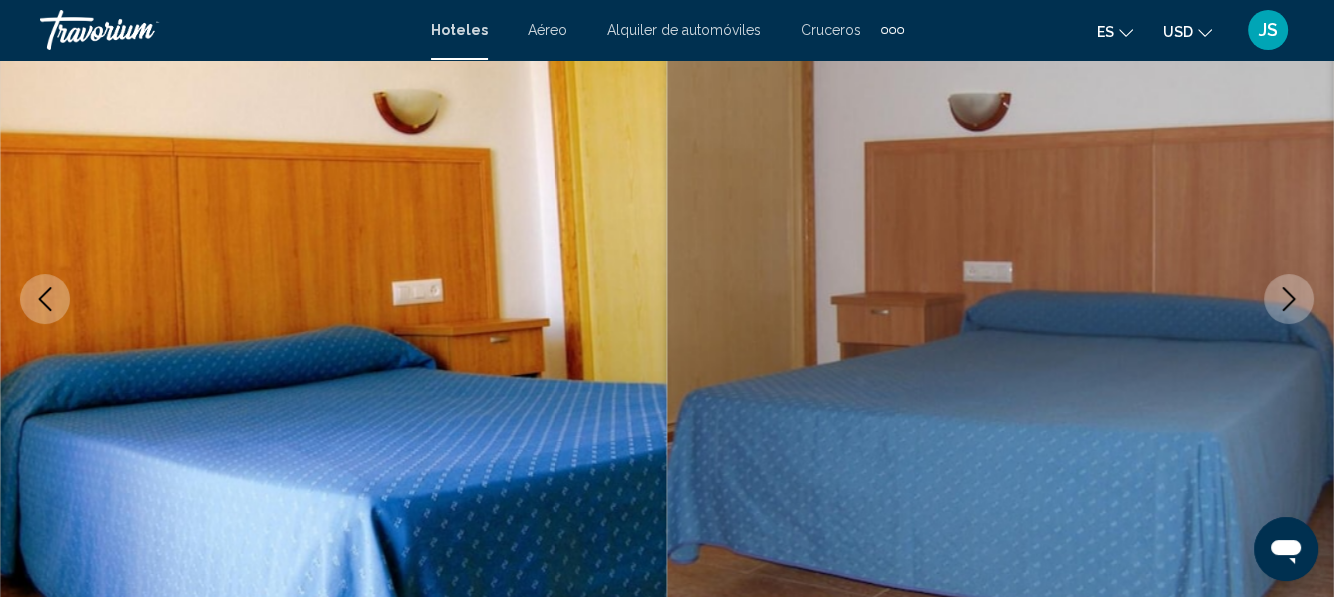 click 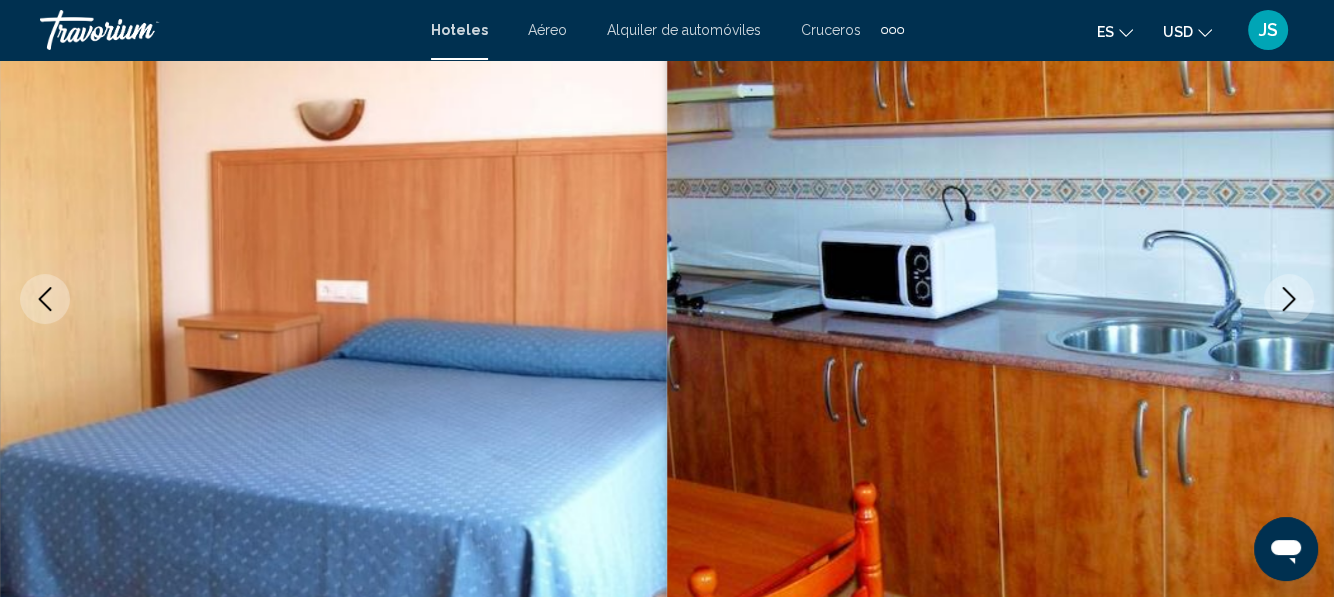 click 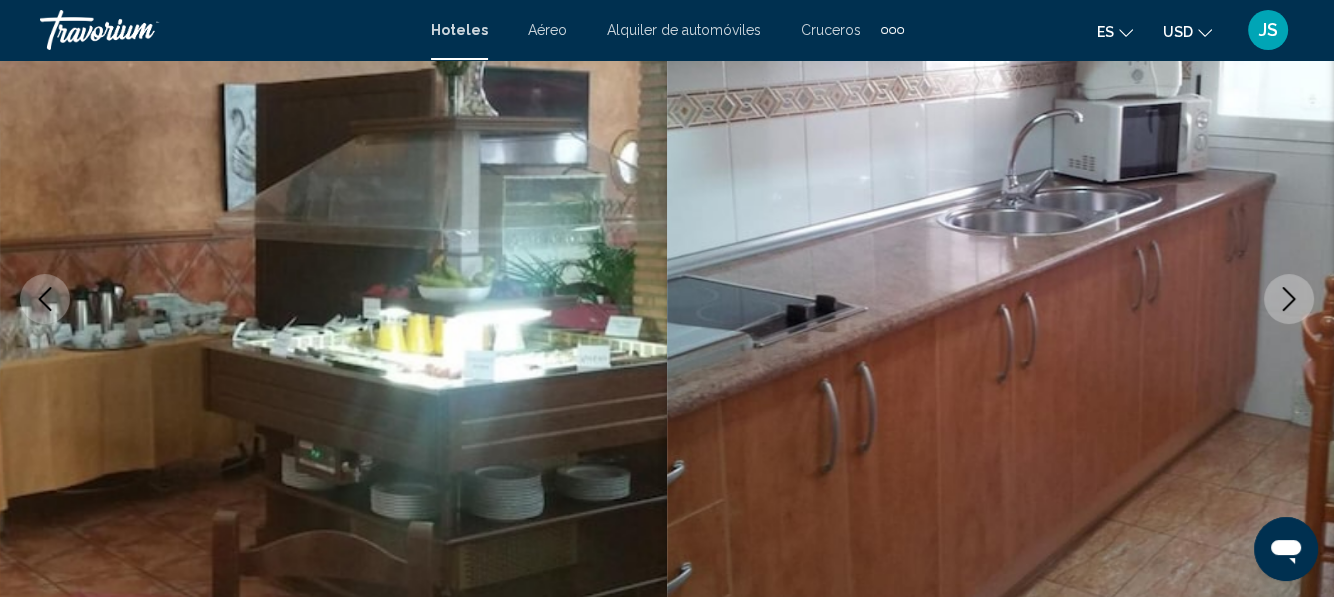 click 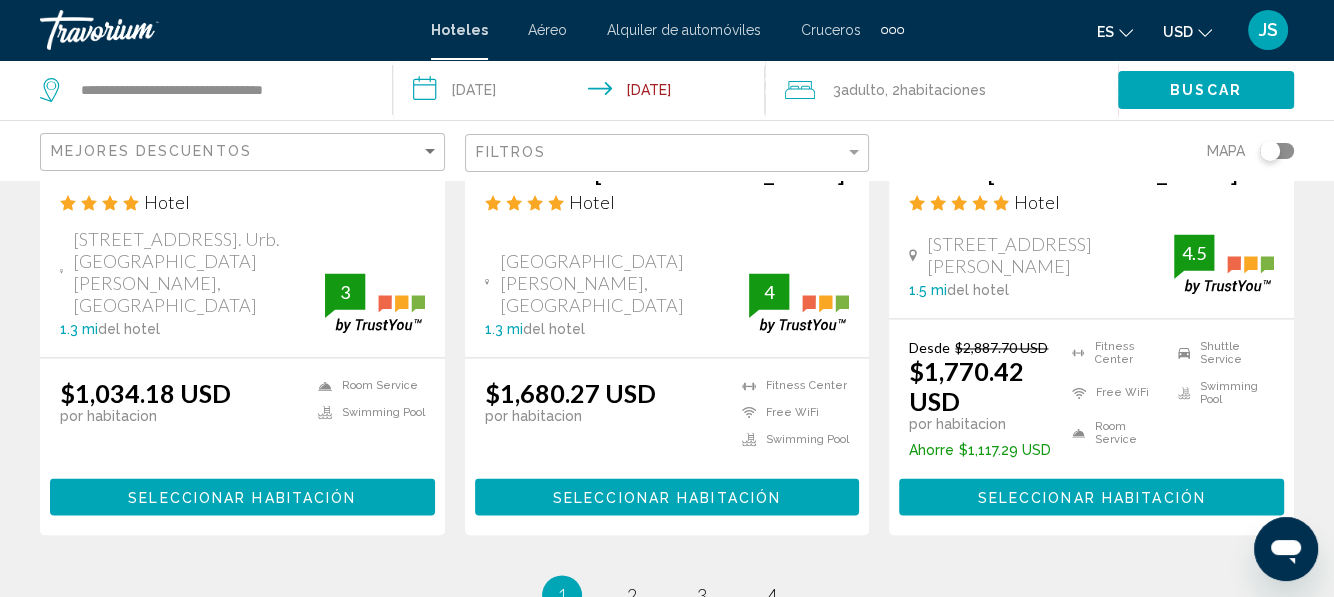 scroll, scrollTop: 2899, scrollLeft: 0, axis: vertical 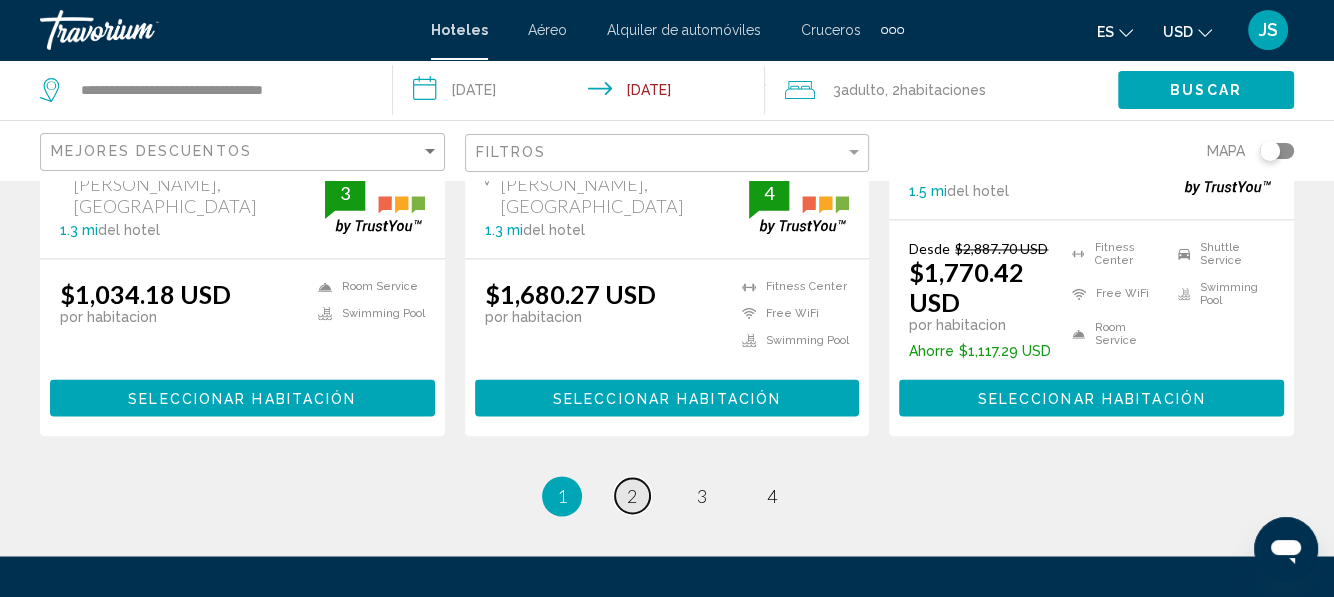 click on "2" at bounding box center [632, 496] 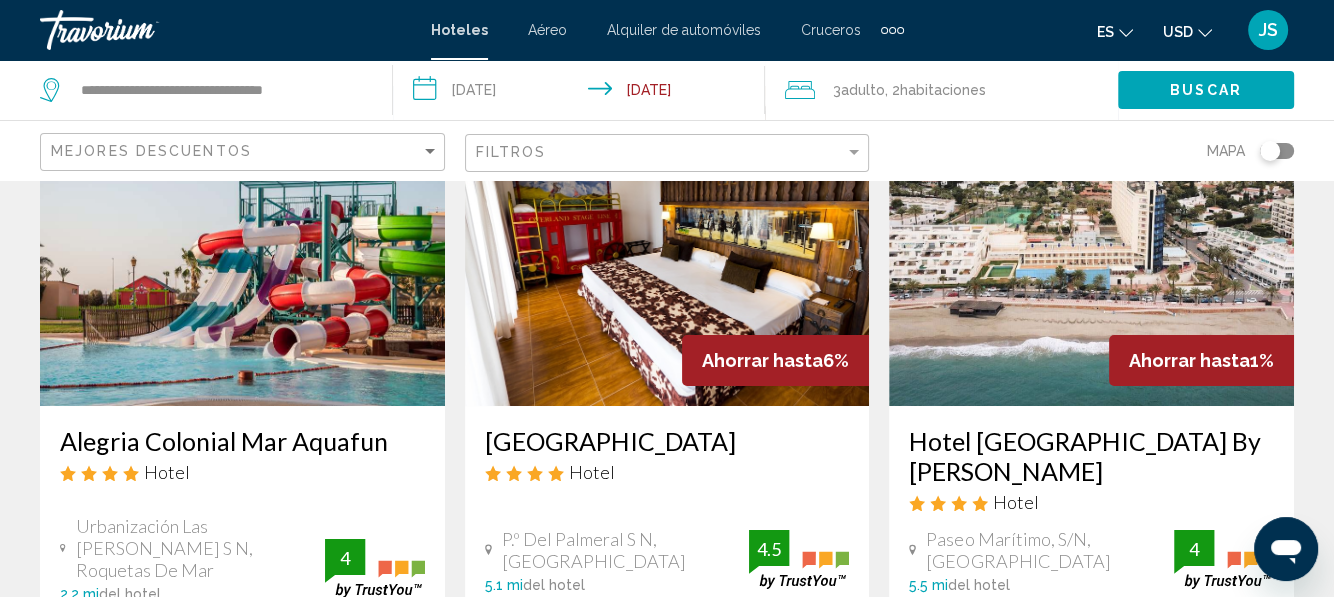 scroll, scrollTop: 0, scrollLeft: 0, axis: both 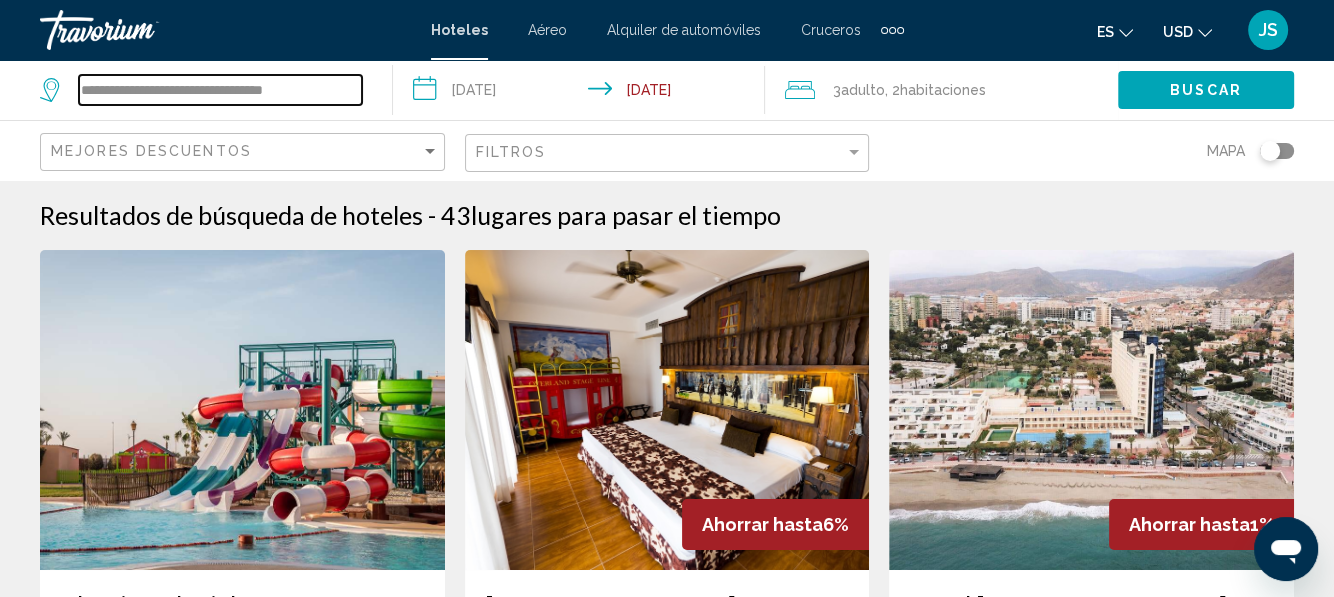 drag, startPoint x: 339, startPoint y: 97, endPoint x: -3, endPoint y: 81, distance: 342.37405 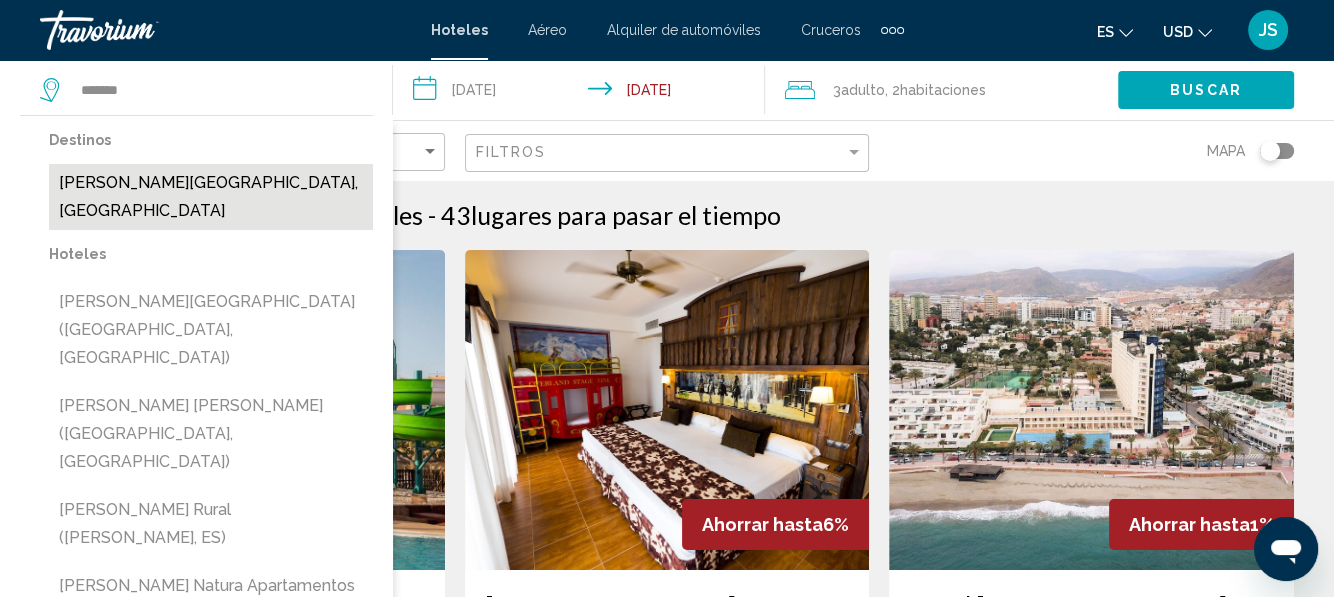 click on "[PERSON_NAME][GEOGRAPHIC_DATA], [GEOGRAPHIC_DATA]" at bounding box center [211, 197] 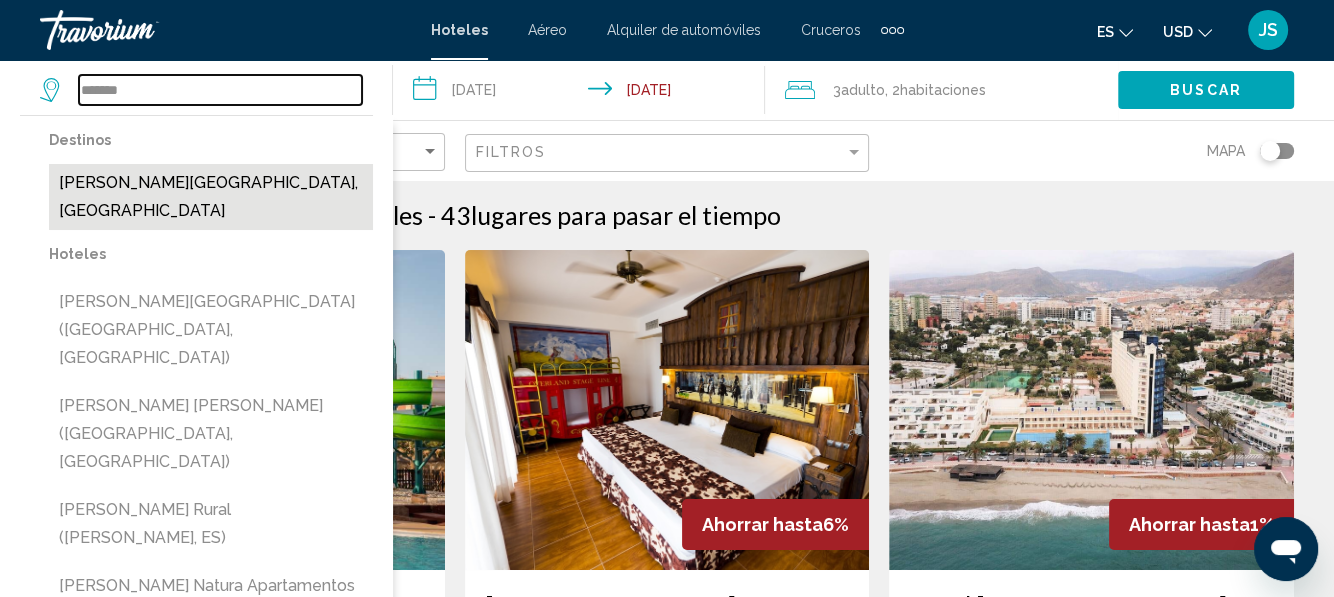 type on "**********" 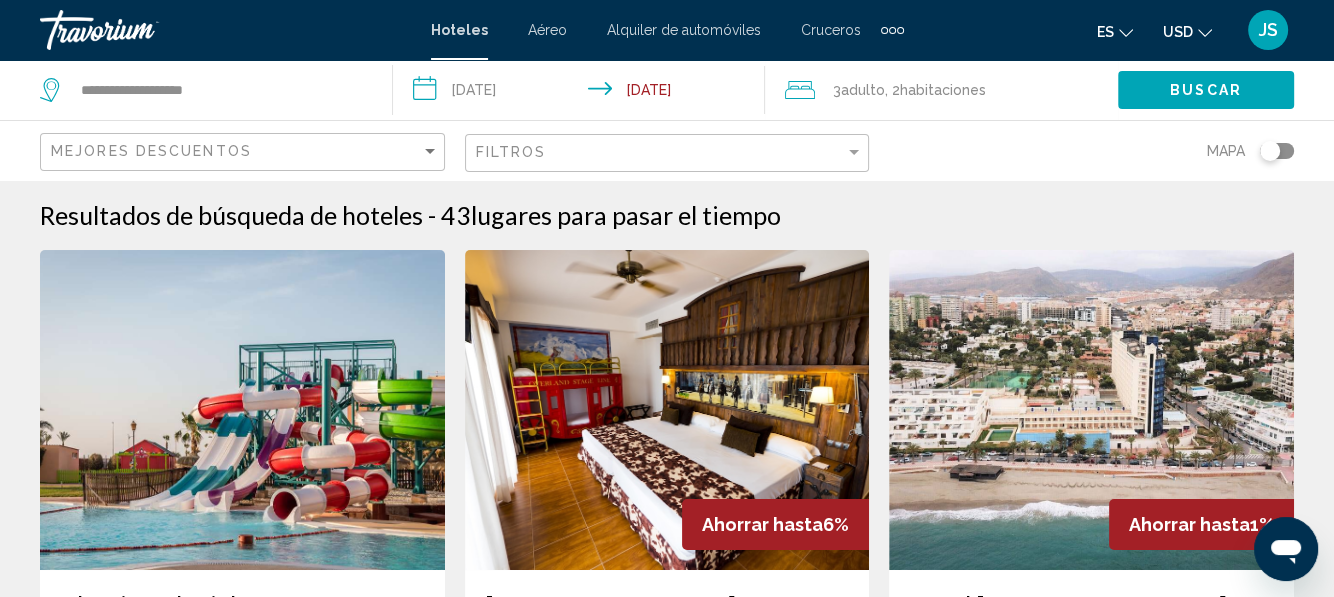 click on "Buscar" 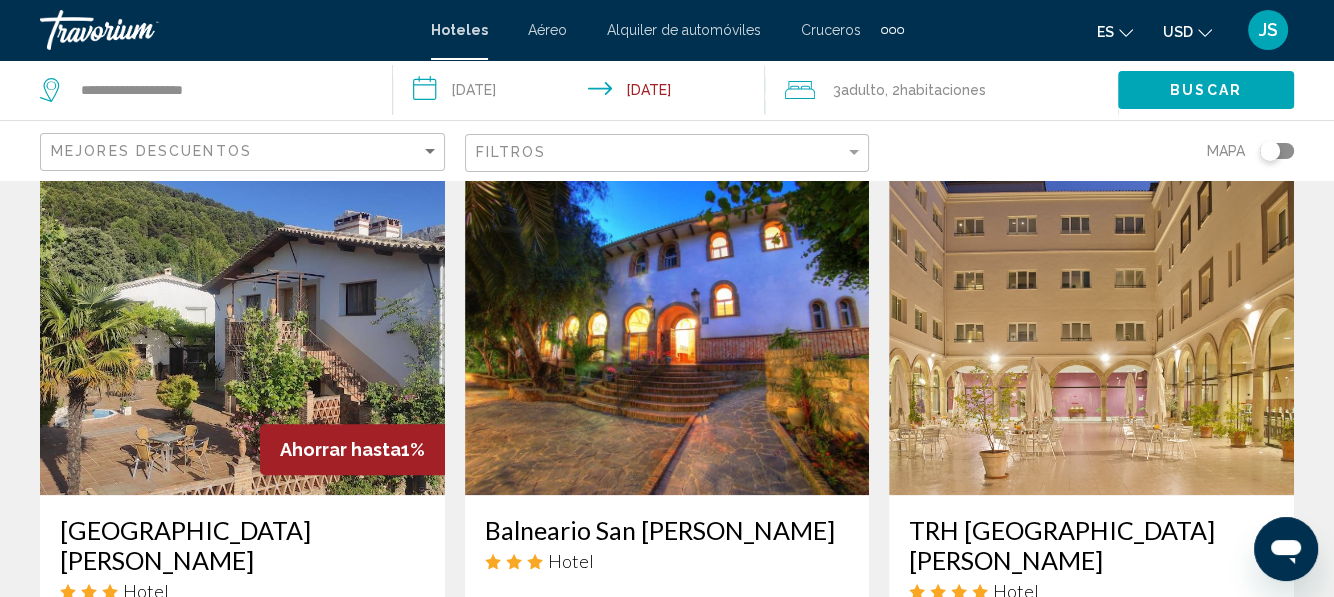scroll, scrollTop: 1600, scrollLeft: 0, axis: vertical 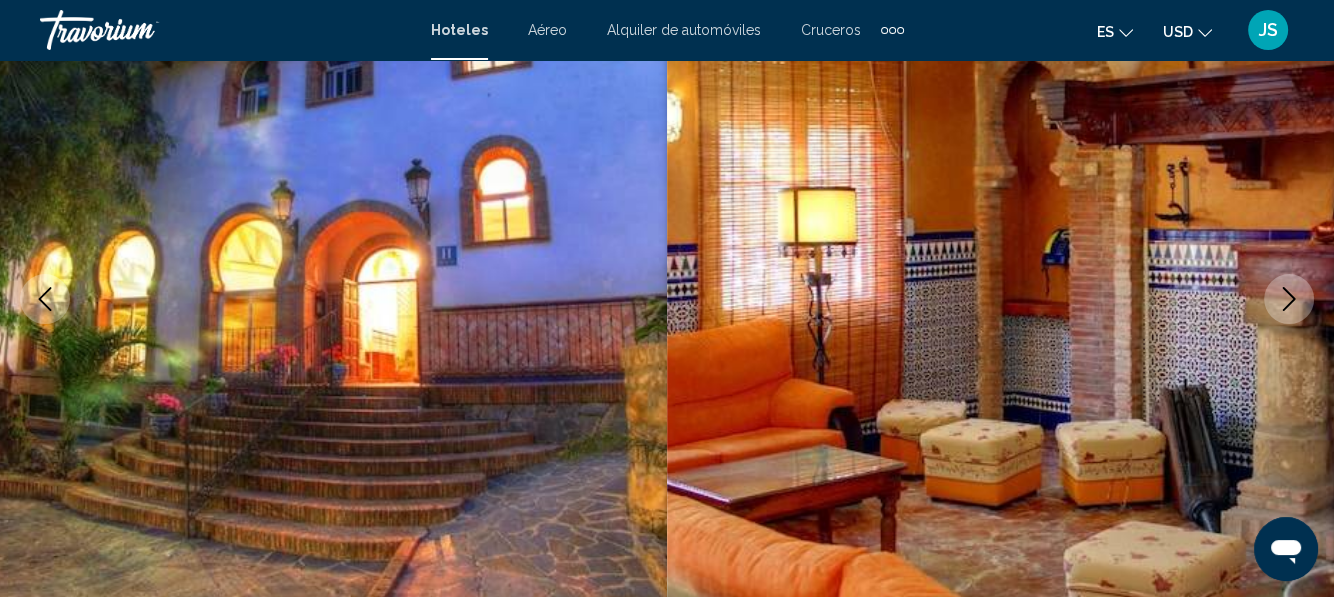 click 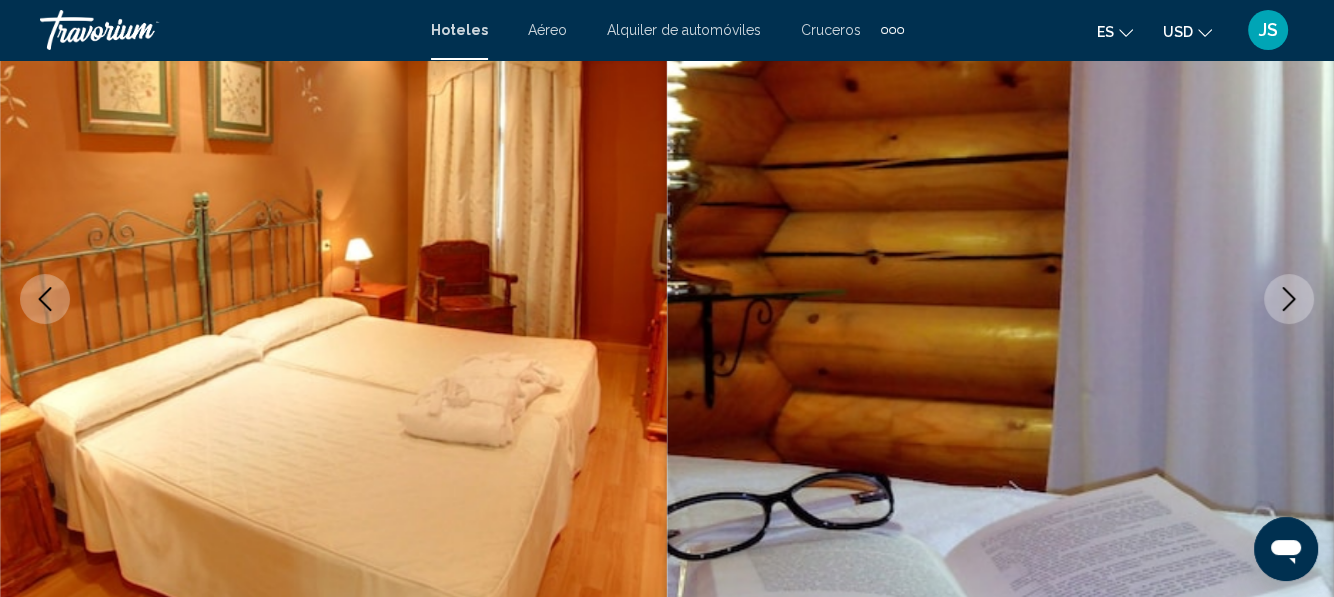 click 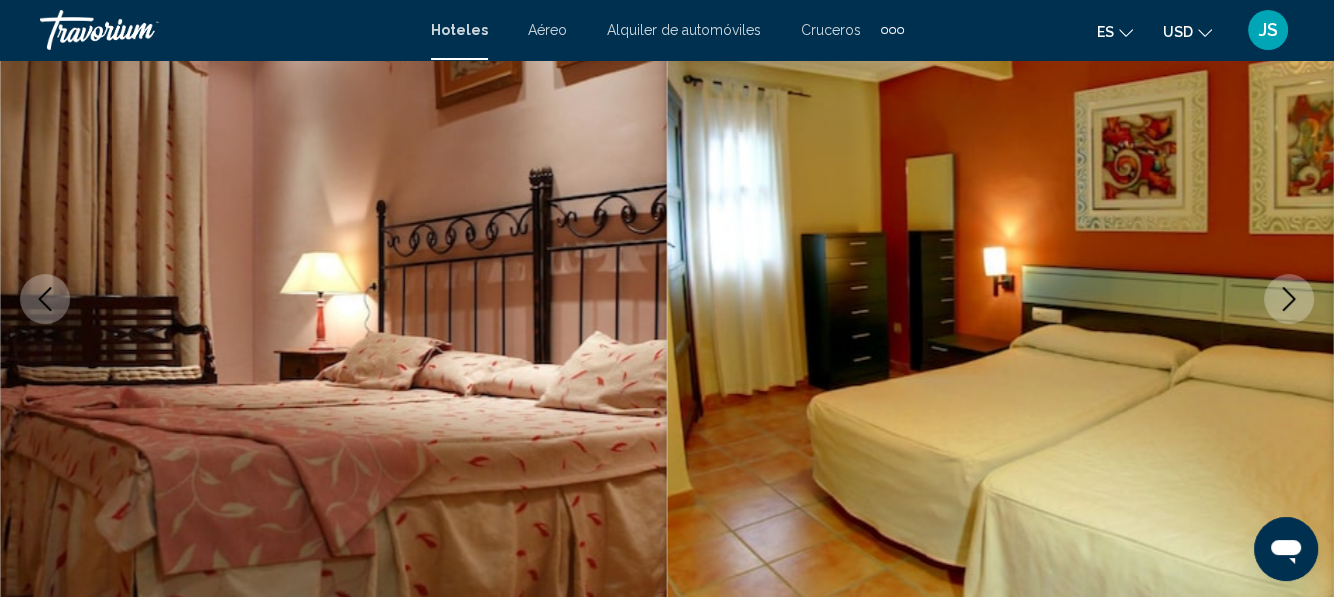 click 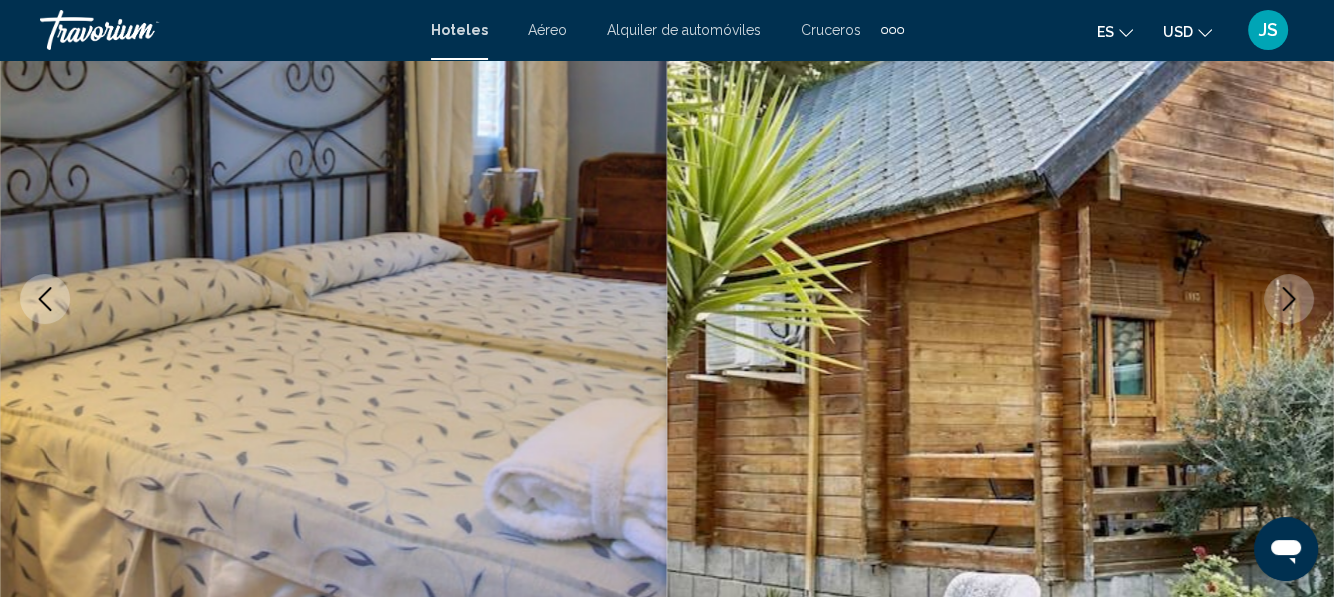 click 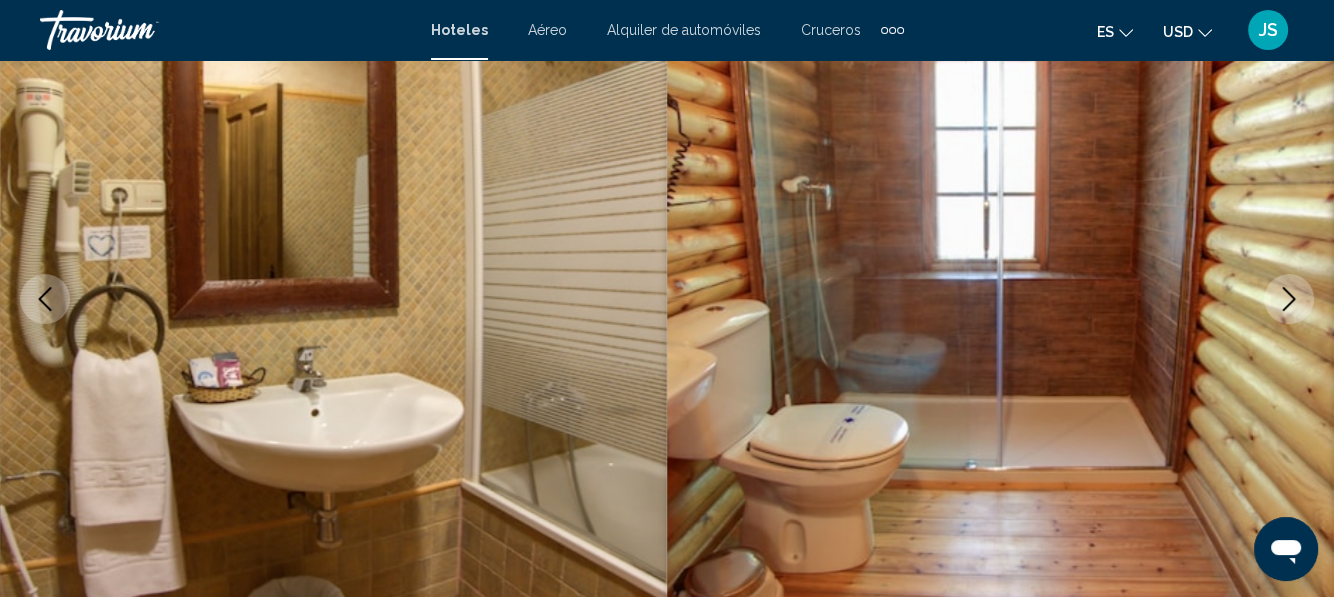 click 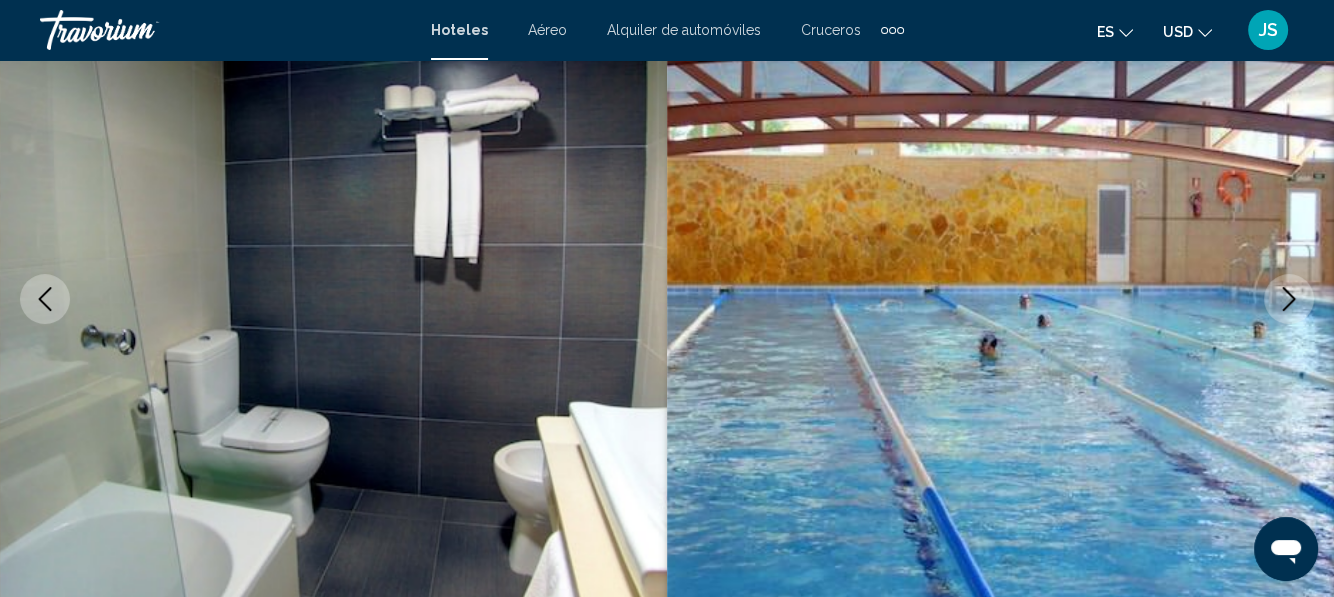 click 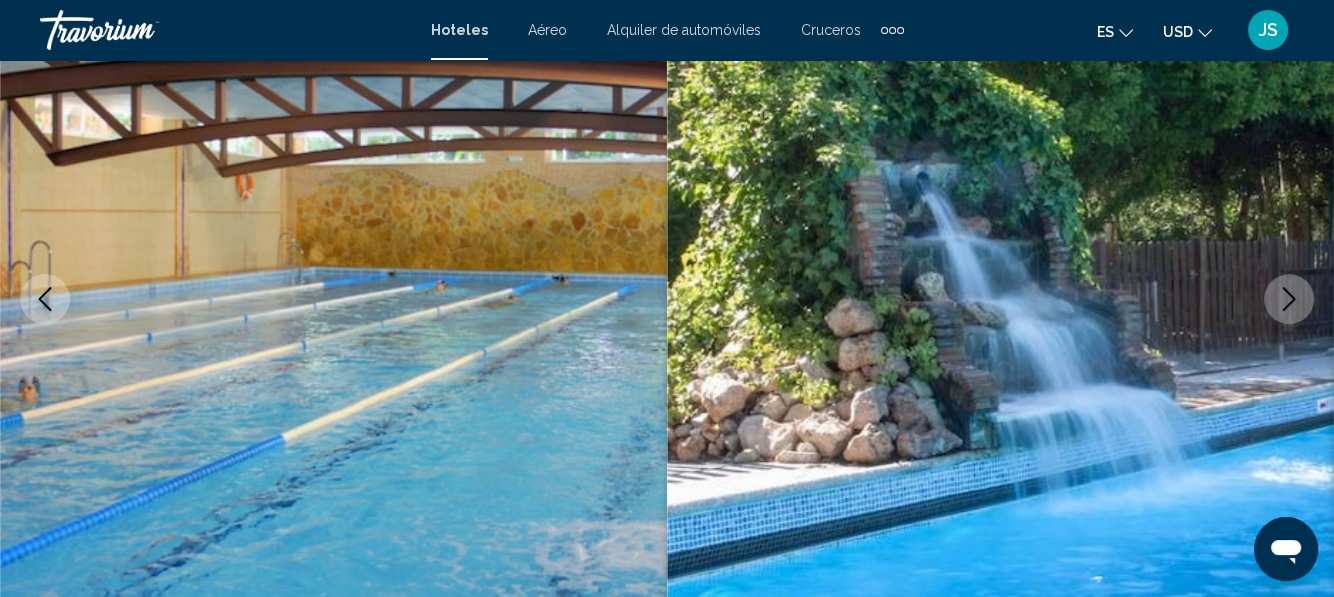 click 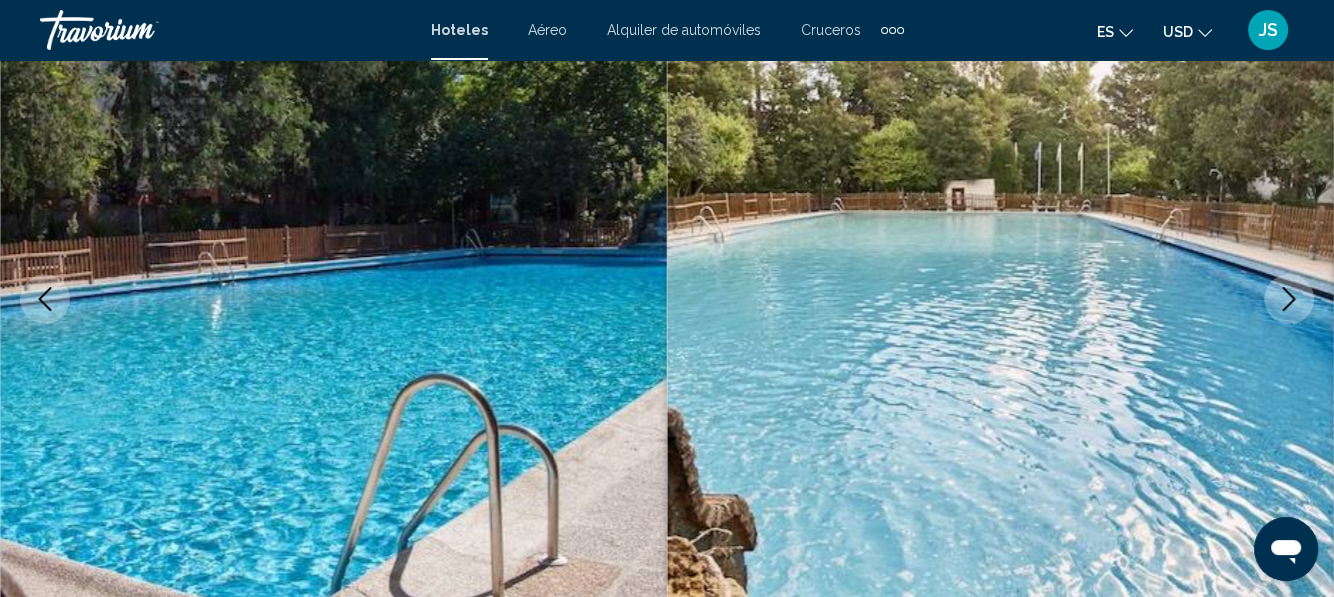 click 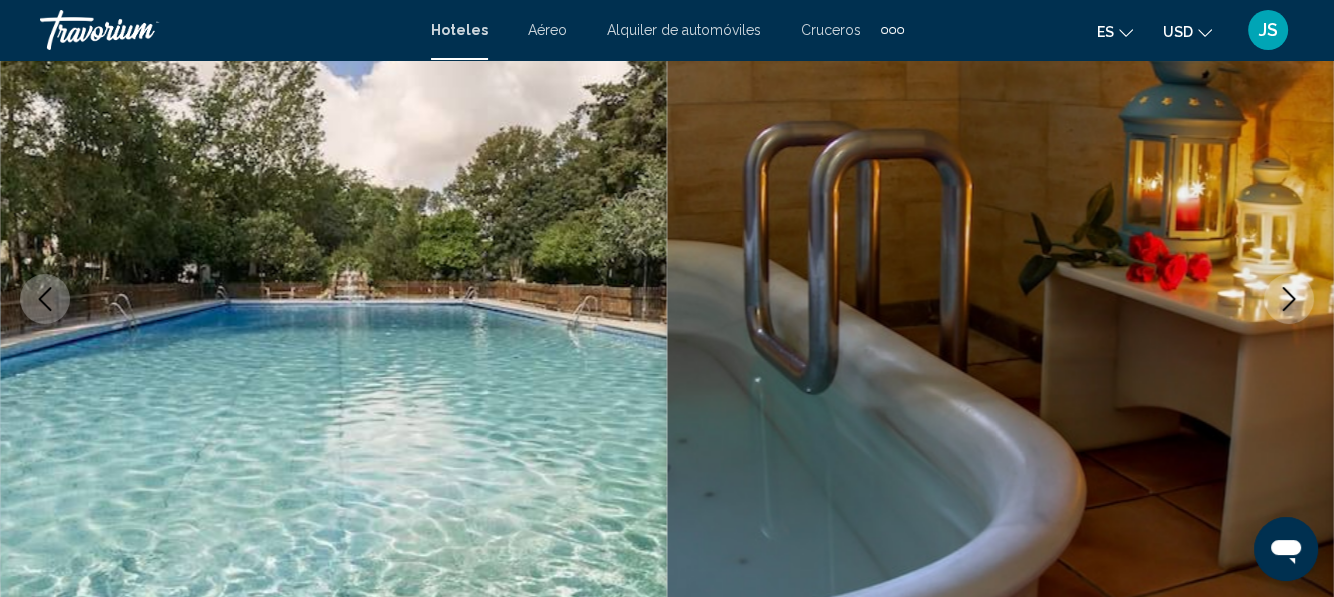 click 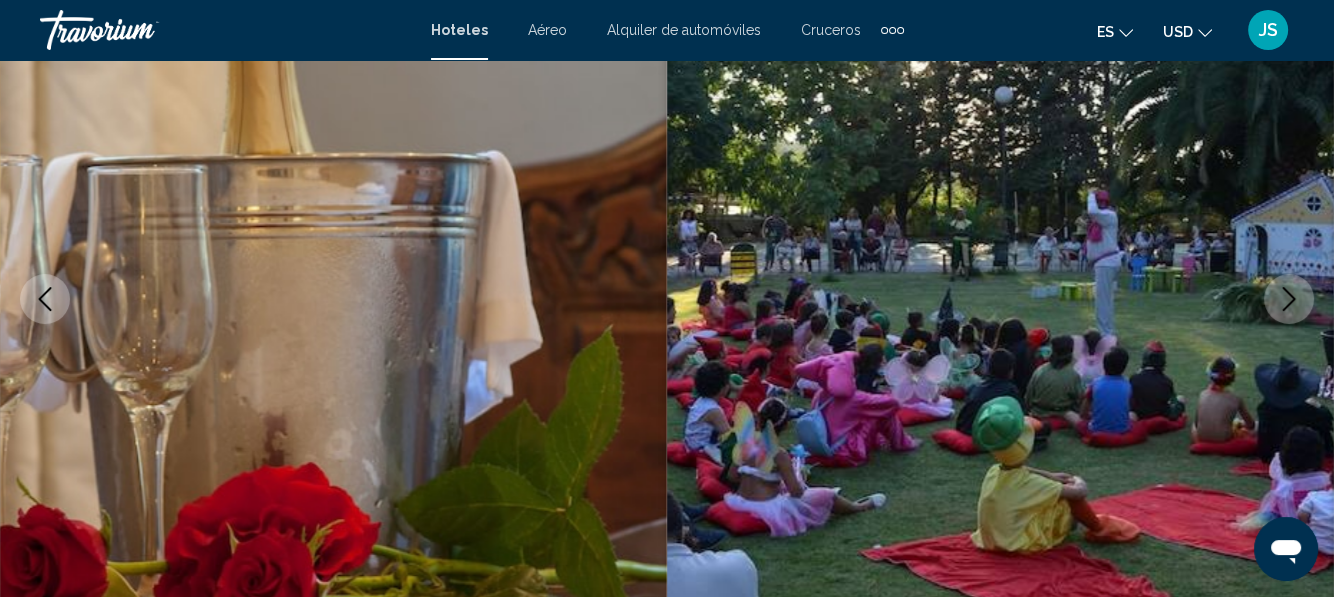 click 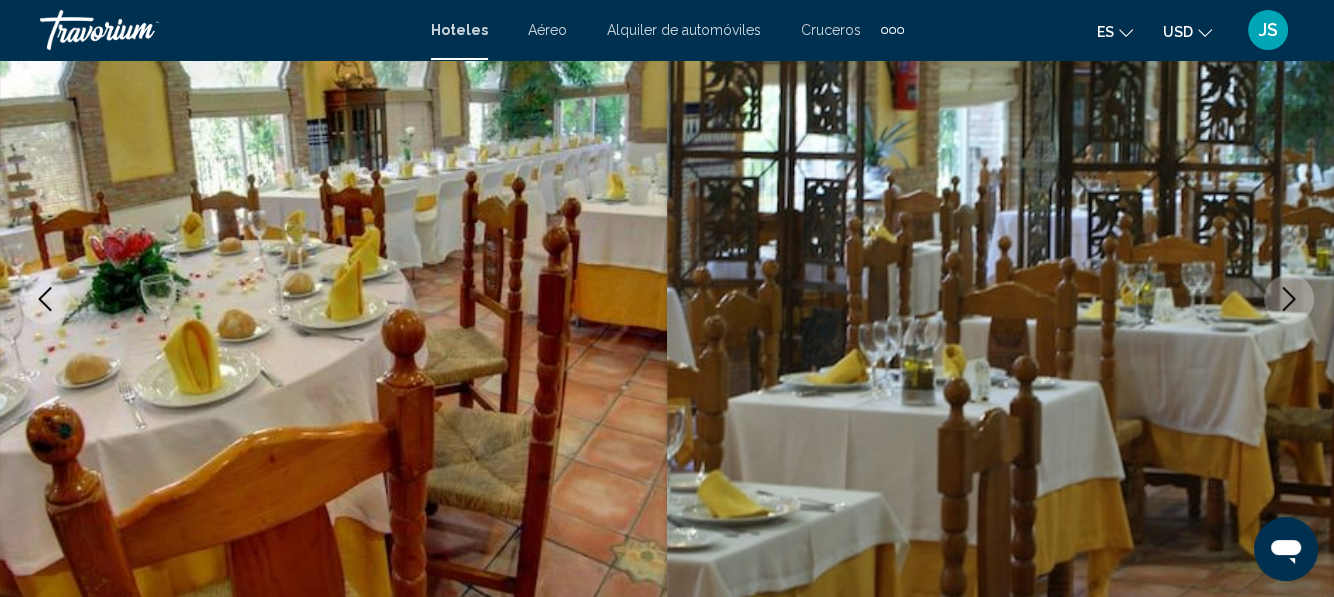 click 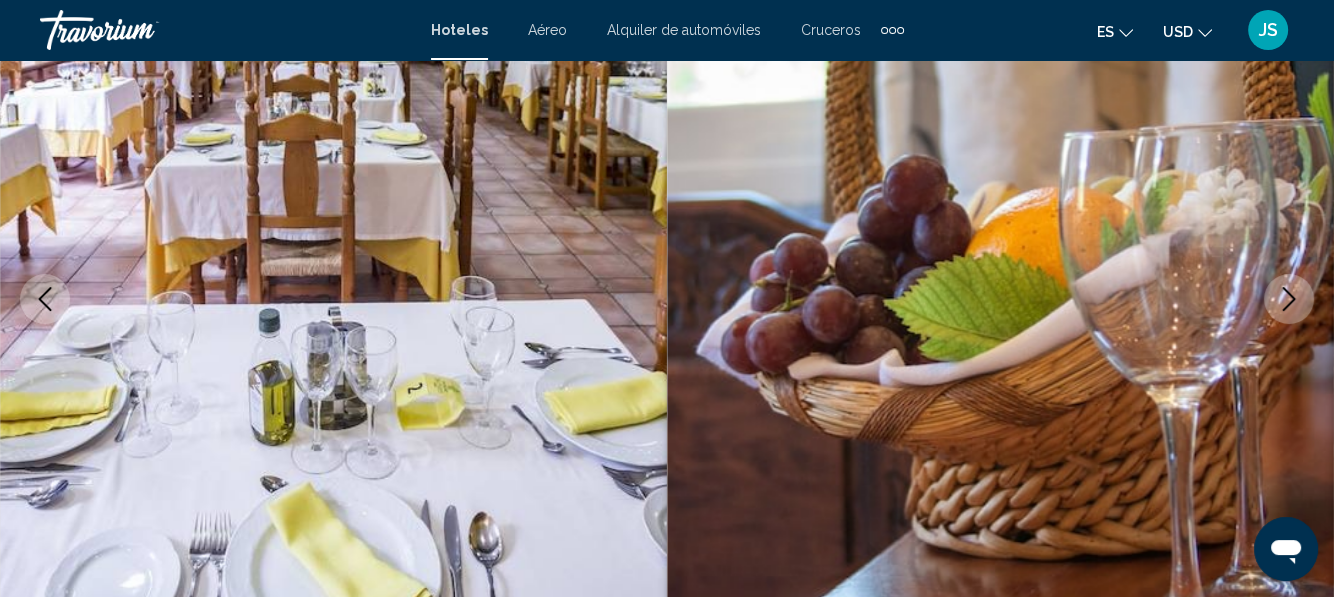 click 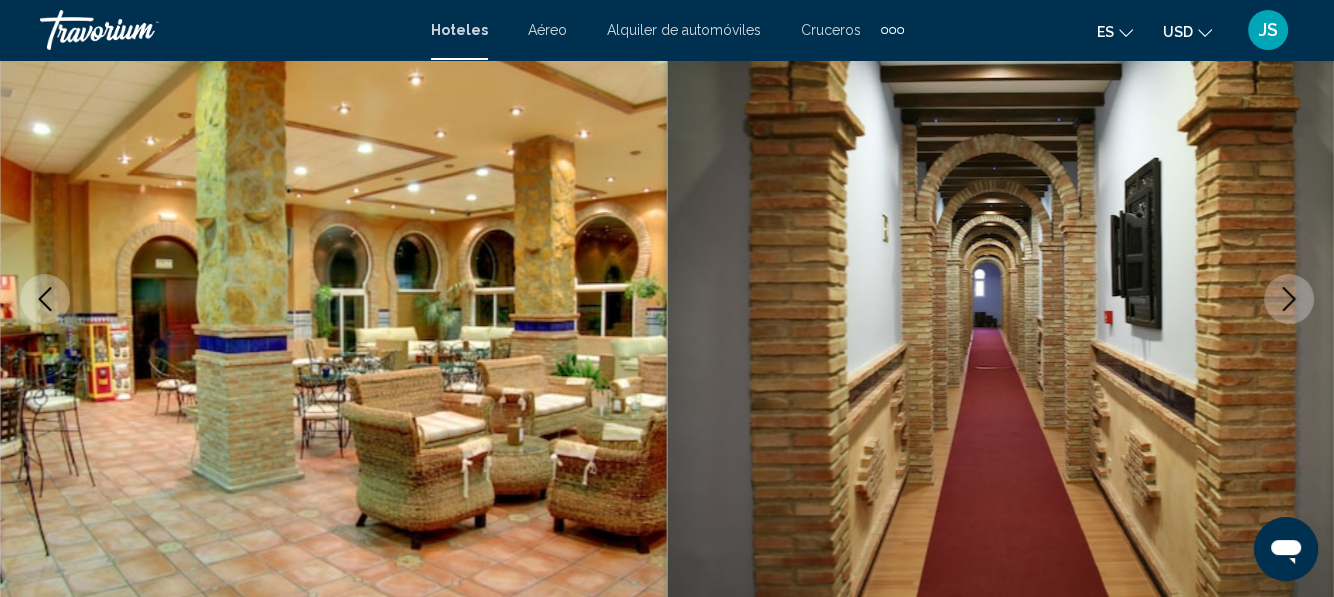 click 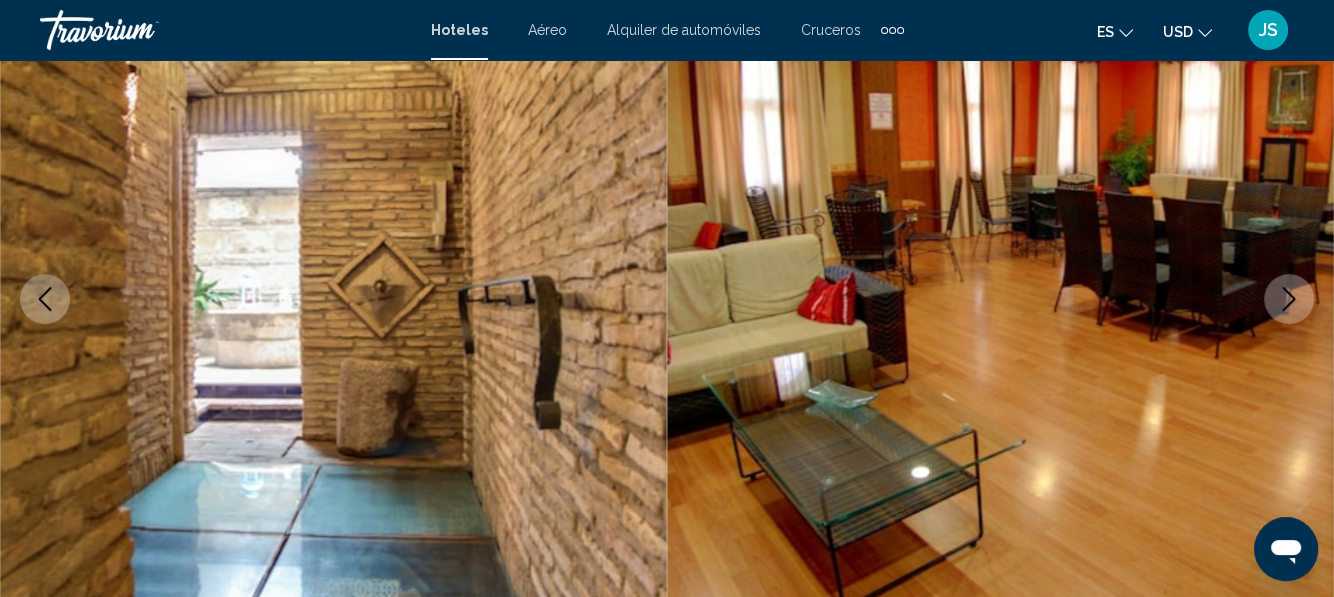 click 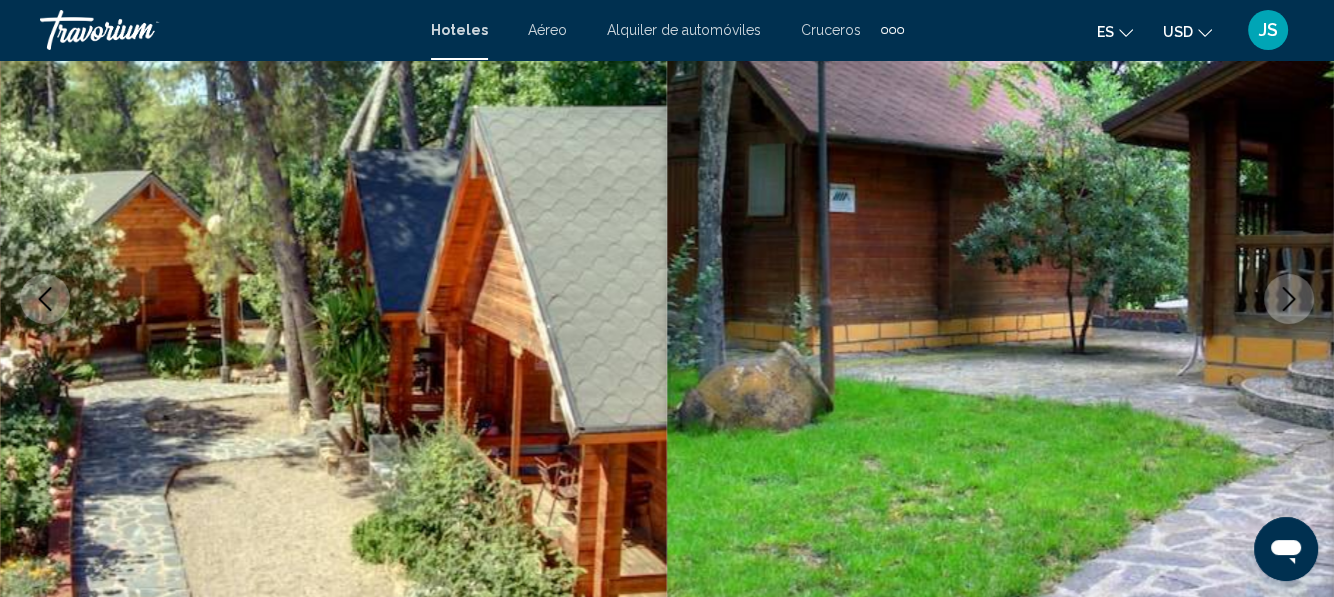 click 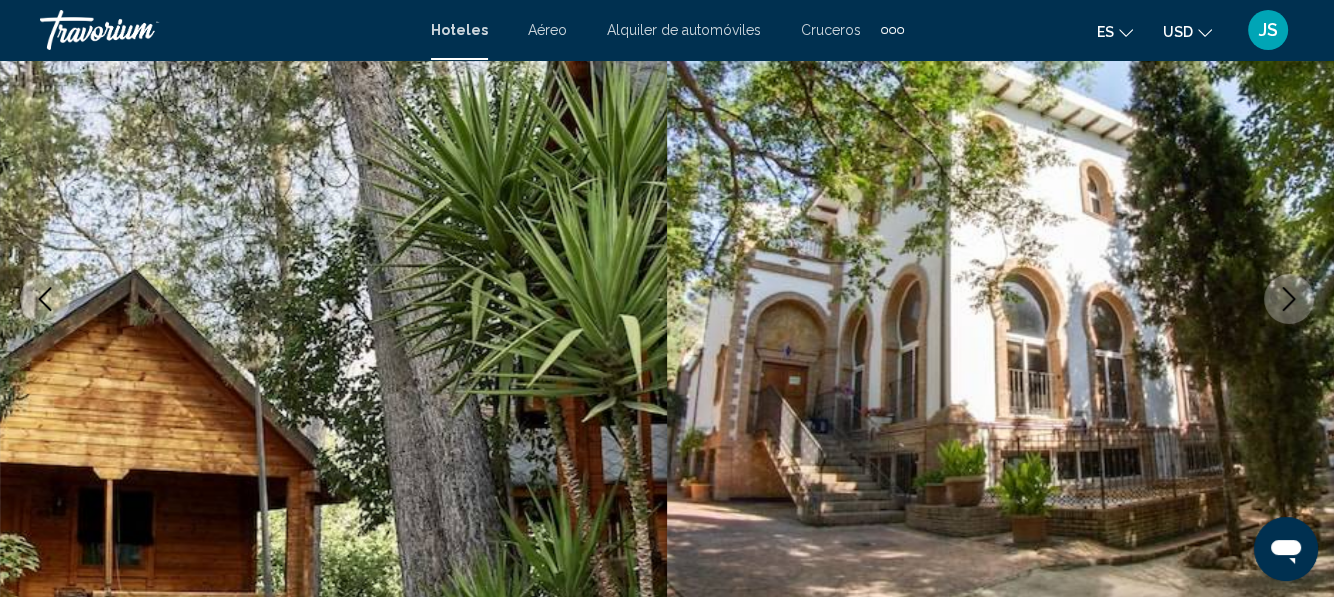 click 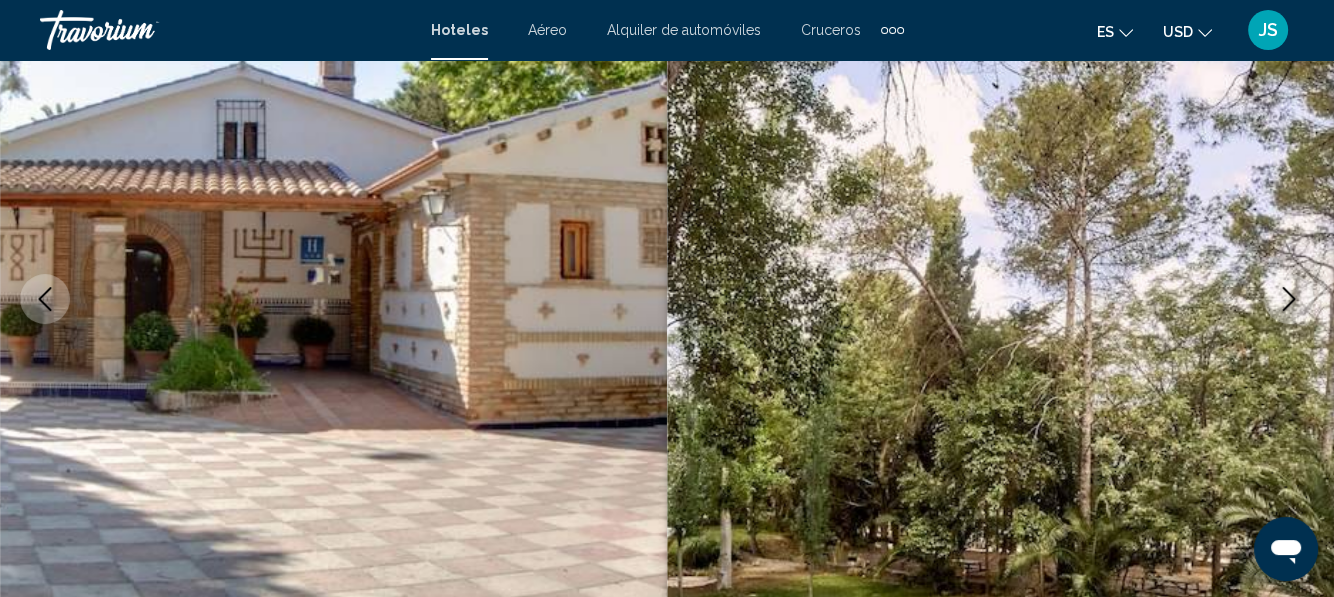 click 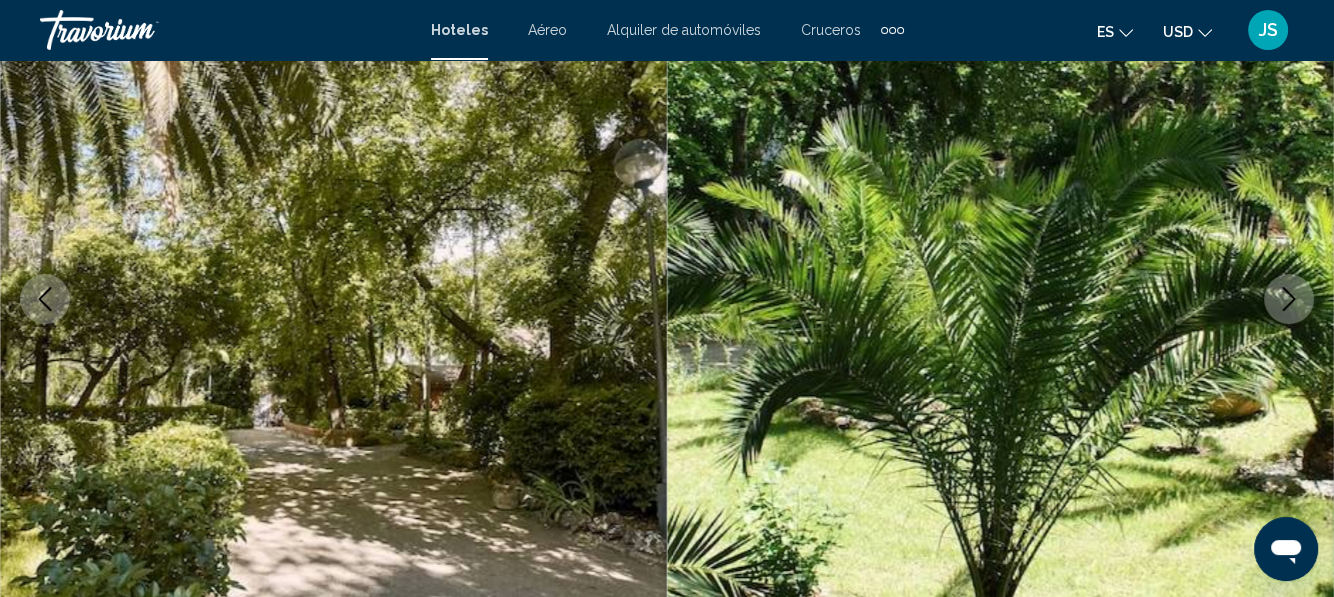 click 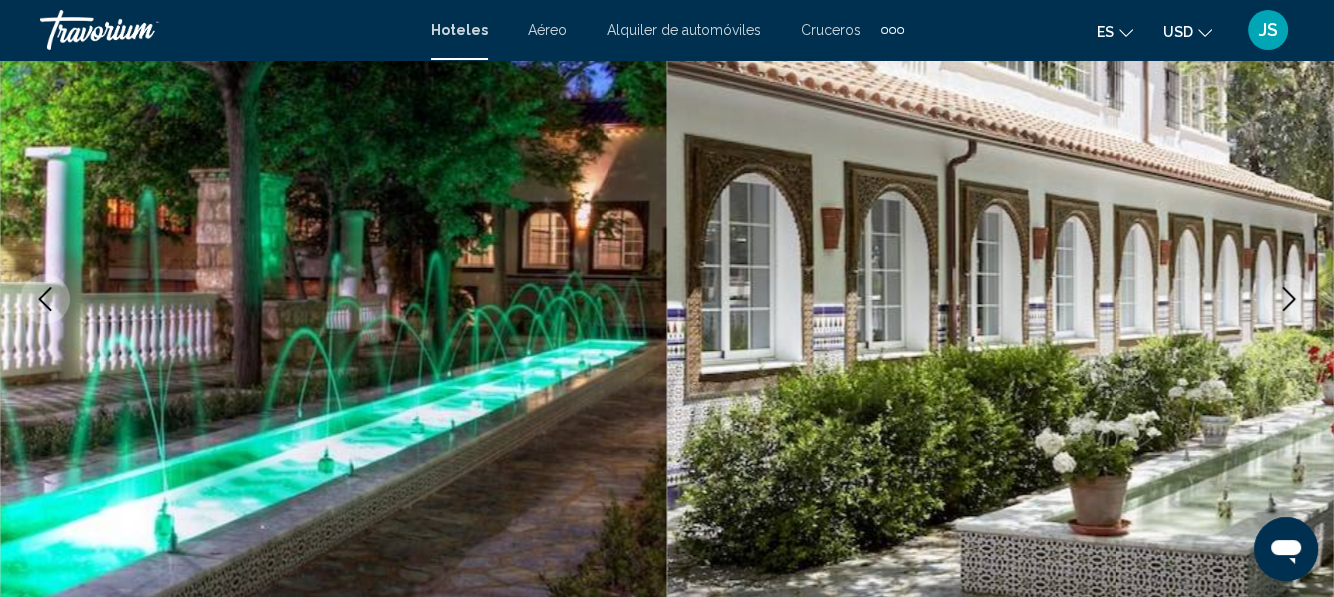 click 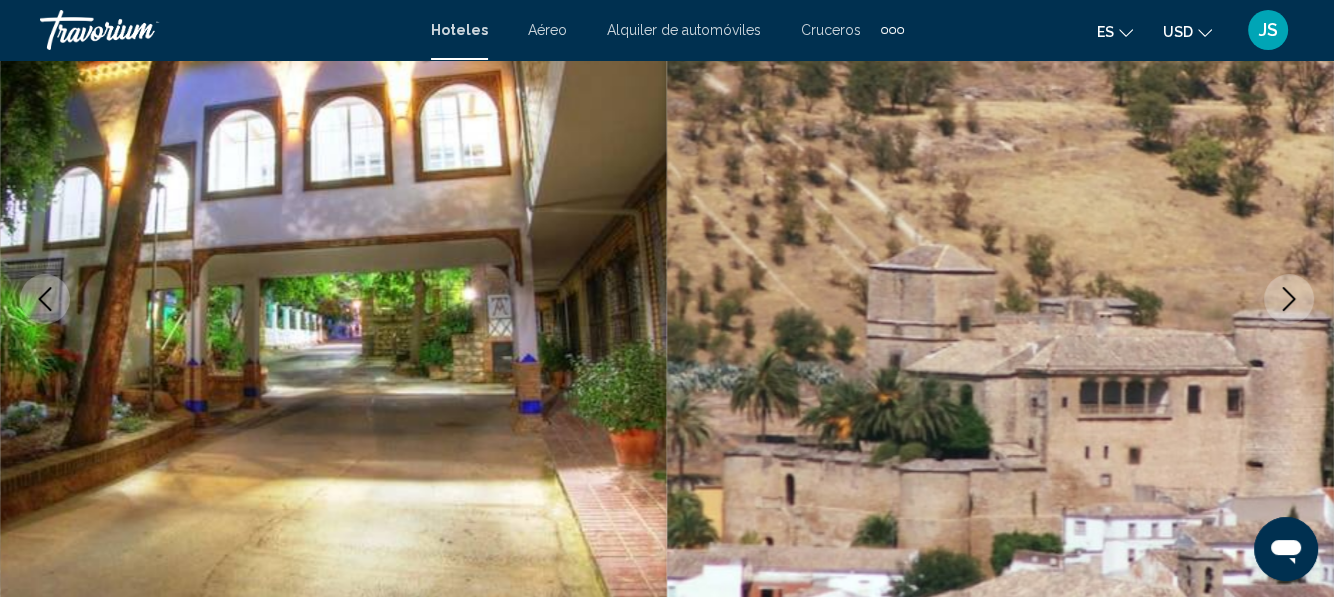 click 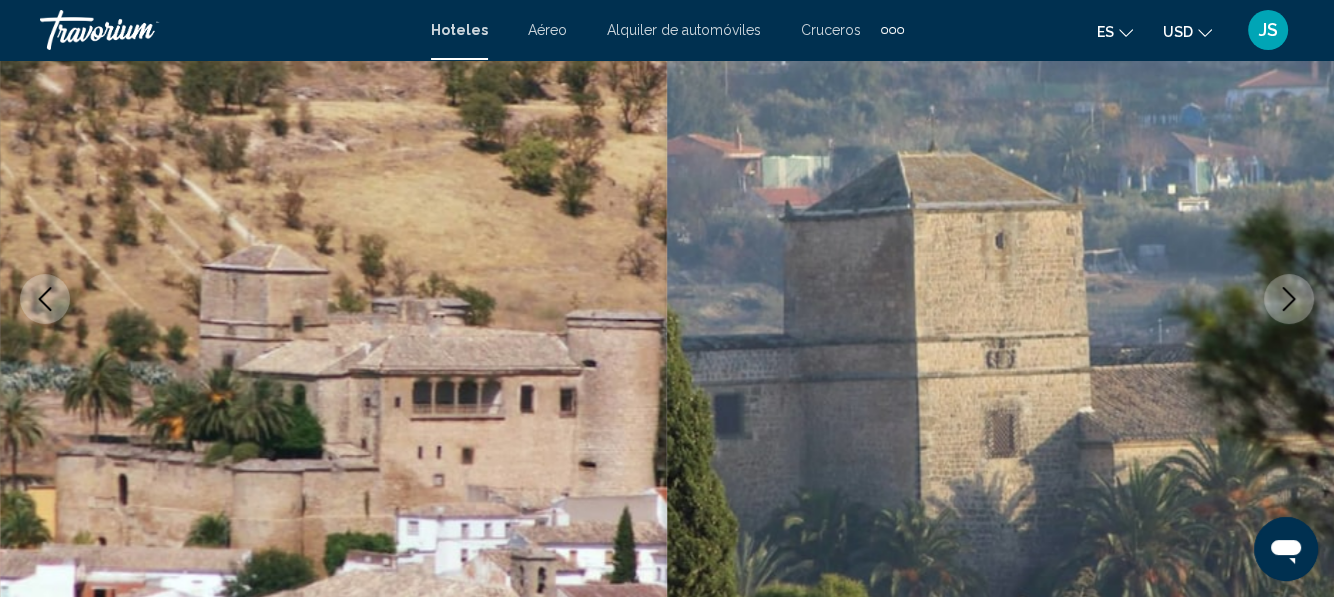 click 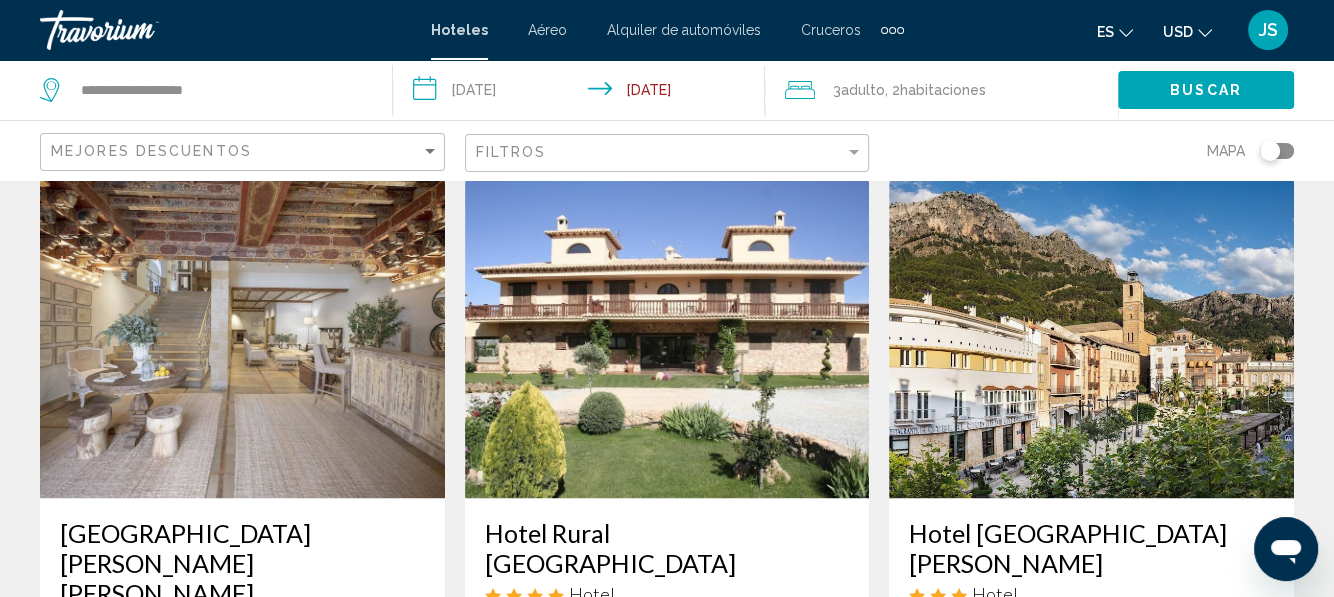 scroll, scrollTop: 2200, scrollLeft: 0, axis: vertical 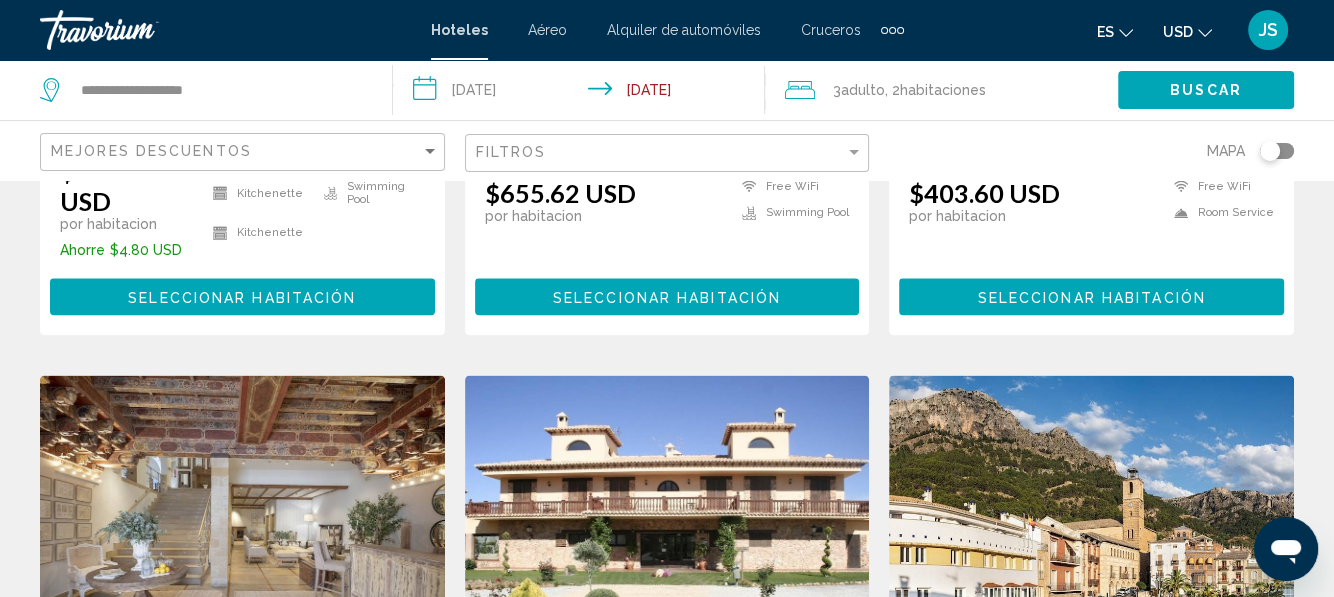 click at bounding box center [242, 535] 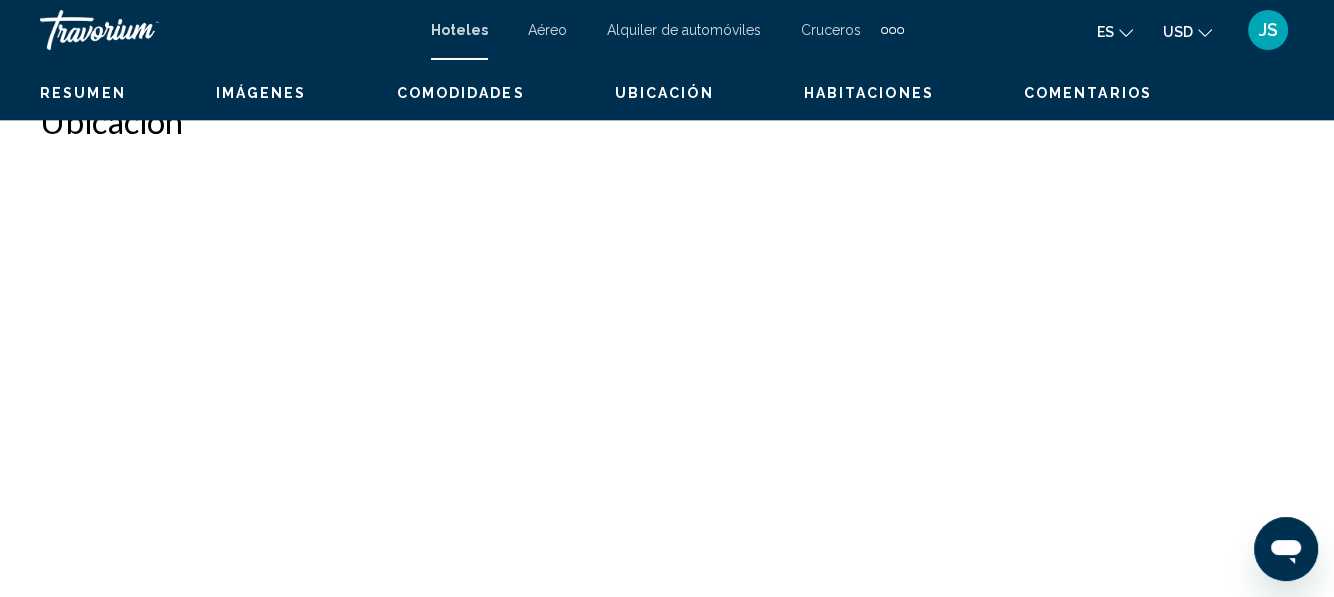 scroll, scrollTop: 236, scrollLeft: 0, axis: vertical 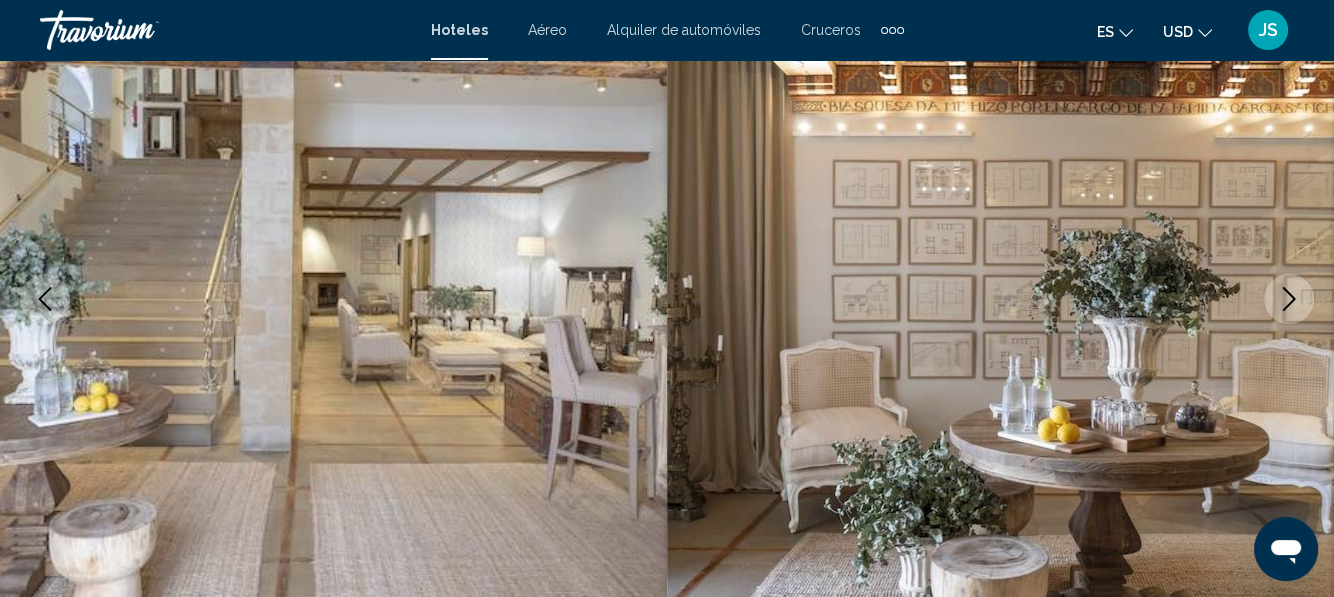click 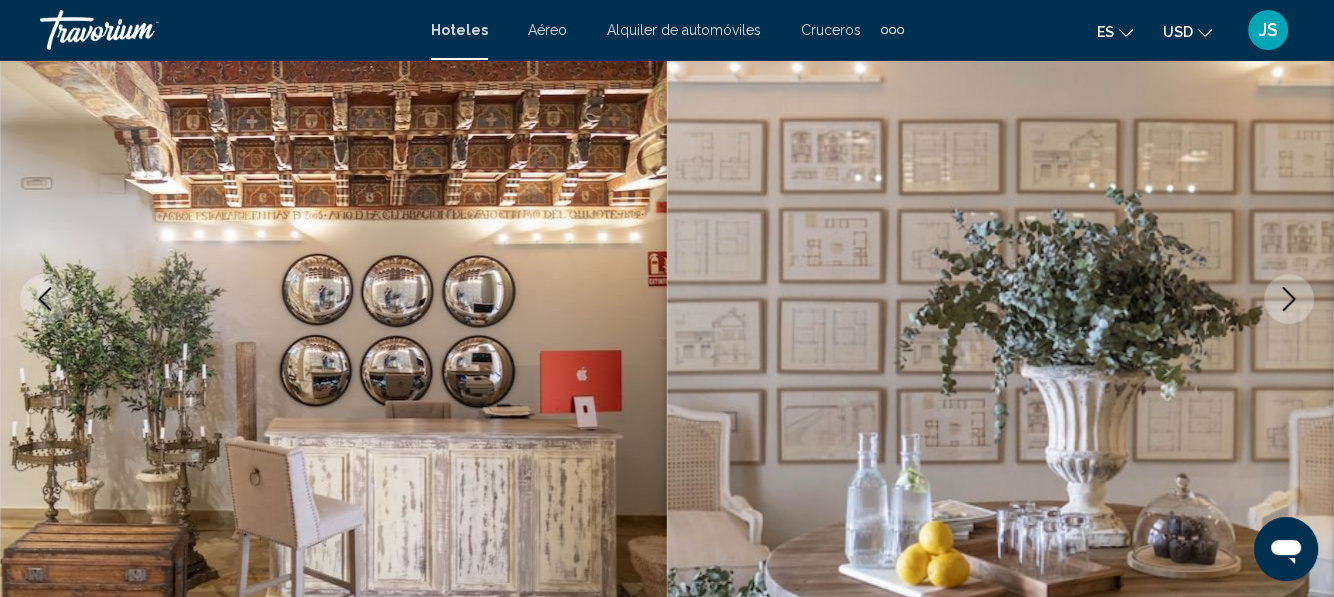 click 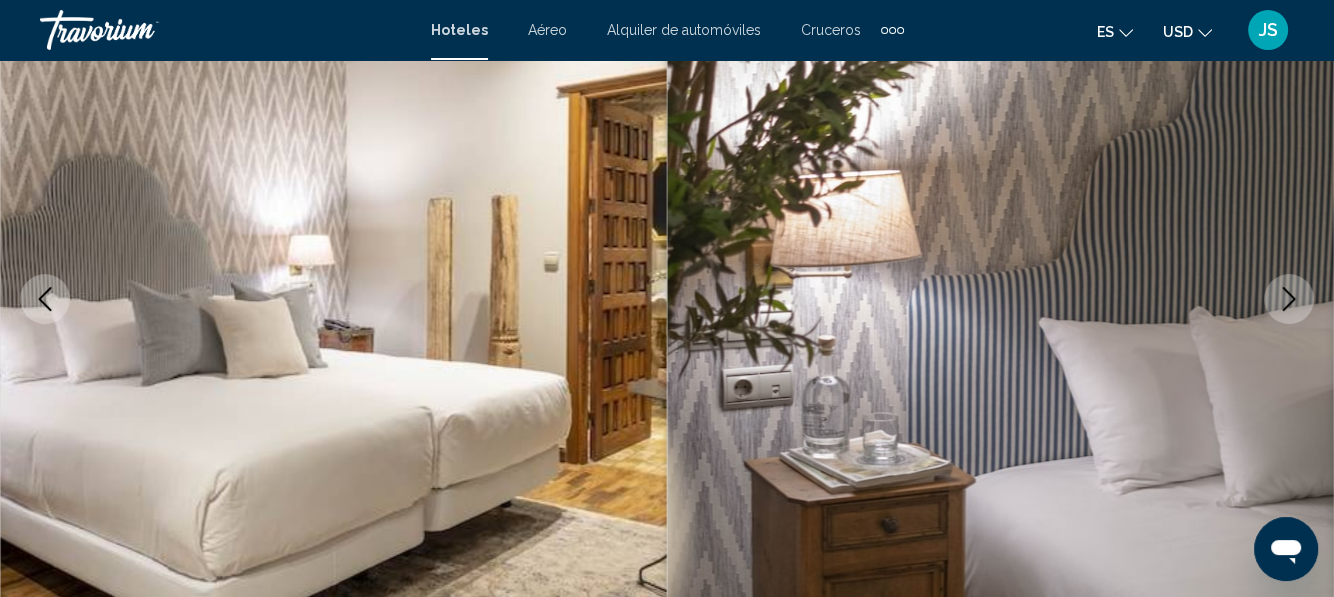 click 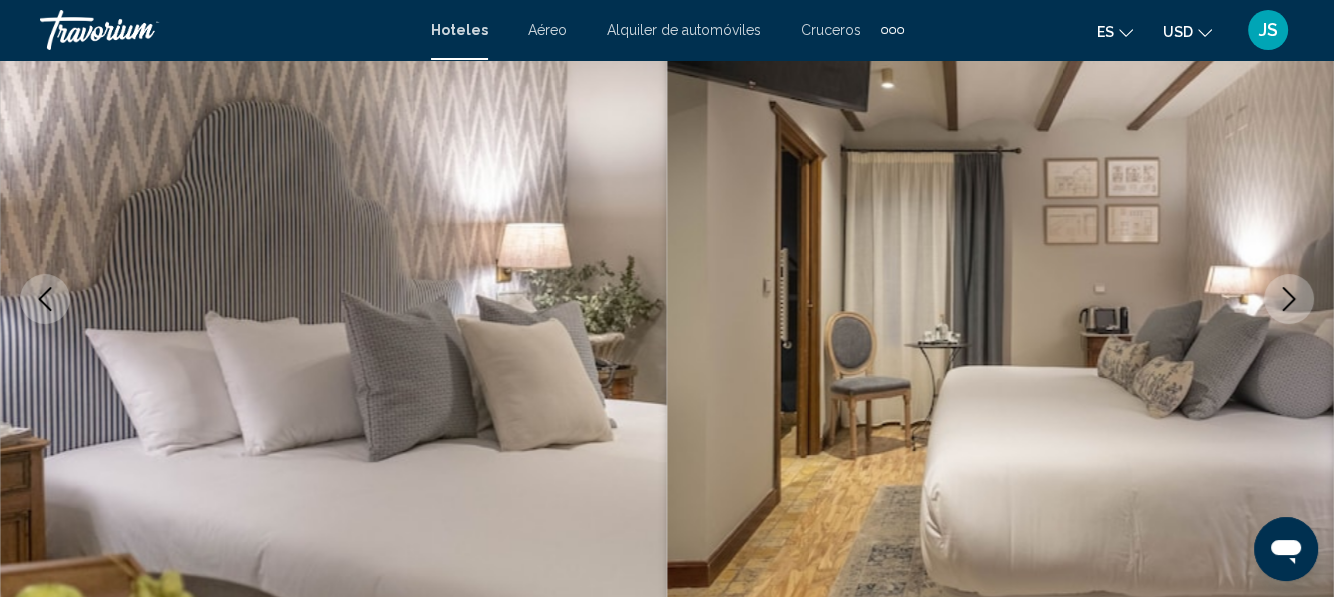 click 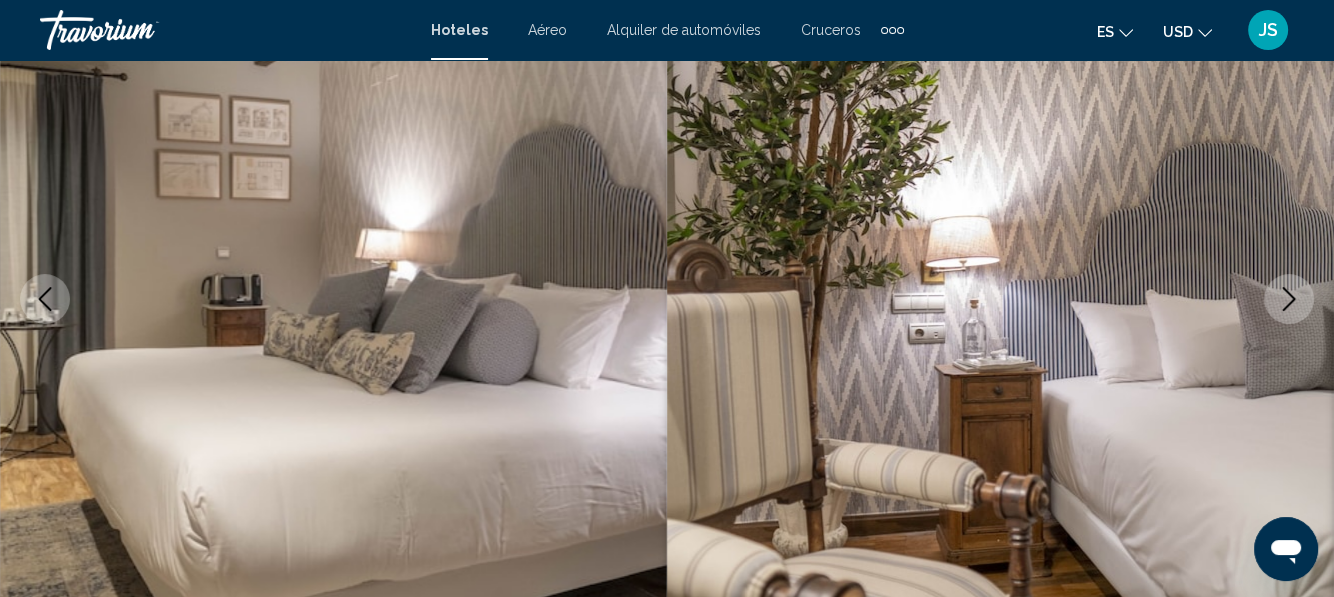 click 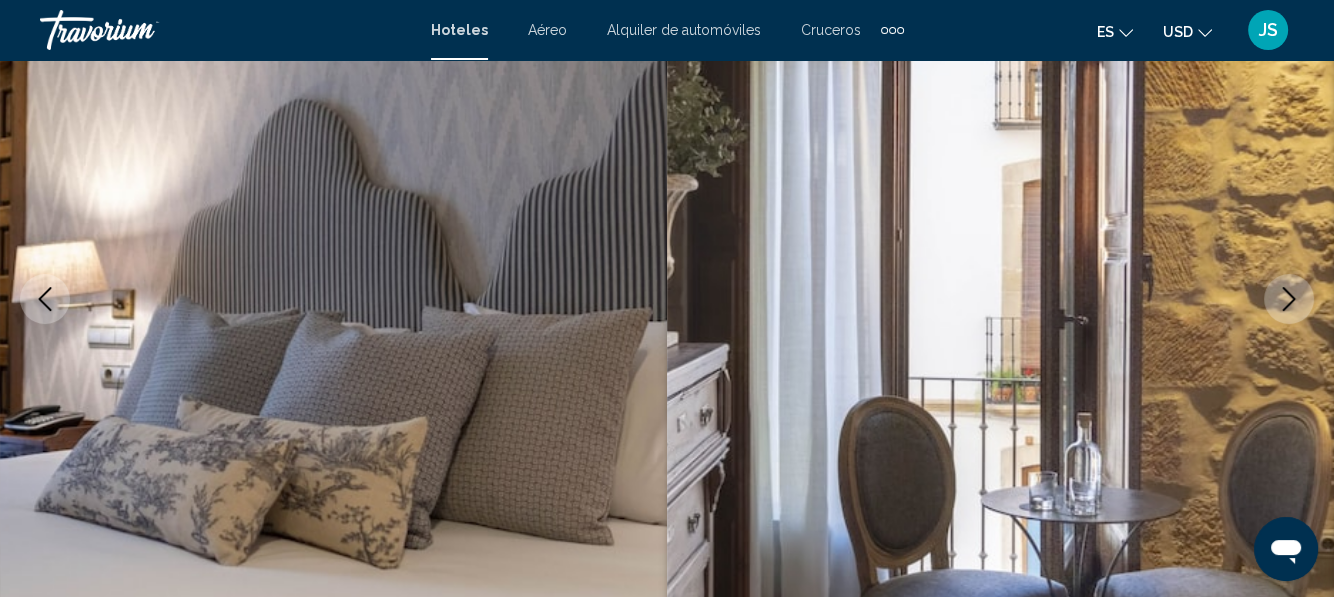 click 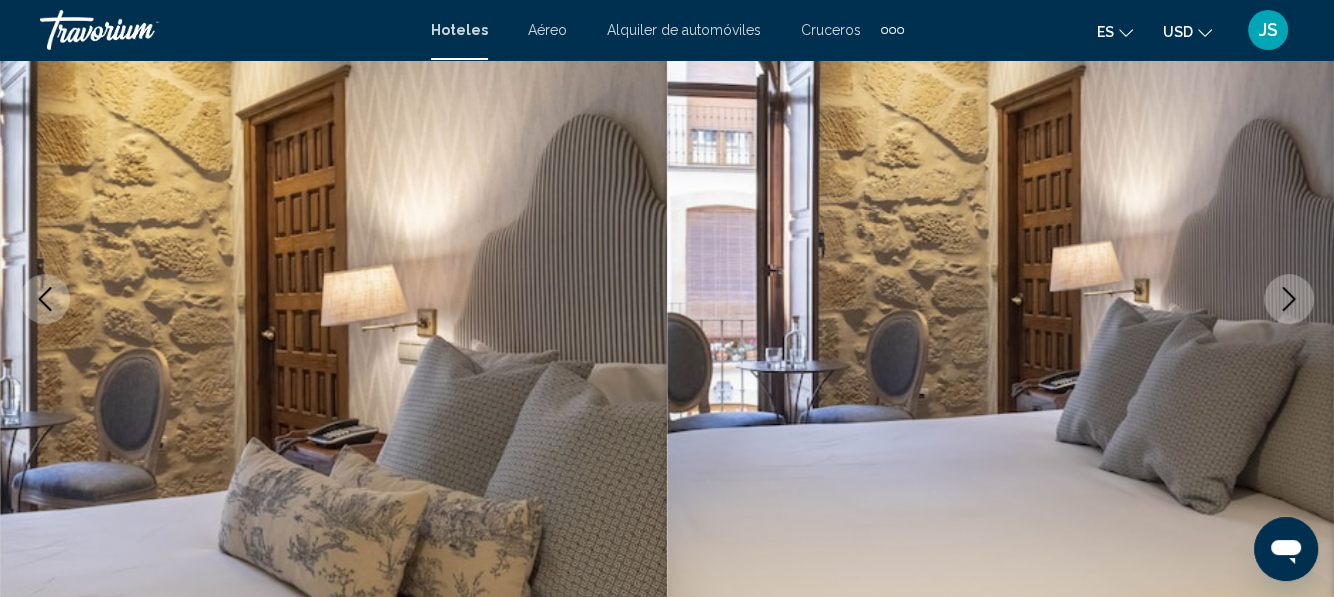 click 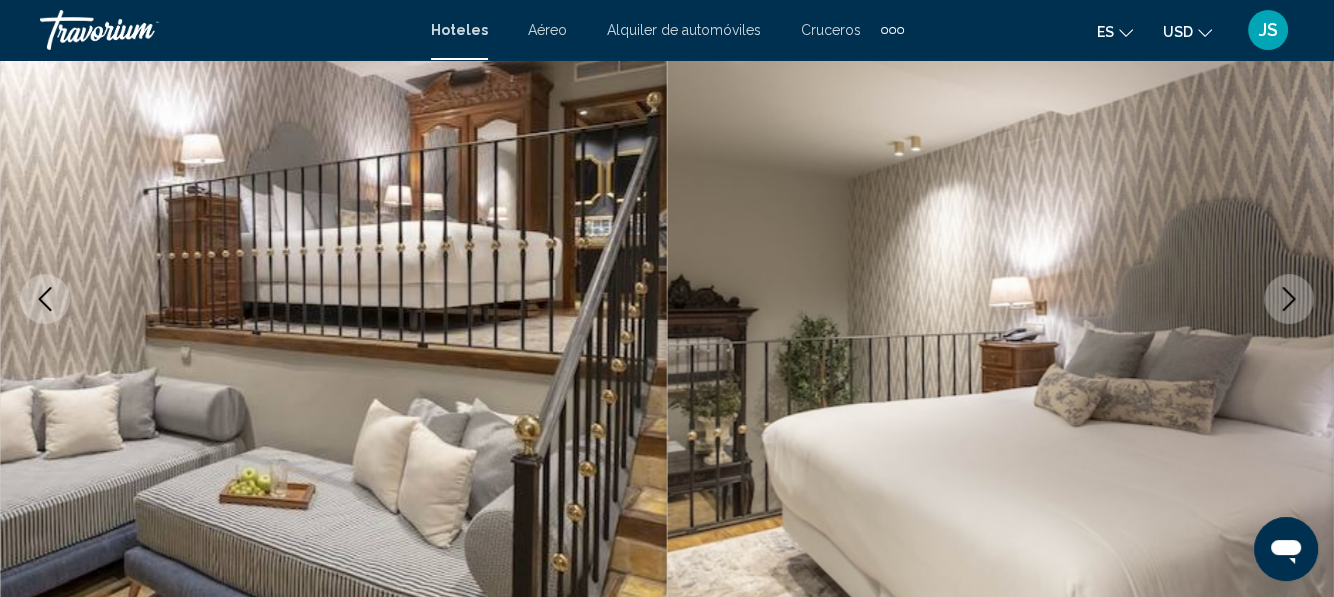 click 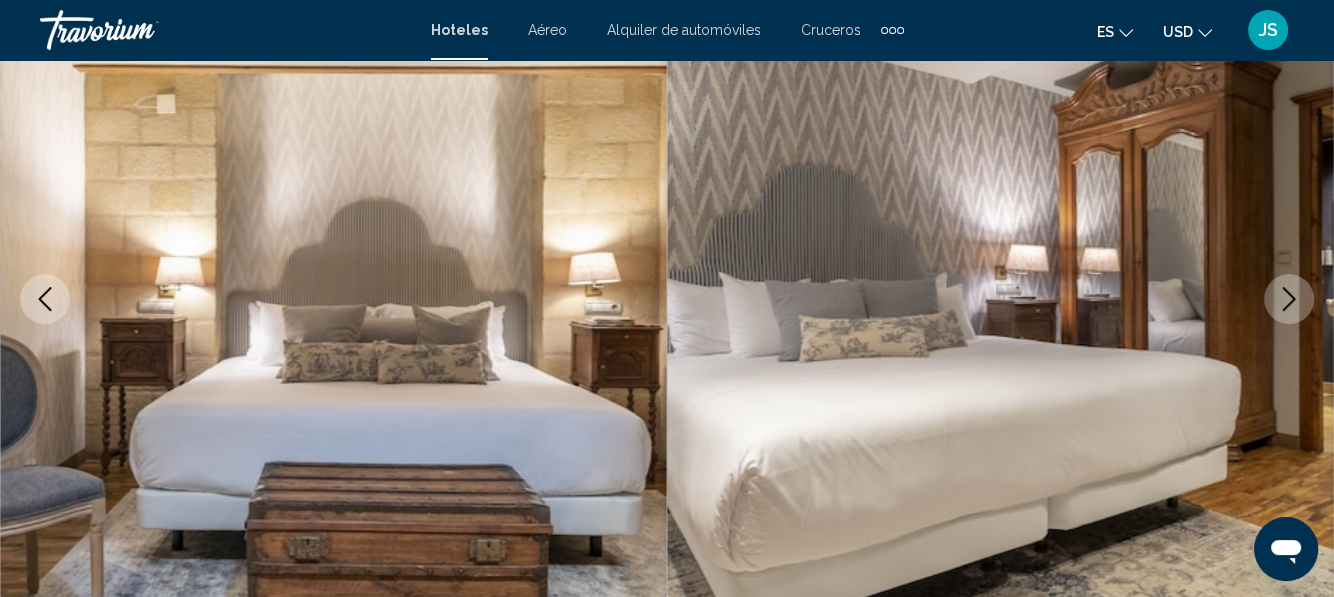 click 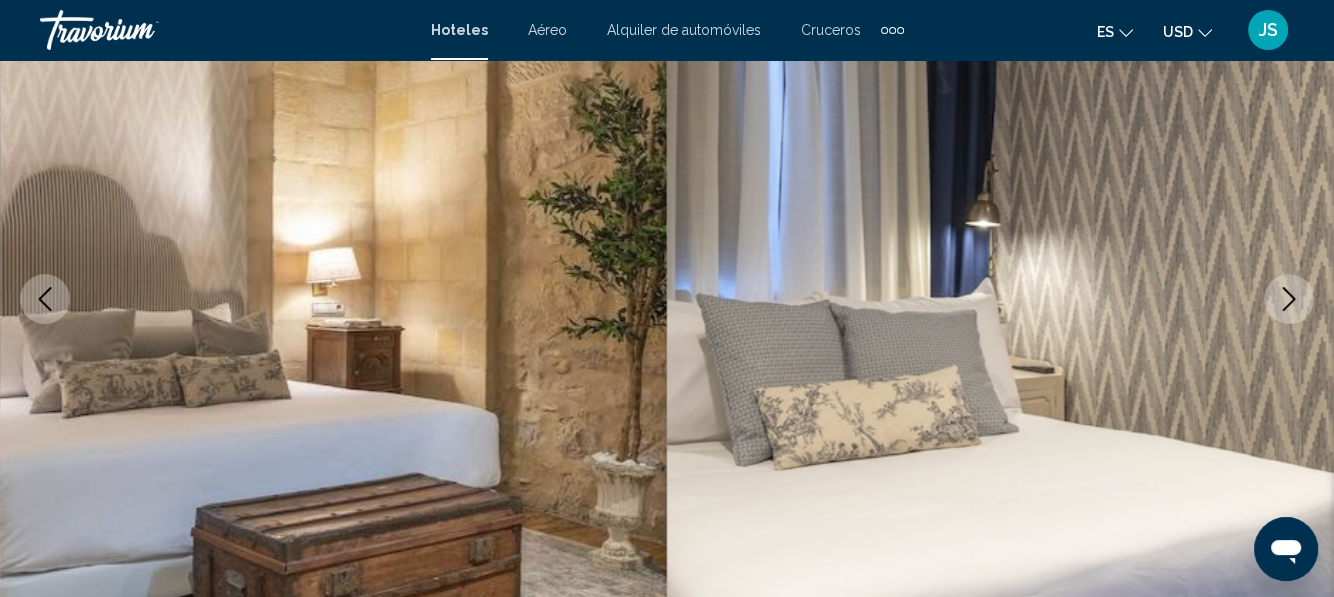 click 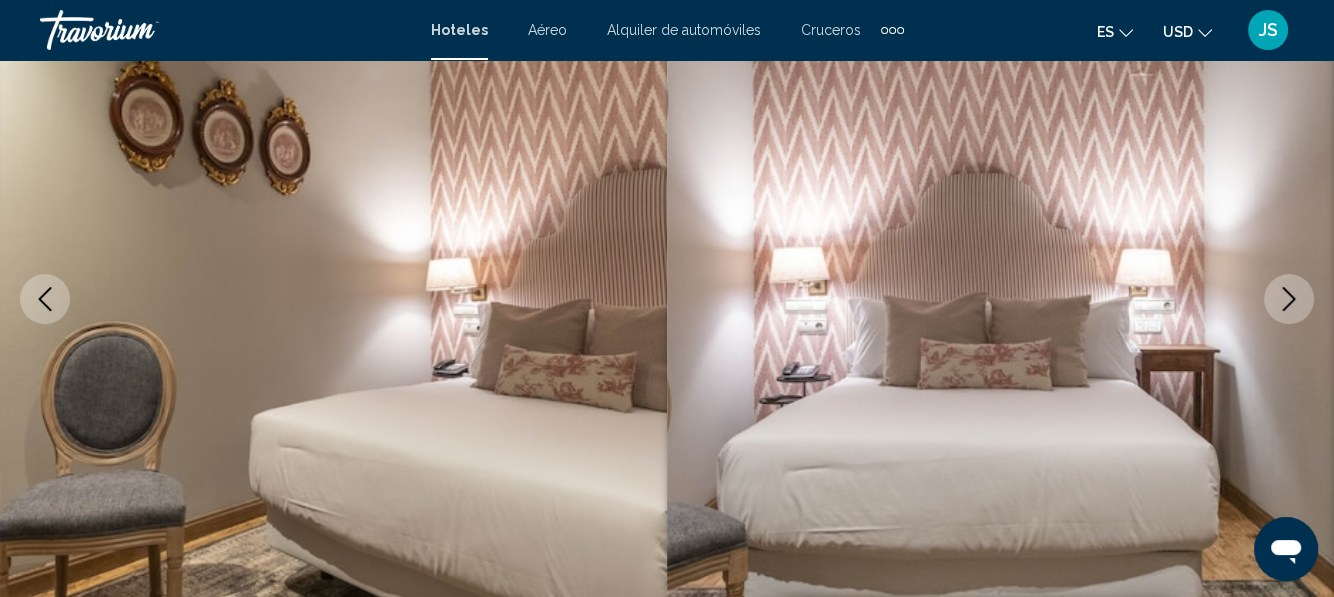 click 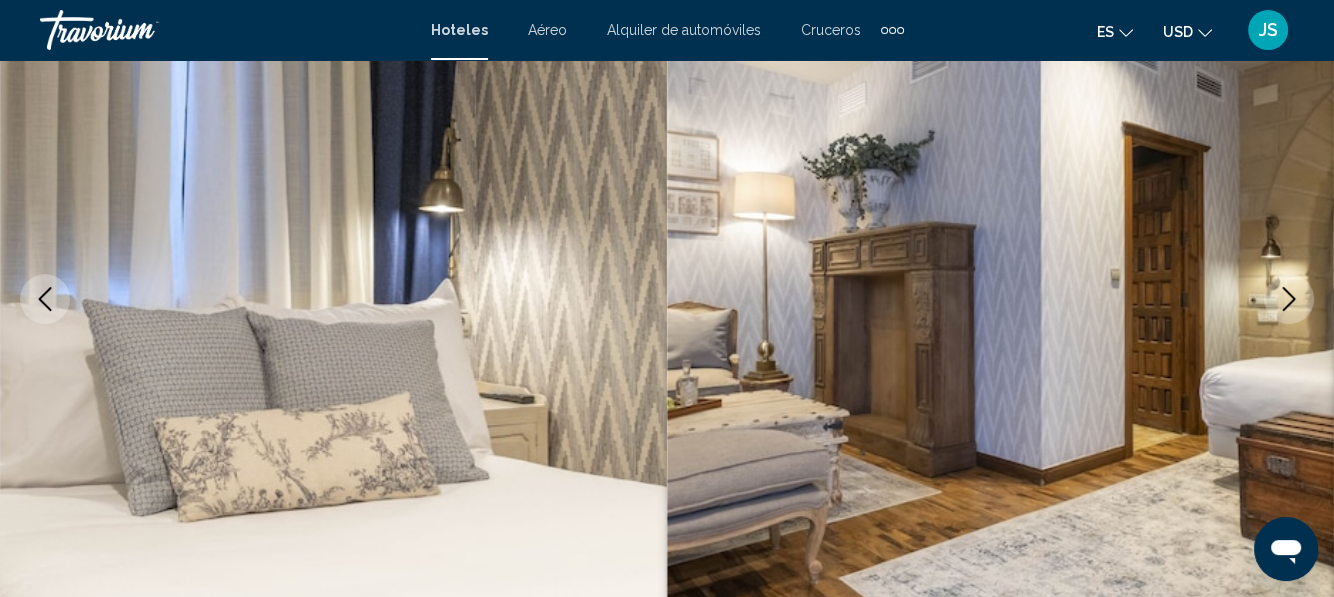 click 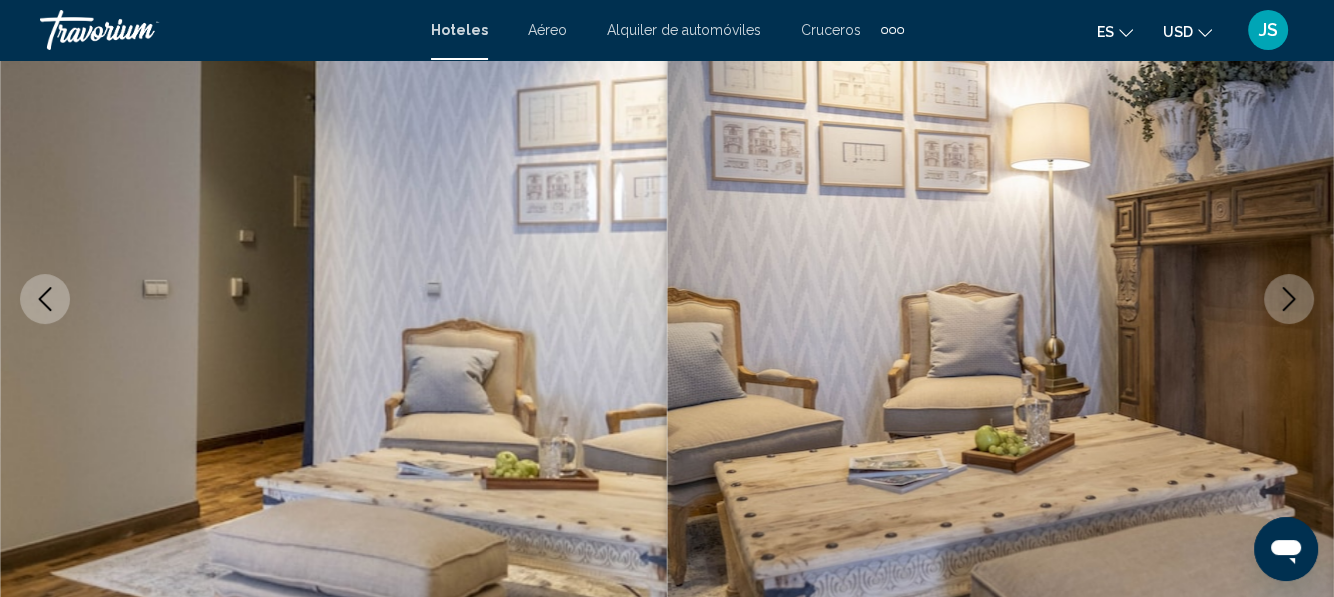 click 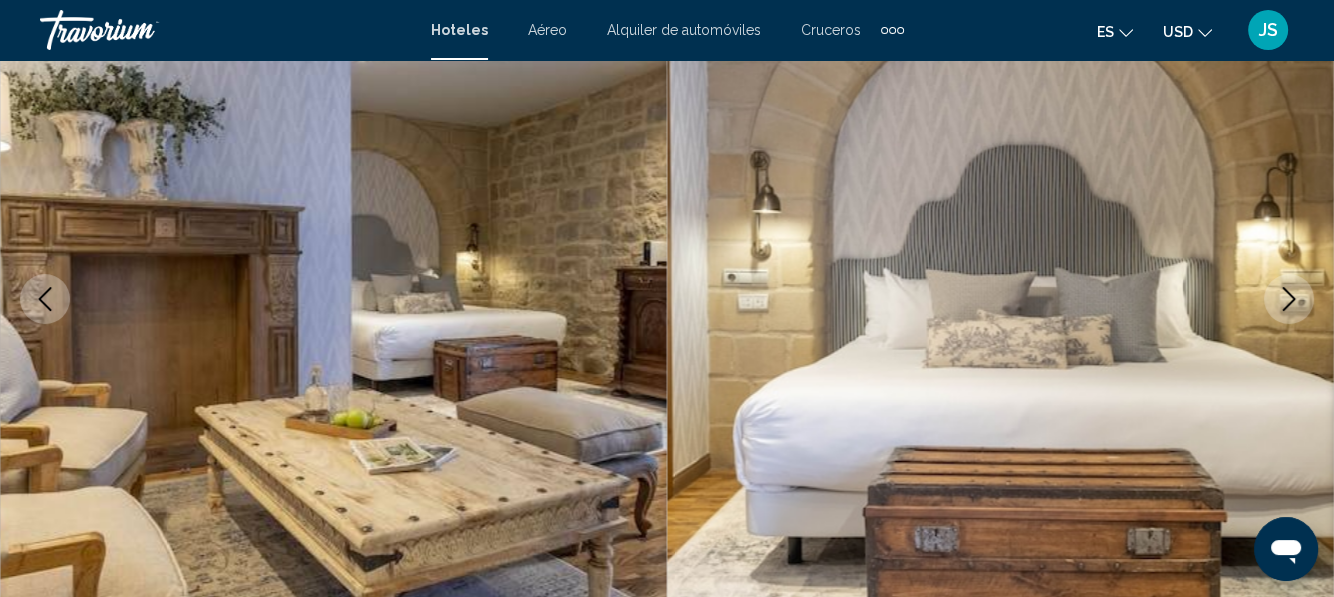 click 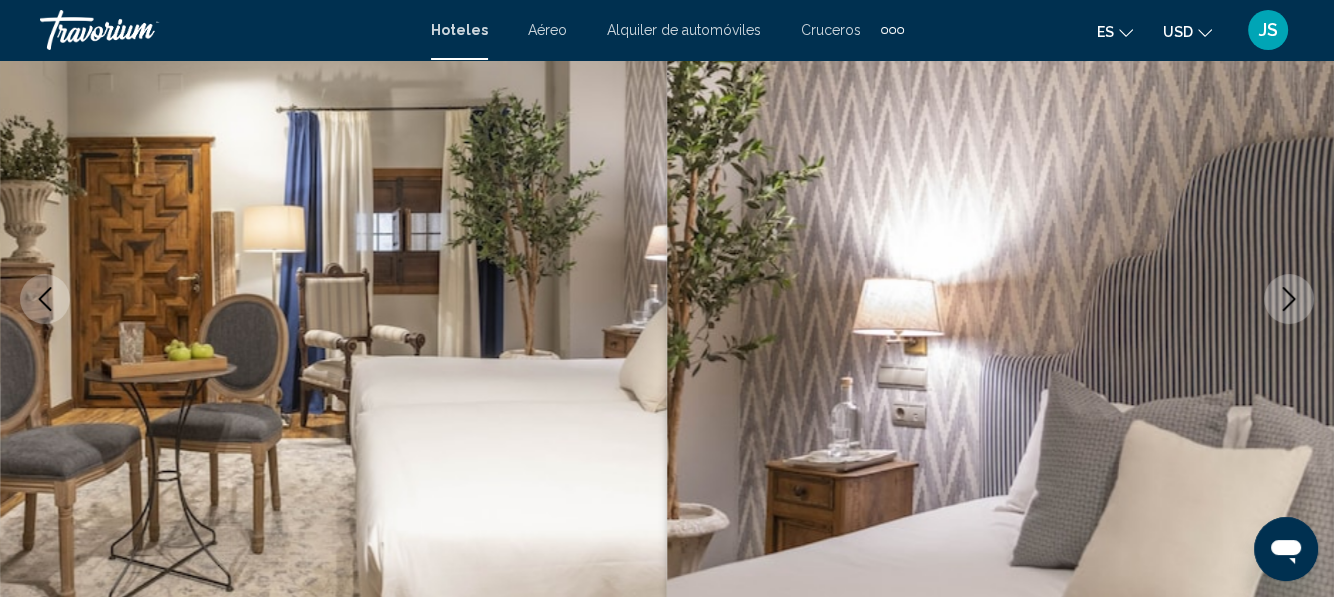 click 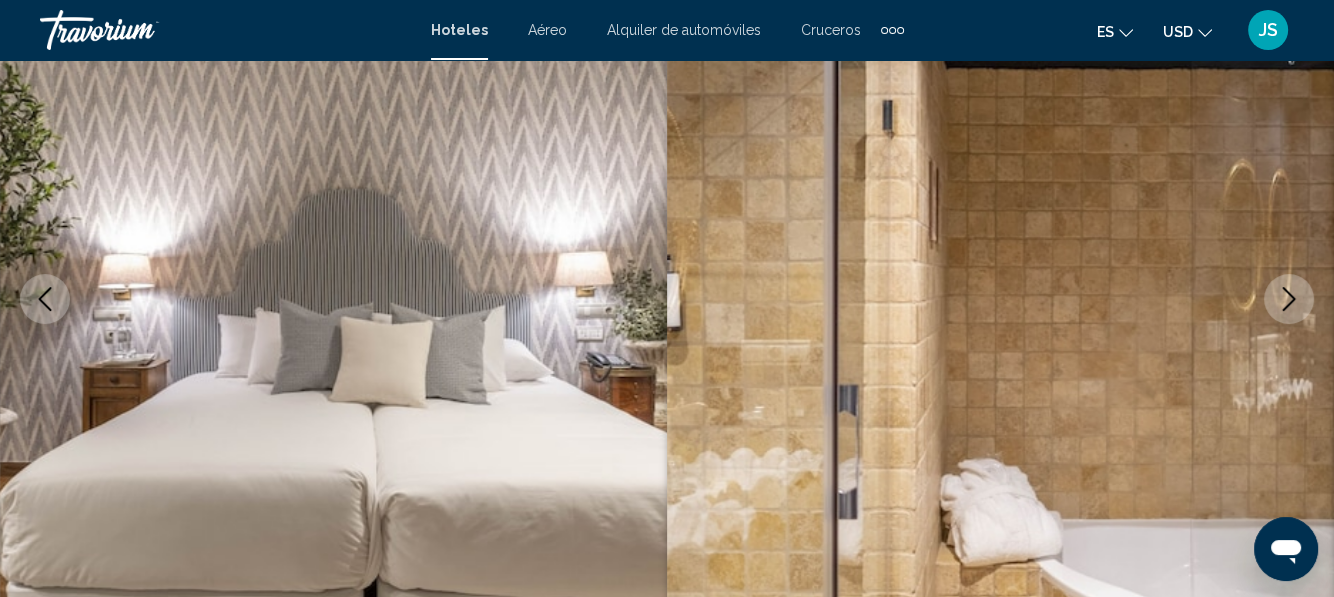 click 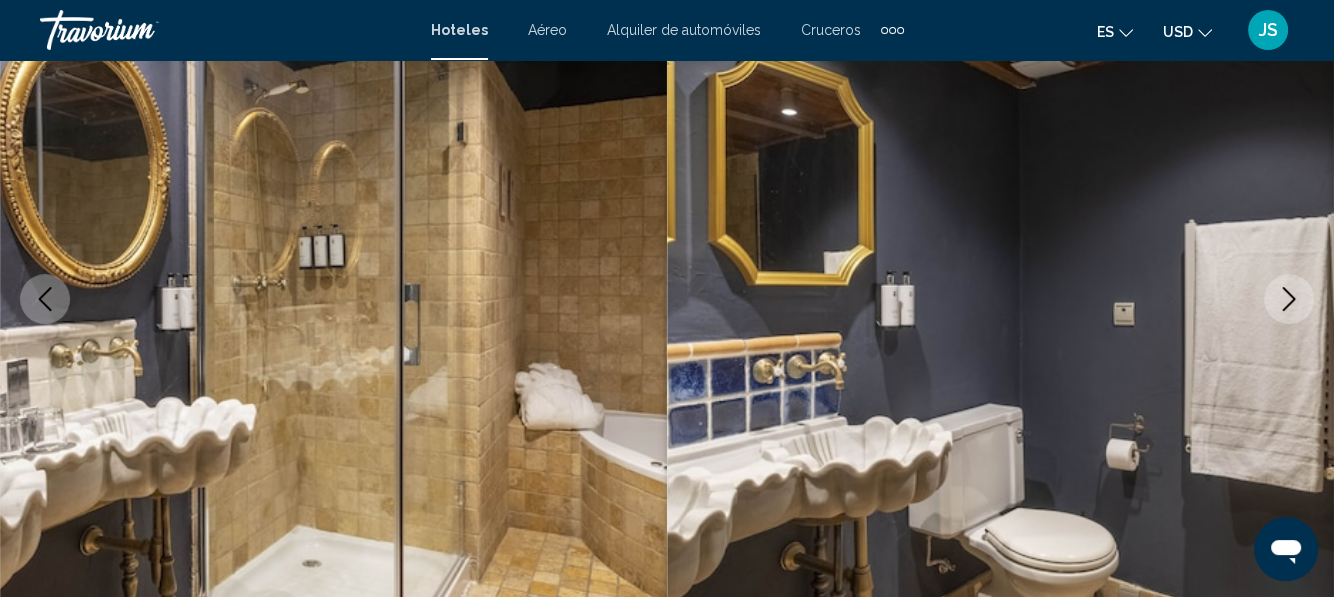 click 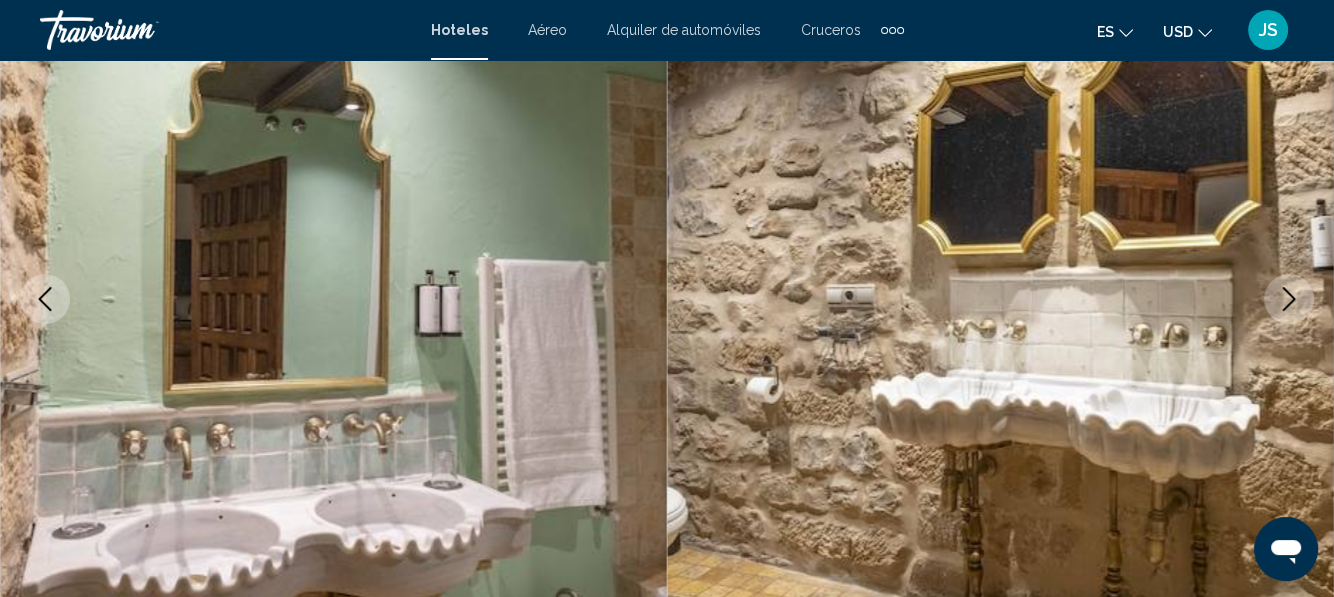 click 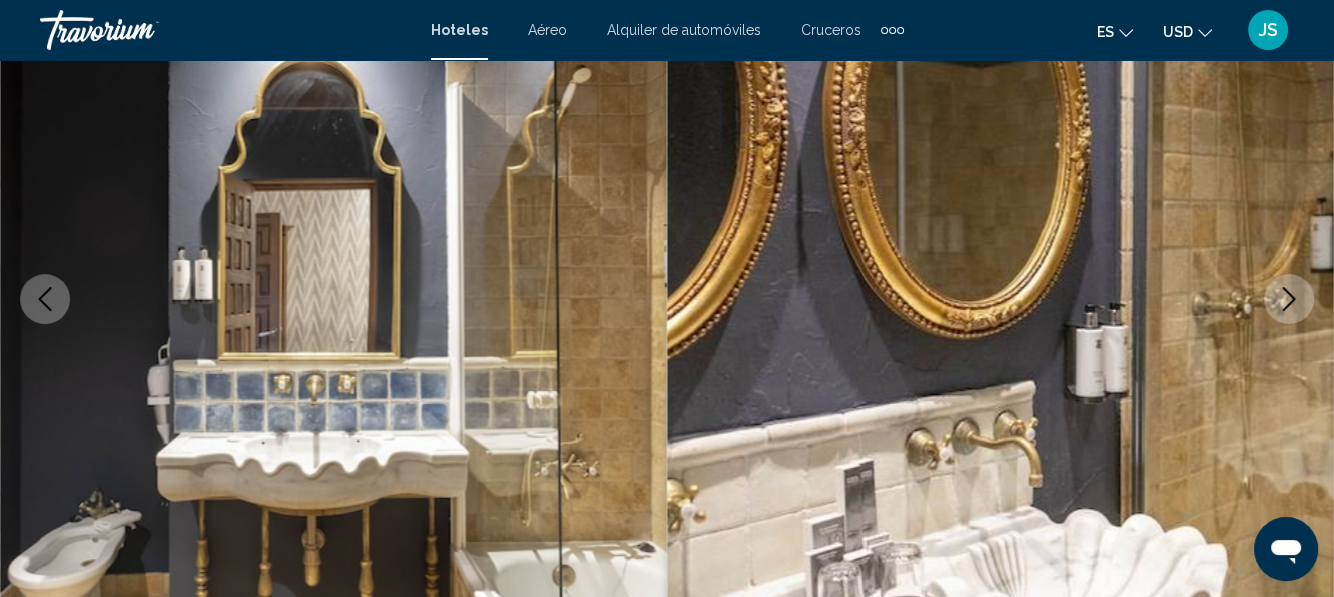 click 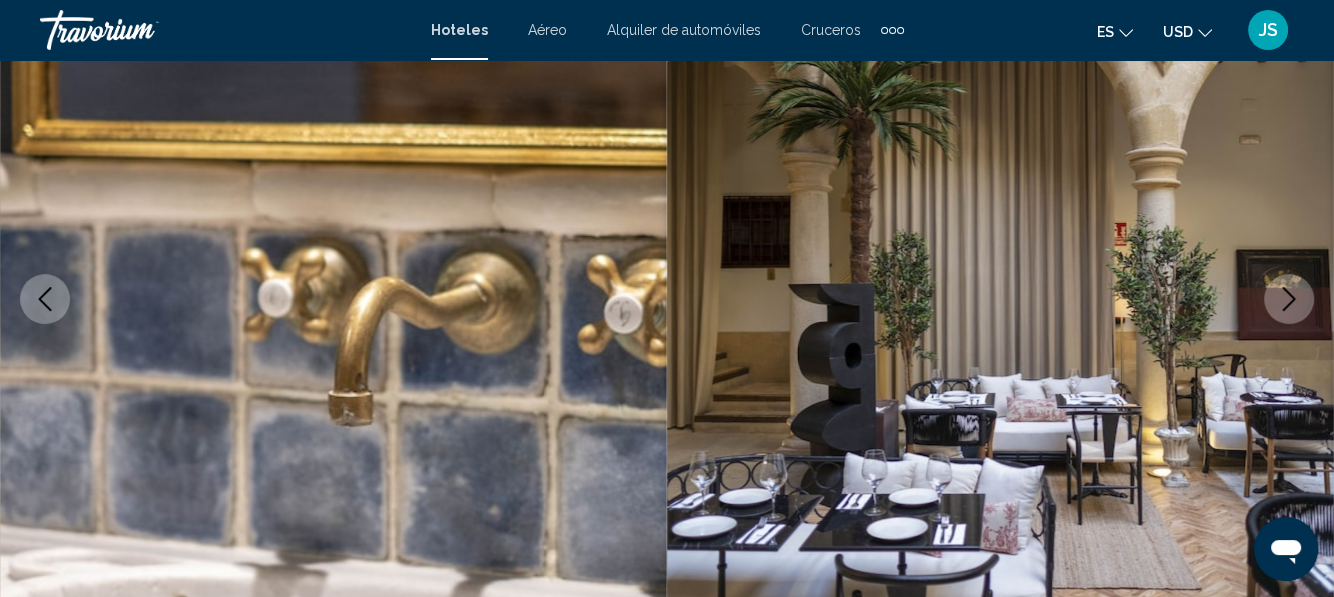 click 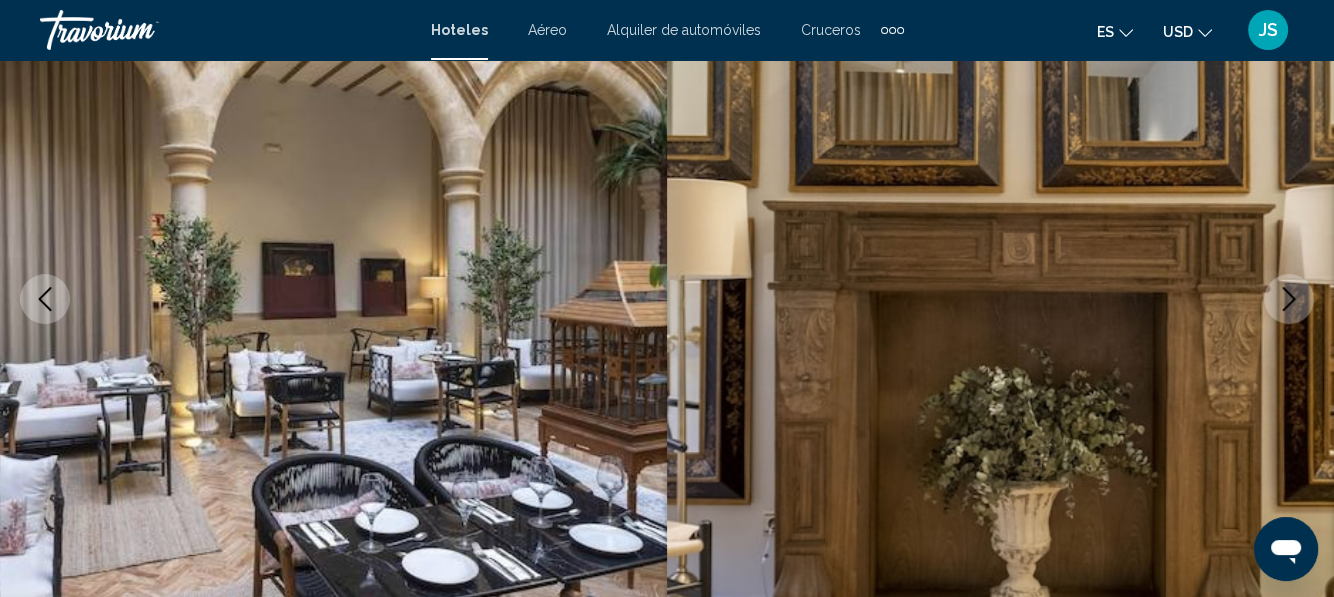 click 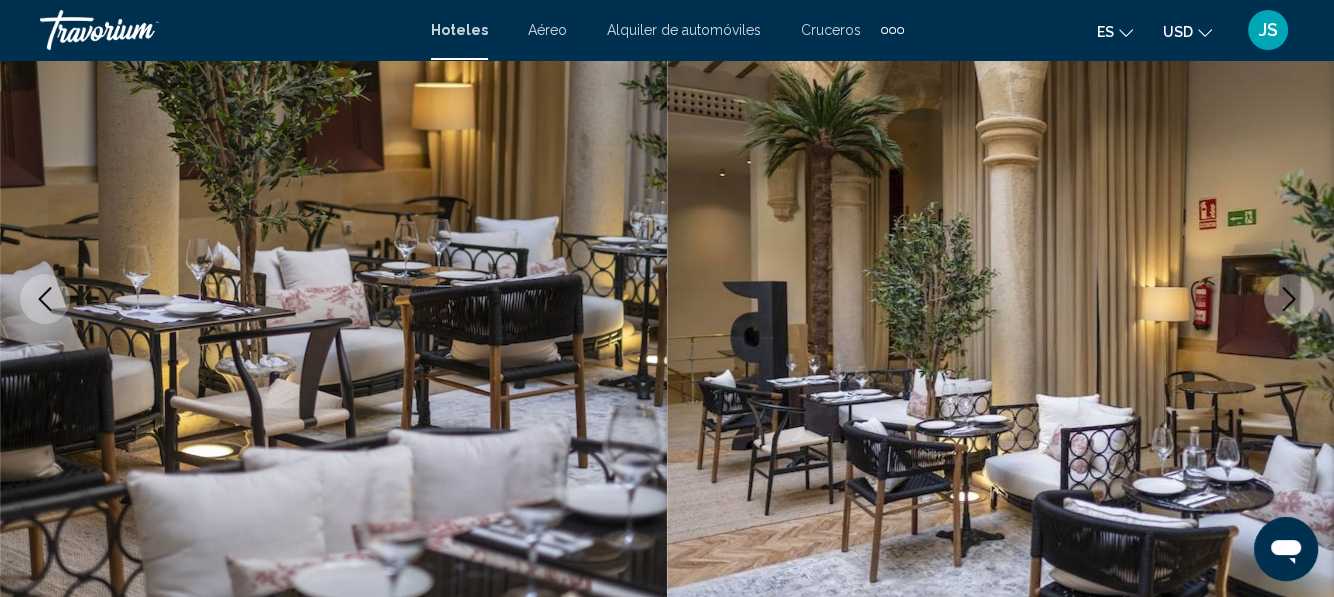click 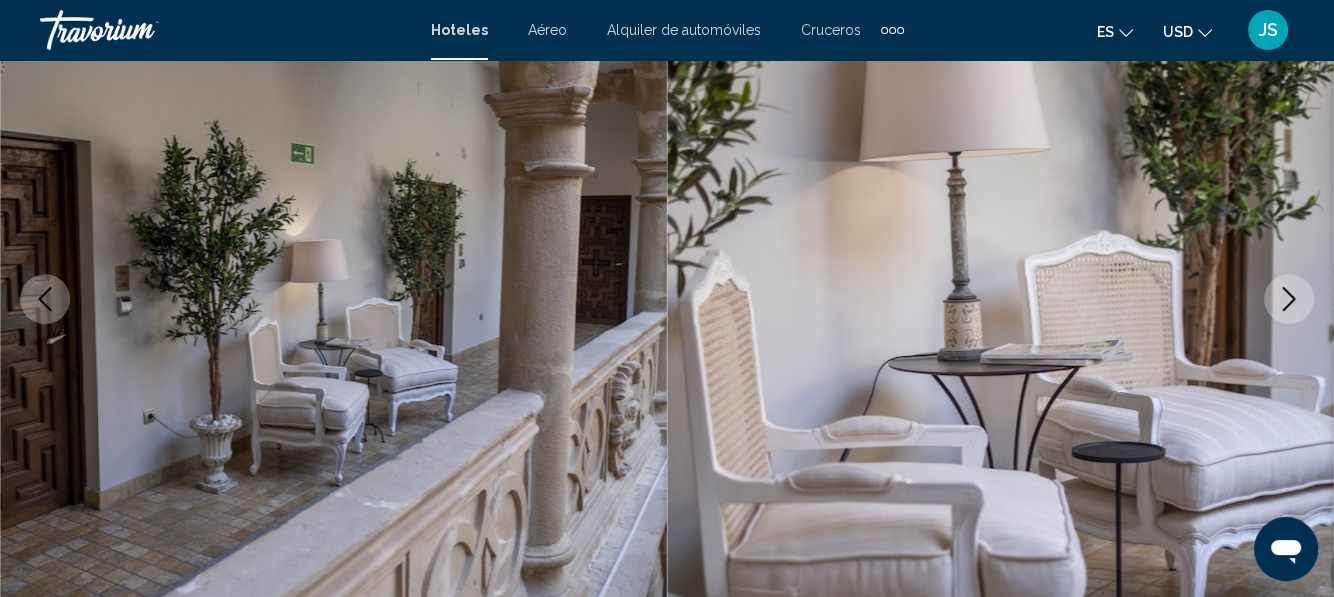 click 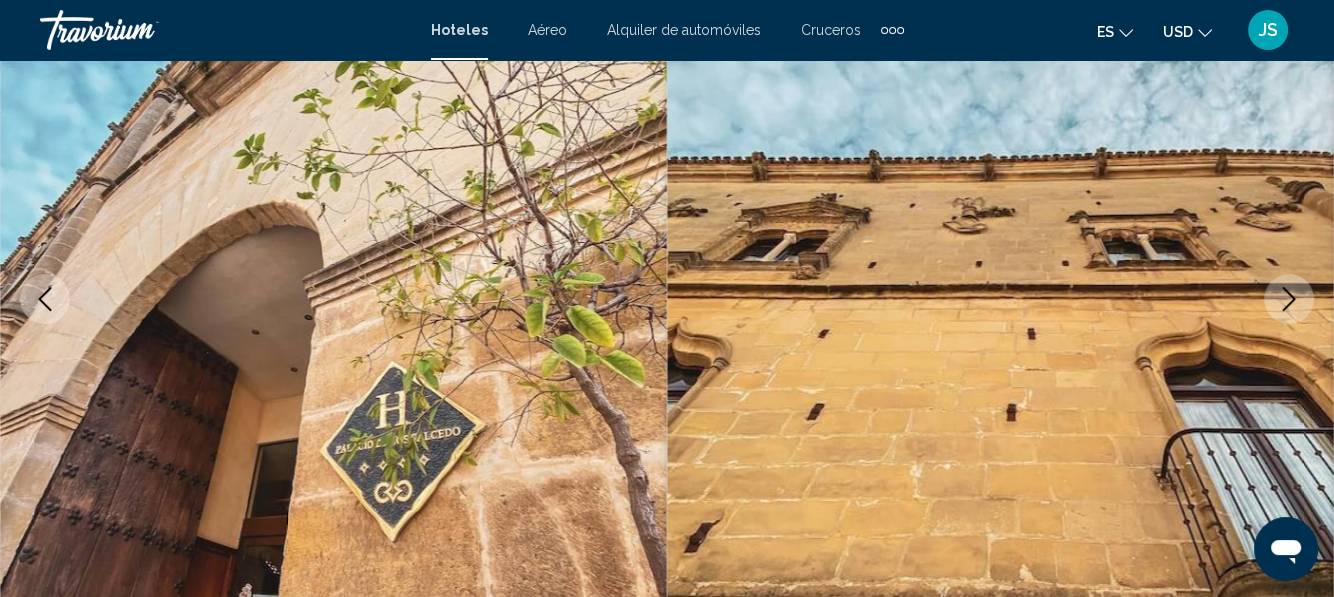 click 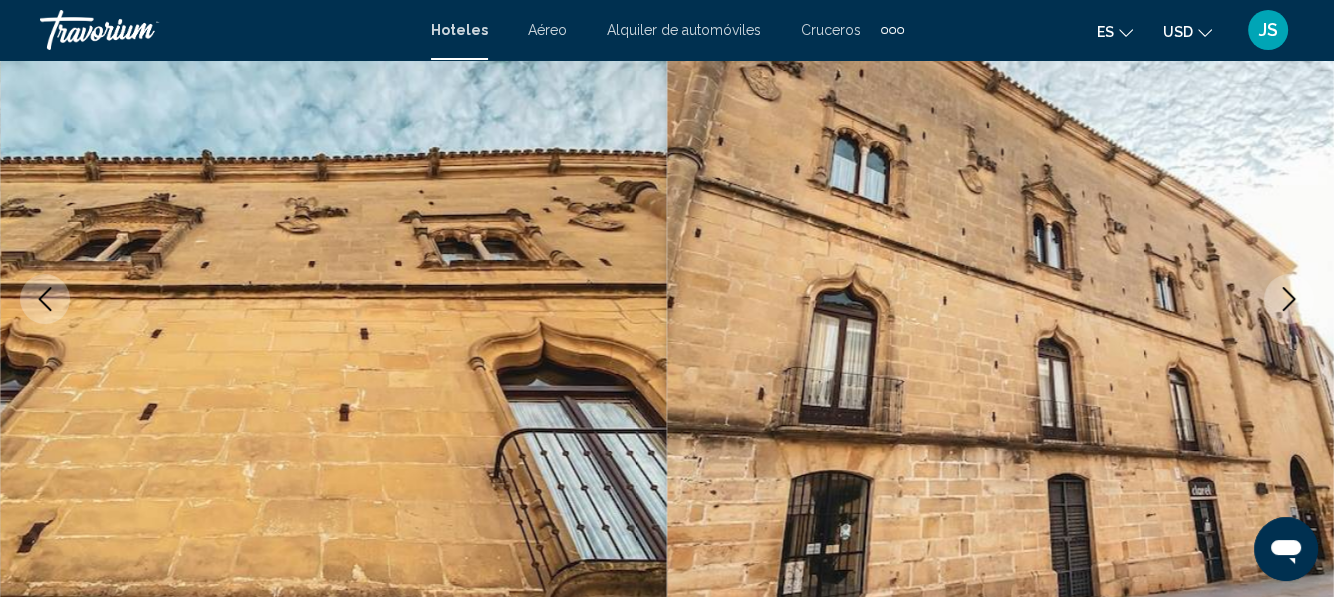 click 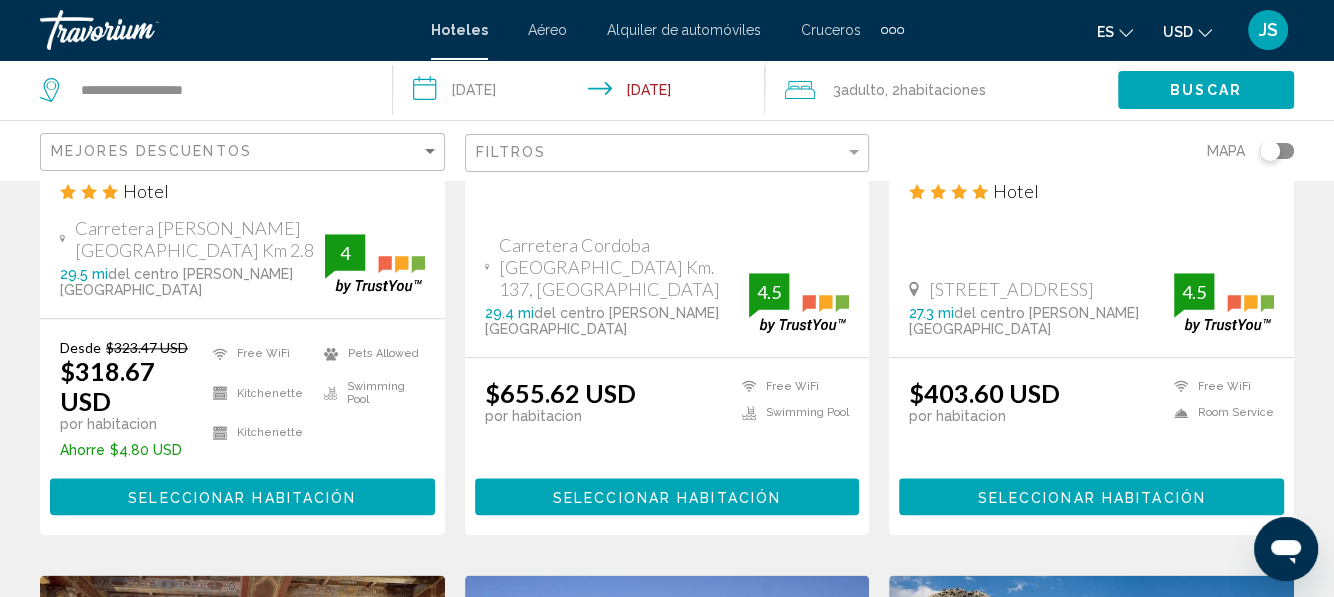 scroll, scrollTop: 2300, scrollLeft: 0, axis: vertical 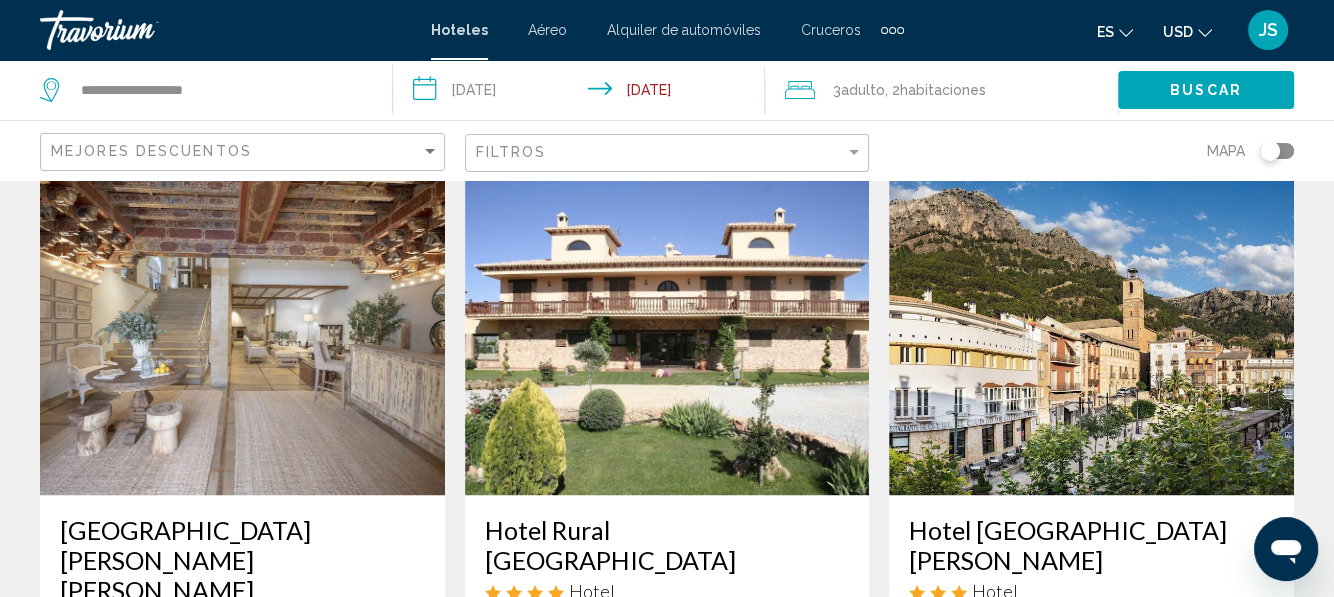 click at bounding box center (242, 335) 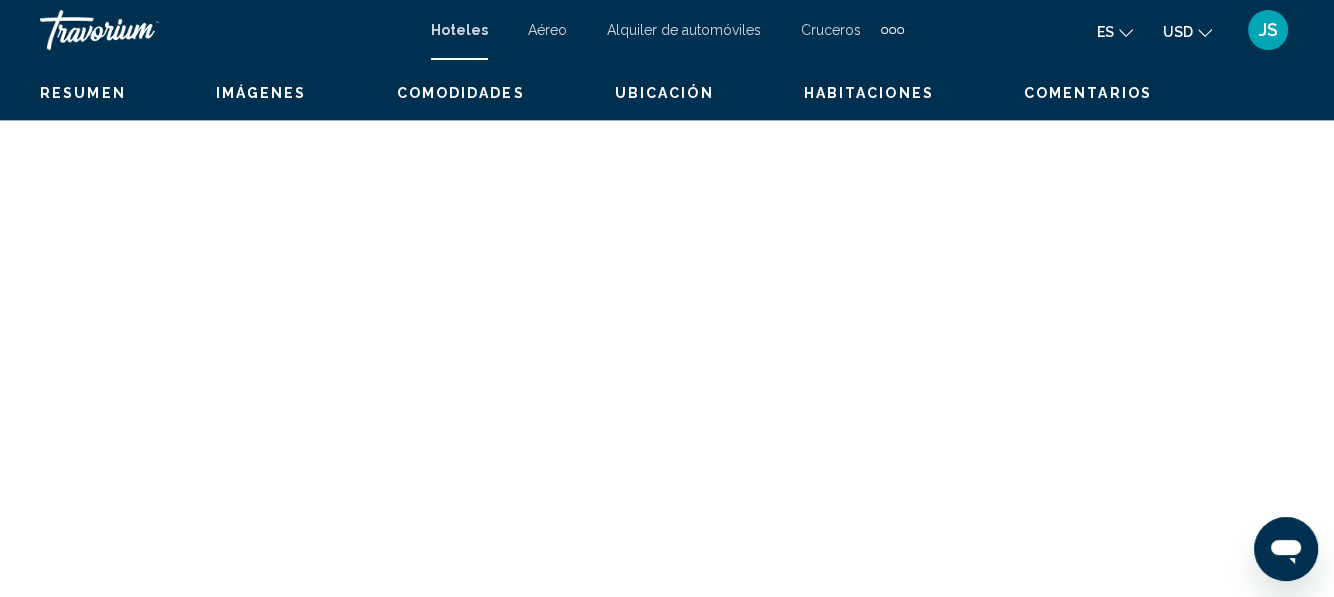 scroll, scrollTop: 236, scrollLeft: 0, axis: vertical 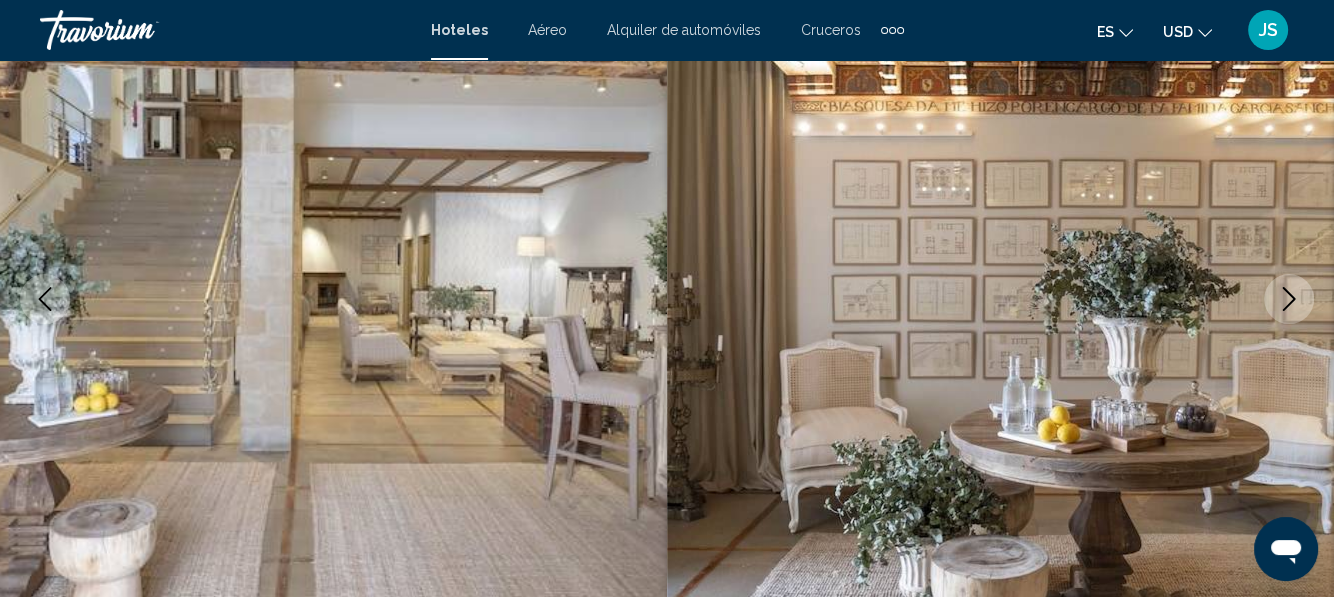 click at bounding box center (1289, 299) 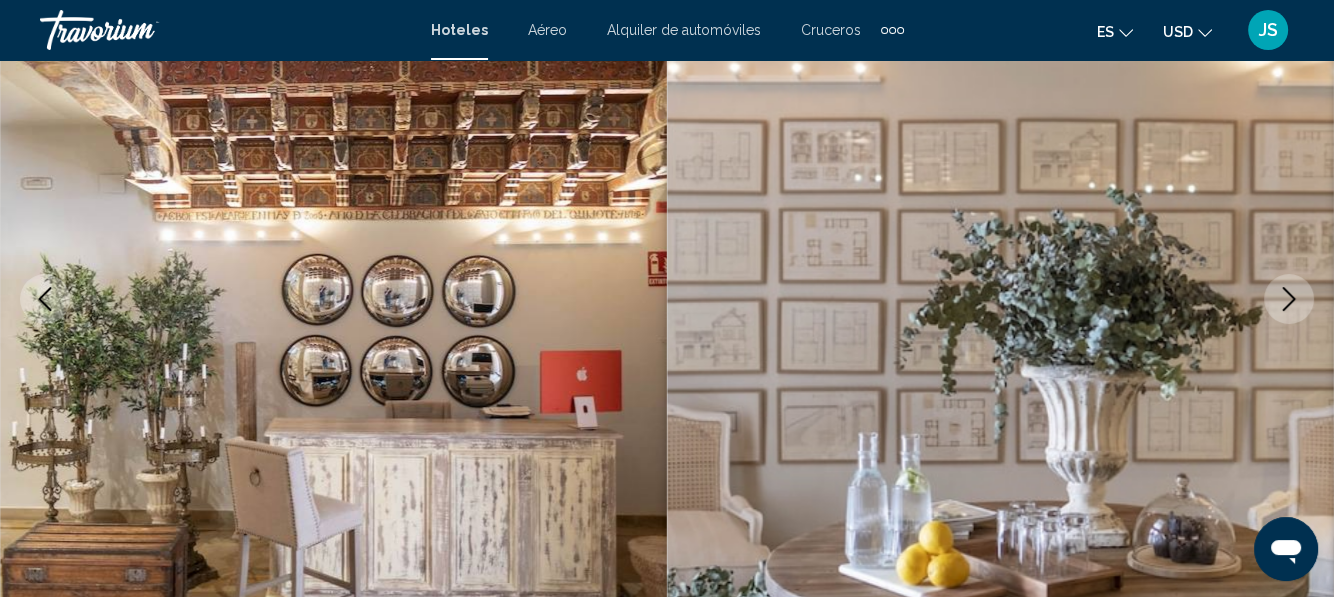 click at bounding box center (1289, 299) 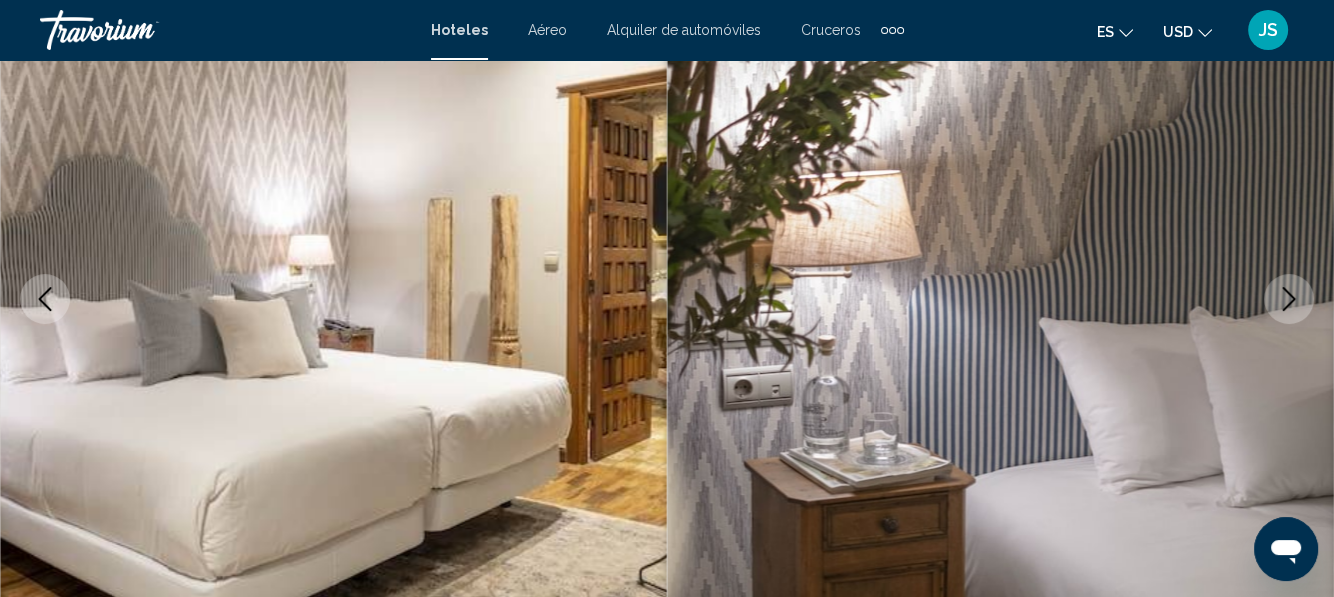 click at bounding box center (1289, 299) 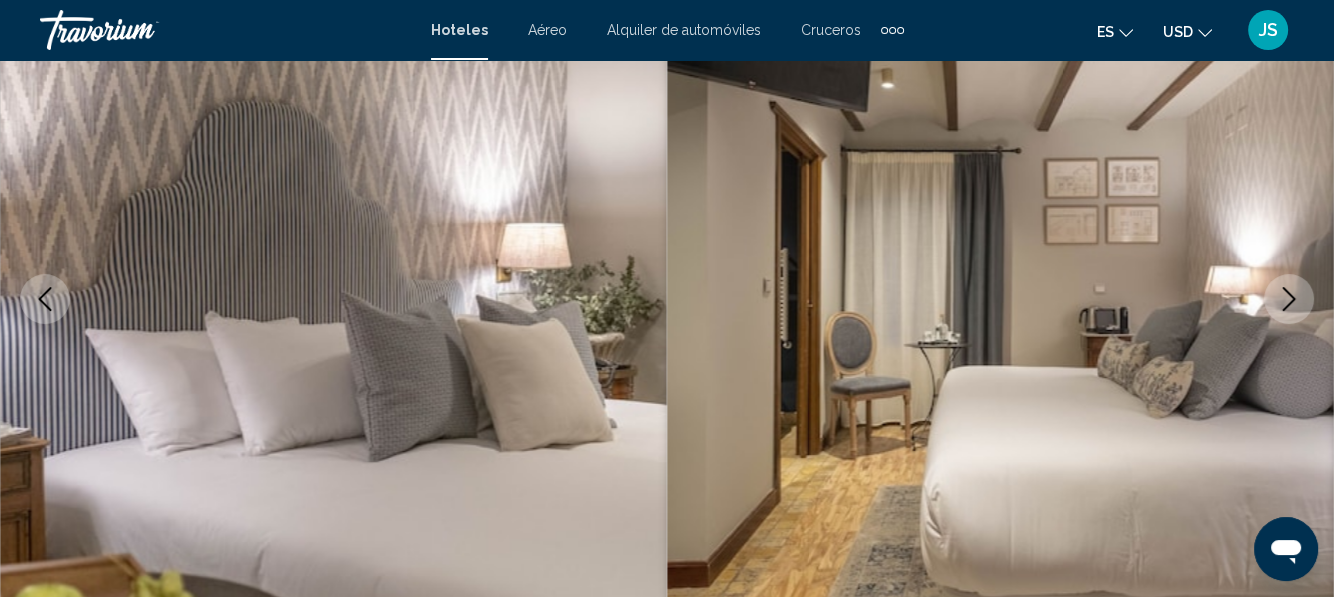 click 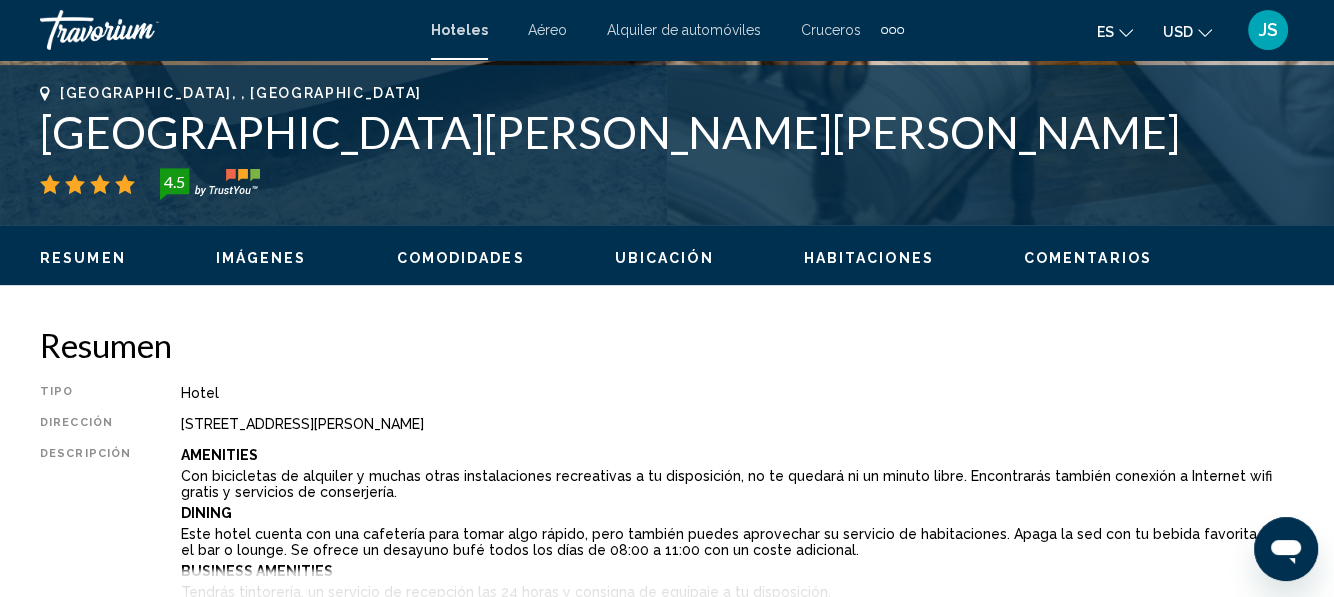 scroll, scrollTop: 936, scrollLeft: 0, axis: vertical 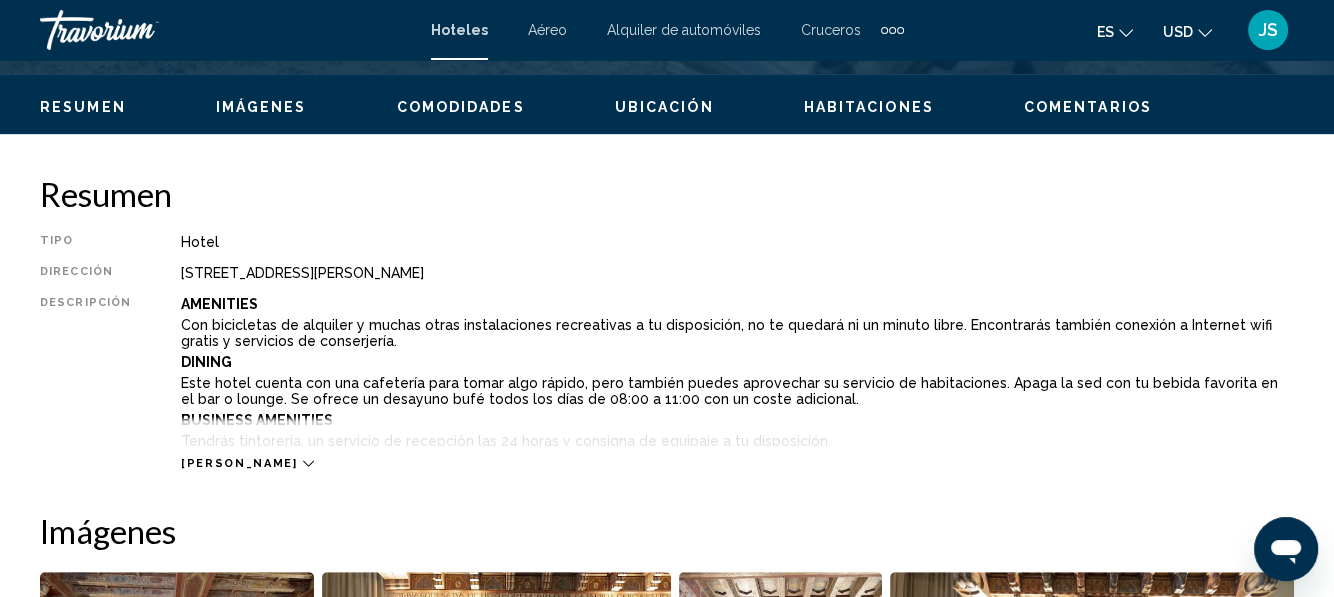 click 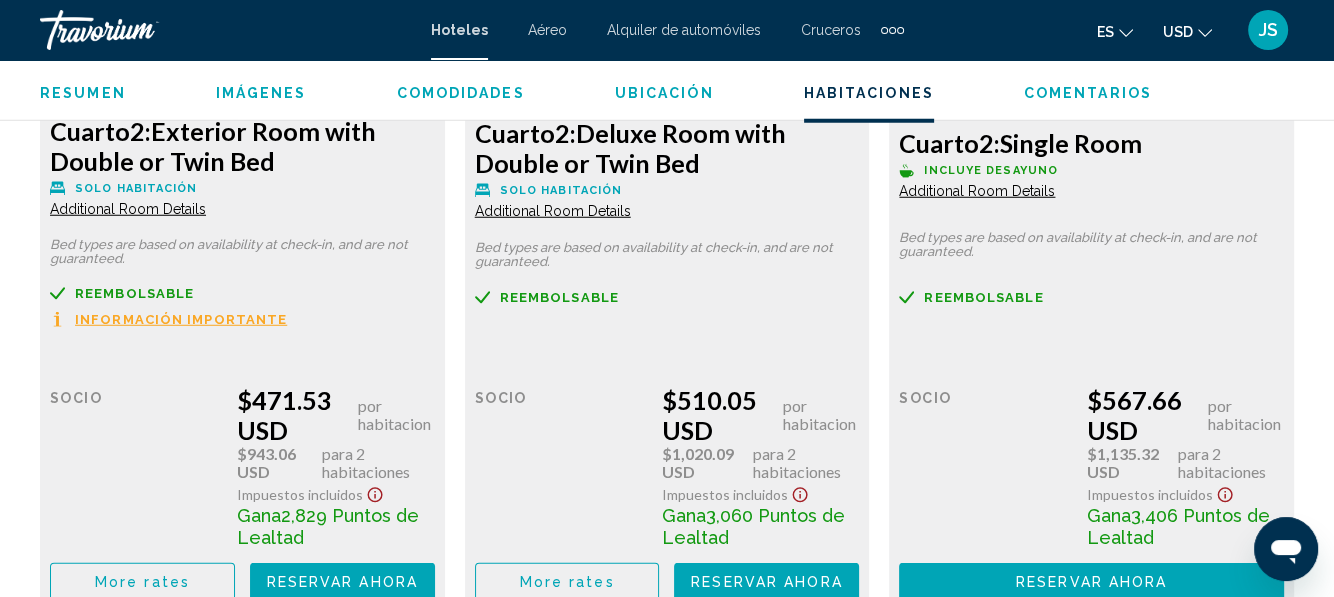 scroll, scrollTop: 4736, scrollLeft: 0, axis: vertical 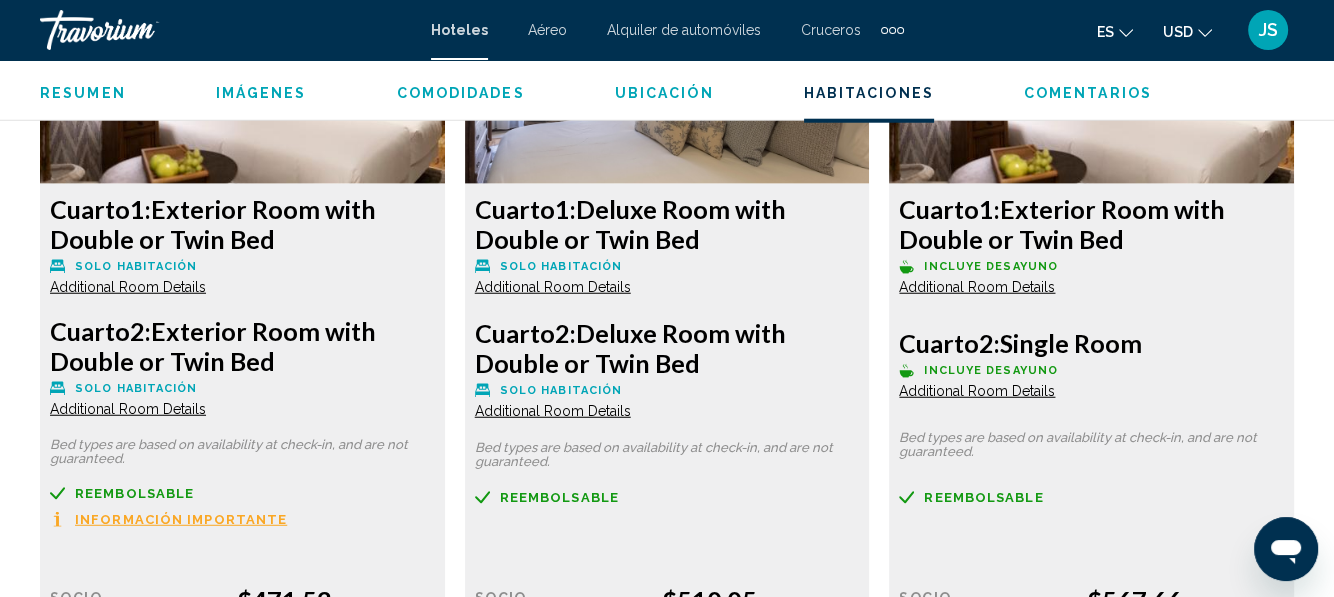 click at bounding box center [242, -837] 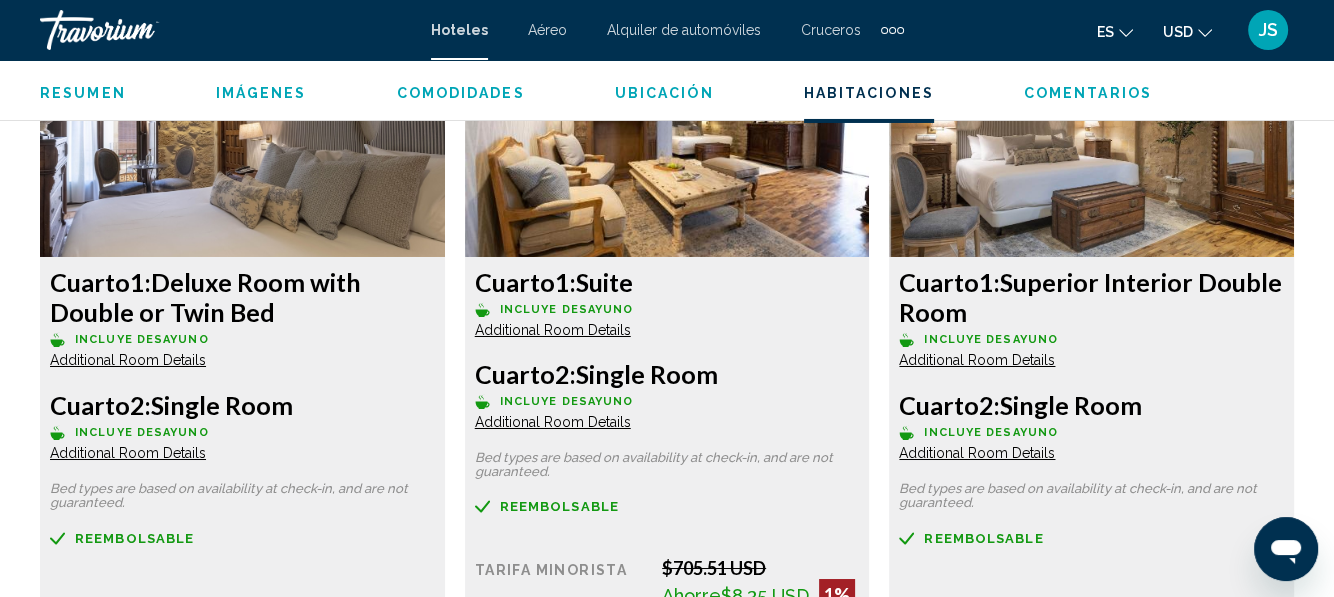 scroll, scrollTop: 6336, scrollLeft: 0, axis: vertical 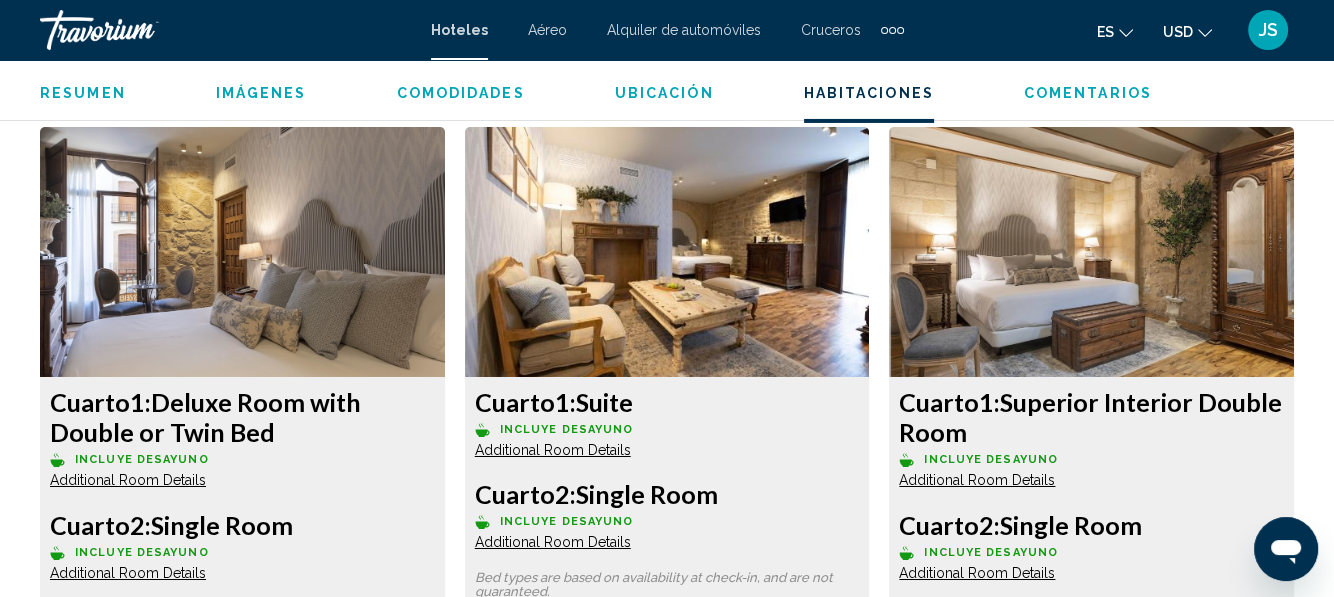 click at bounding box center [242, -2437] 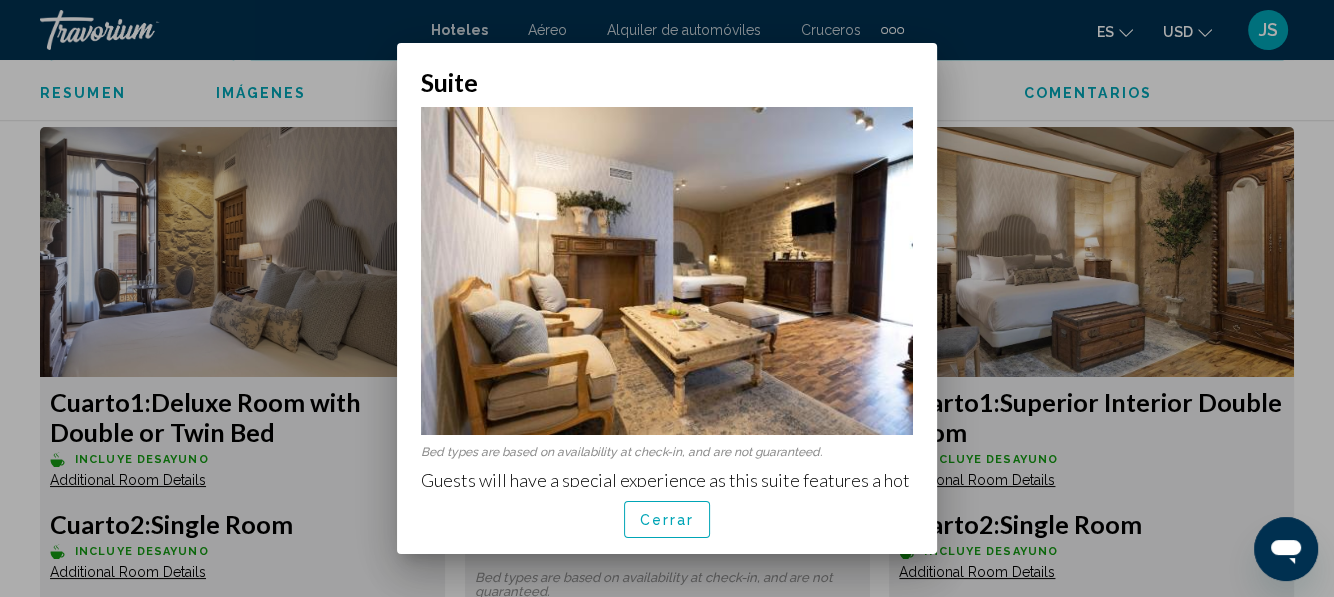 scroll, scrollTop: 0, scrollLeft: 0, axis: both 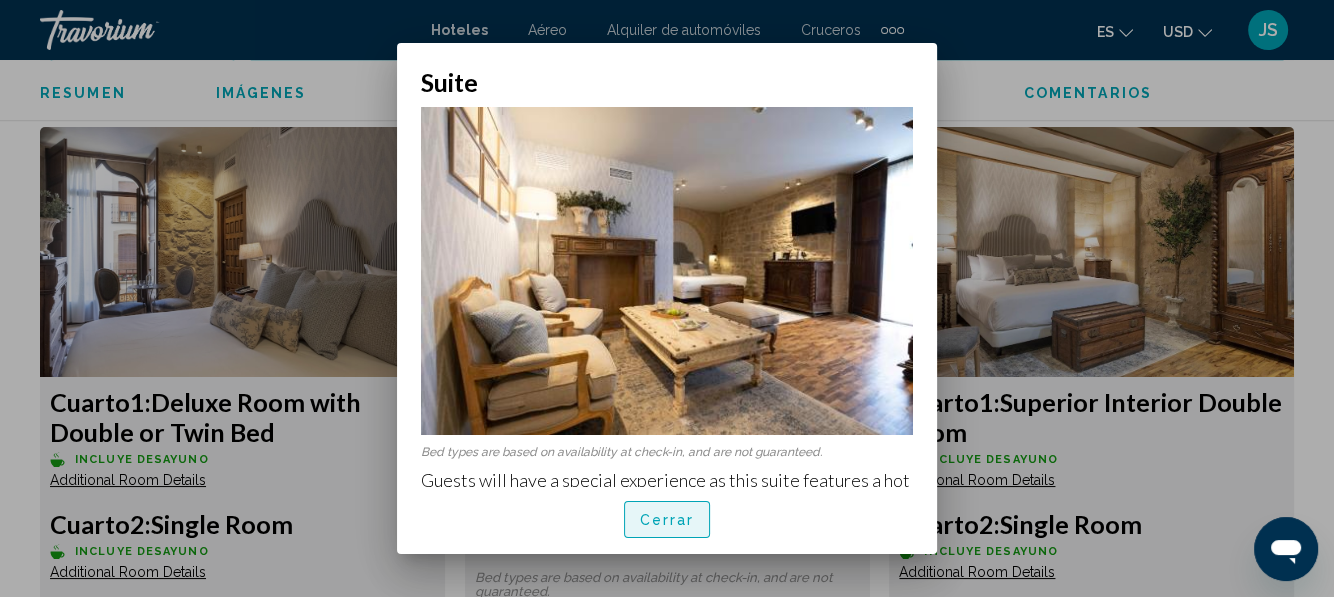 click on "Cerrar" at bounding box center (667, 520) 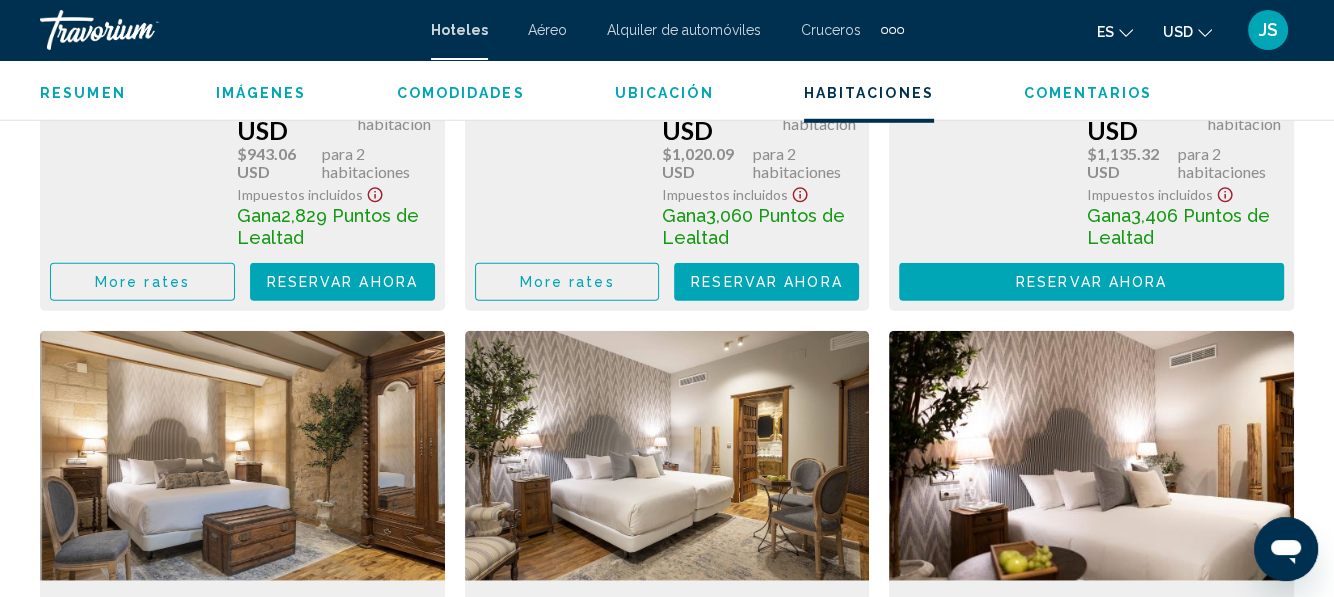 scroll, scrollTop: 5536, scrollLeft: 0, axis: vertical 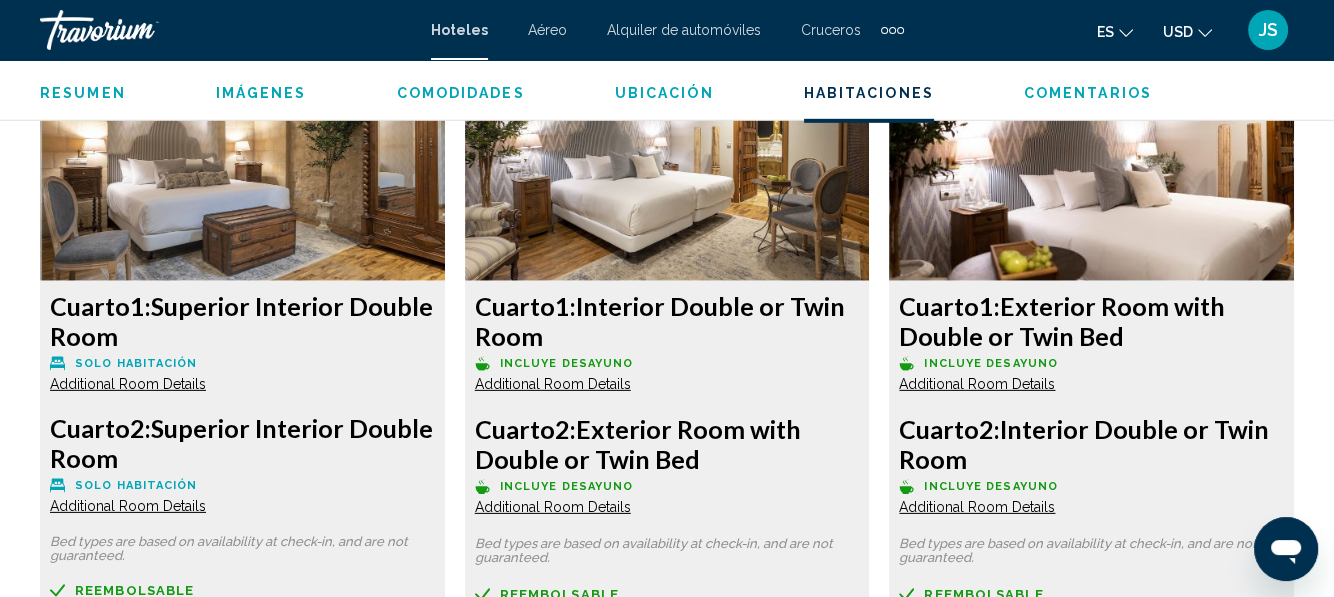 click at bounding box center [242, -1637] 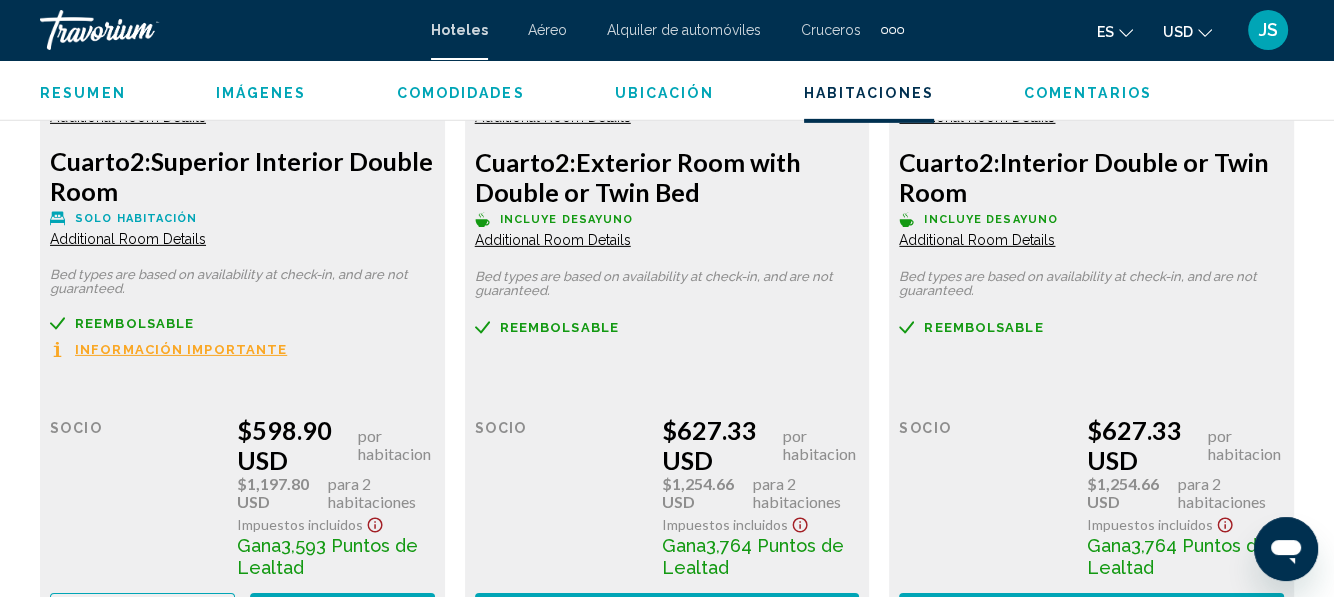 scroll, scrollTop: 5836, scrollLeft: 0, axis: vertical 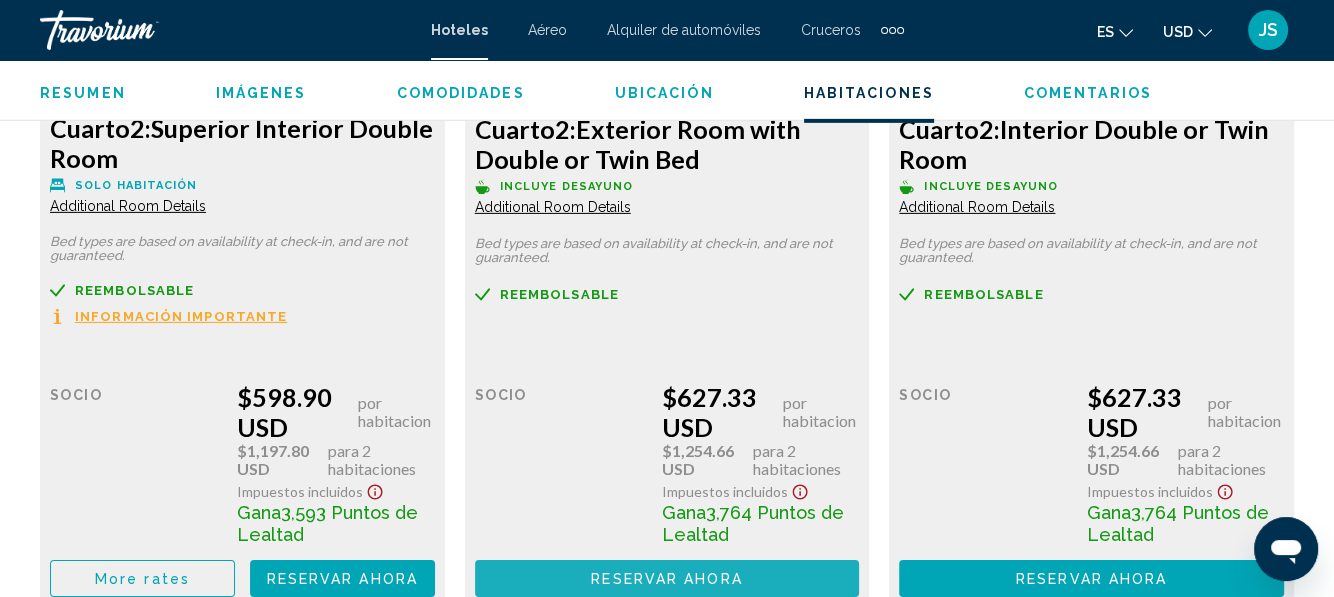click on "Reservar ahora" at bounding box center [666, 579] 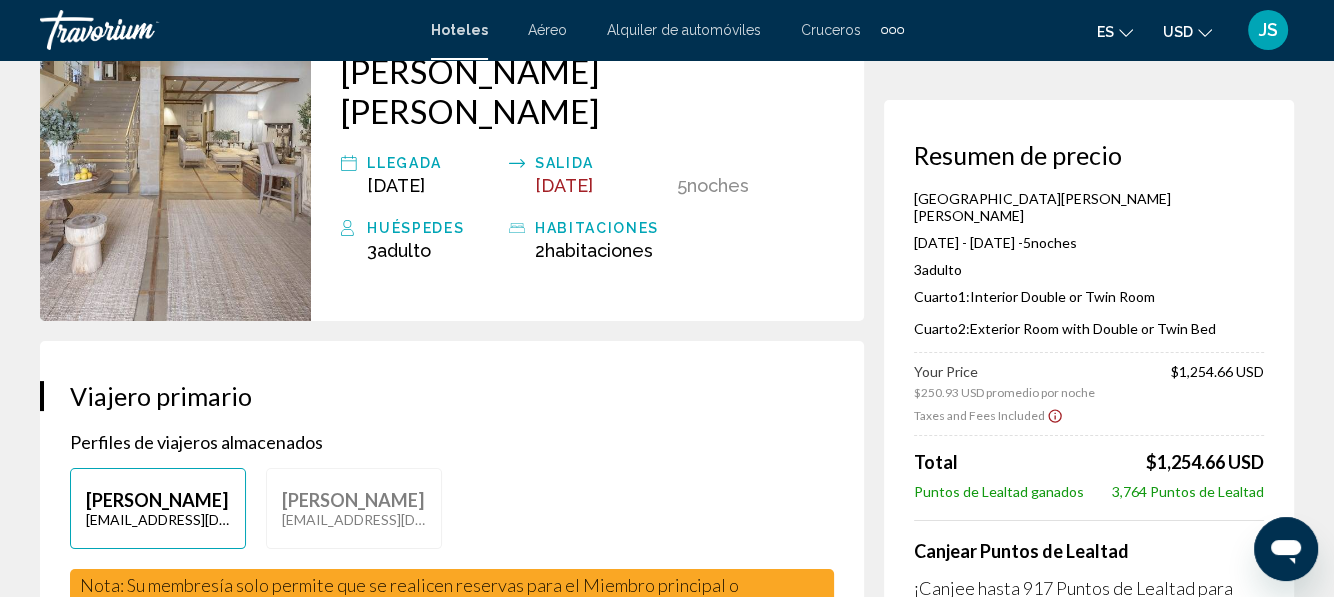 scroll, scrollTop: 0, scrollLeft: 0, axis: both 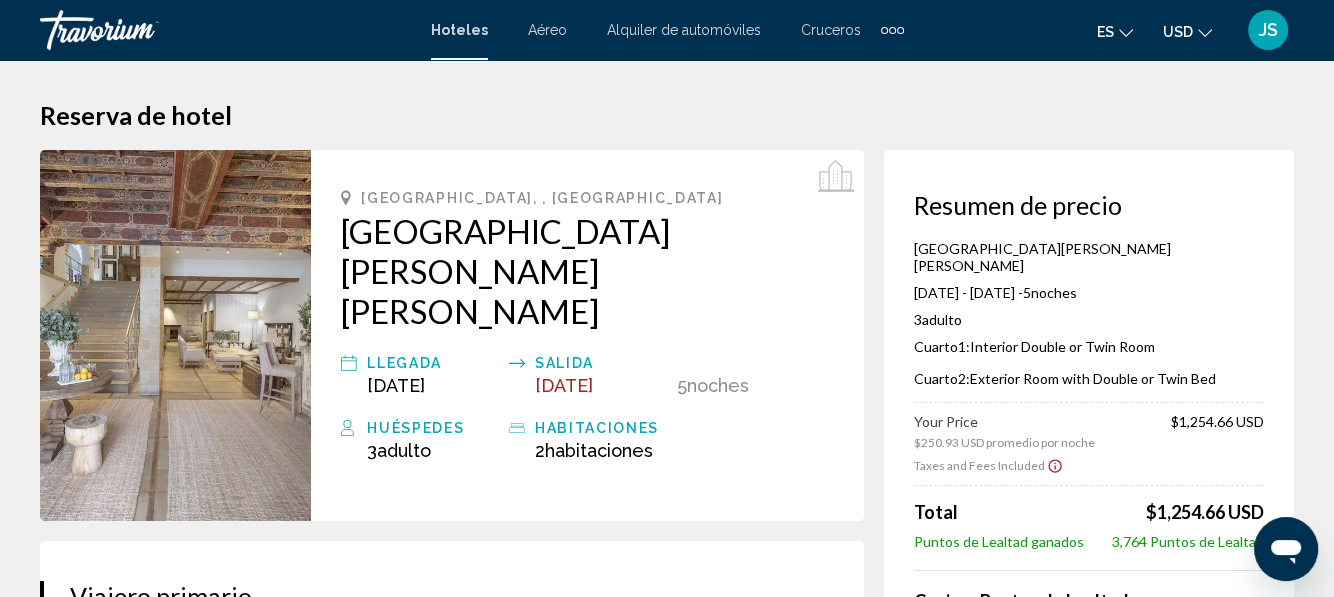 click at bounding box center [175, 335] 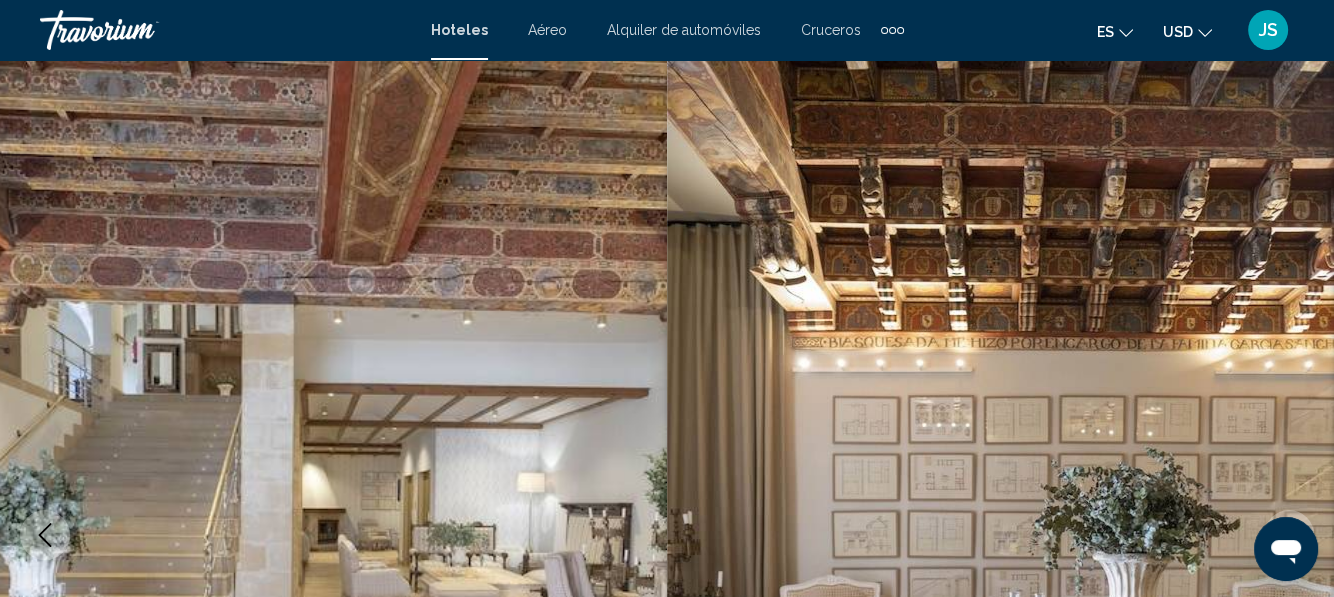 scroll, scrollTop: 235, scrollLeft: 0, axis: vertical 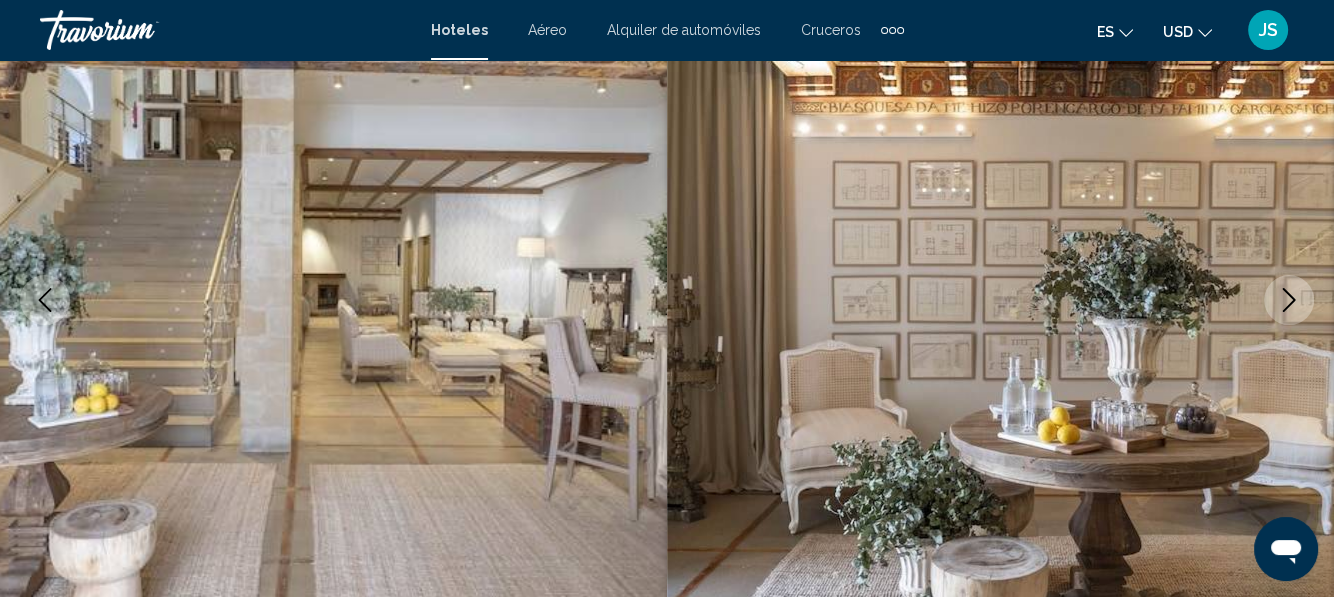 click 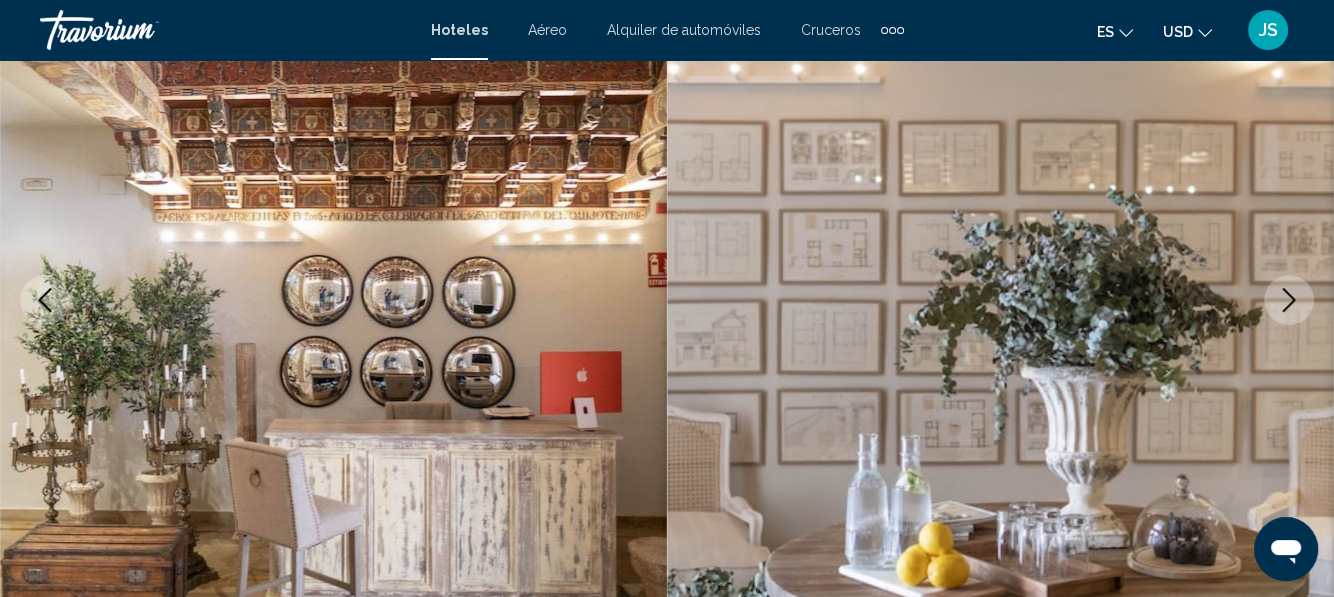 click 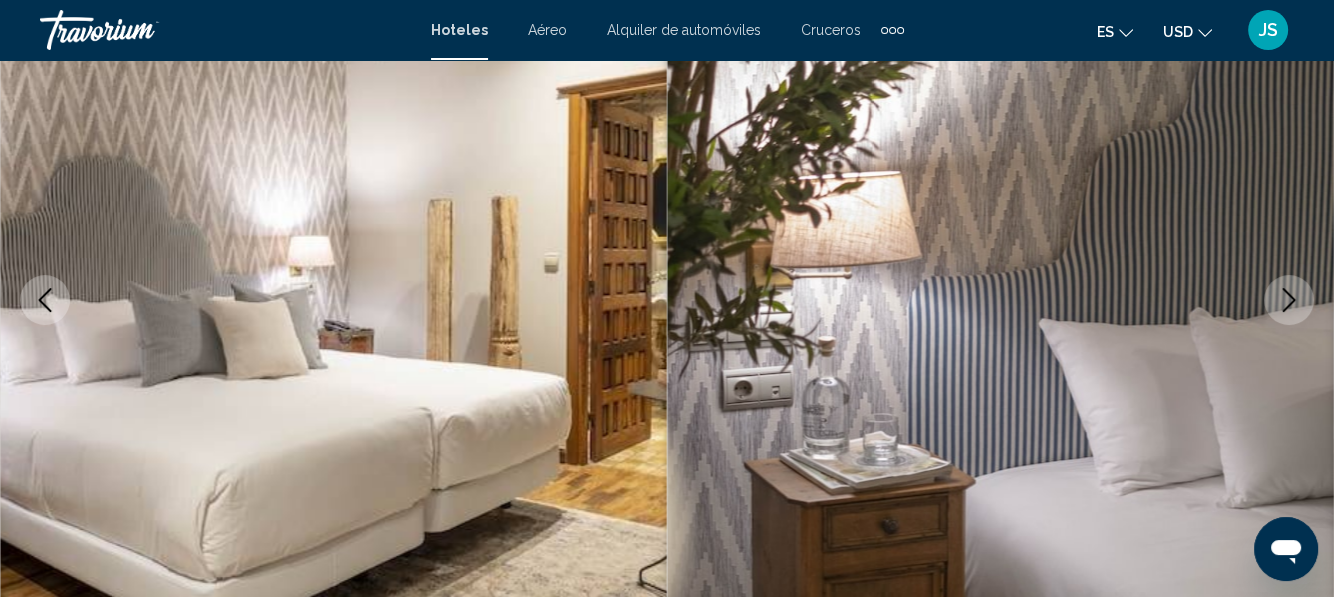 click 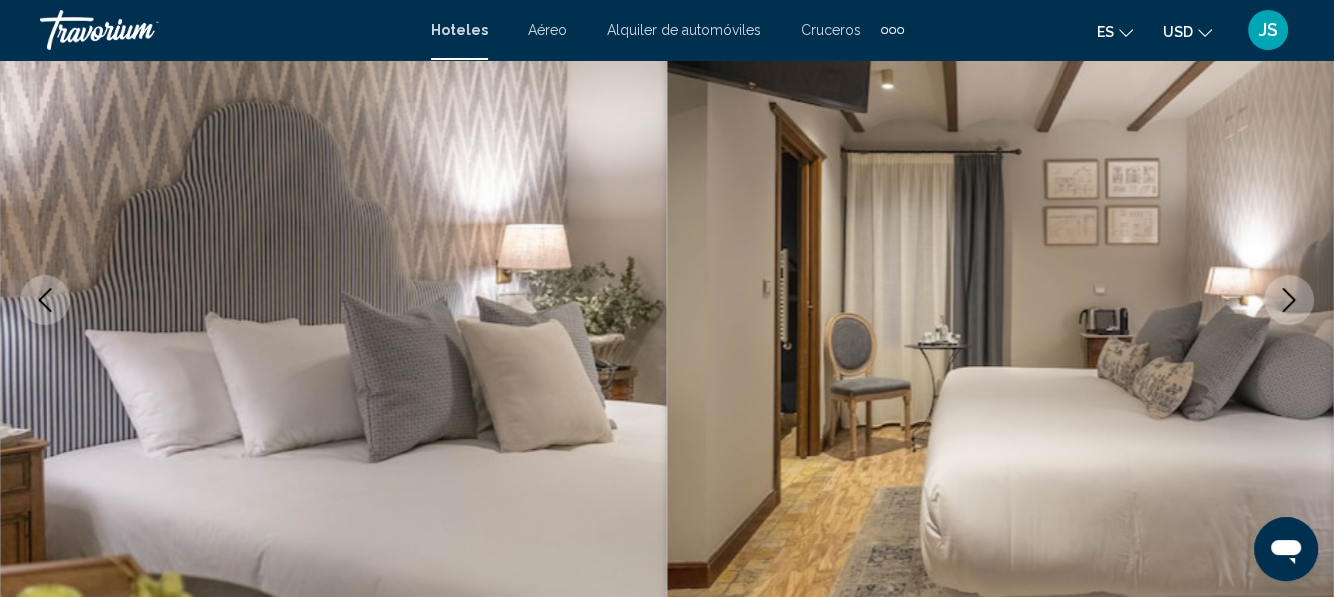 click 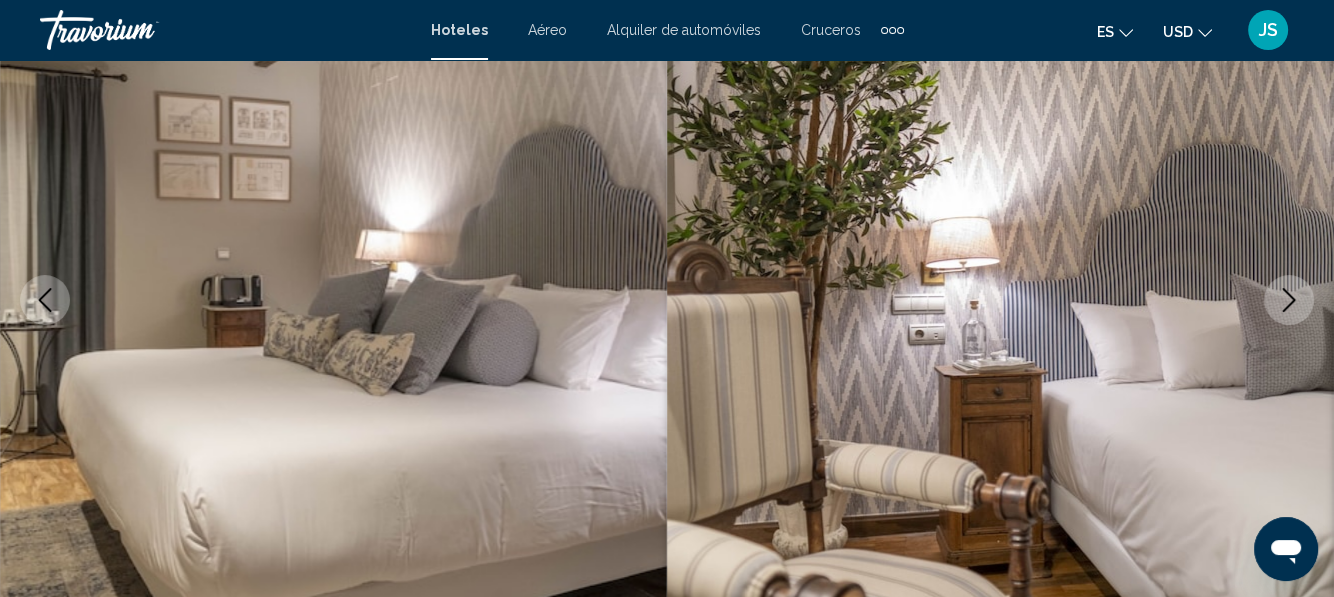 click 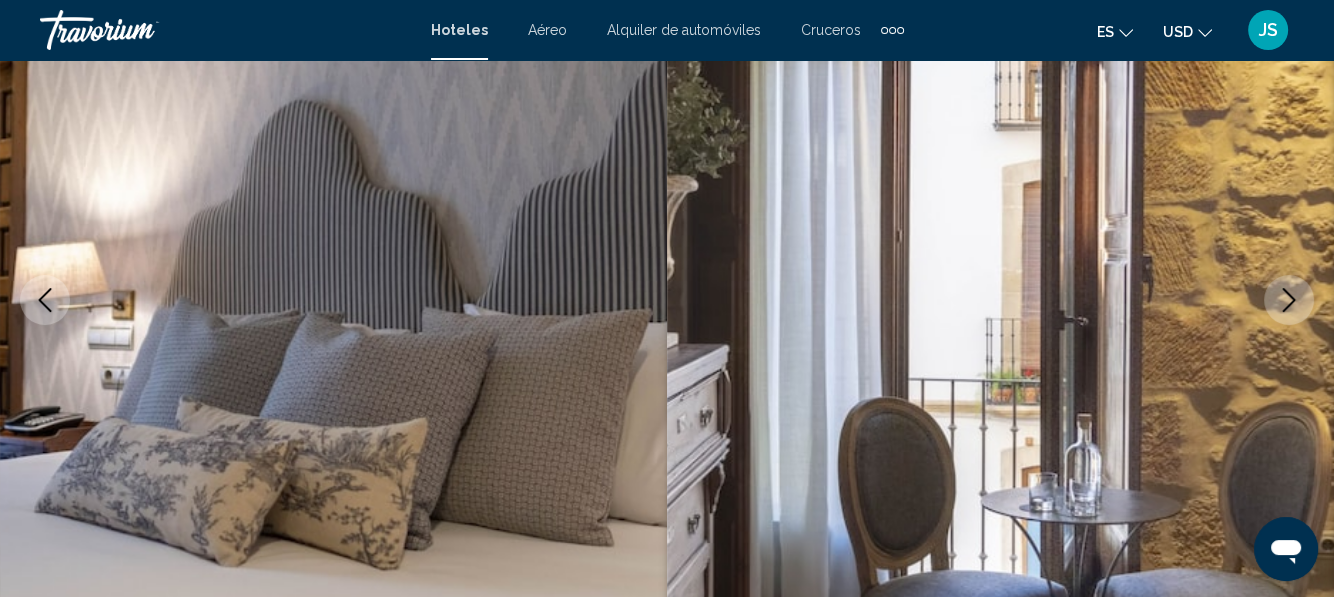 click 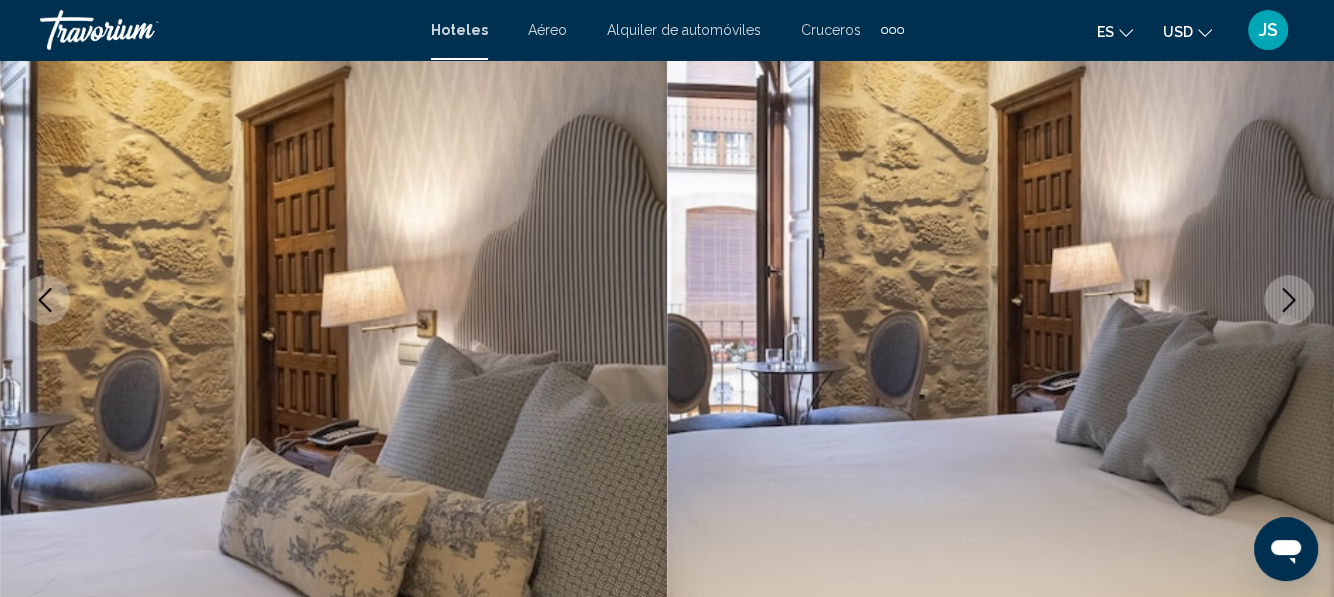 click 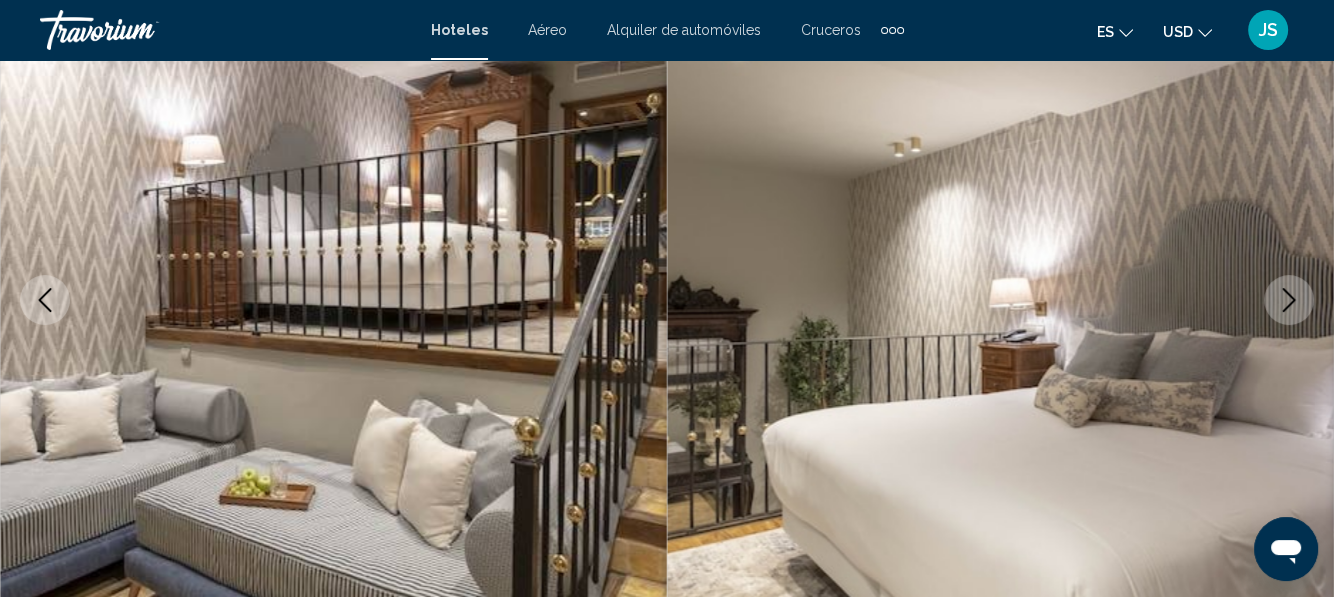 click 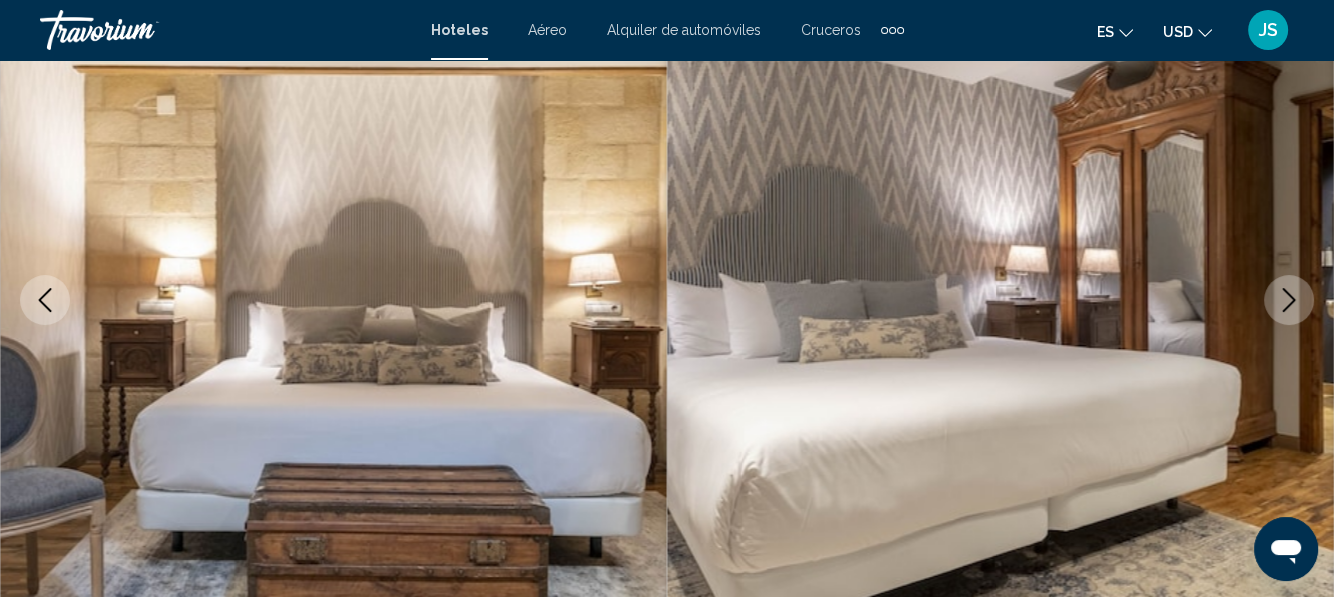 click 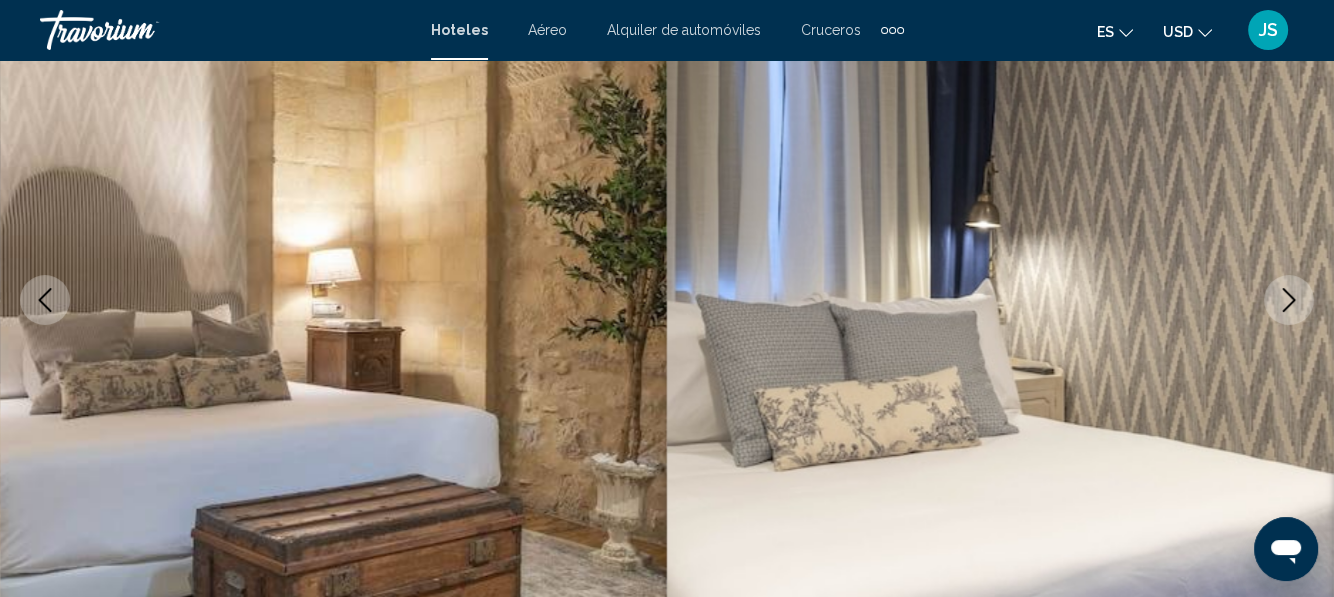 click 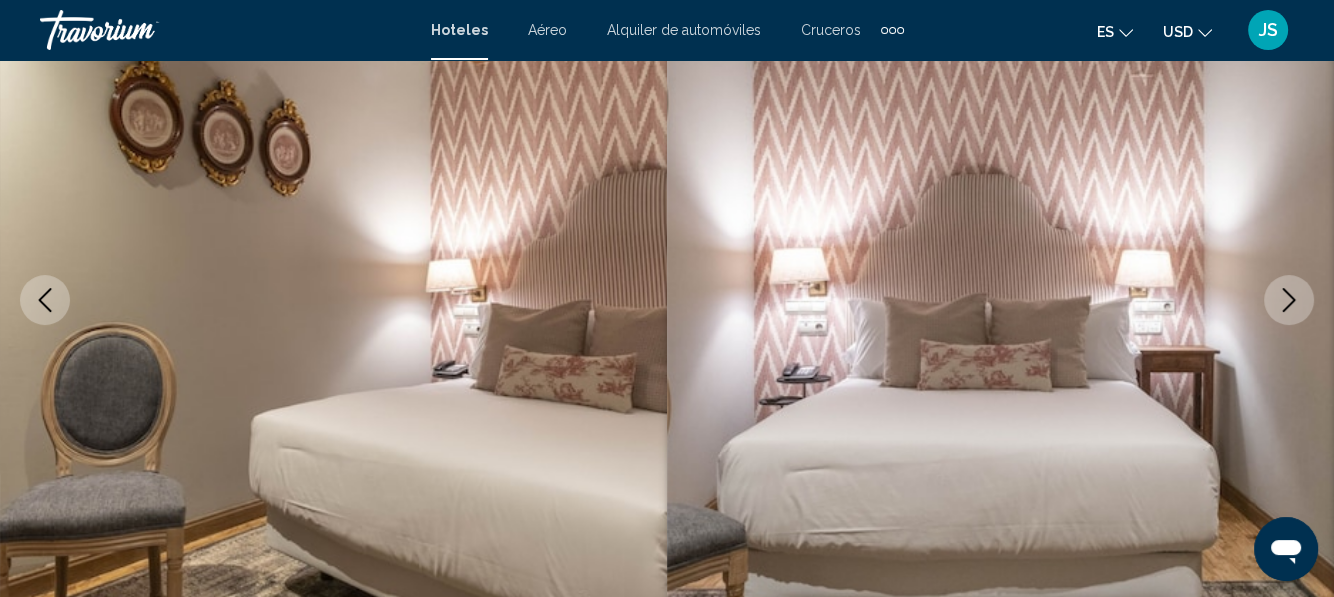 click 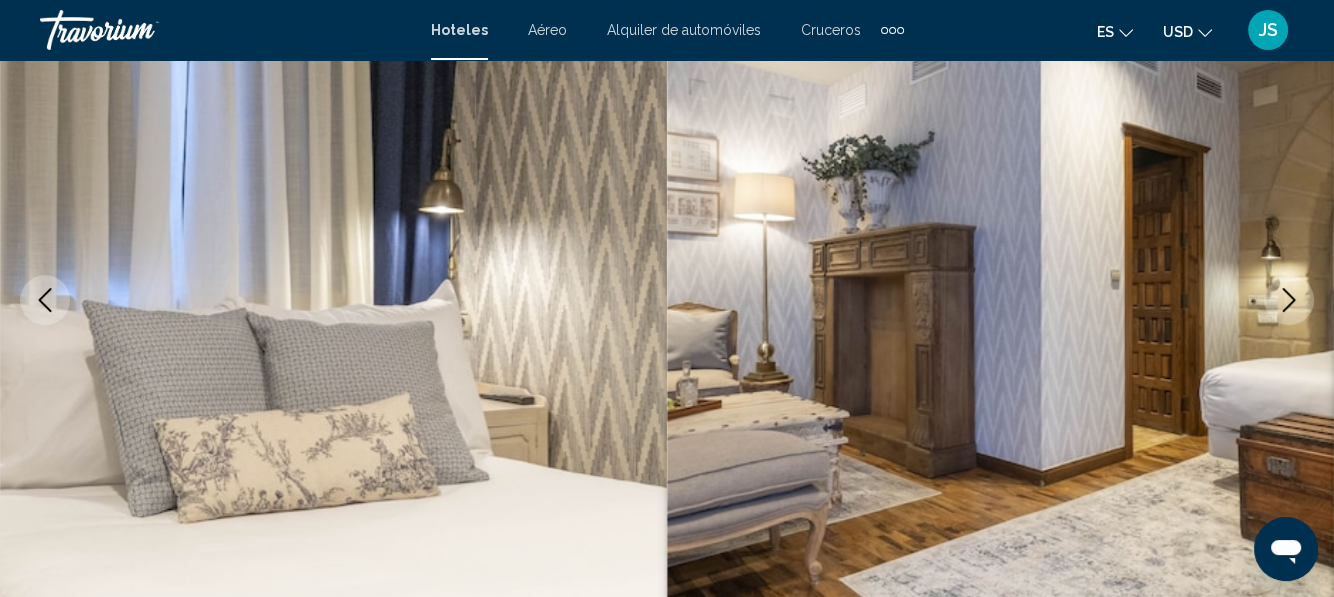 click 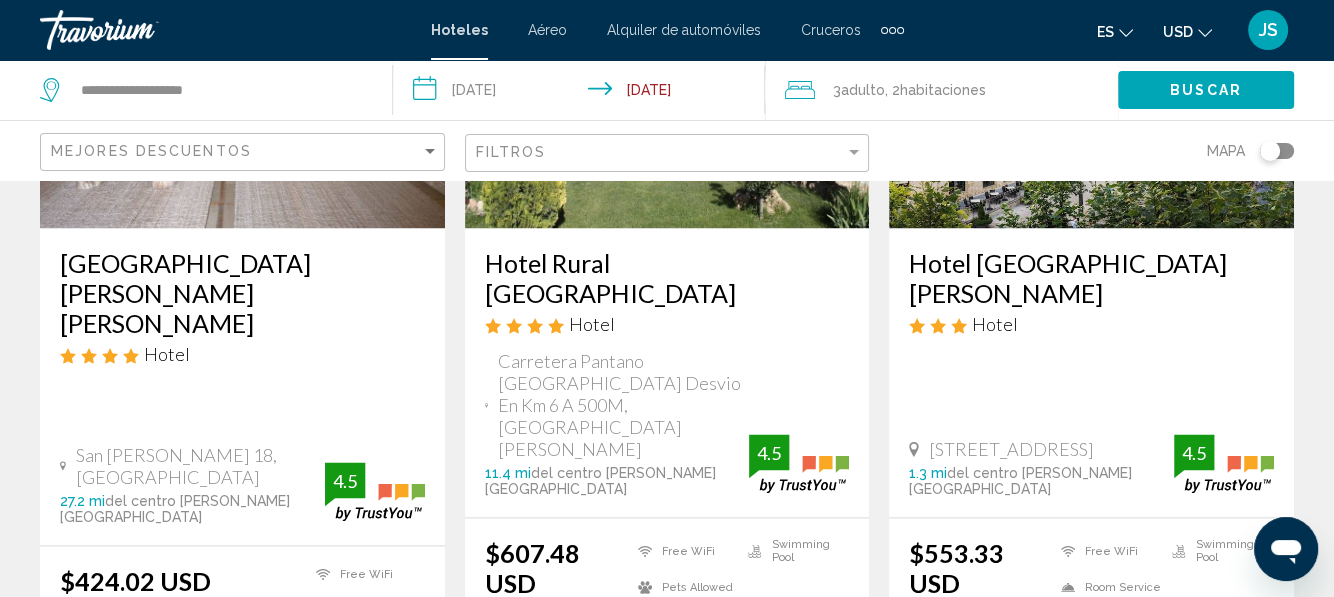 scroll, scrollTop: 2700, scrollLeft: 0, axis: vertical 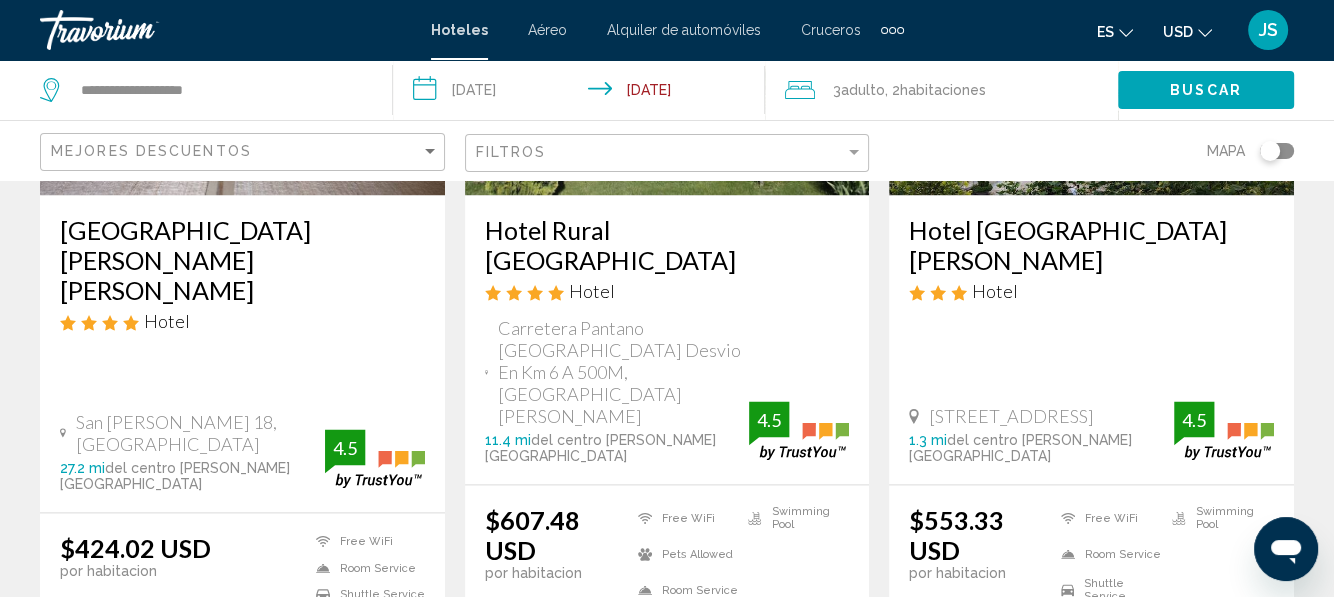 click on "2" at bounding box center [702, 750] 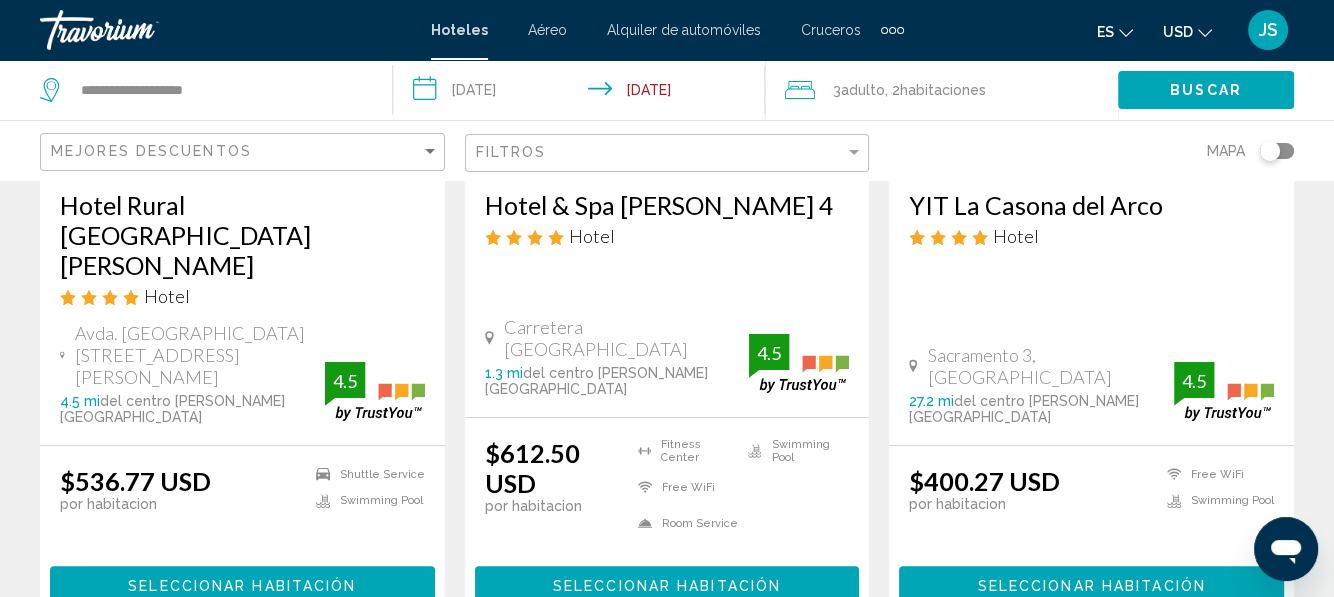 scroll, scrollTop: 99, scrollLeft: 0, axis: vertical 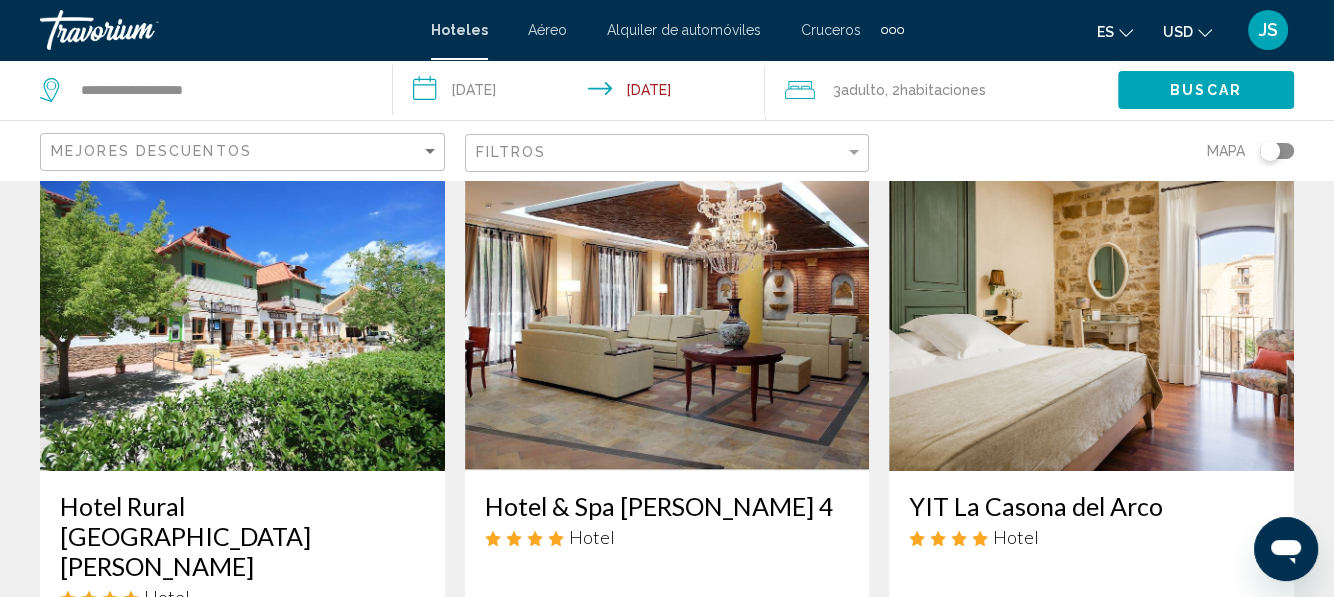 click at bounding box center (667, 311) 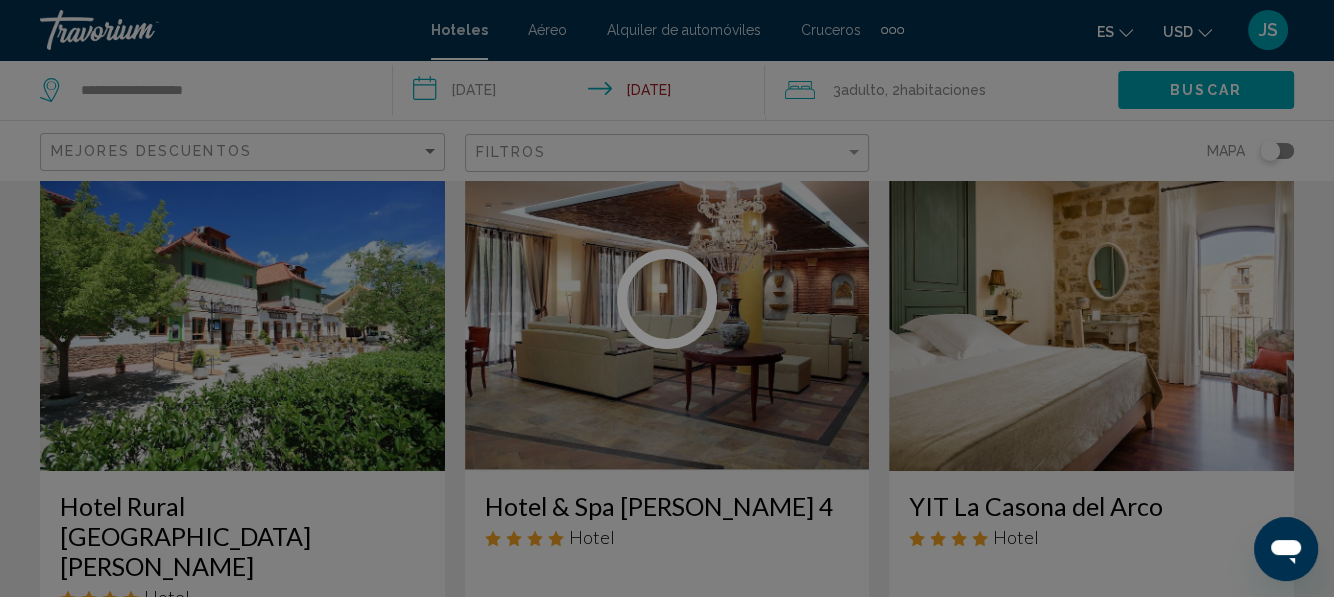 scroll, scrollTop: 236, scrollLeft: 0, axis: vertical 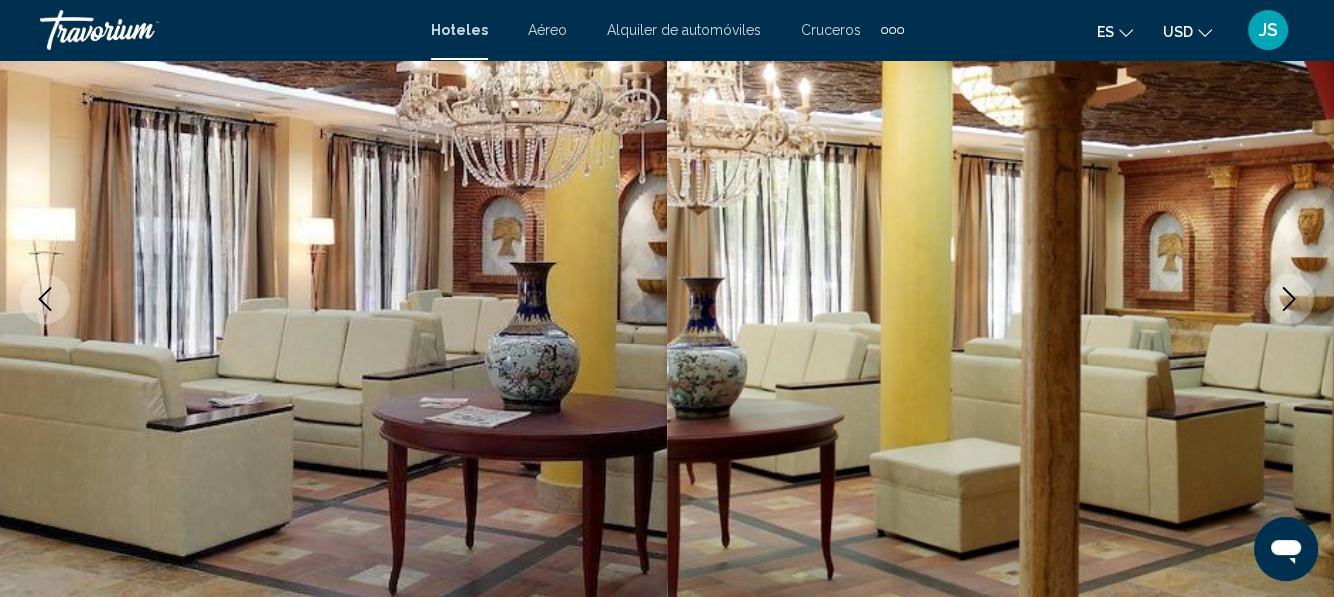 click 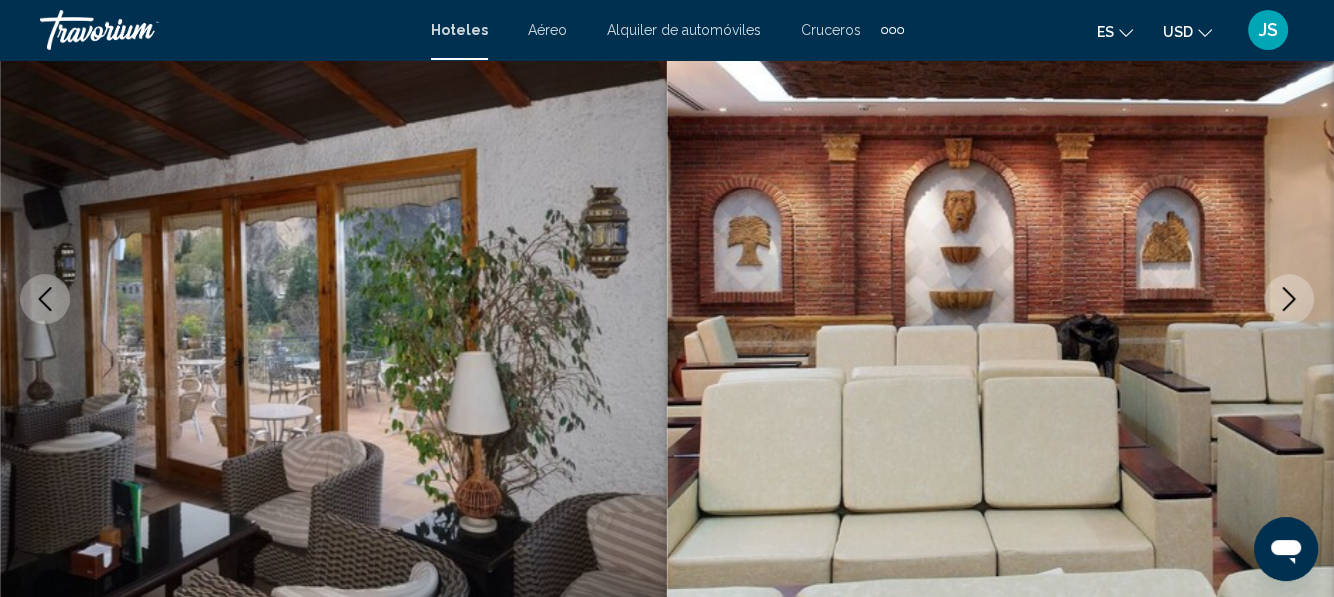 click 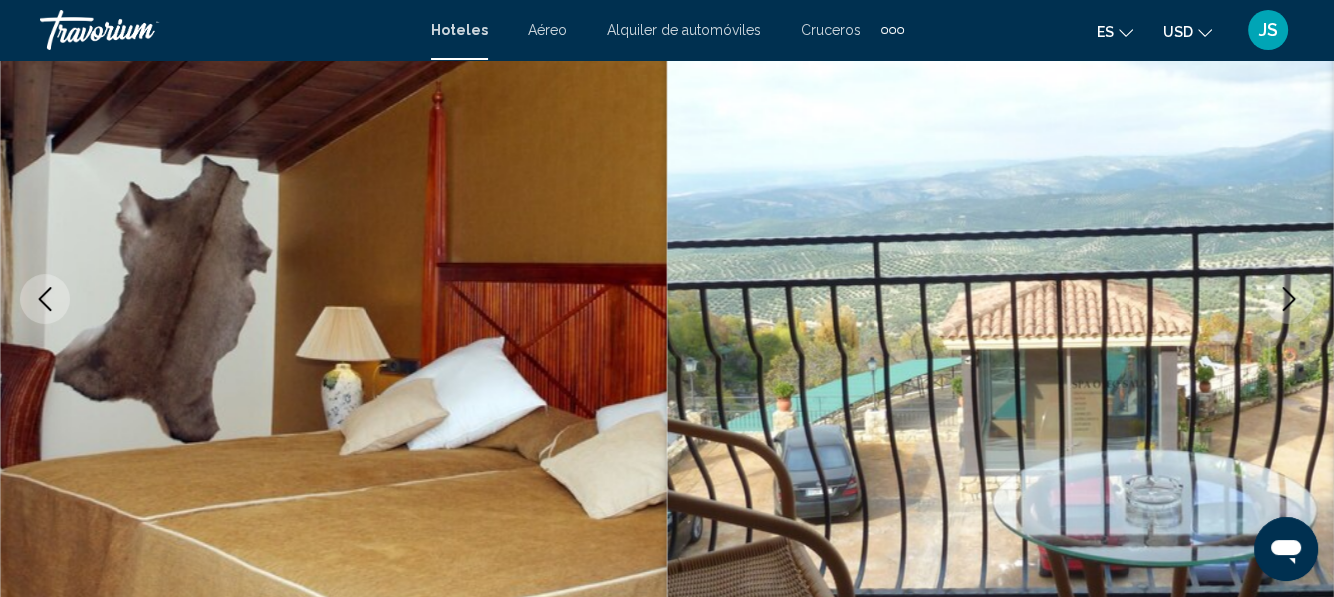 click 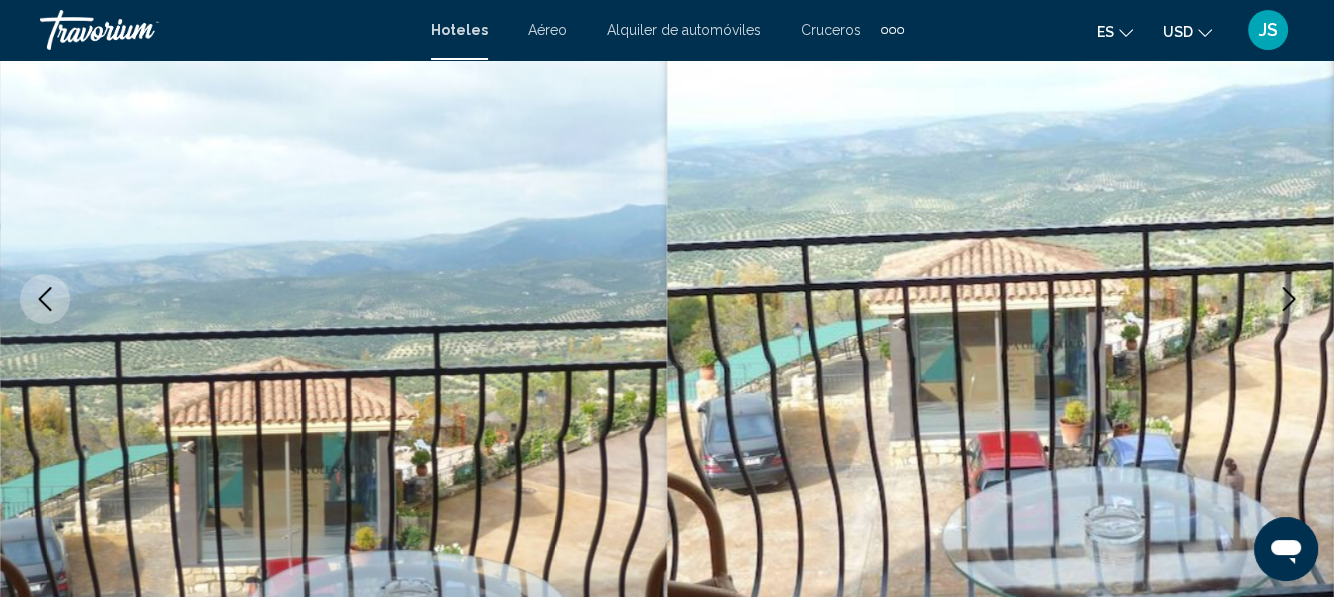 click 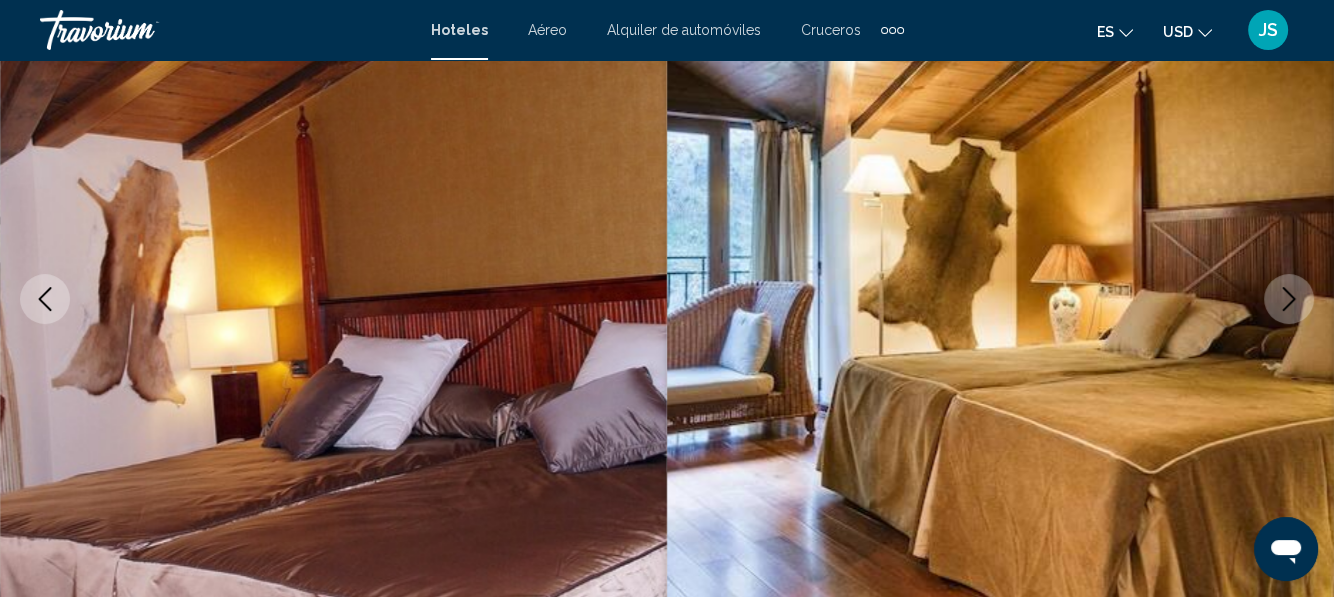 click 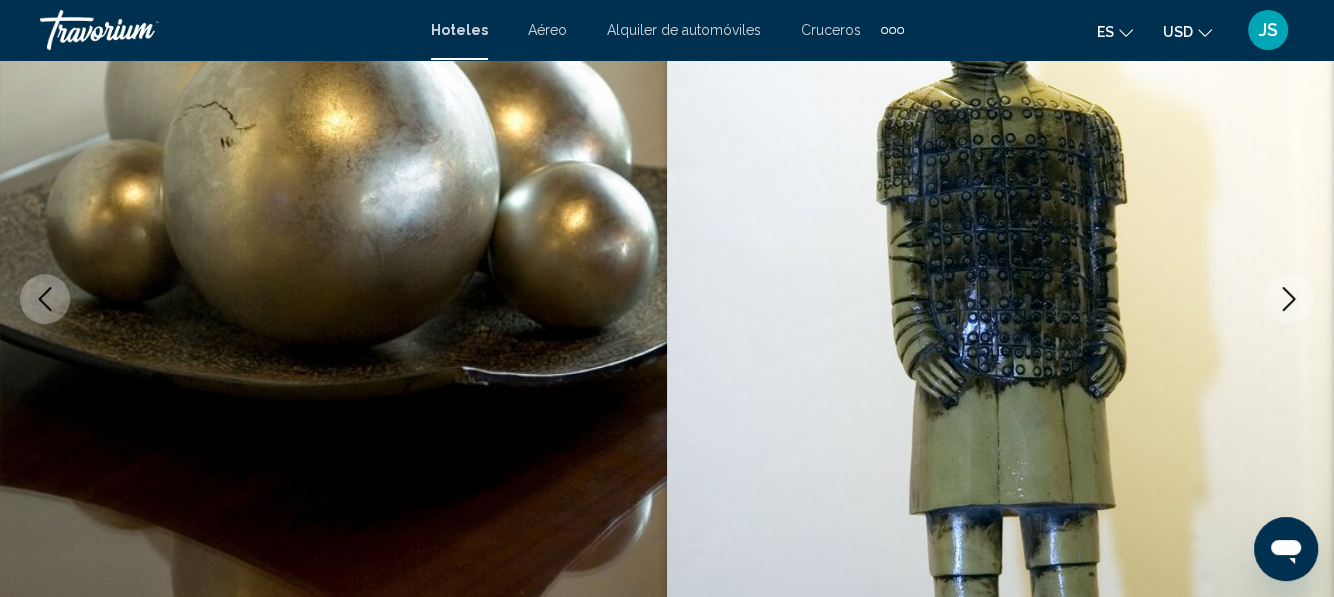 click 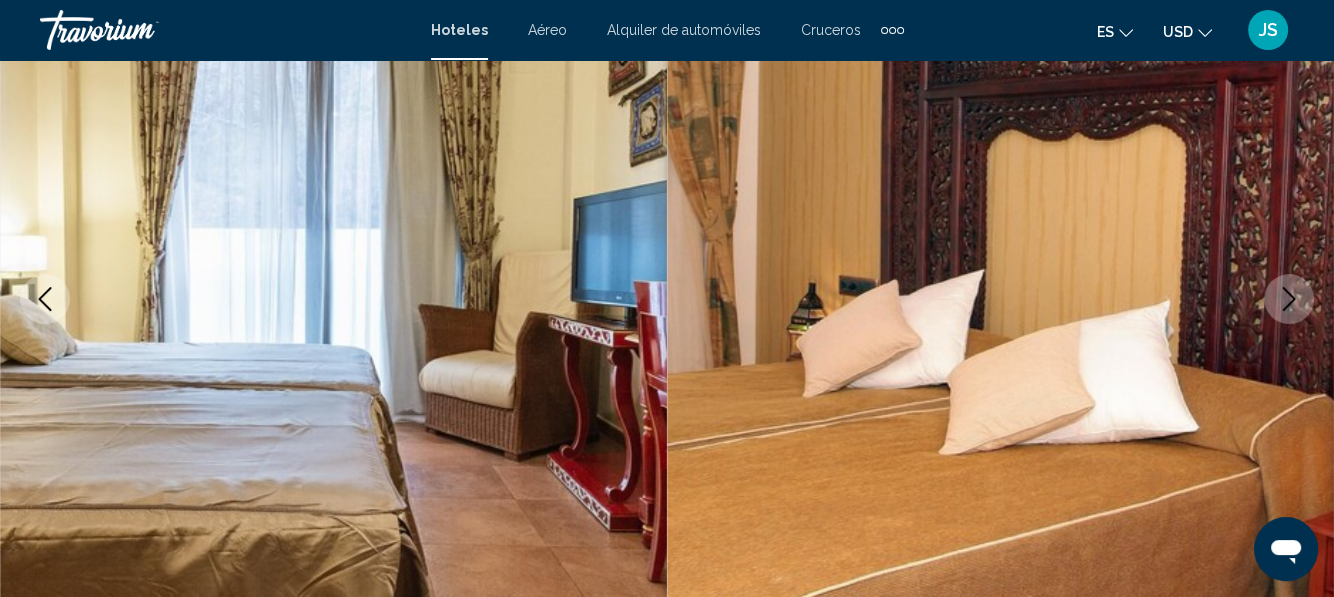 click 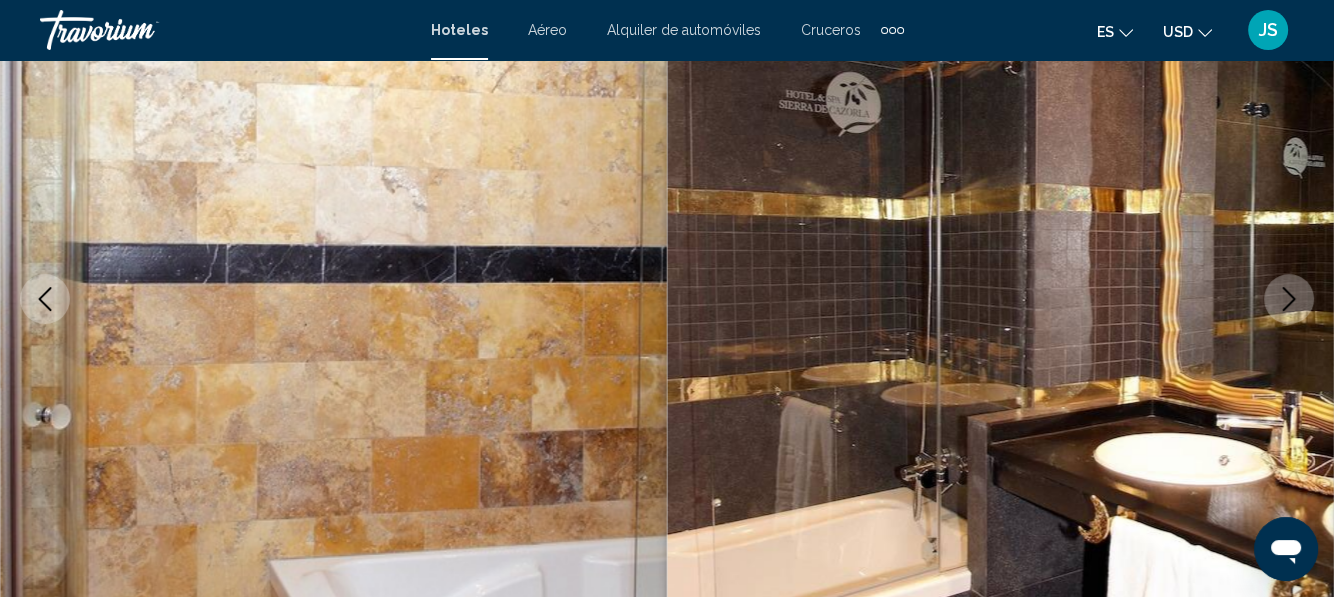click 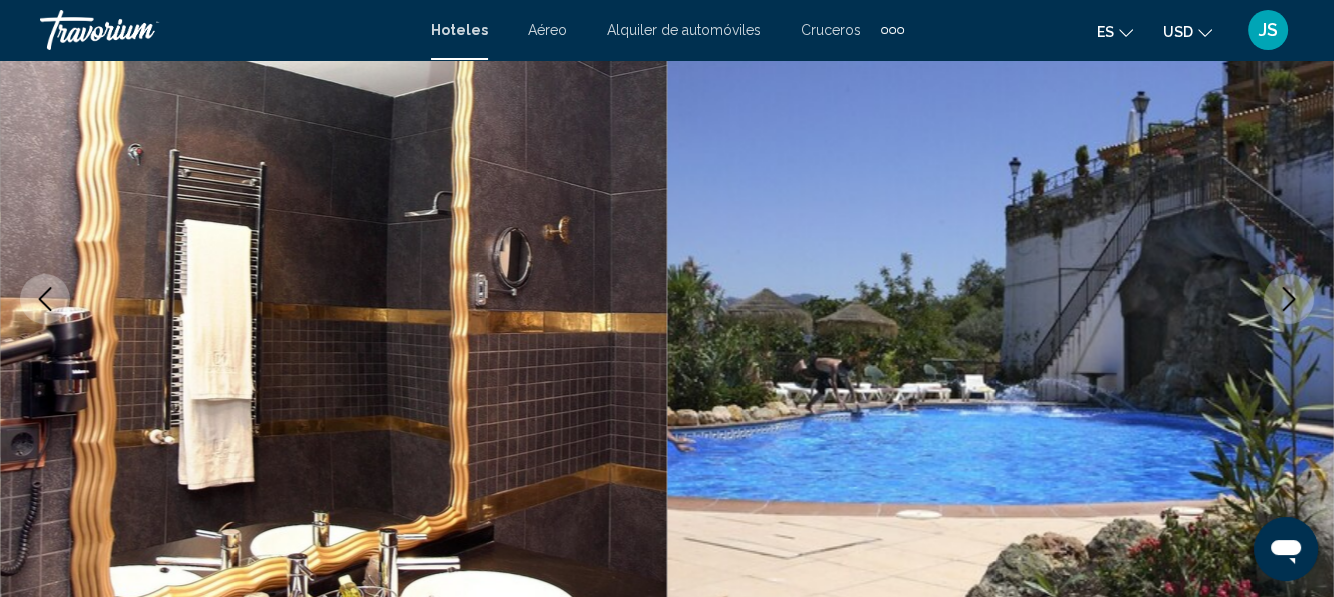 click 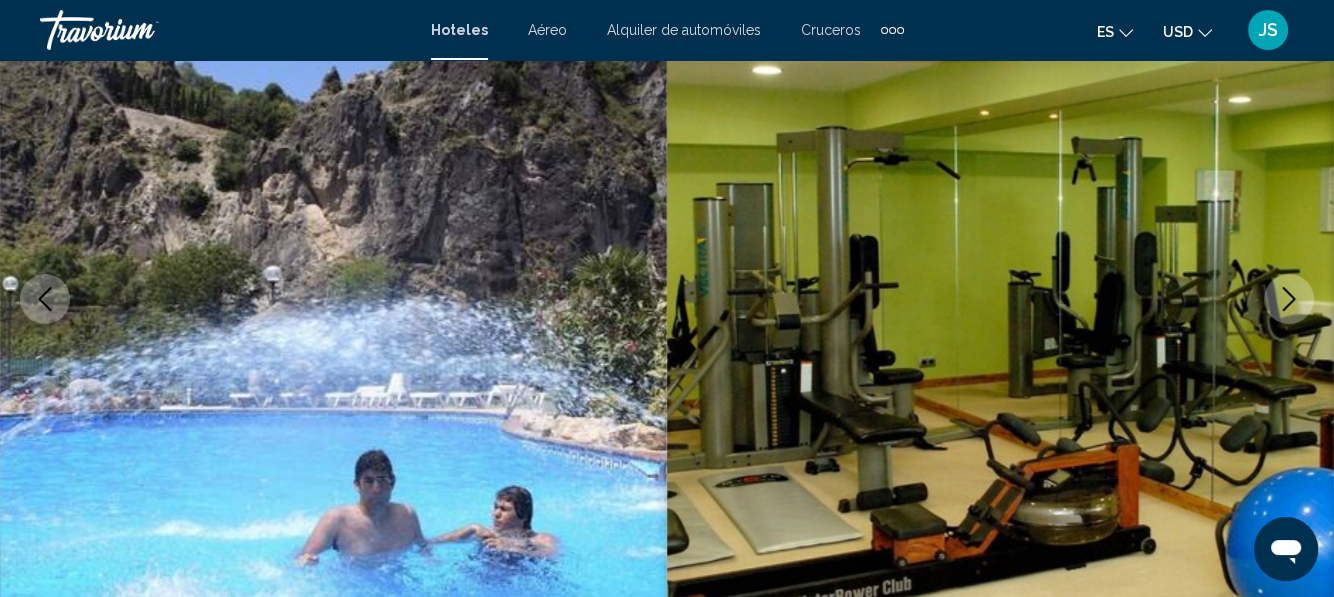 click 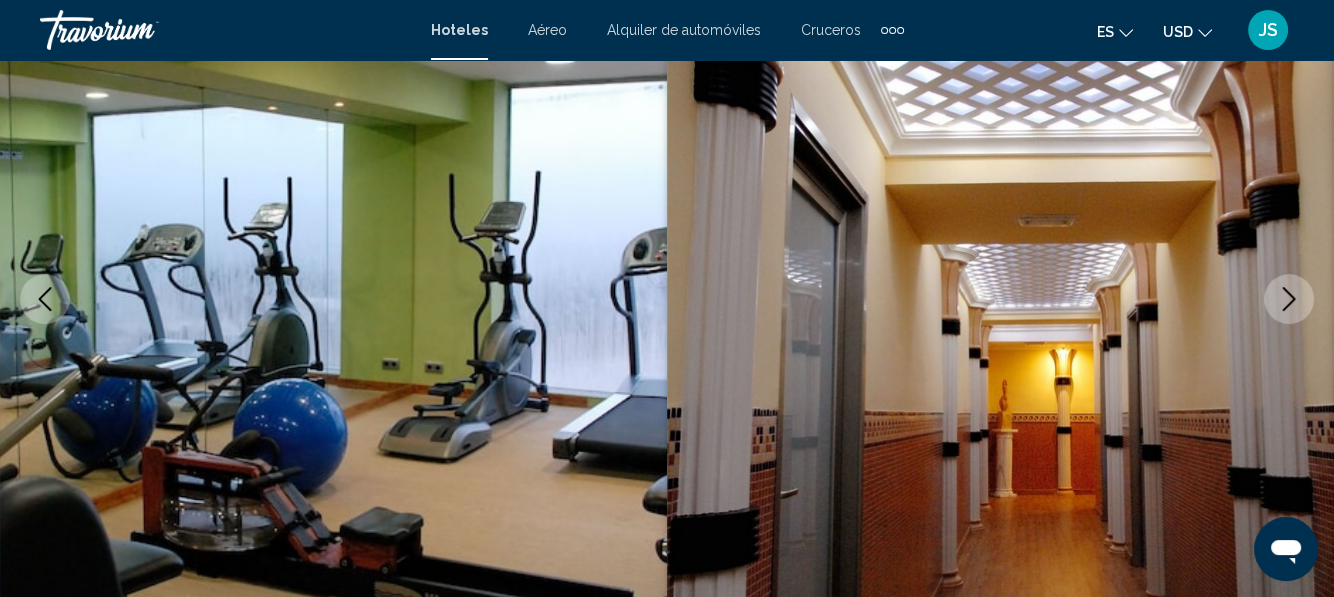 click 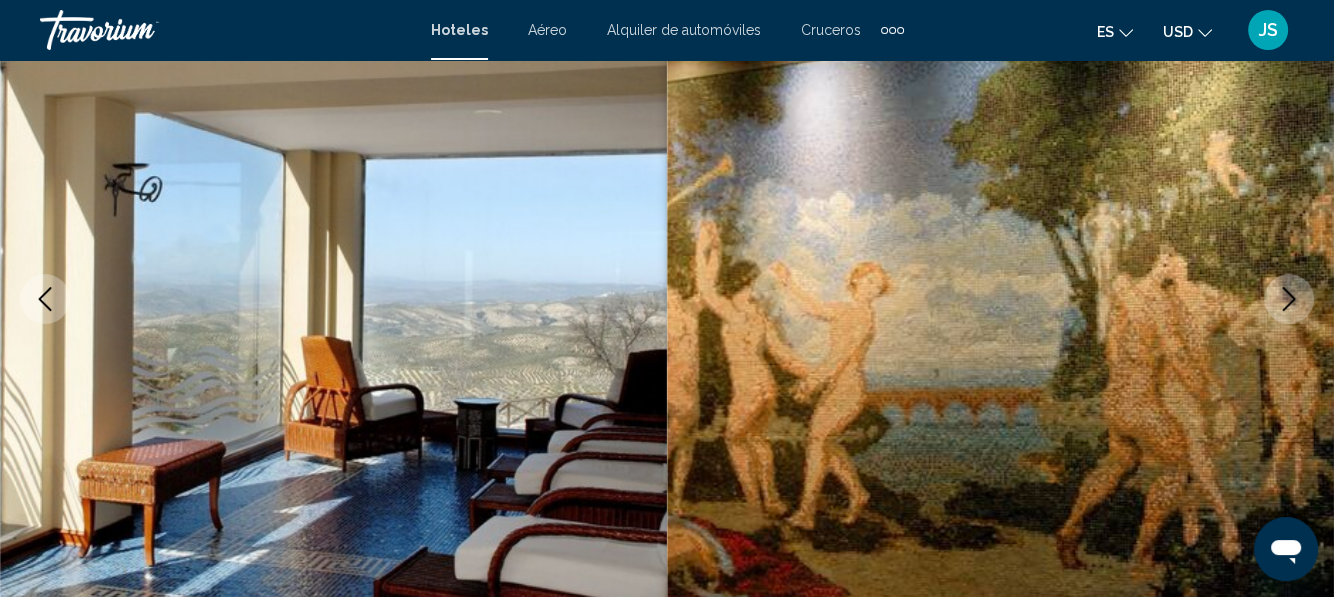 click 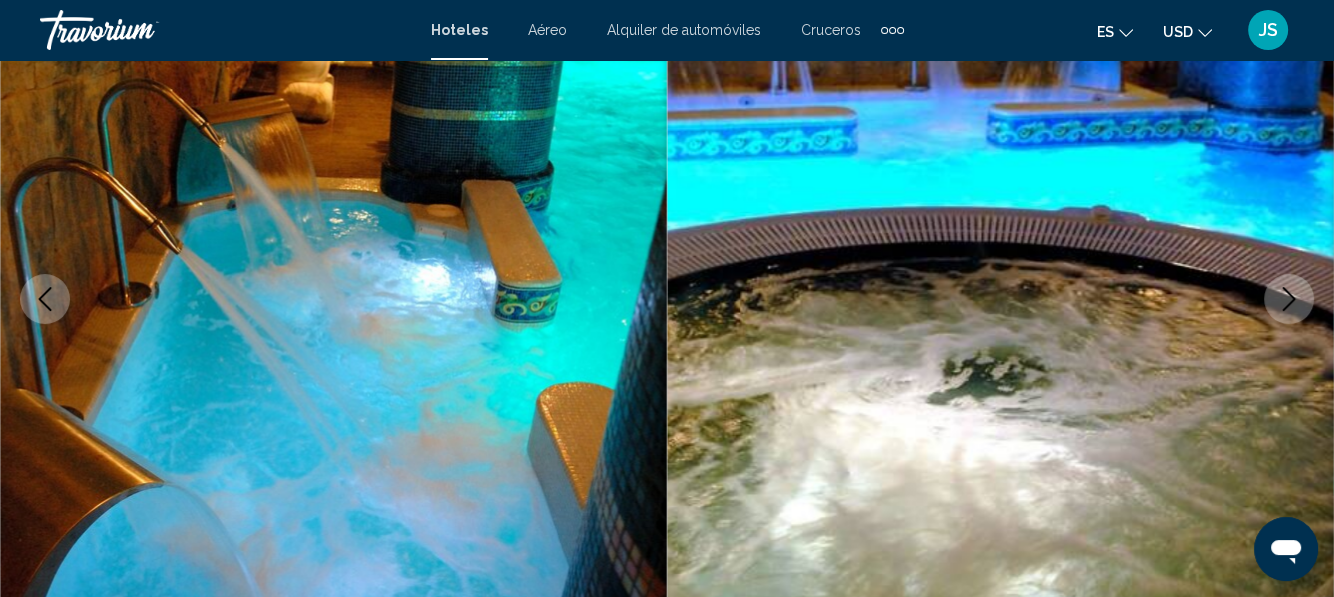 click at bounding box center [1289, 299] 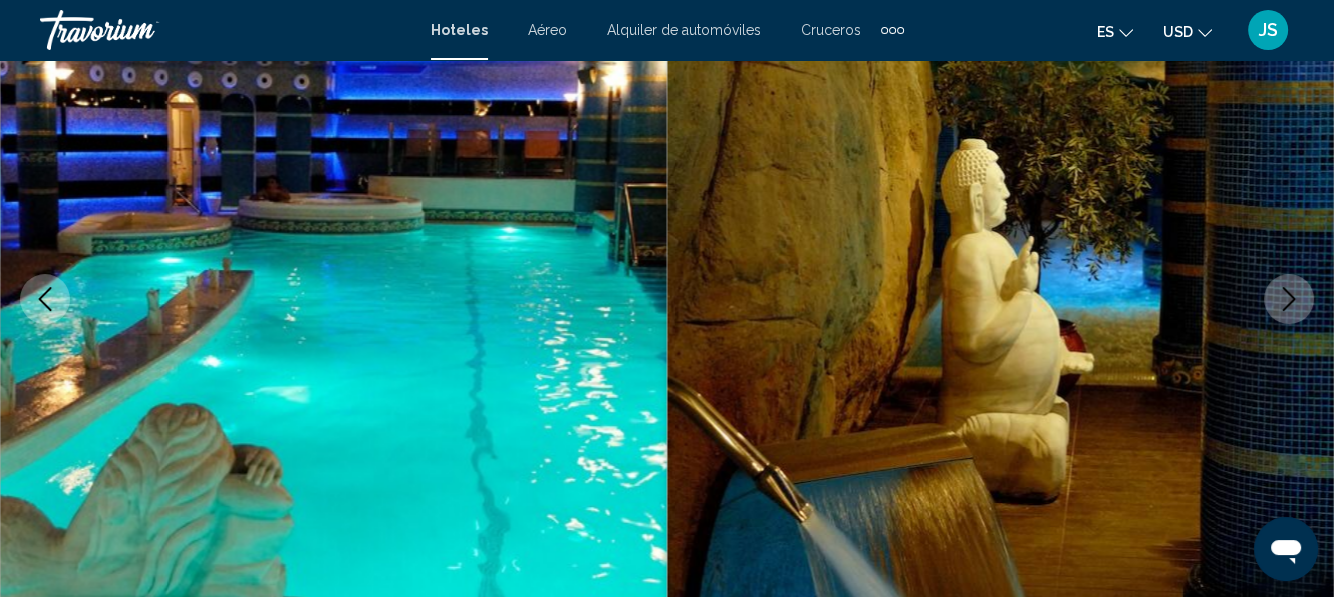 click at bounding box center [1289, 299] 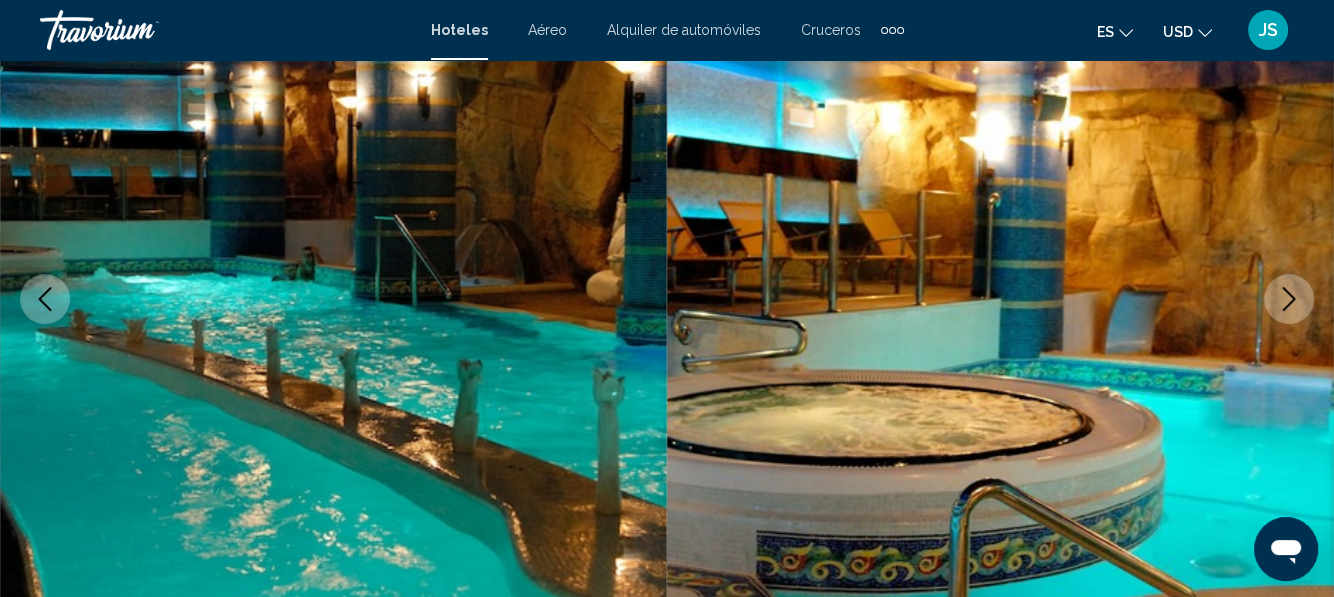 click at bounding box center (1289, 299) 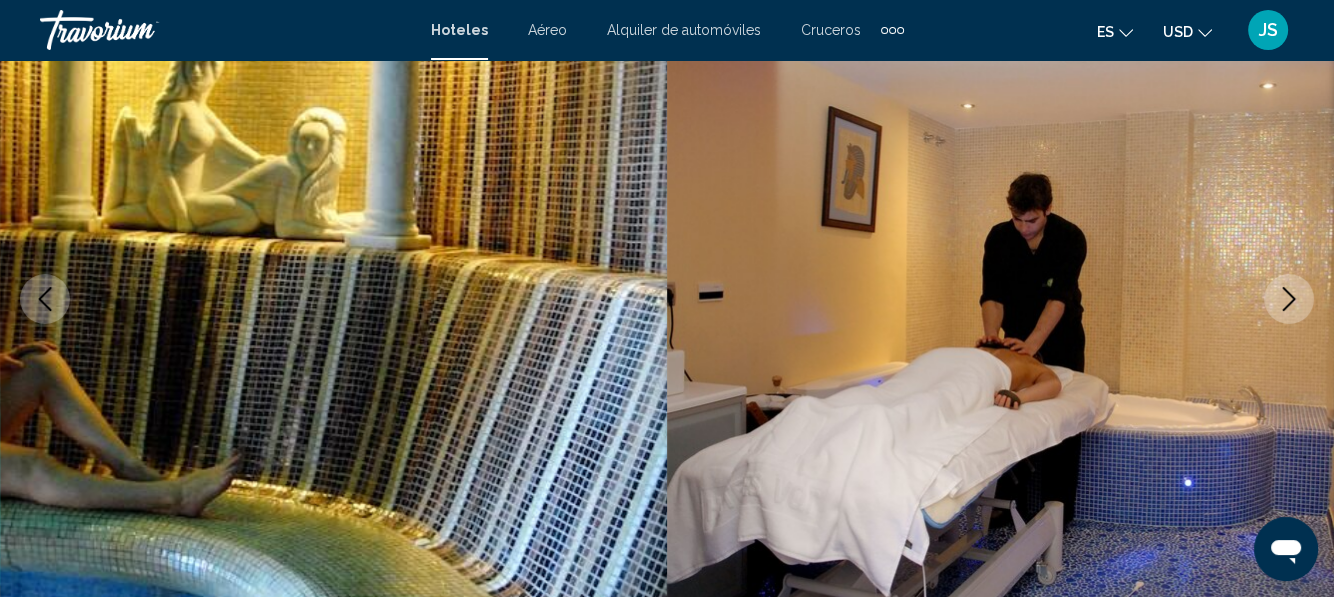 click at bounding box center [1289, 299] 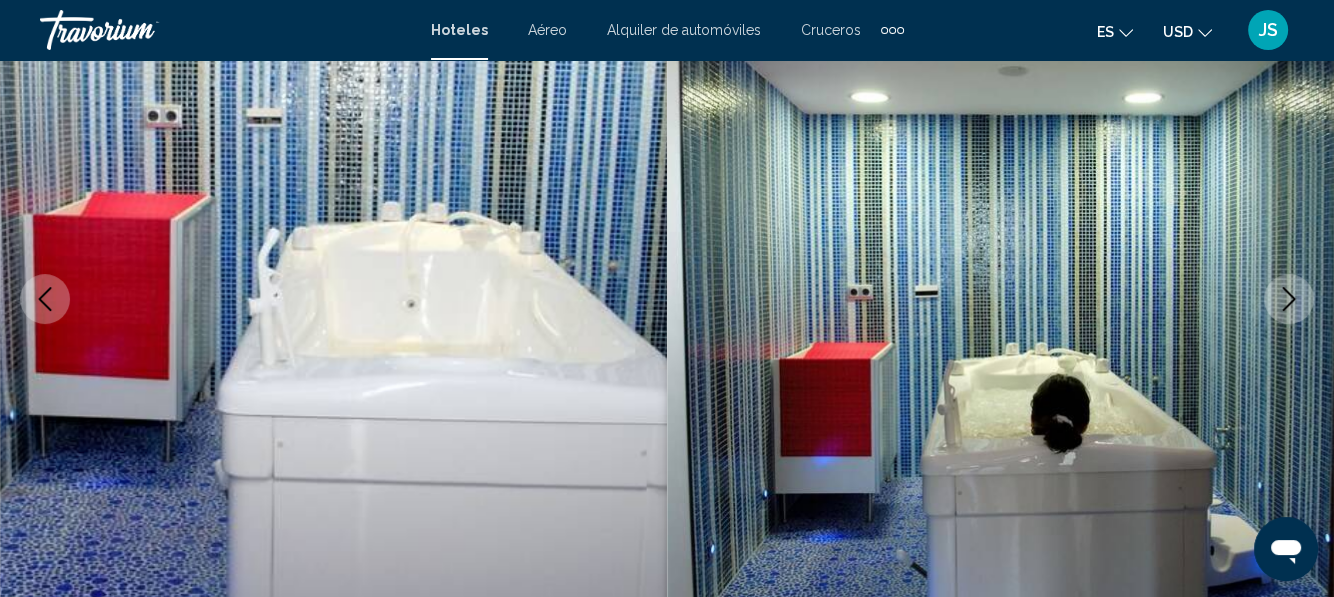 click at bounding box center [1289, 299] 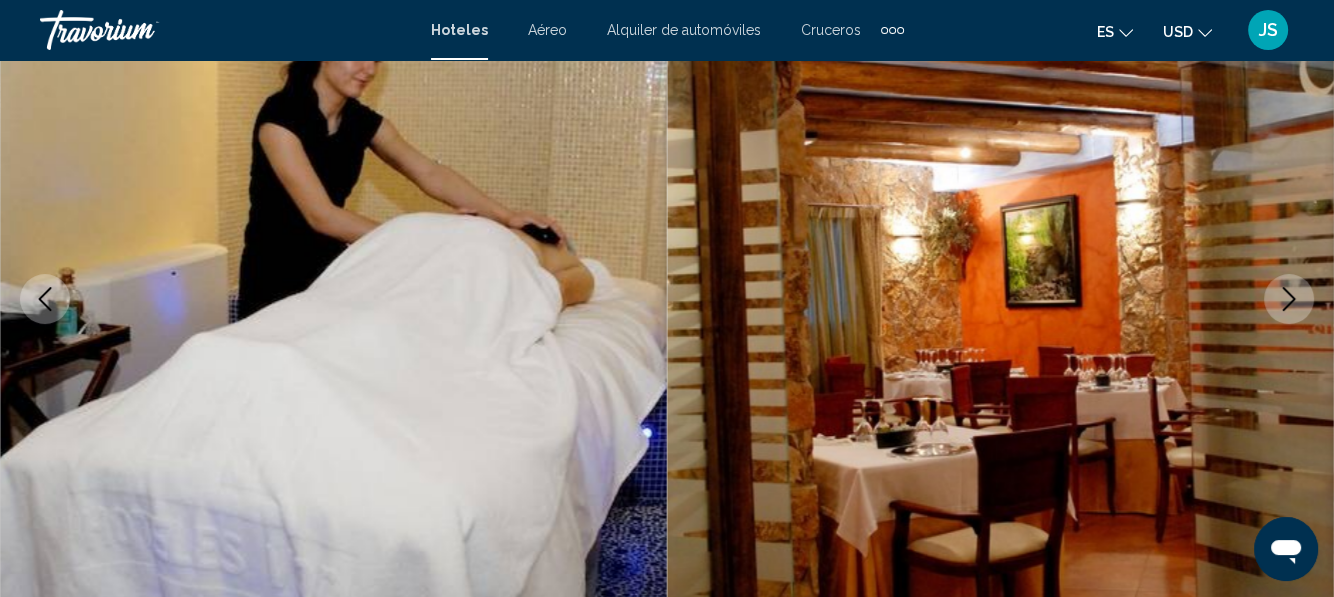 click at bounding box center [1289, 299] 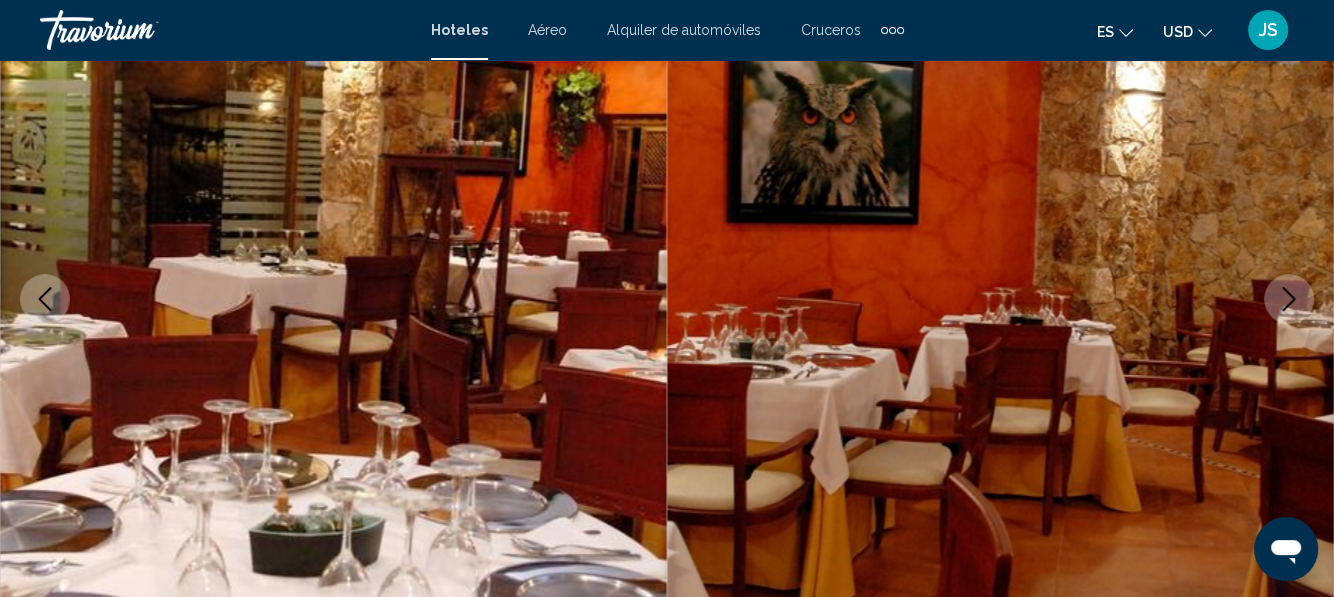 click at bounding box center [1289, 299] 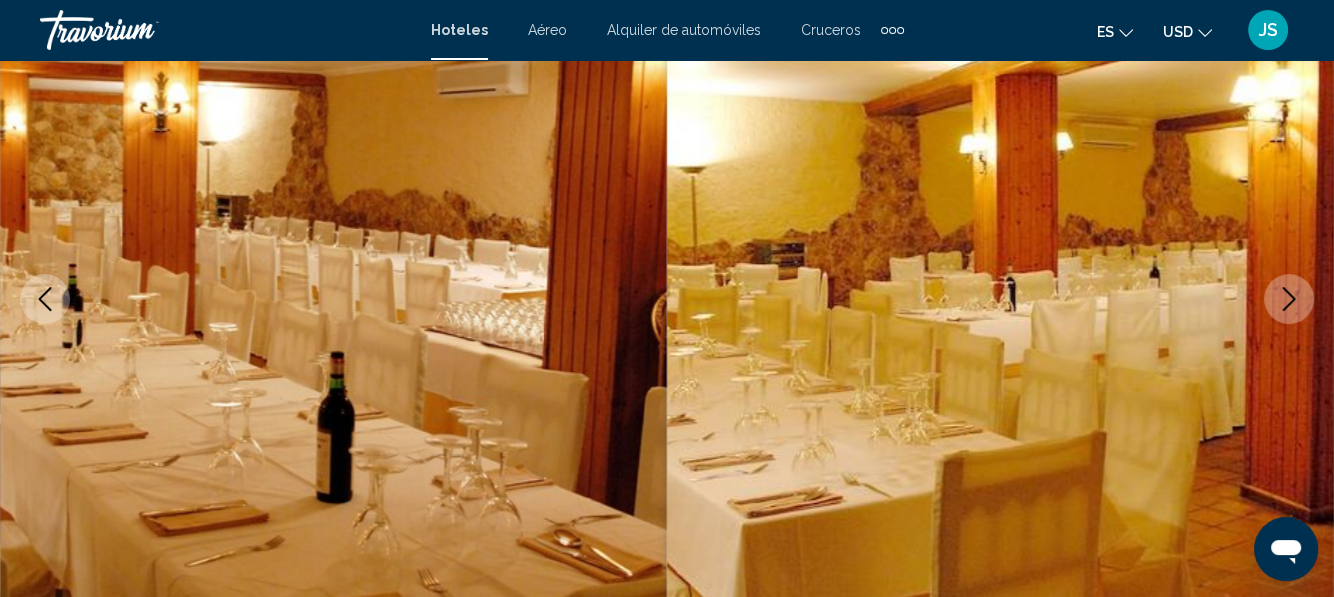 click at bounding box center (1289, 299) 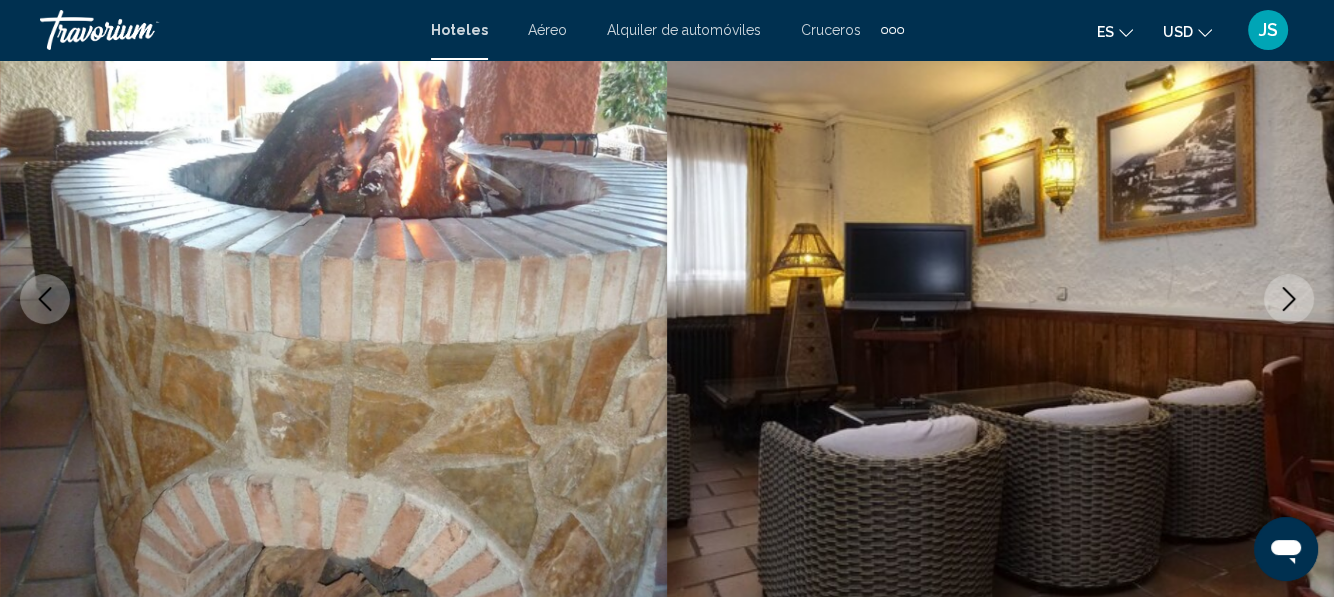 click at bounding box center (1289, 299) 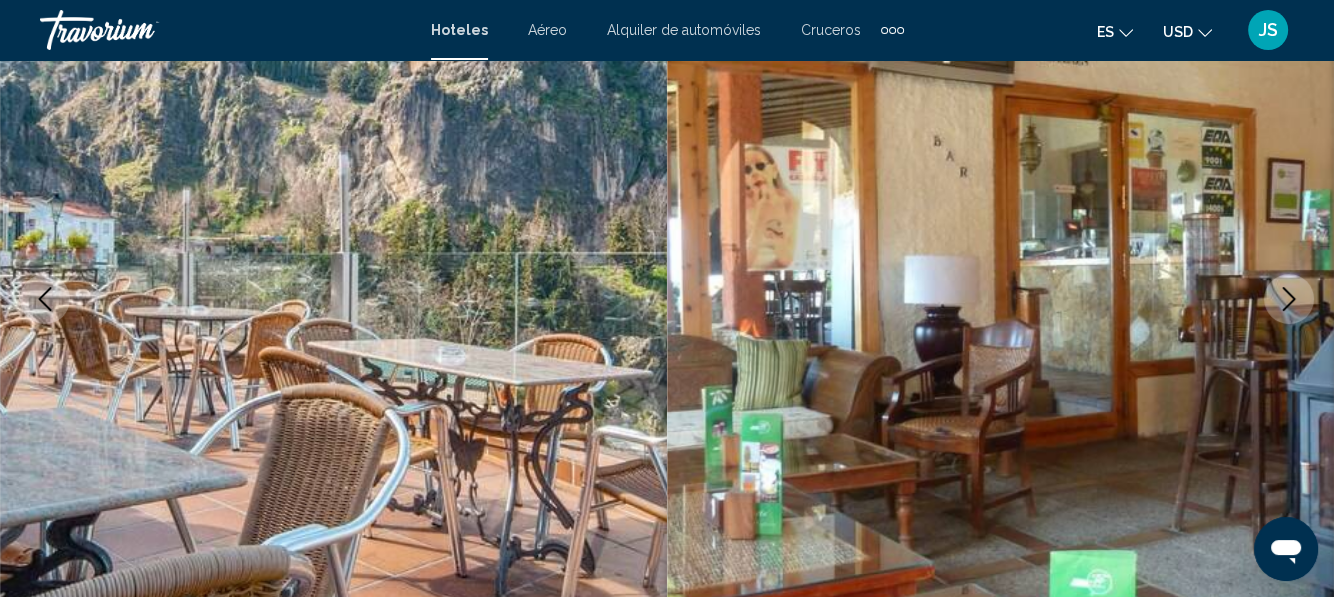 click at bounding box center [1289, 299] 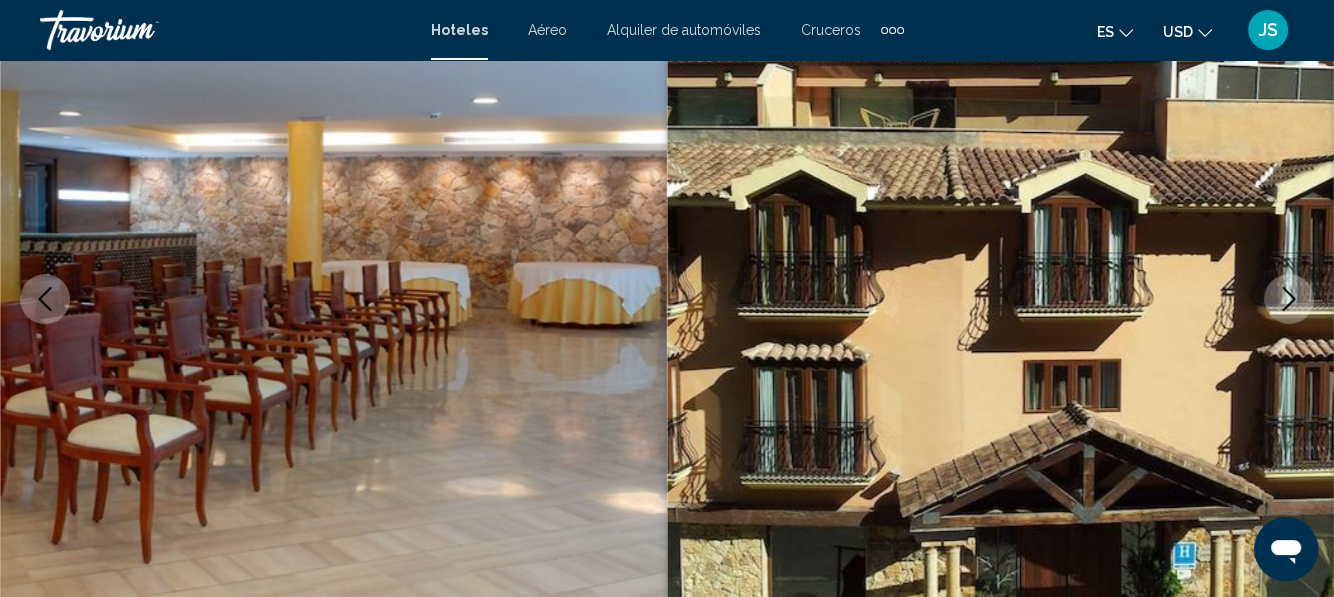 click at bounding box center (1289, 299) 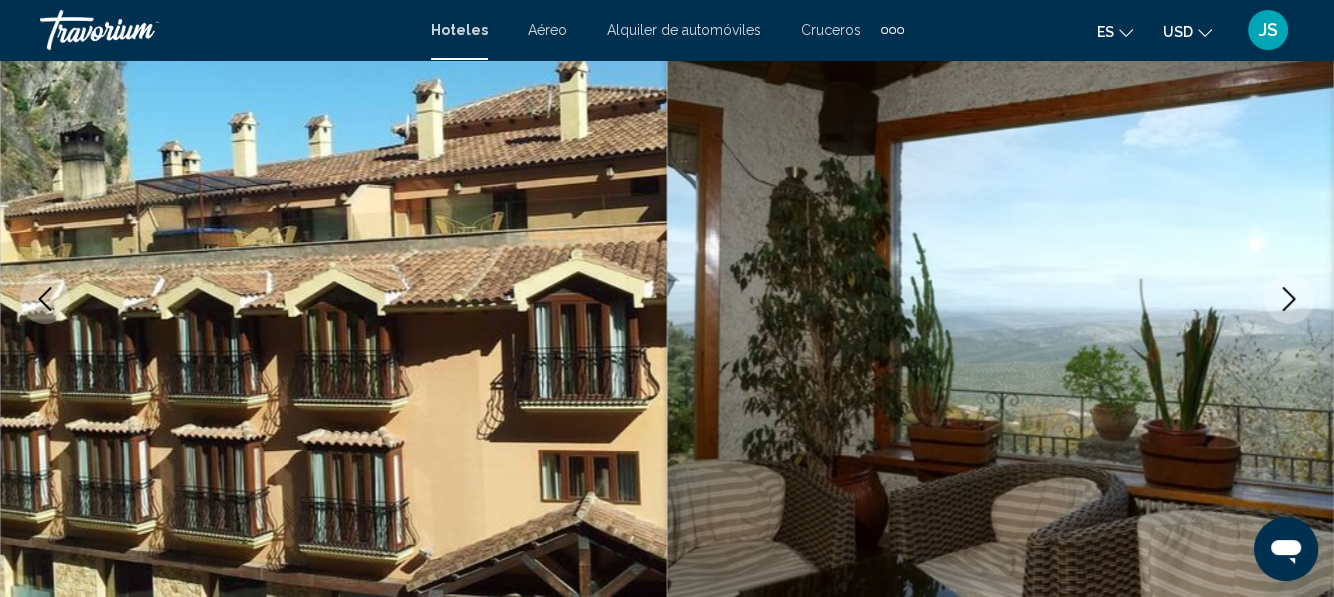 click at bounding box center (1289, 299) 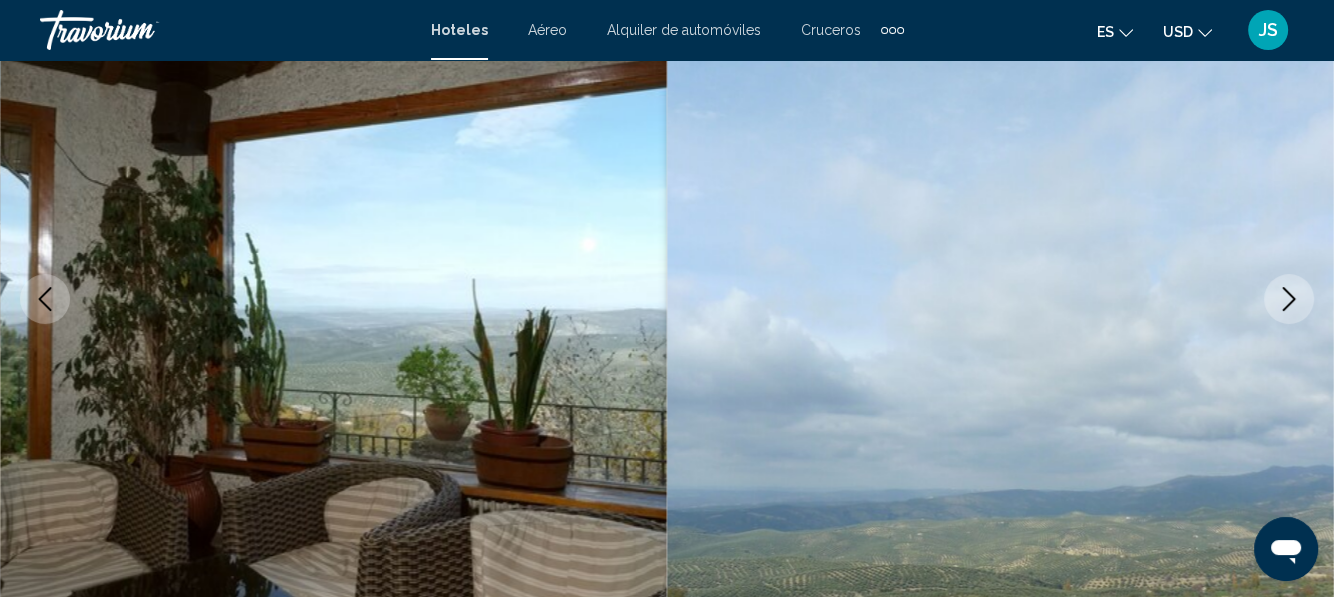 click at bounding box center (1289, 299) 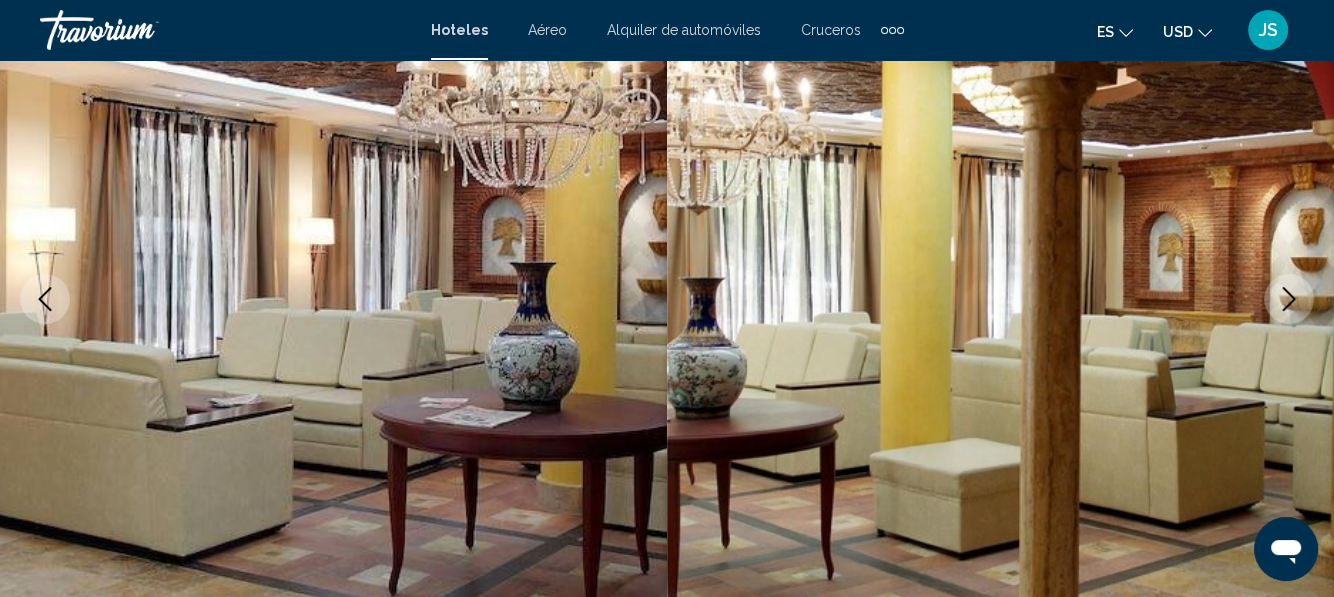 click at bounding box center [1289, 299] 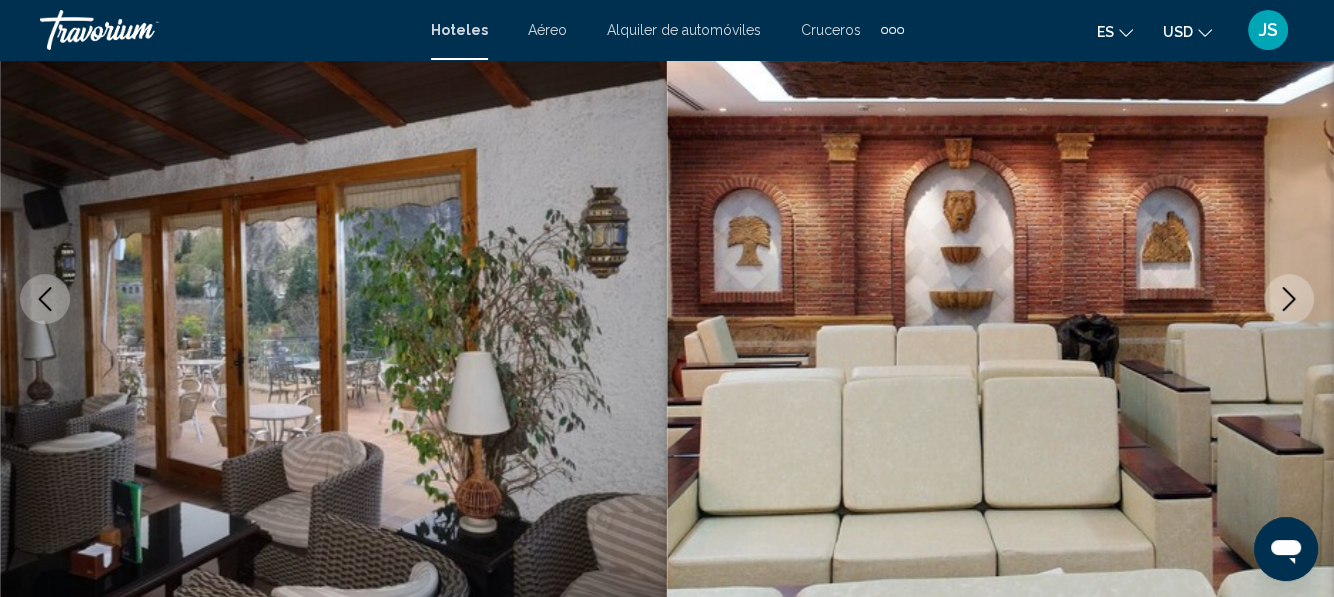 click at bounding box center [1289, 299] 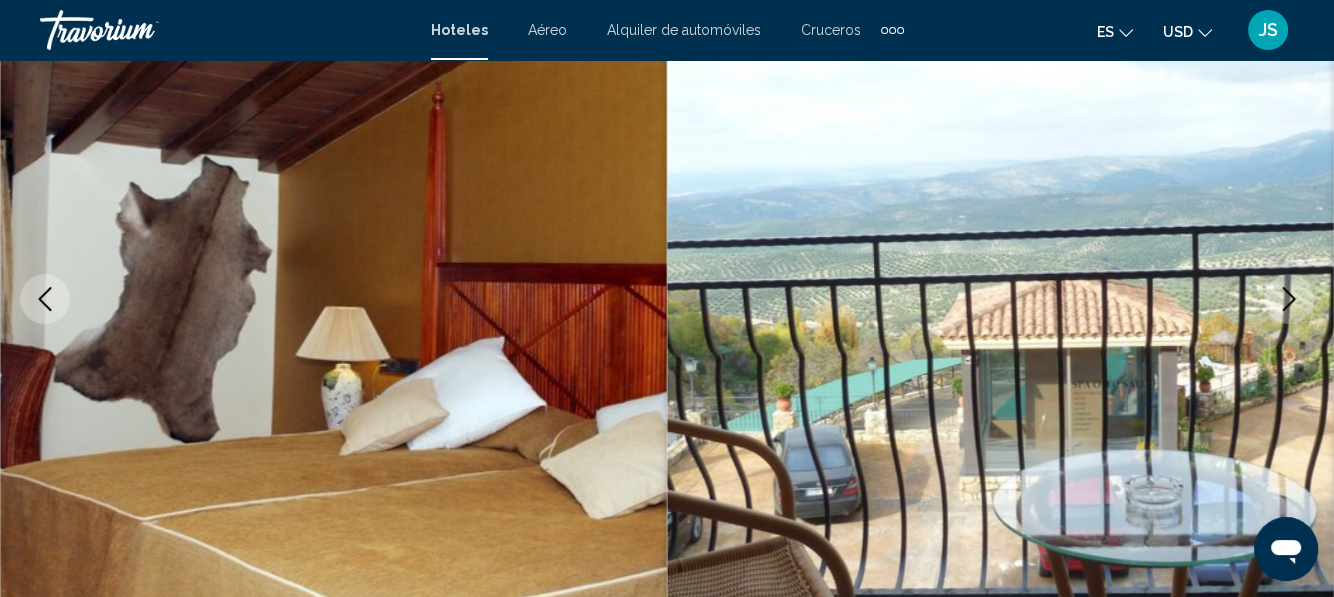 click at bounding box center [1289, 299] 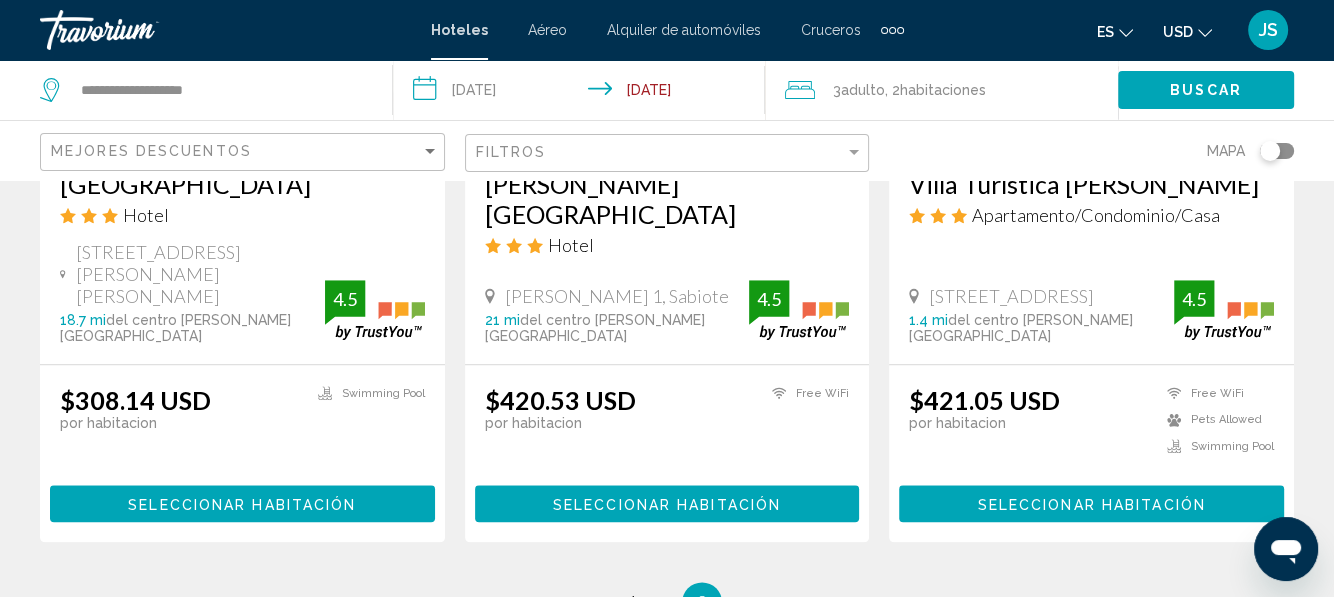scroll, scrollTop: 1700, scrollLeft: 0, axis: vertical 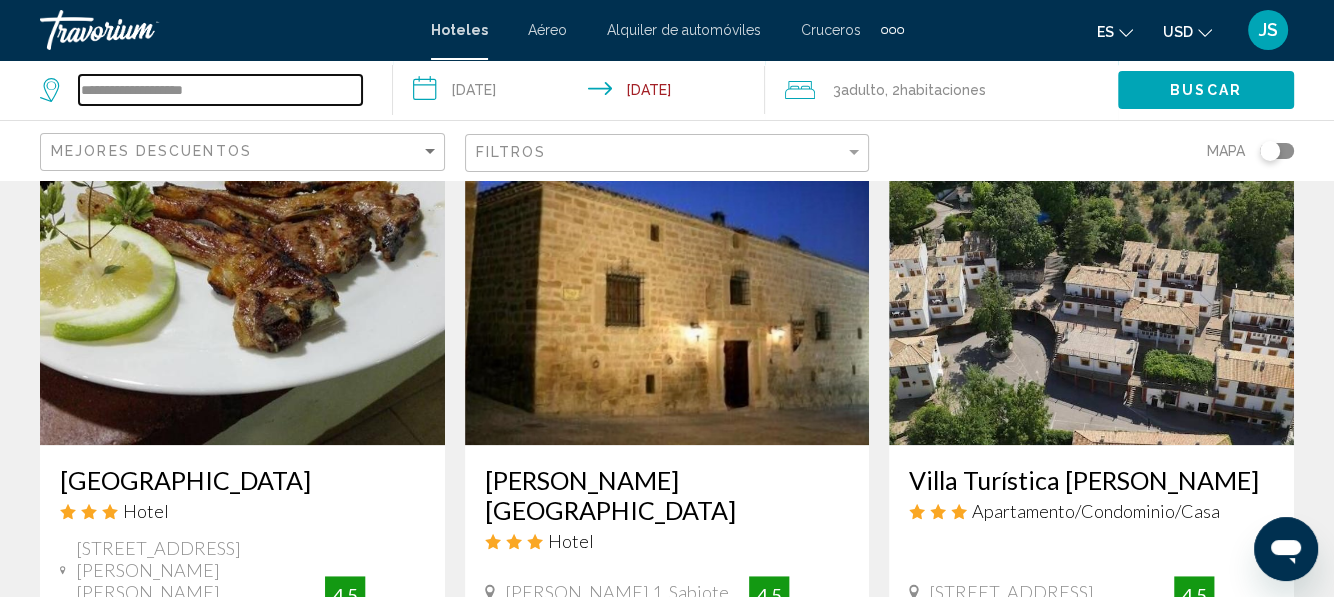click on "**********" at bounding box center [220, 90] 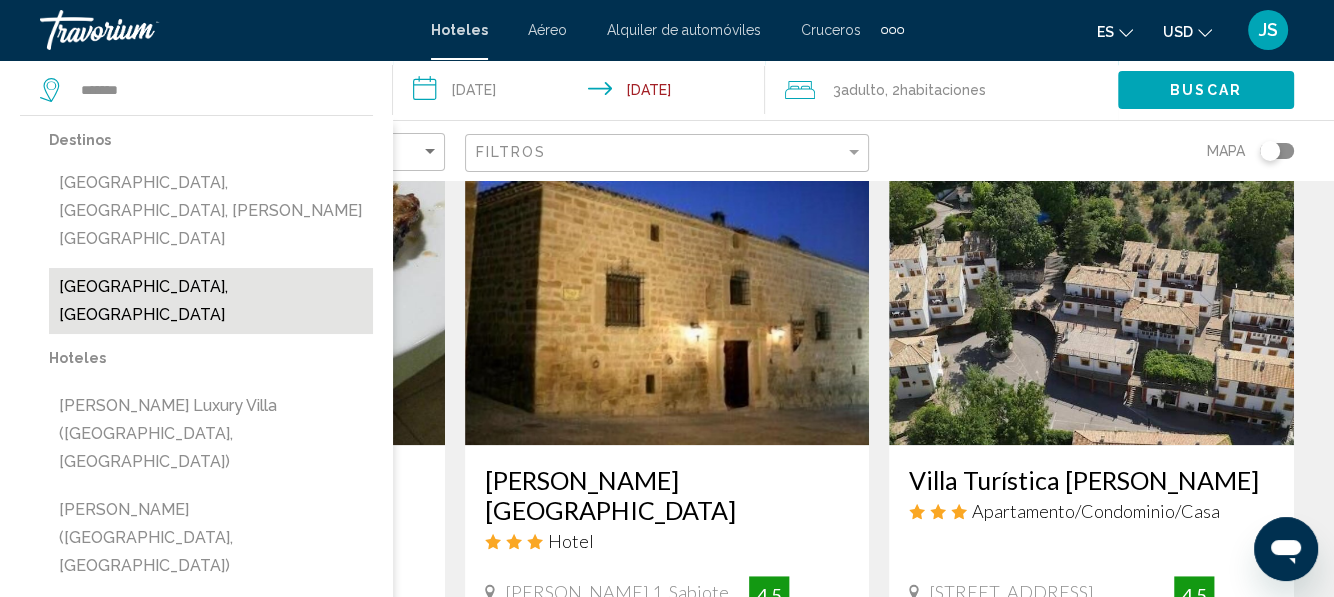 click on "[GEOGRAPHIC_DATA], [GEOGRAPHIC_DATA]" at bounding box center [211, 301] 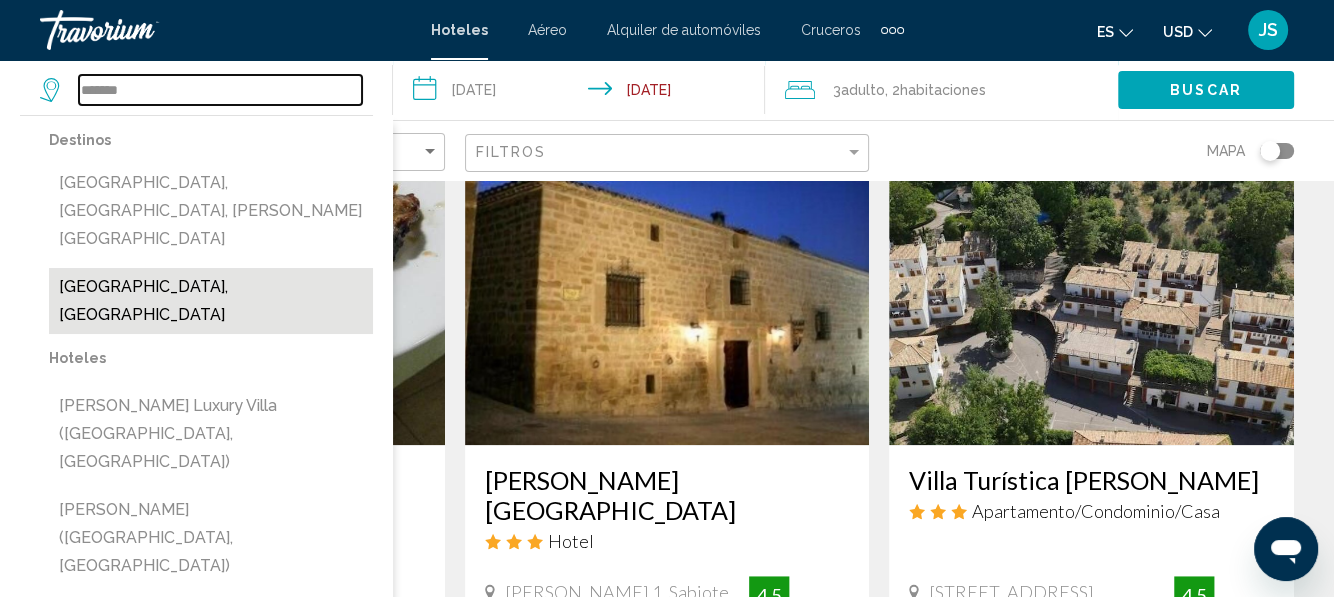 type on "**********" 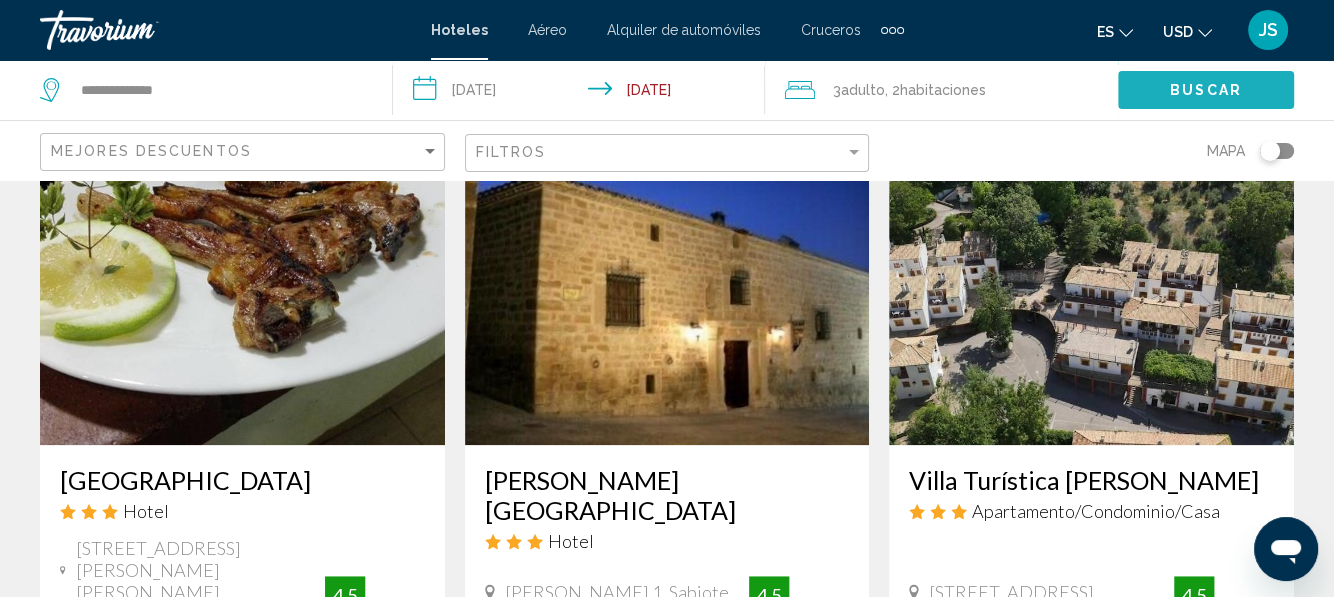 click on "Buscar" 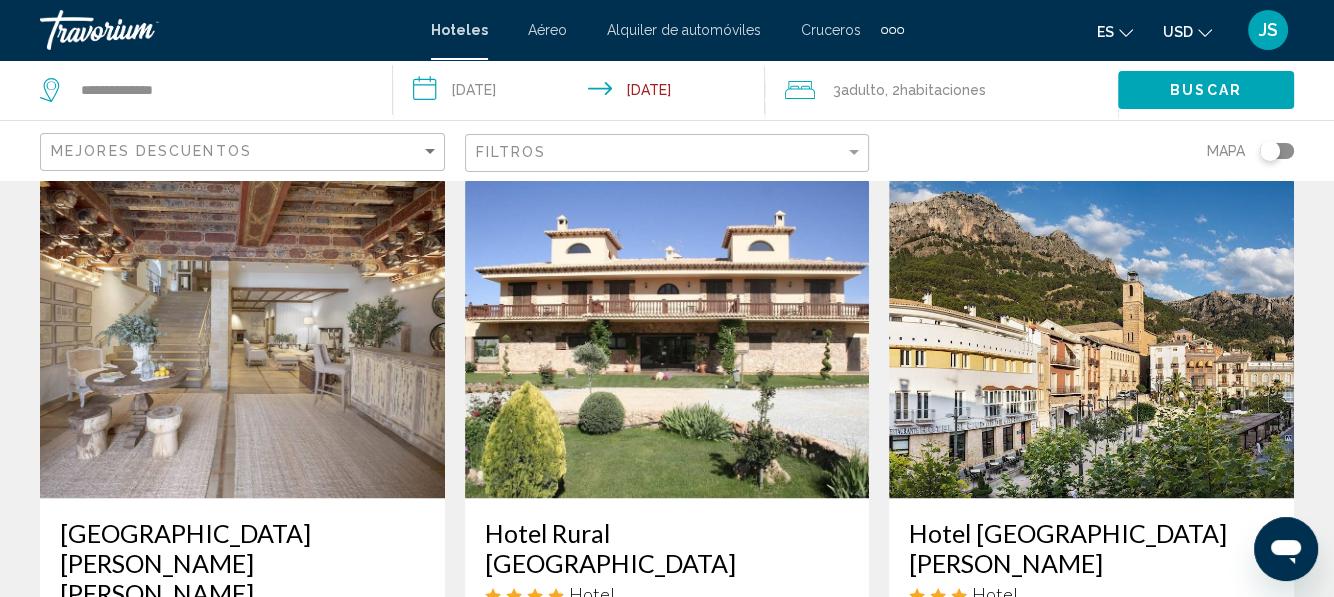 scroll, scrollTop: 2300, scrollLeft: 0, axis: vertical 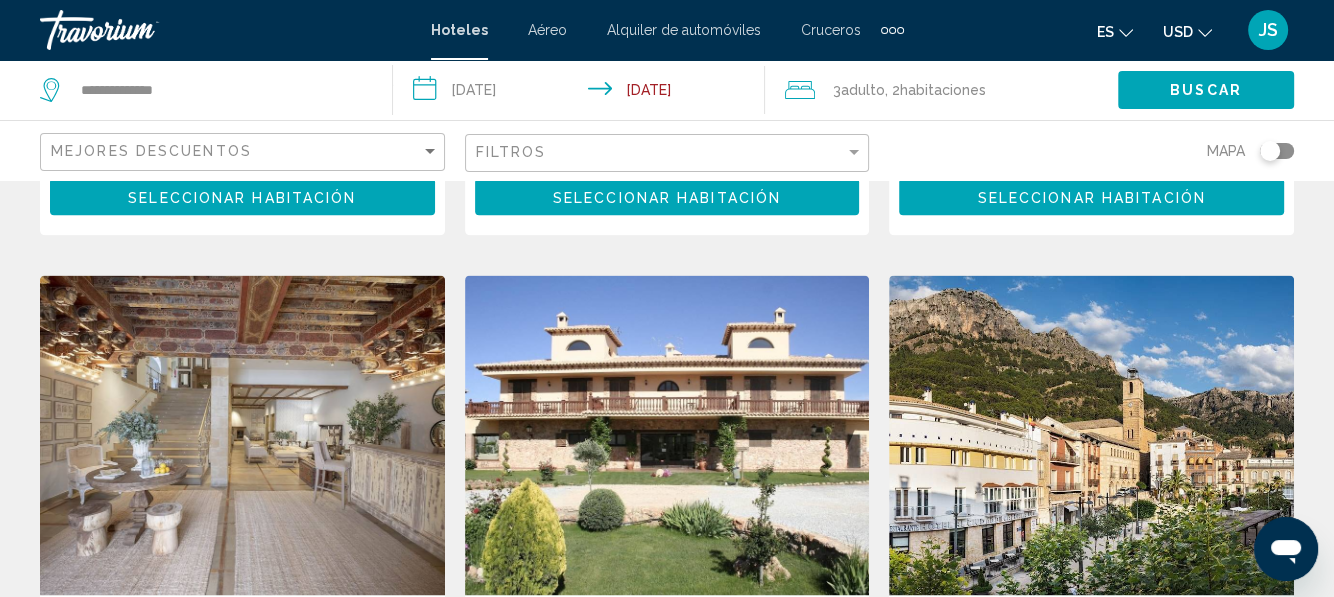 click at bounding box center [667, 435] 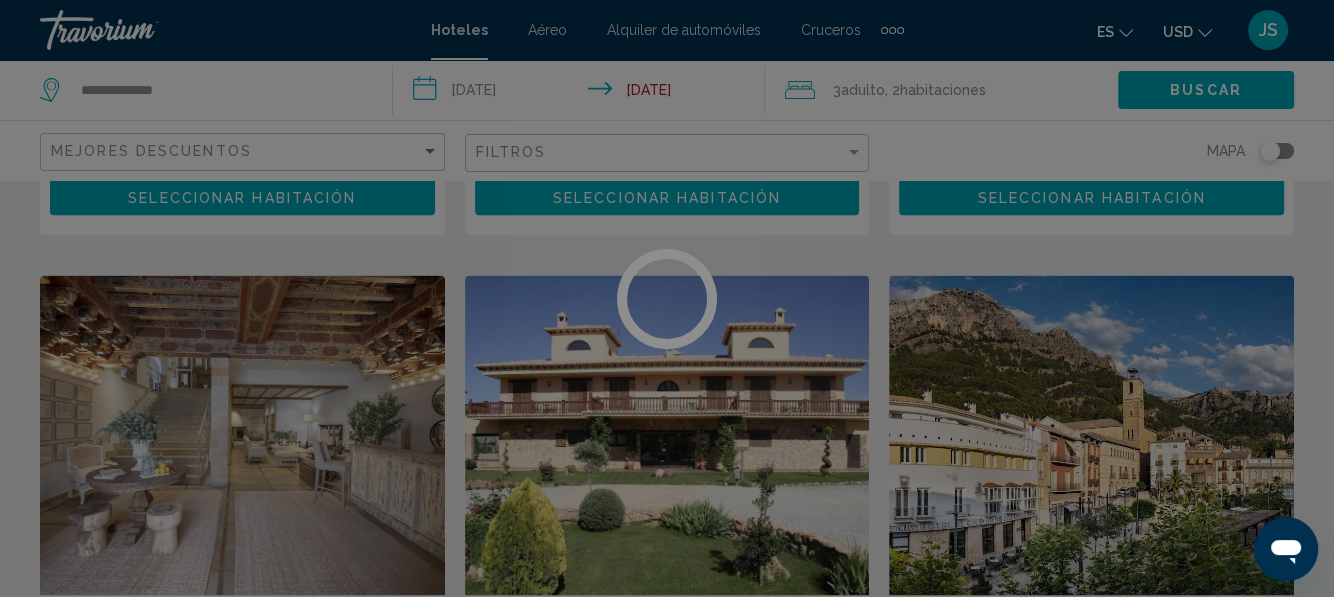scroll, scrollTop: 236, scrollLeft: 0, axis: vertical 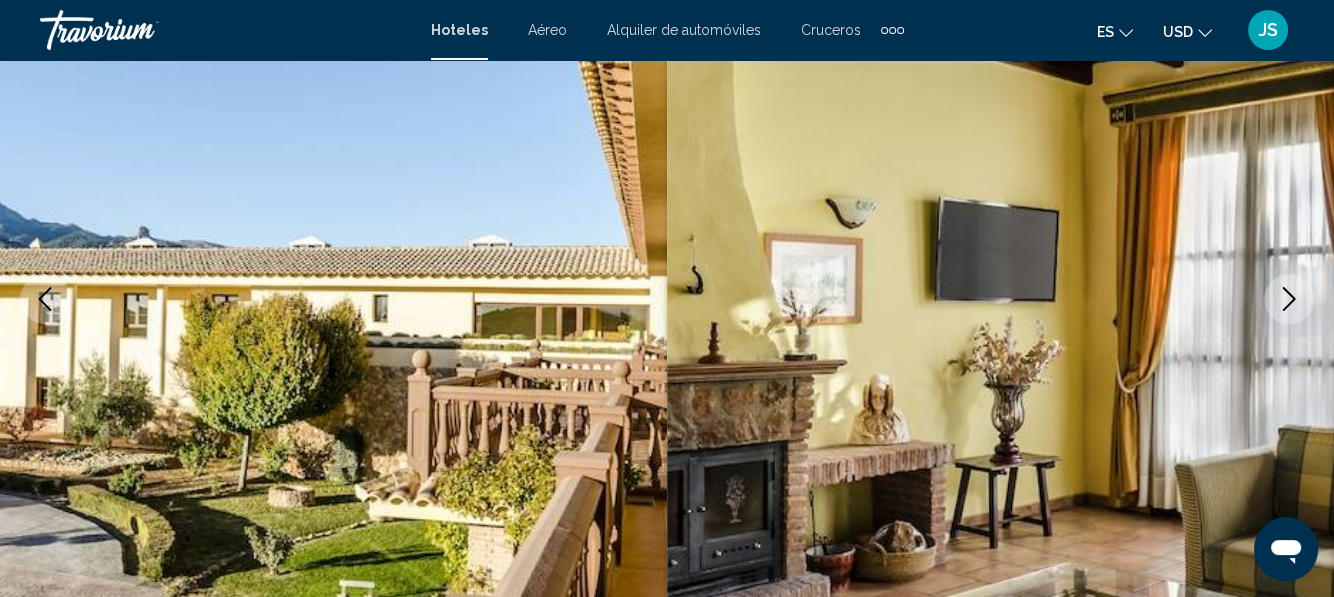 click 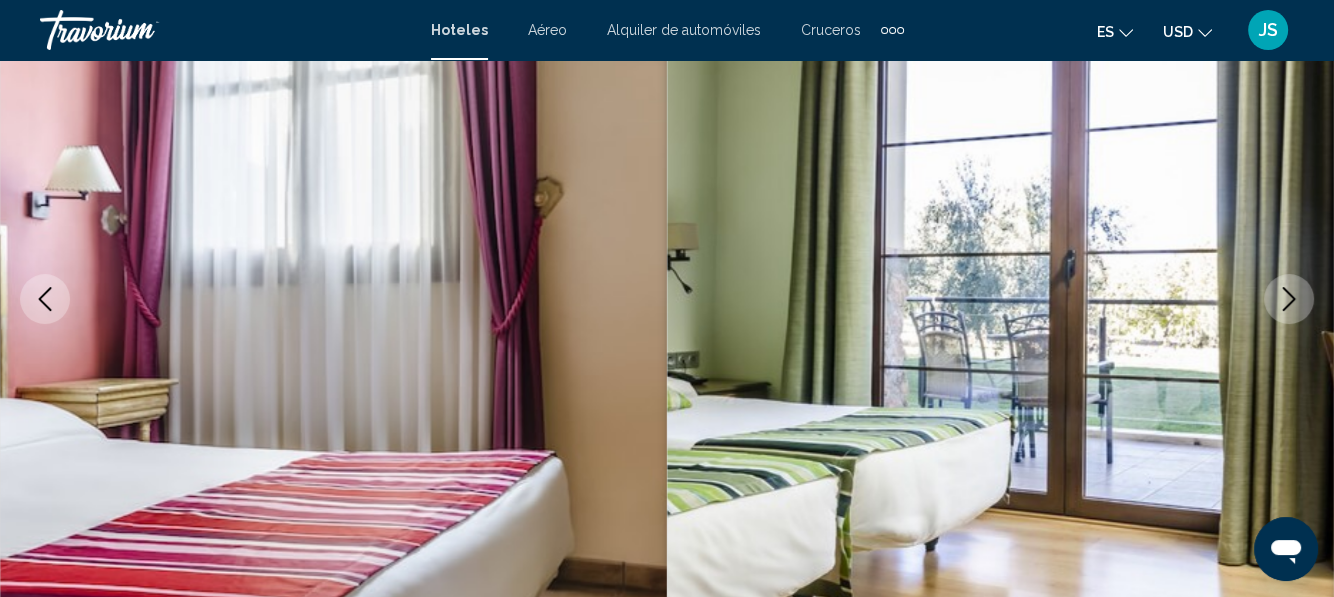 click 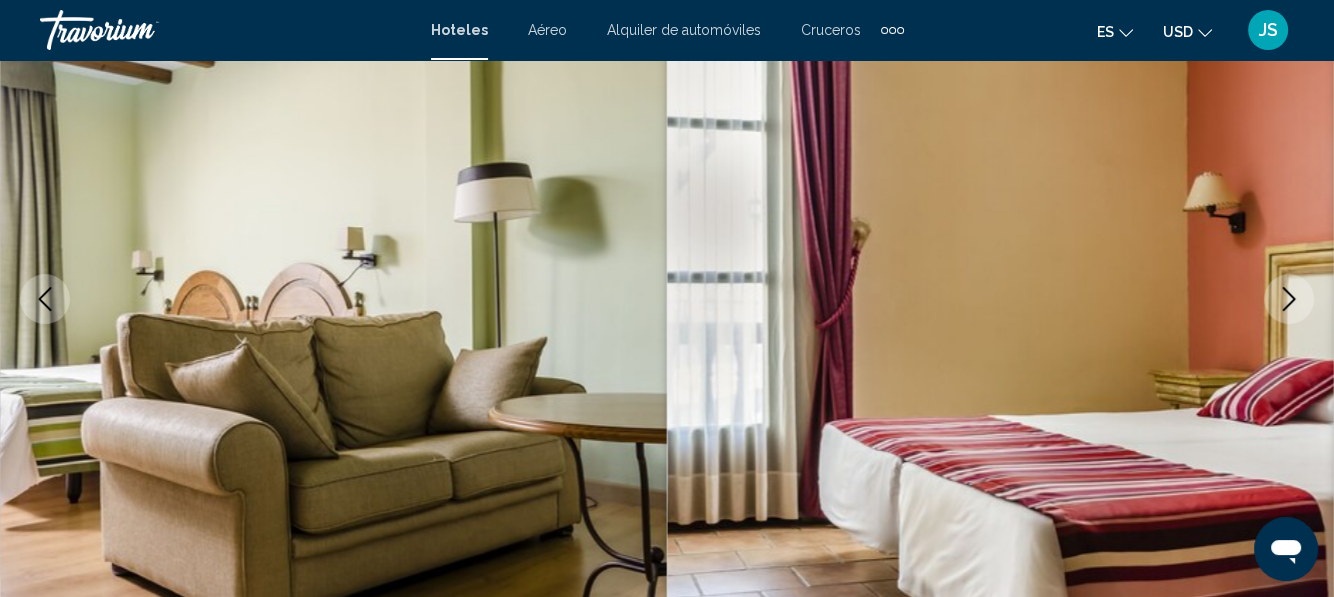 click 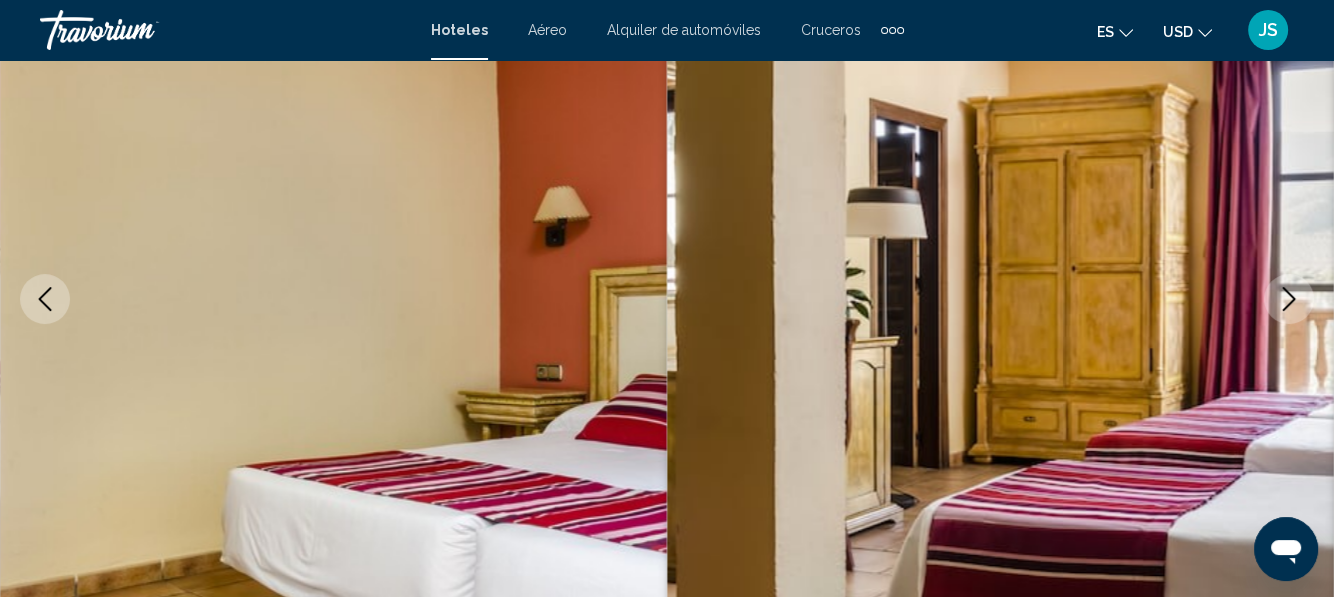 click 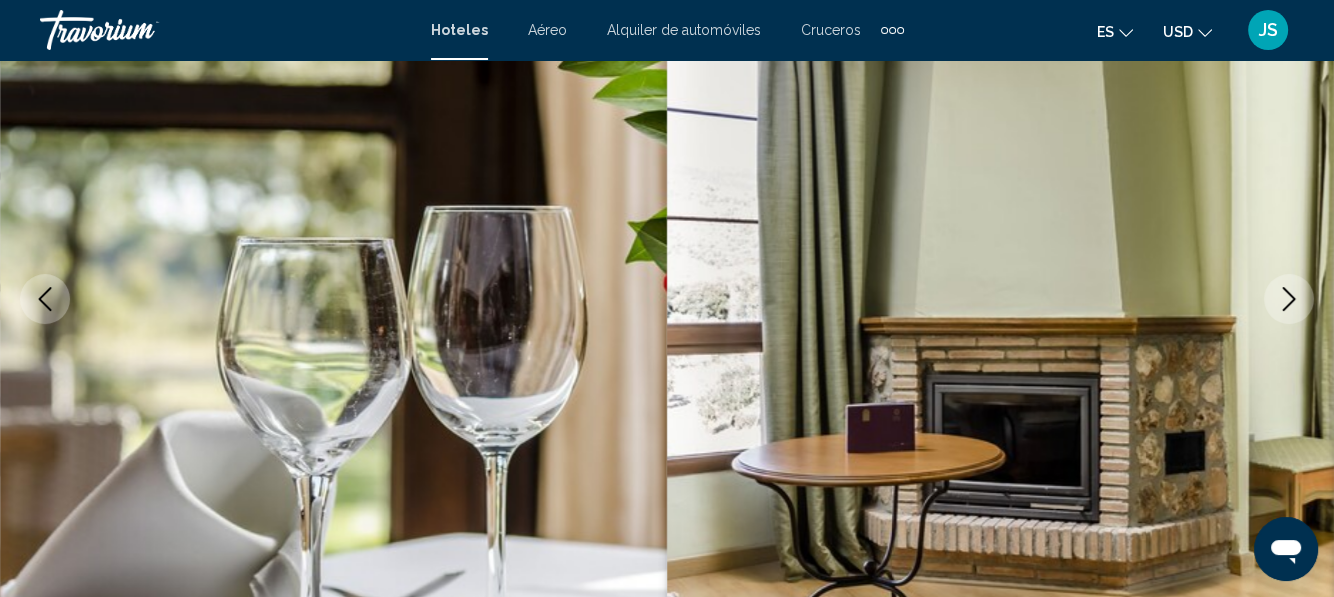 click 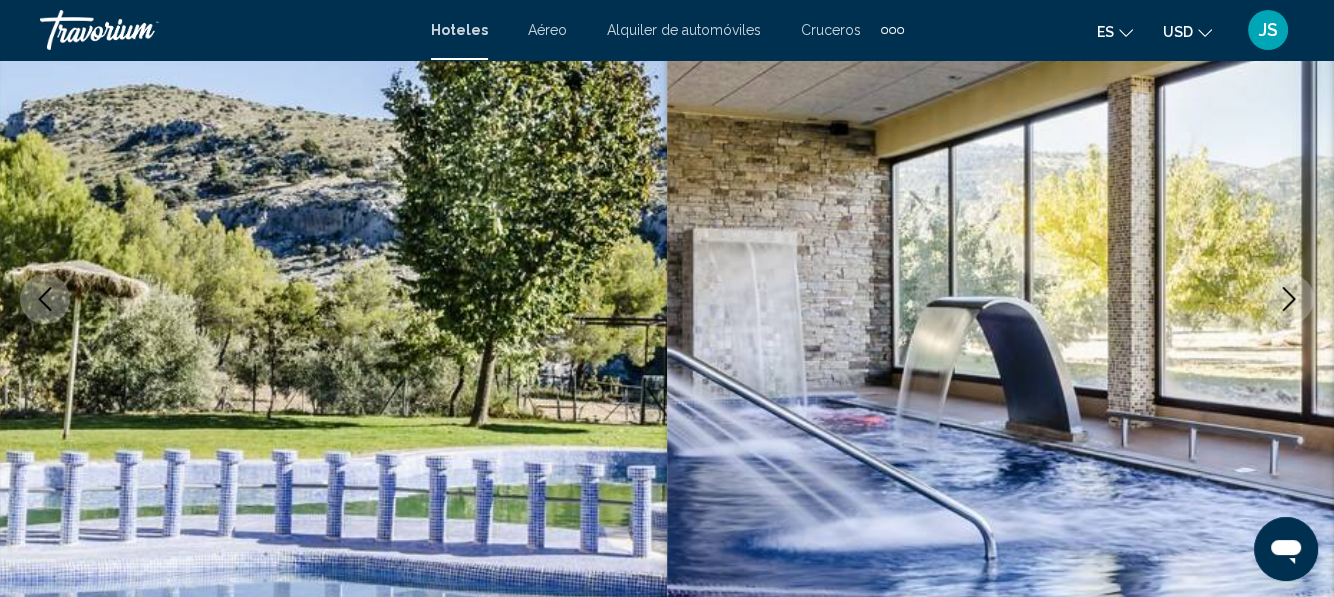 click 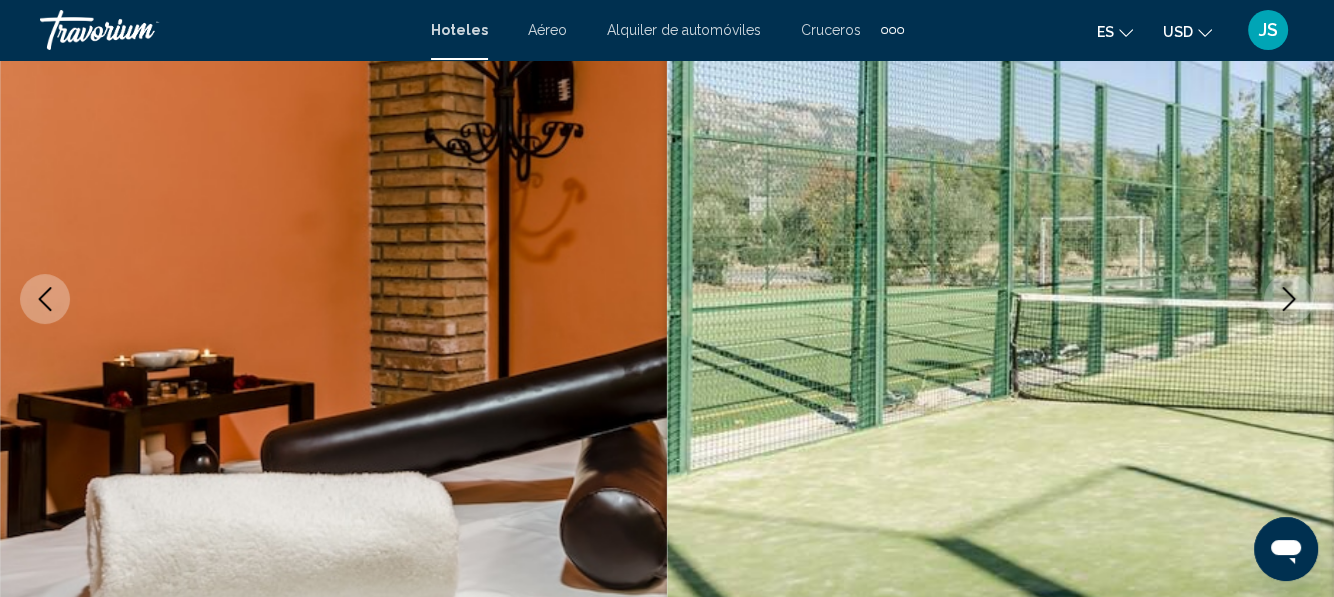 click 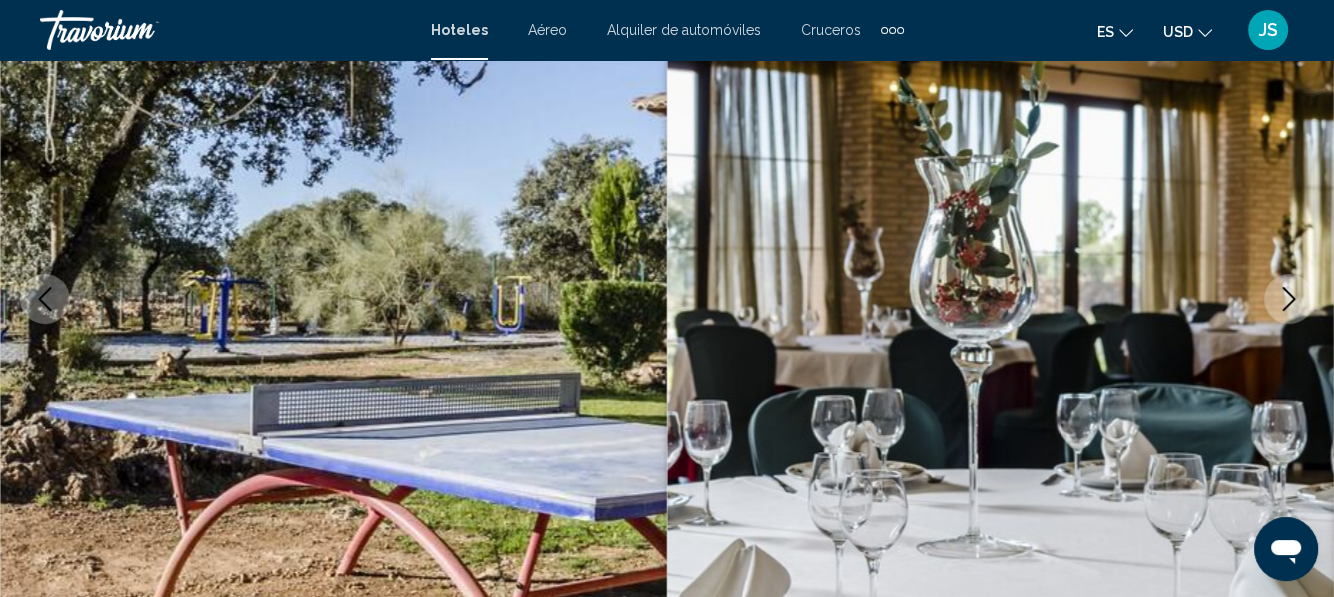 click 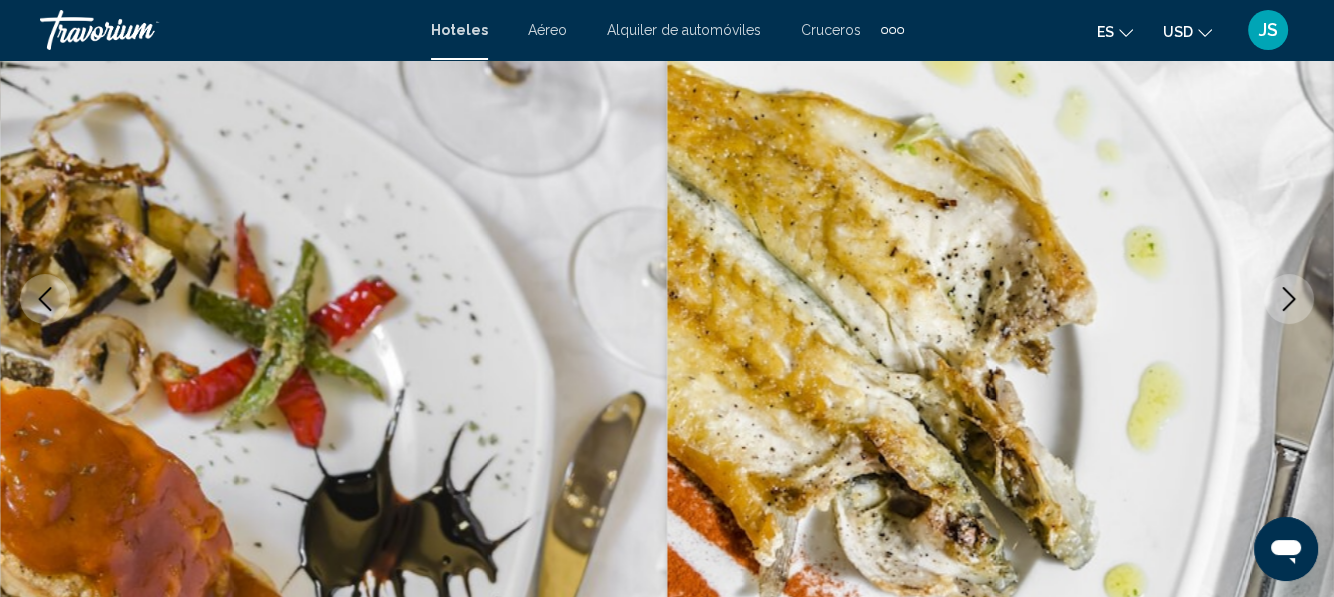 click 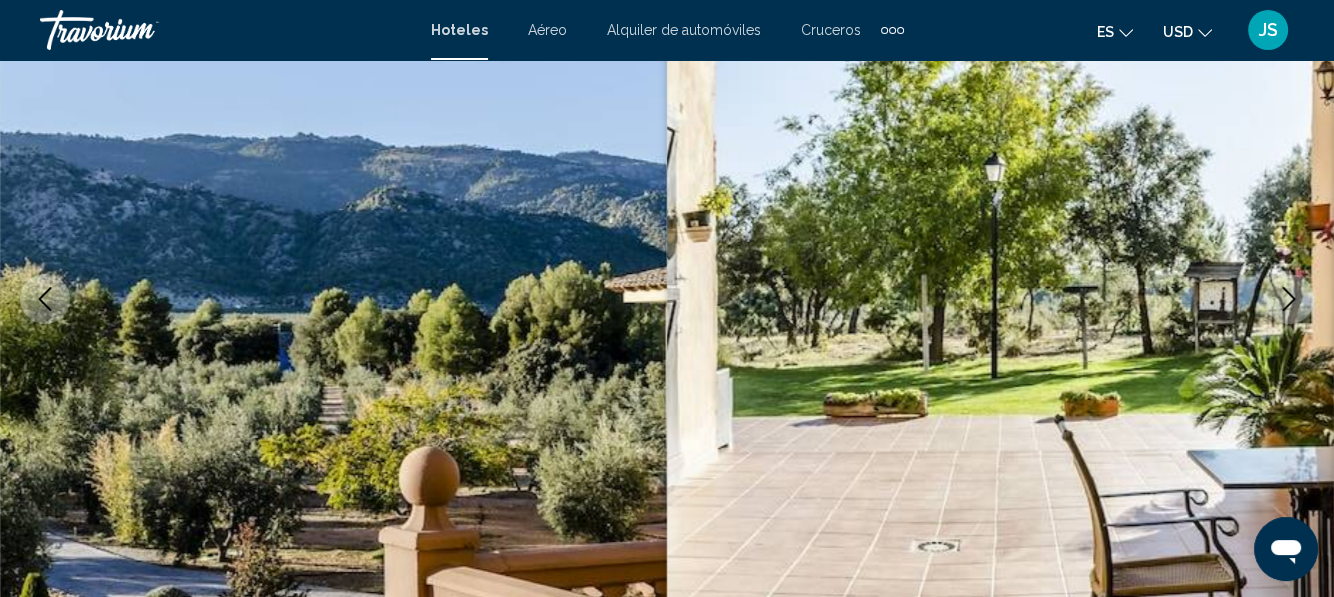 click 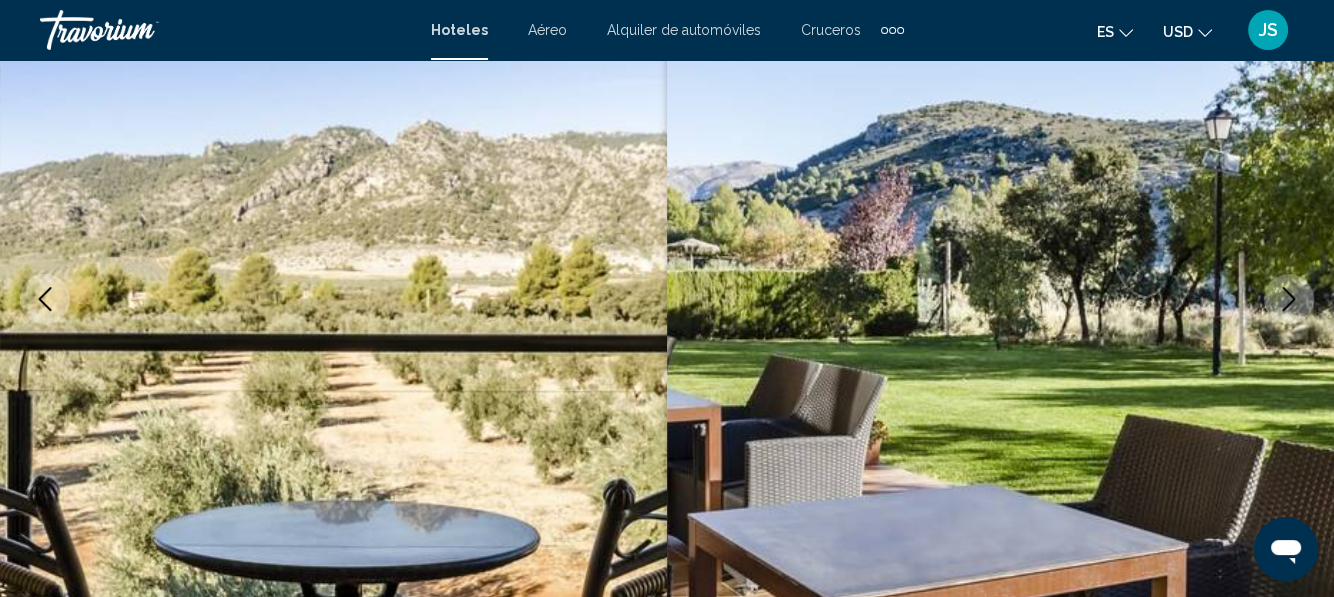 click 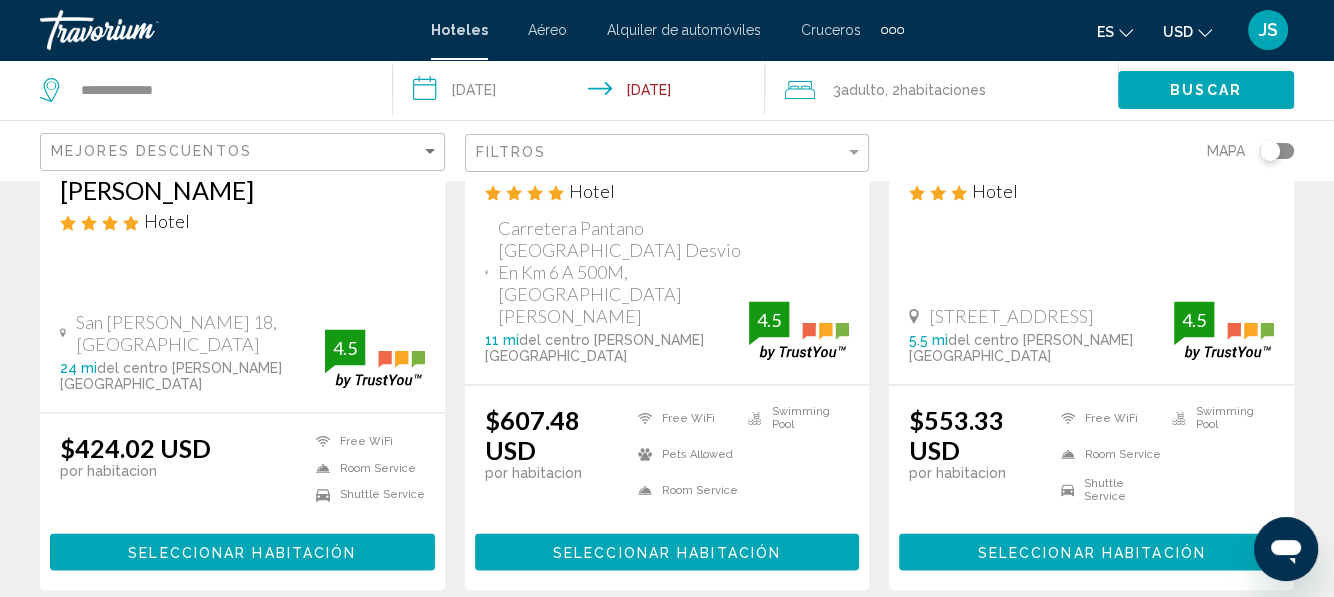 scroll, scrollTop: 2499, scrollLeft: 0, axis: vertical 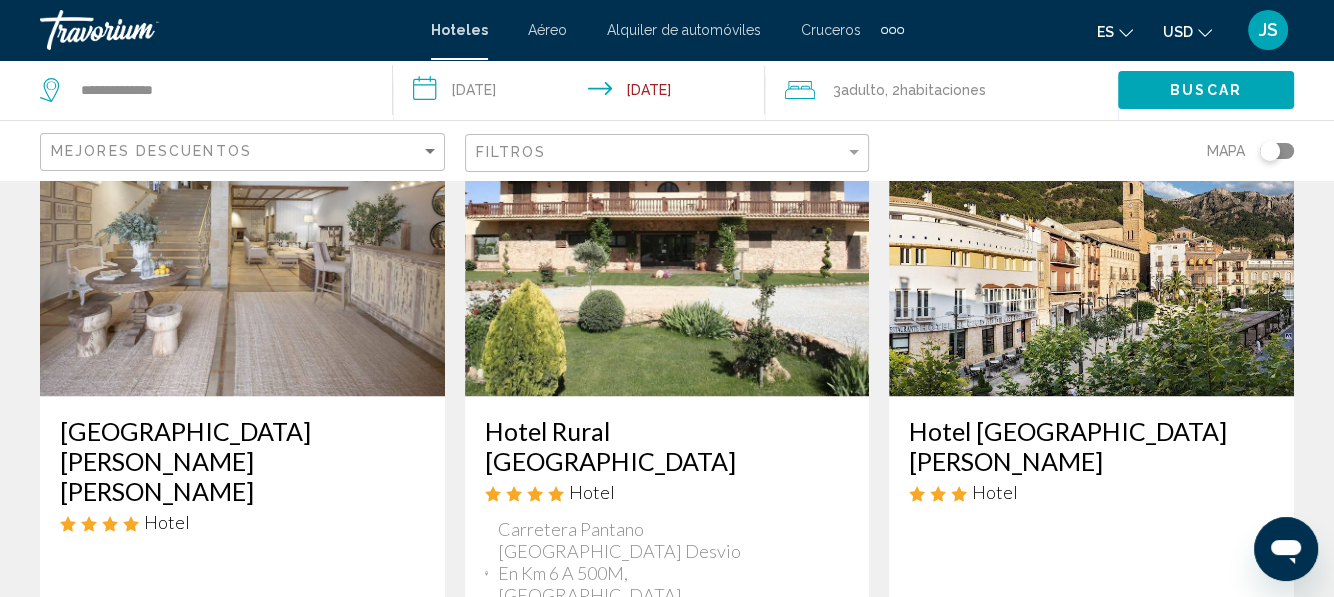 click at bounding box center (1091, 236) 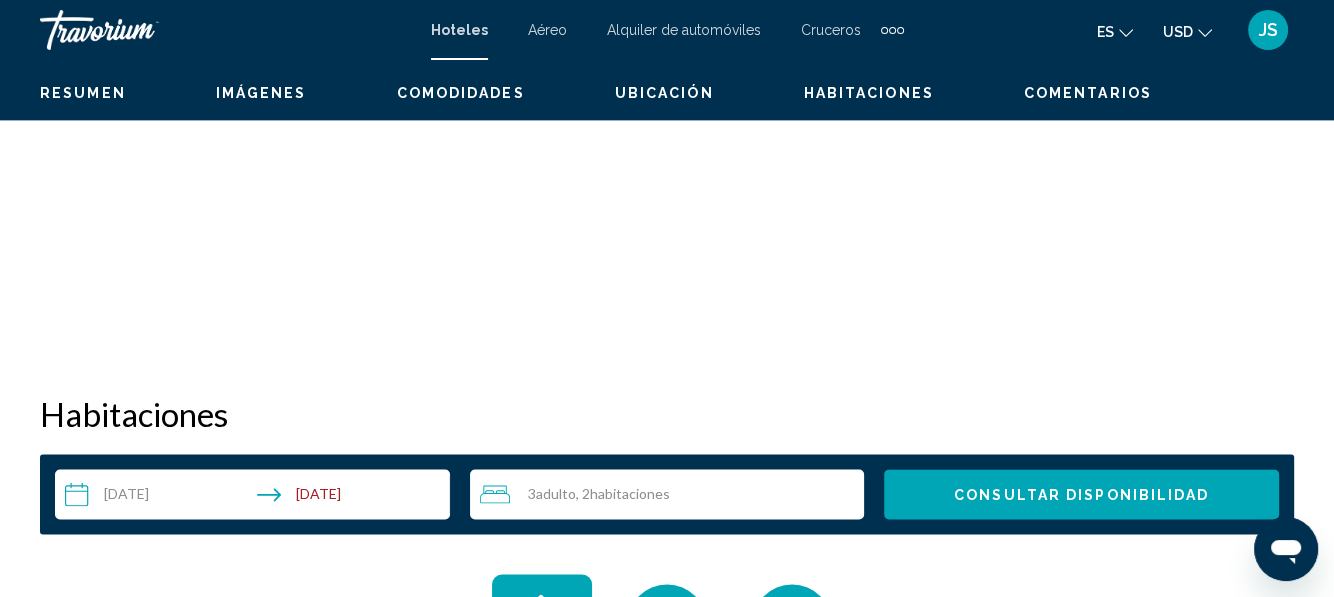 scroll, scrollTop: 236, scrollLeft: 0, axis: vertical 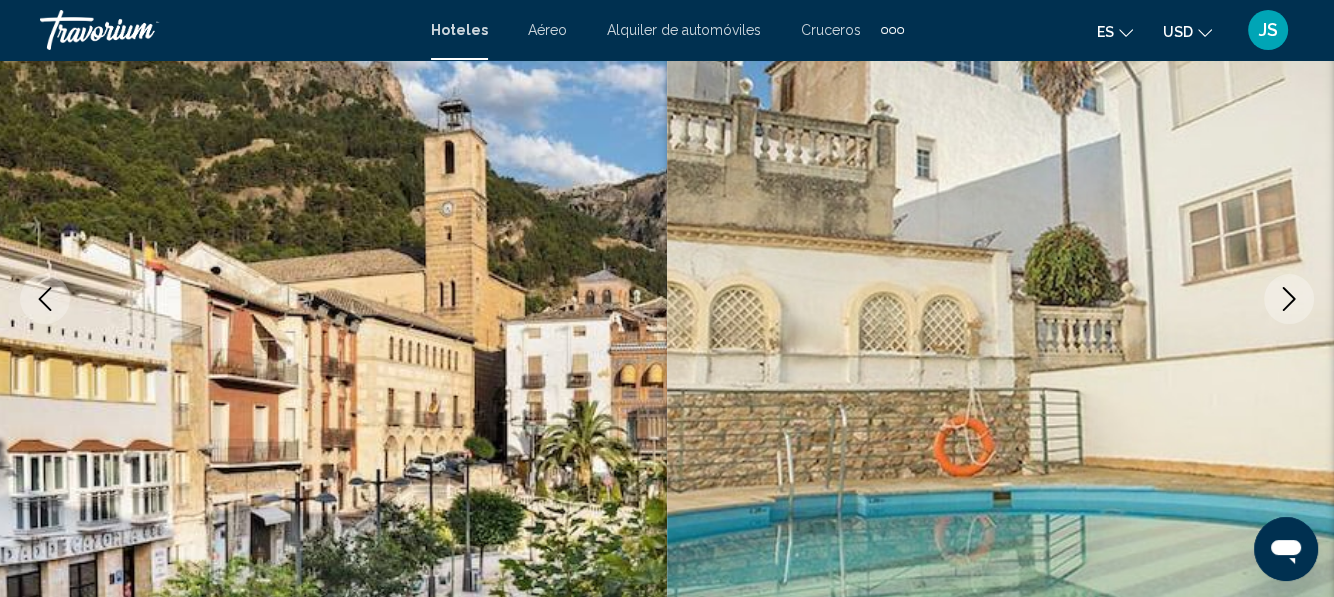 click at bounding box center [1289, 299] 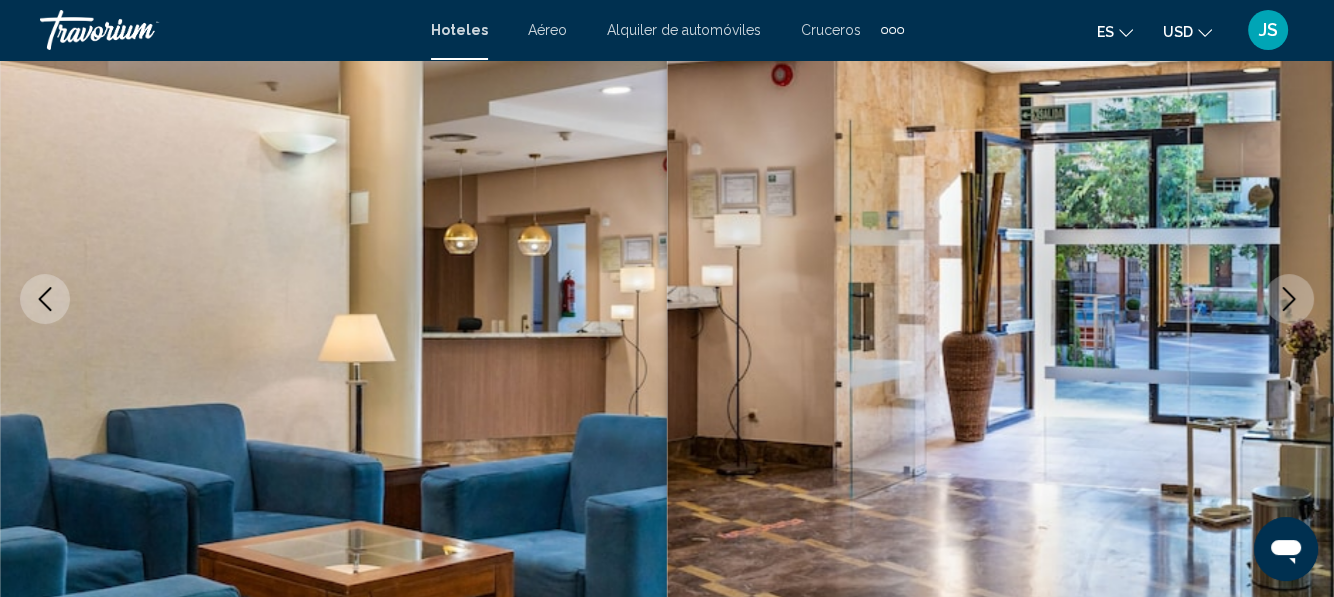 click at bounding box center [1289, 299] 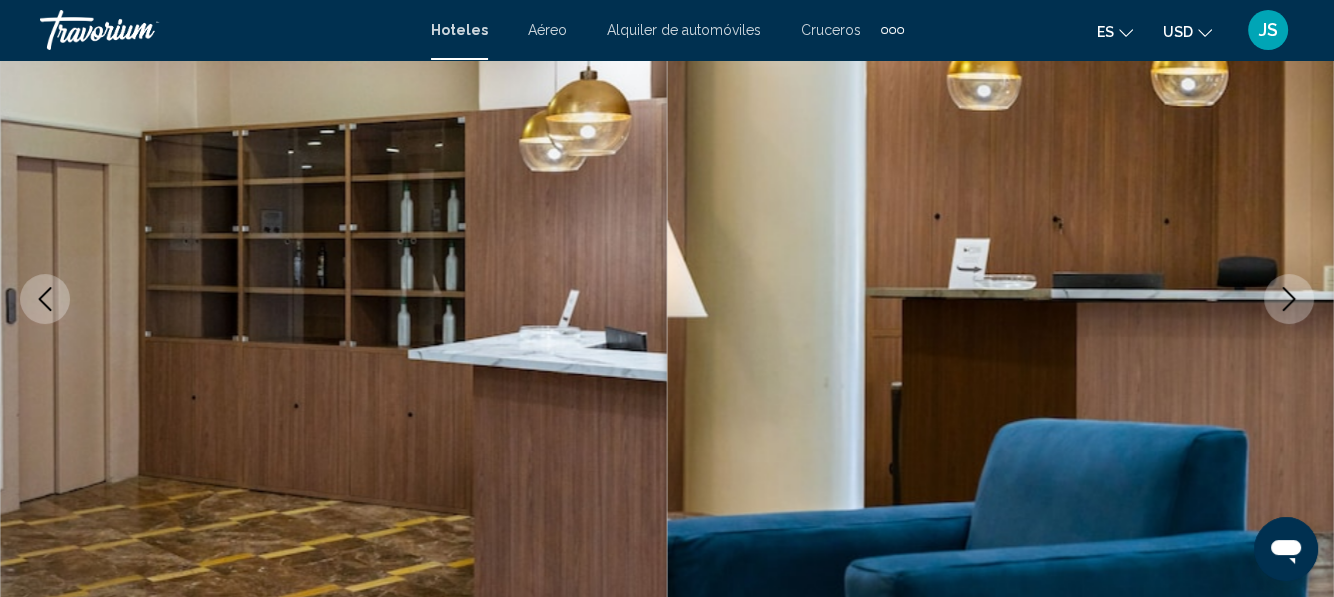 click at bounding box center [1289, 299] 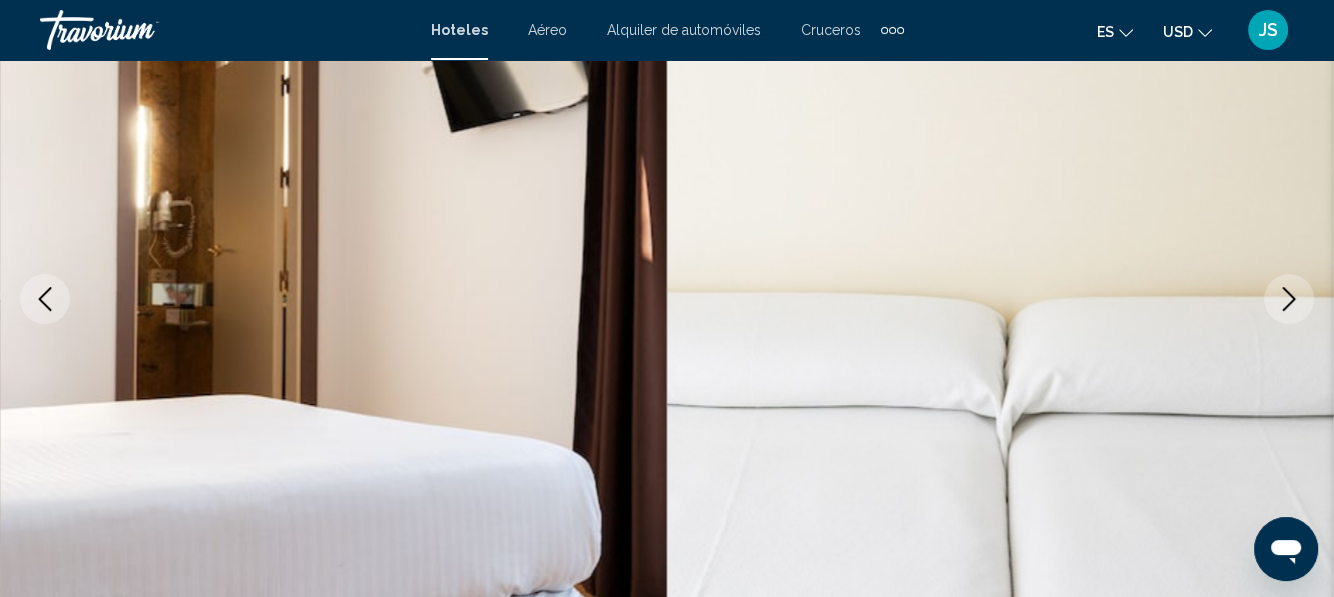 click at bounding box center [1289, 299] 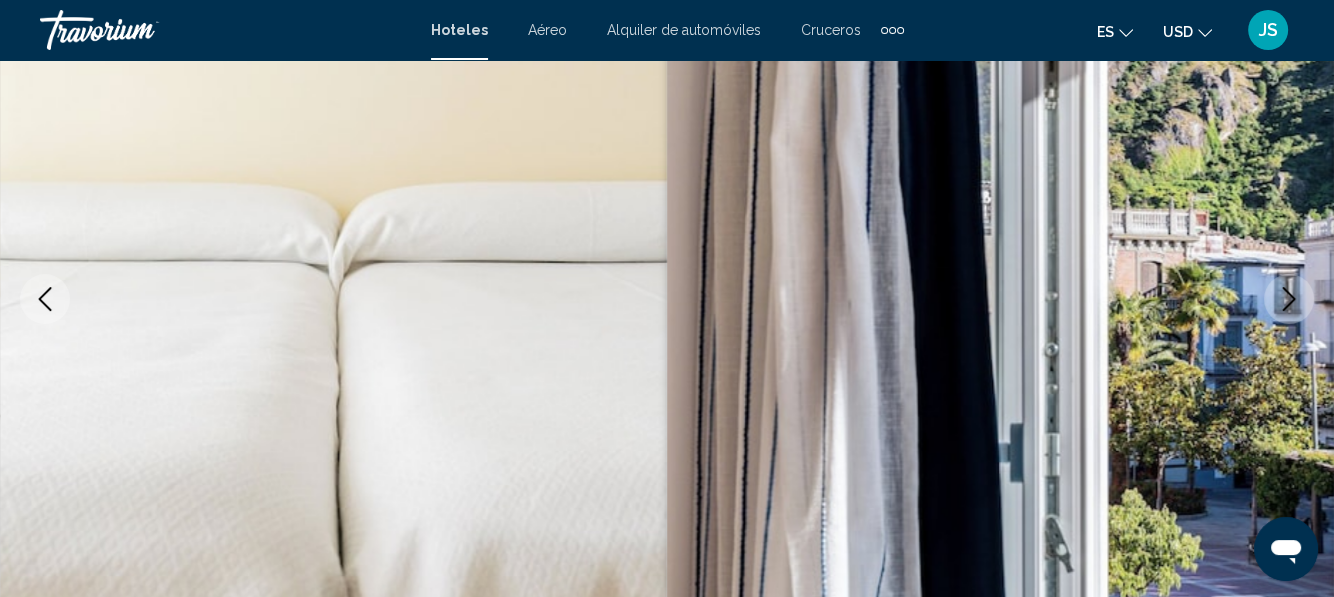 click at bounding box center (1289, 299) 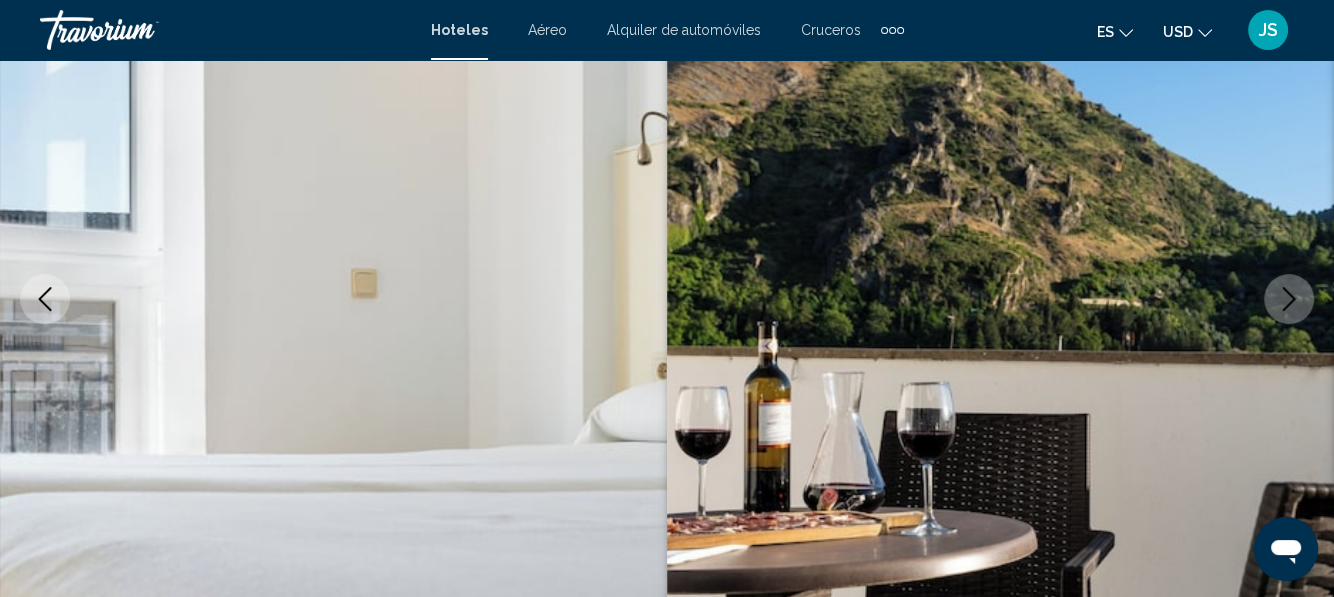 click at bounding box center (1289, 299) 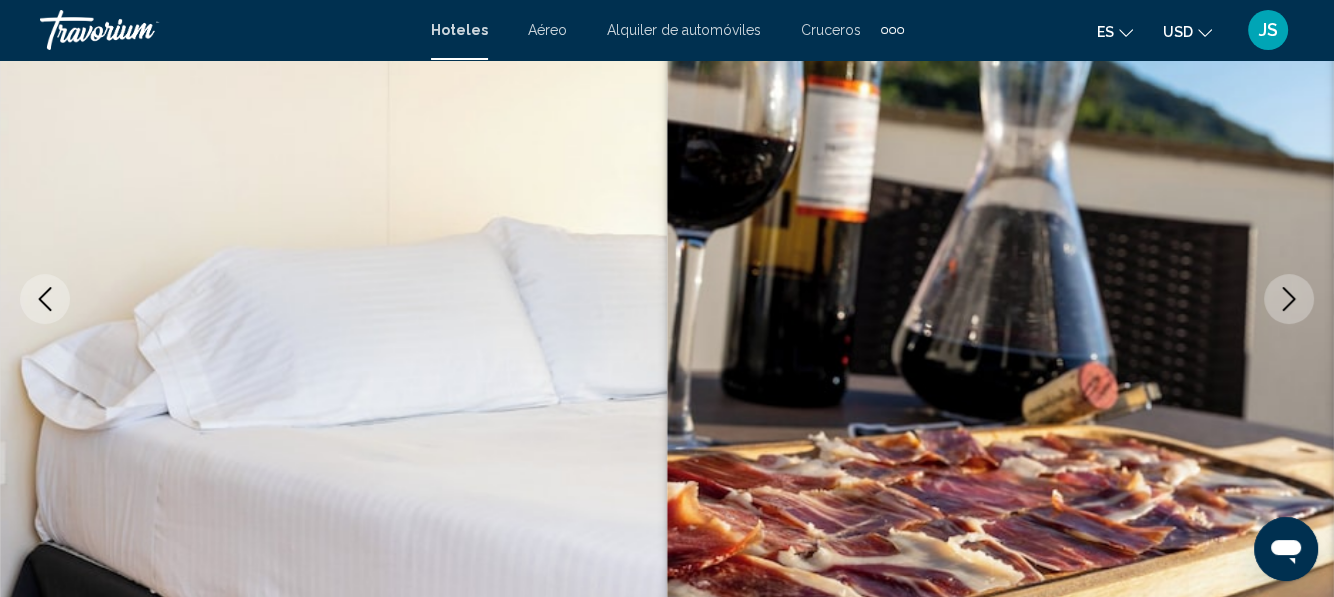 click at bounding box center [1289, 299] 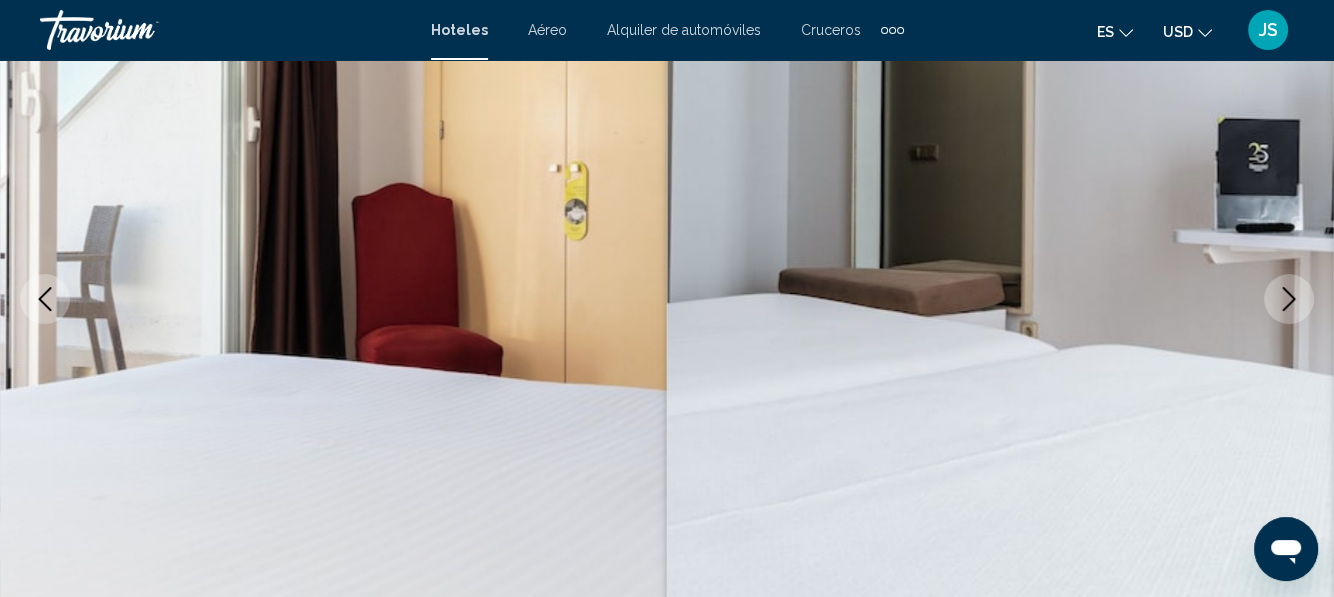 click at bounding box center (1289, 299) 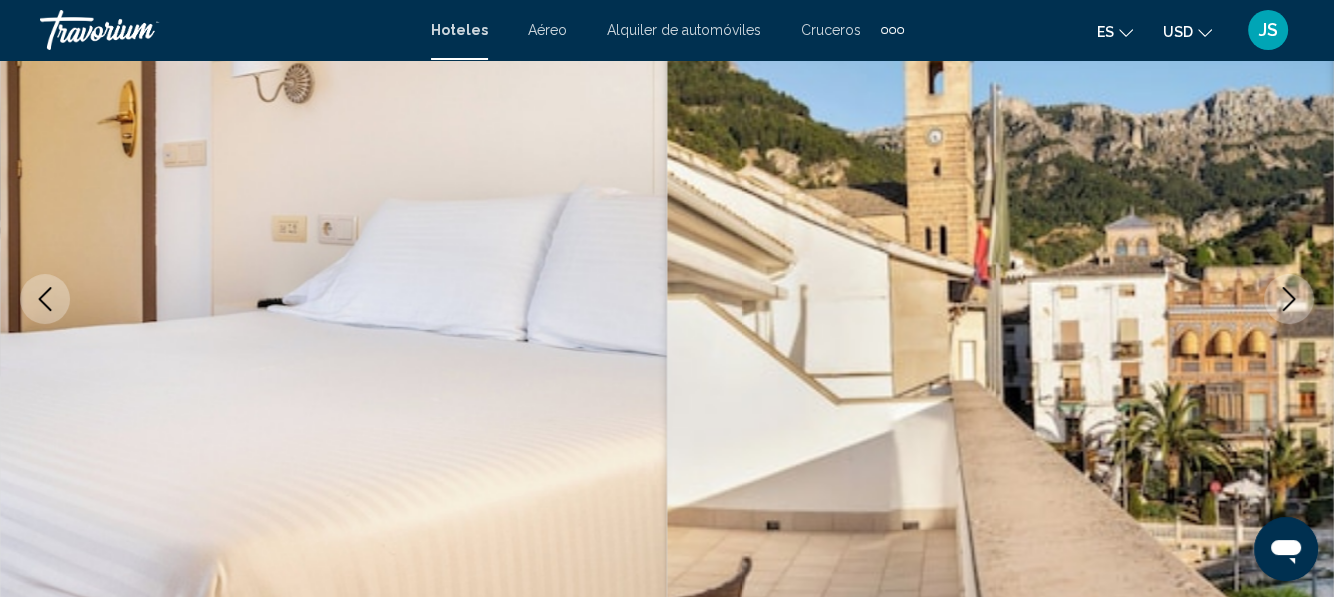 click at bounding box center (1289, 299) 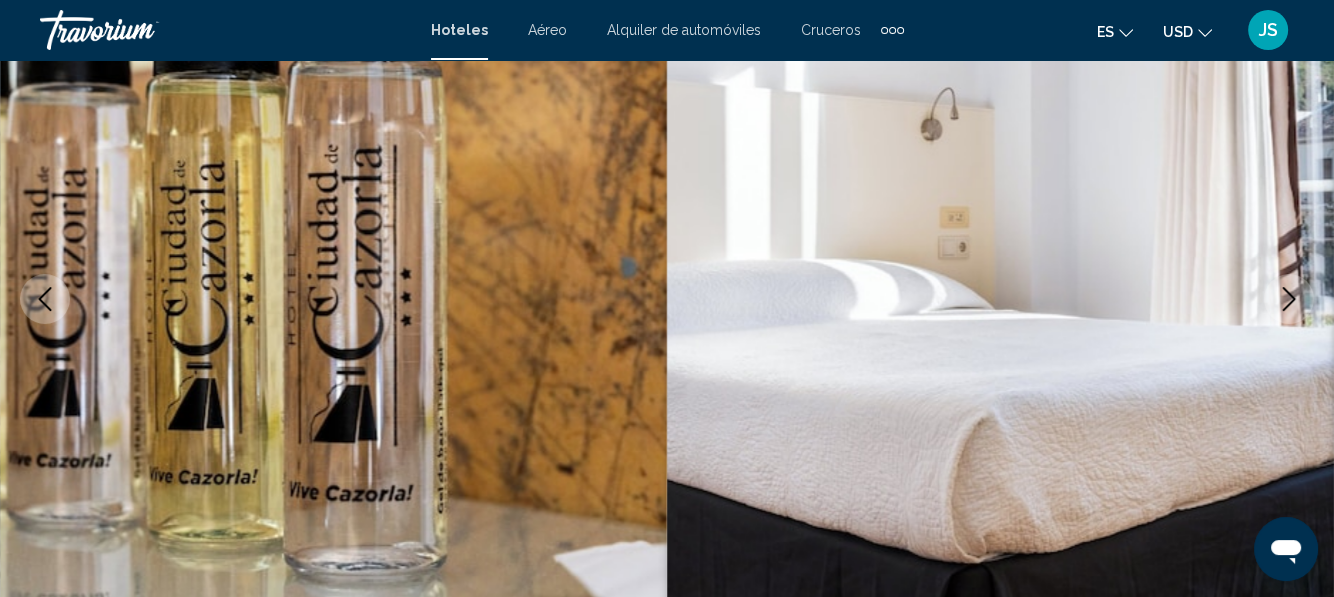 click at bounding box center (1289, 299) 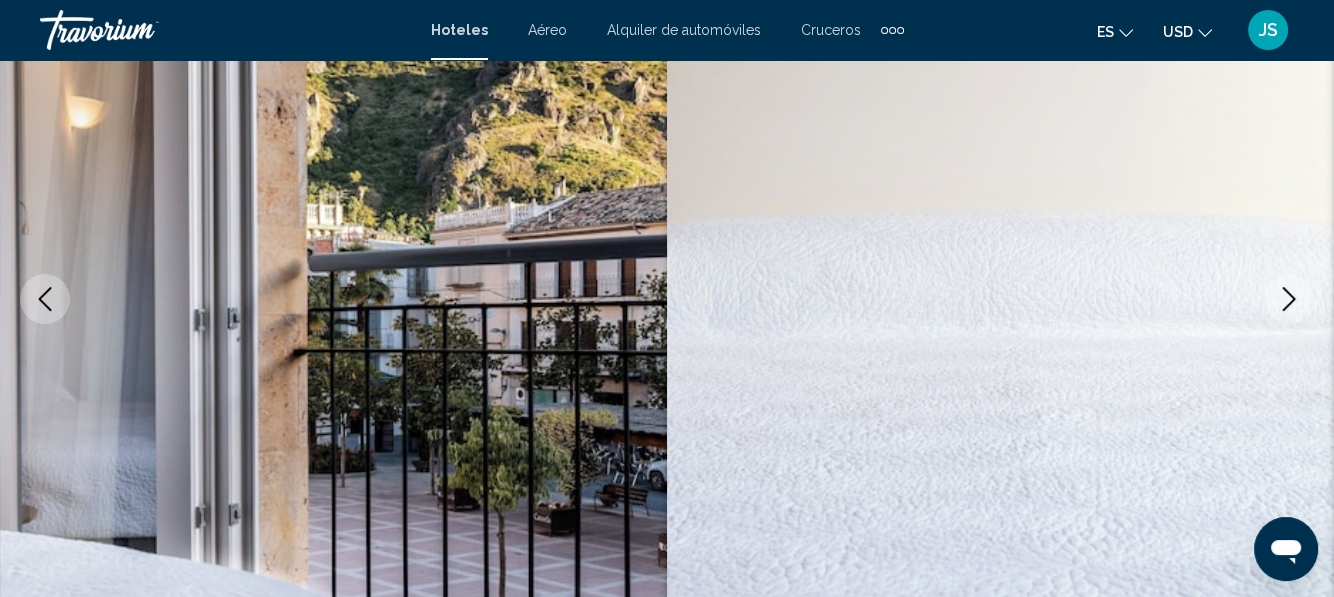 click at bounding box center [1289, 299] 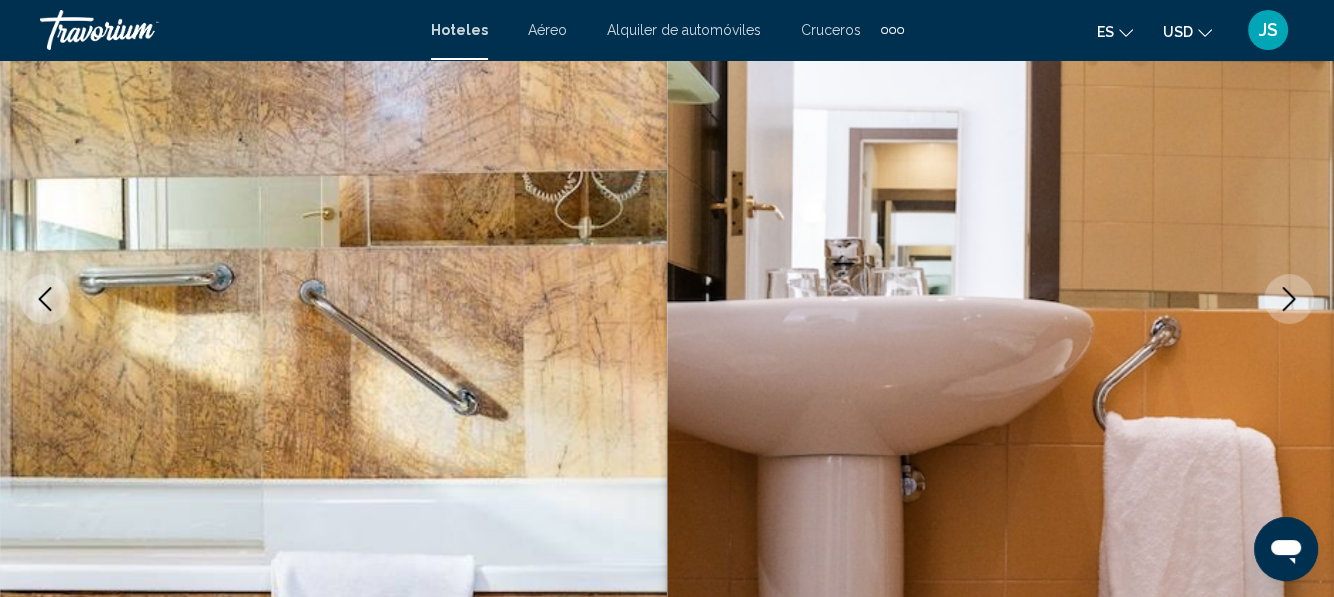 click at bounding box center (1289, 299) 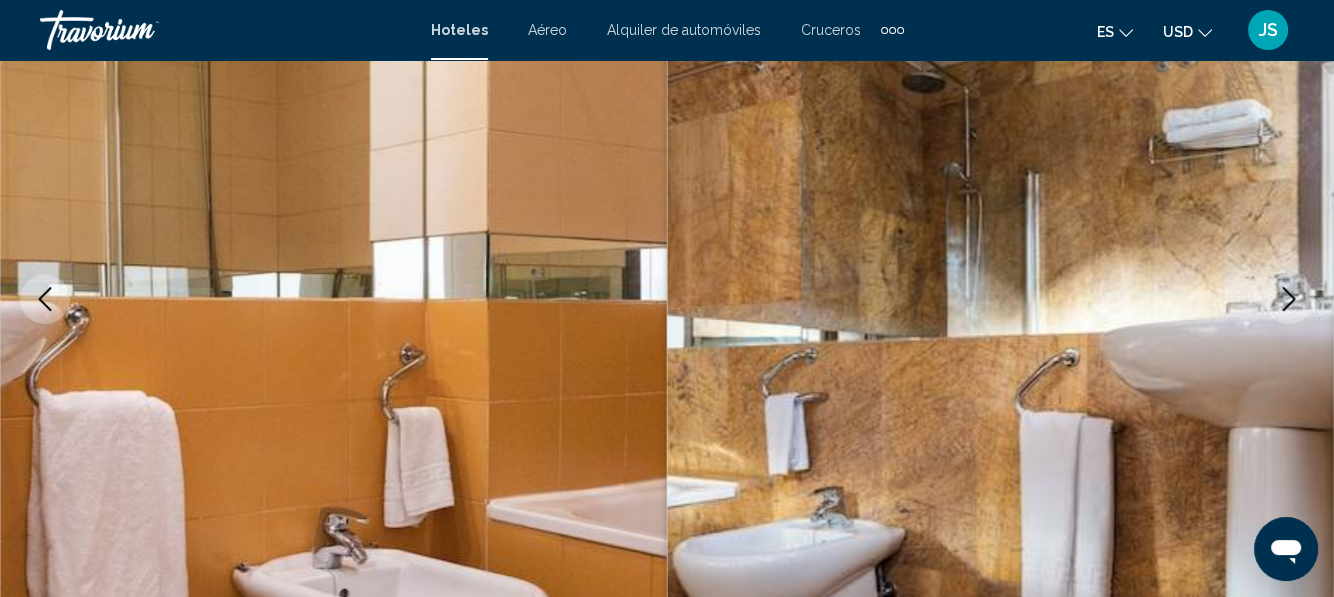 click at bounding box center [1289, 299] 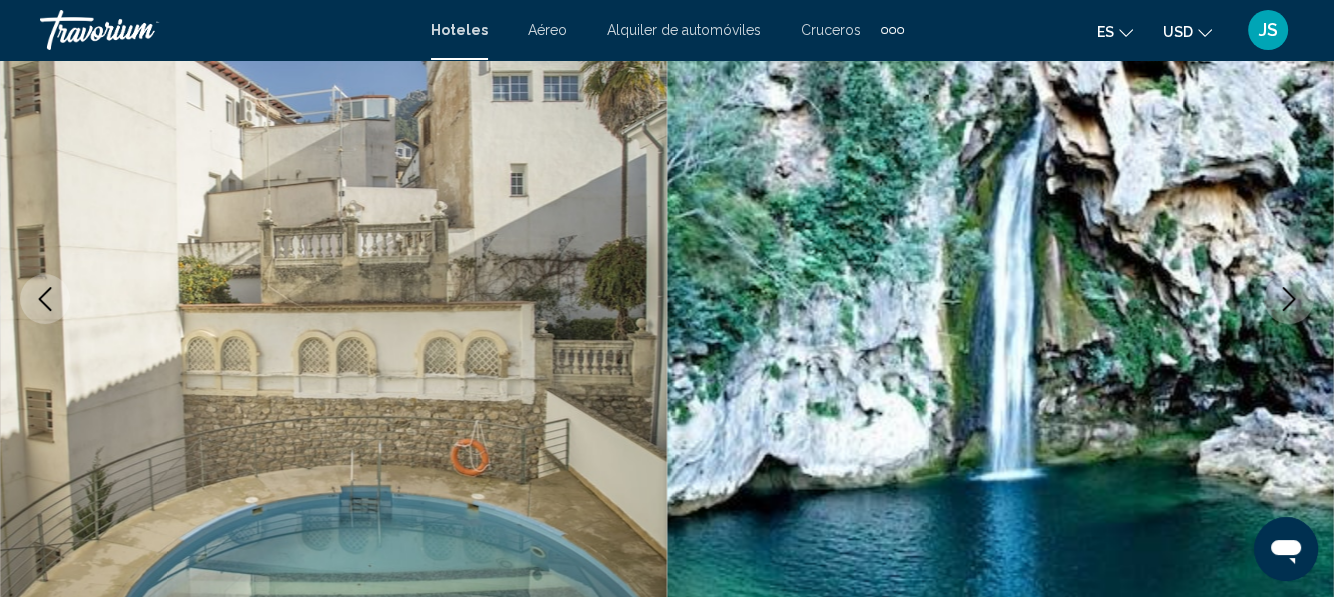 click at bounding box center [1289, 299] 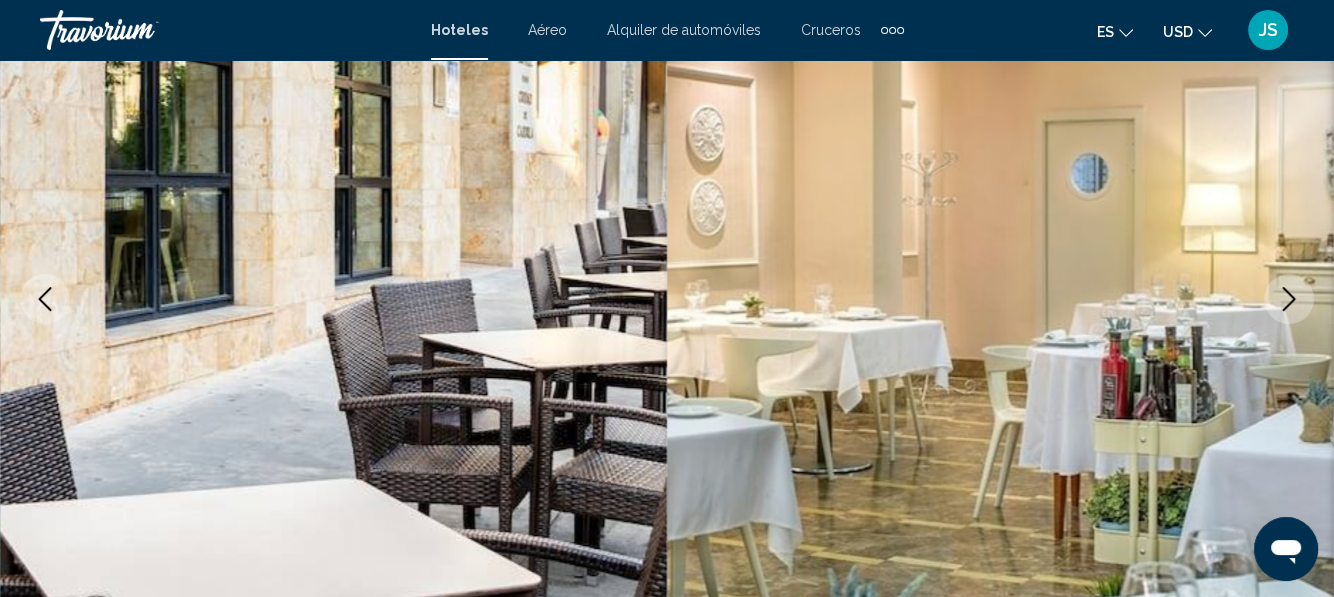 click at bounding box center (1289, 299) 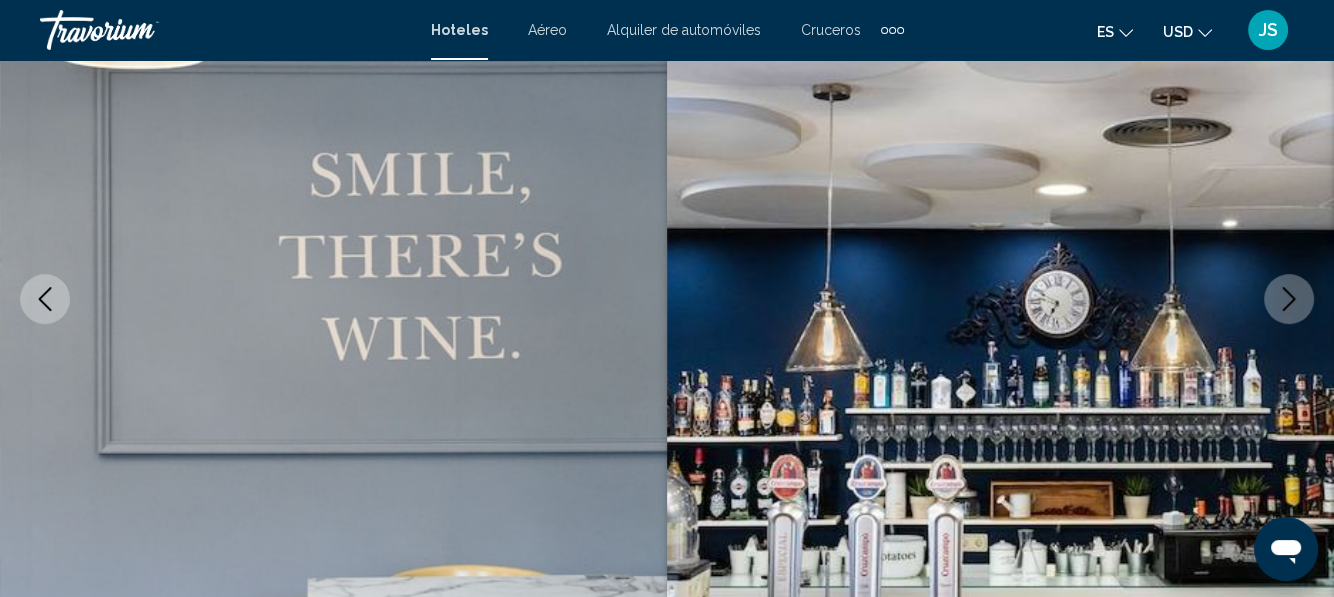 click at bounding box center [1289, 299] 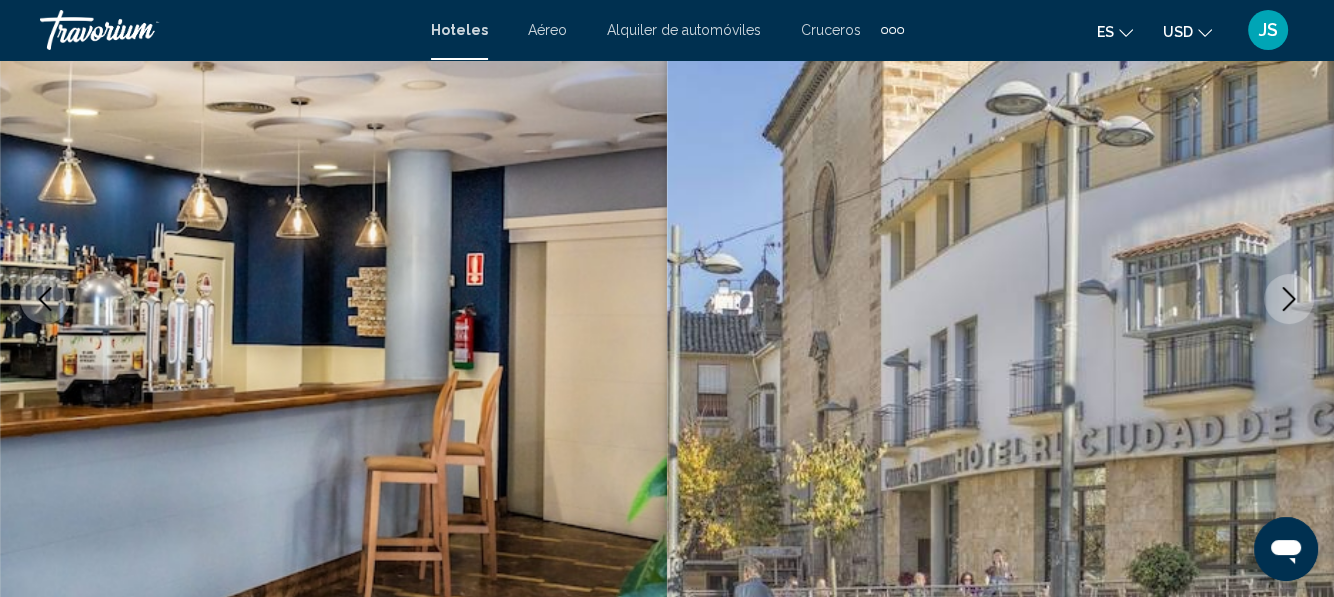 click at bounding box center [1289, 299] 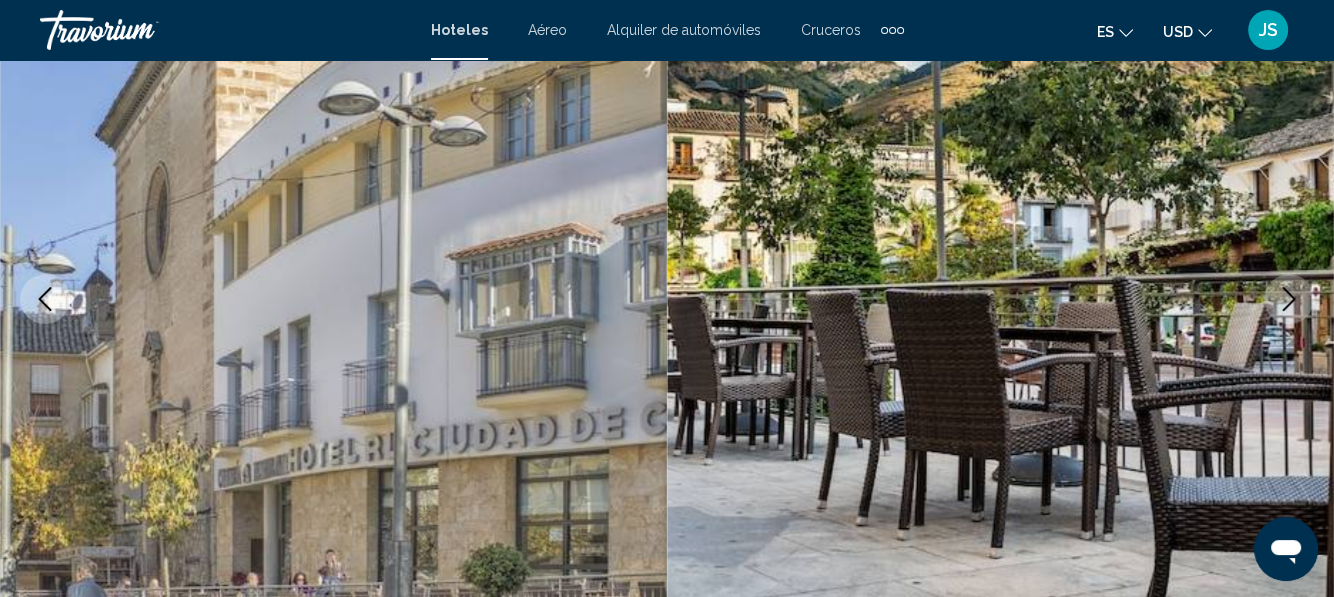 click at bounding box center [1289, 299] 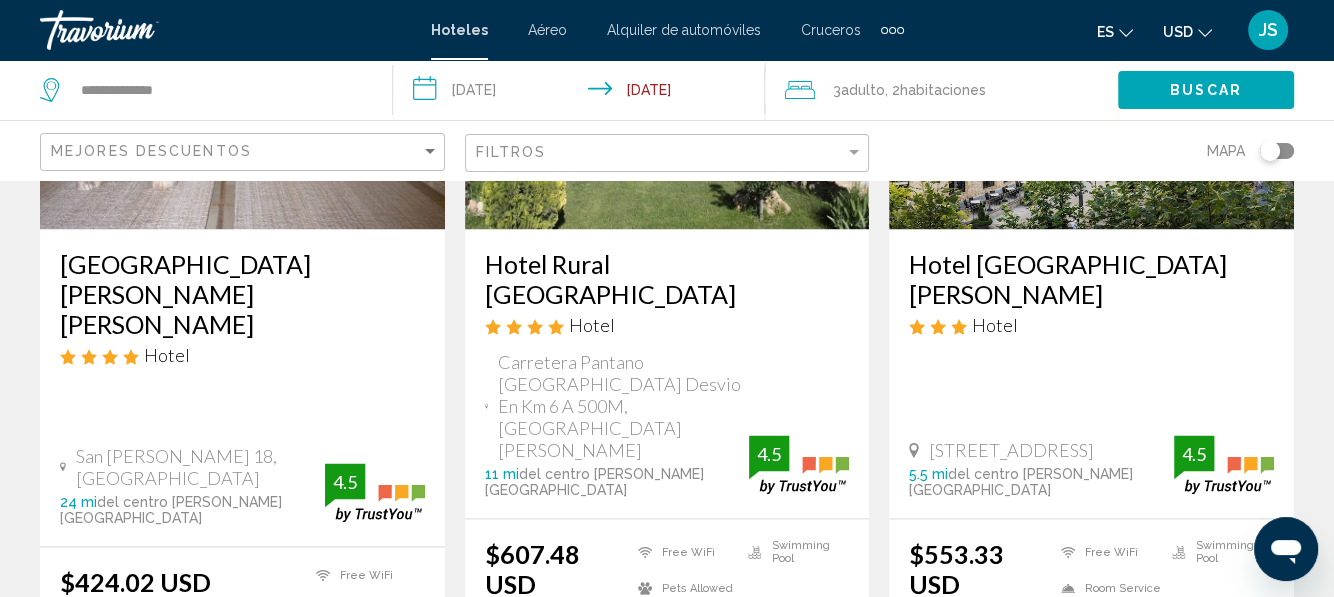 scroll, scrollTop: 2800, scrollLeft: 0, axis: vertical 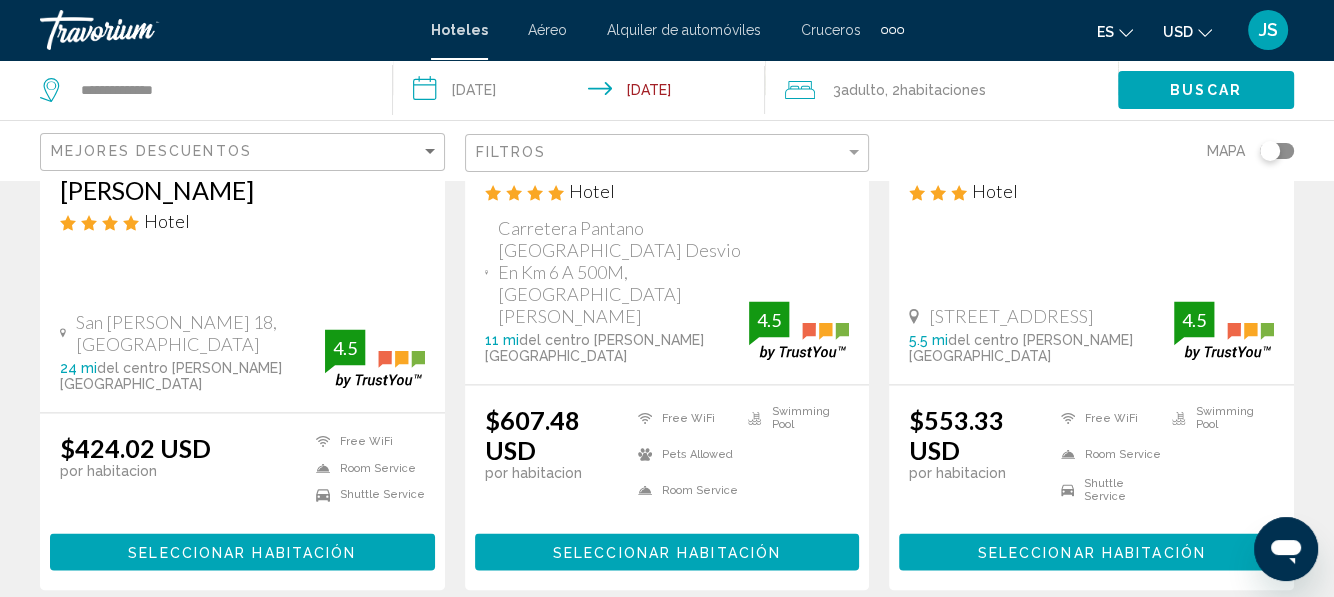 click on "2" at bounding box center [702, 650] 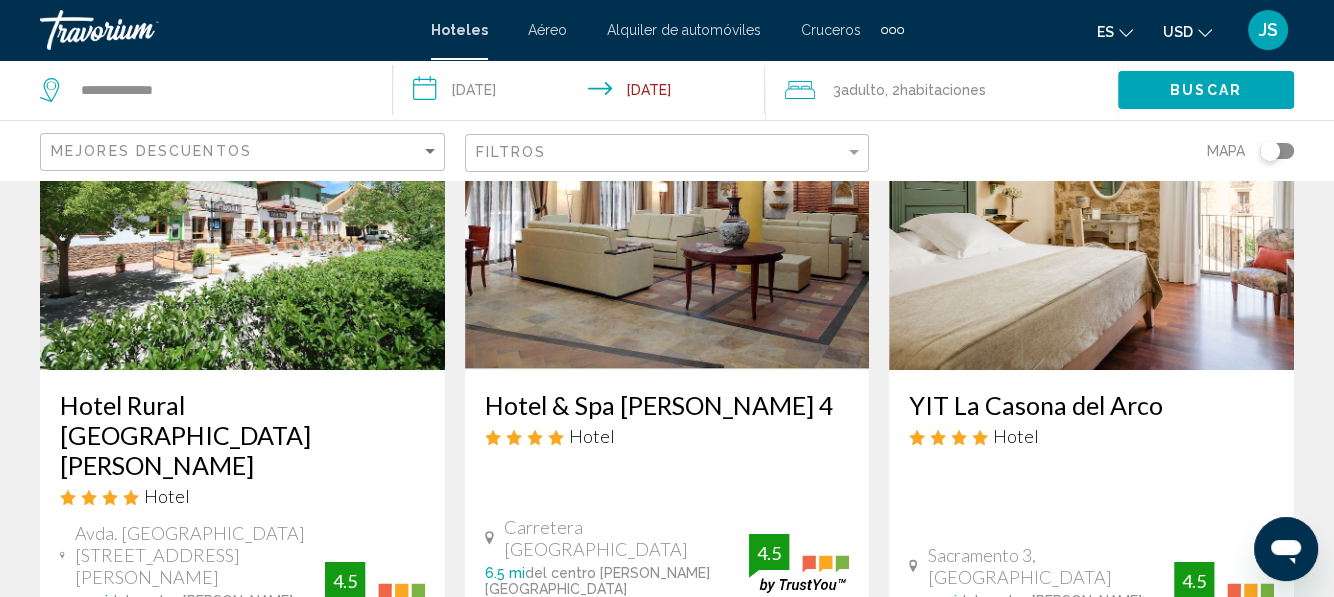 scroll, scrollTop: 99, scrollLeft: 0, axis: vertical 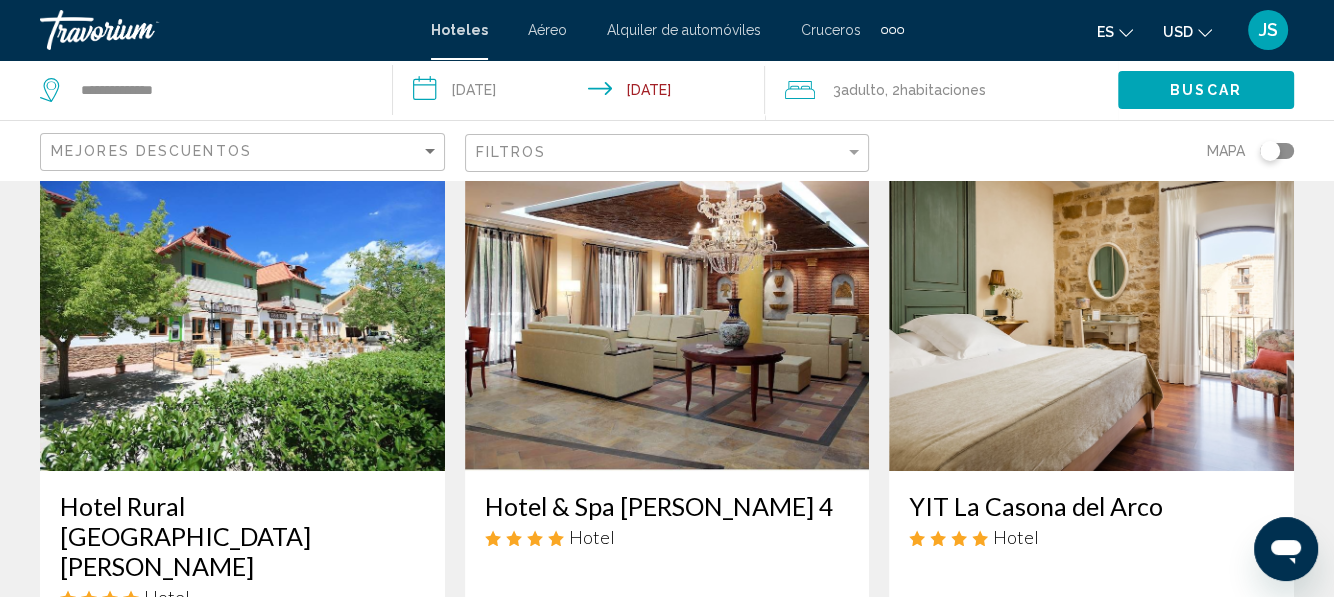 click at bounding box center [1091, 311] 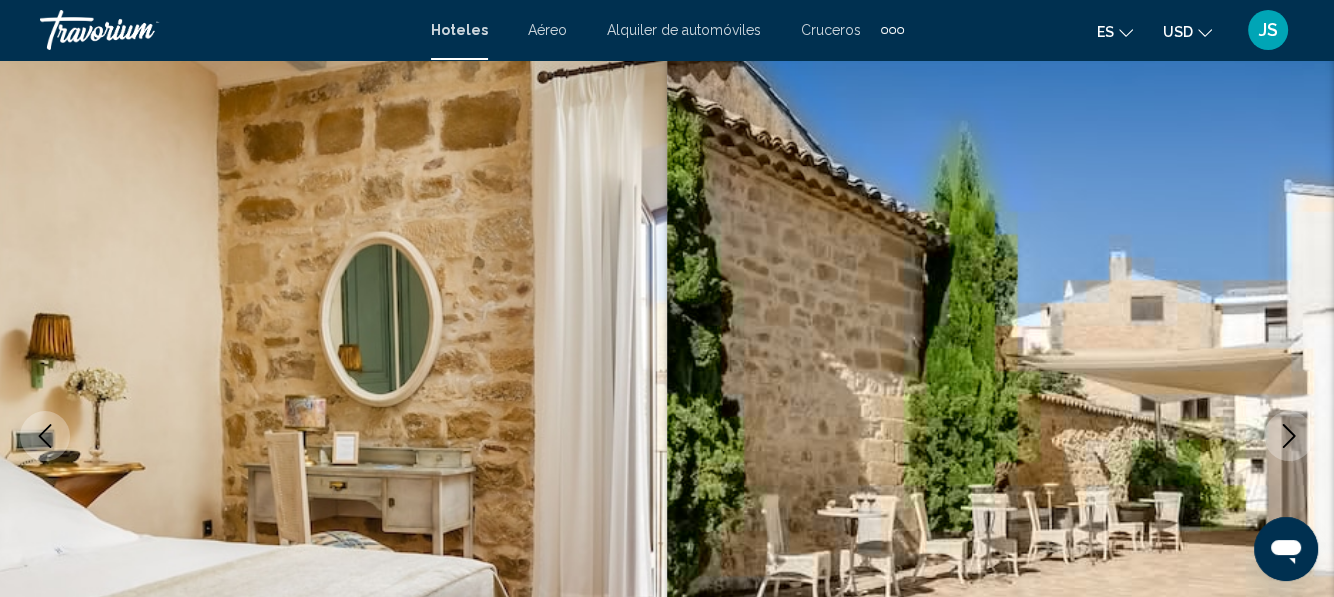 scroll, scrollTop: 236, scrollLeft: 0, axis: vertical 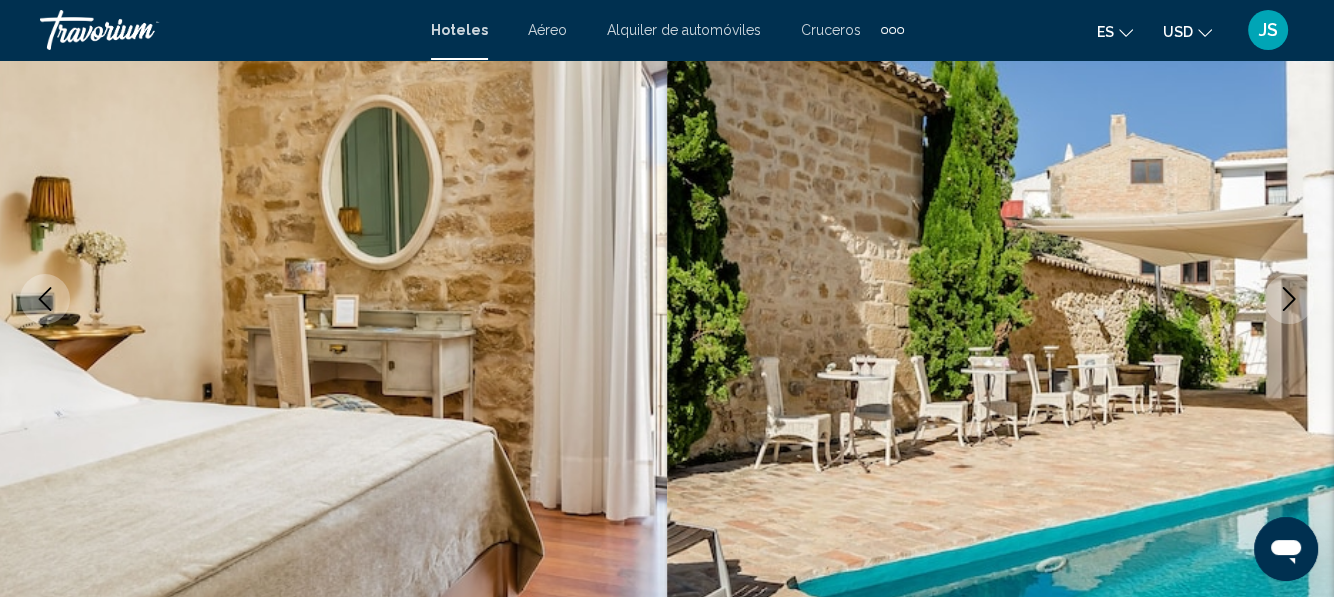 click 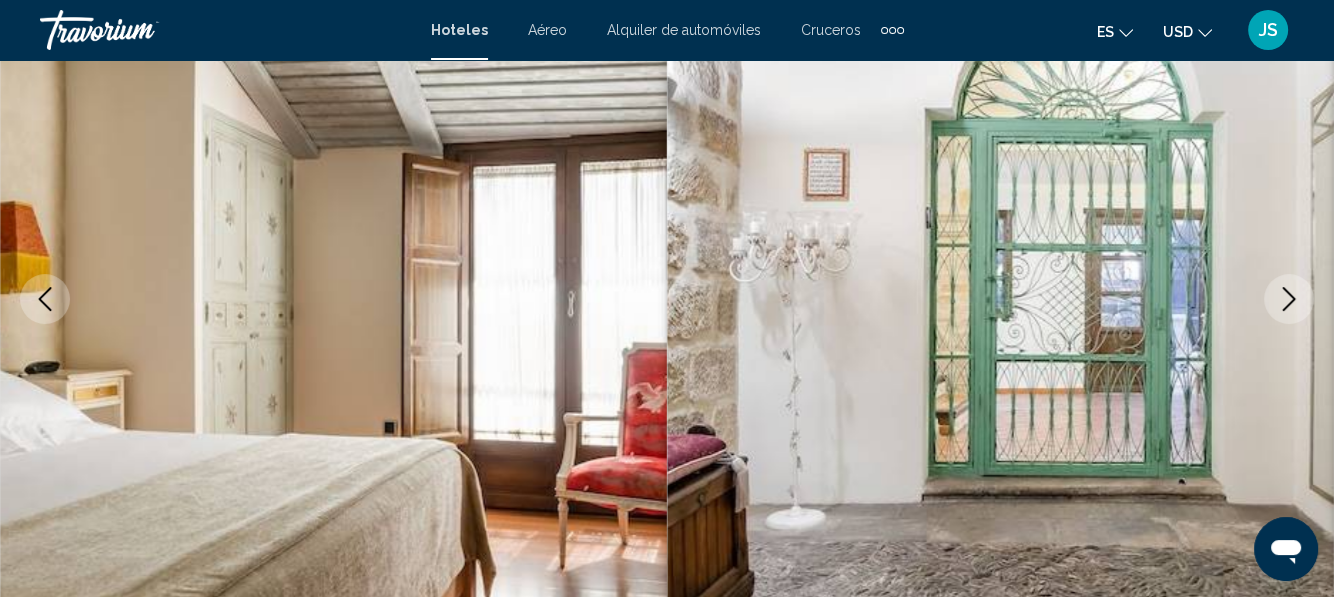 click 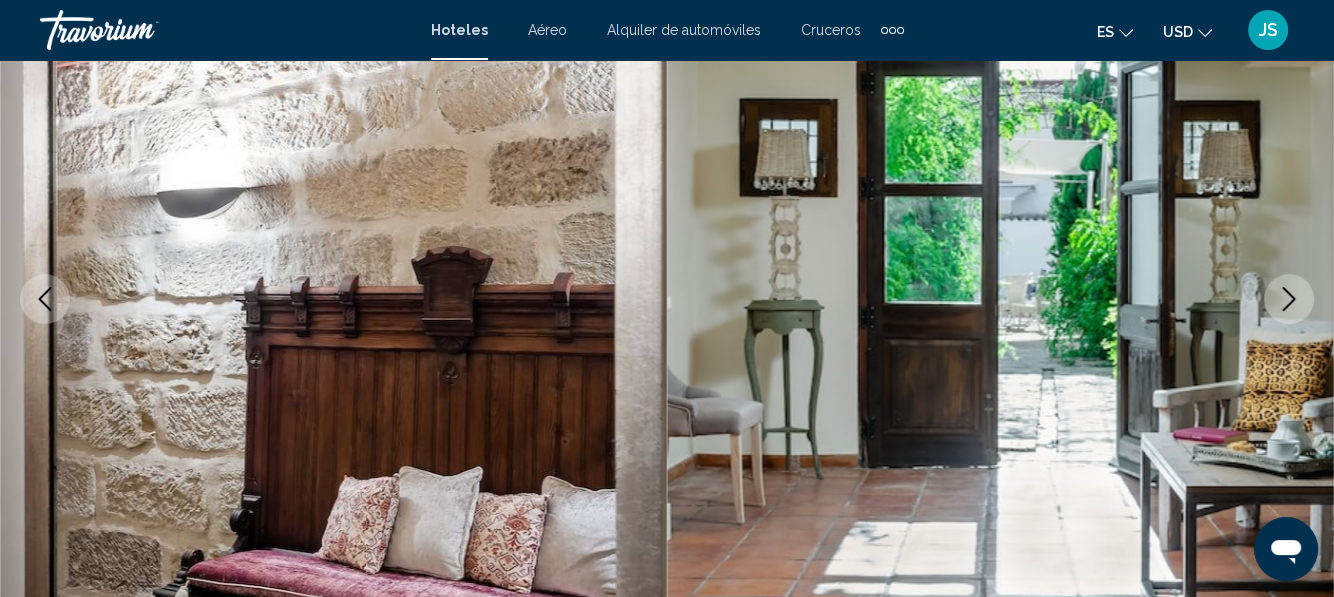 click 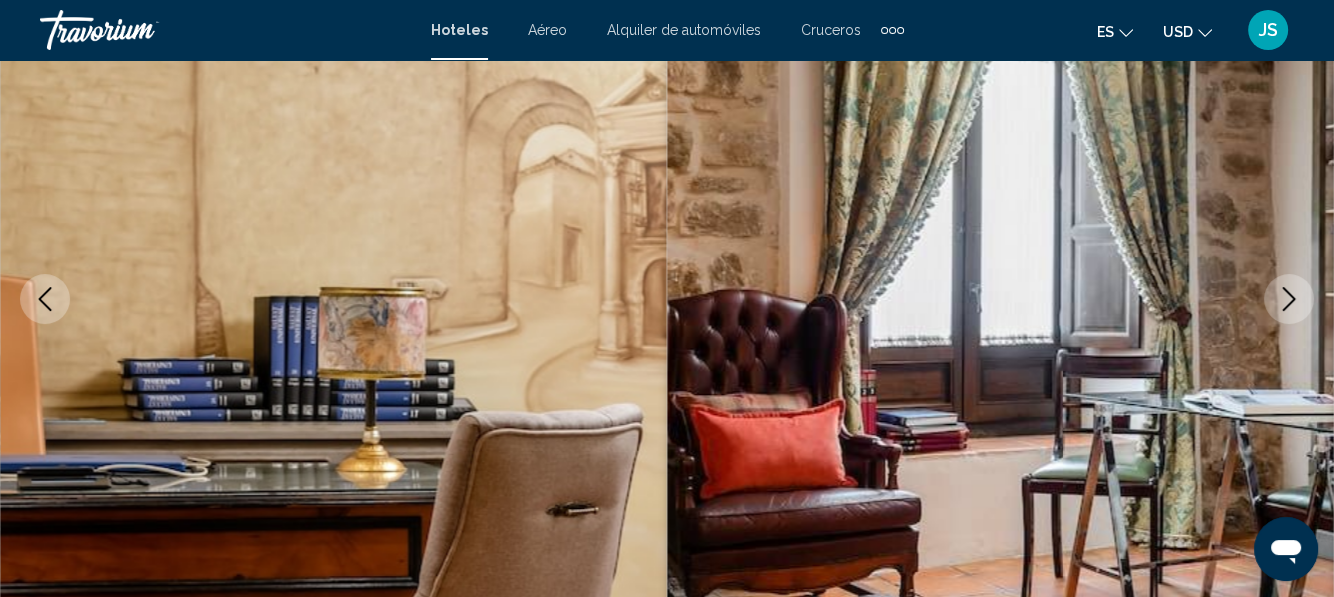 click 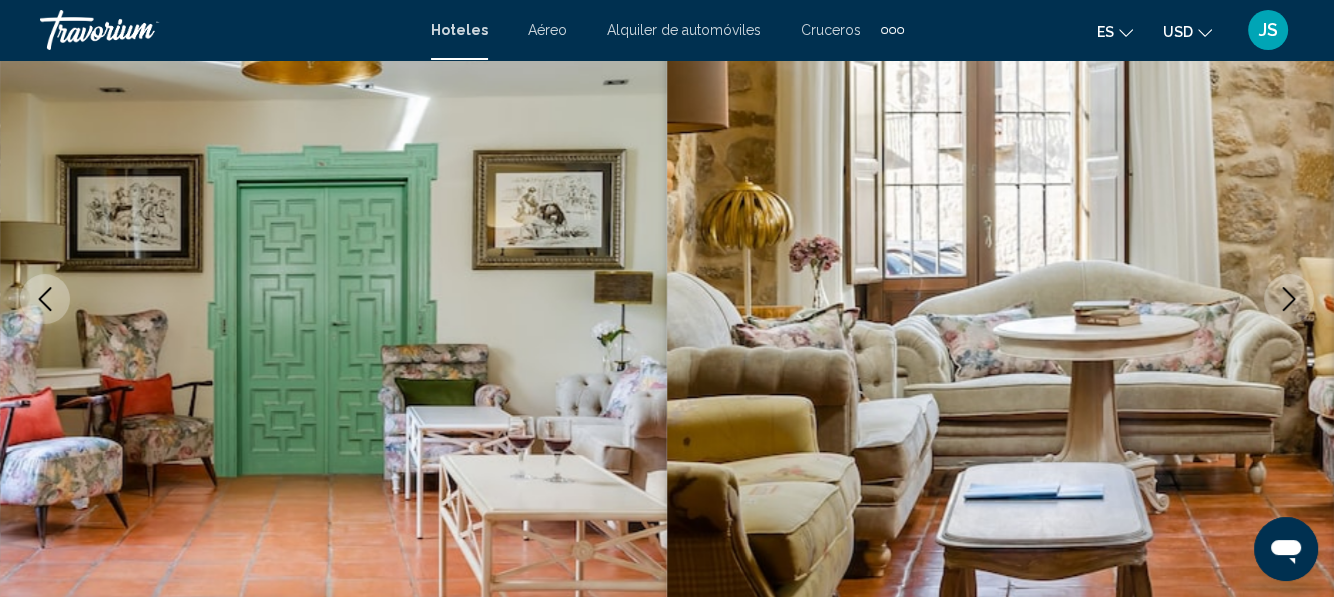 click 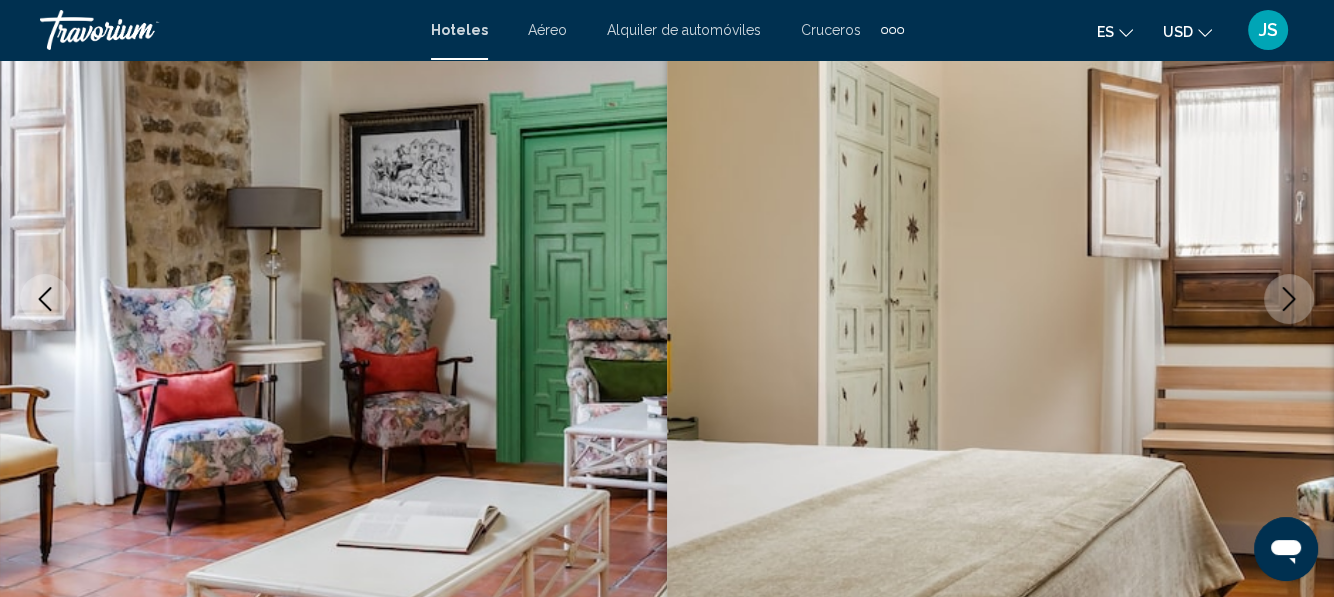 click 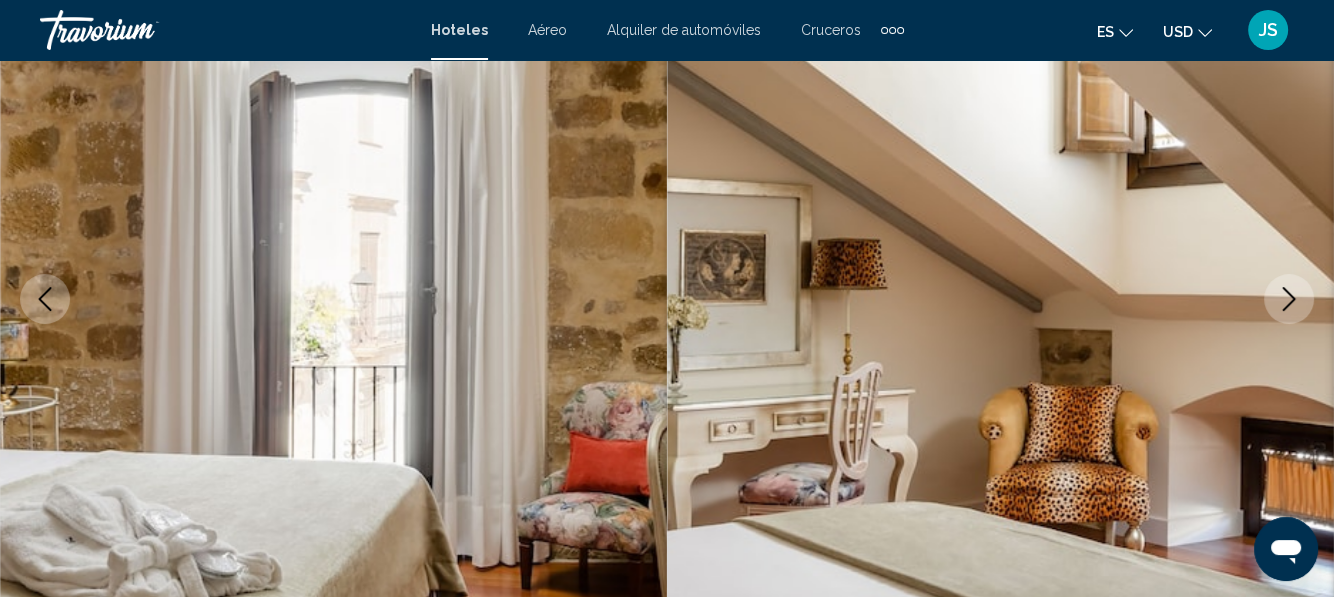 click 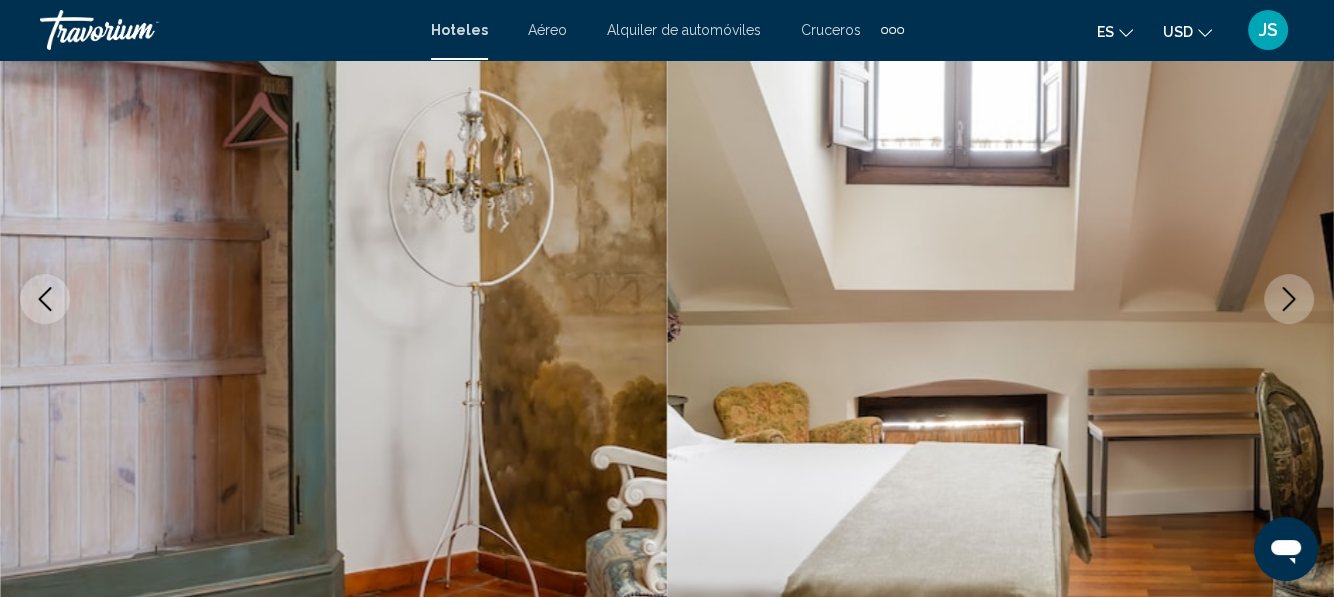 click 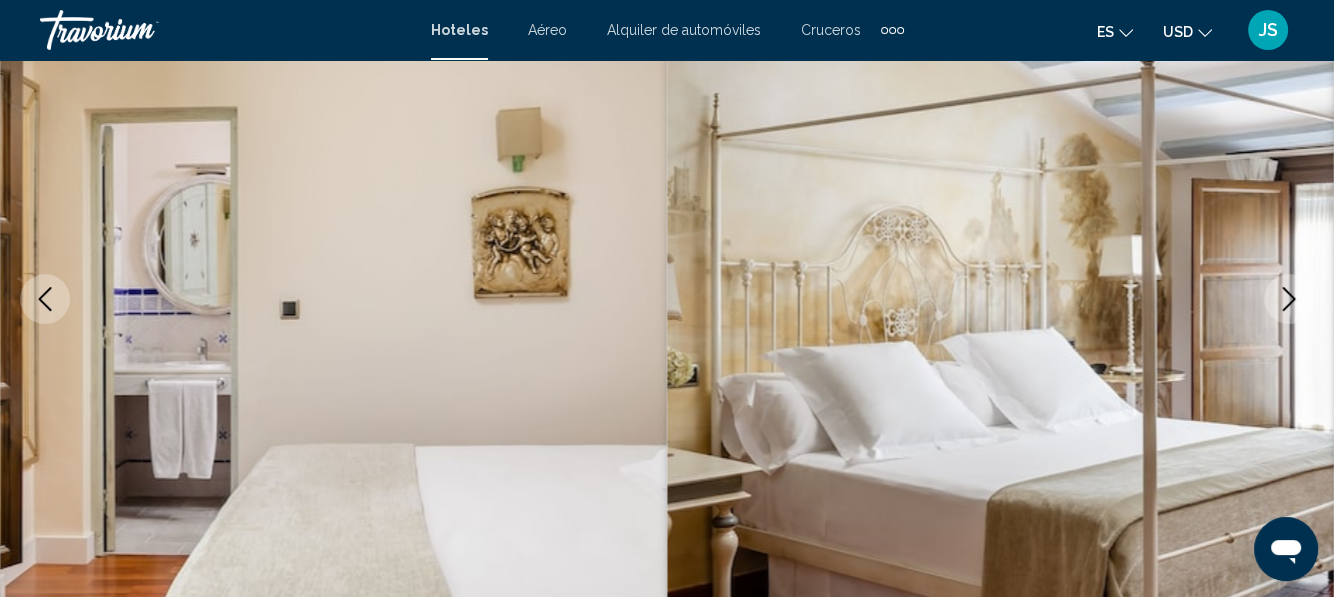 click 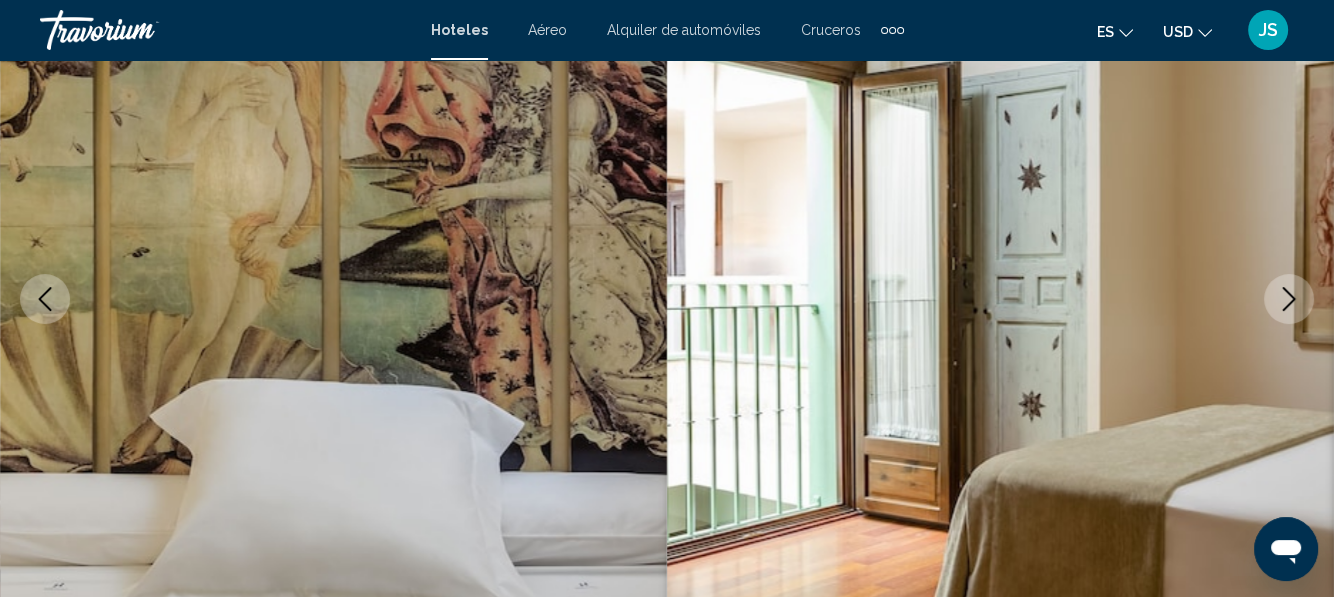 click 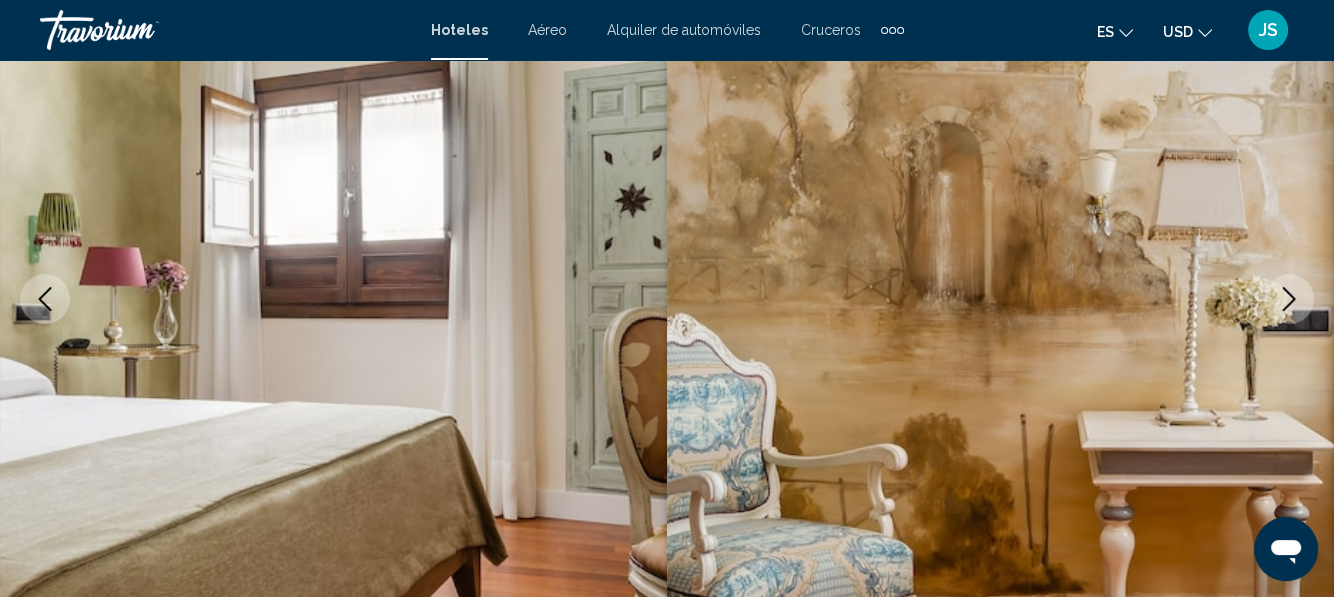 click 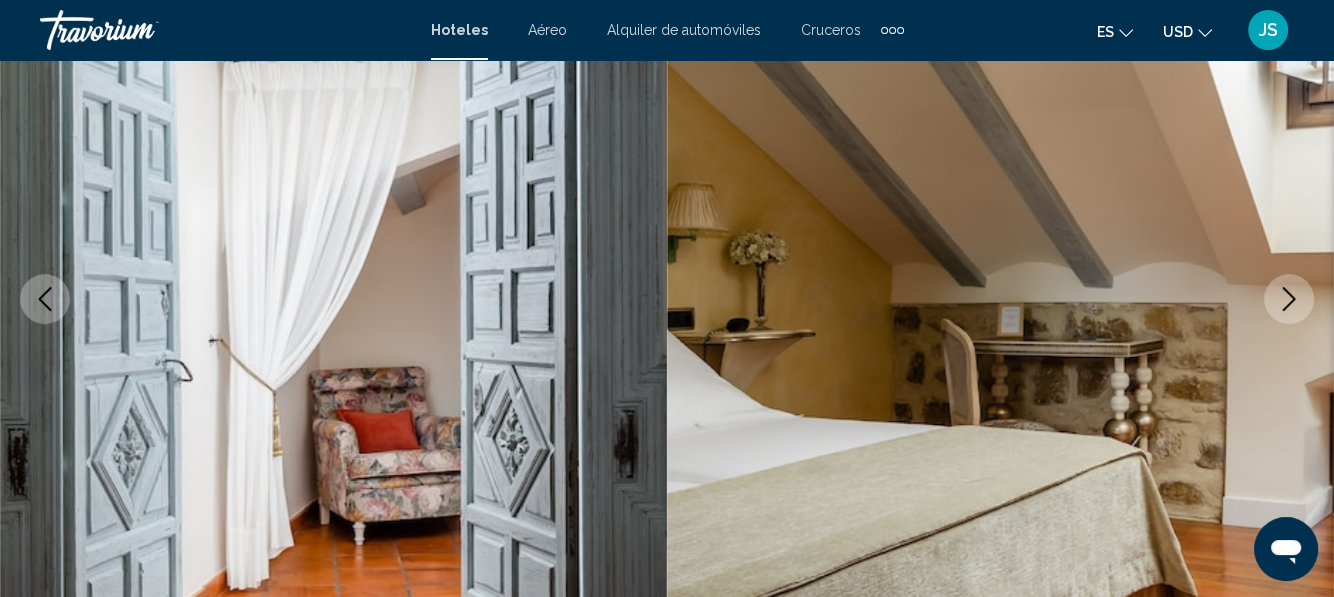 click 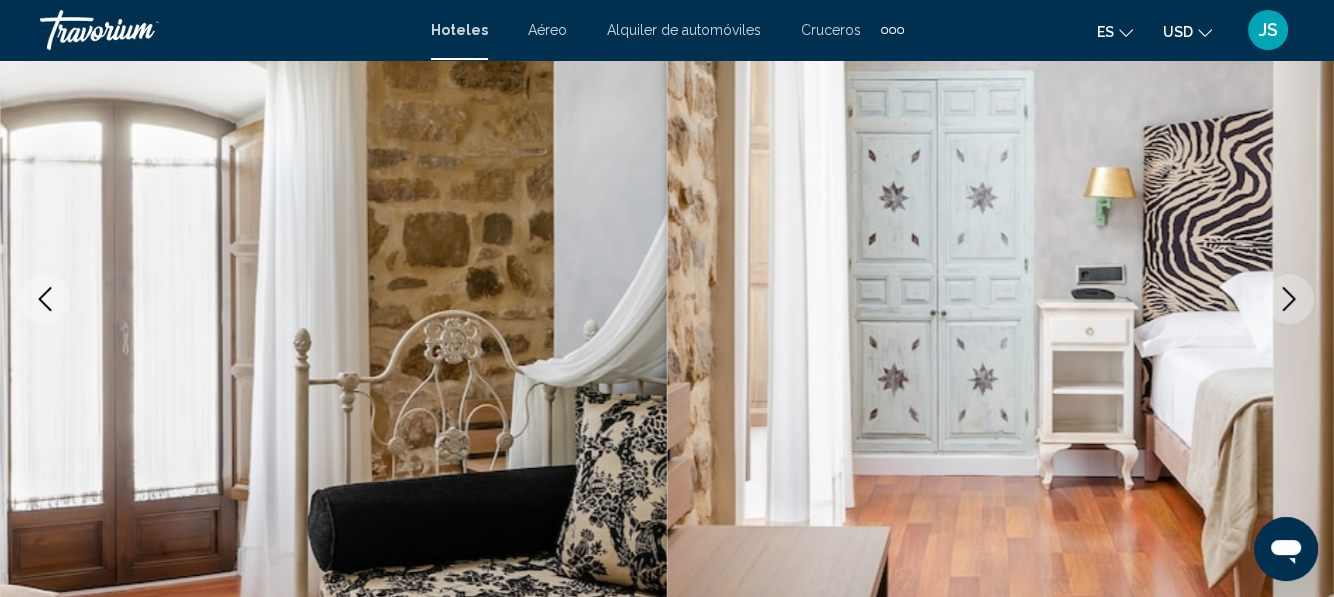 click 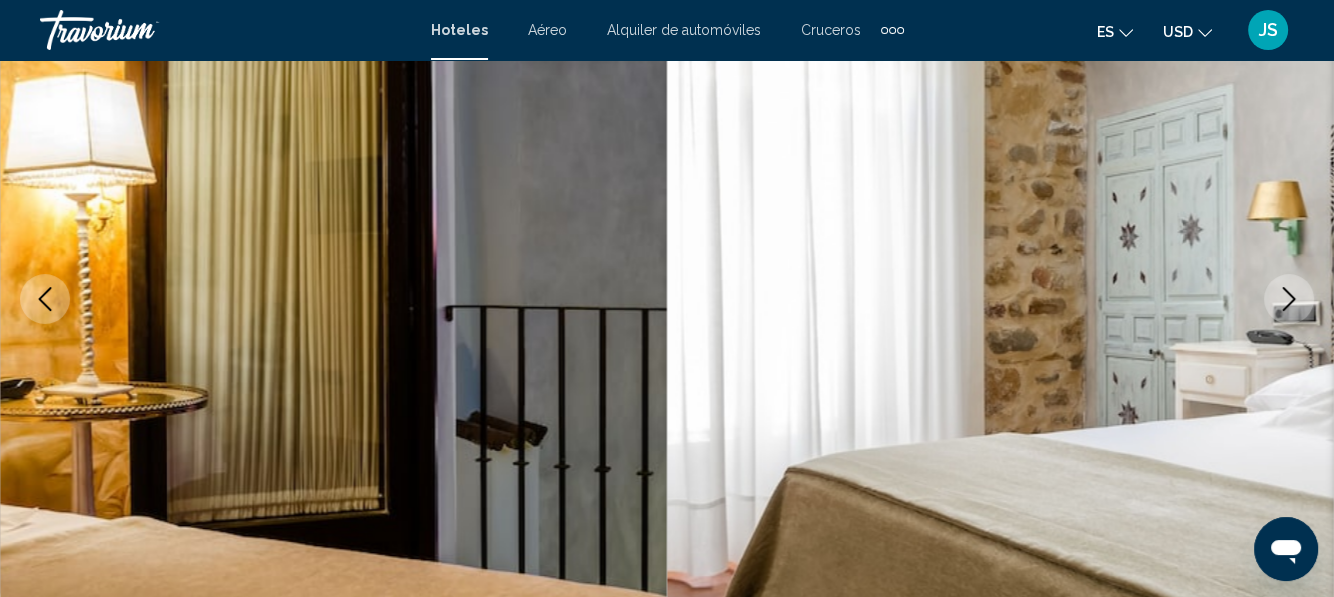 click 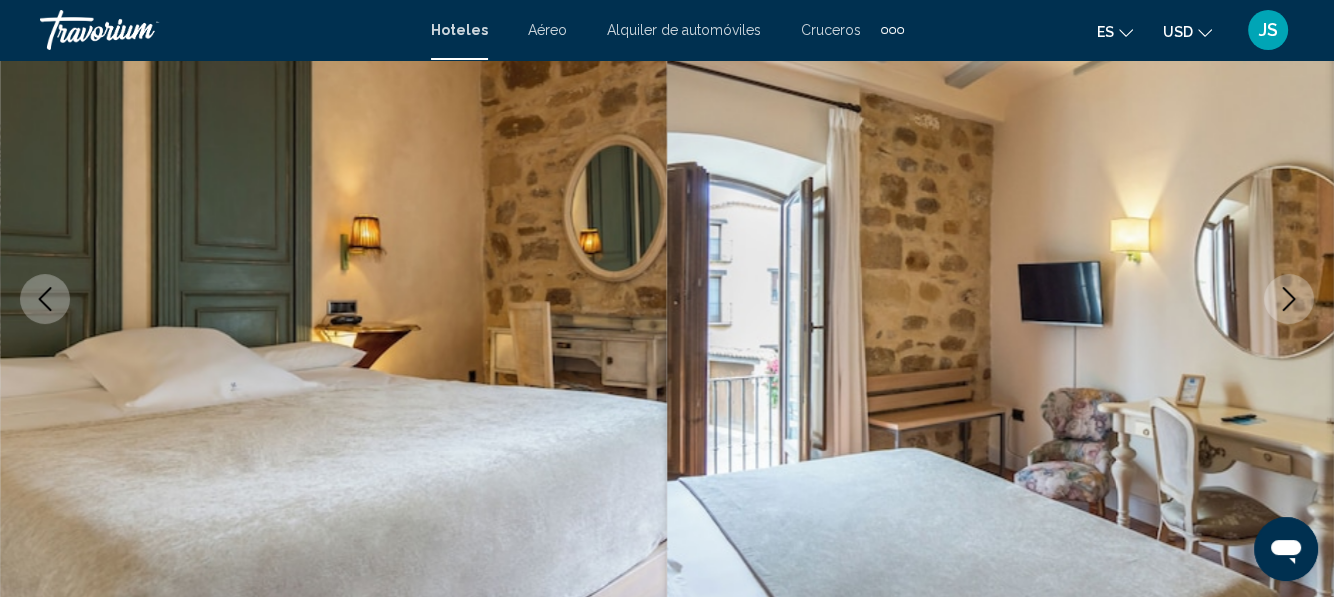 click 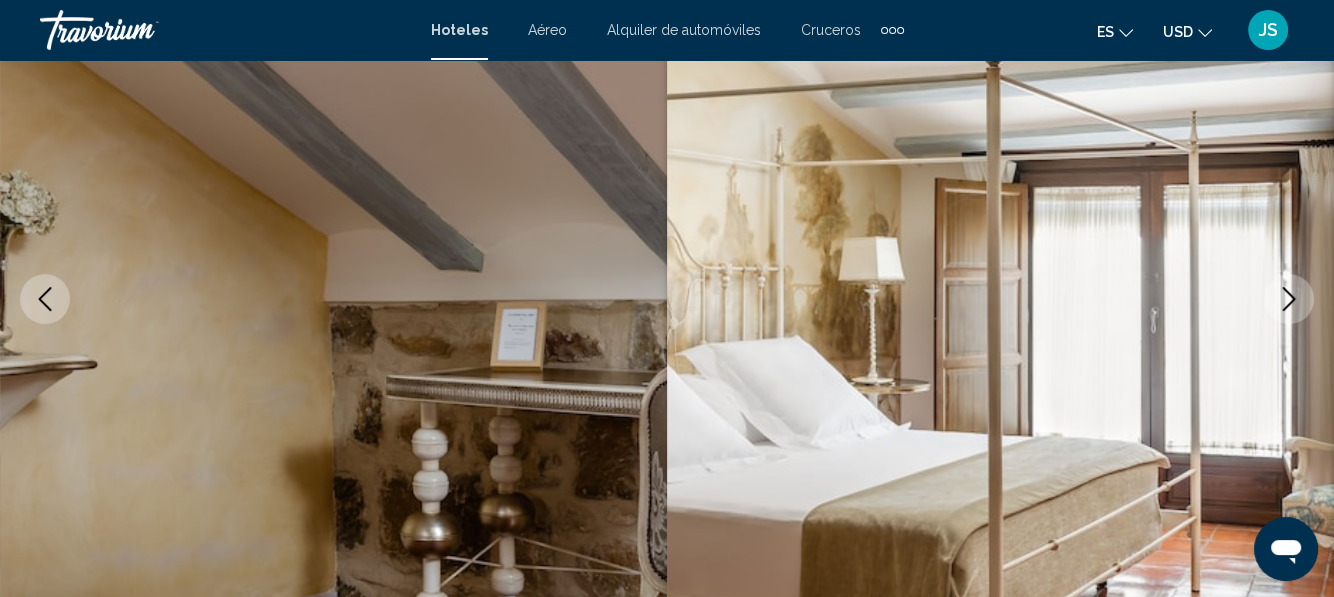 click 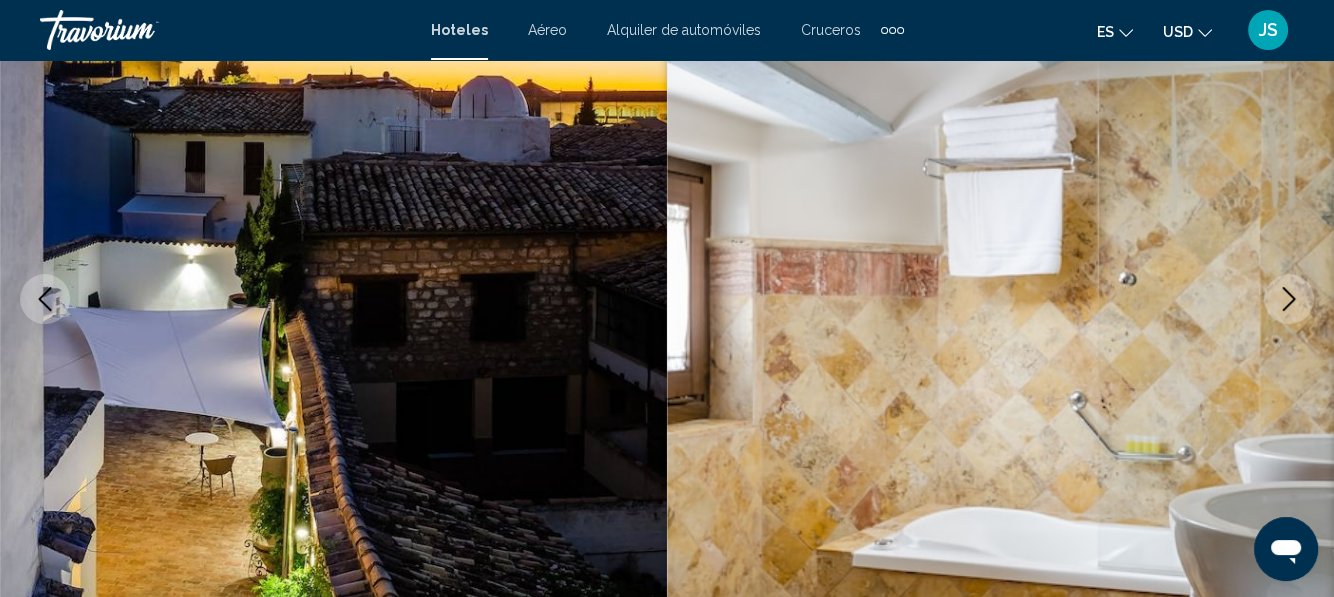 click 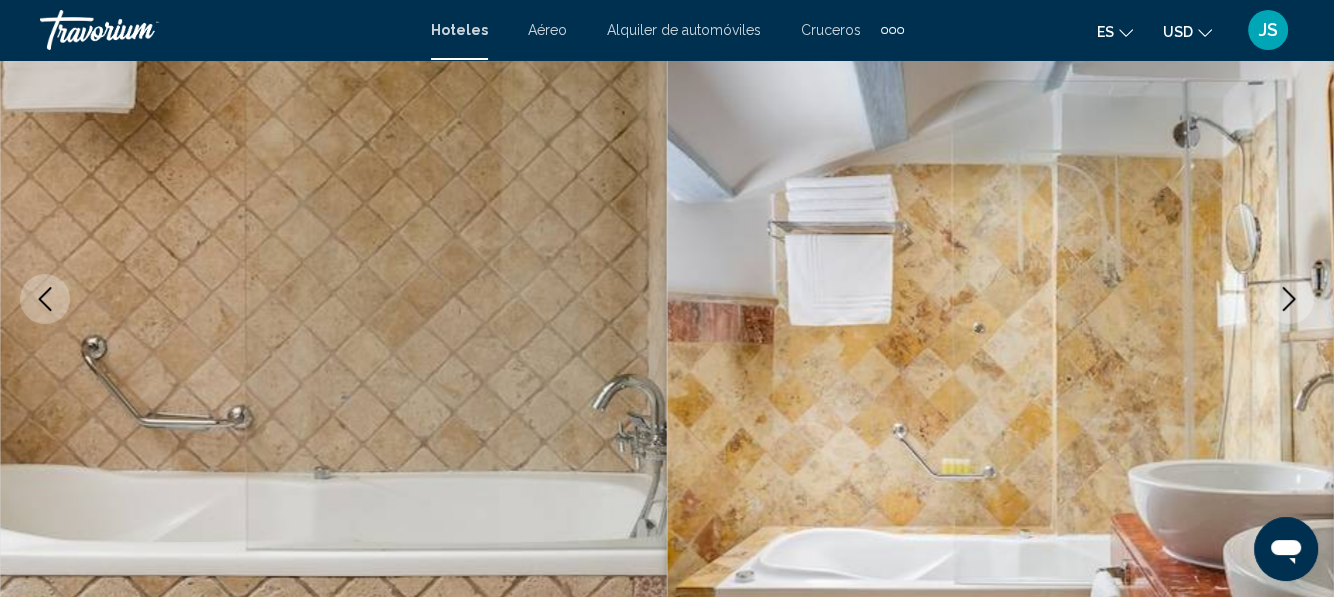 click 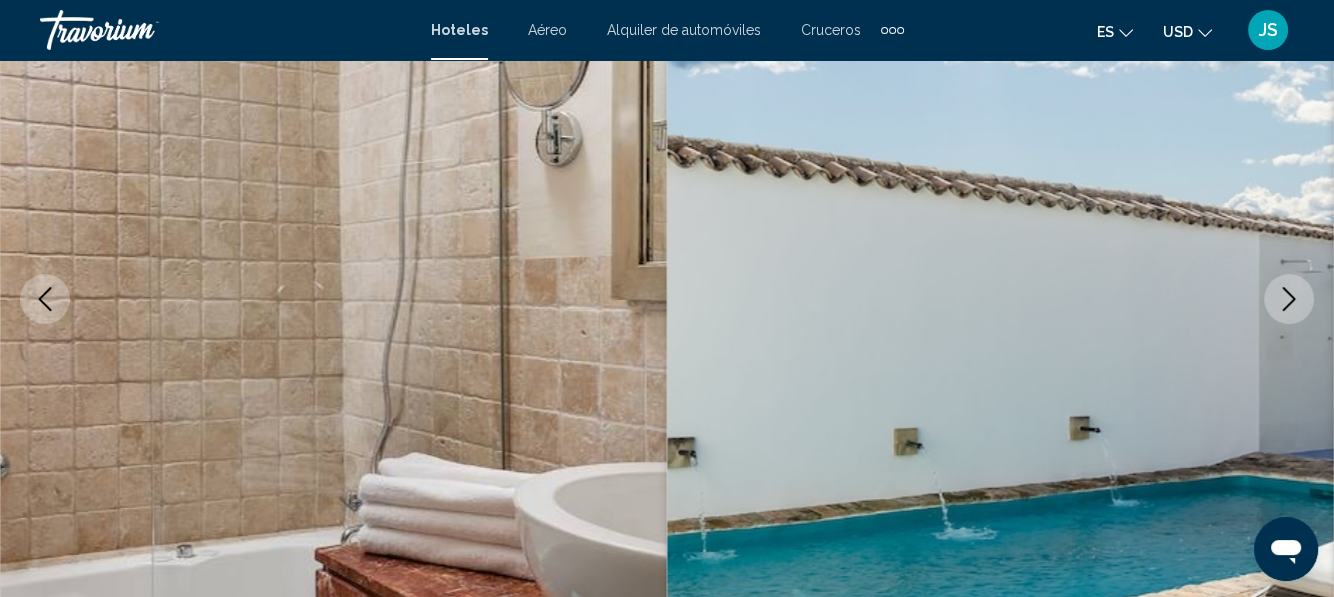 click 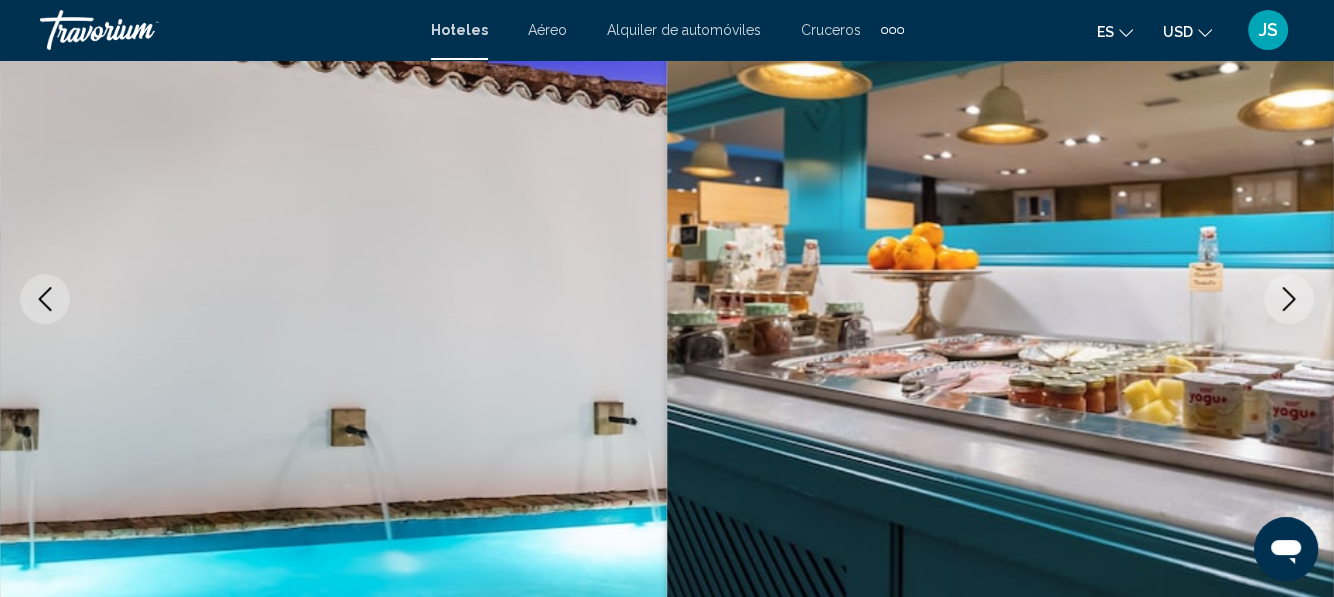 click 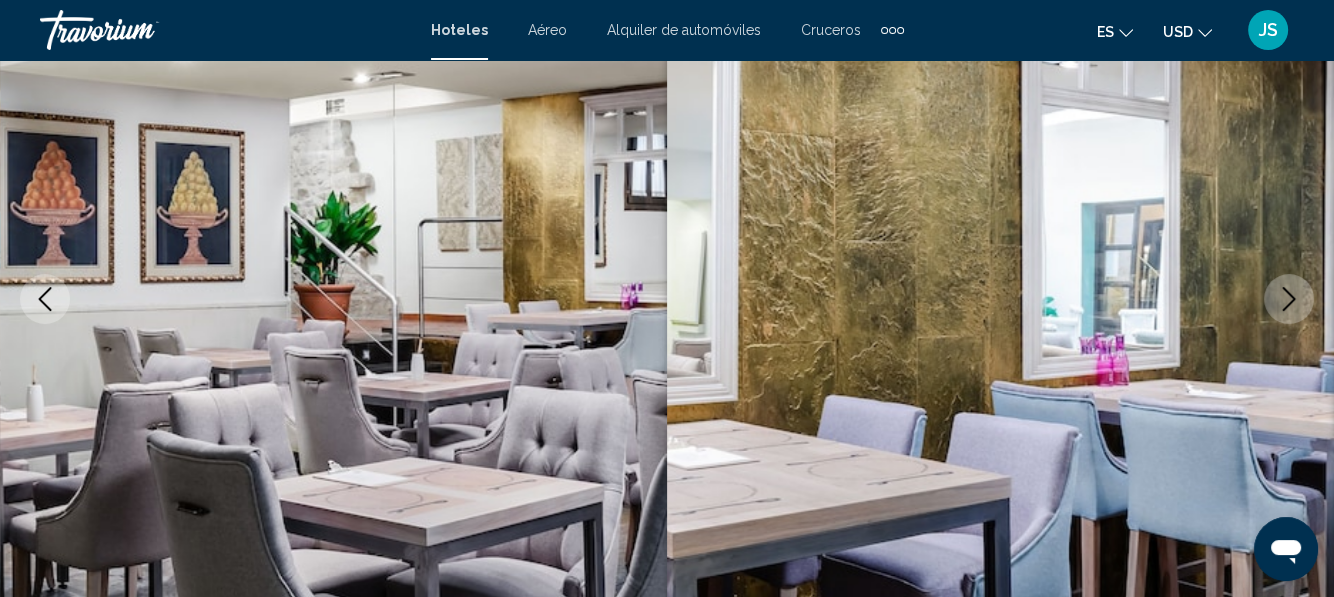 click 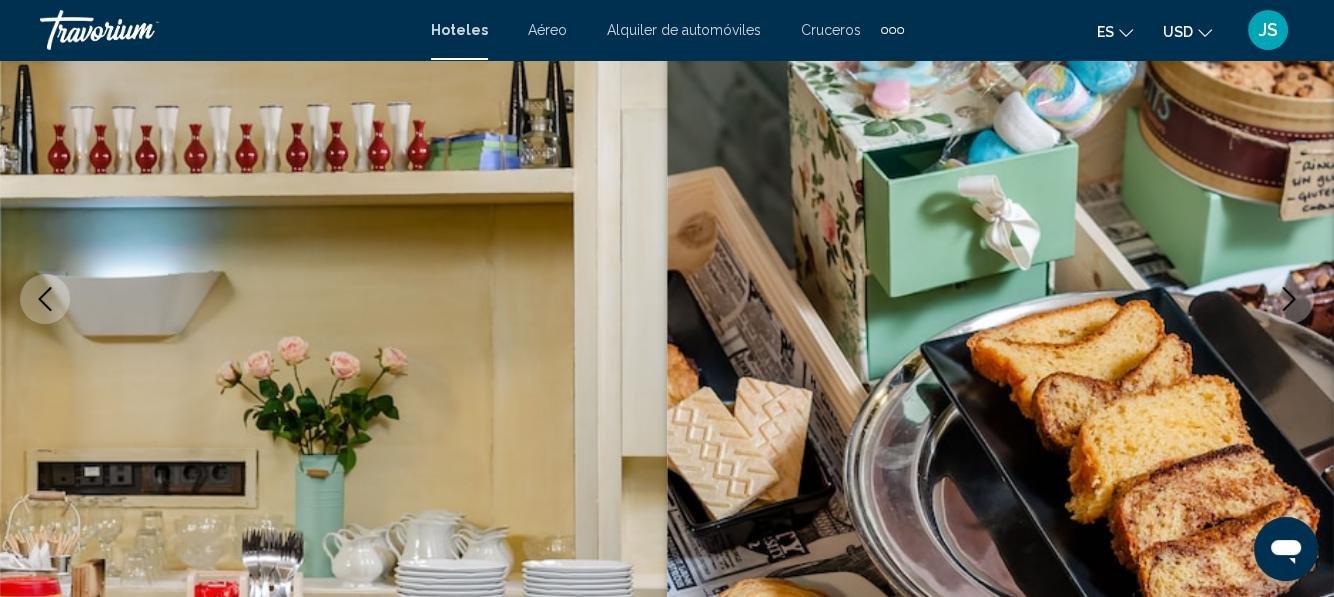 click 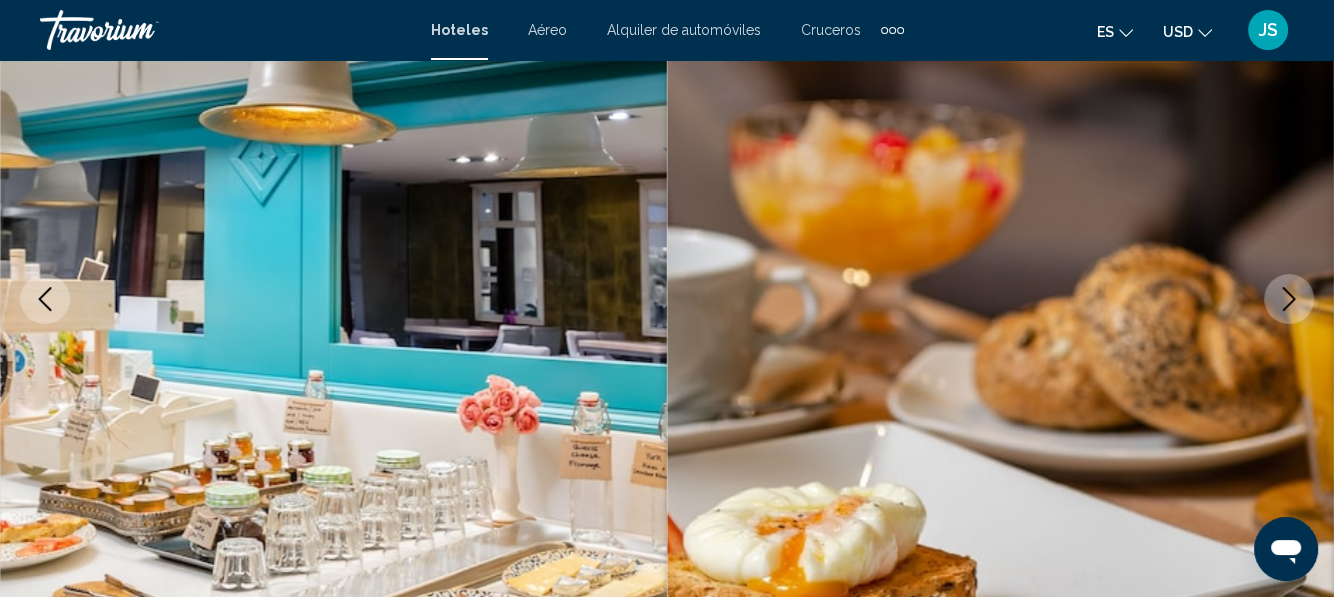 click 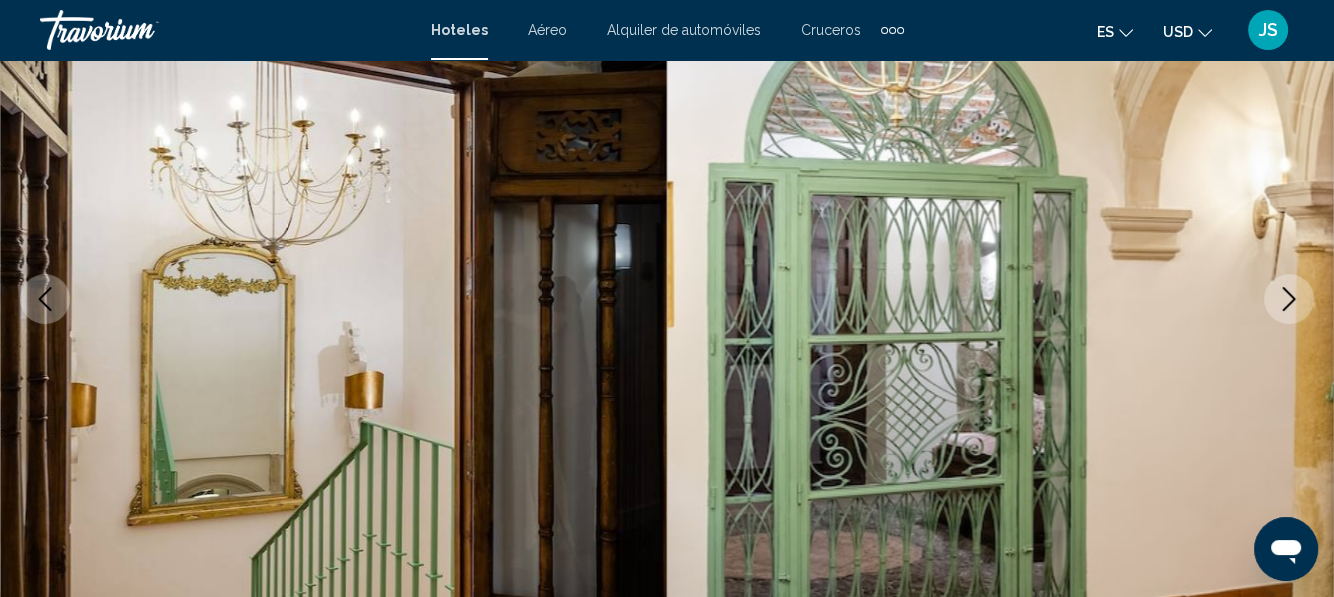 click 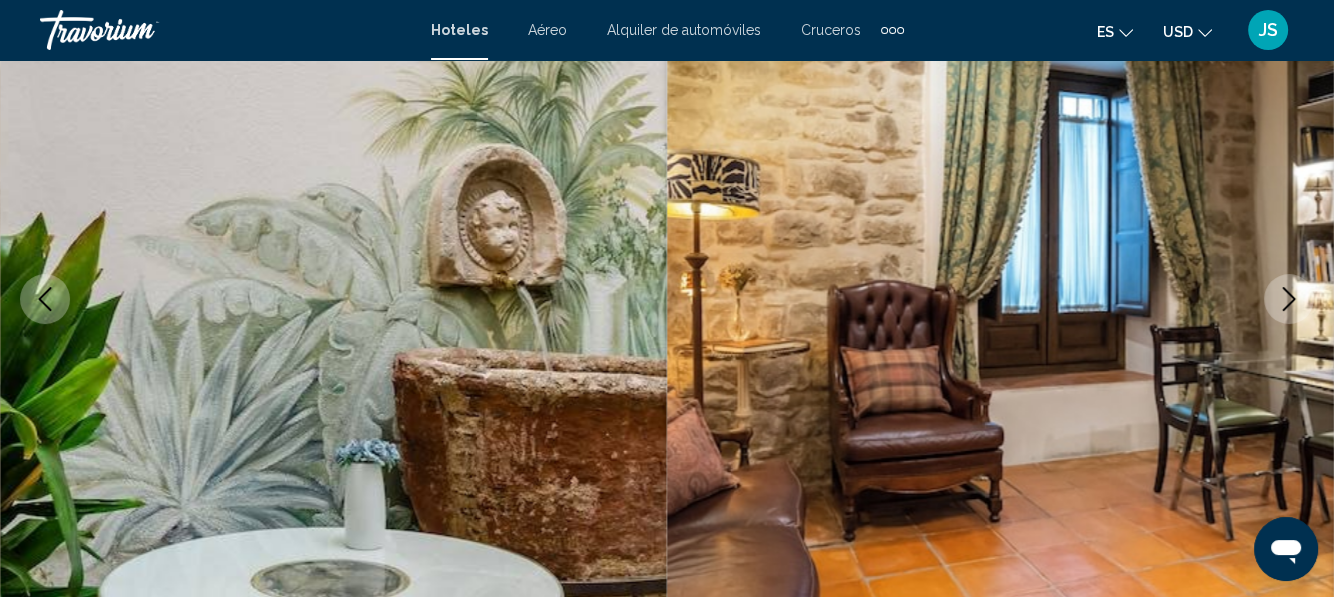 click 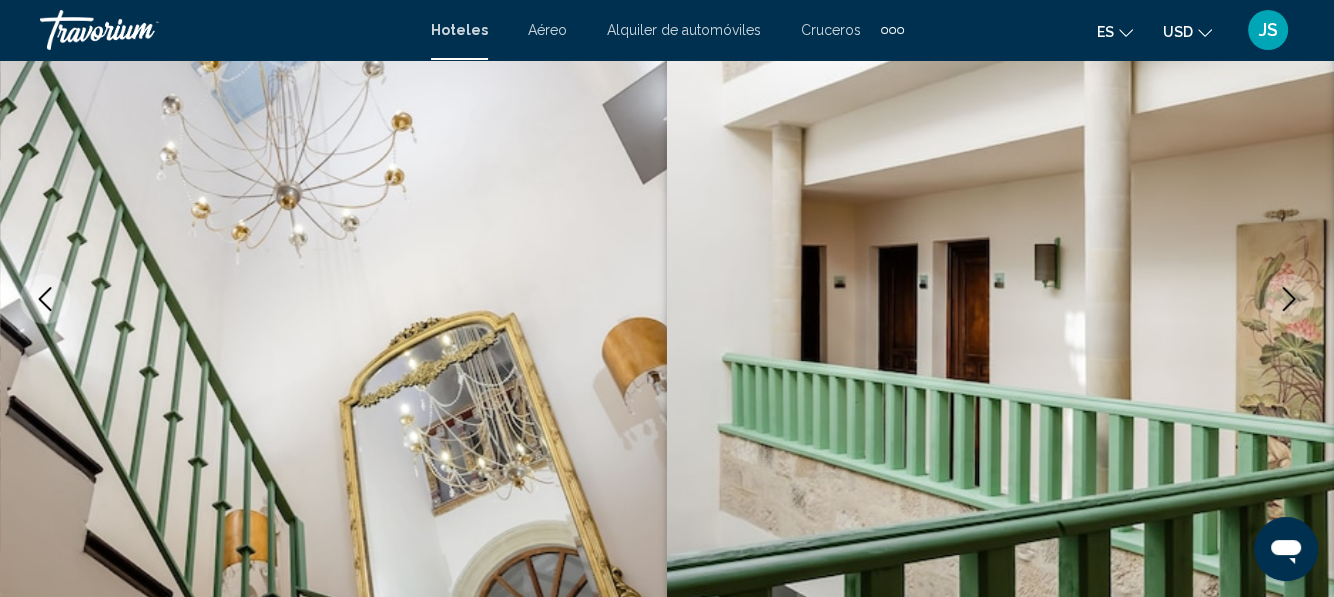 click 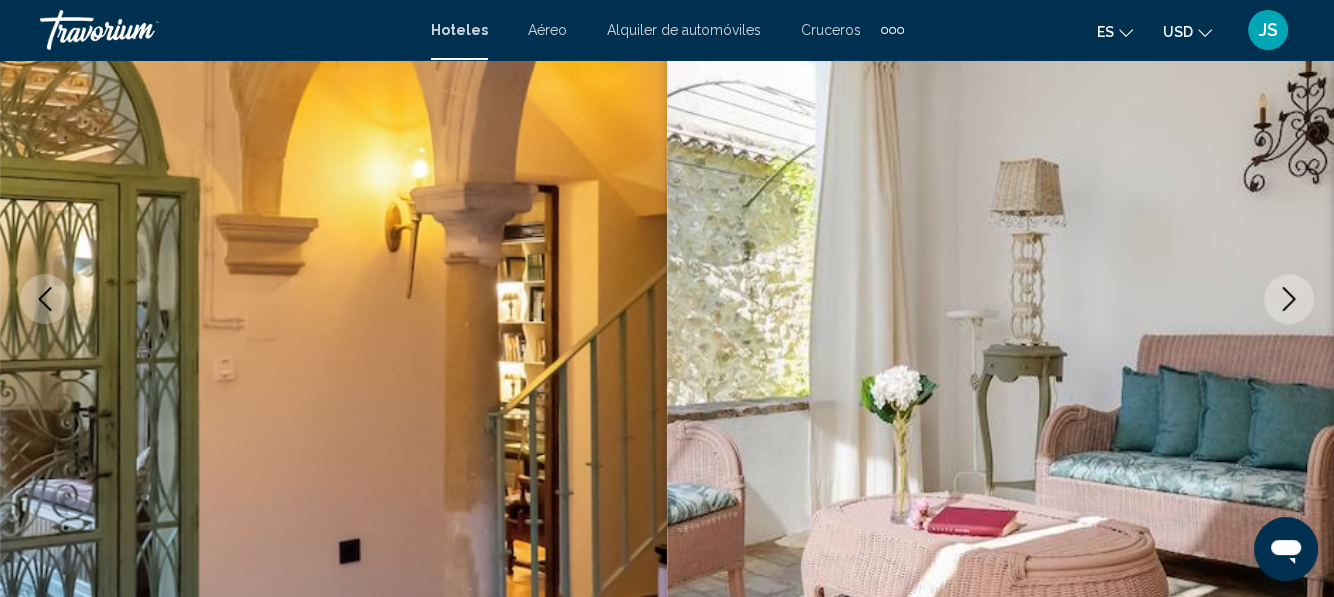 click 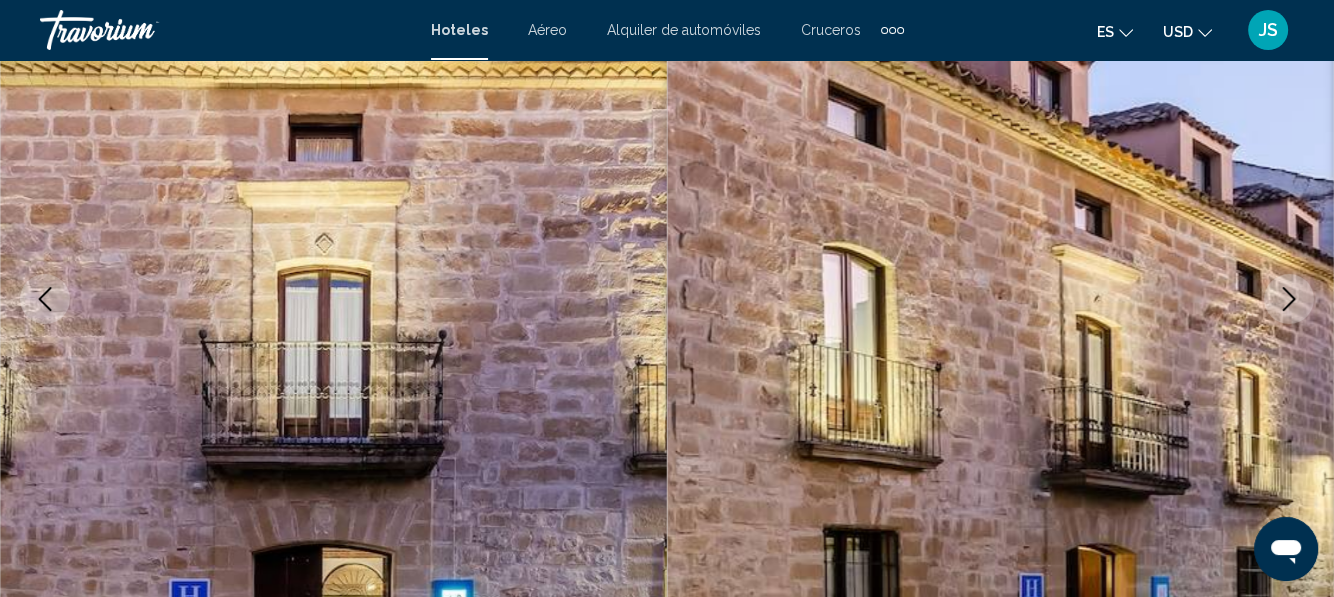 click 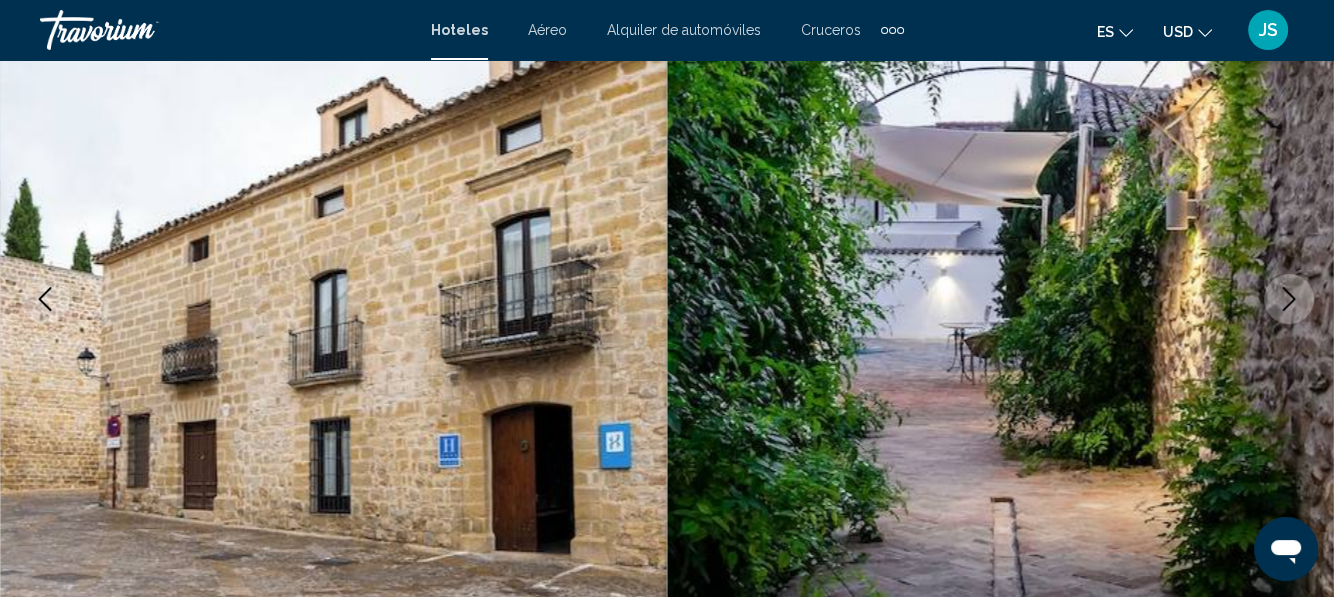 click 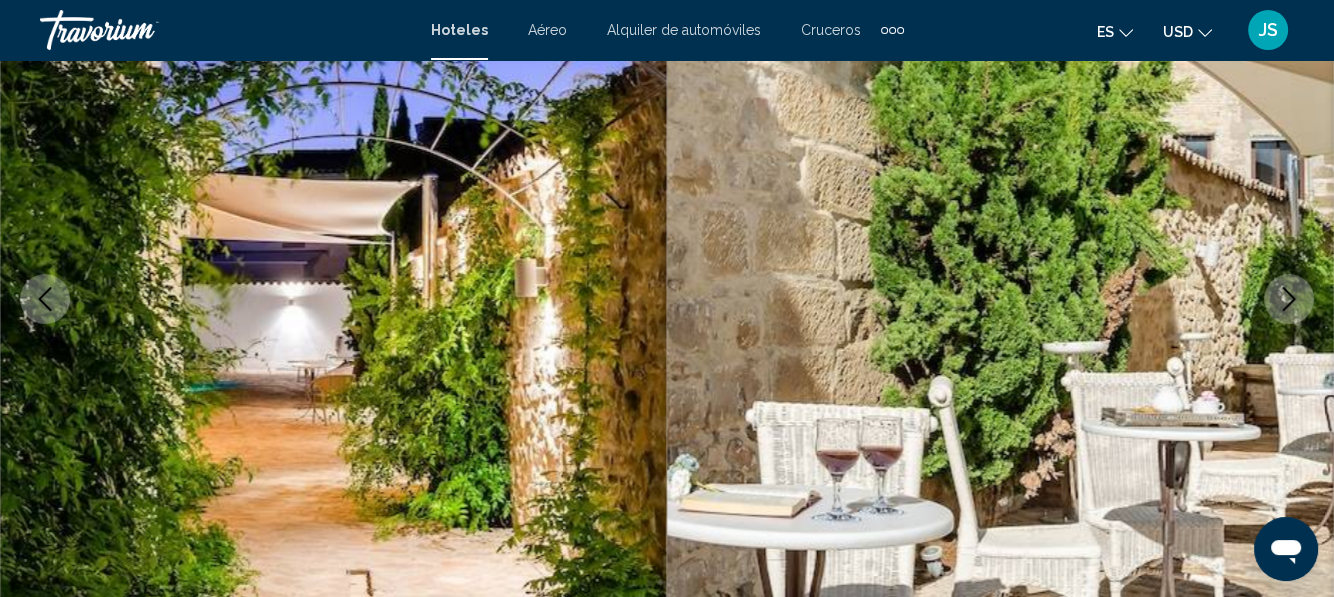 click 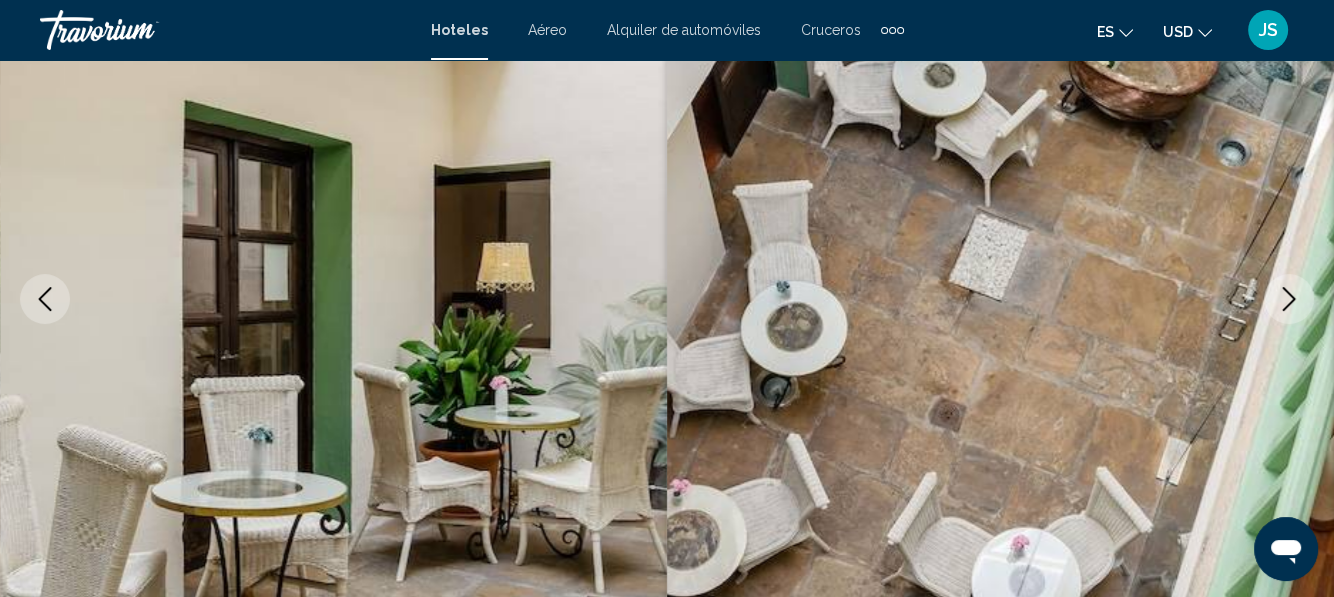 click 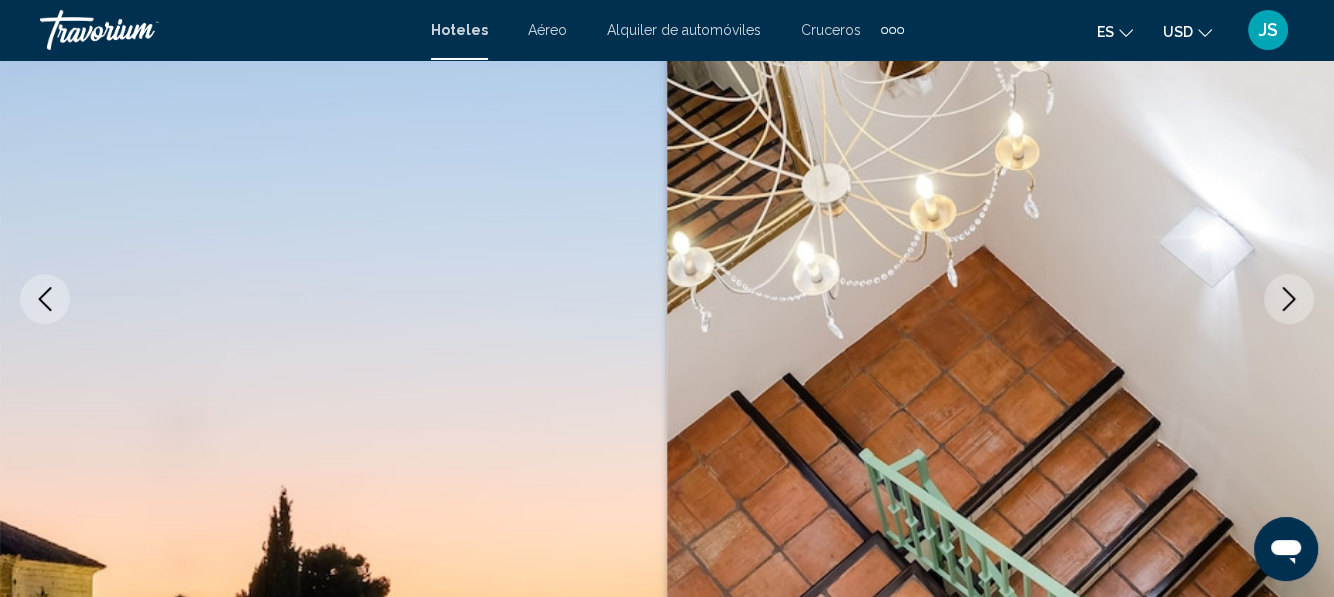 click 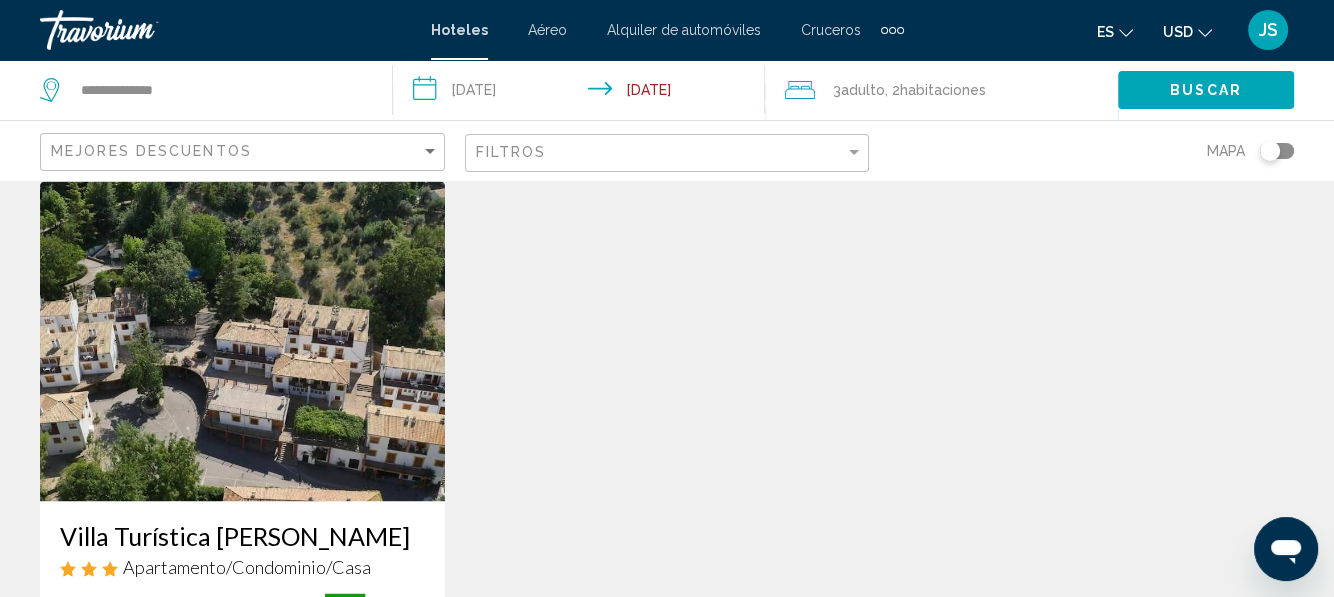 scroll, scrollTop: 2400, scrollLeft: 0, axis: vertical 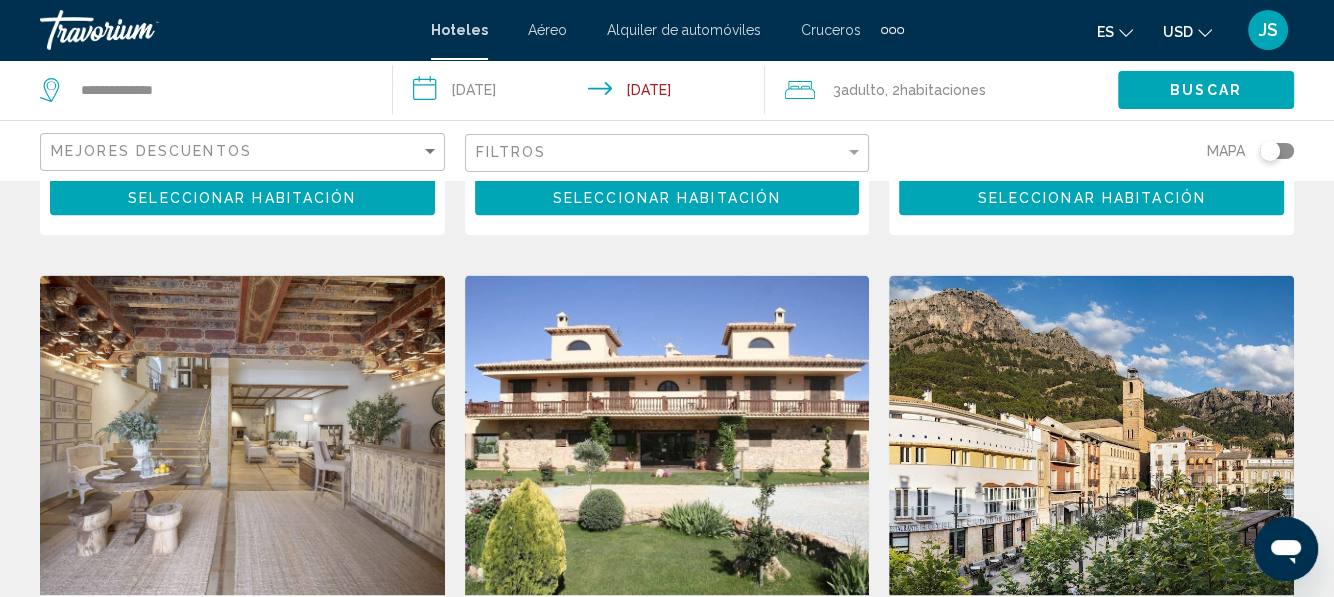 click at bounding box center (242, 435) 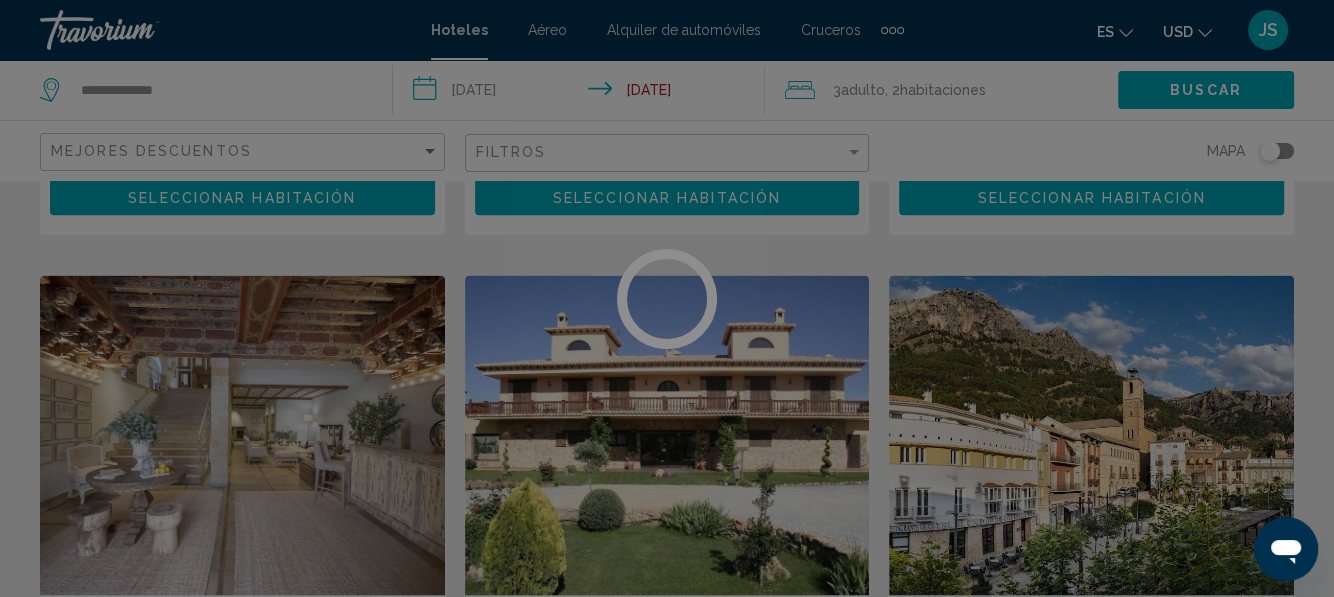scroll, scrollTop: 236, scrollLeft: 0, axis: vertical 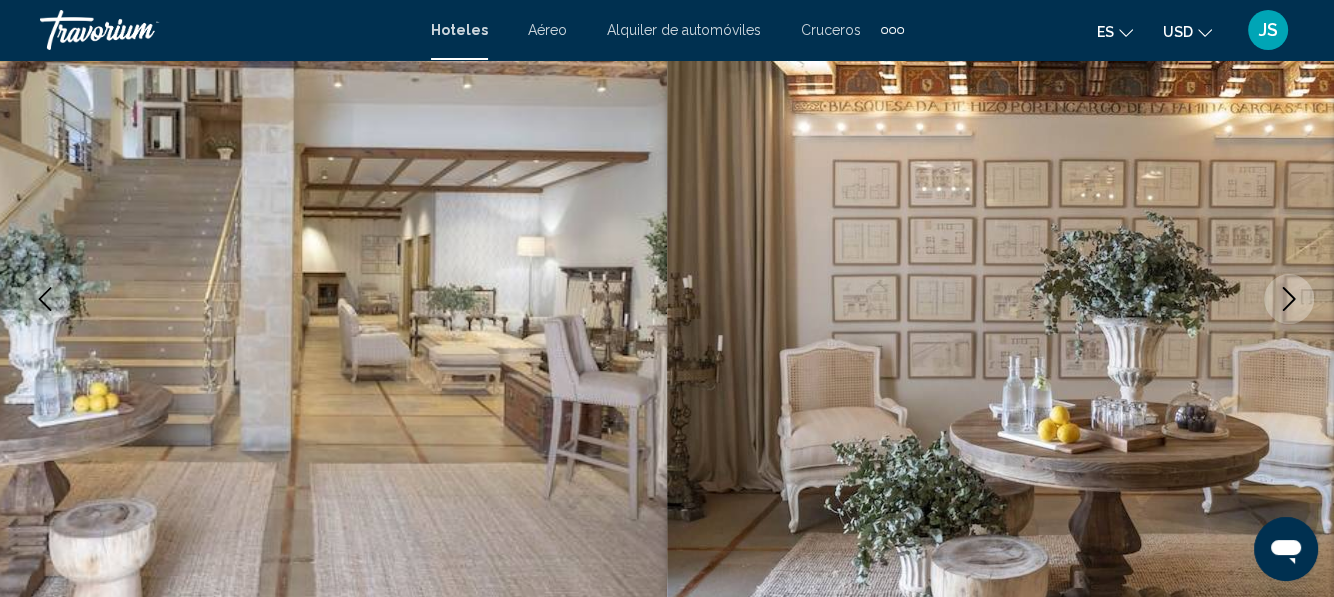 click 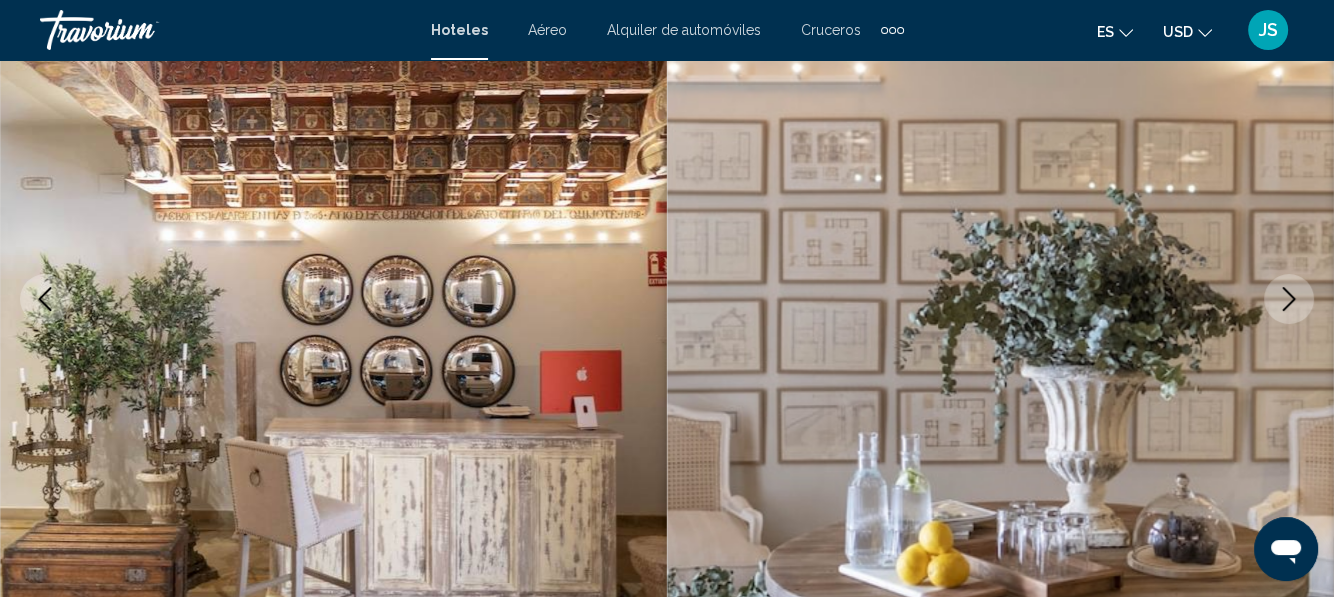 click 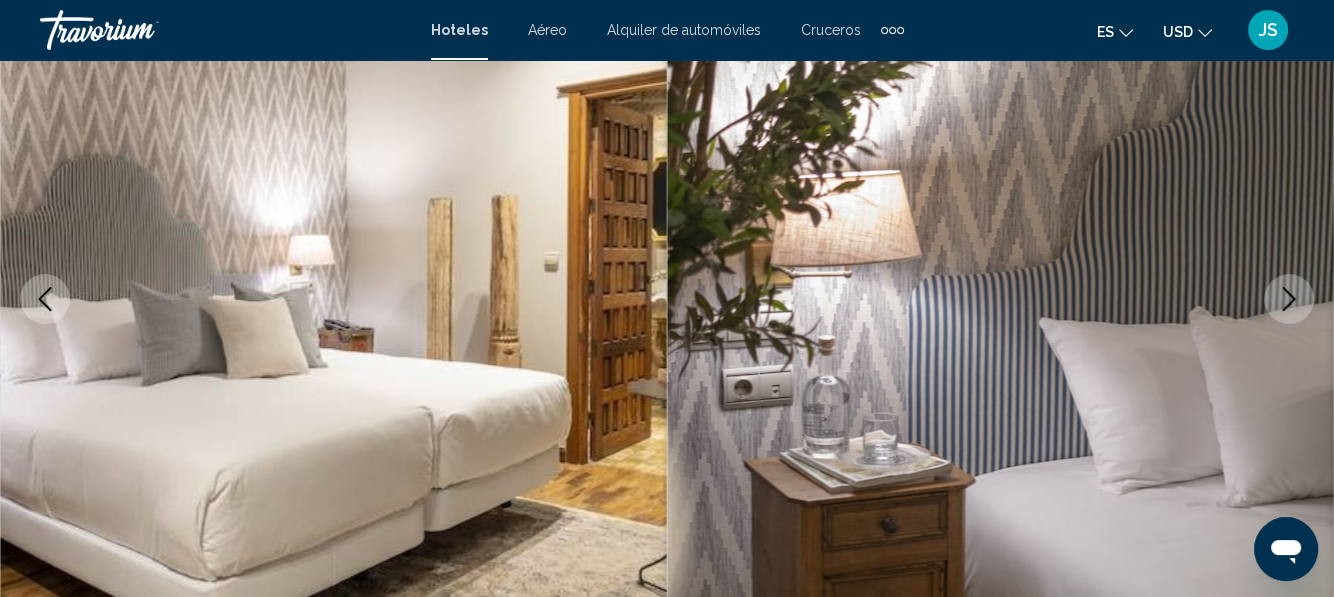 click 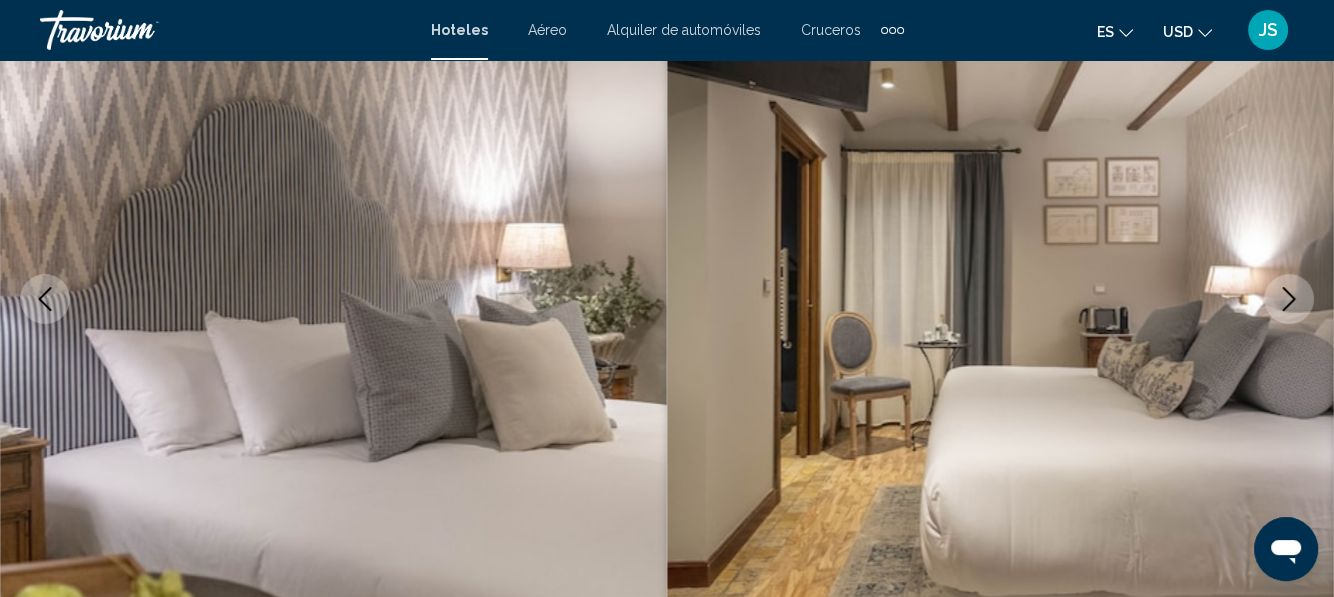 click 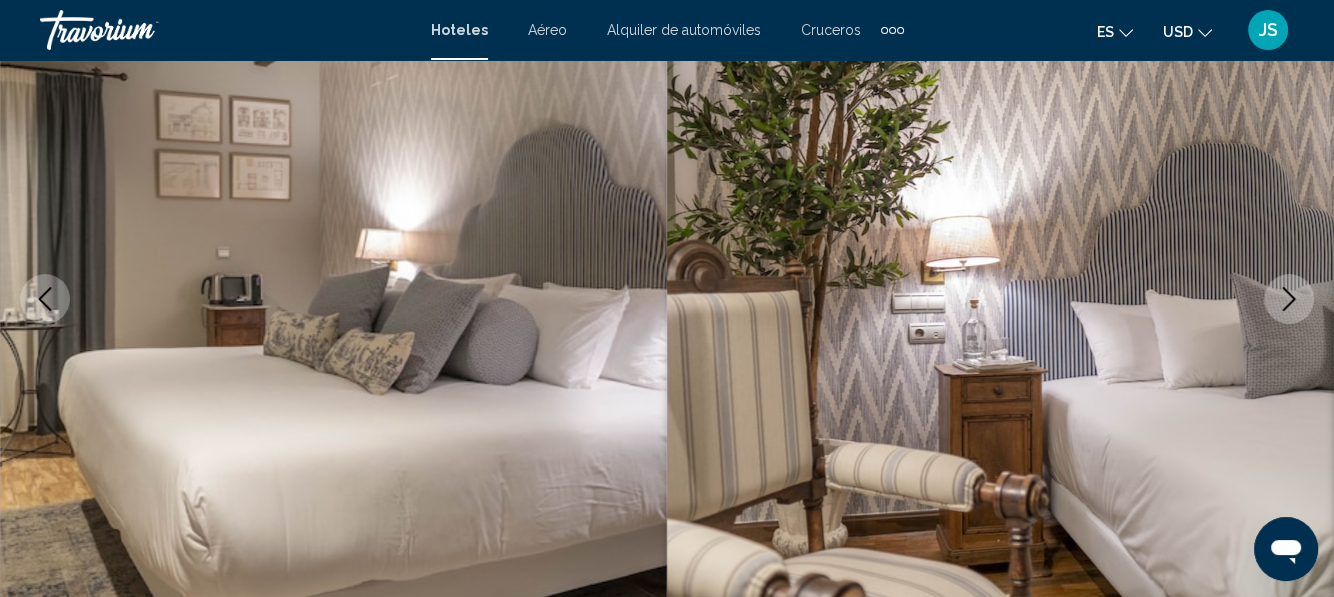 click 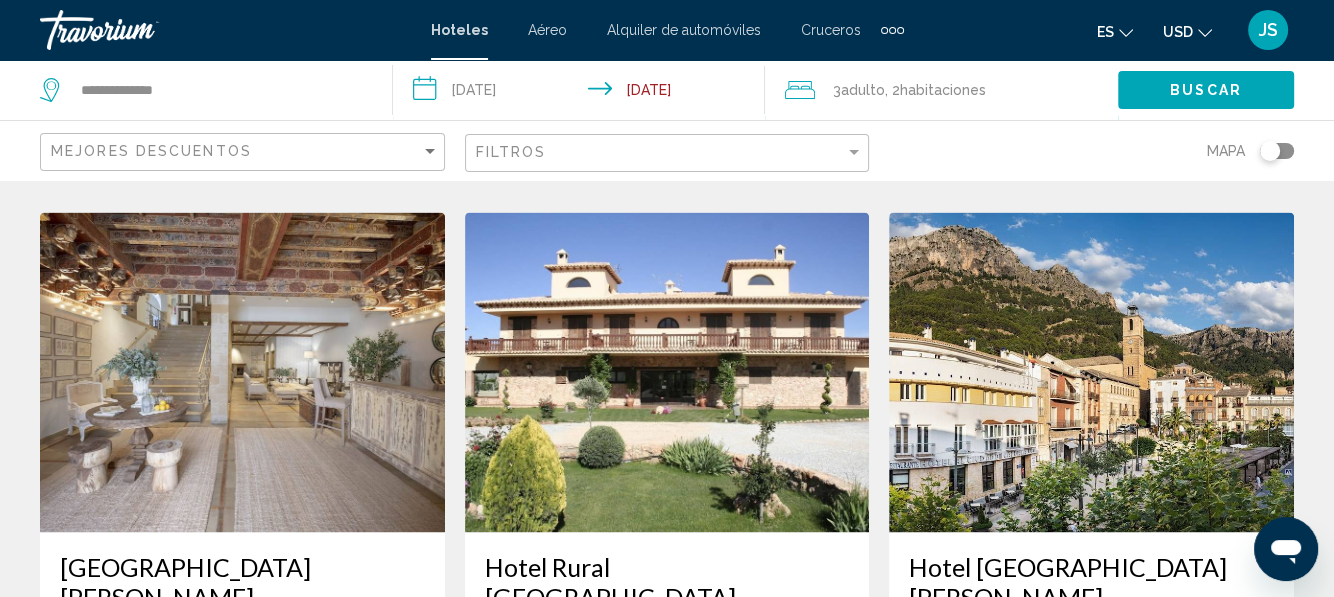scroll, scrollTop: 2200, scrollLeft: 0, axis: vertical 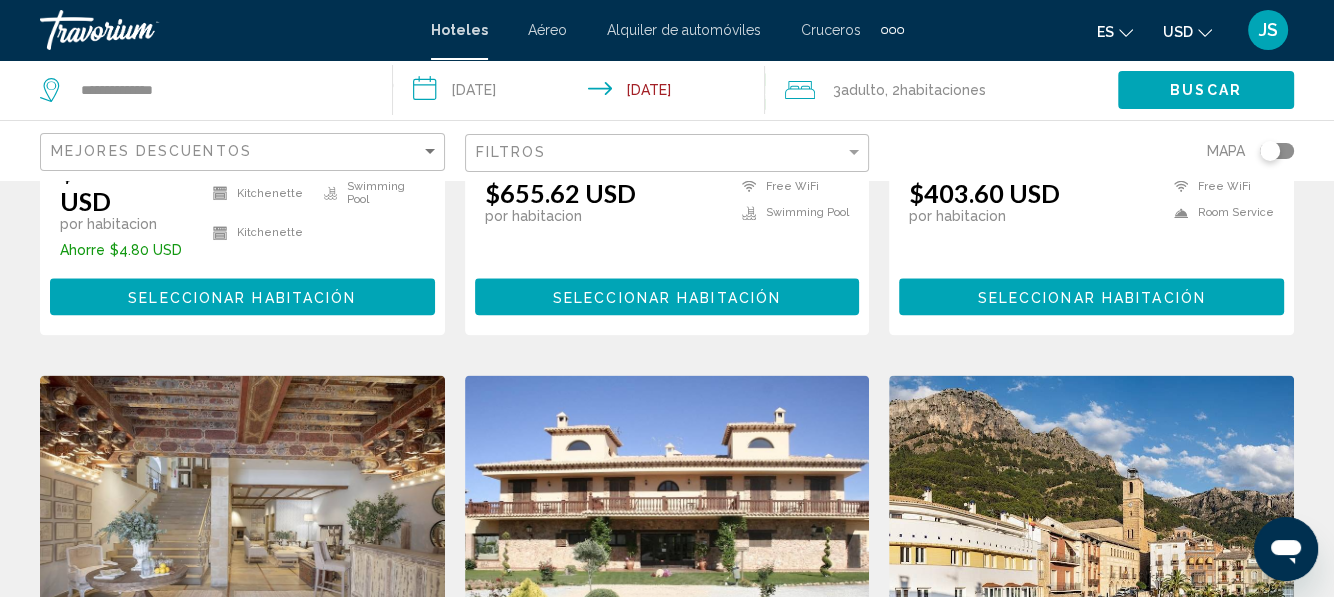 click at bounding box center (667, 535) 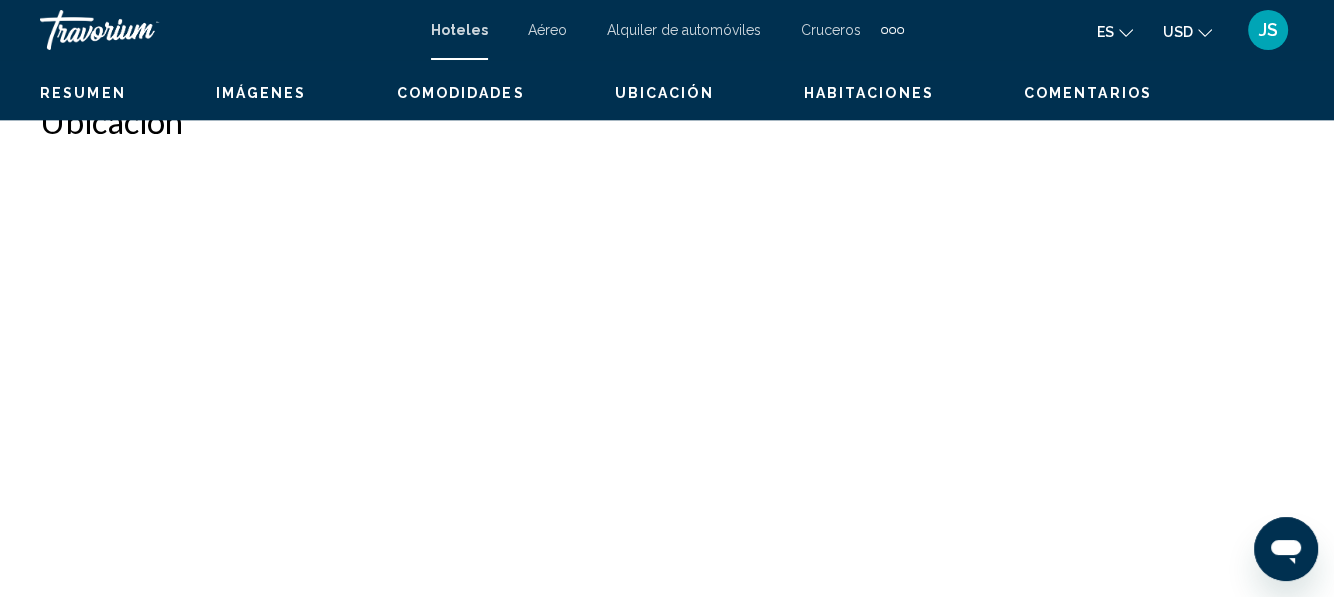 scroll, scrollTop: 236, scrollLeft: 0, axis: vertical 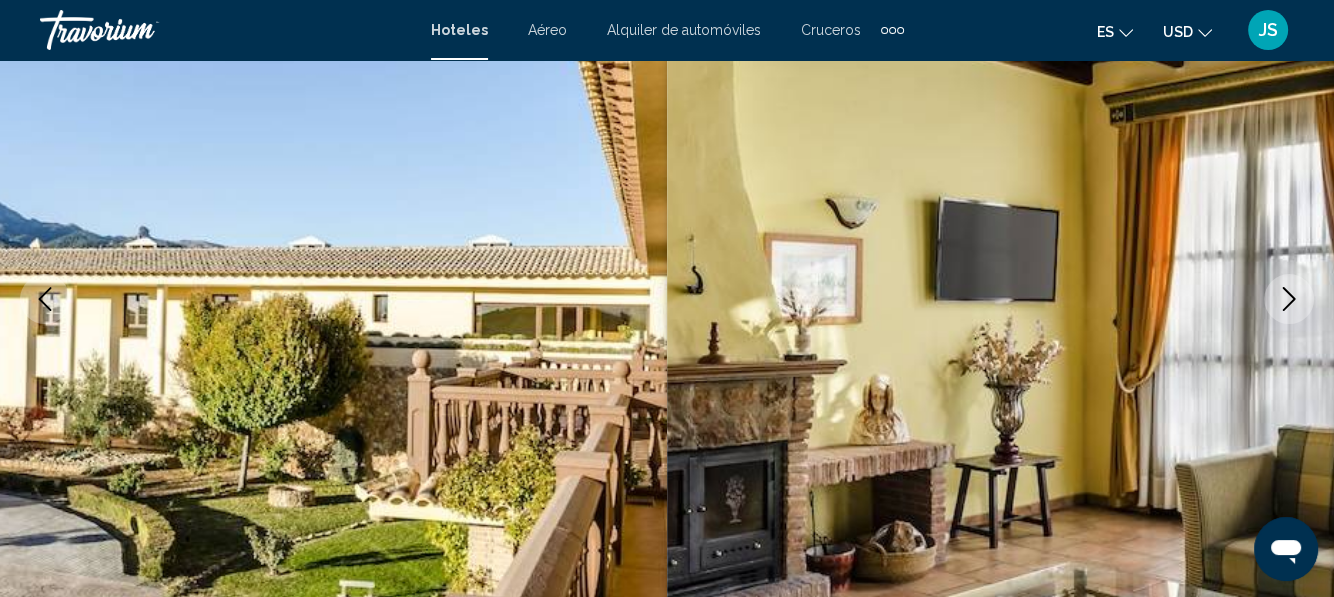 click 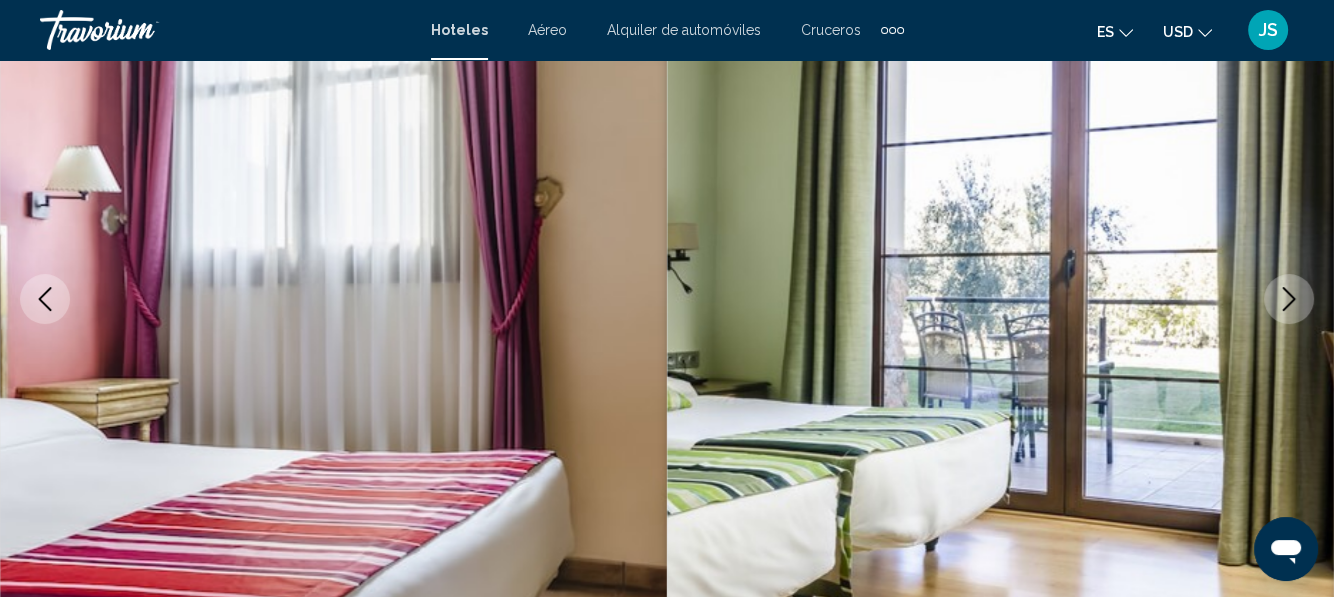 click 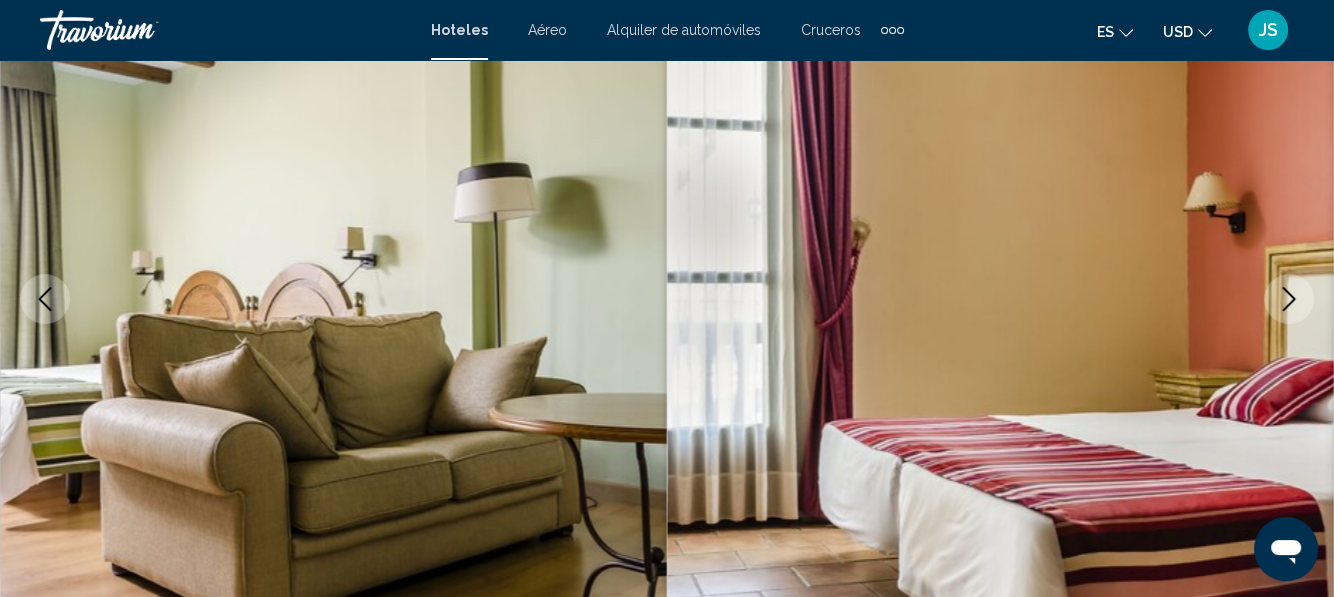 click 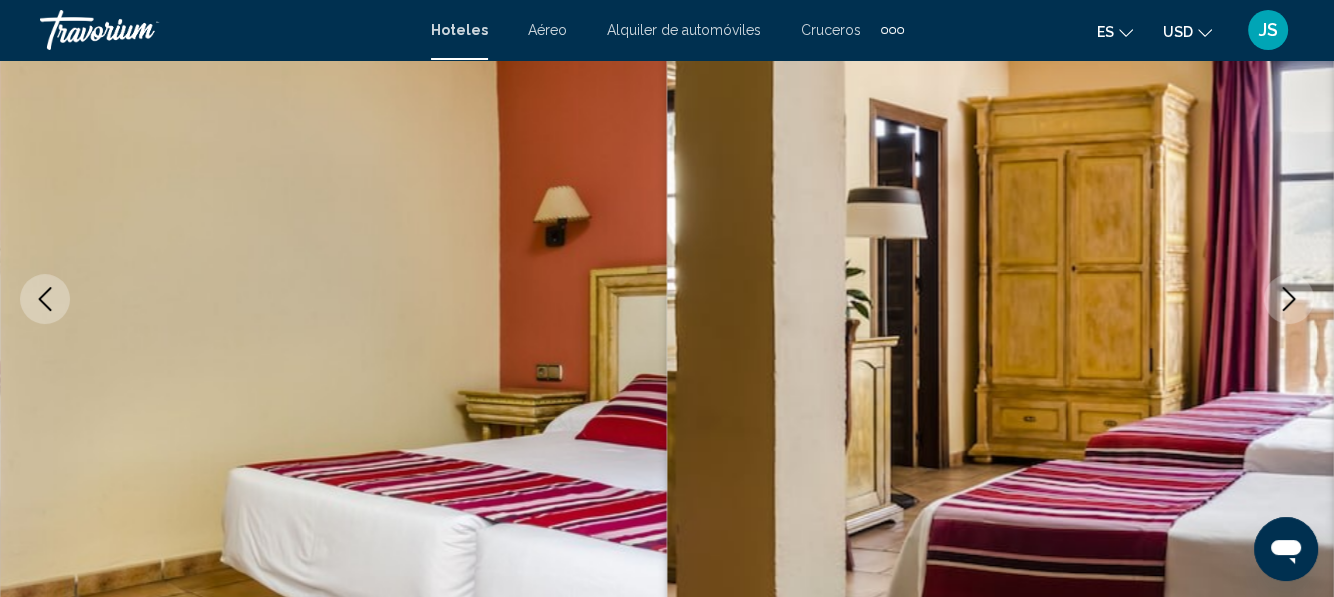 click 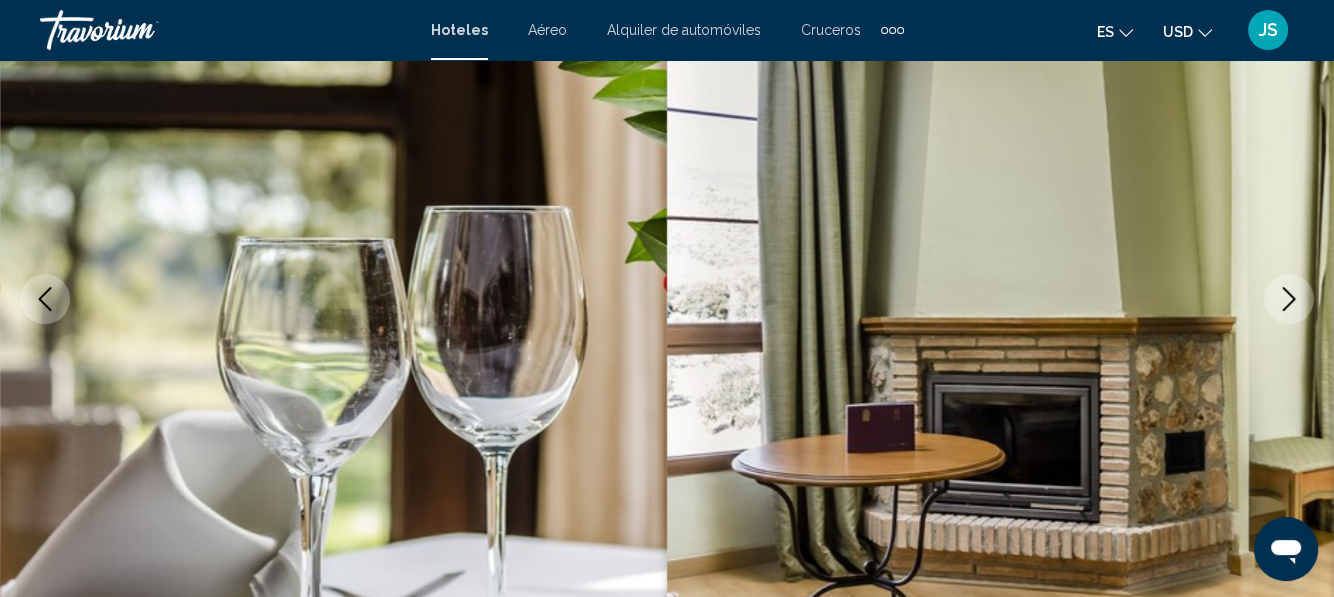 click 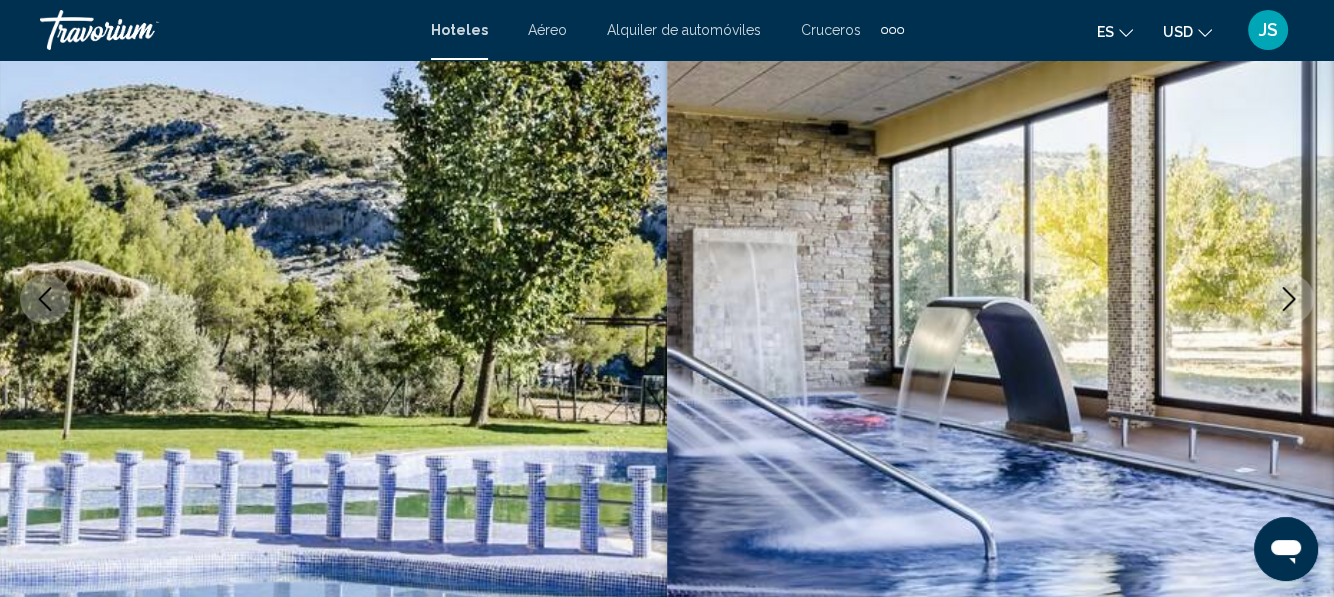 click 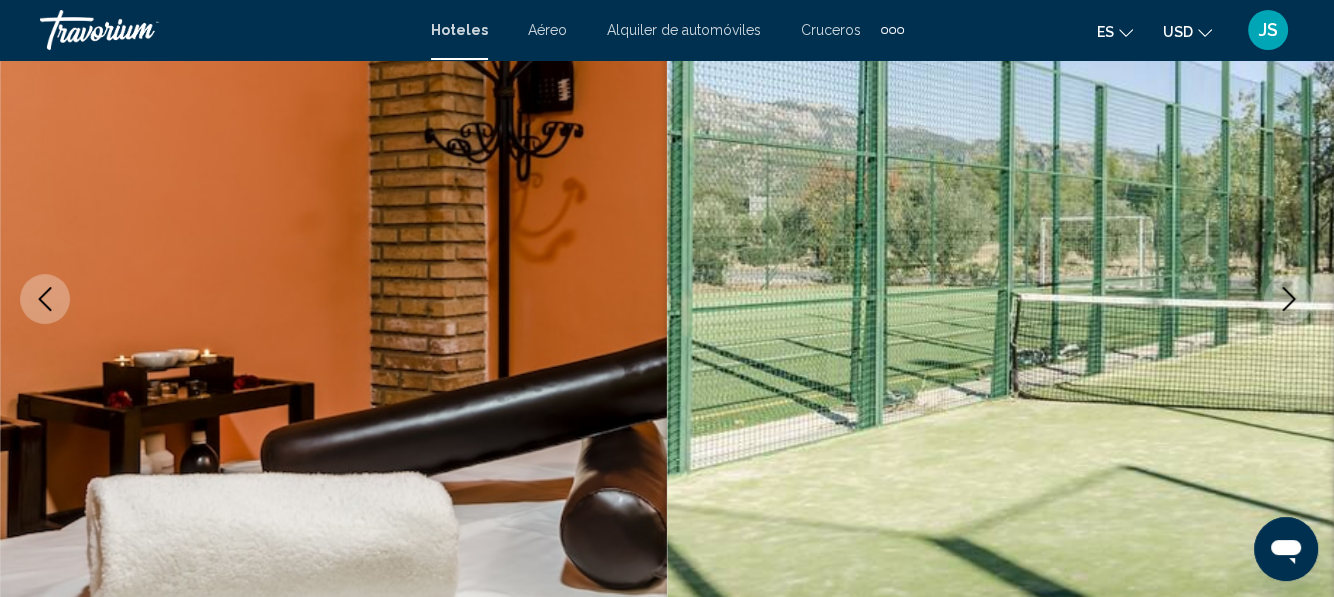 click 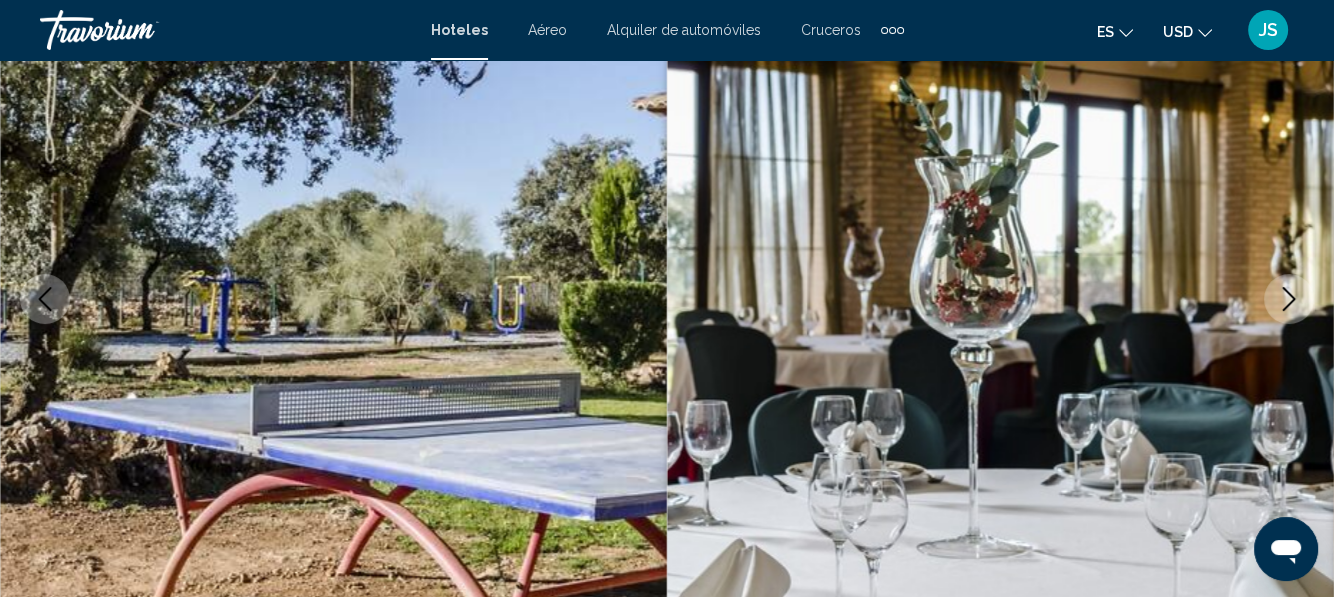 click 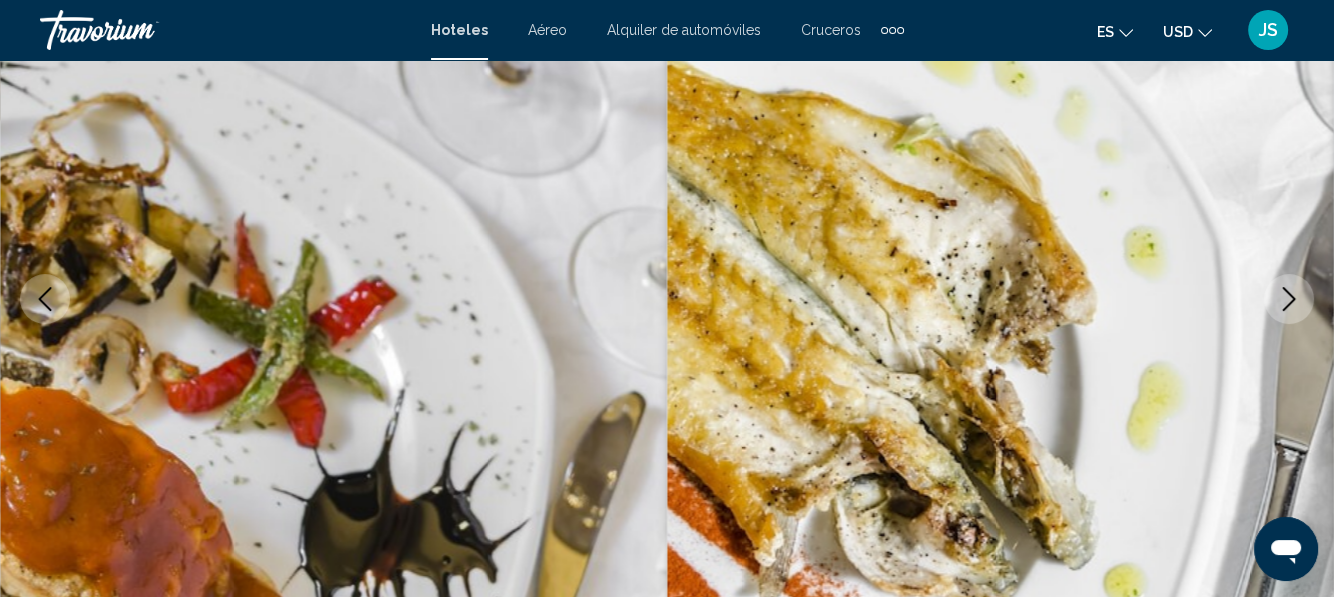 click 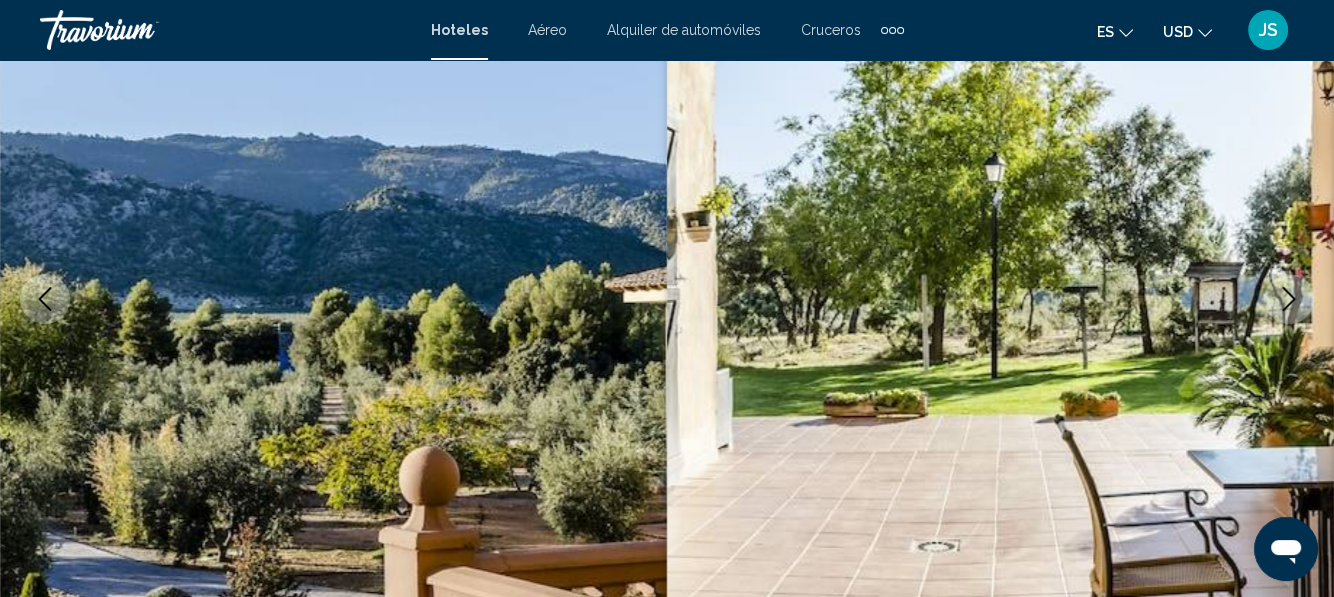 click 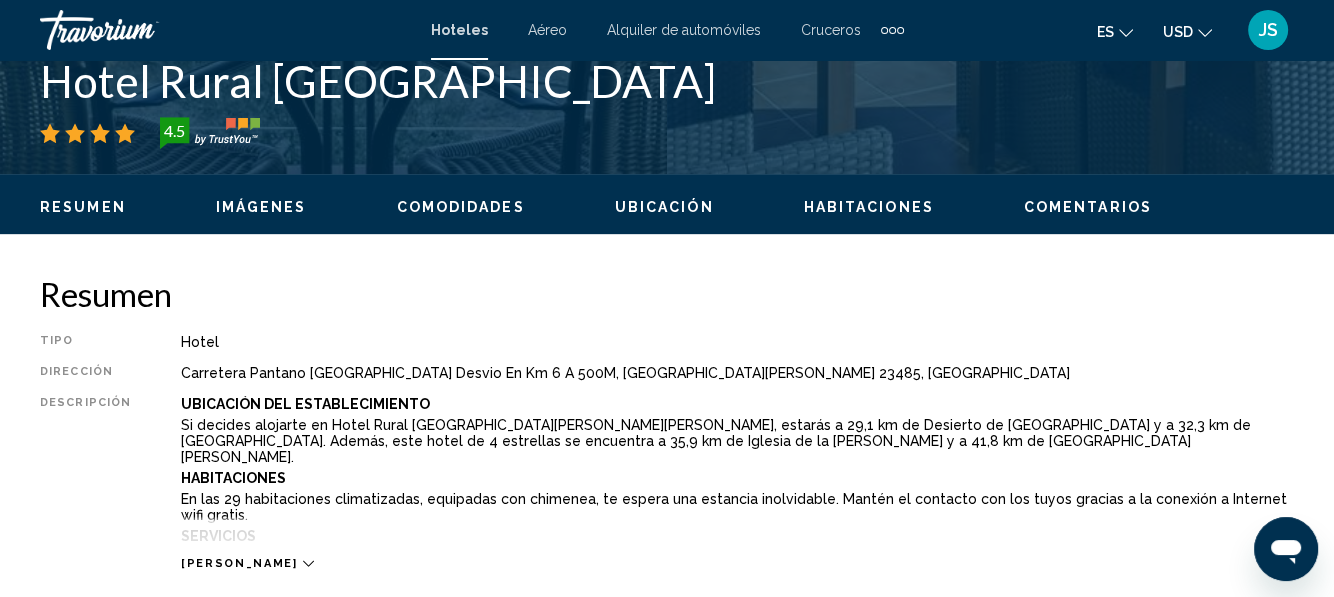 scroll, scrollTop: 1036, scrollLeft: 0, axis: vertical 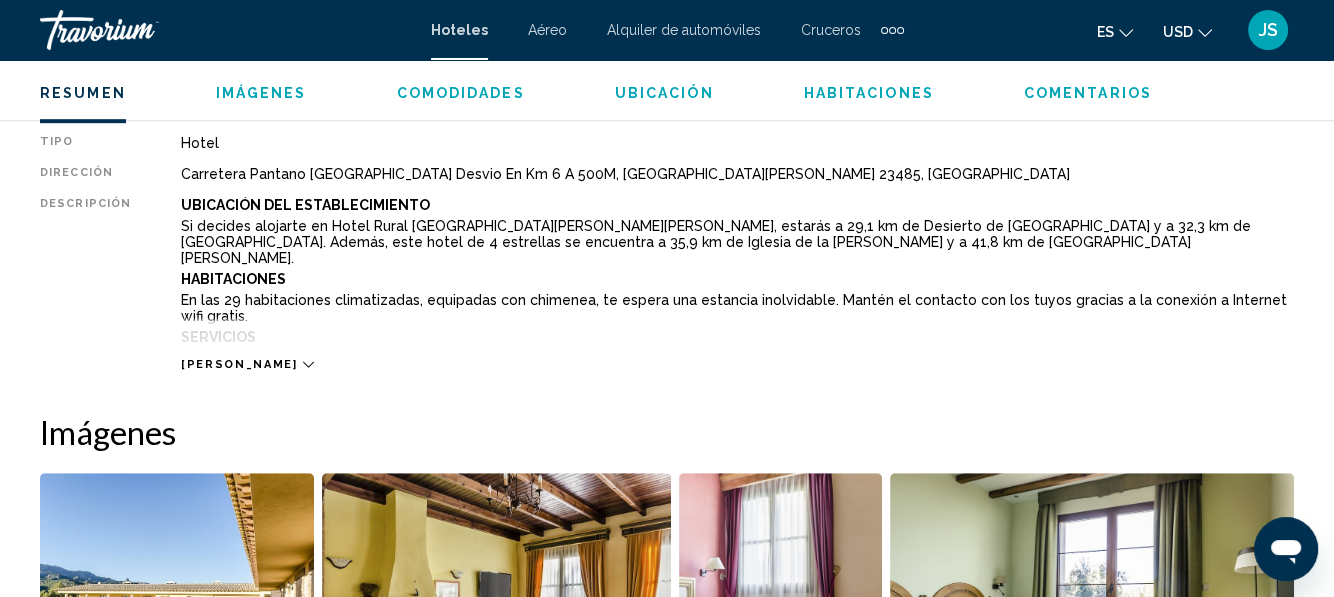 click 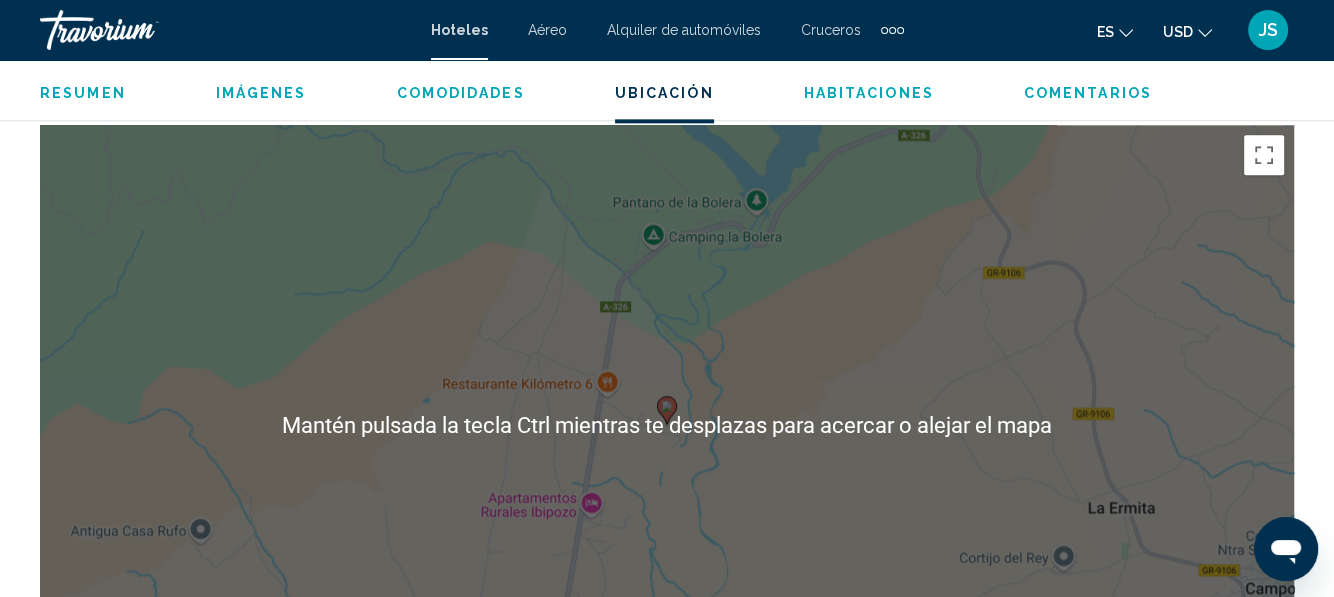 scroll, scrollTop: 2236, scrollLeft: 0, axis: vertical 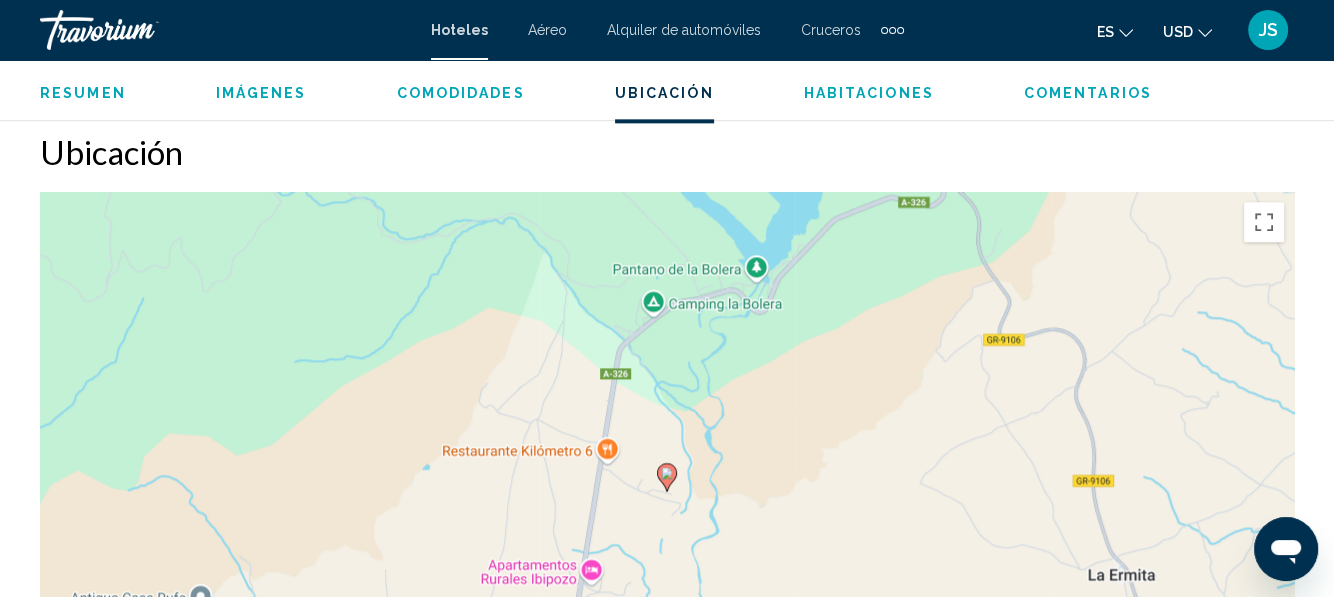 click on "Para desplazarte, pulsa las teclas [PERSON_NAME]. Para activar la función de arrastre con el teclado, pulsa Alt + Intro. Cuando hayas habilitado esa función, usa las teclas [PERSON_NAME] para mover el marcador. Para completar el arrastre, pulsa Intro. Para cancelar, pulsa Escape." at bounding box center [667, 492] 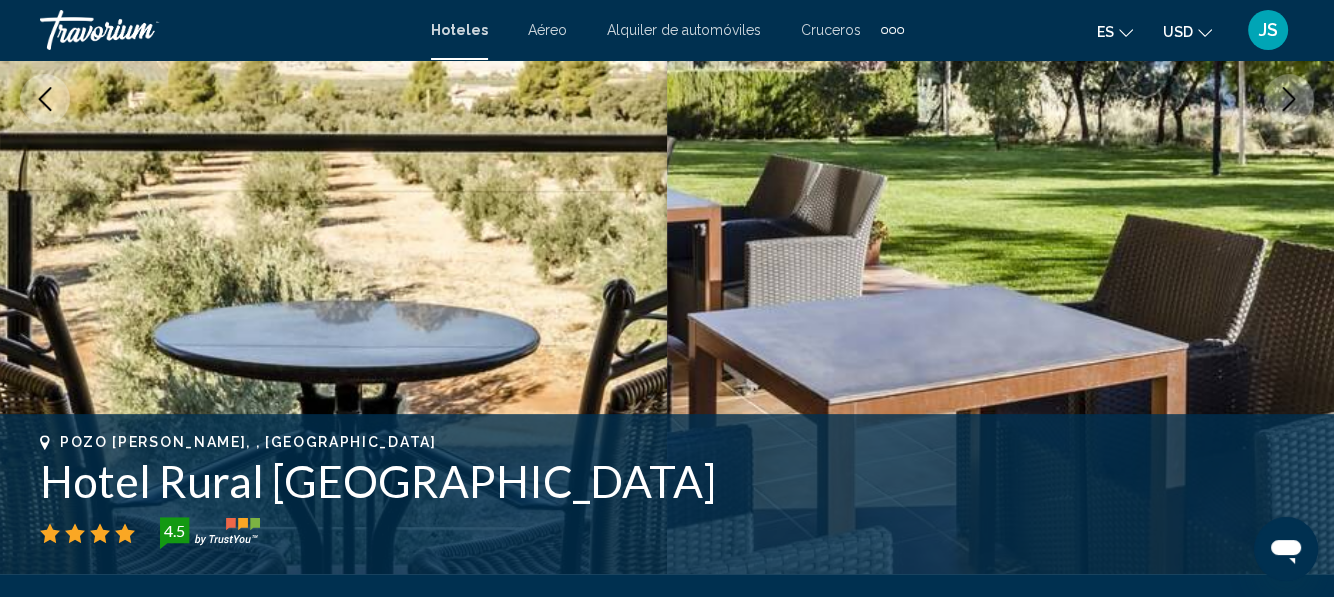 scroll, scrollTop: 236, scrollLeft: 0, axis: vertical 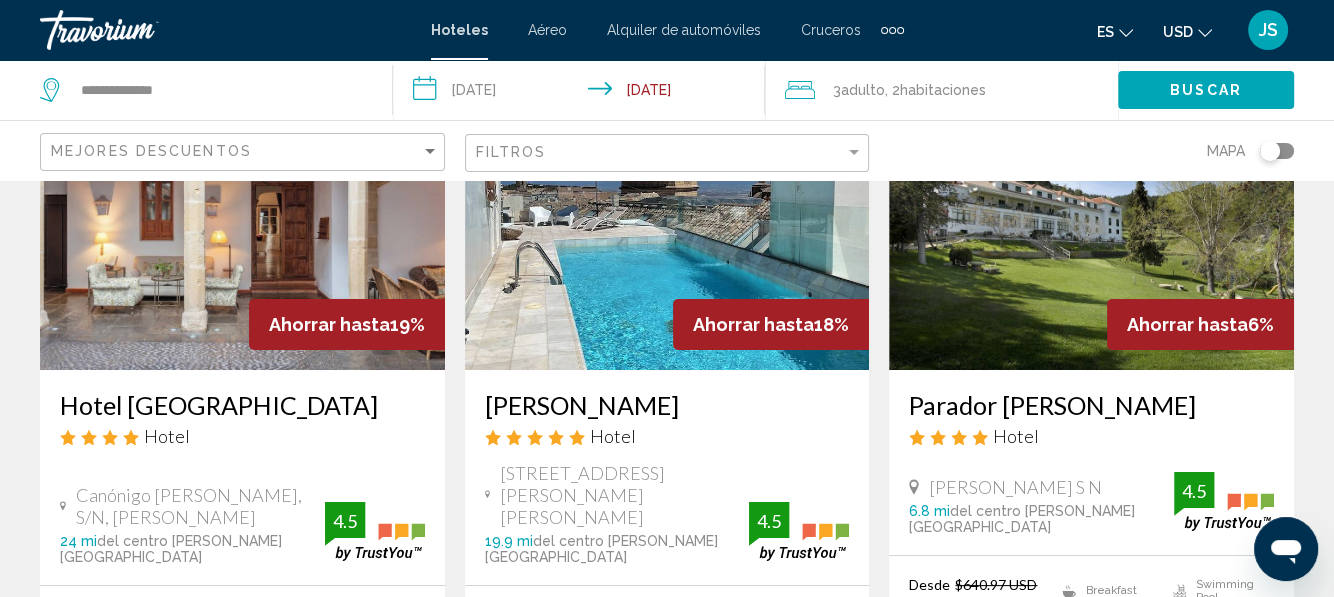 click at bounding box center (242, 210) 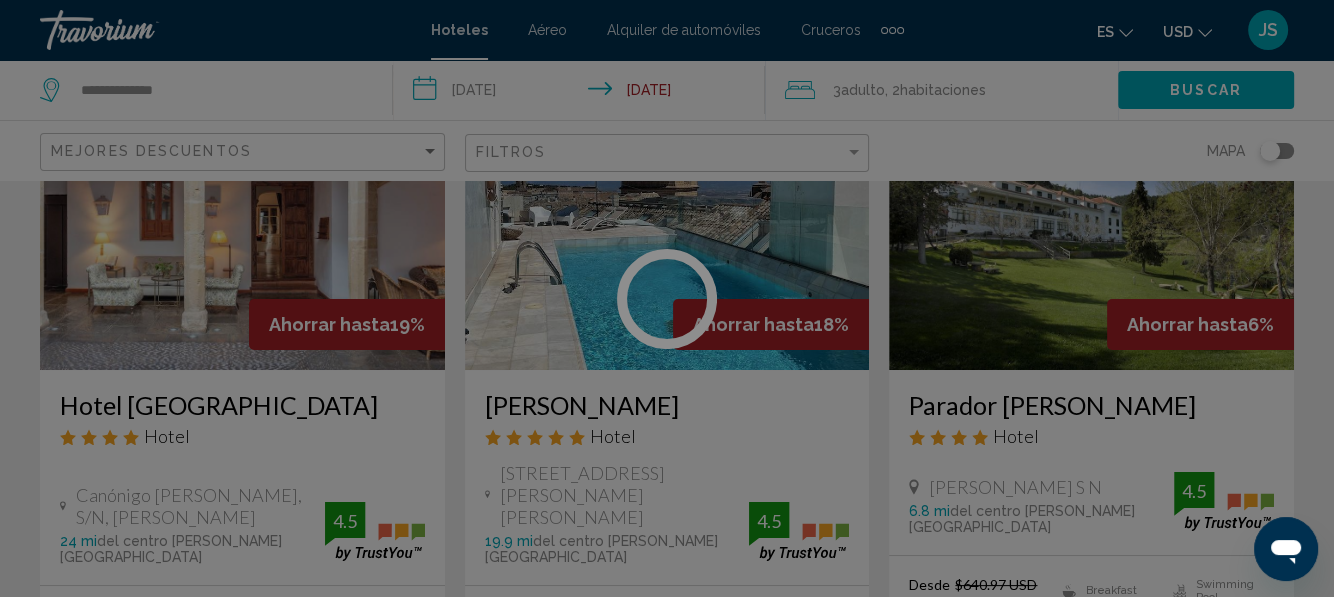 scroll, scrollTop: 236, scrollLeft: 0, axis: vertical 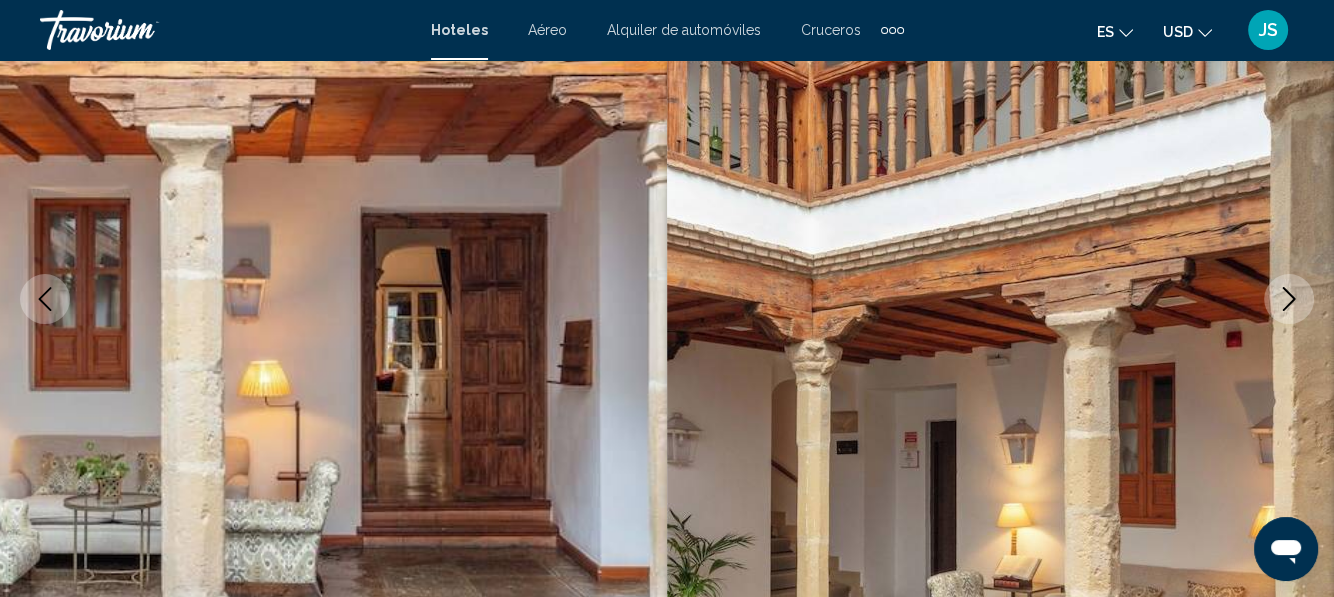 click 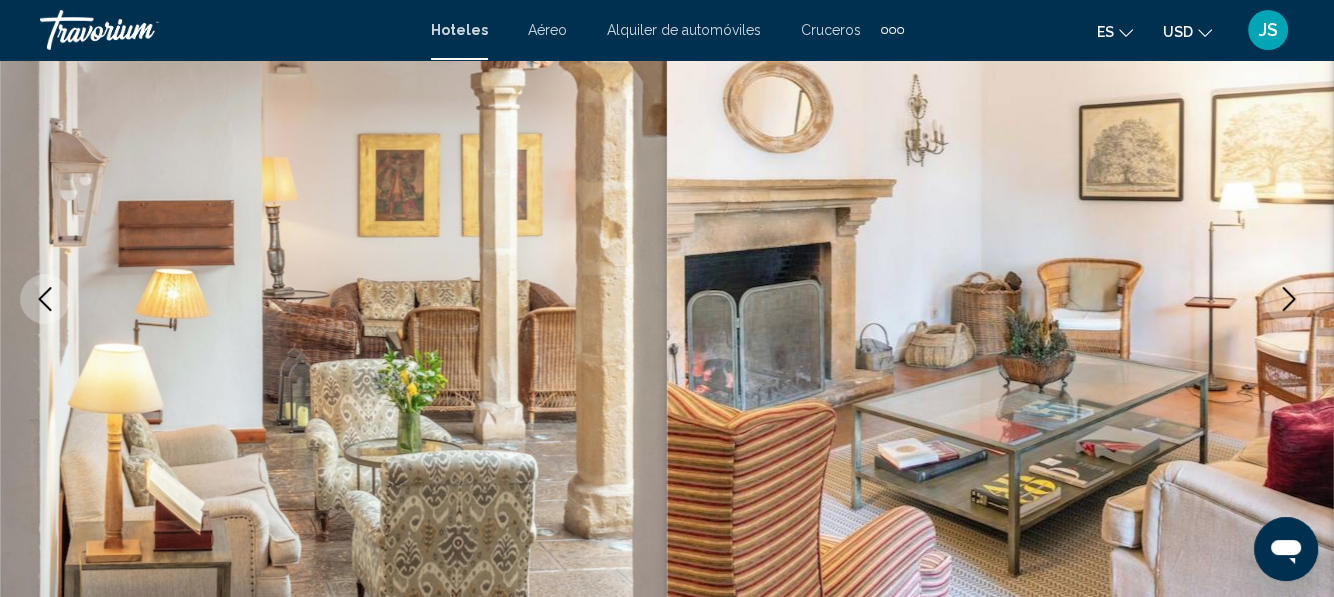 click 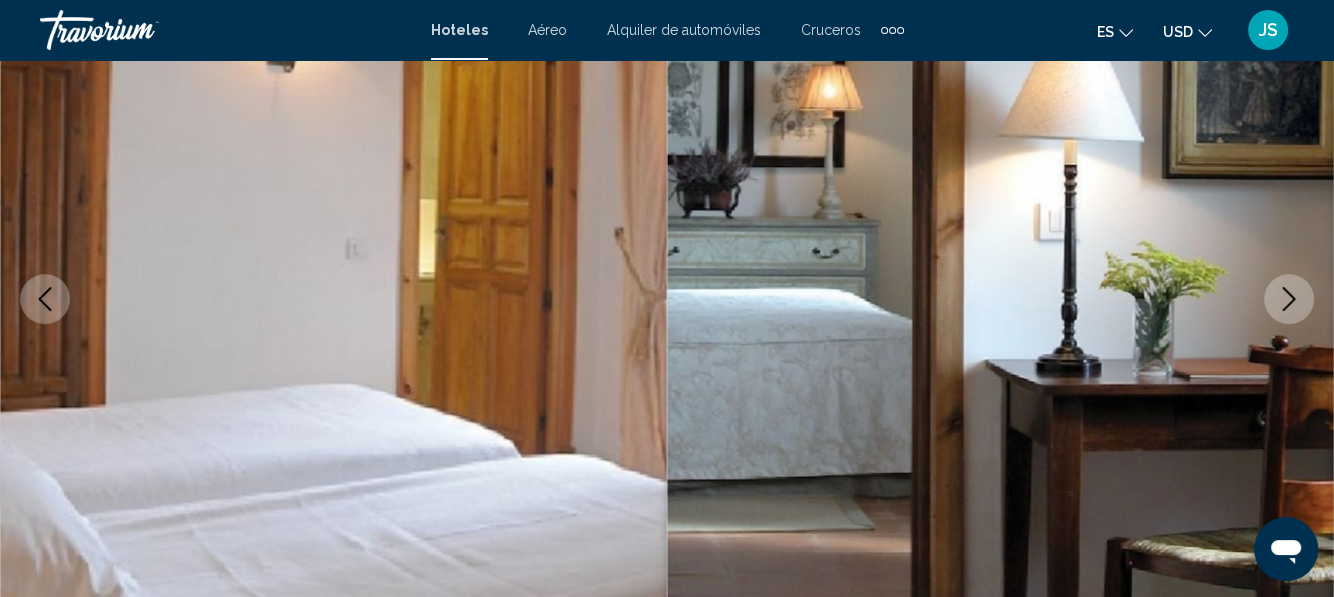 click 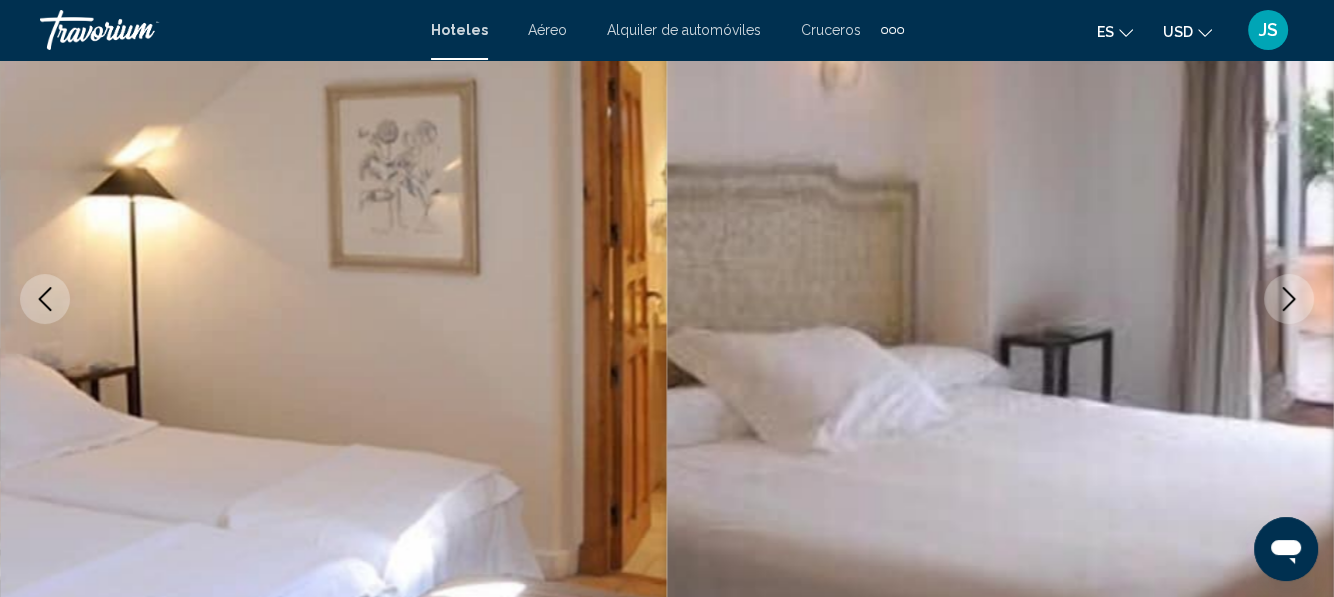 click 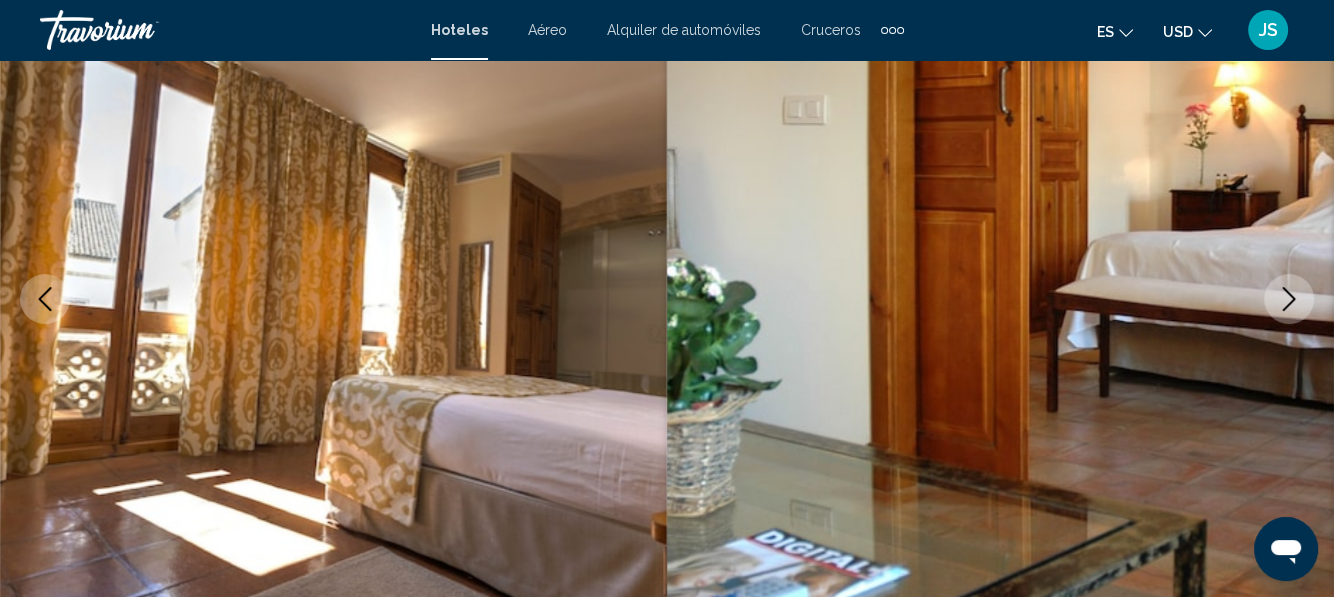 click 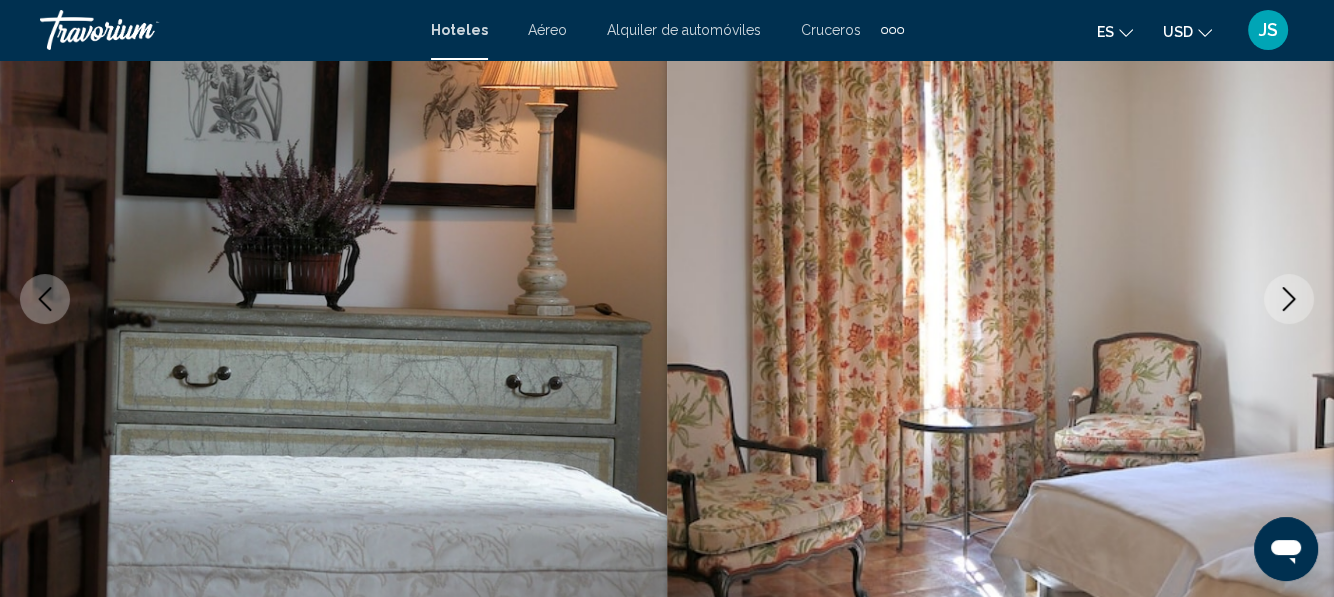 click 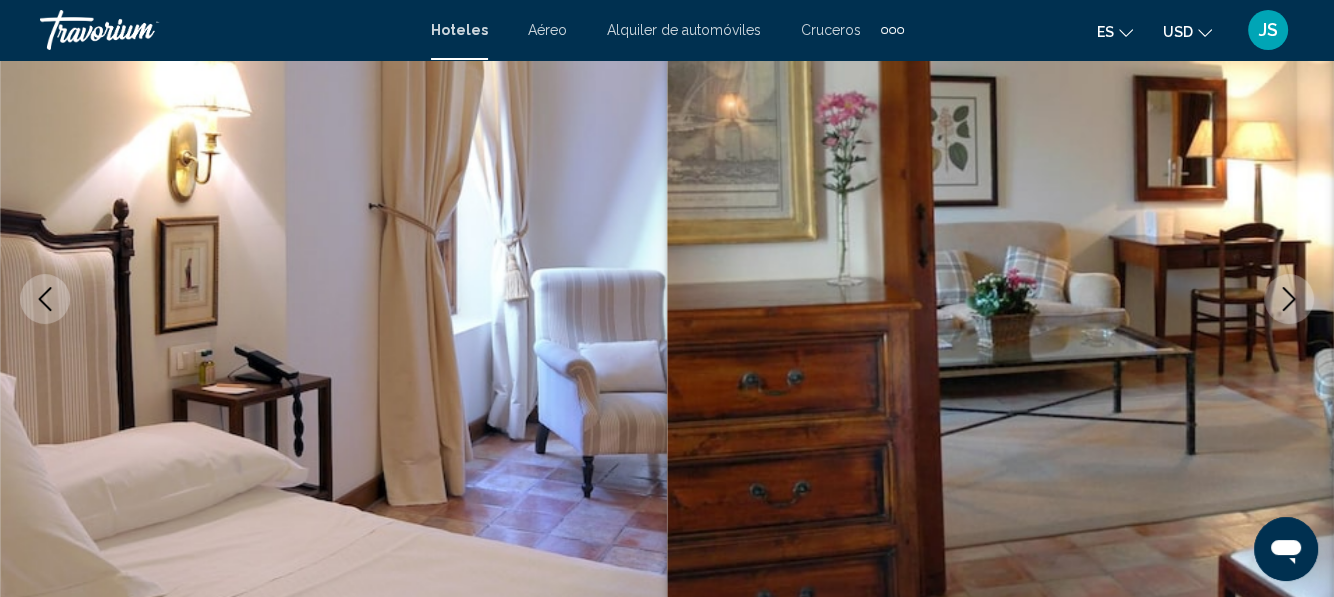 click 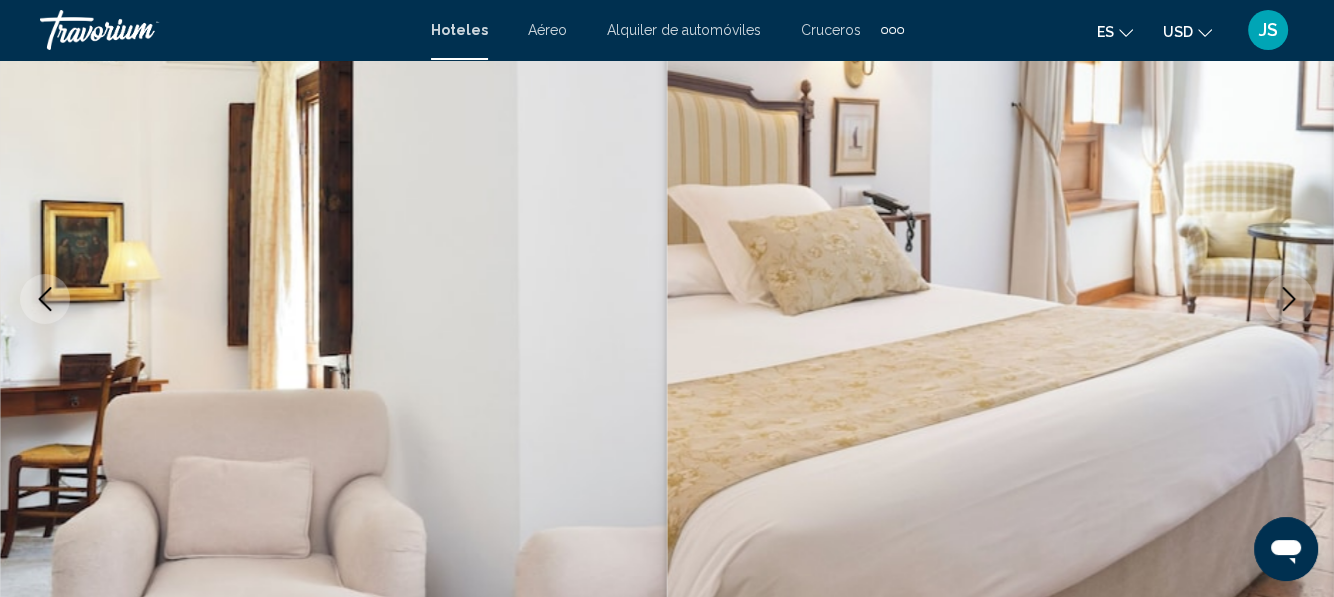 click 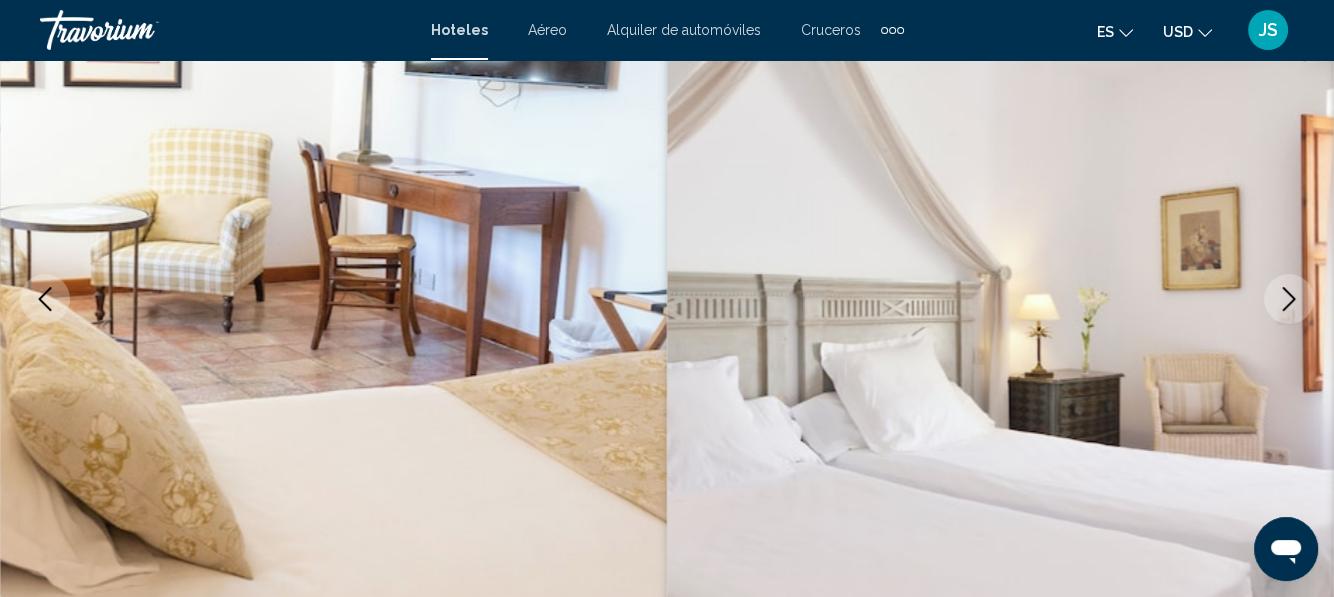 click 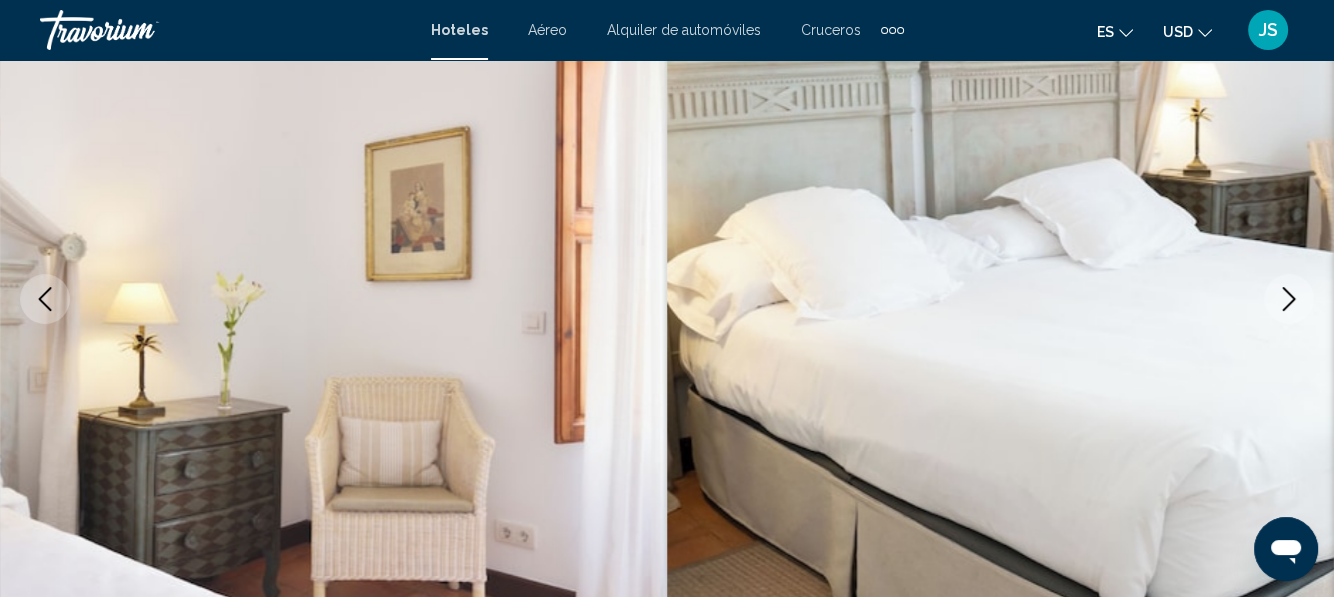 click at bounding box center (1289, 299) 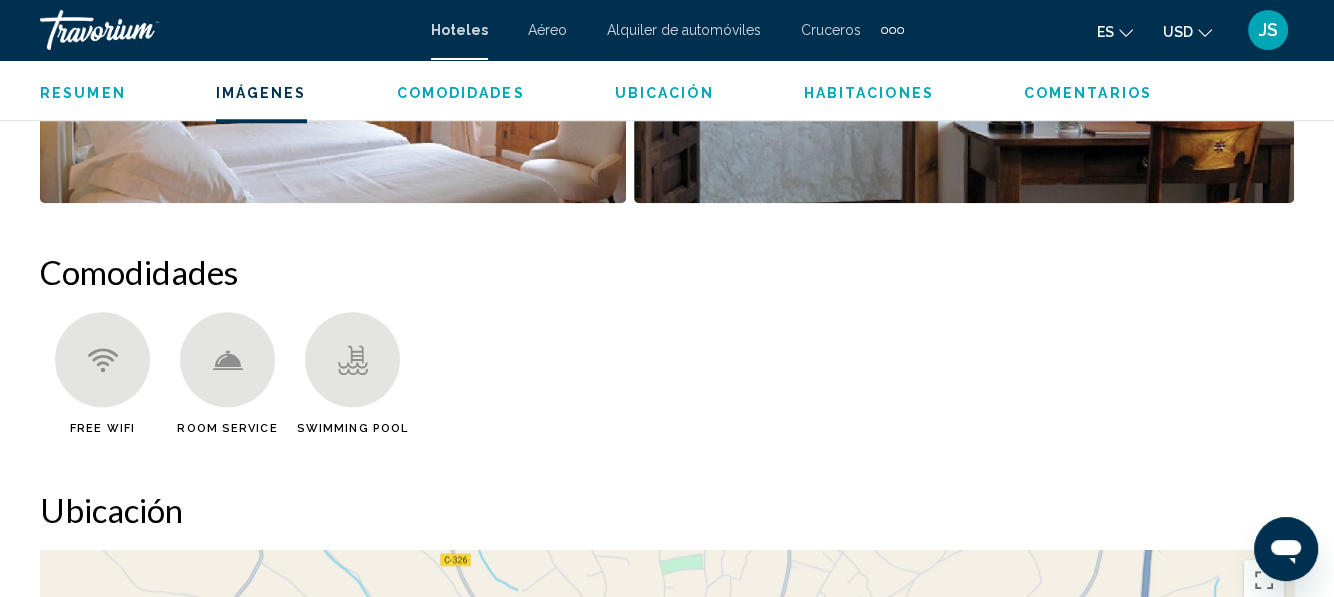 scroll, scrollTop: 1735, scrollLeft: 0, axis: vertical 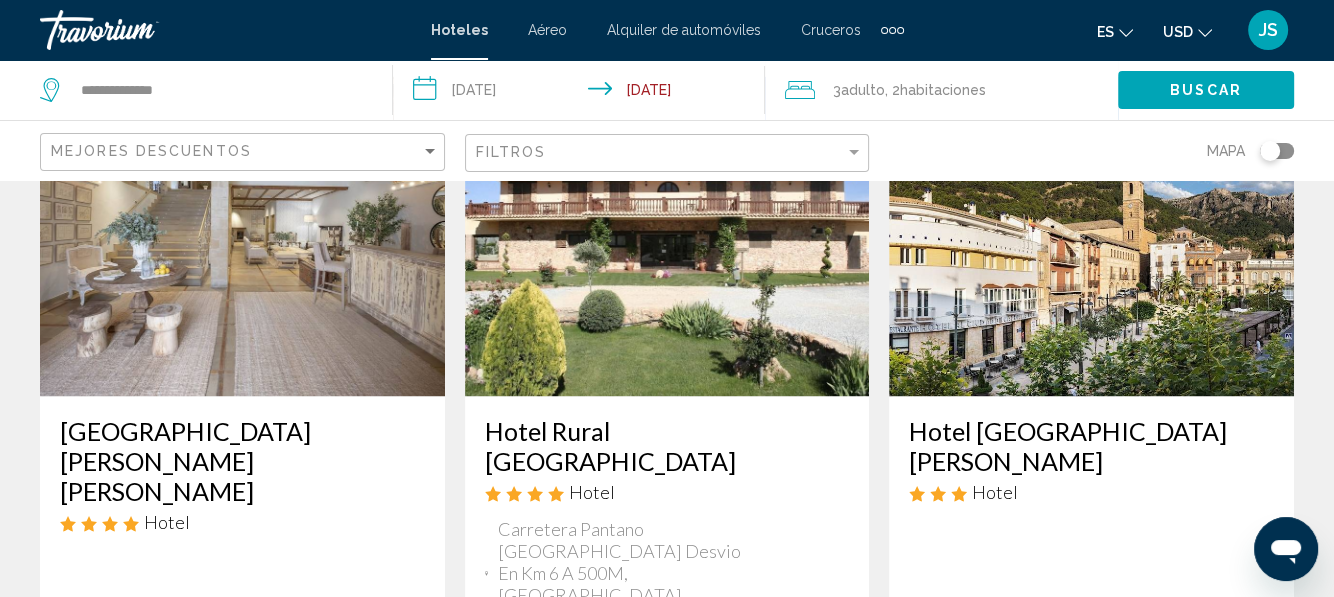 click at bounding box center [242, 236] 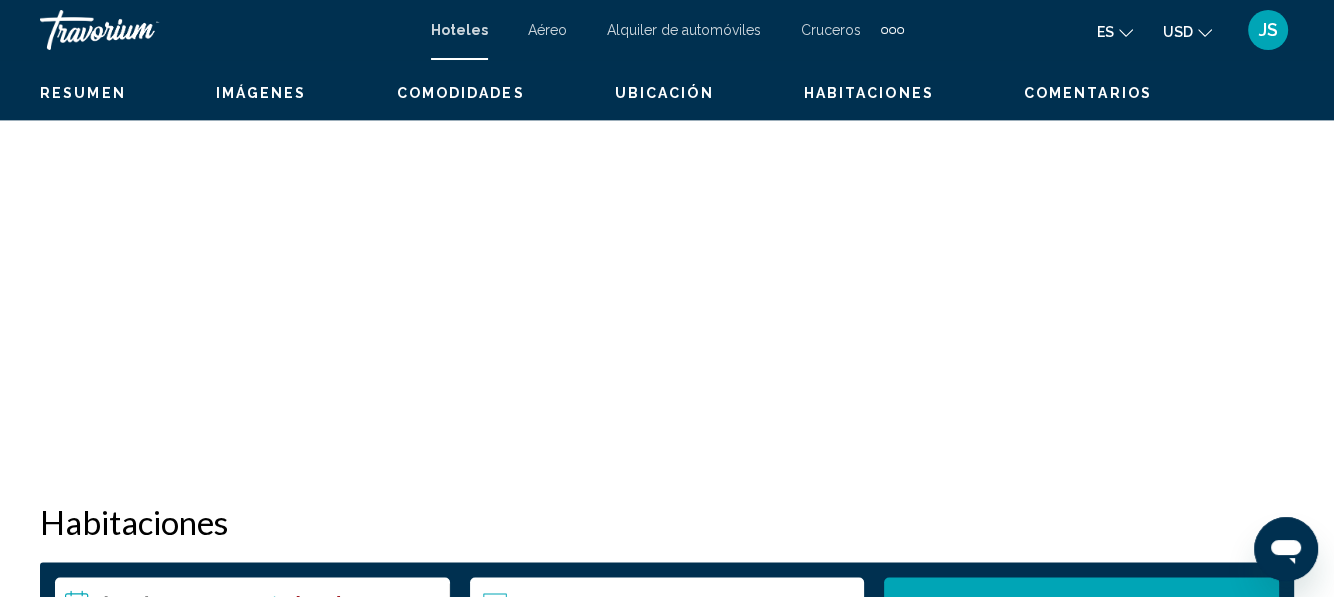 scroll, scrollTop: 236, scrollLeft: 0, axis: vertical 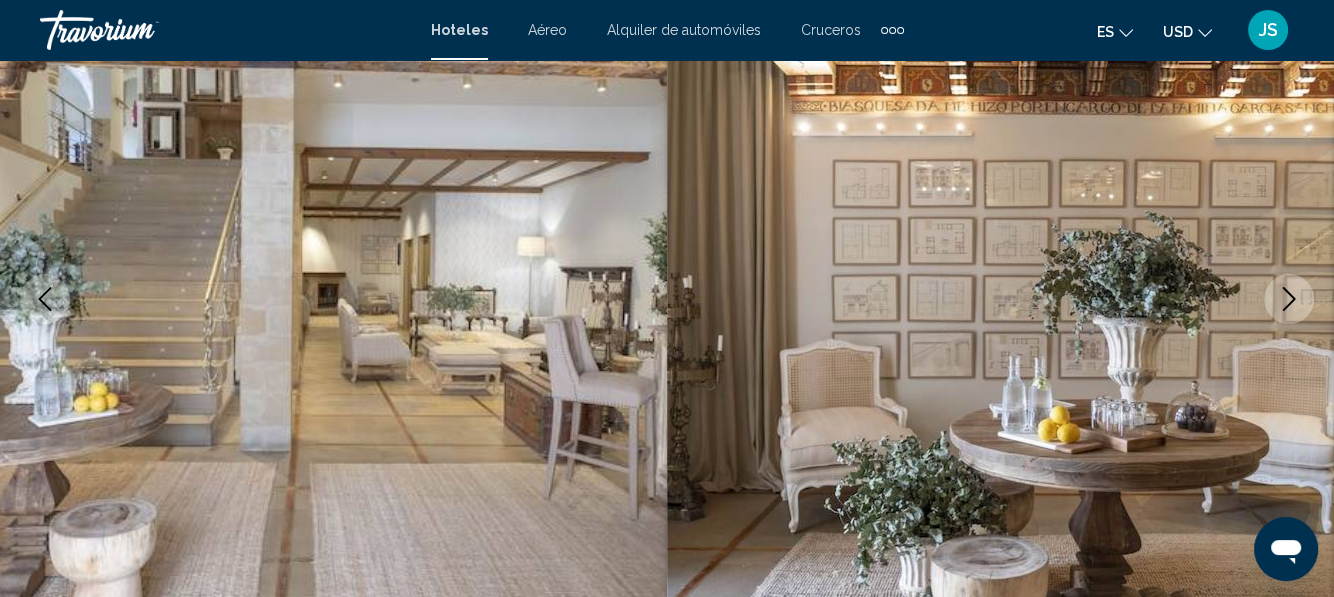 click 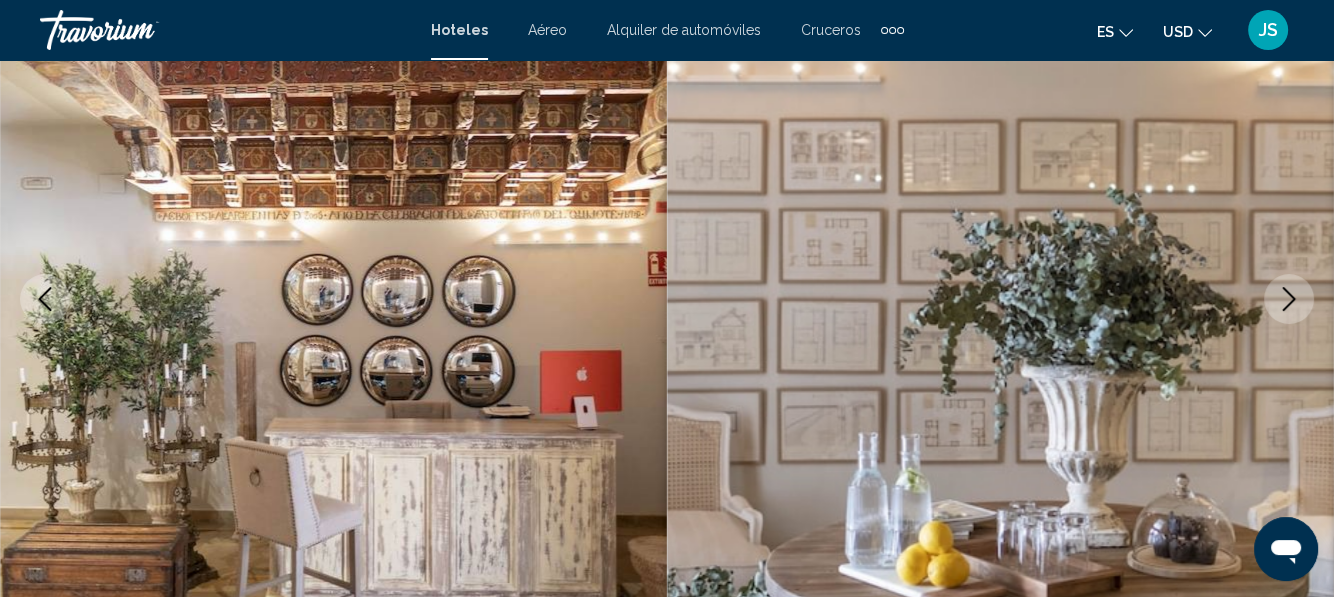 click 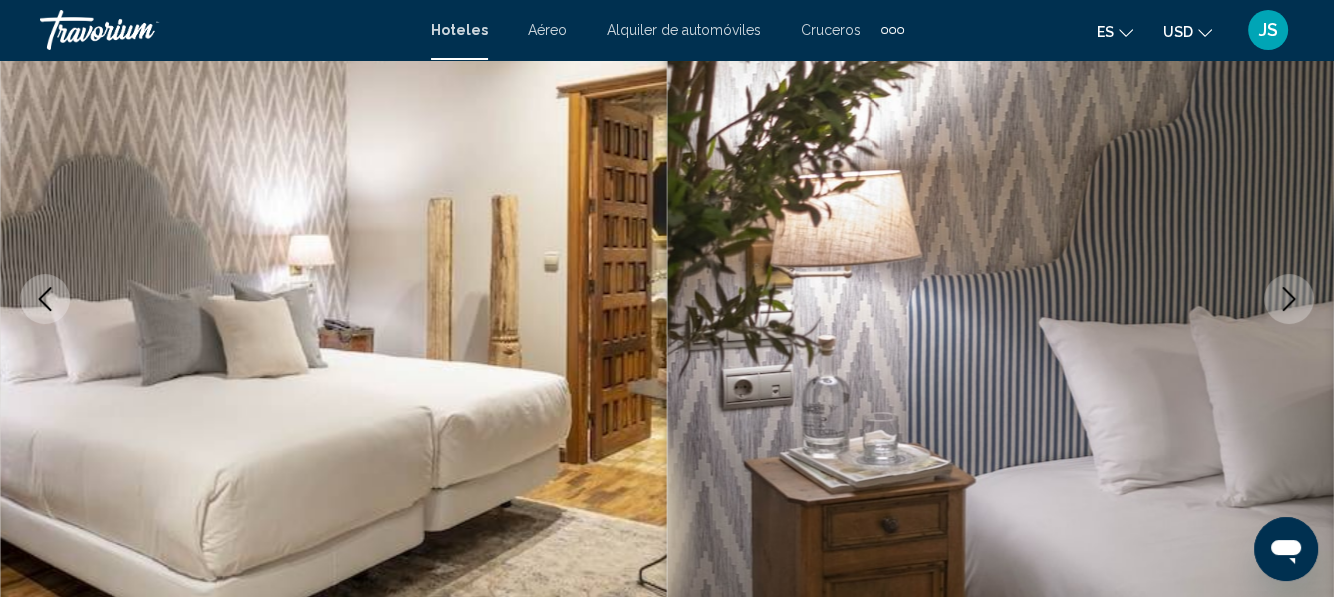 click 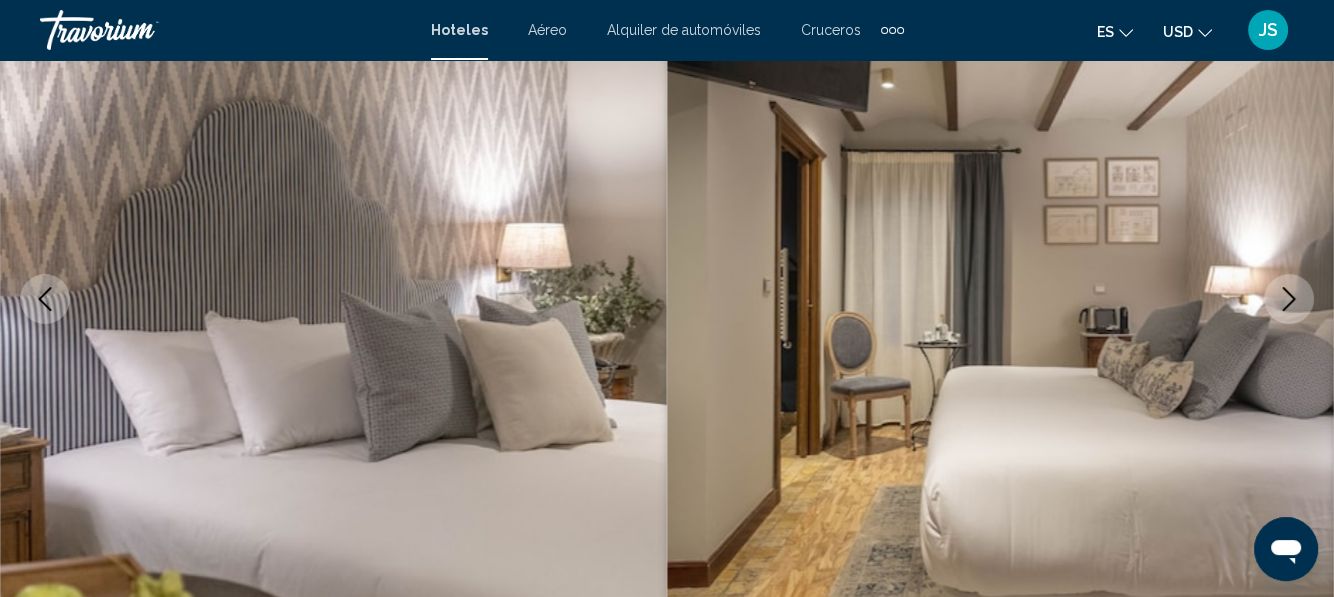 click 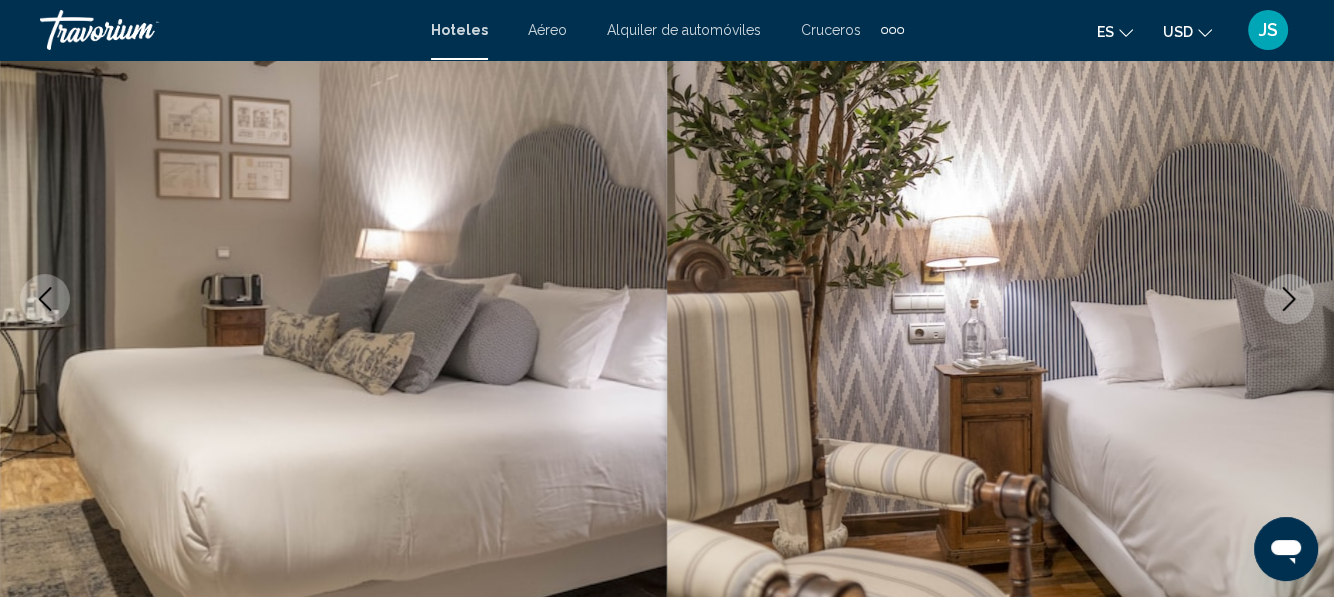 click 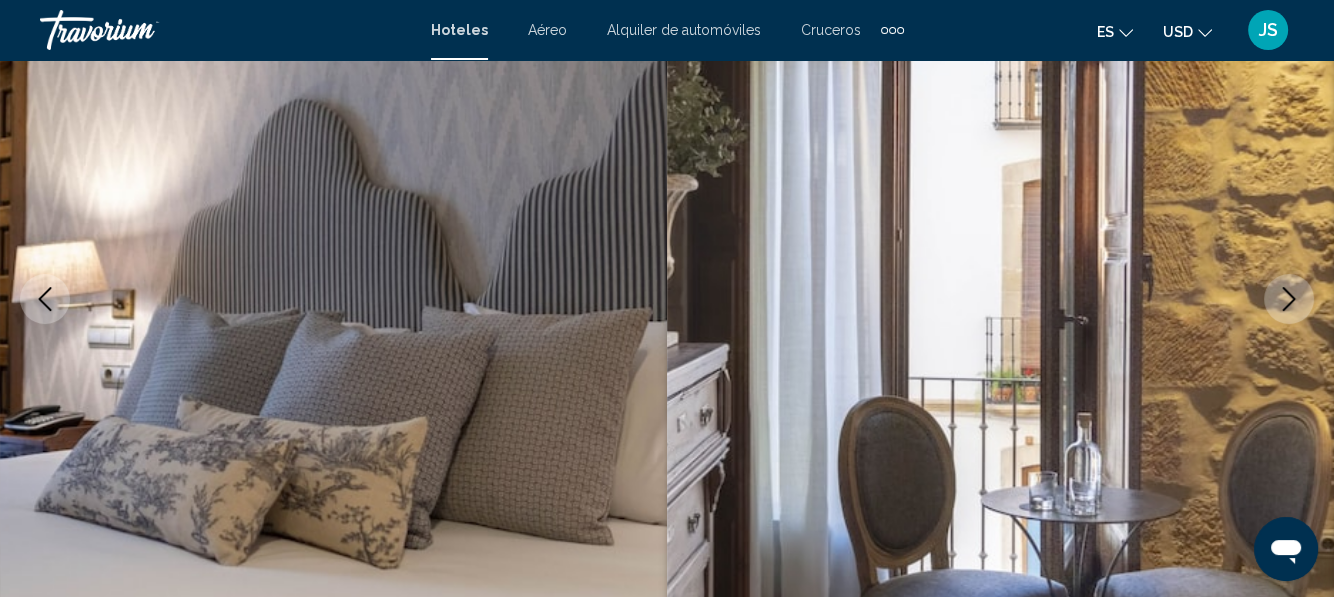click 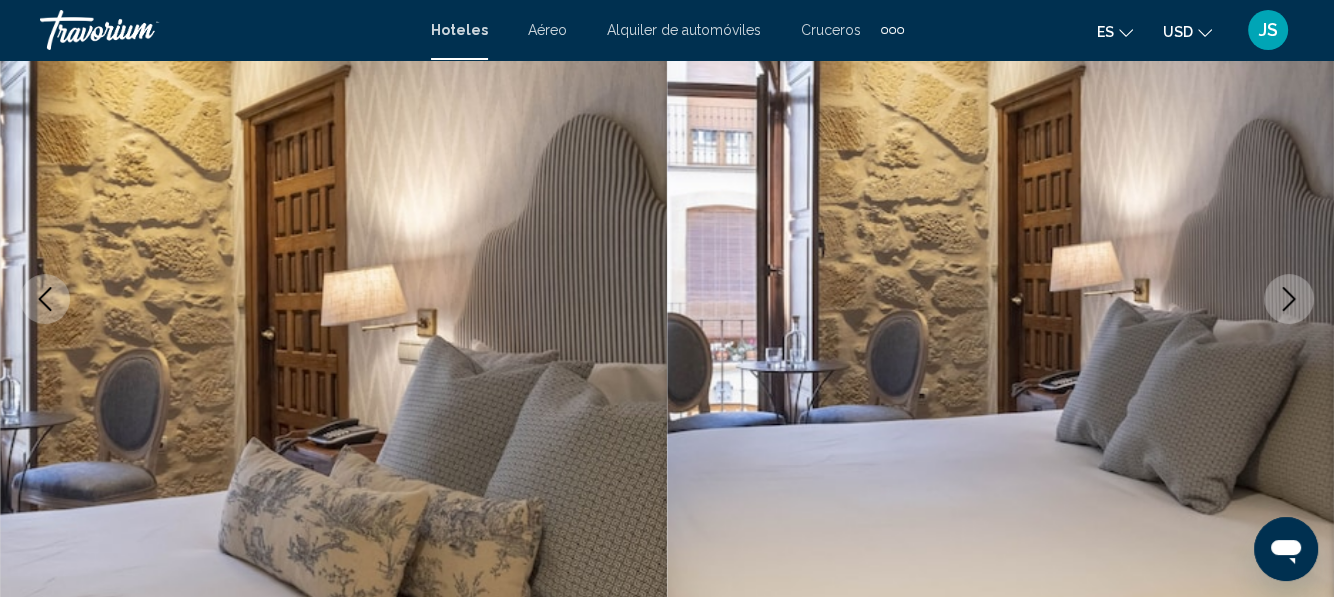 click 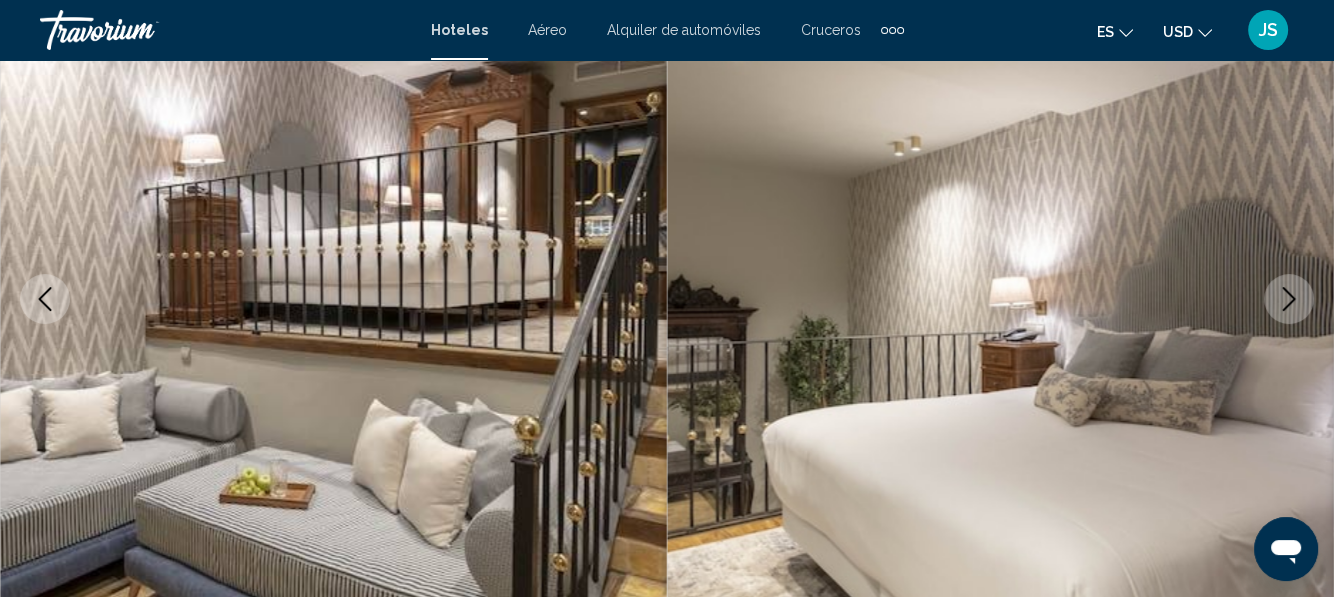 click 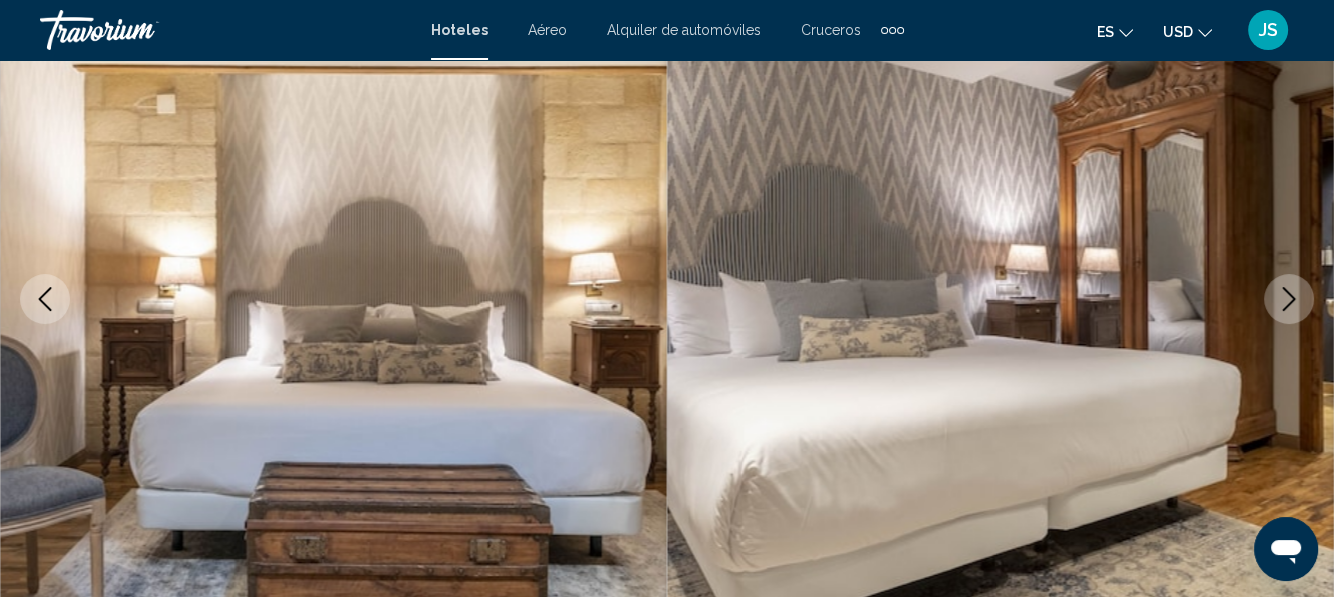 click 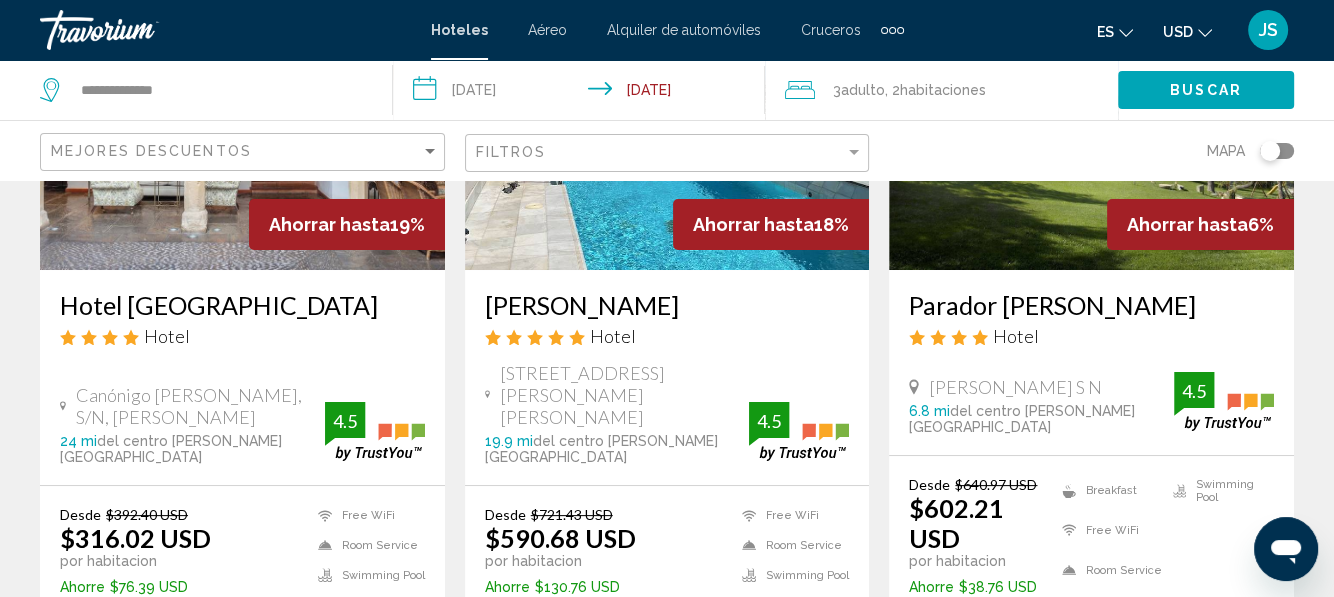 scroll, scrollTop: 200, scrollLeft: 0, axis: vertical 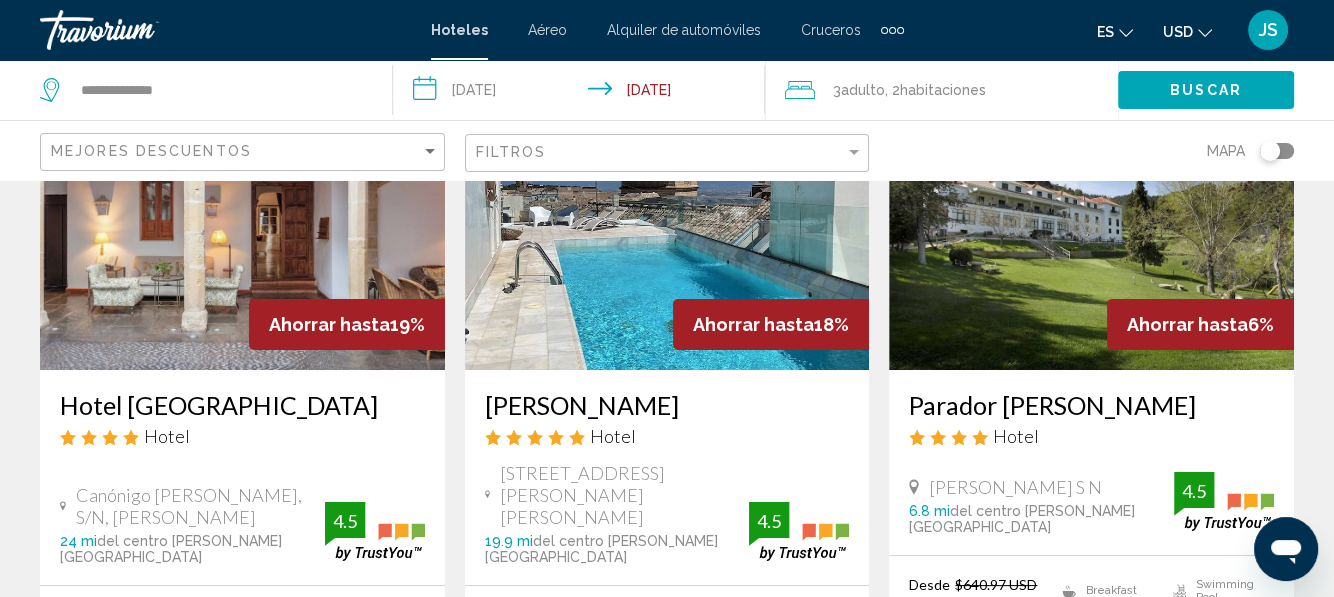 click at bounding box center (667, 210) 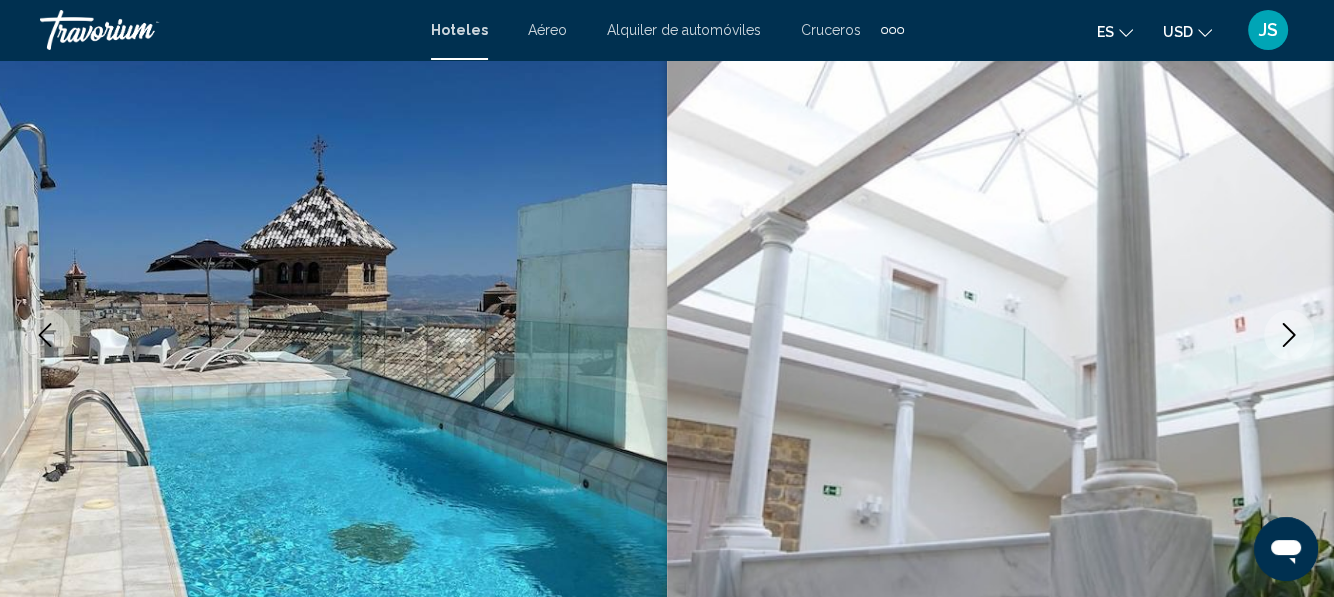 scroll, scrollTop: 236, scrollLeft: 0, axis: vertical 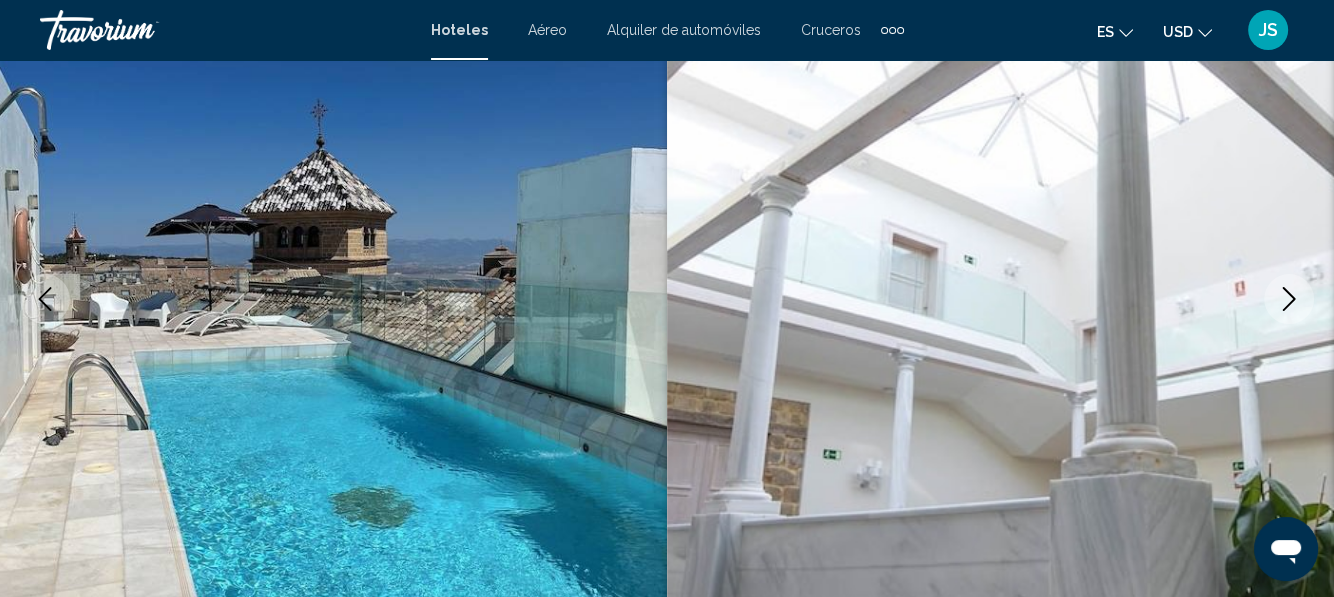 click 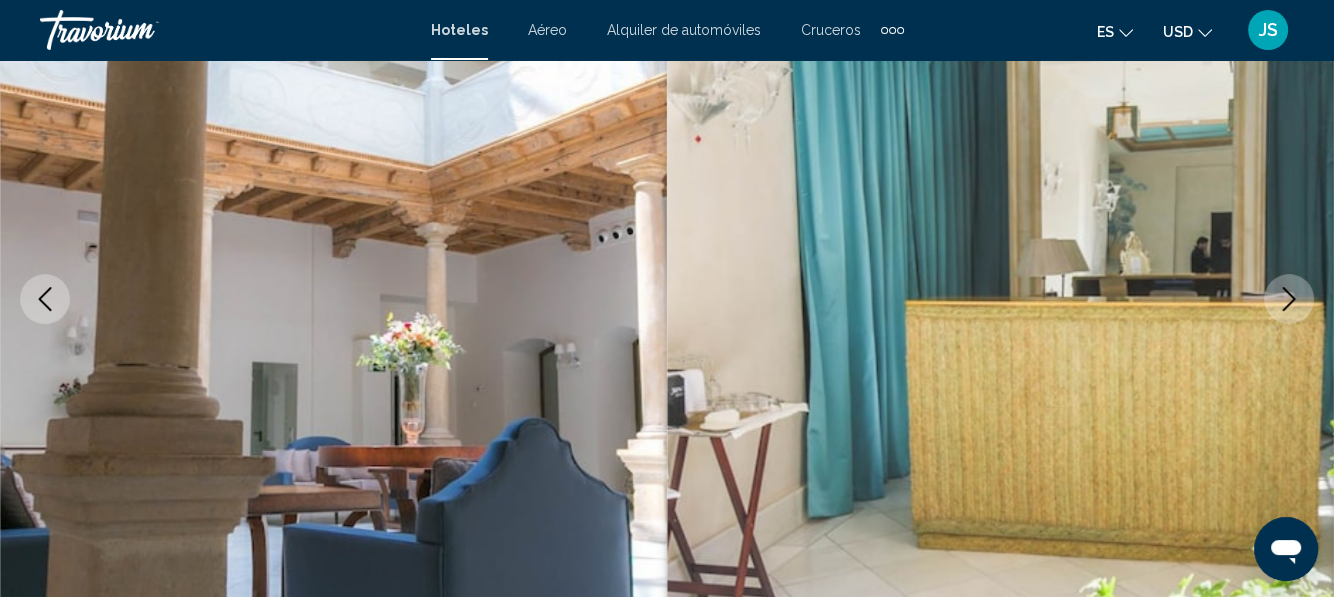 click 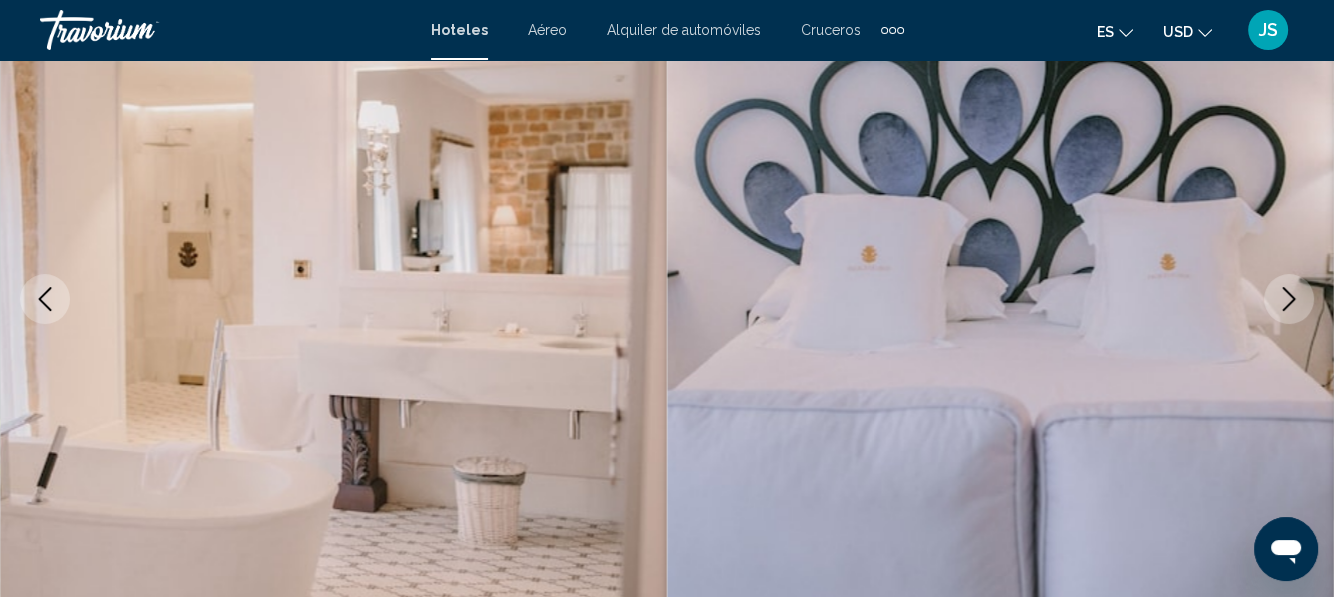 click 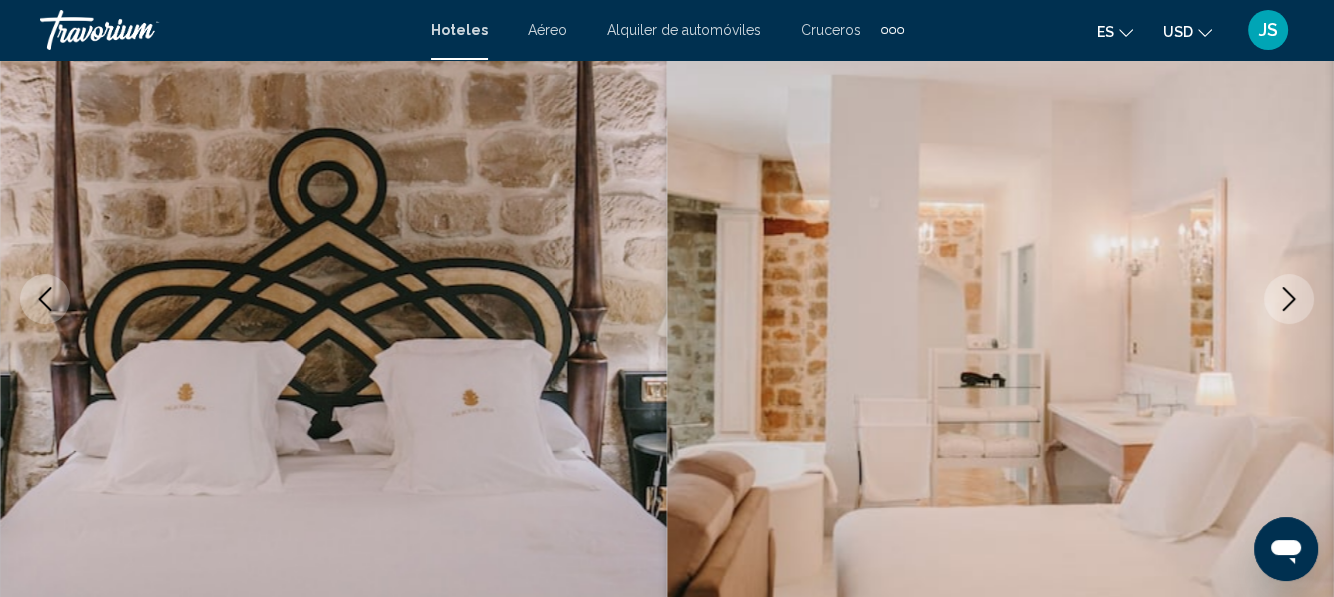click 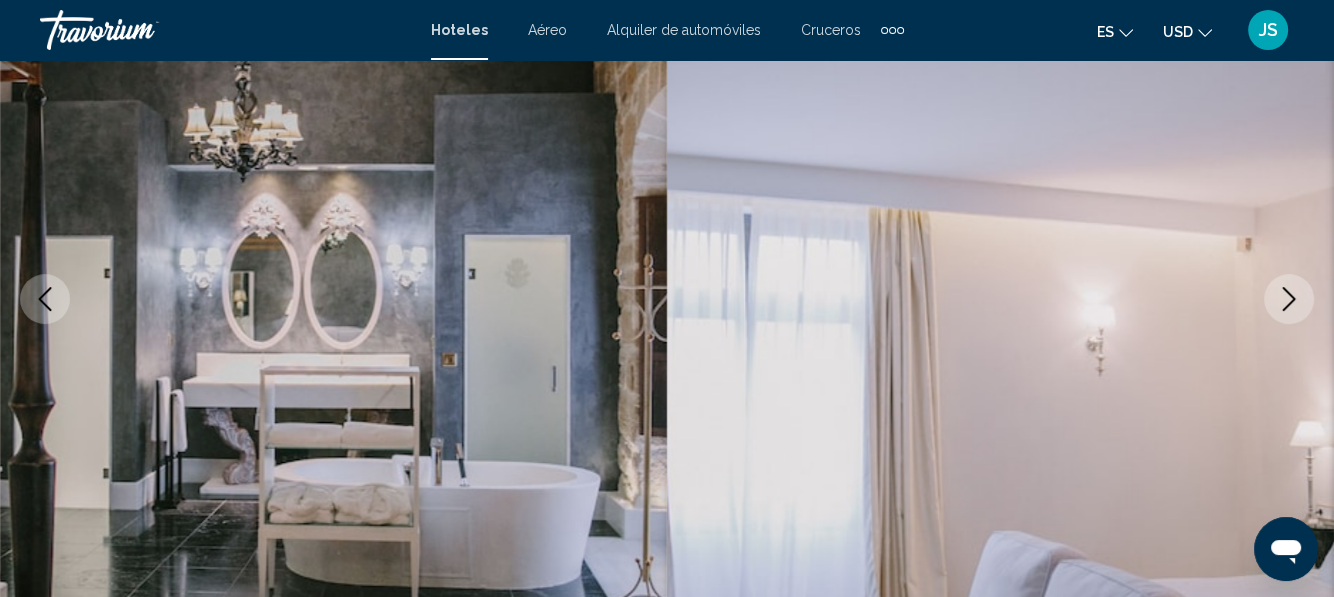 click 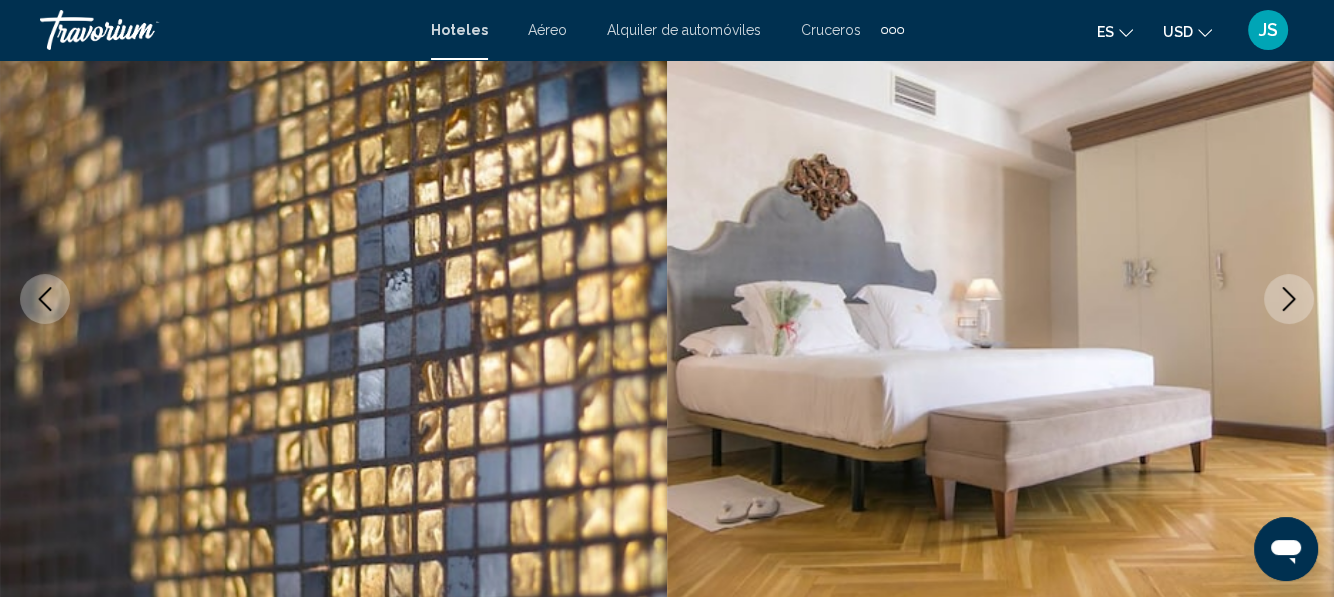 click 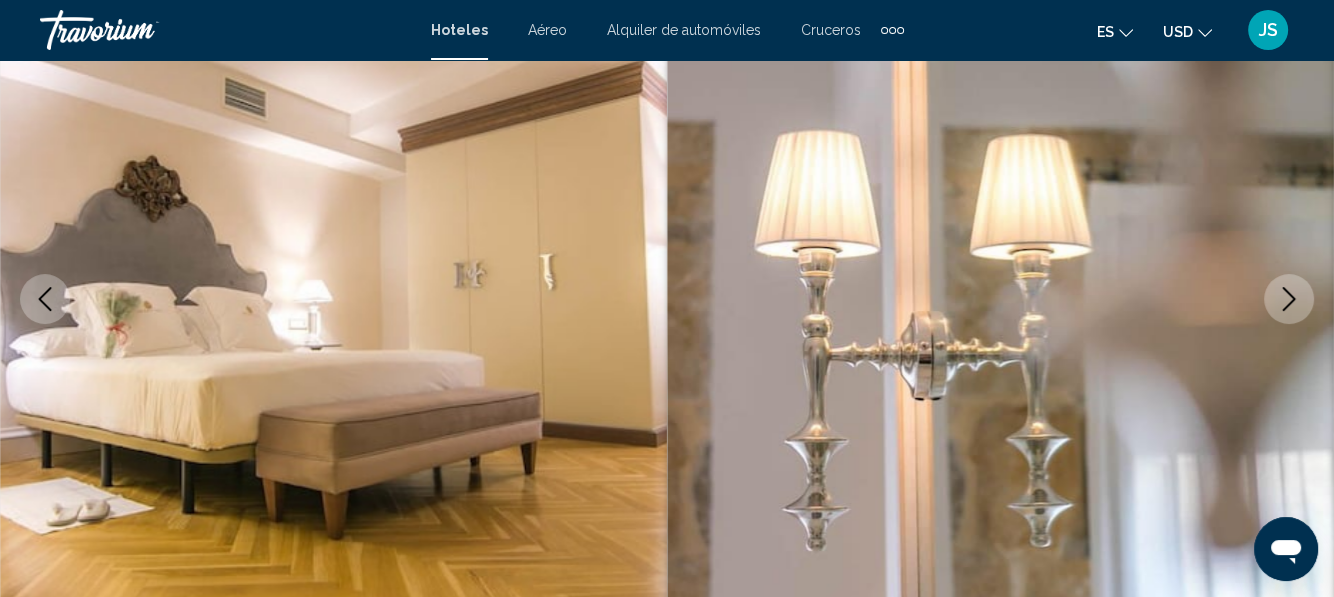 click 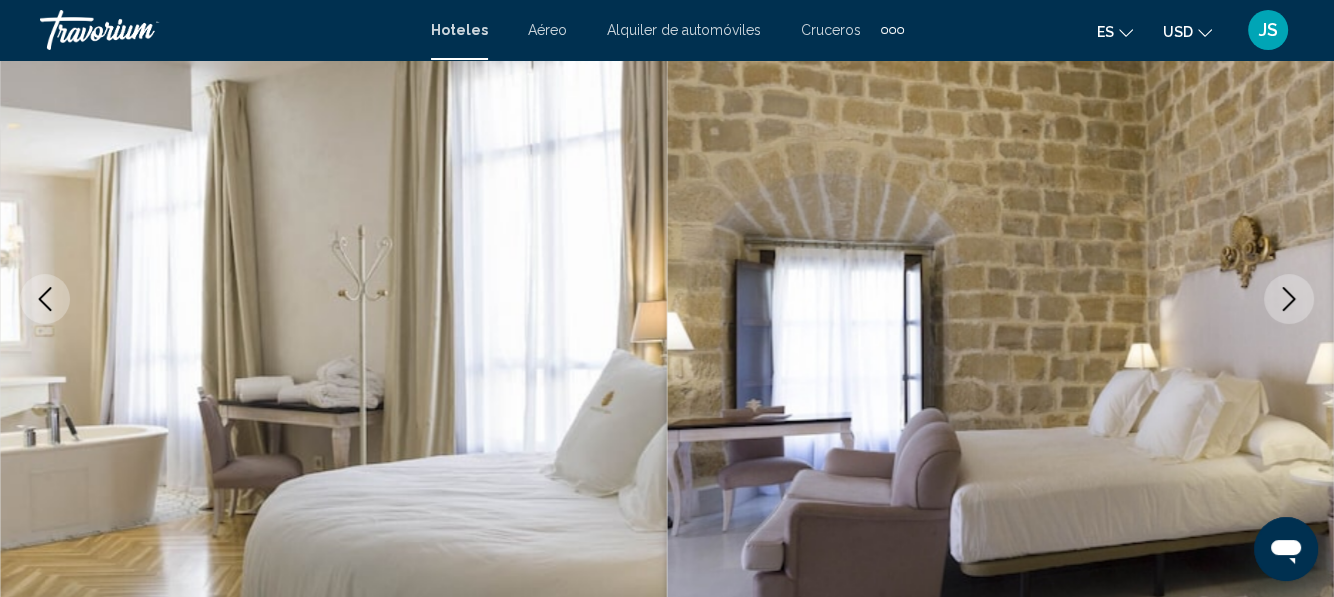 click 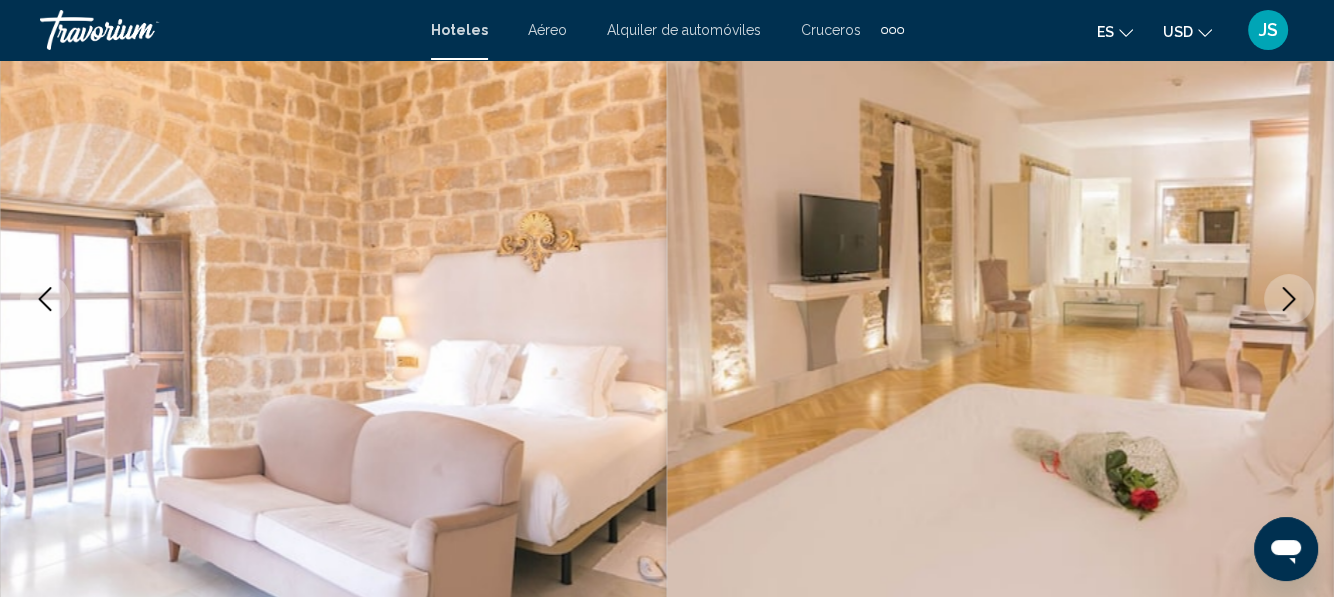 click 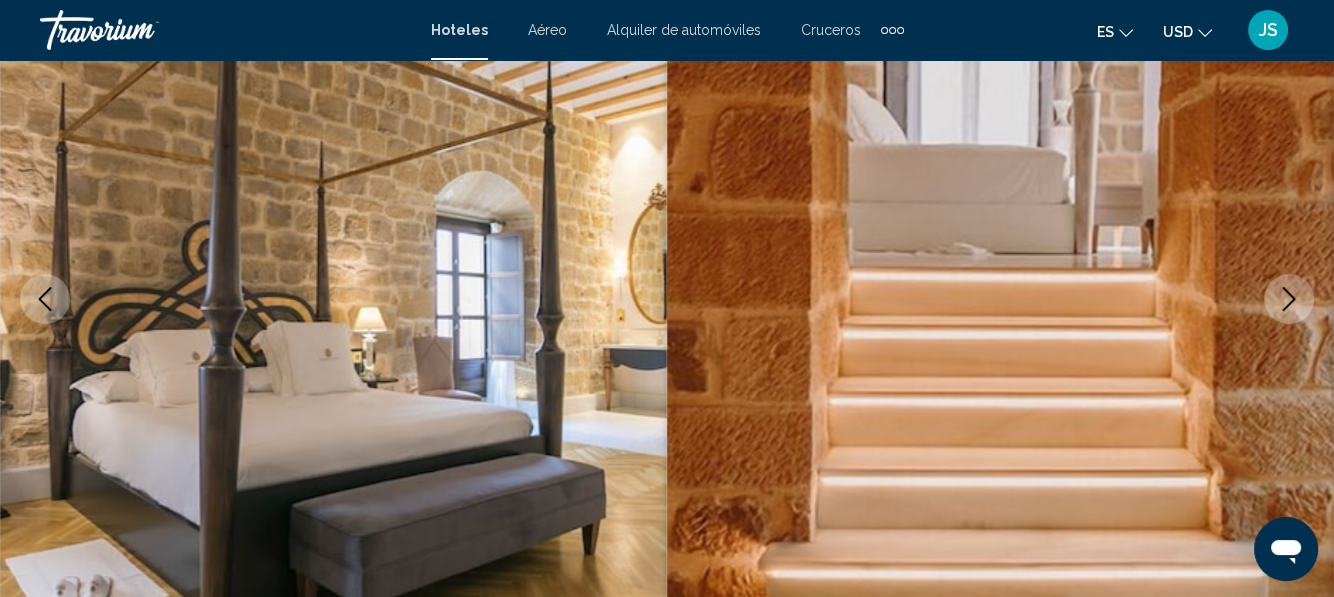 click 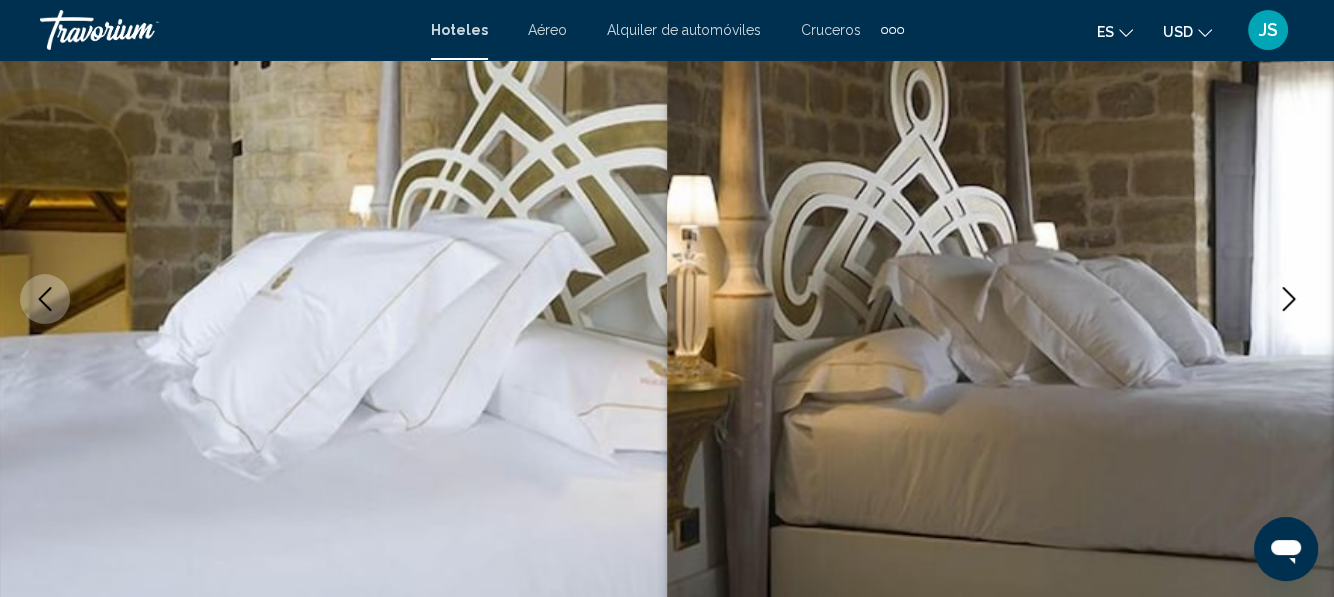 click 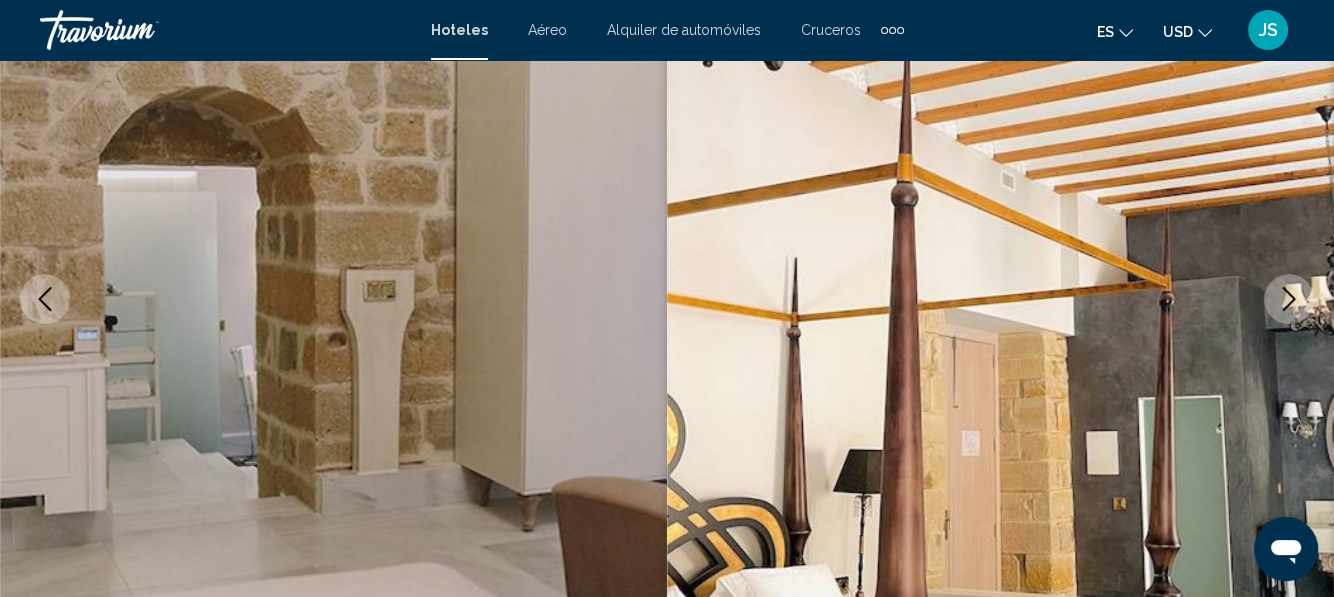 click 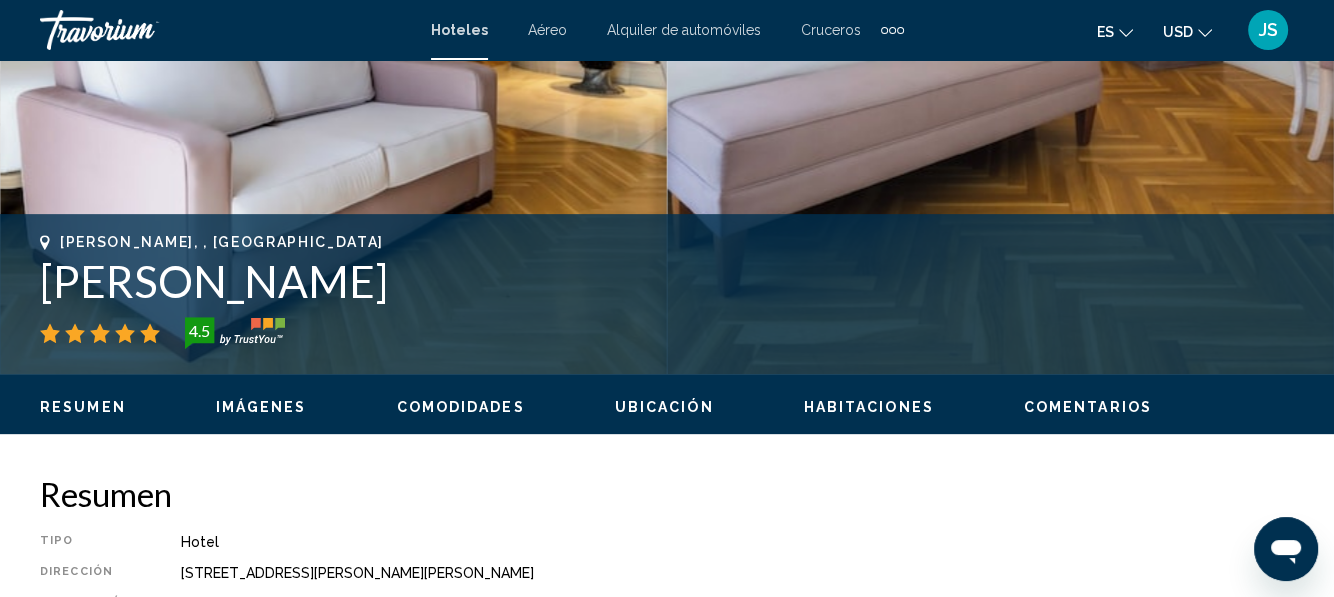 scroll, scrollTop: 1036, scrollLeft: 0, axis: vertical 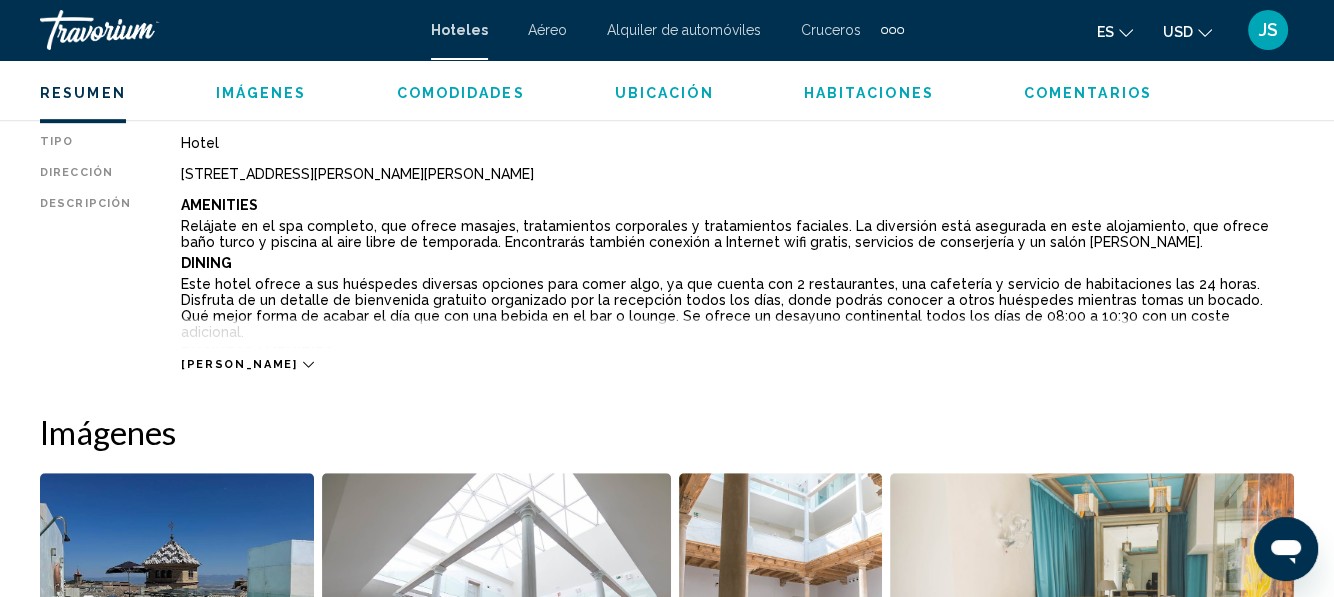 click 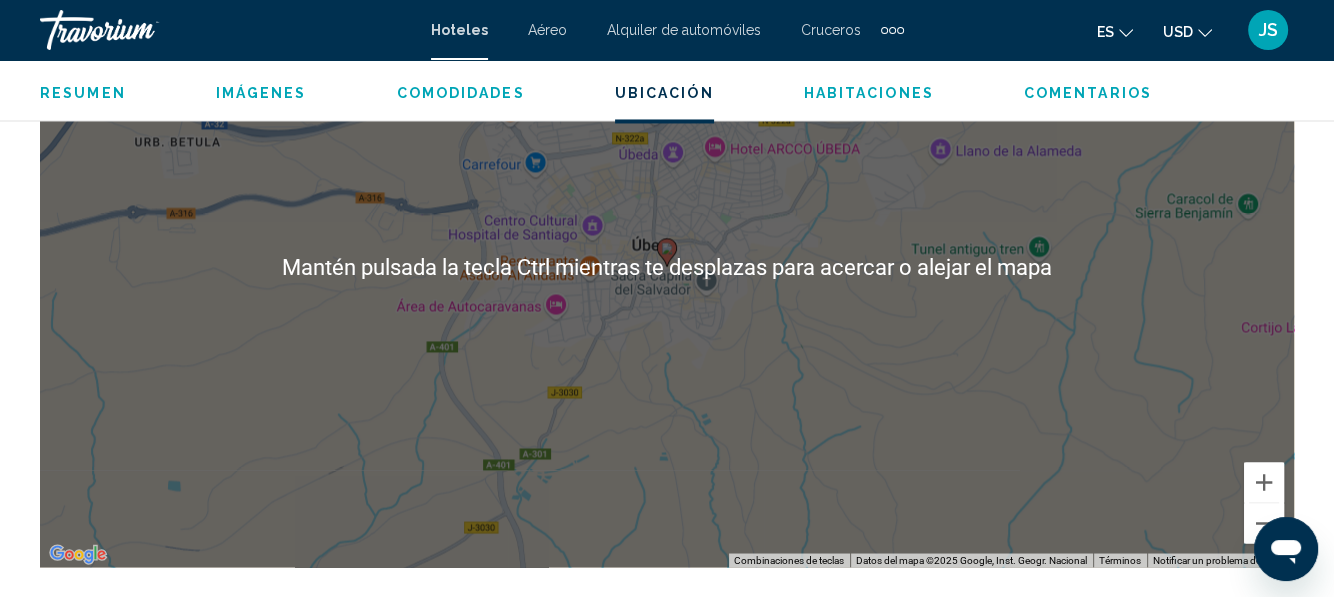 scroll, scrollTop: 3036, scrollLeft: 0, axis: vertical 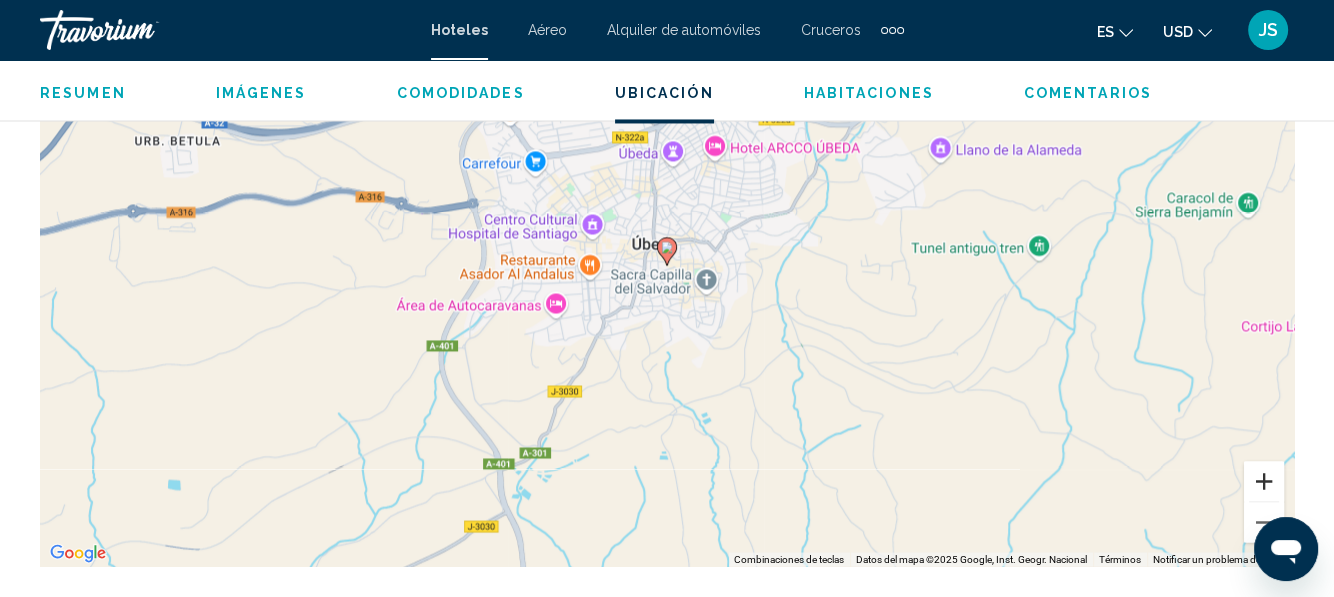 click at bounding box center (1264, 481) 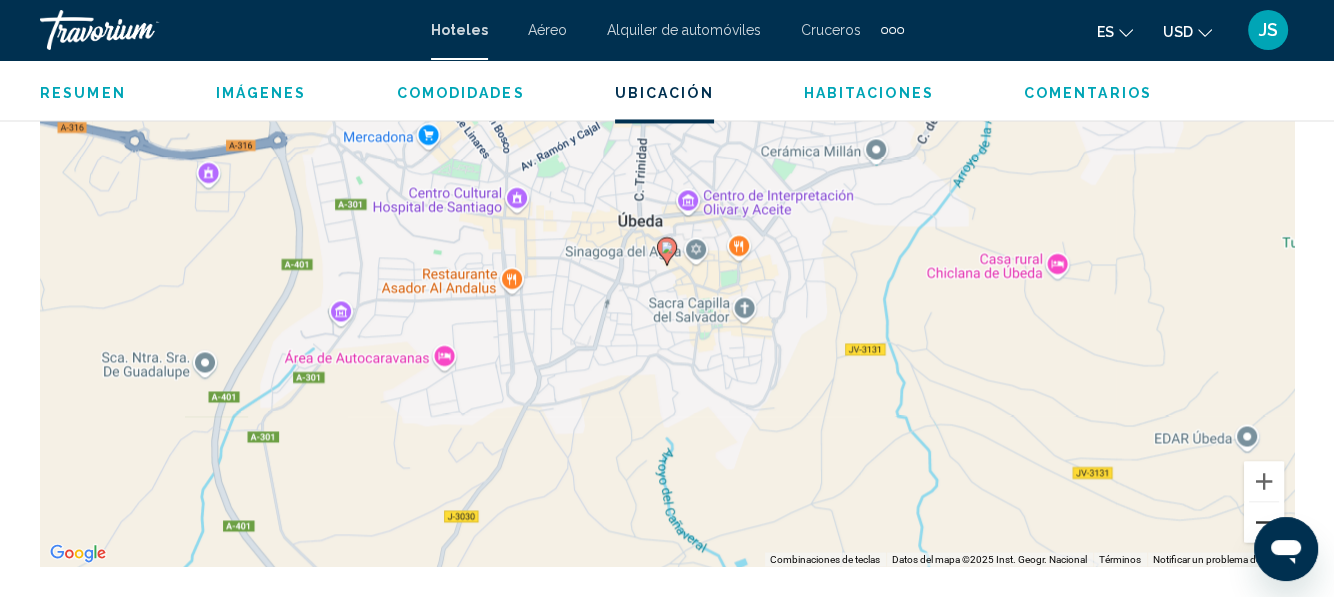 click at bounding box center [1264, 522] 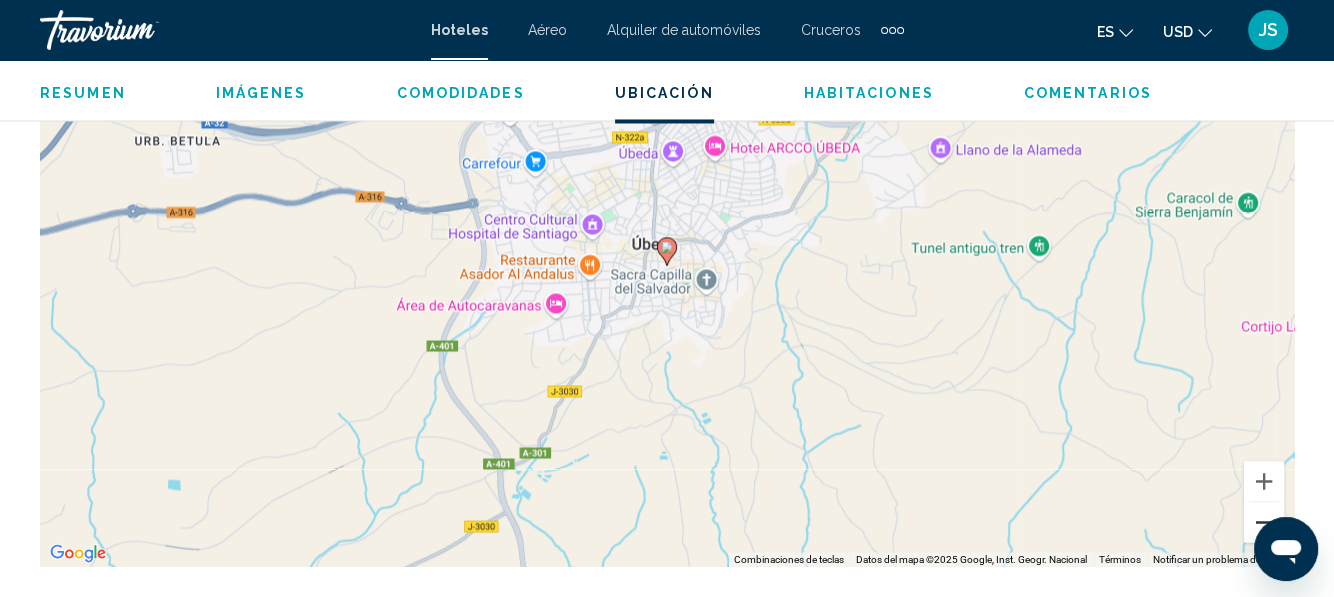 click at bounding box center [1264, 522] 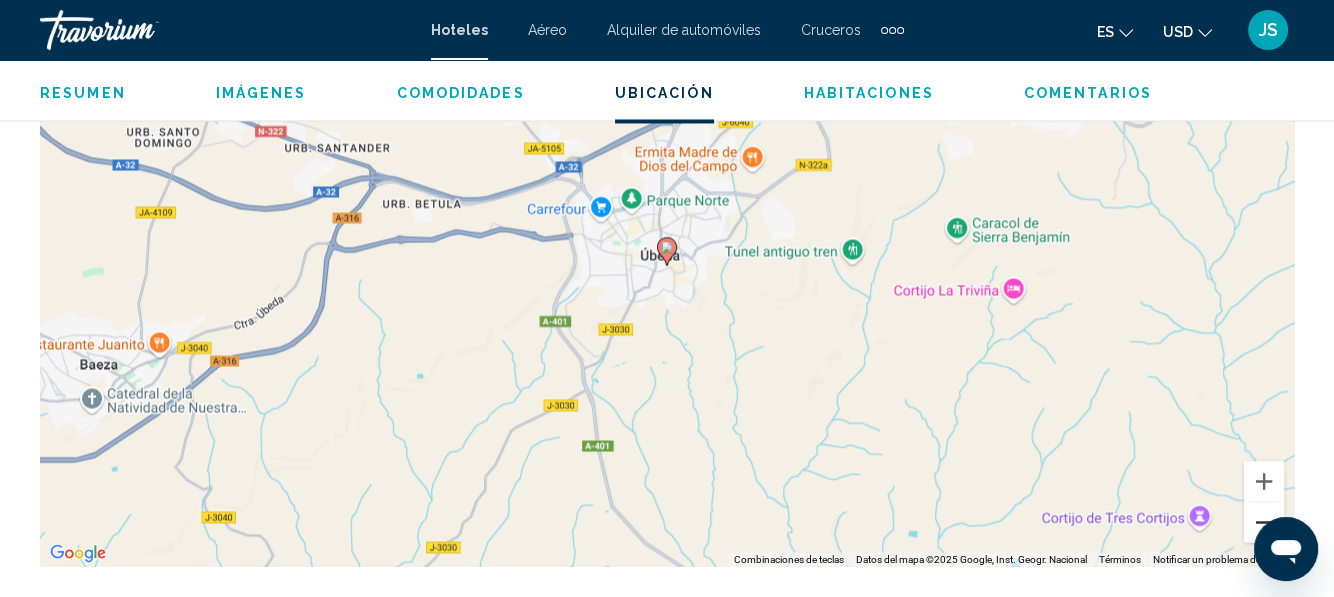click at bounding box center (1264, 522) 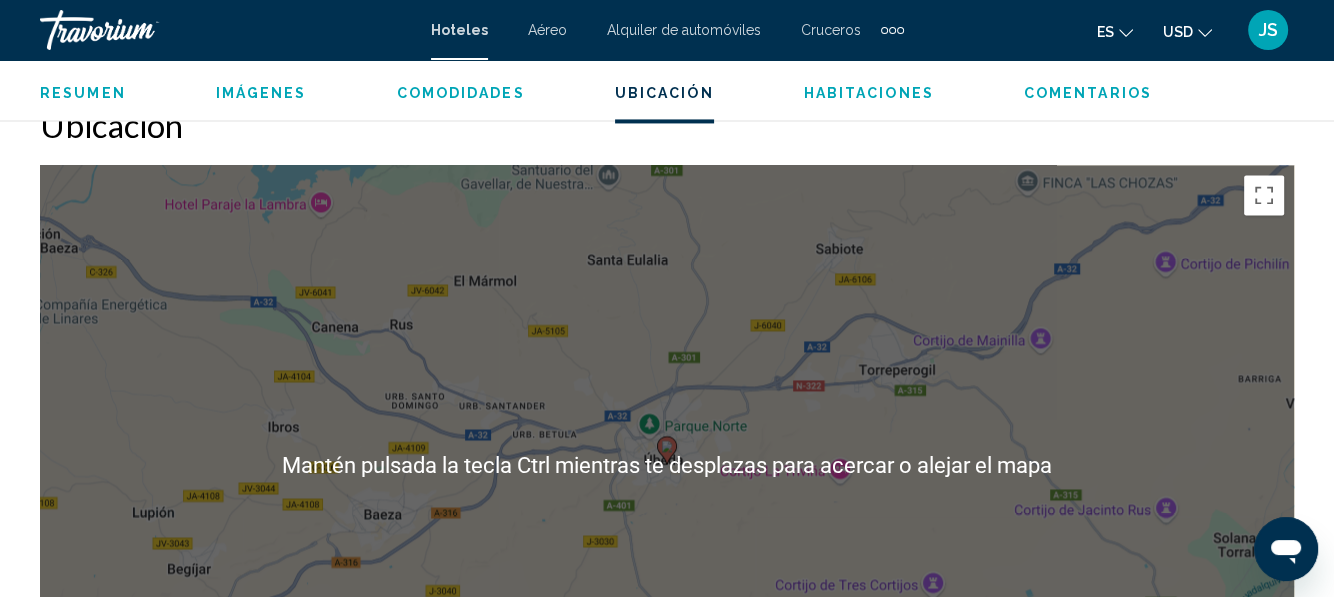 scroll, scrollTop: 2836, scrollLeft: 0, axis: vertical 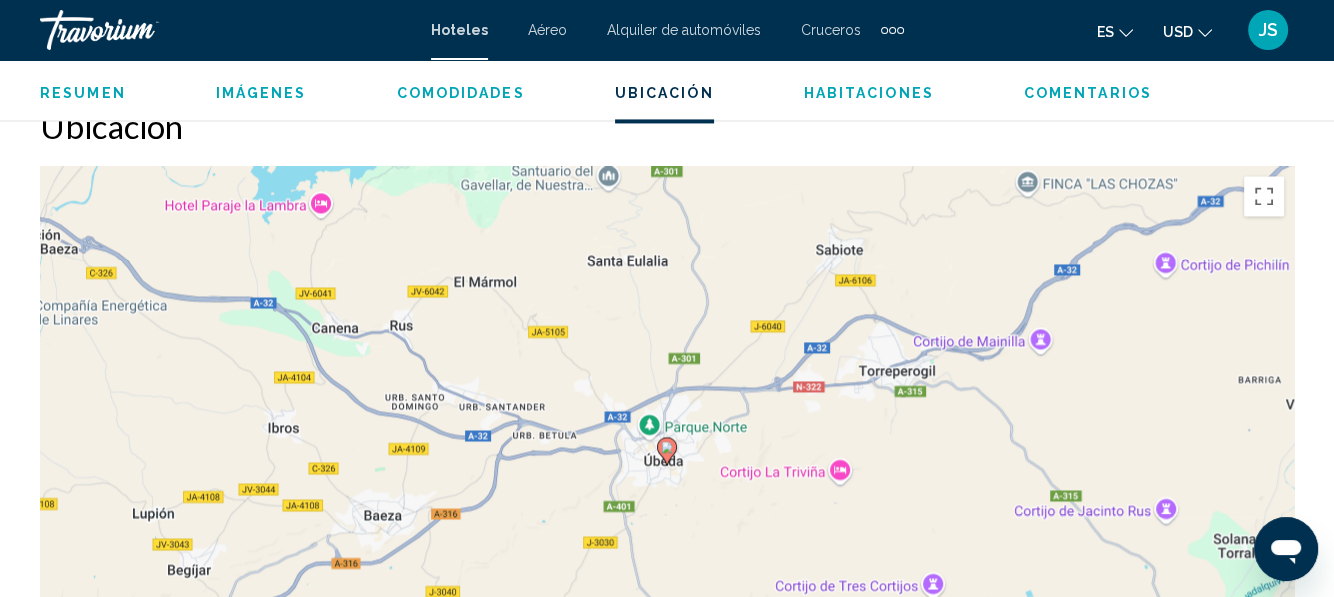 click on "Para desplazarte, pulsa las teclas [PERSON_NAME]. Para activar la función de arrastre con el teclado, pulsa Alt + Intro. Cuando hayas habilitado esa función, usa las teclas [PERSON_NAME] para mover el marcador. Para completar el arrastre, pulsa Intro. Para cancelar, pulsa Escape." at bounding box center [667, 466] 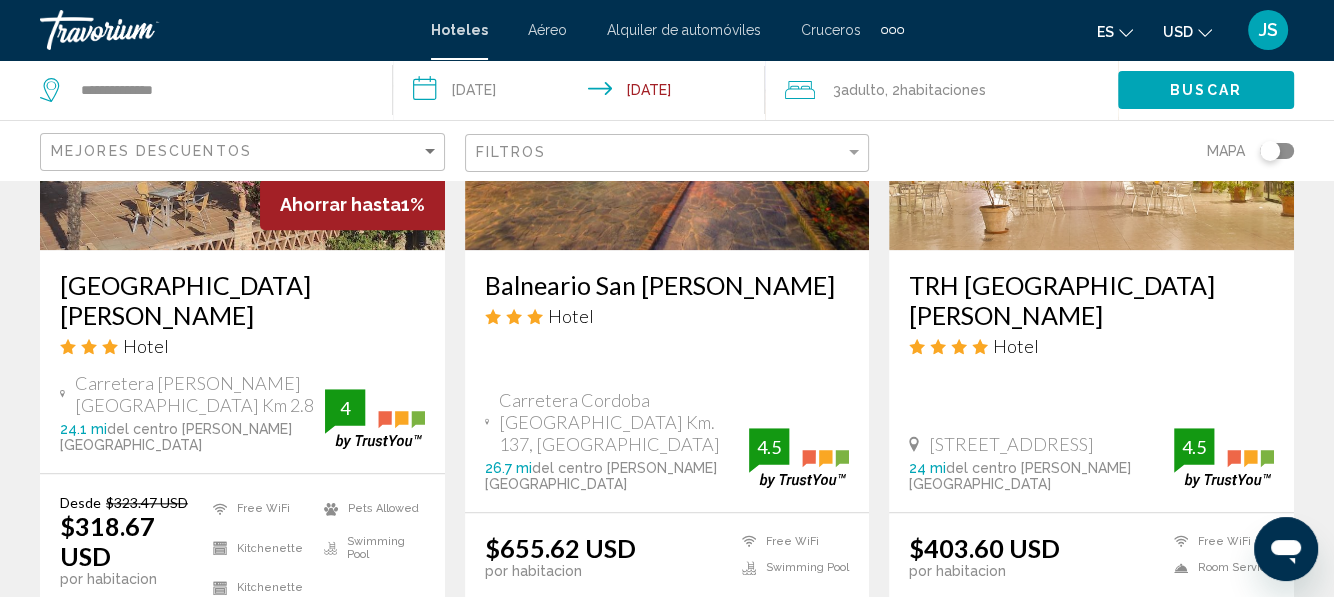 scroll, scrollTop: 1600, scrollLeft: 0, axis: vertical 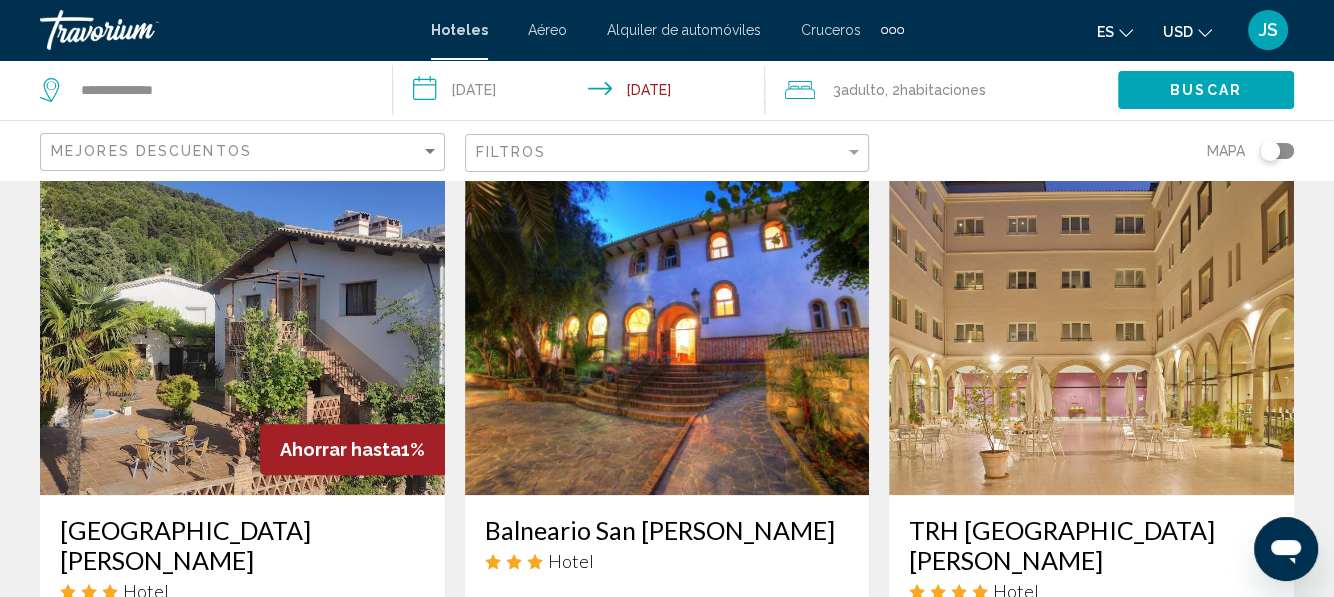 click at bounding box center [667, 335] 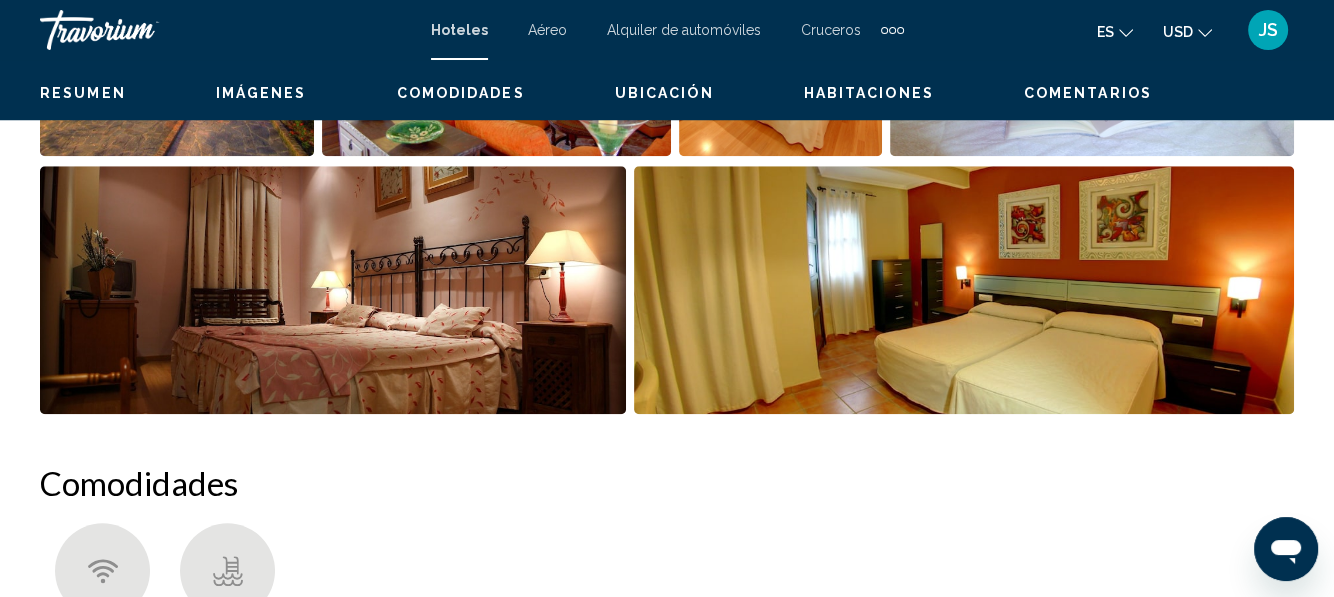 scroll, scrollTop: 236, scrollLeft: 0, axis: vertical 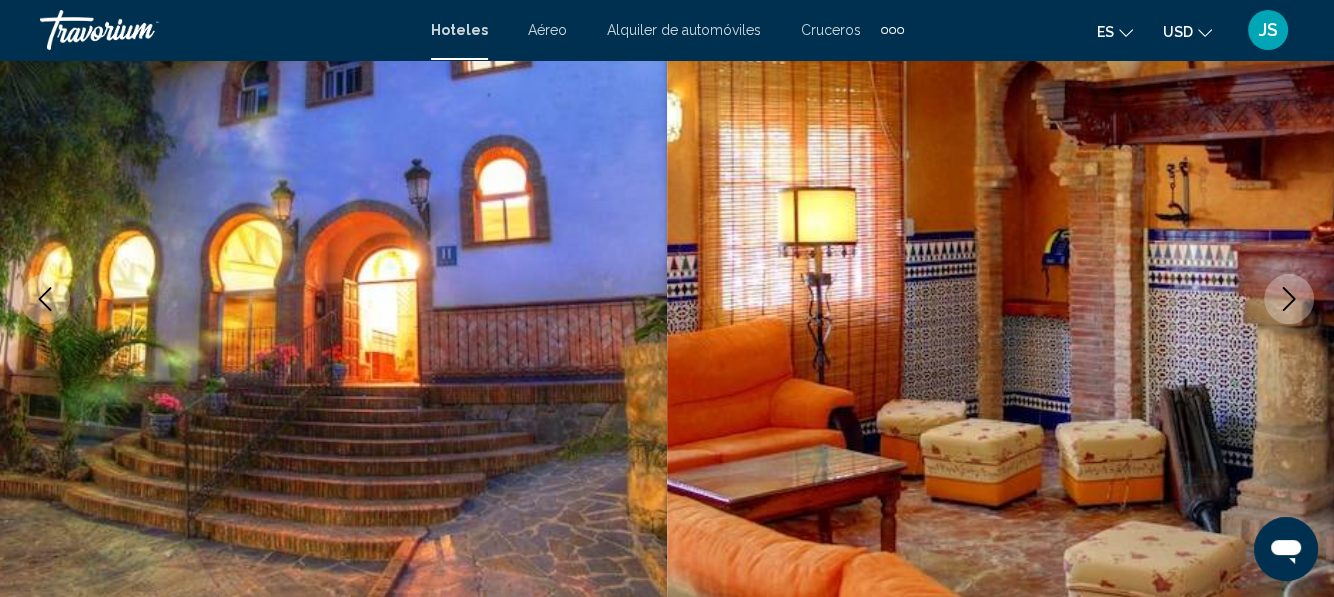click 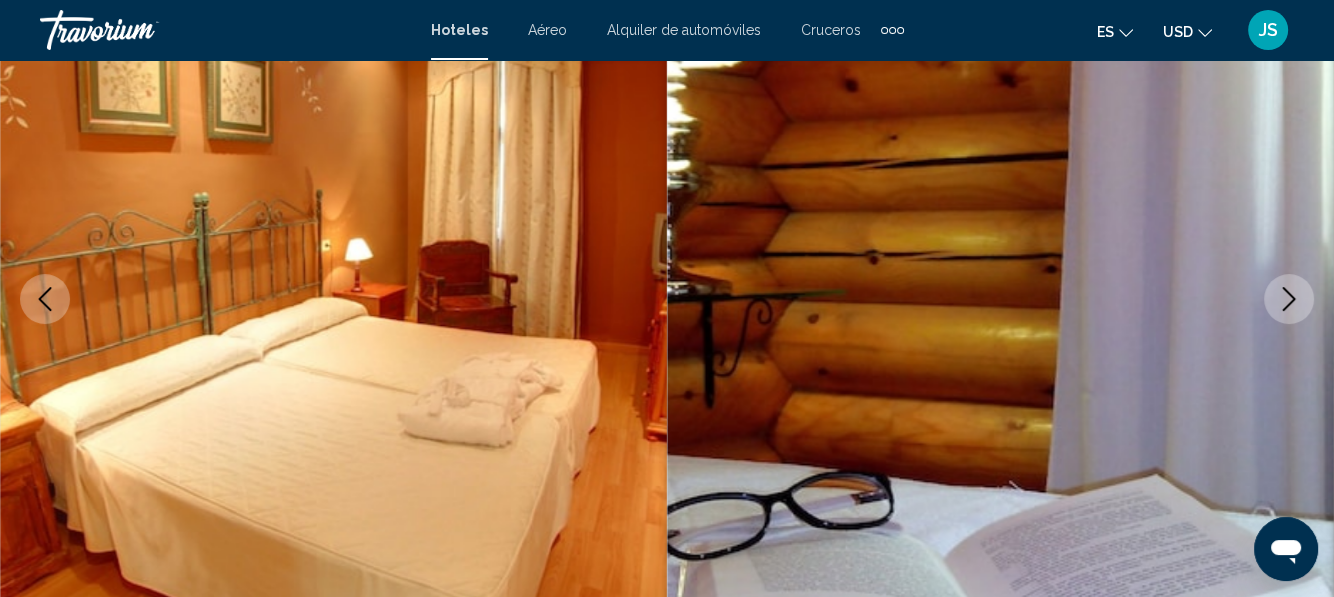 click 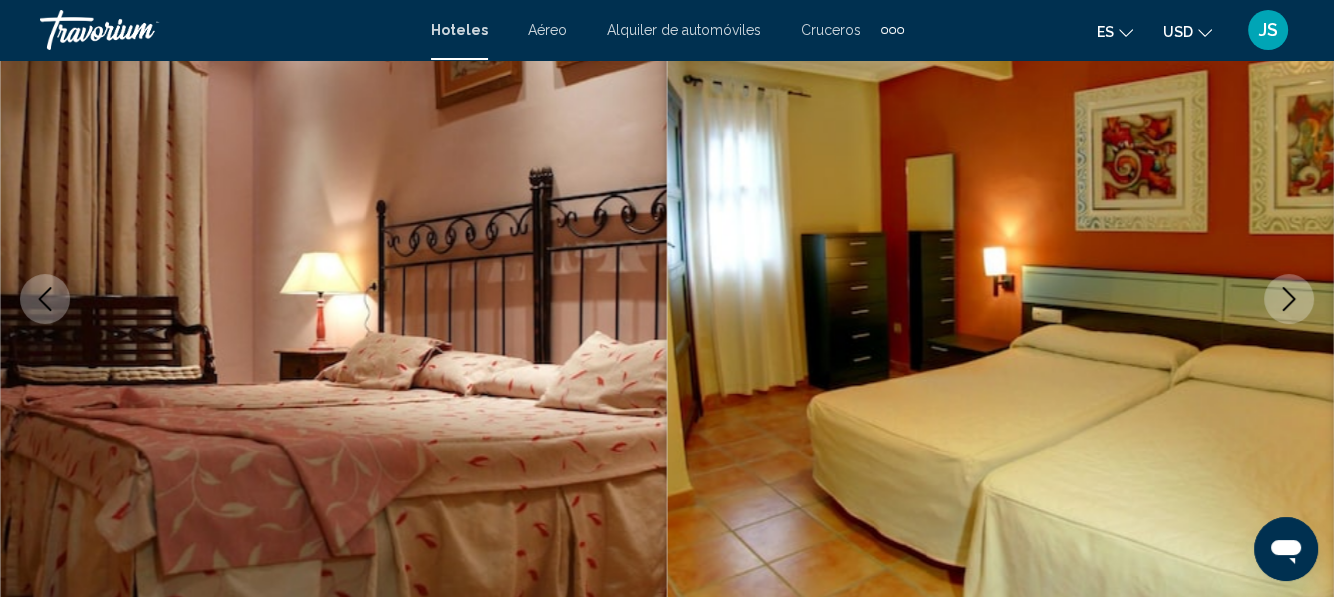 click 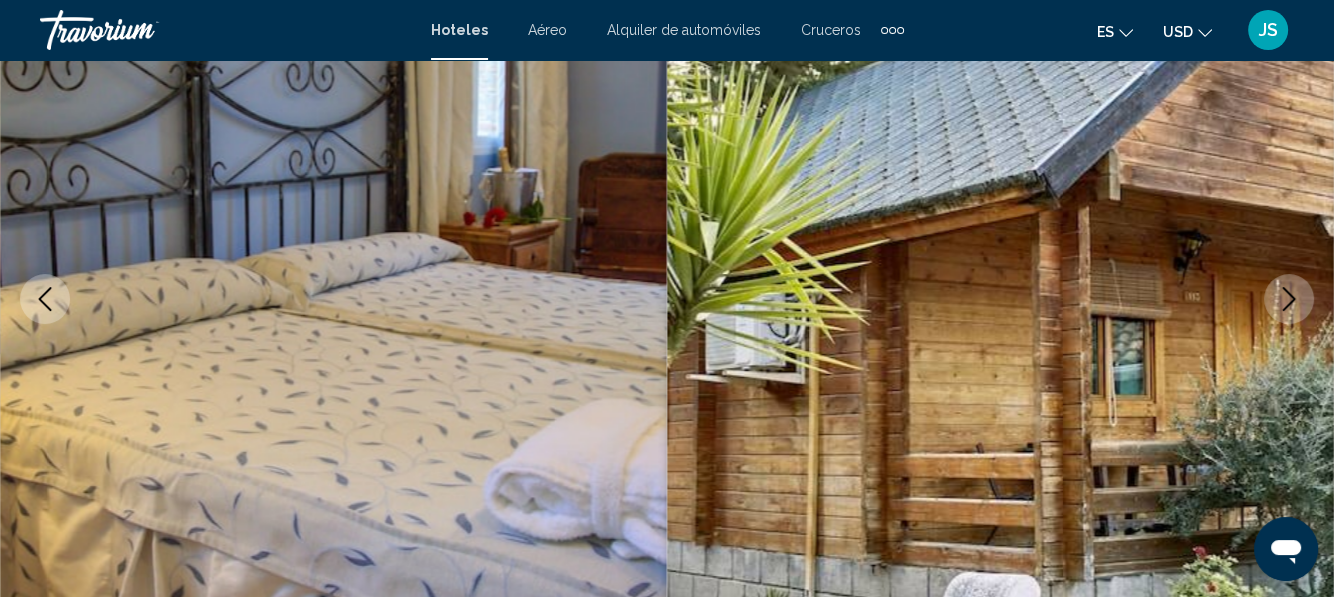 click 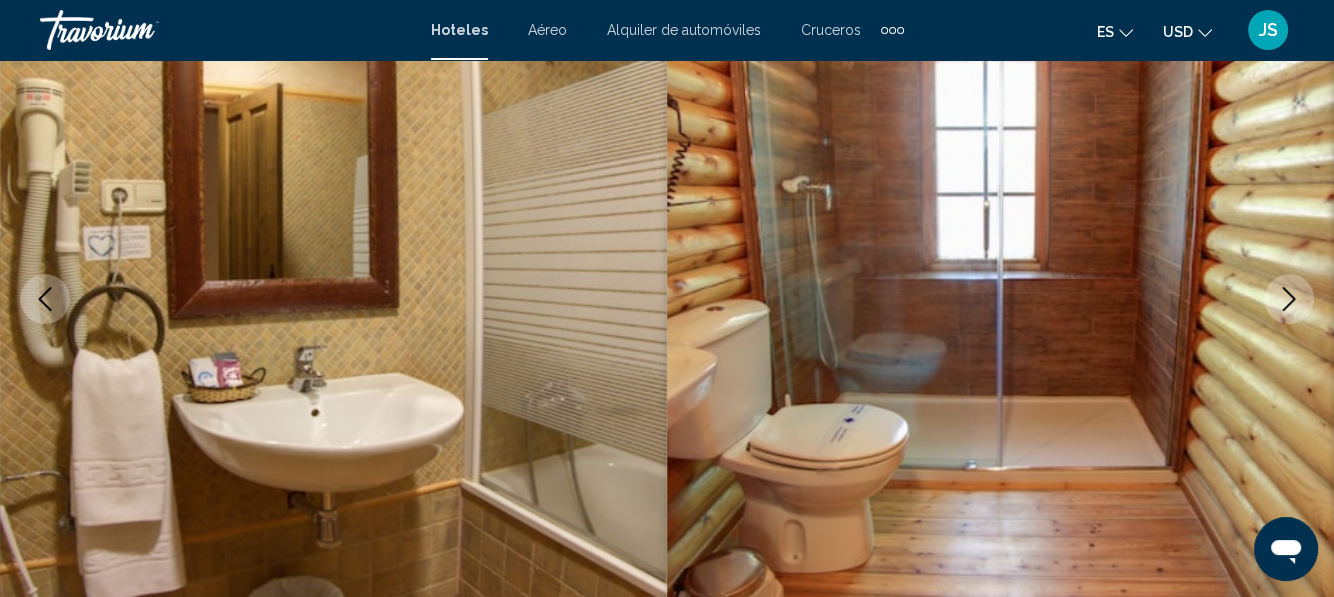 click 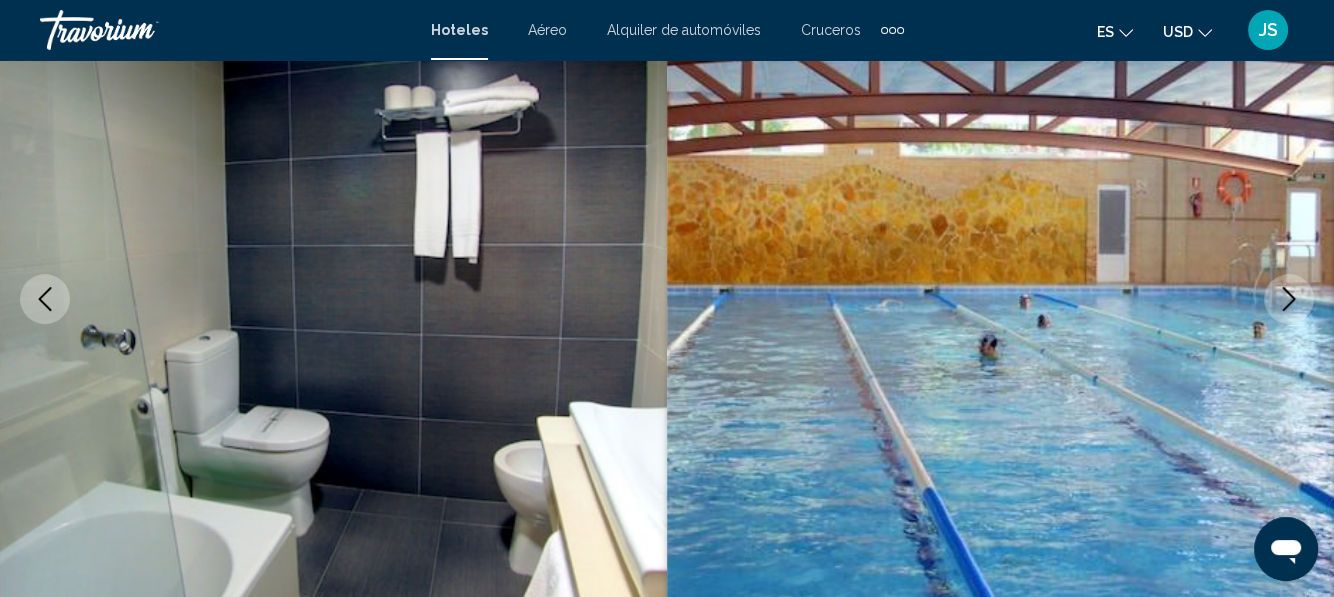 click 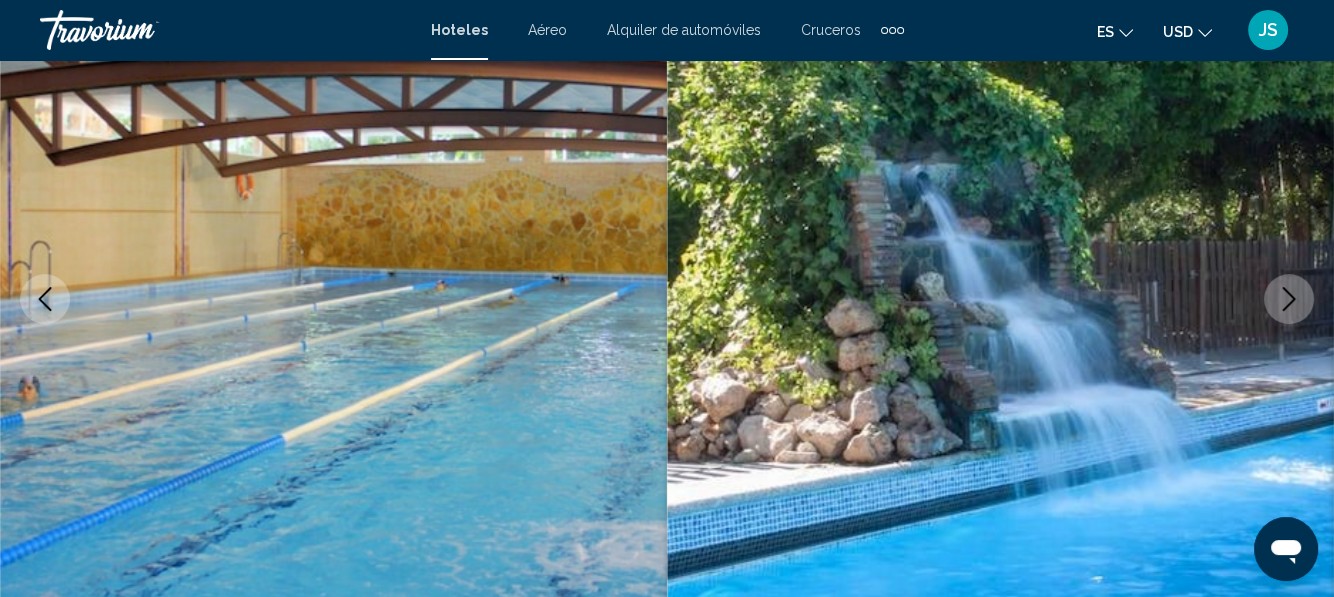 click 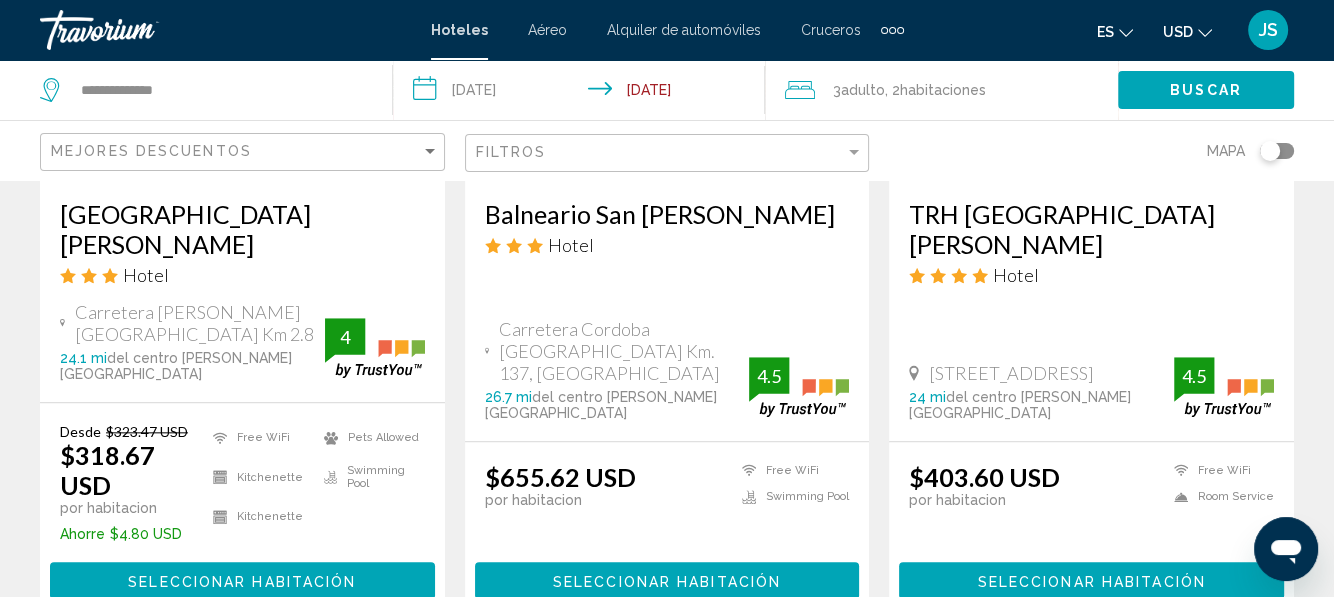 scroll, scrollTop: 2000, scrollLeft: 0, axis: vertical 